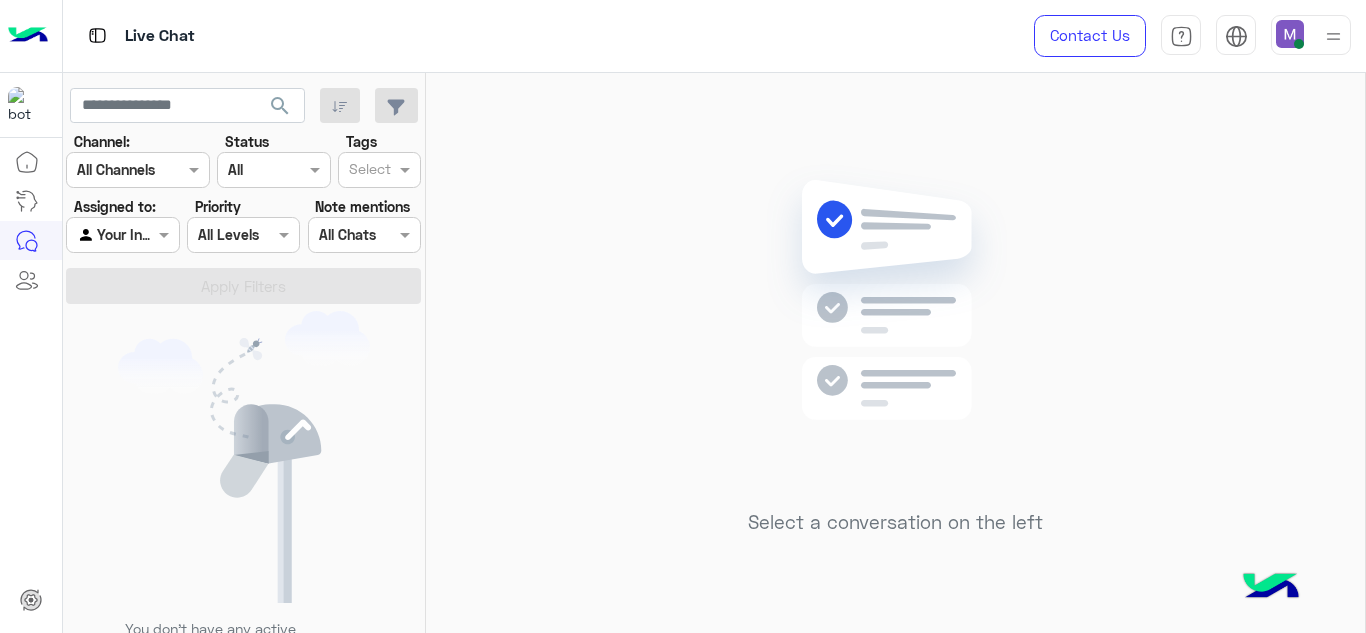 scroll, scrollTop: 0, scrollLeft: 0, axis: both 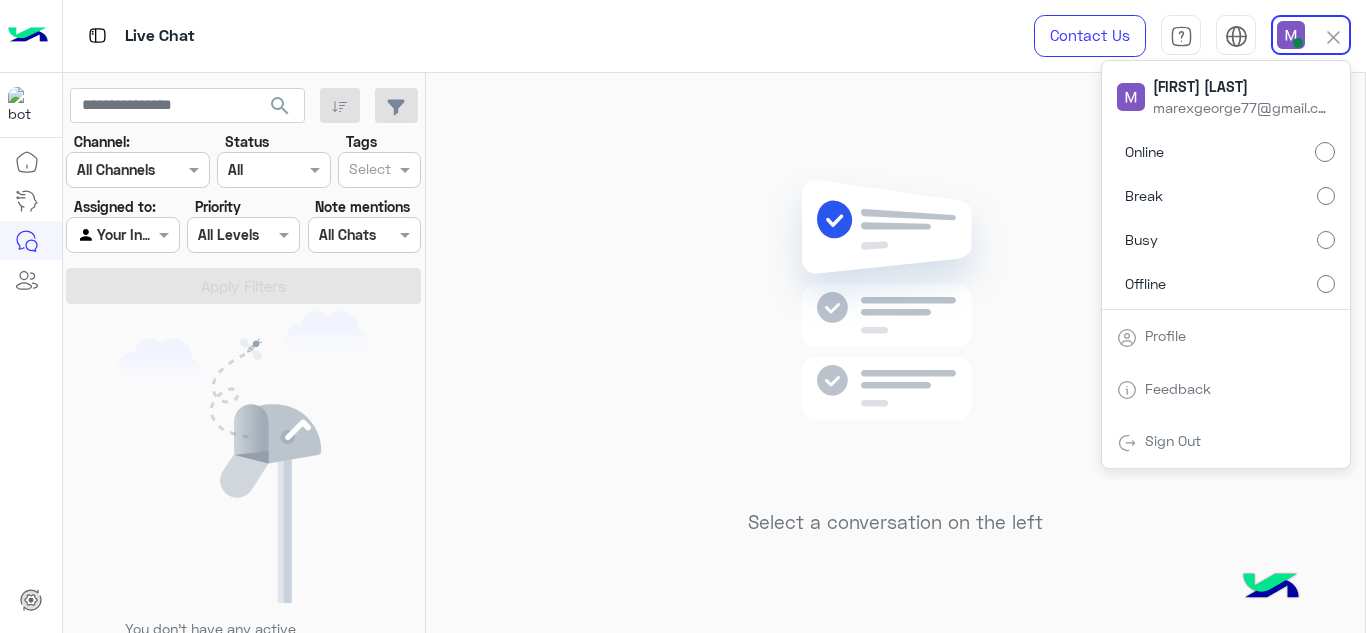 click 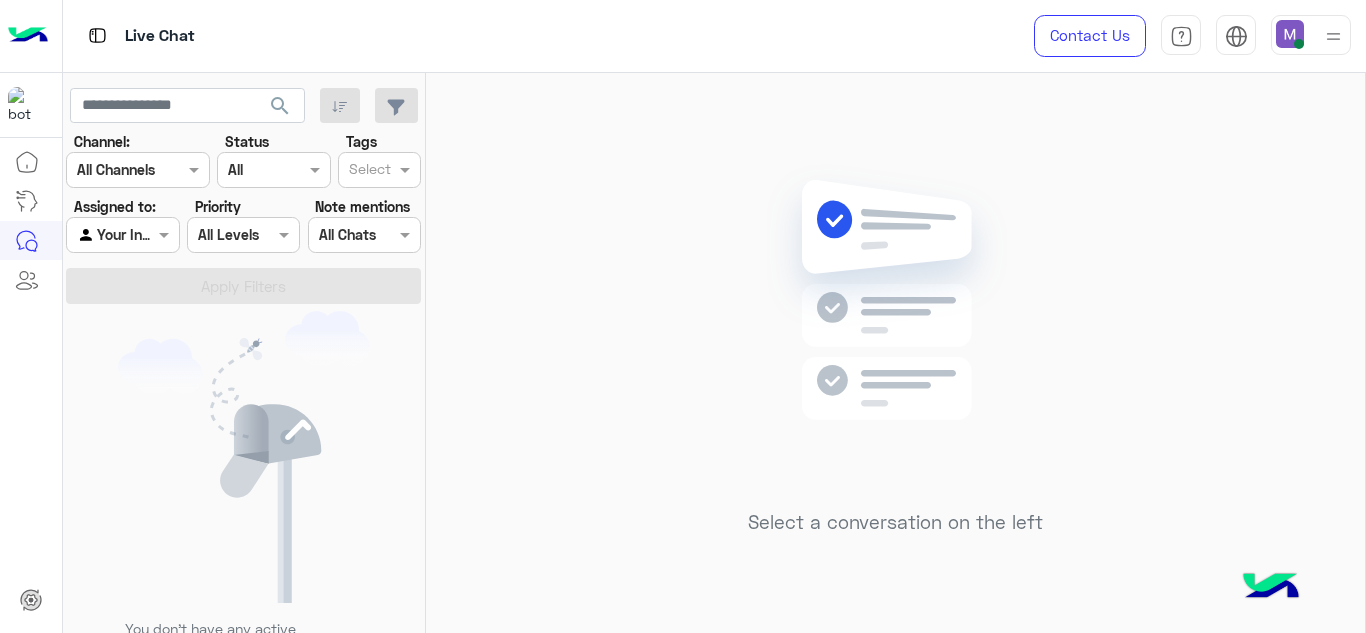 click at bounding box center (113, 170) 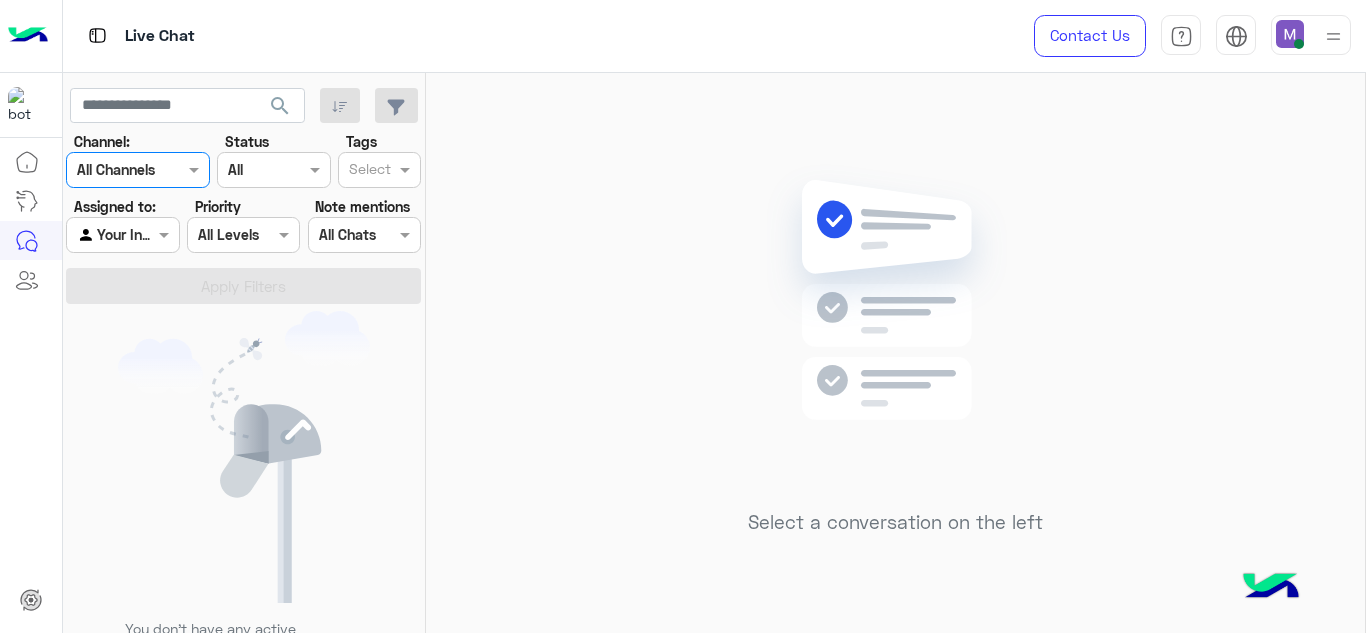click at bounding box center (113, 170) 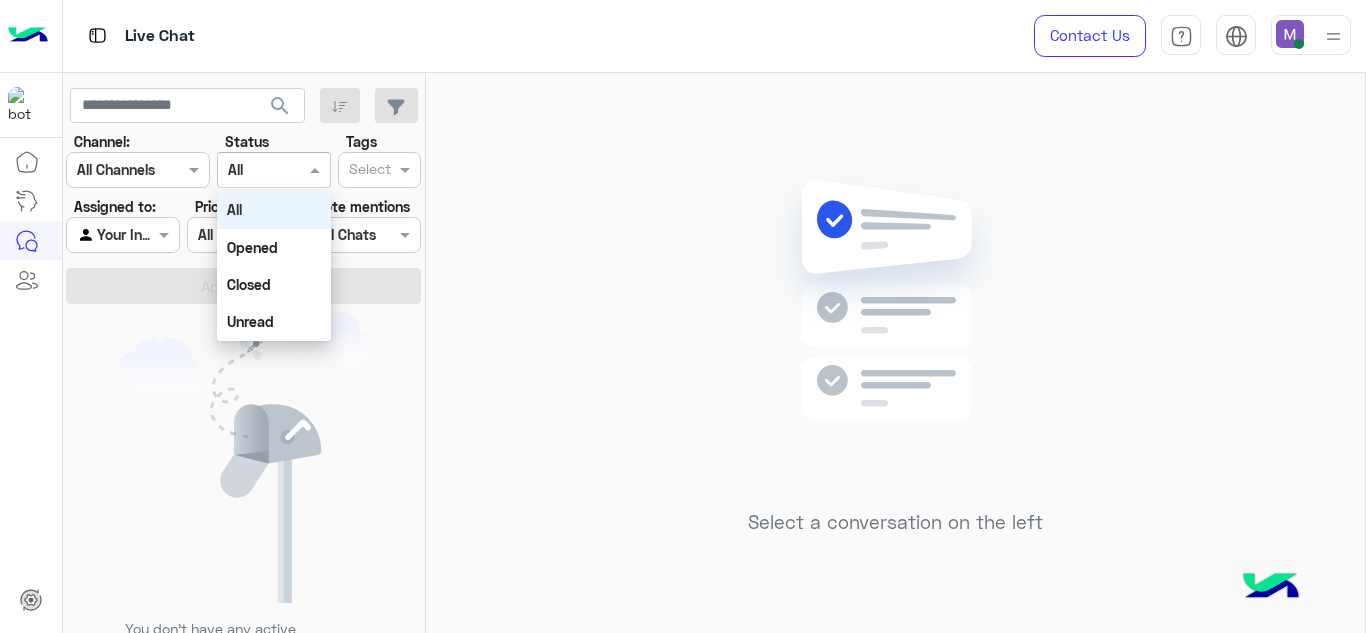 click on "Channel All" at bounding box center [273, 170] 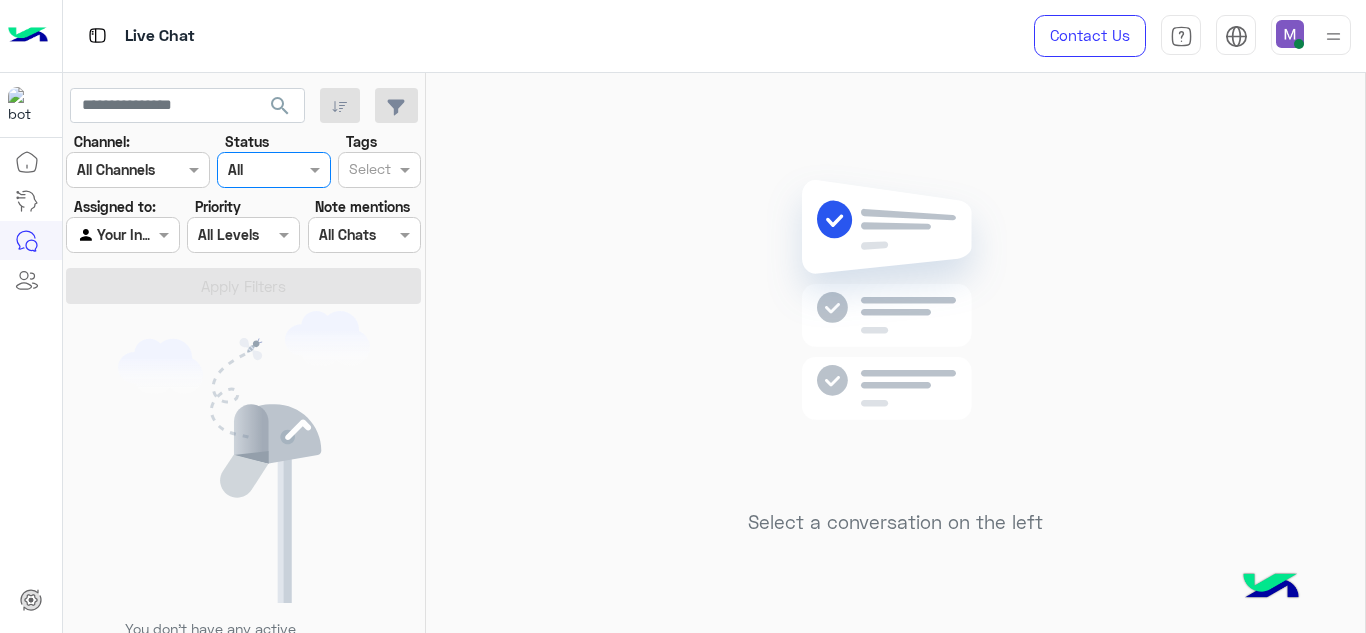 click on "Channel All" at bounding box center [273, 170] 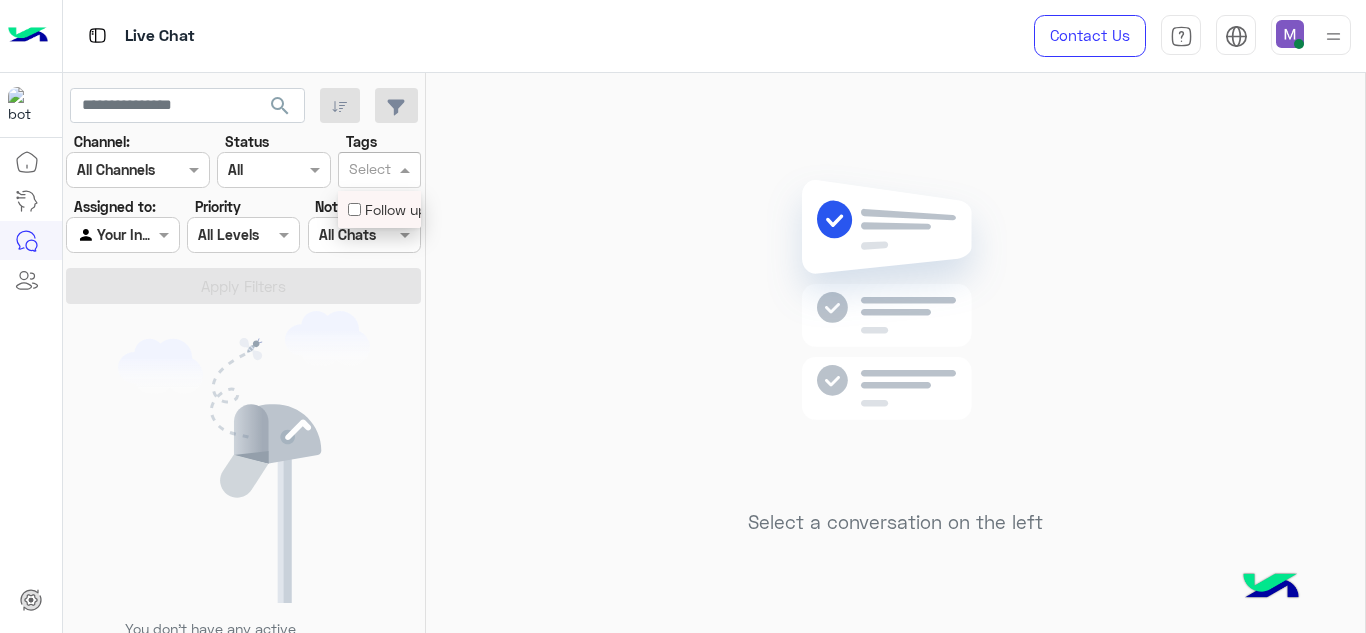 click on "Select" at bounding box center (379, 170) 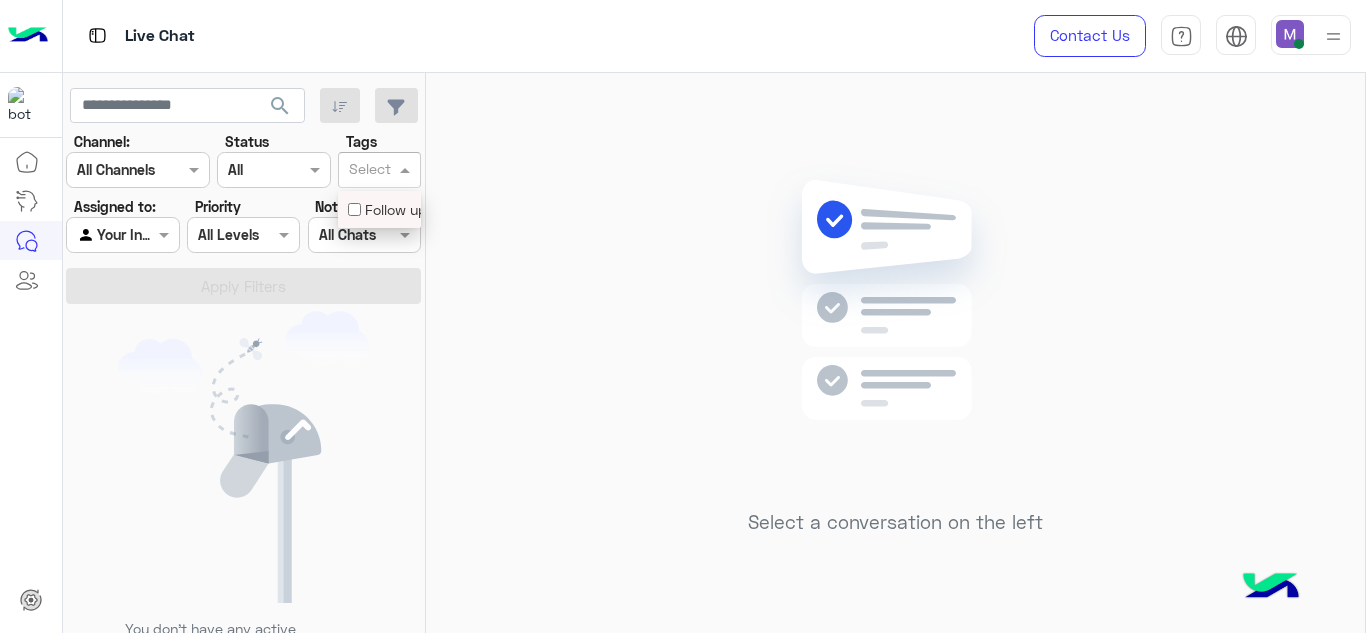 click at bounding box center (370, 171) 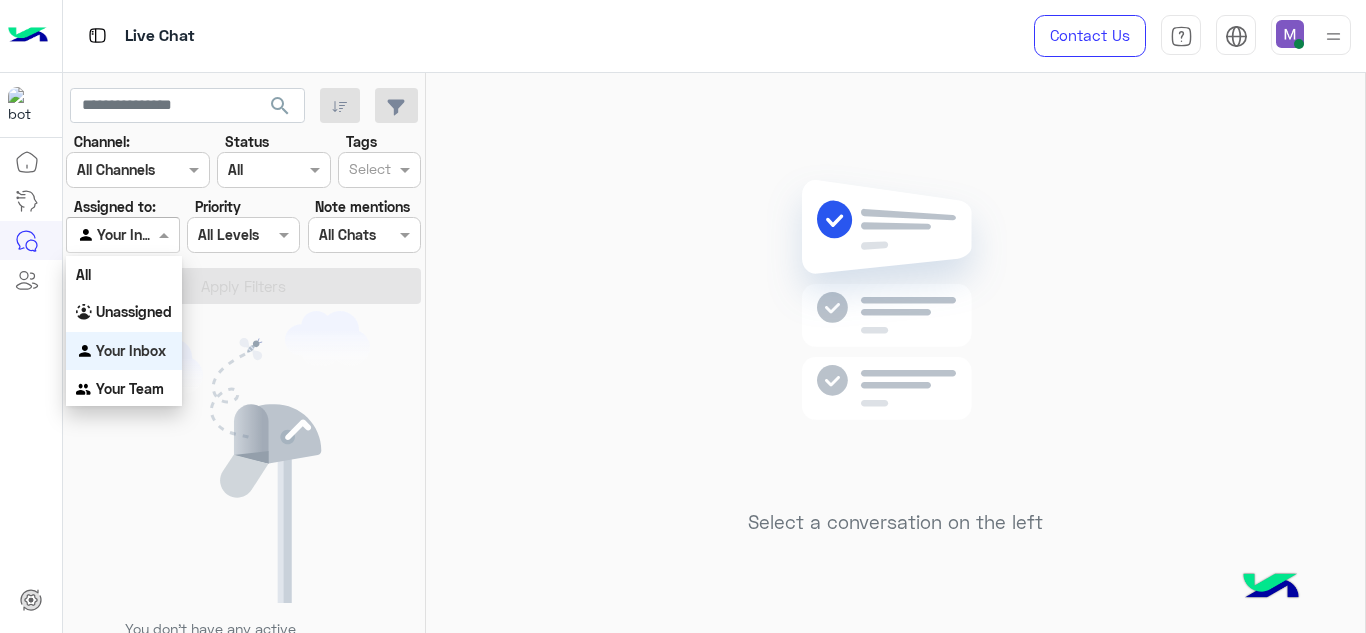 click at bounding box center (122, 234) 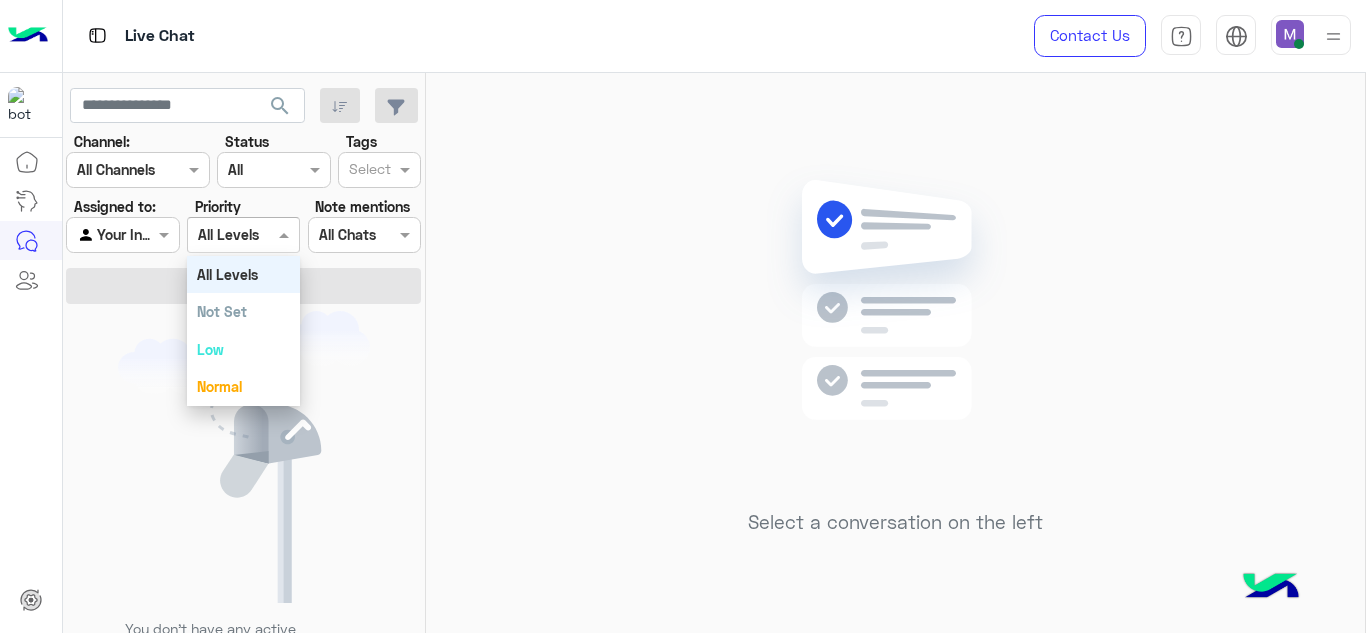 click at bounding box center [221, 235] 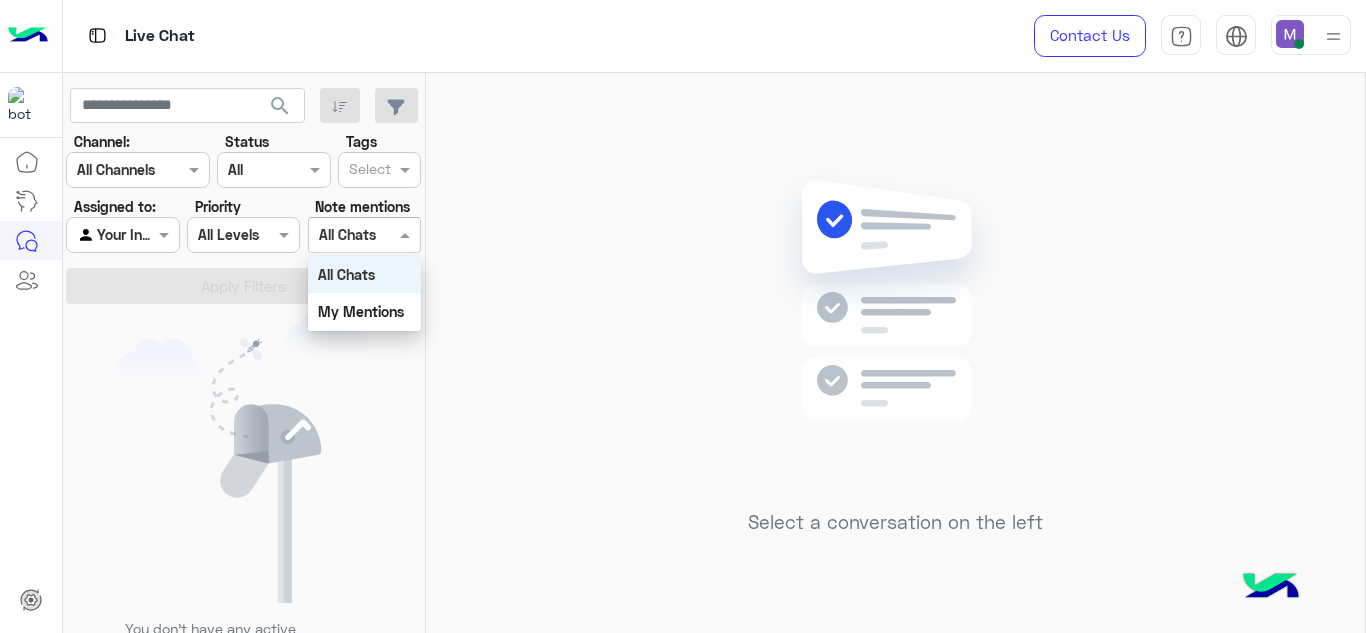 click on "Select All Chats" at bounding box center (364, 235) 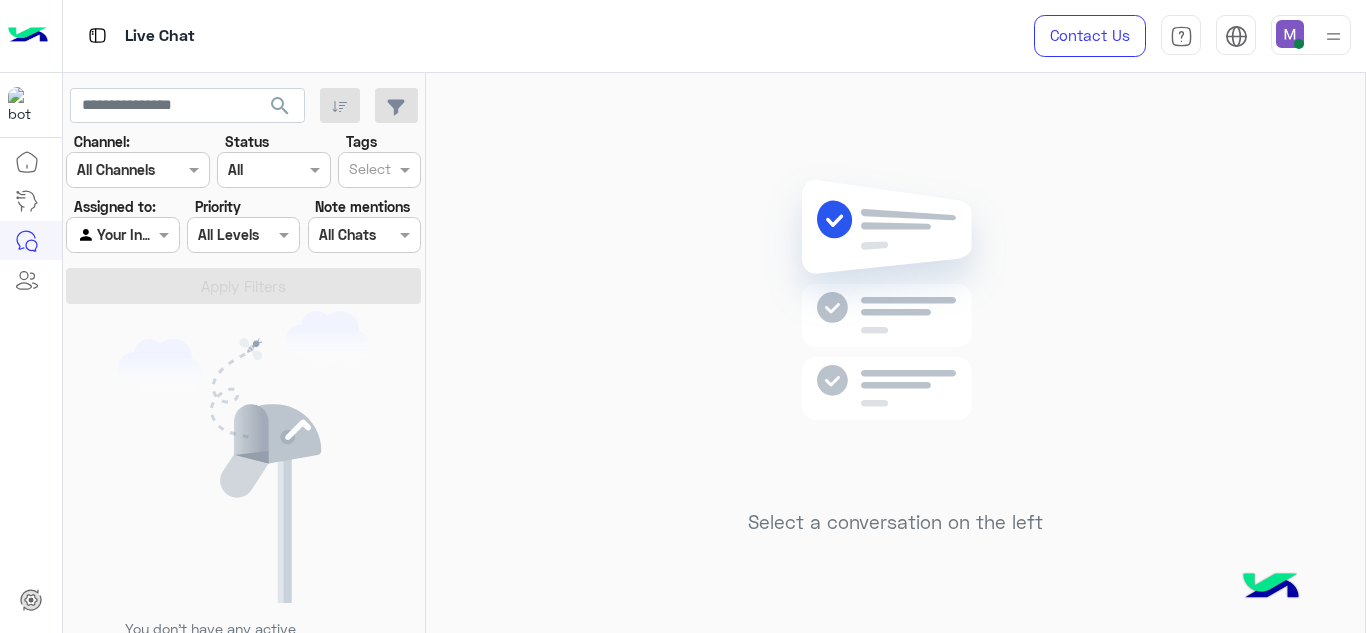 click 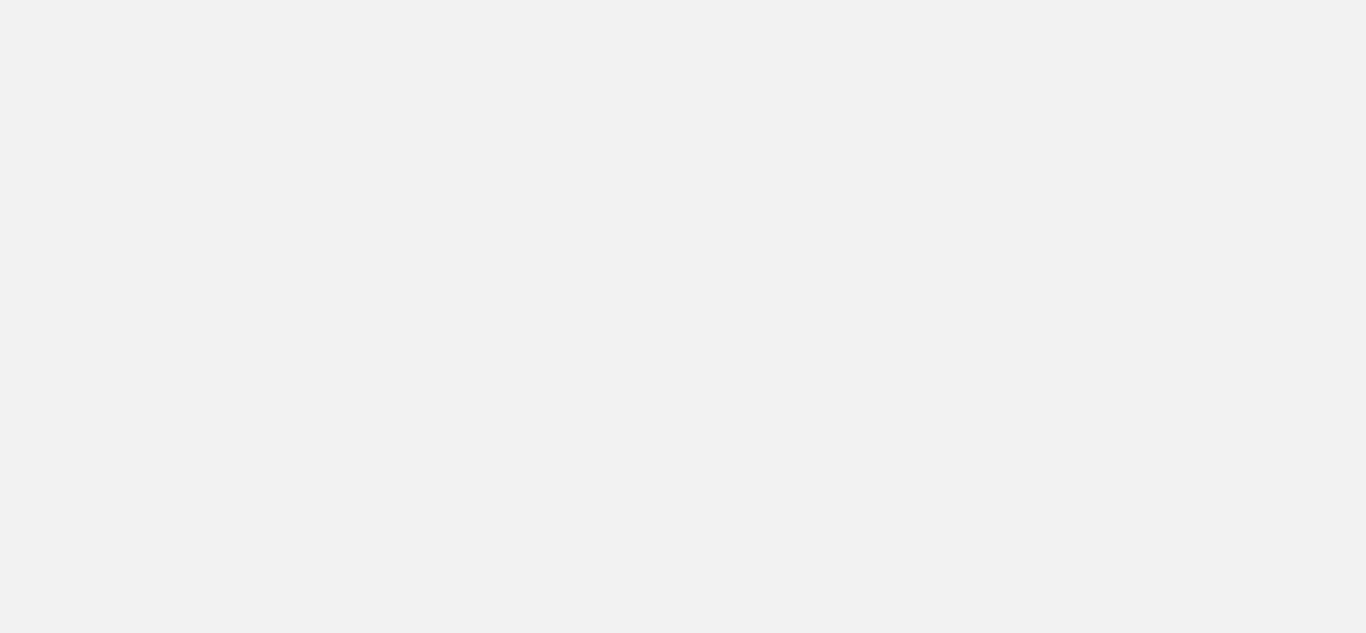 scroll, scrollTop: 0, scrollLeft: 0, axis: both 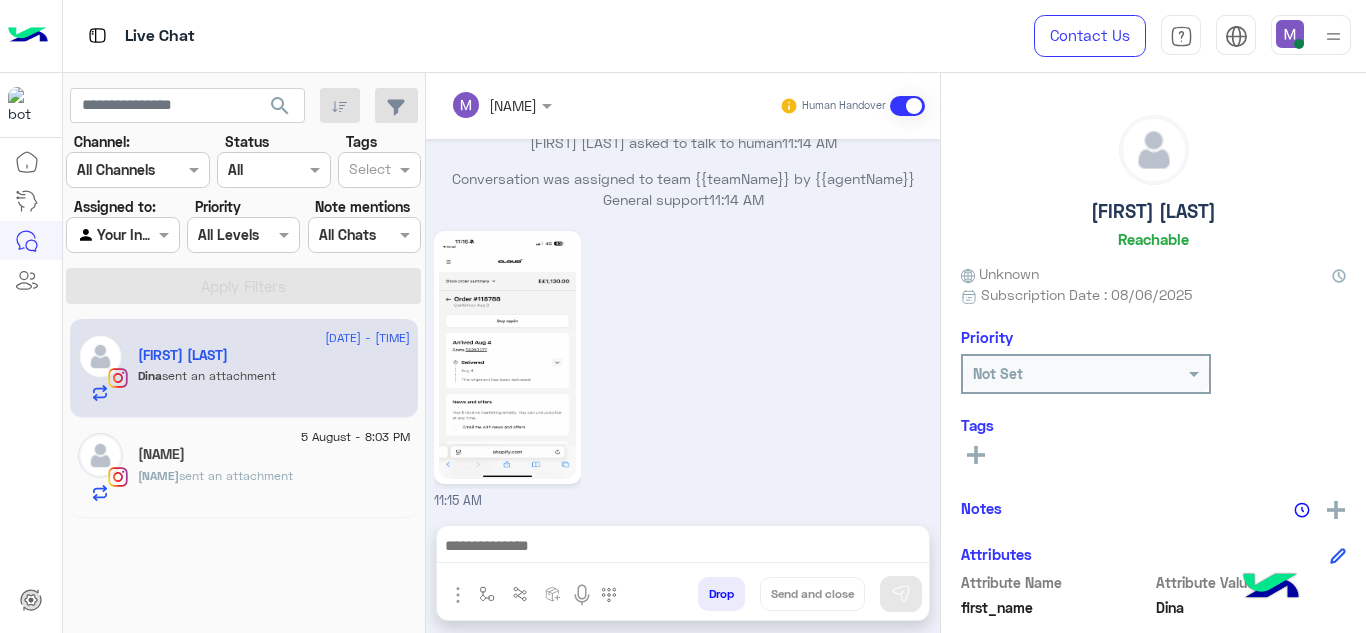 click on "Jomana Wessam" 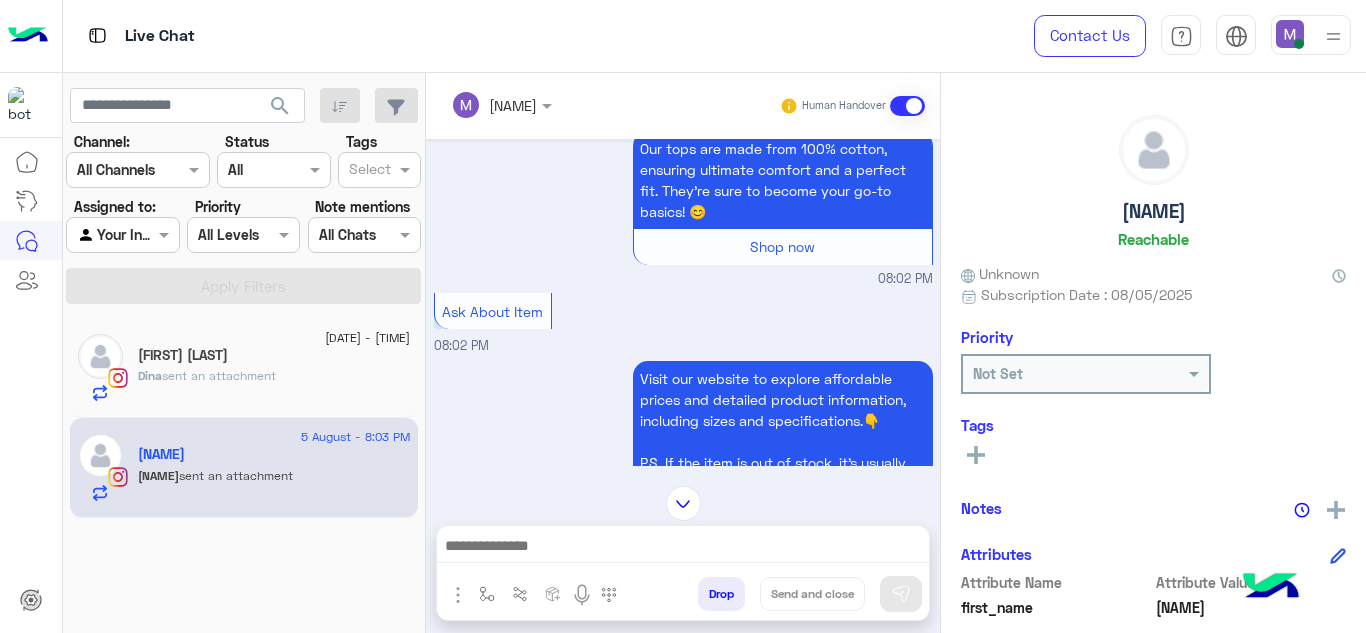 scroll, scrollTop: 1381, scrollLeft: 0, axis: vertical 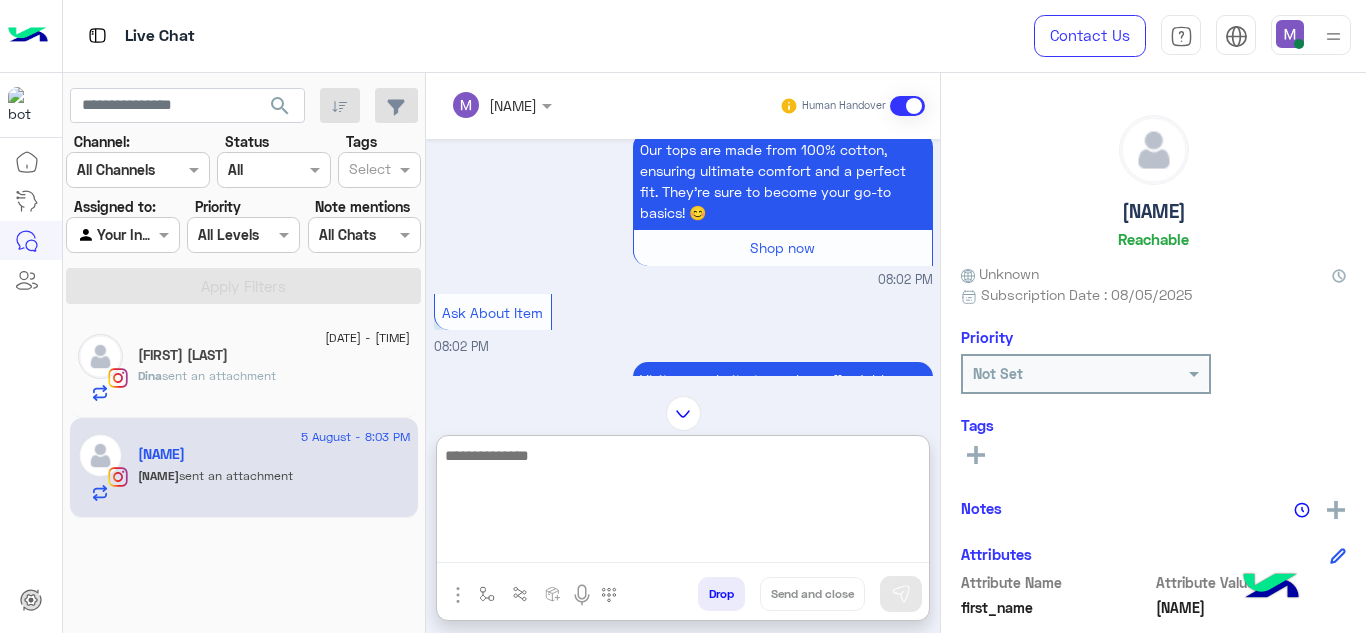 click at bounding box center [683, 503] 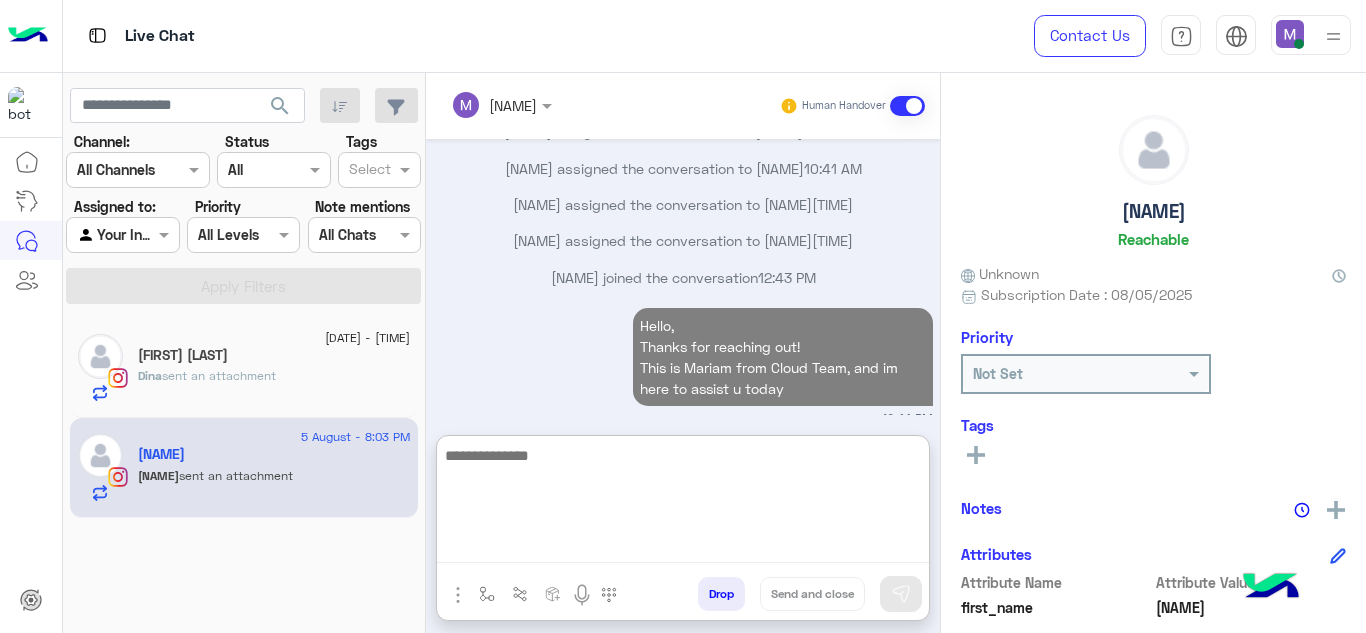 scroll, scrollTop: 4101, scrollLeft: 0, axis: vertical 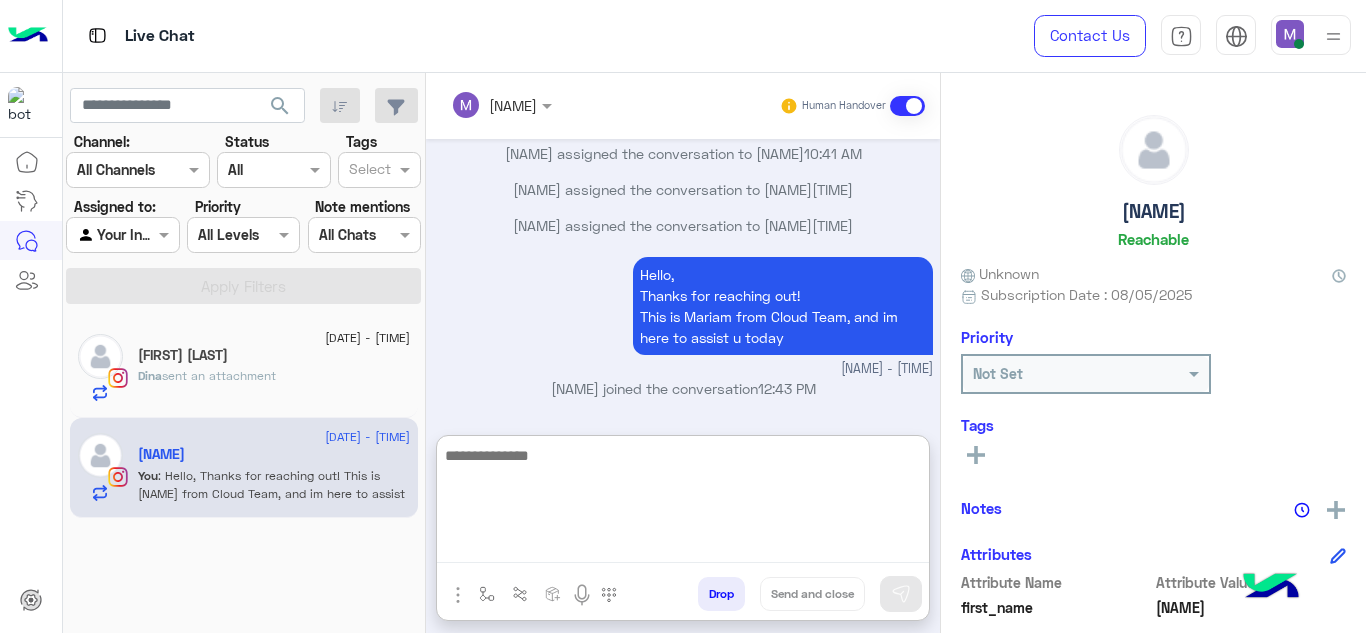 paste on "**********" 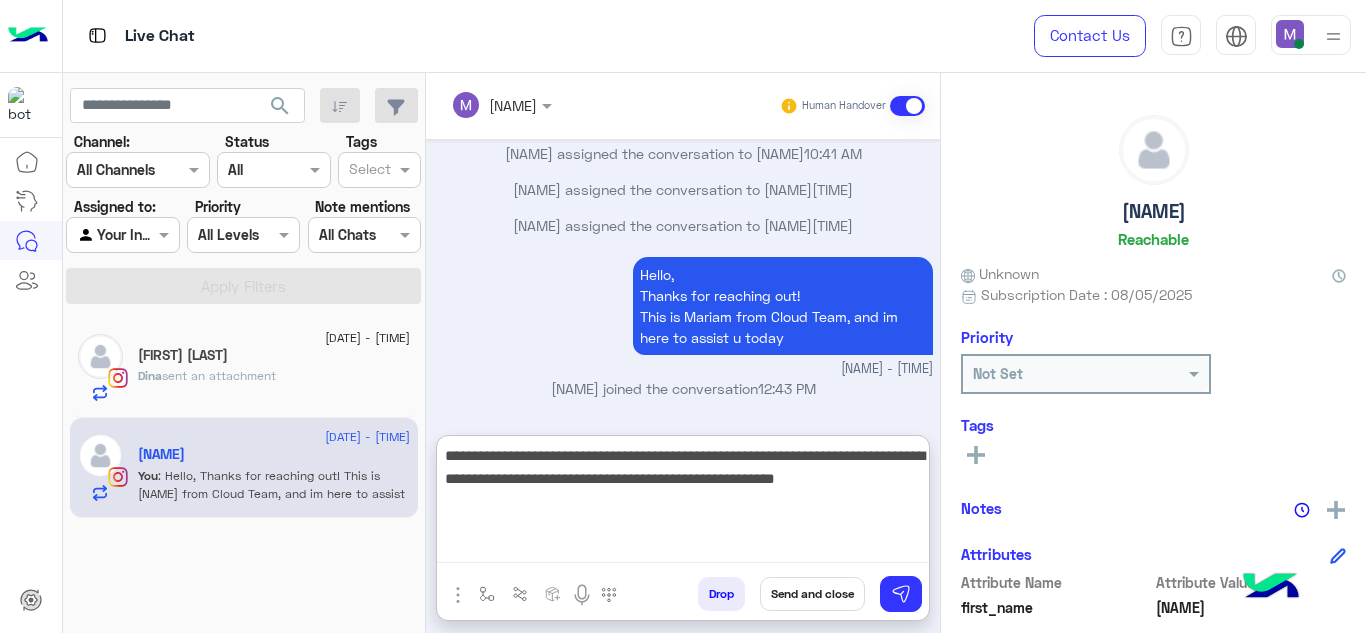 click on "**********" at bounding box center (683, 503) 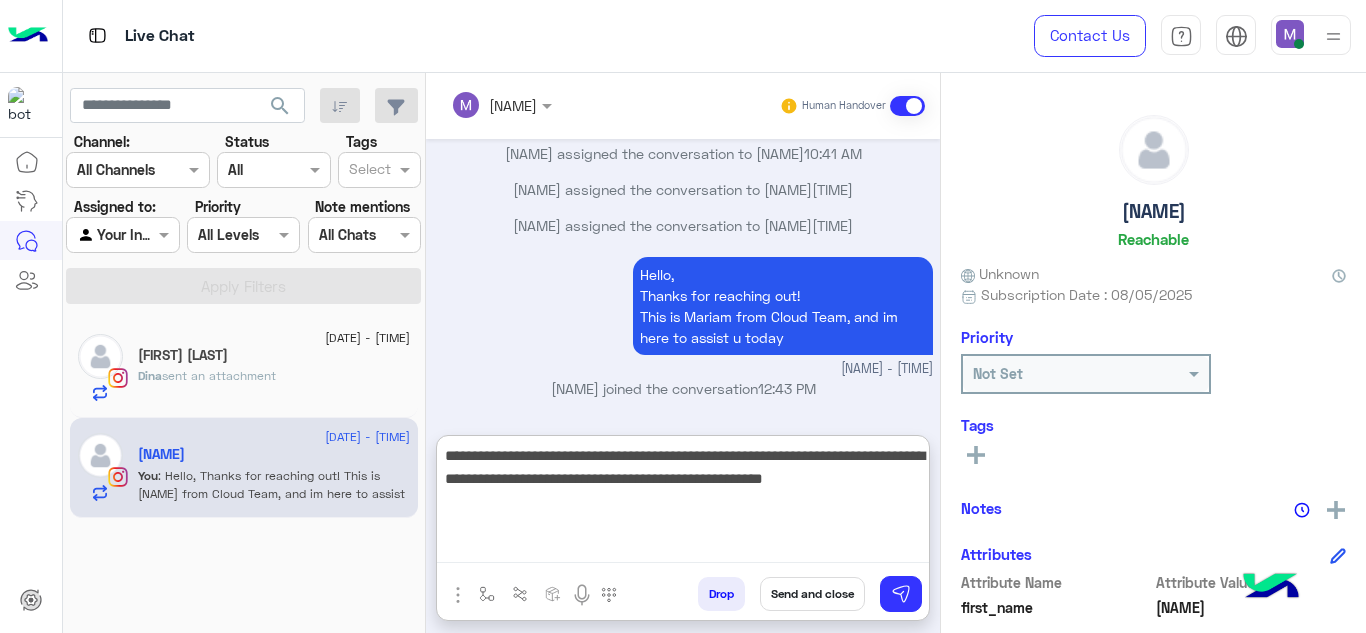 type on "**********" 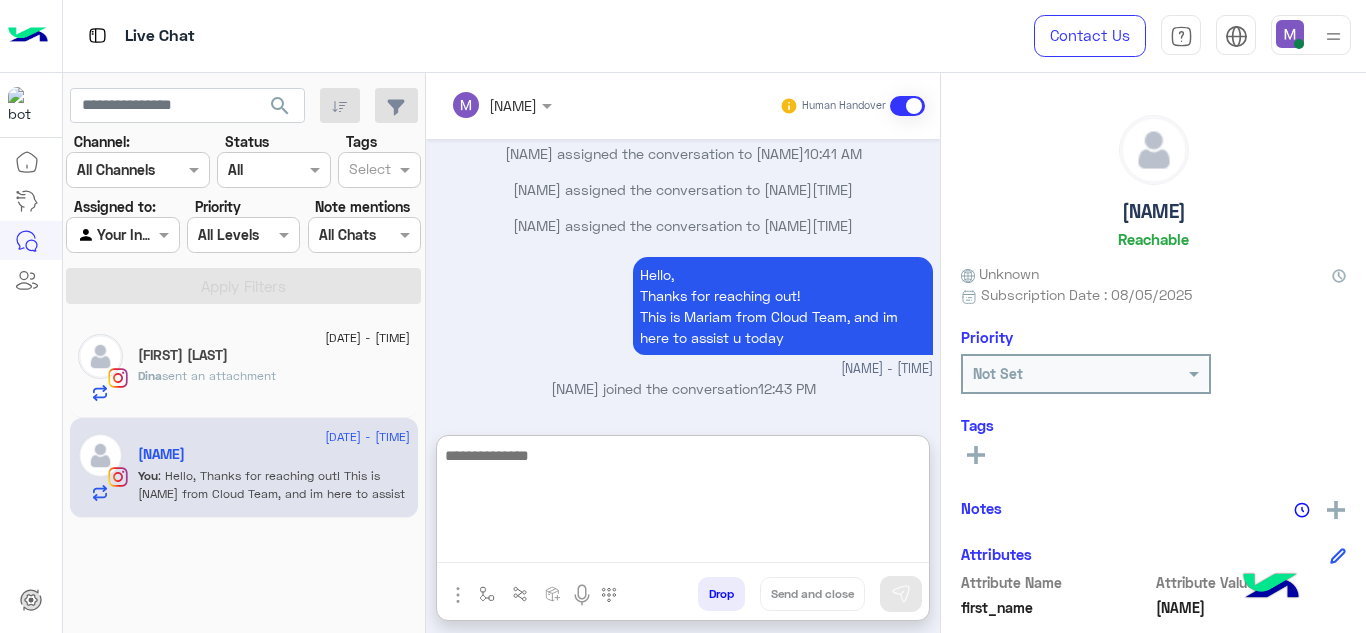 scroll, scrollTop: 4101, scrollLeft: 0, axis: vertical 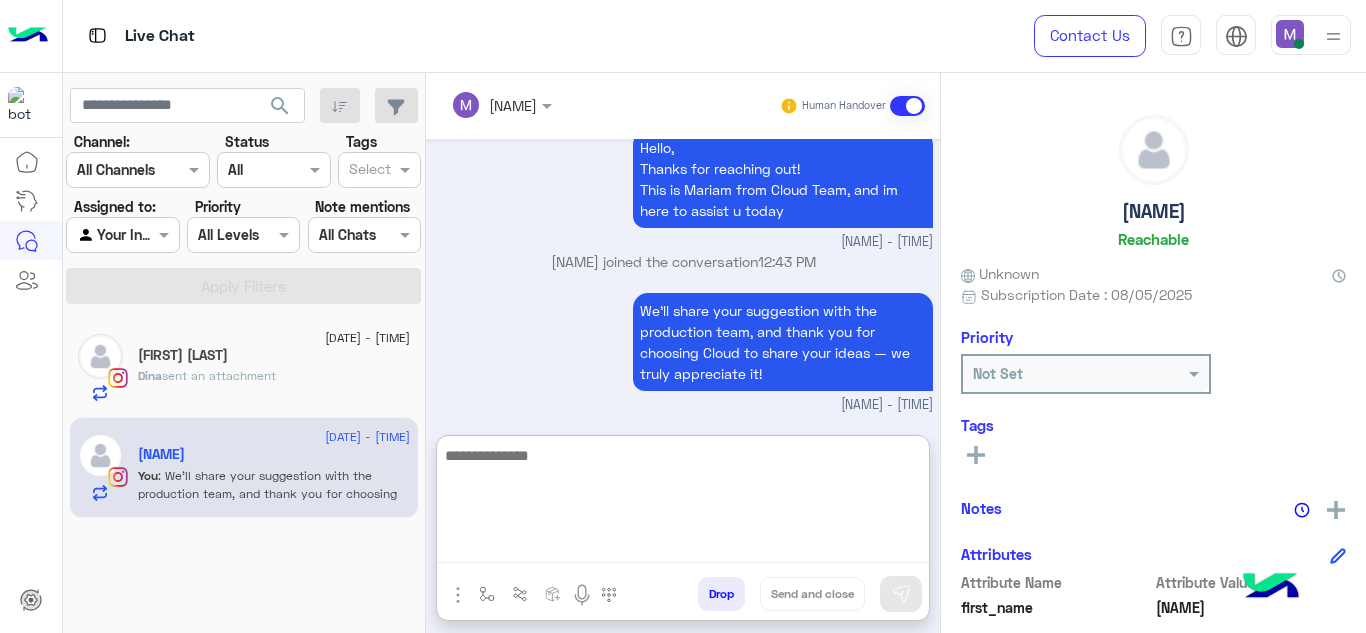 click at bounding box center [683, 503] 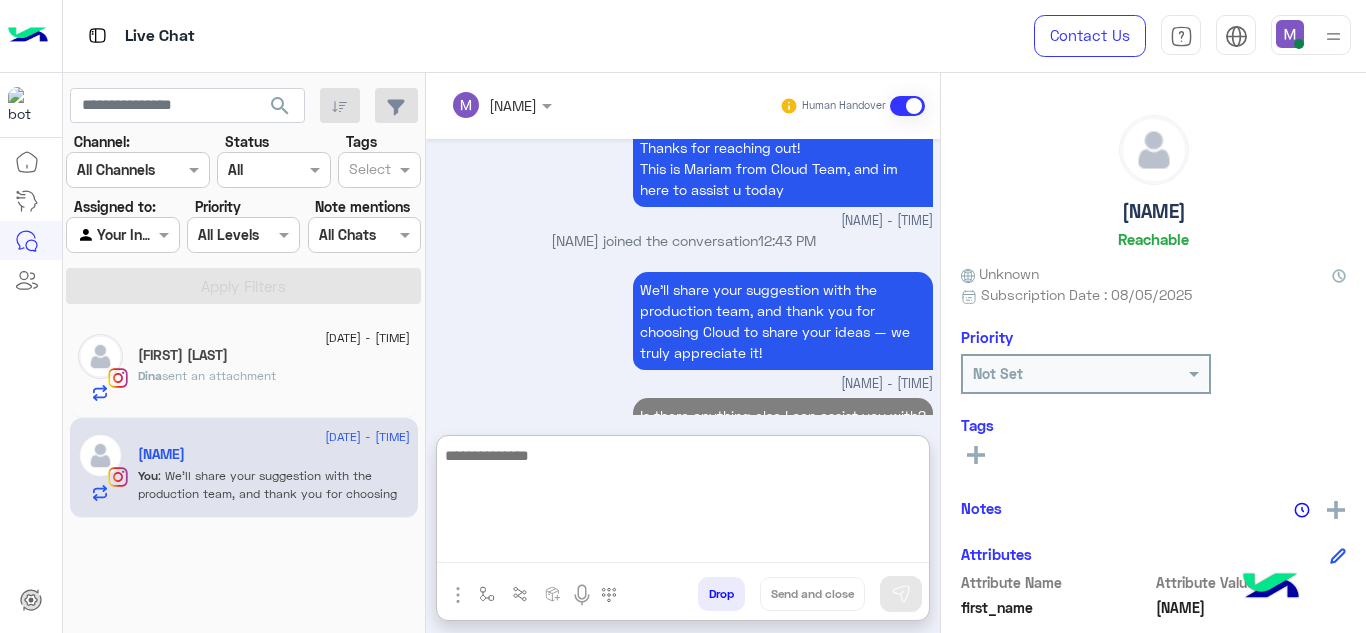 scroll, scrollTop: 4313, scrollLeft: 0, axis: vertical 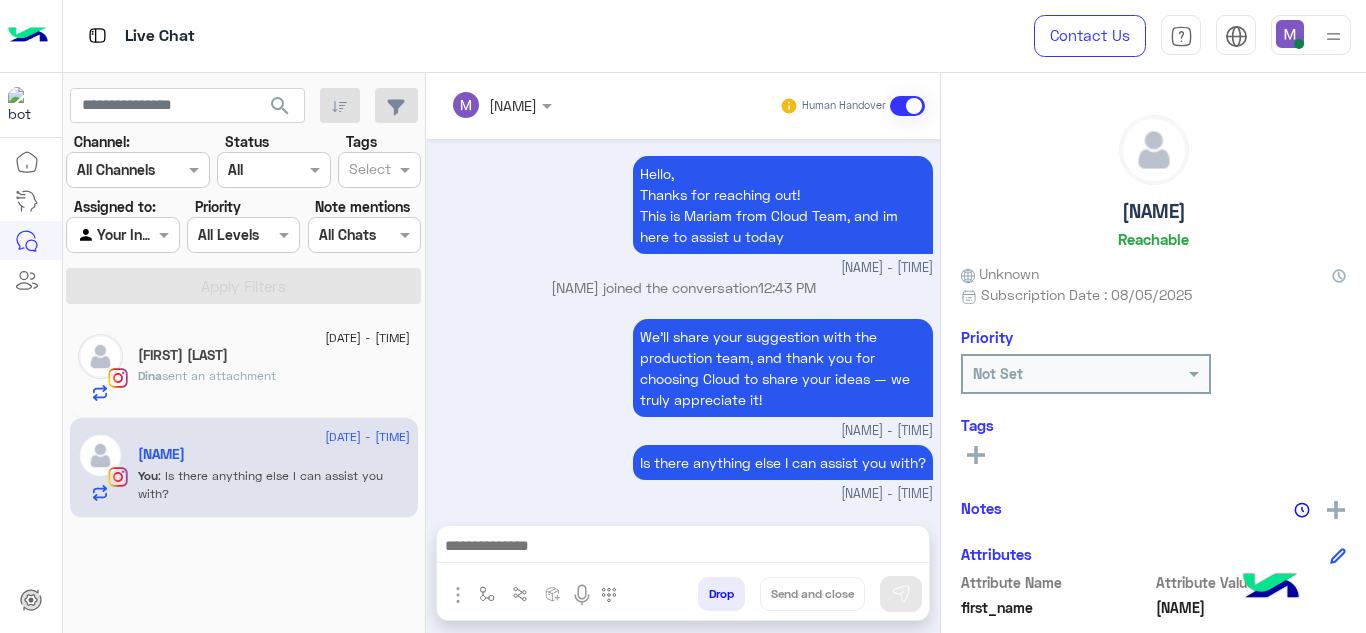 click on "6 August - 11:15 AM" 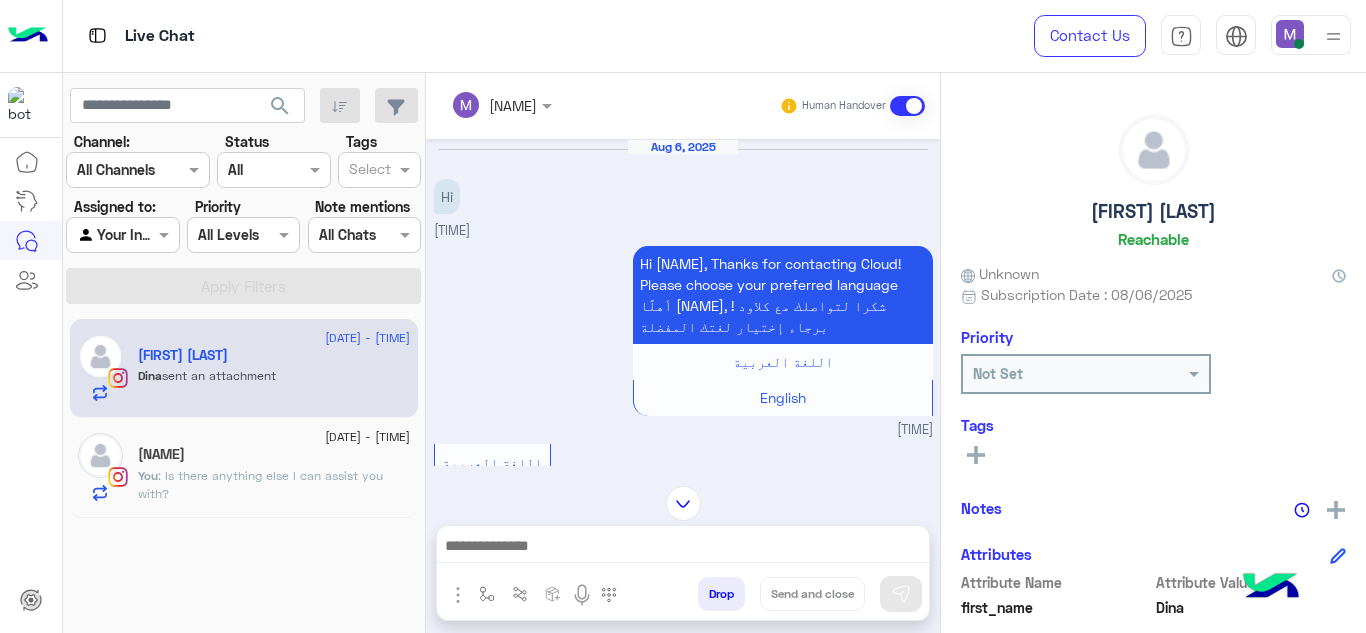 scroll, scrollTop: 319, scrollLeft: 0, axis: vertical 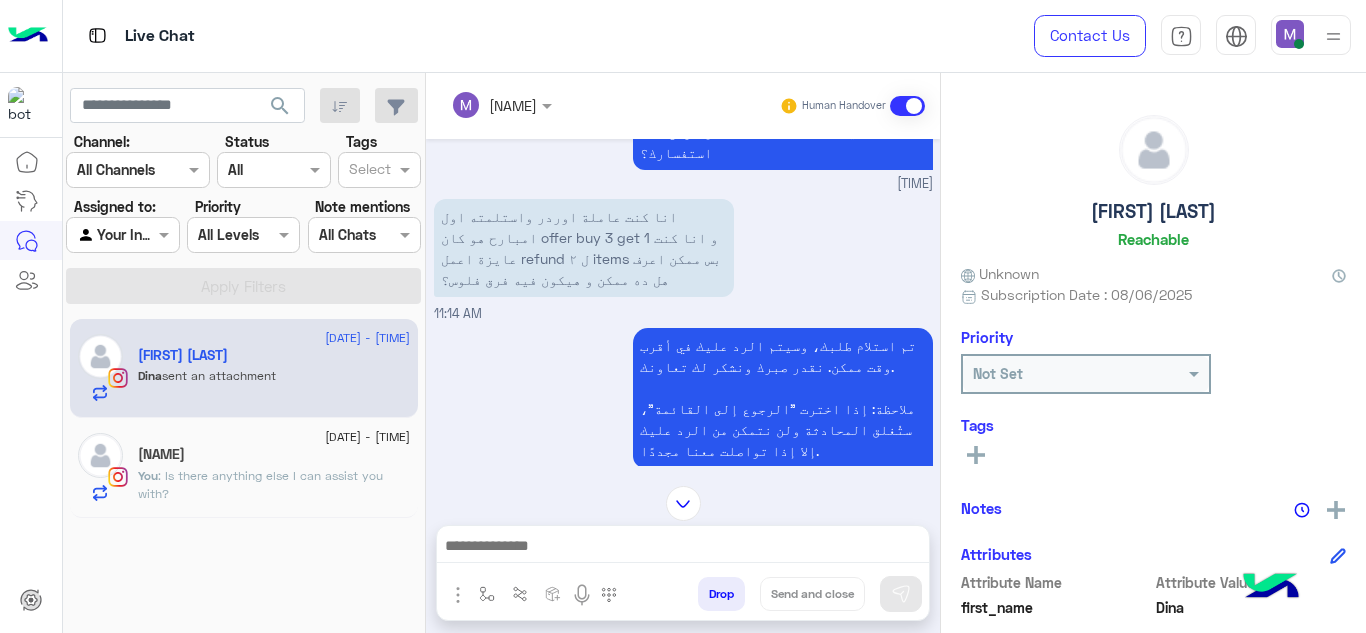 click on ": Is there anything else I can assist you with?" 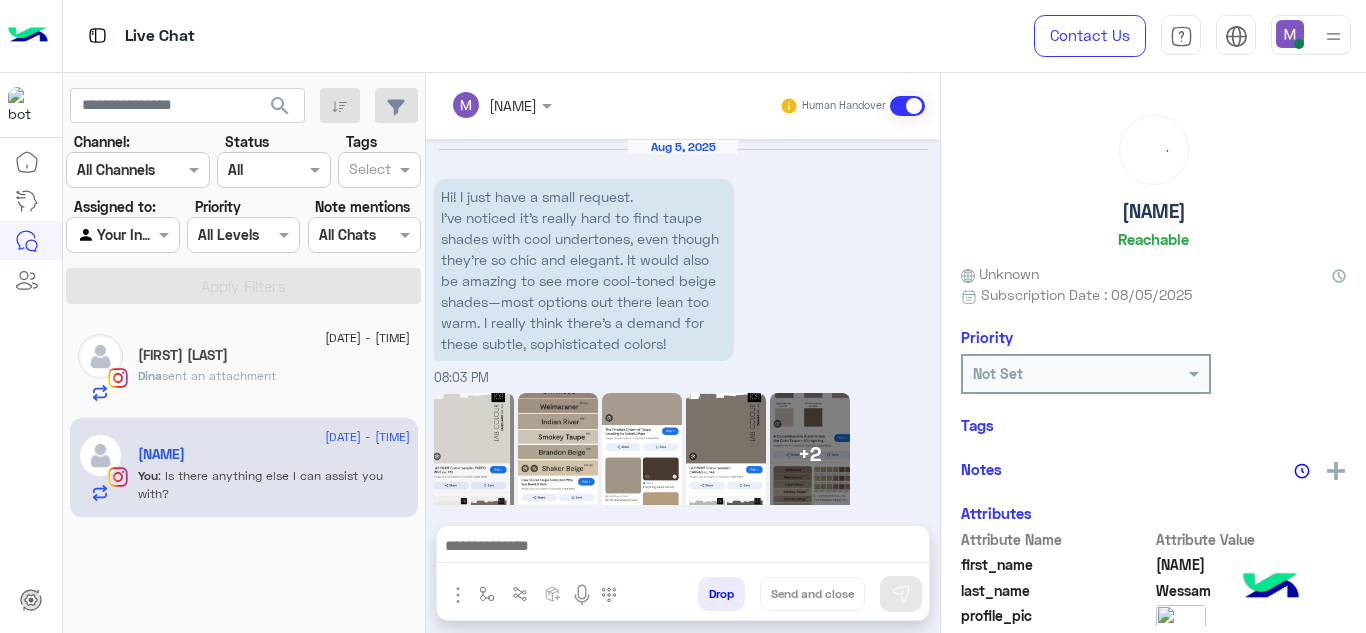 scroll, scrollTop: 590, scrollLeft: 0, axis: vertical 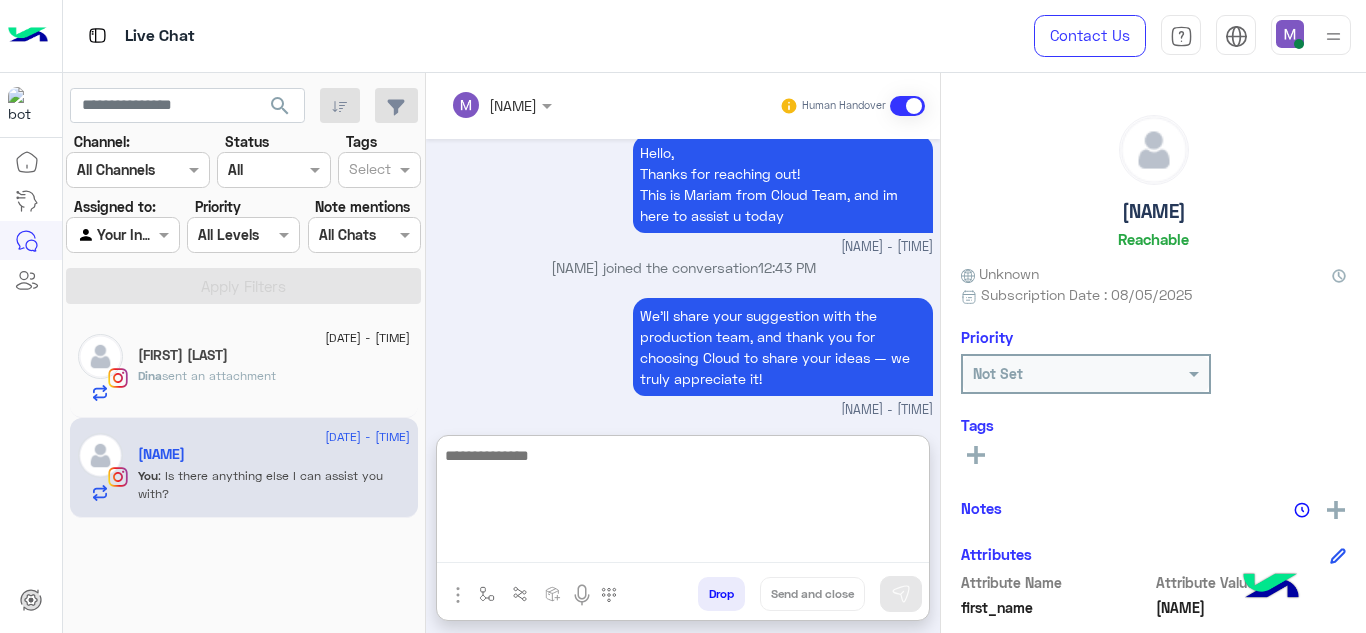 click at bounding box center [683, 503] 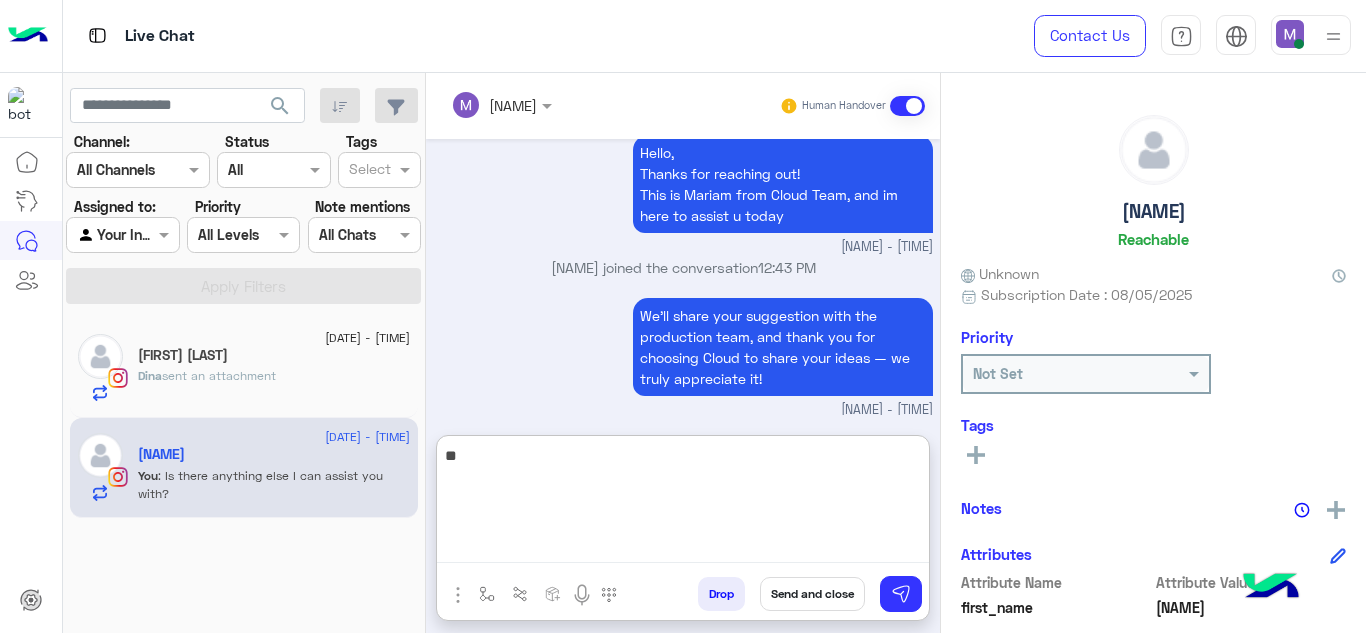 type on "*" 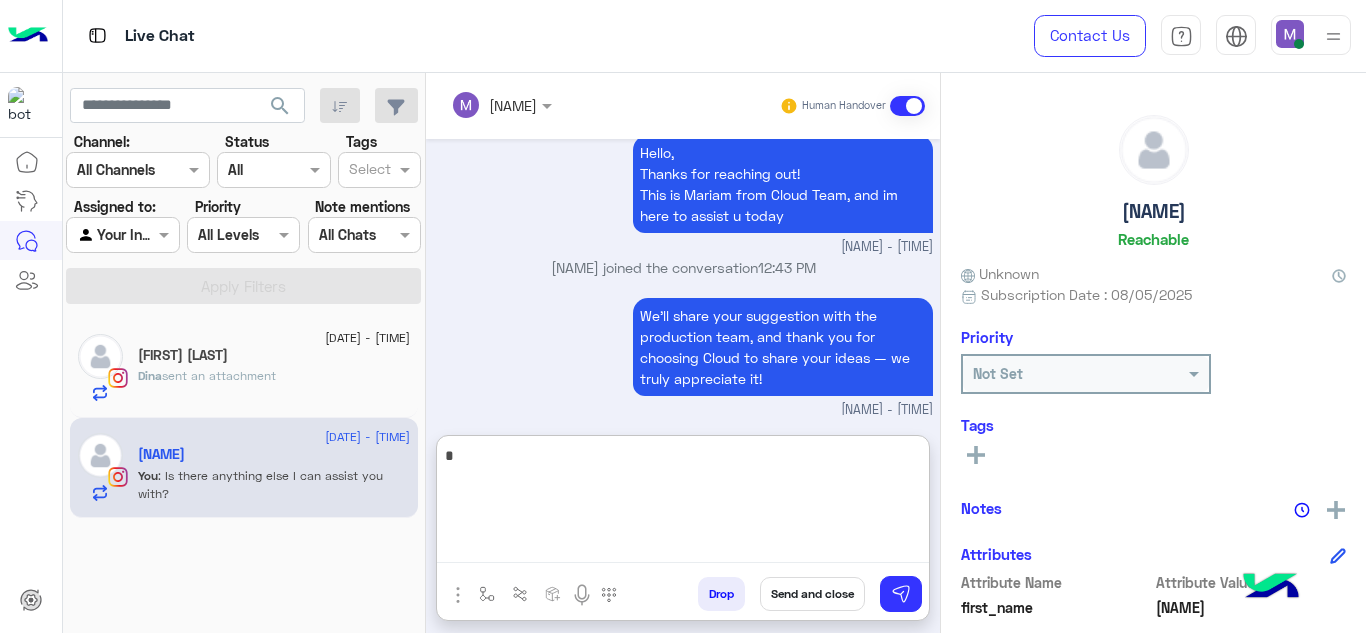 type 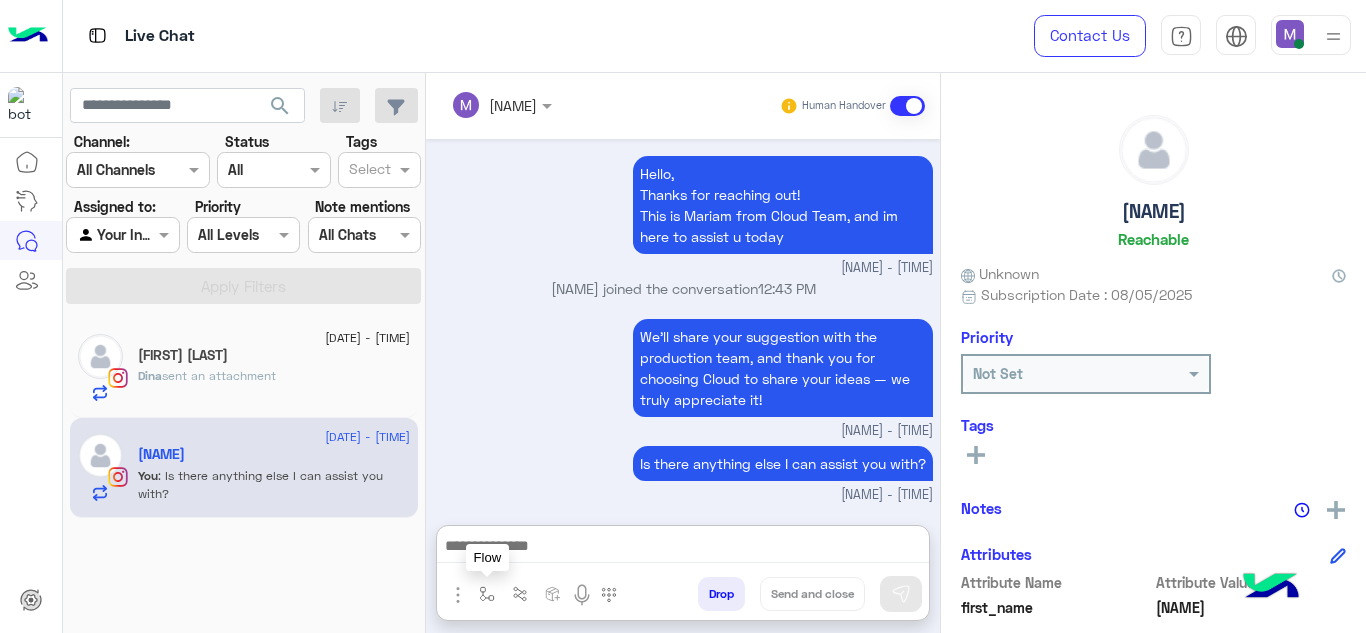 click at bounding box center (487, 594) 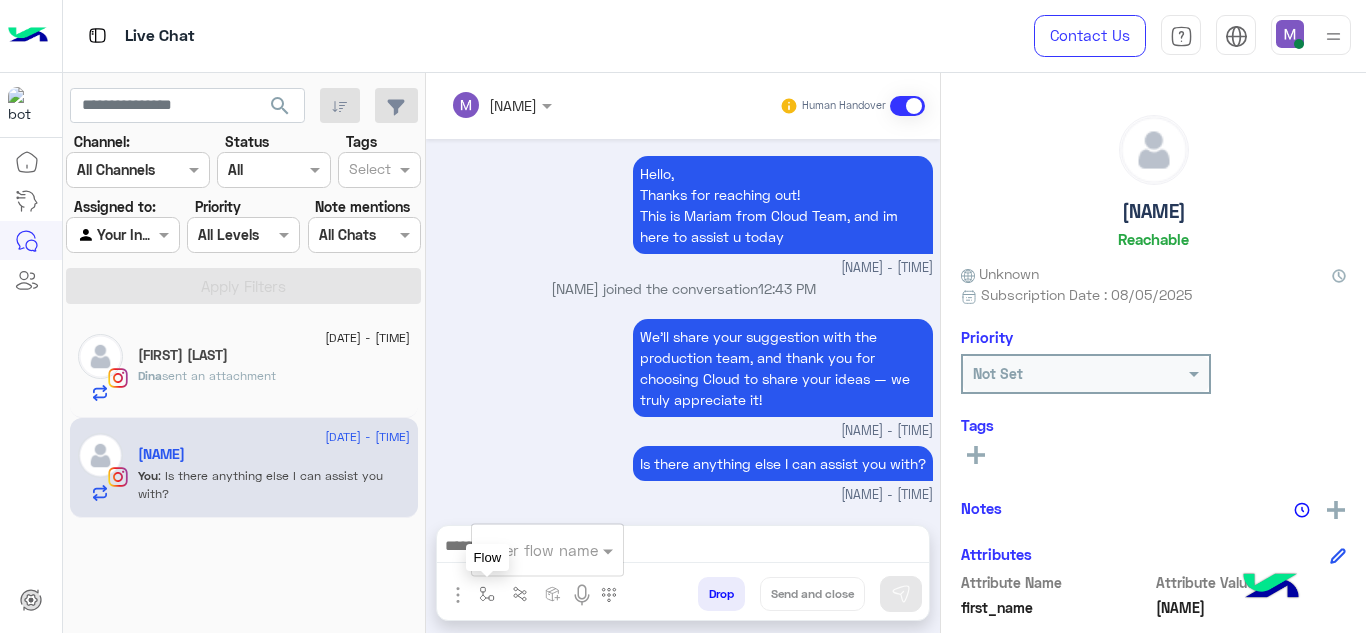 type 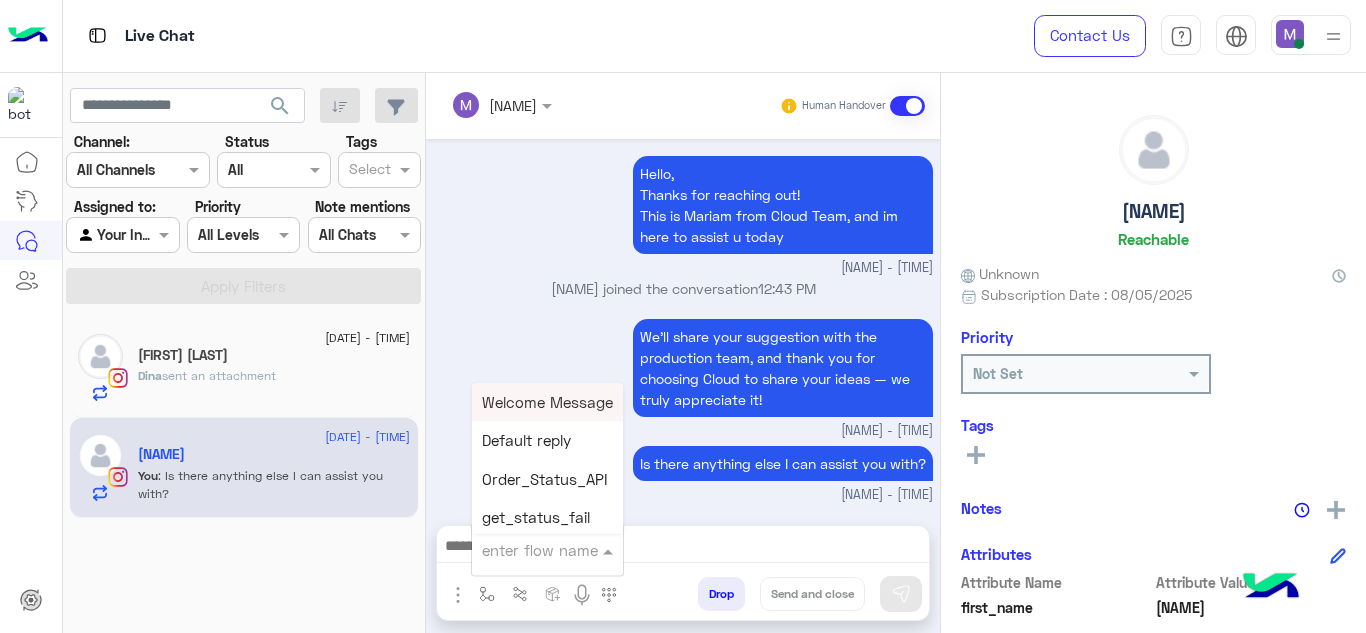 click at bounding box center (523, 550) 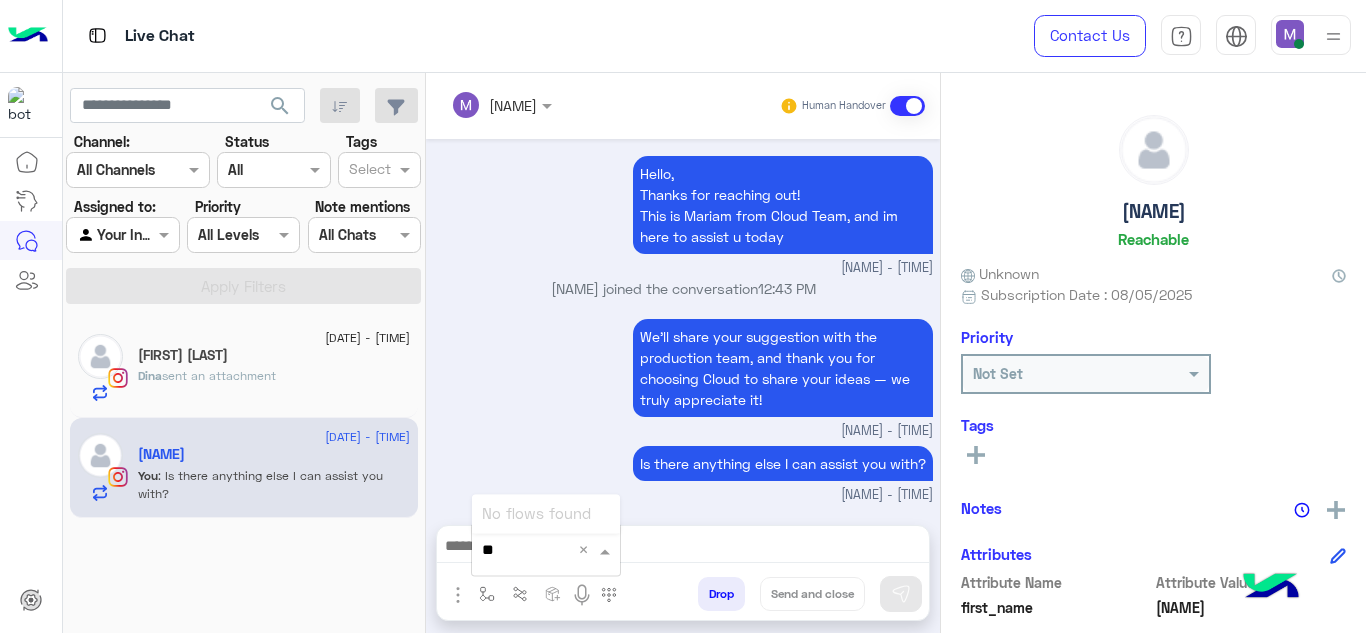 type on "*" 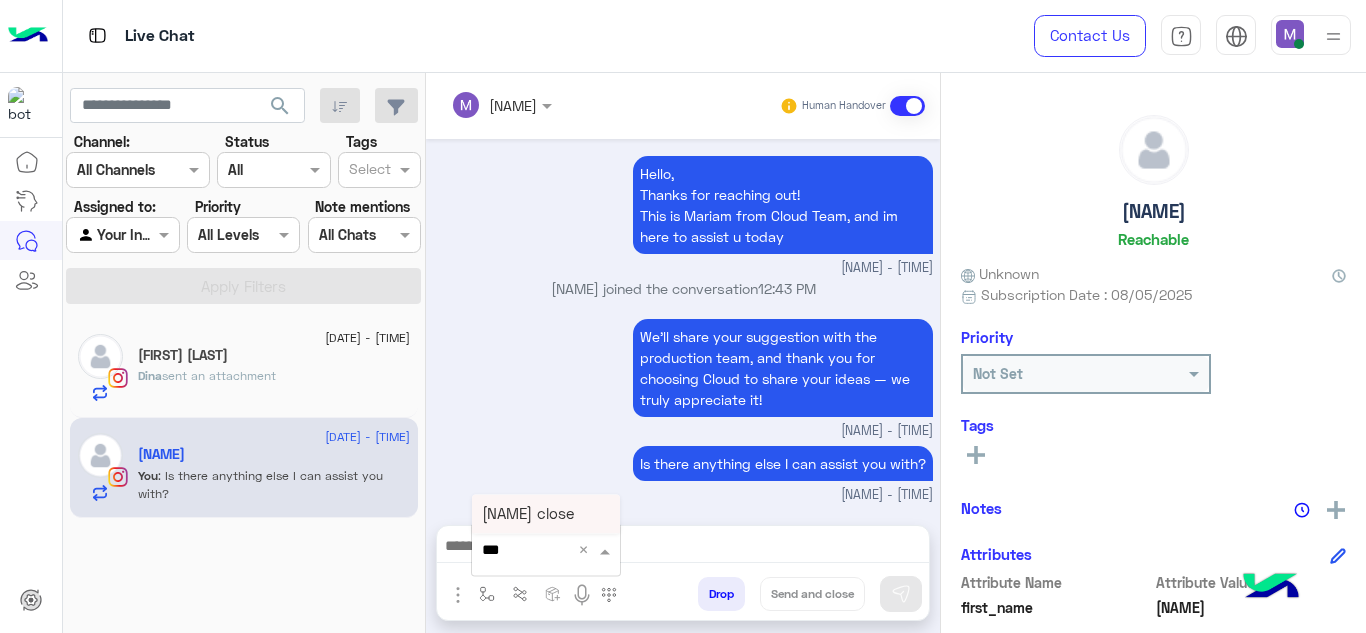 type on "****" 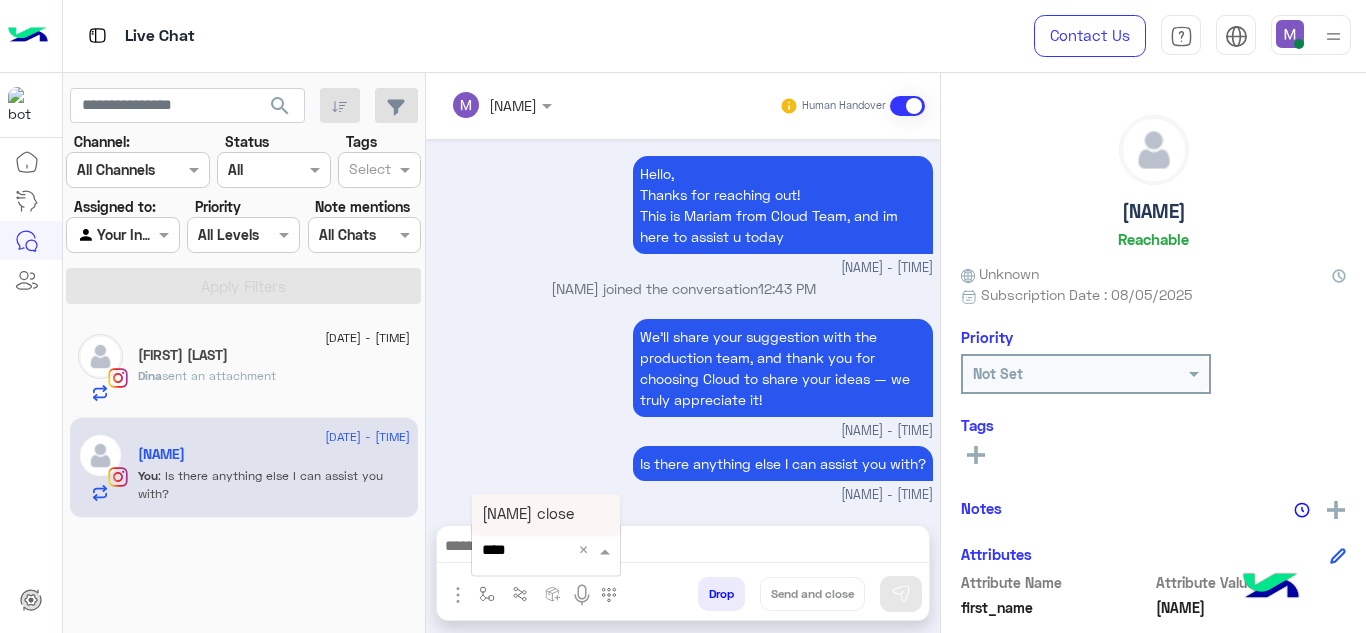 click on "Jana close" at bounding box center [546, 514] 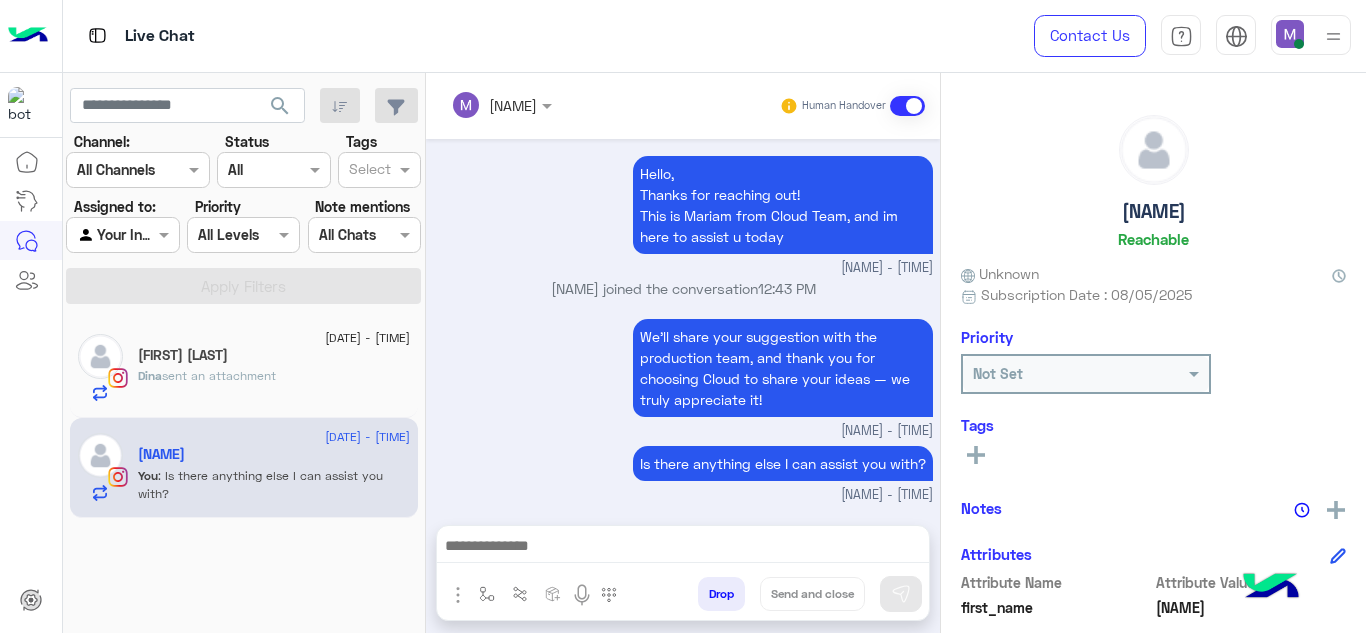 type on "**********" 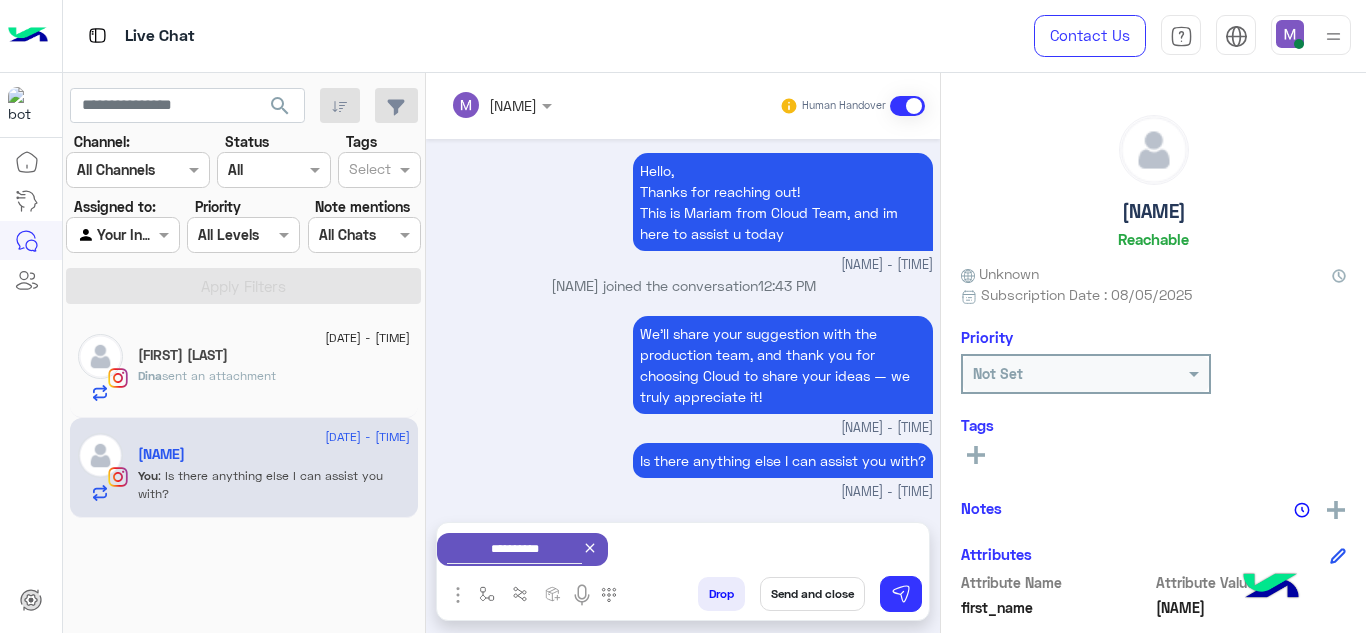 click on "Send and close" at bounding box center [812, 594] 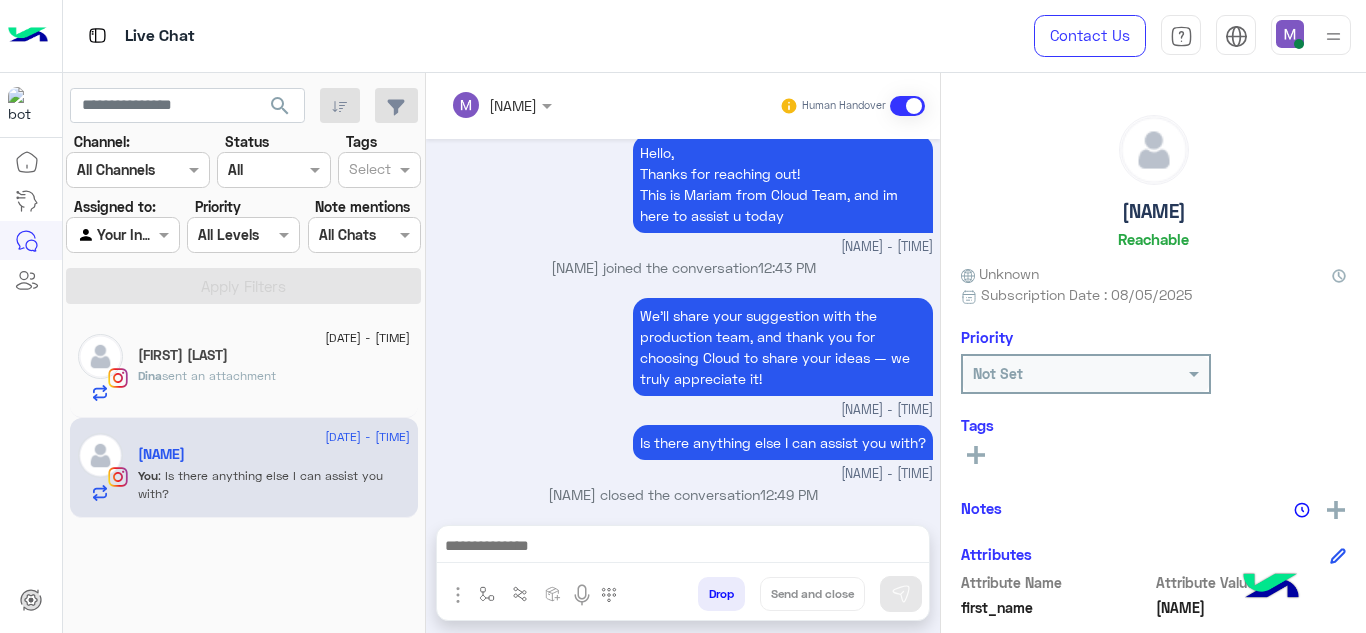 scroll, scrollTop: 627, scrollLeft: 0, axis: vertical 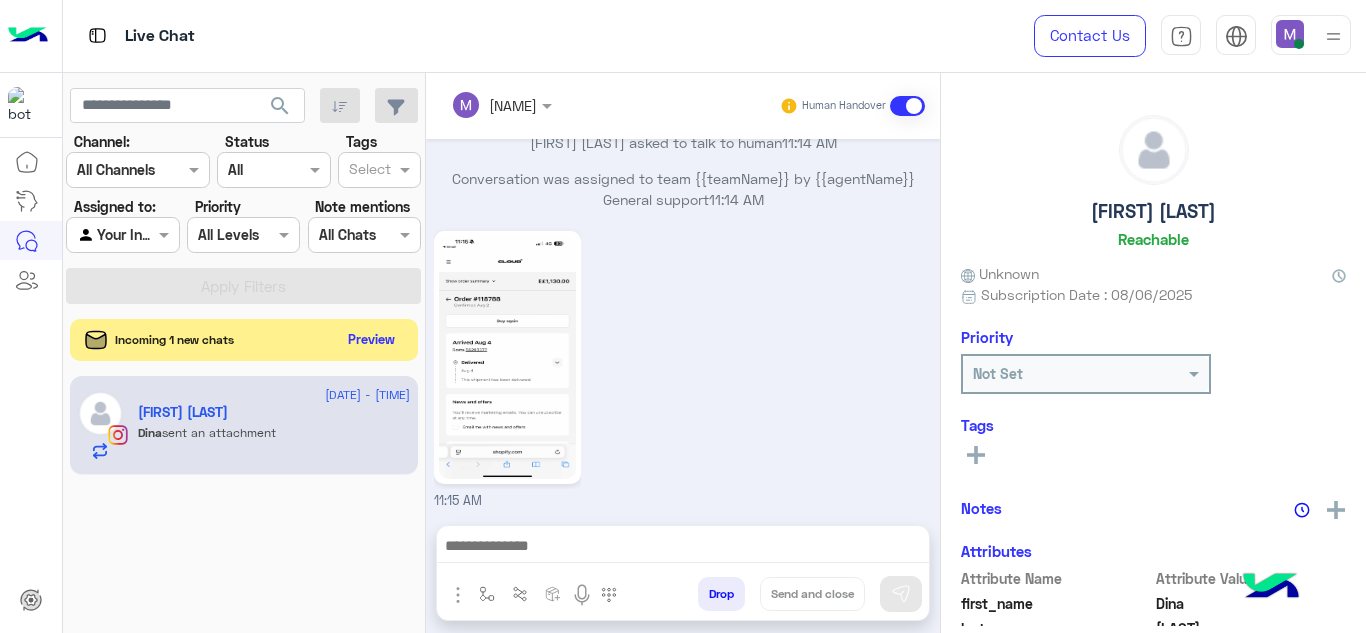 click on "Preview" 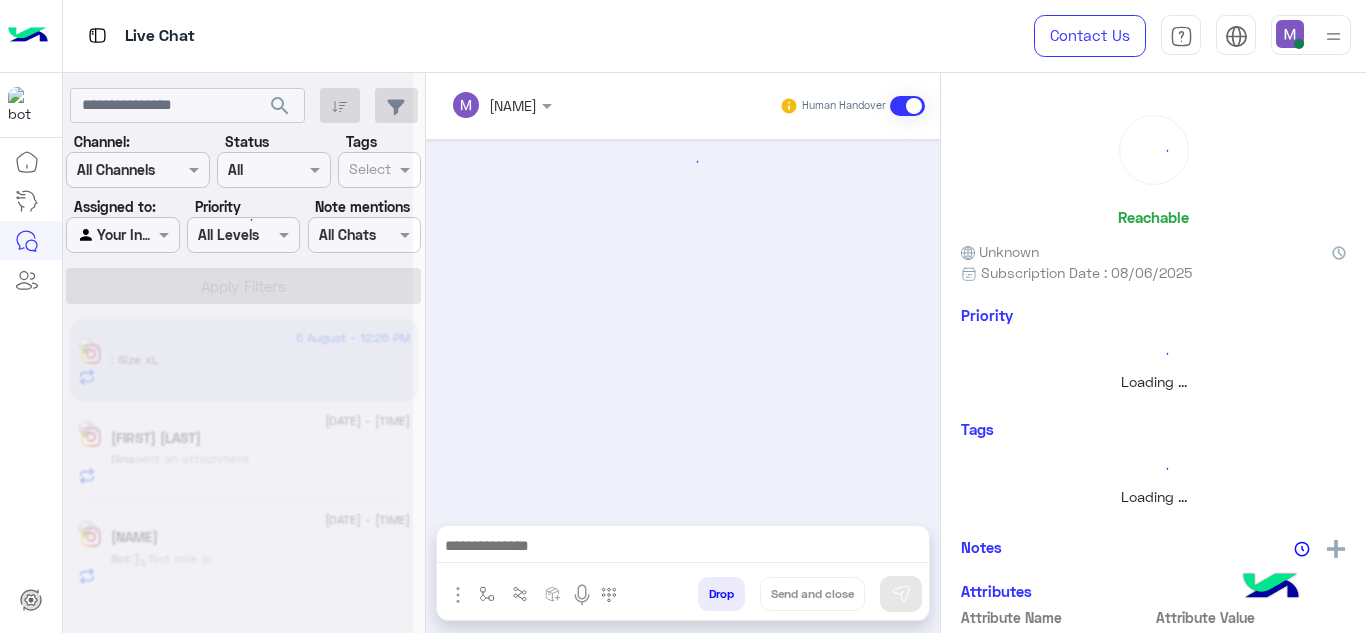 scroll, scrollTop: 730, scrollLeft: 0, axis: vertical 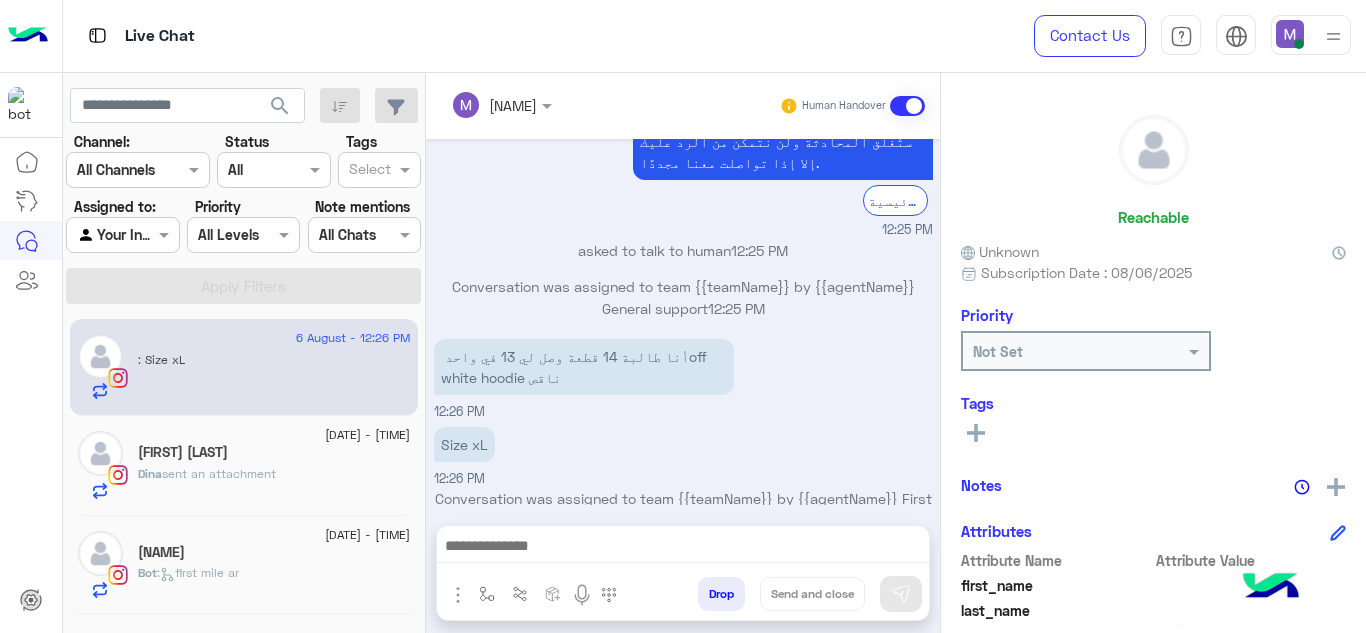 click on ":   first mile ar" 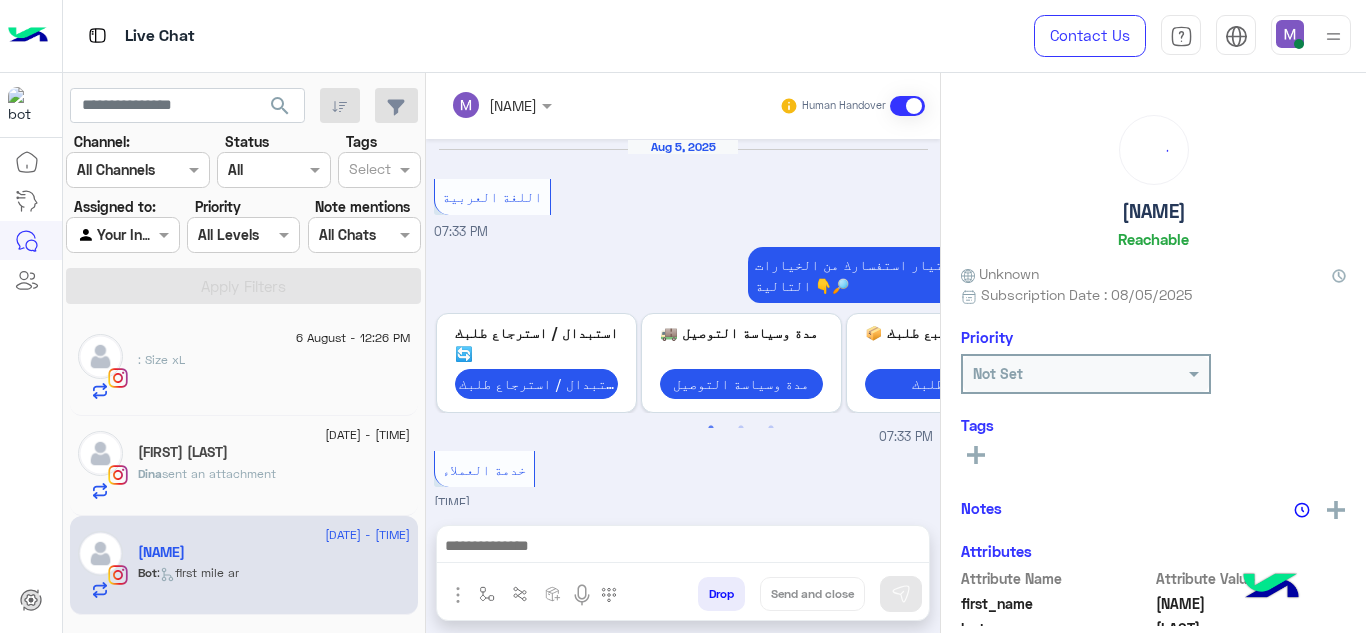 scroll, scrollTop: 732, scrollLeft: 0, axis: vertical 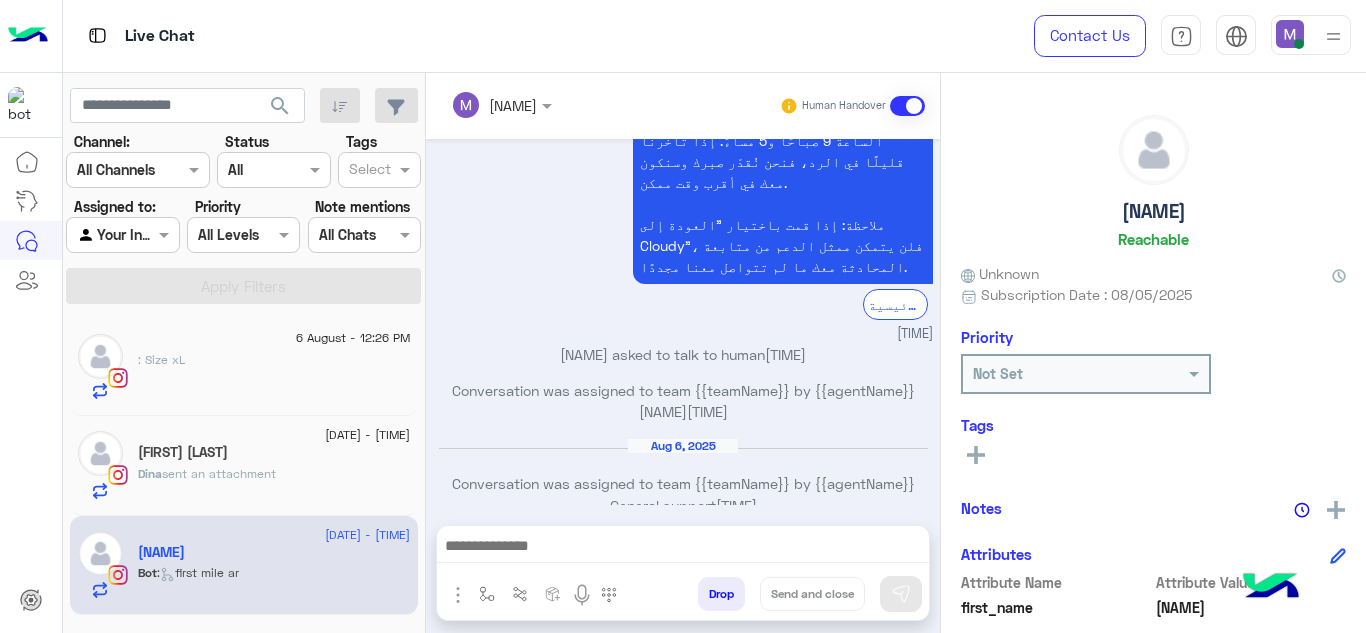 click on "sent an attachment" 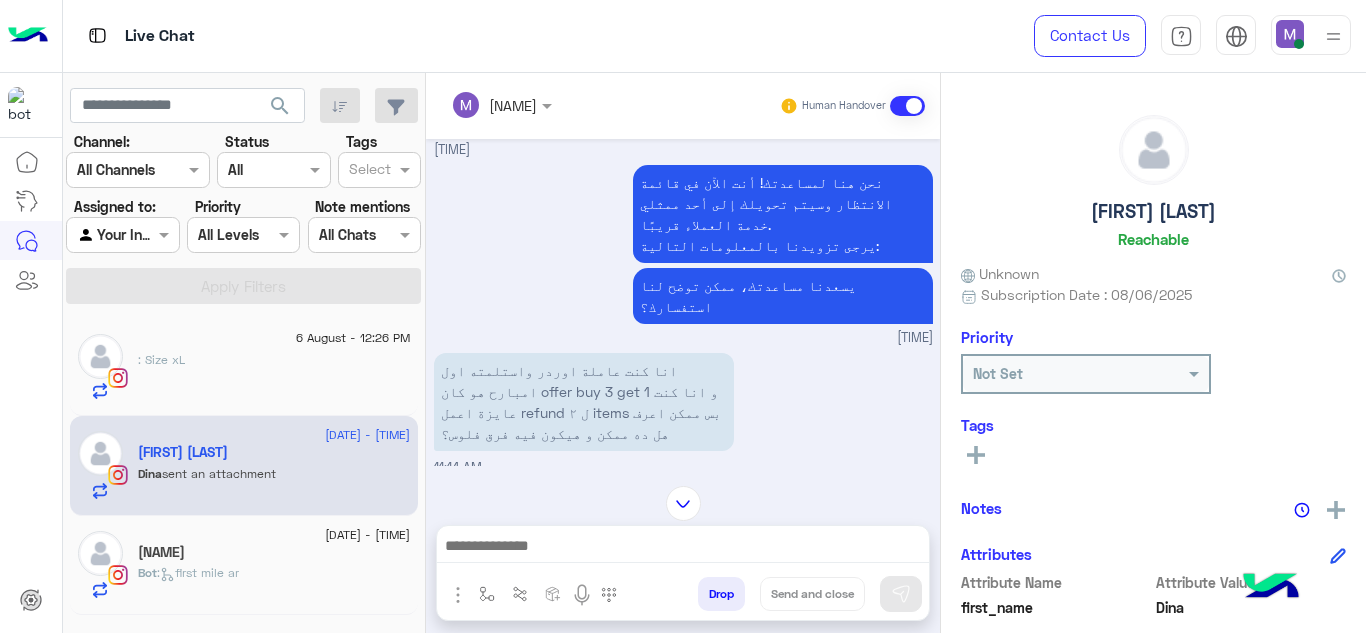 scroll, scrollTop: 335, scrollLeft: 0, axis: vertical 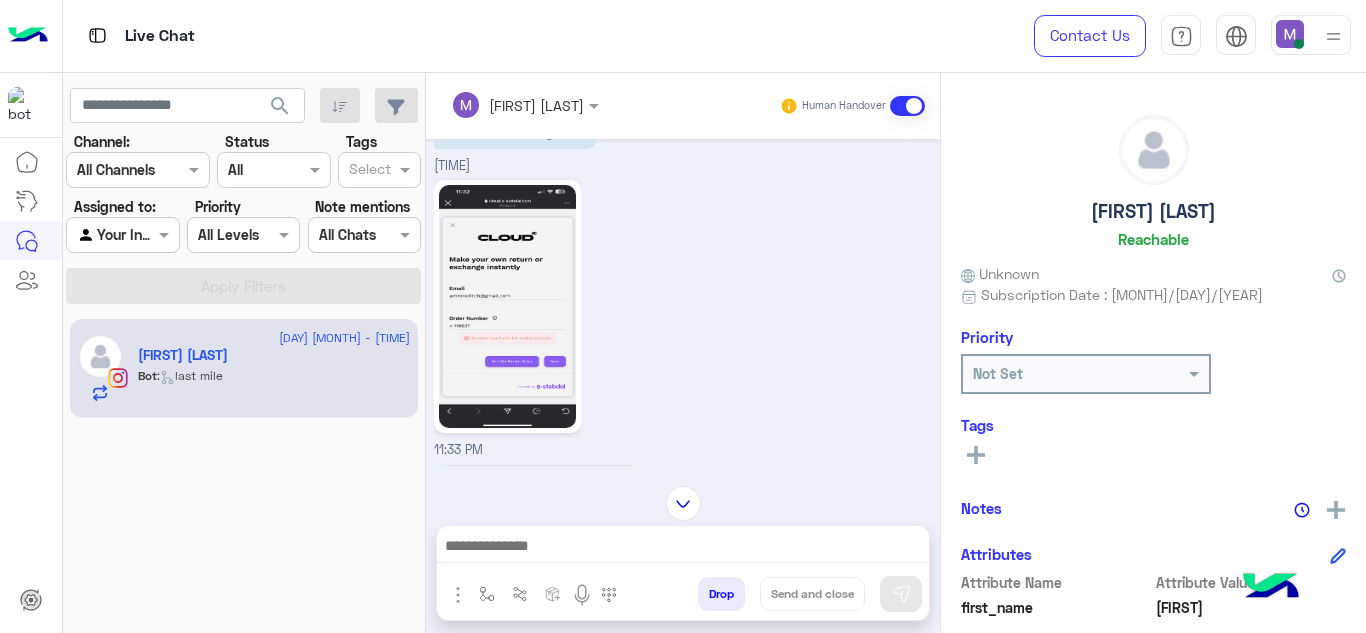 click 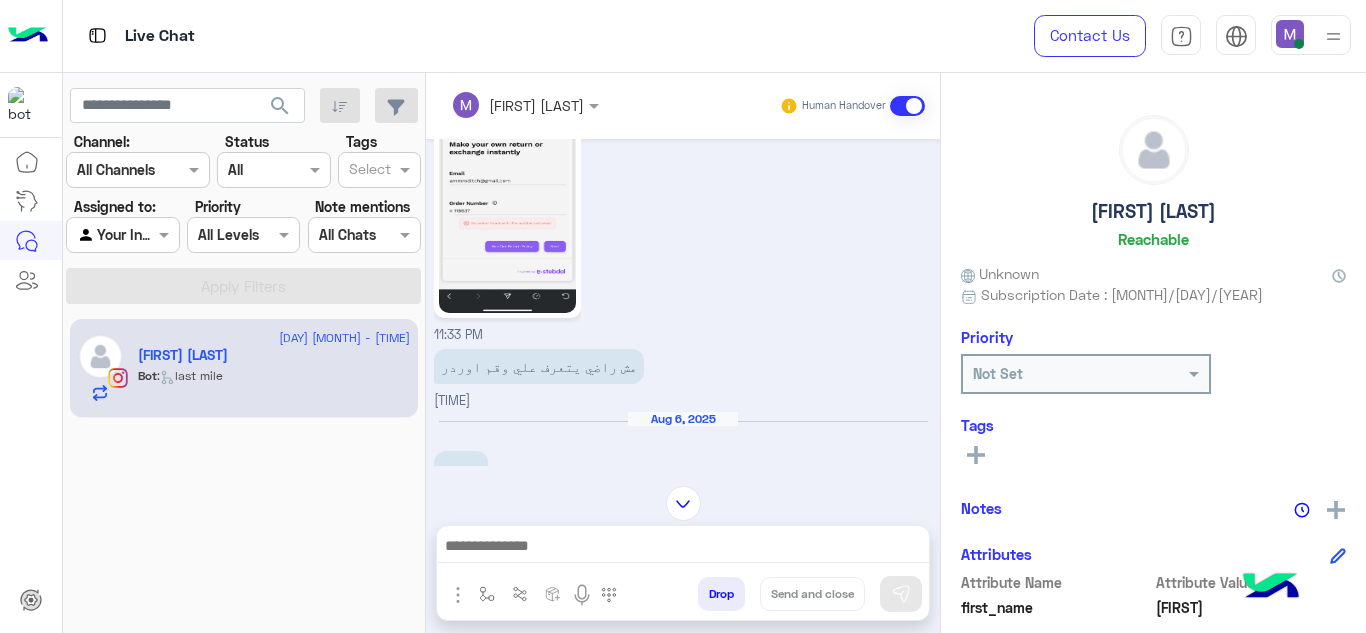 scroll, scrollTop: 6547, scrollLeft: 0, axis: vertical 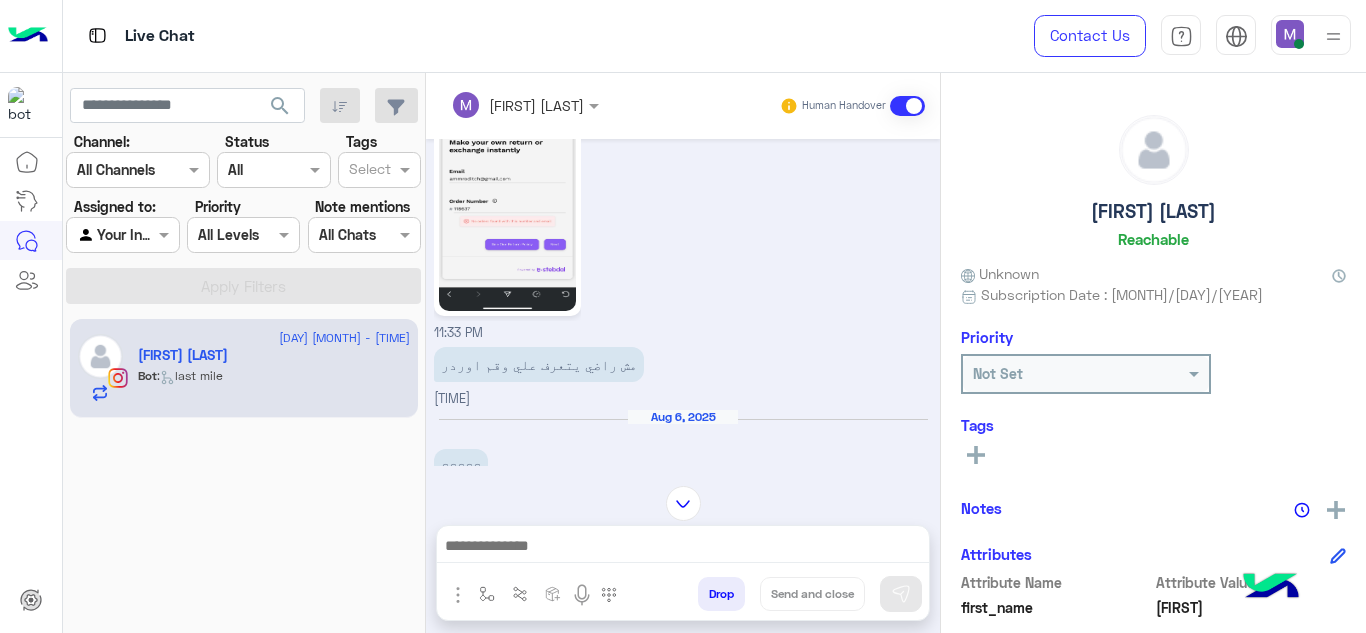 click 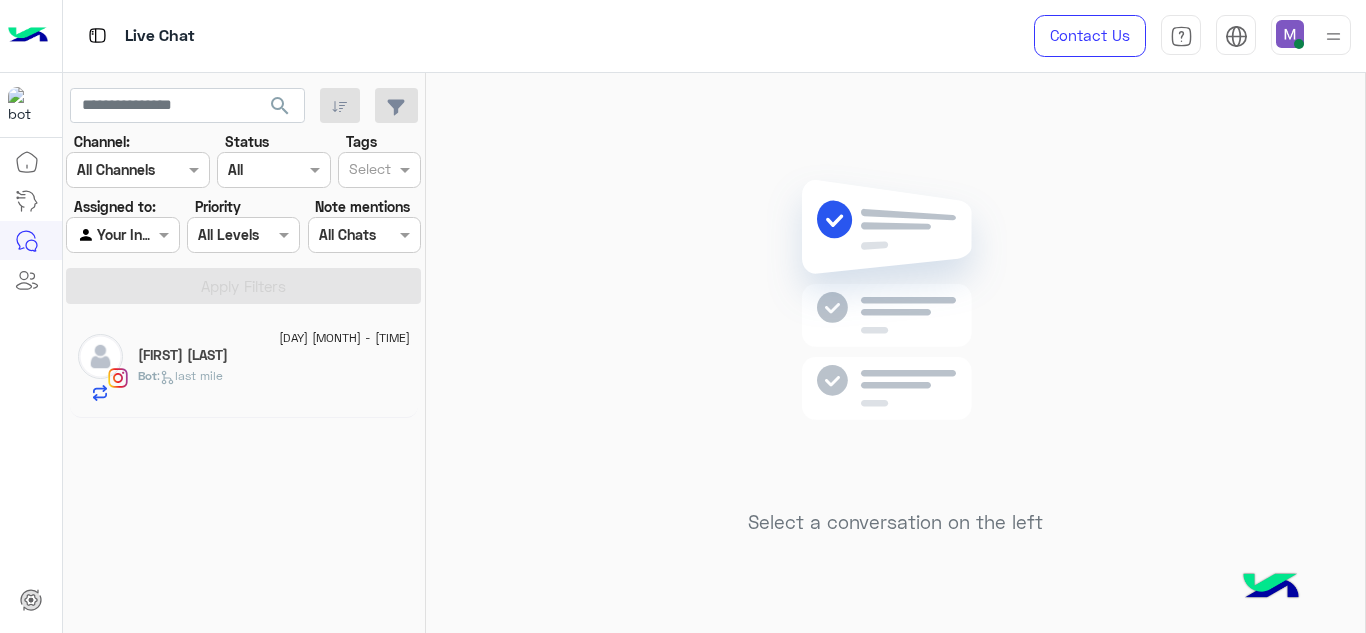 click on "Bot :   last mile" 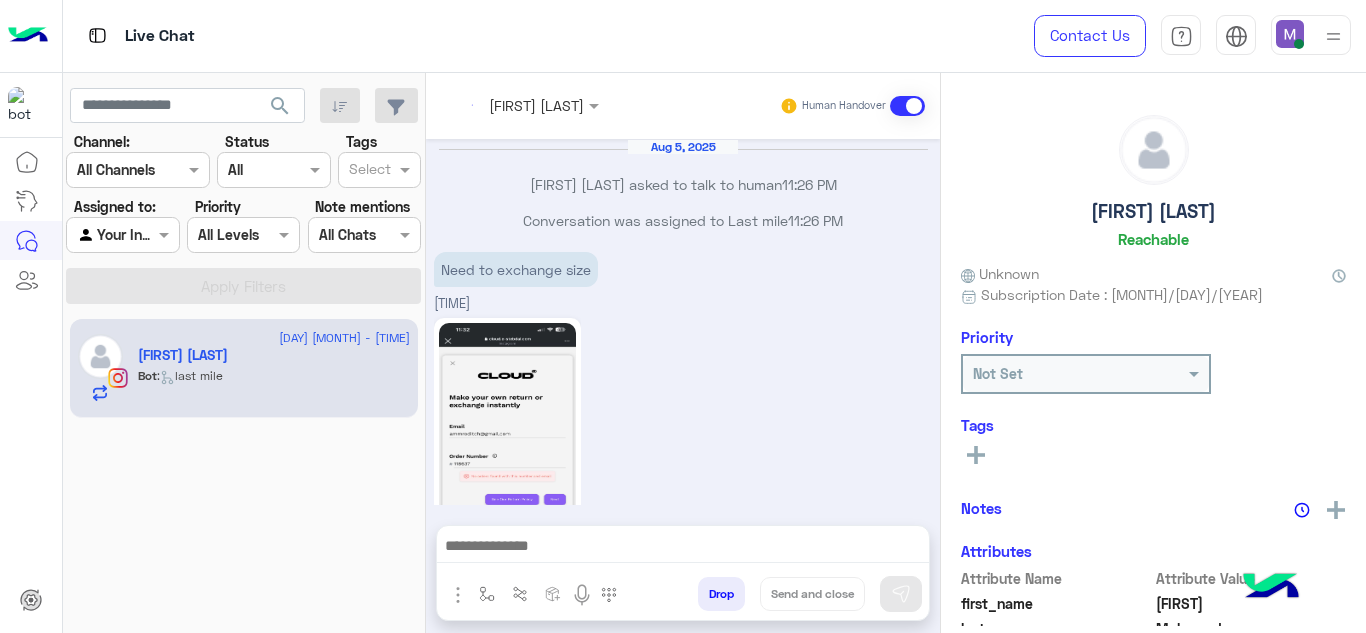 scroll, scrollTop: 656, scrollLeft: 0, axis: vertical 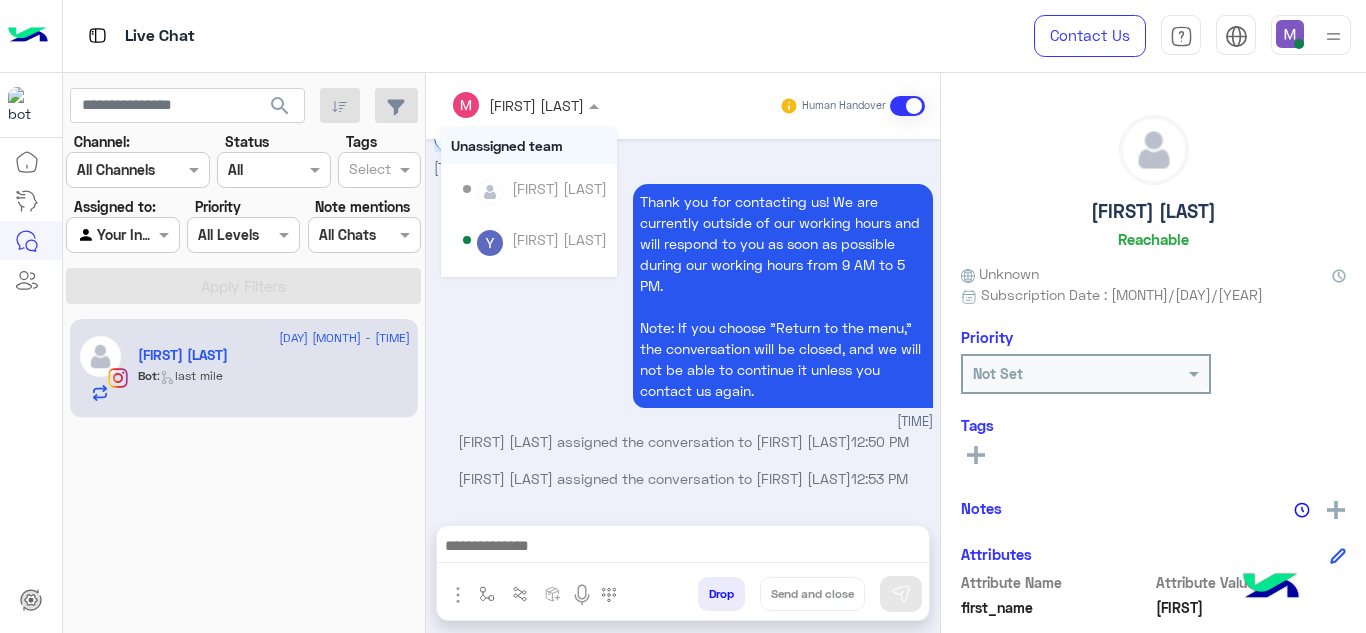 click at bounding box center (596, 105) 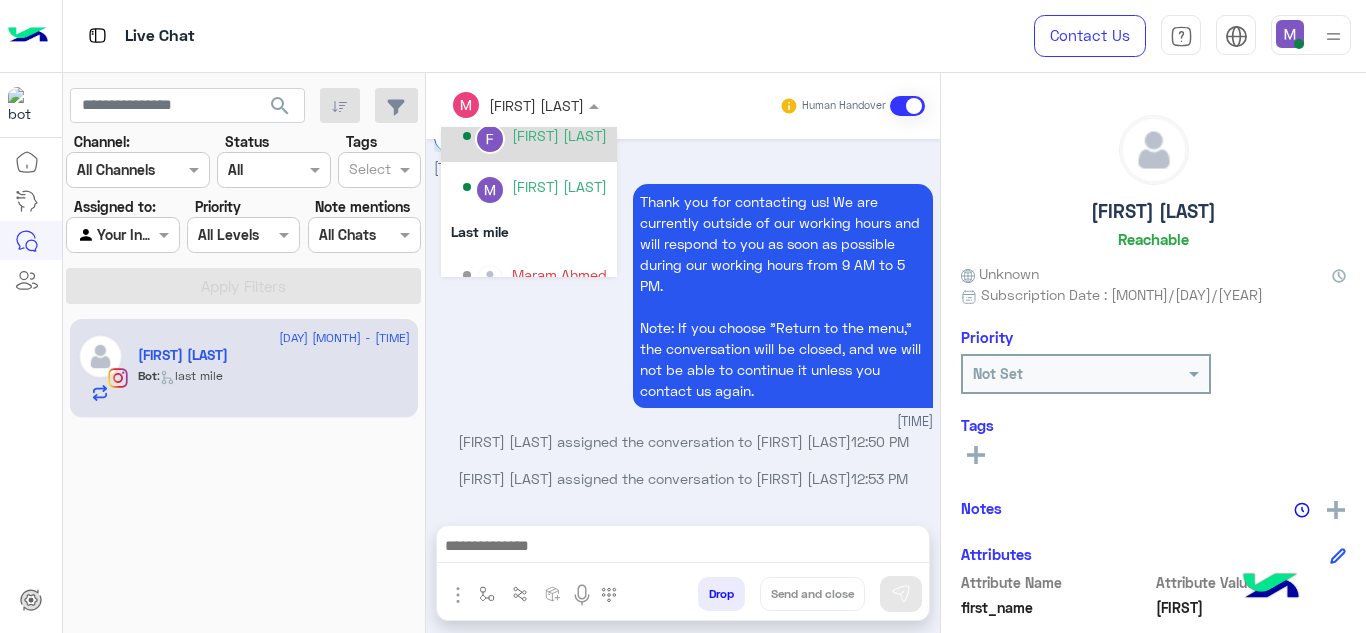 scroll, scrollTop: 400, scrollLeft: 0, axis: vertical 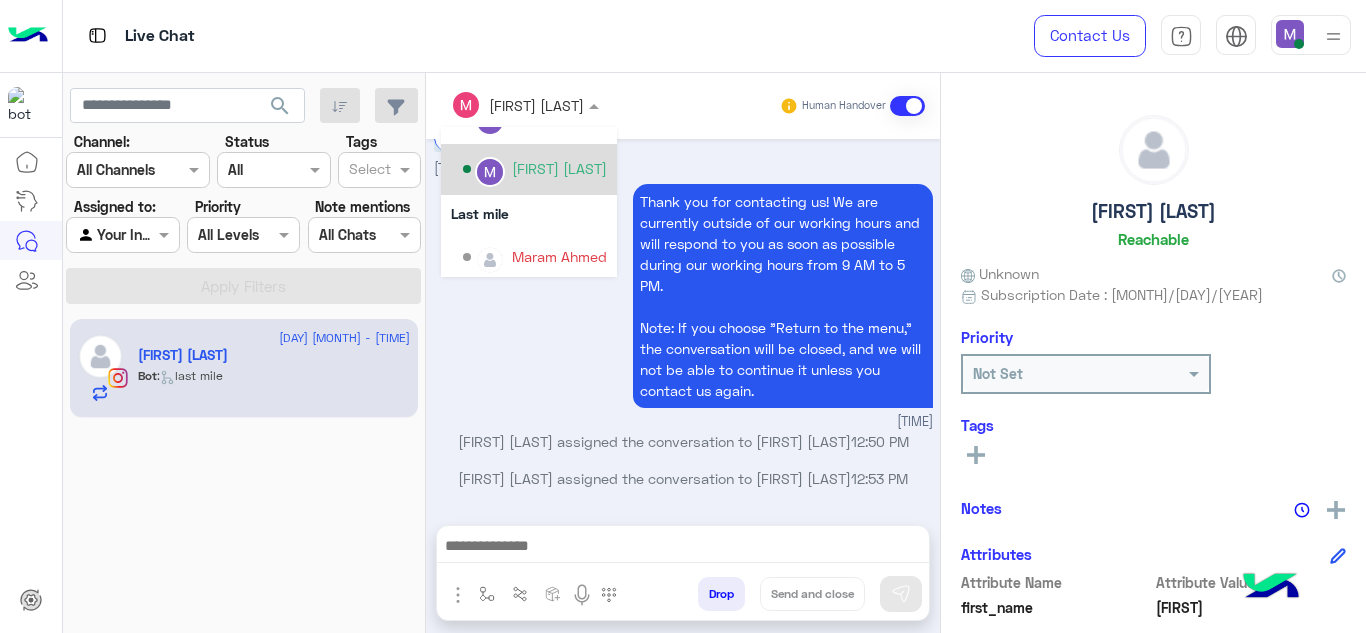 click on "Marex George" at bounding box center (559, 168) 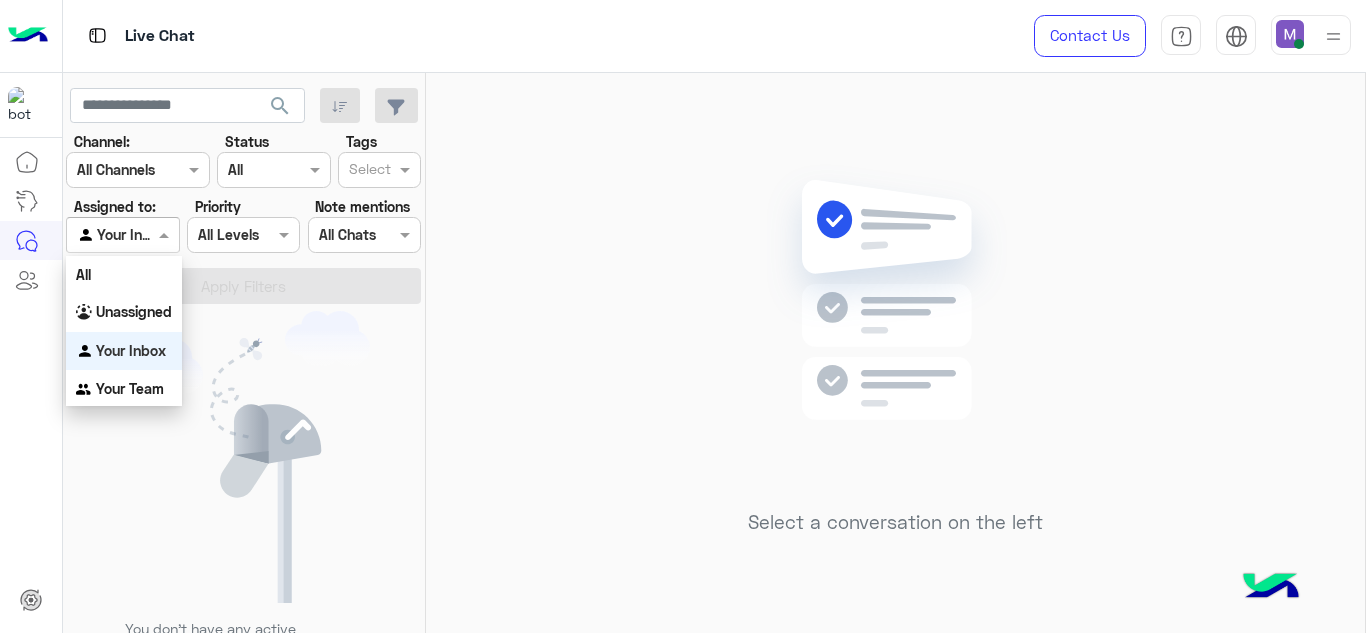 click at bounding box center [166, 234] 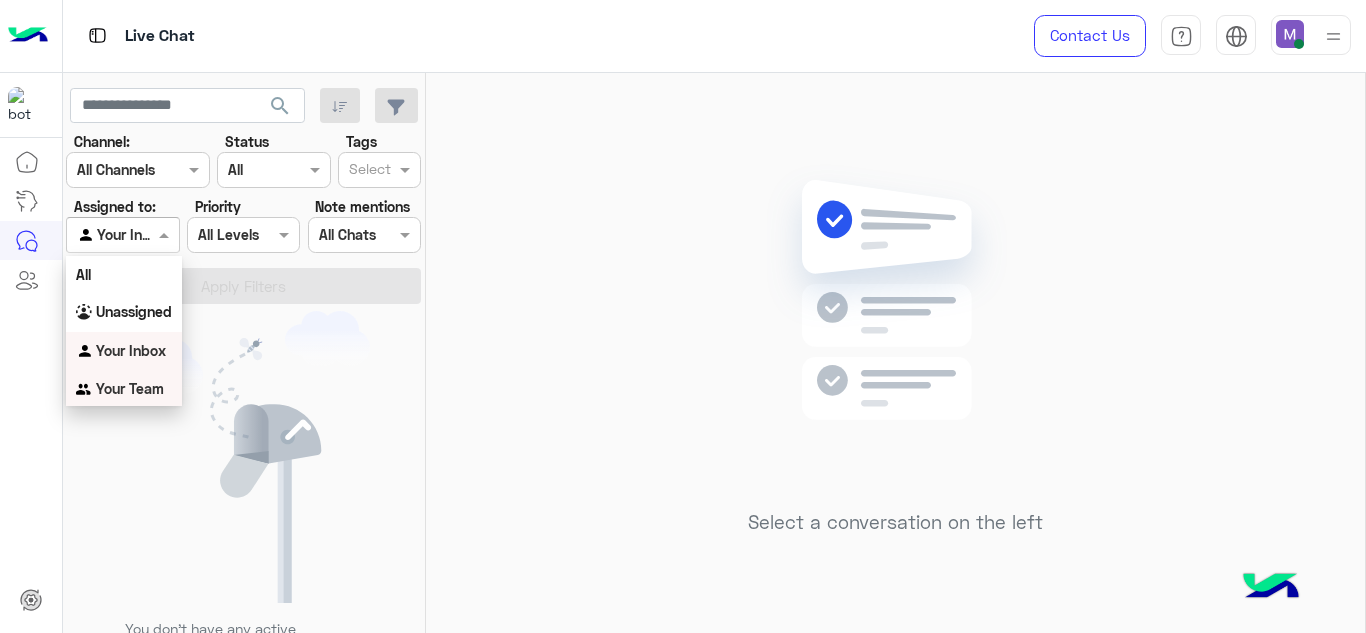 click on "Your Team" at bounding box center [124, 389] 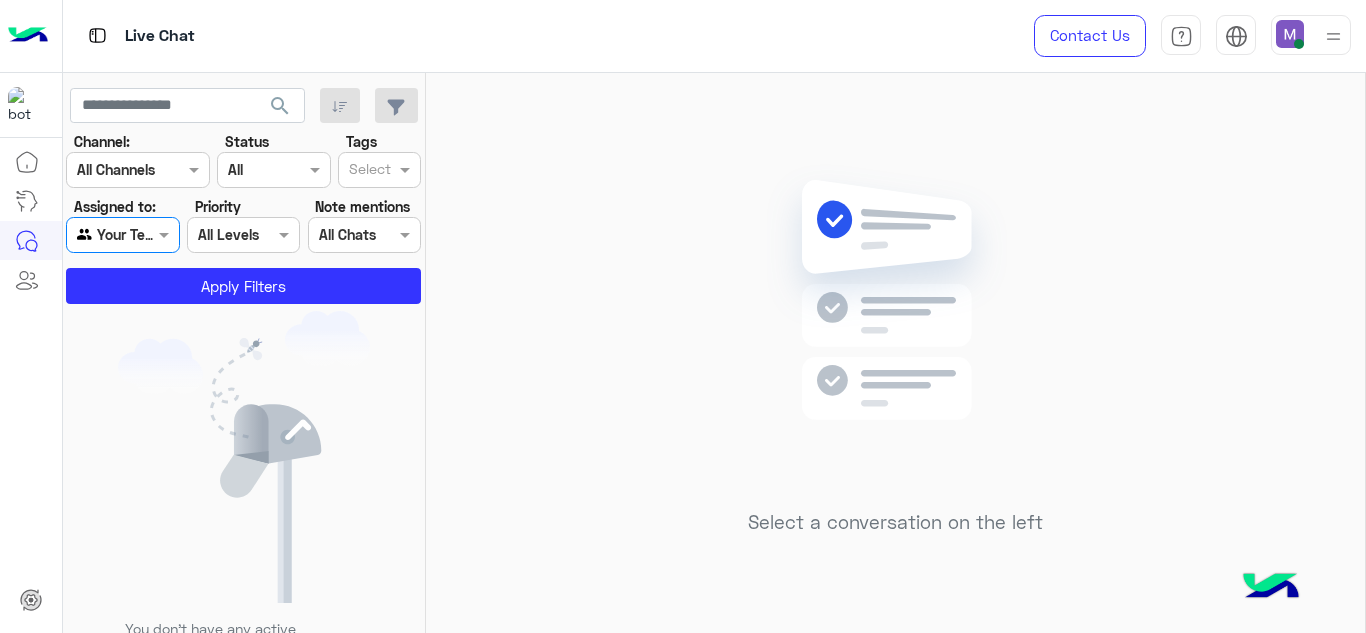 click 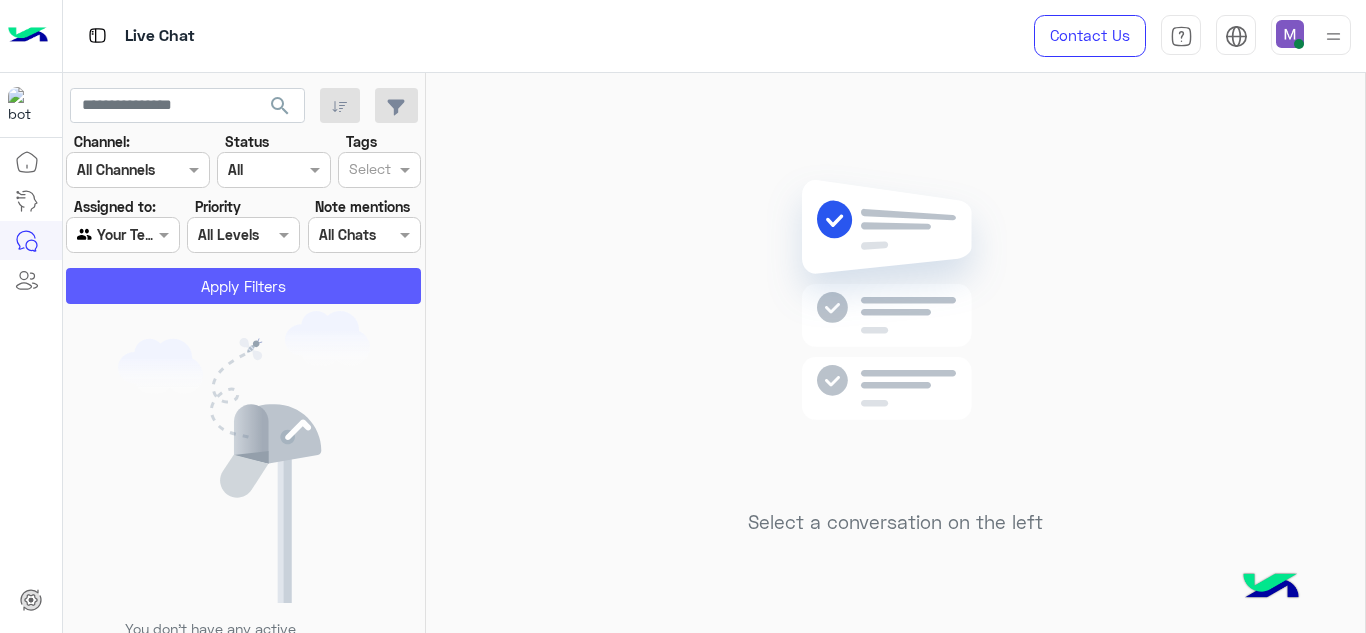 click on "Apply Filters" 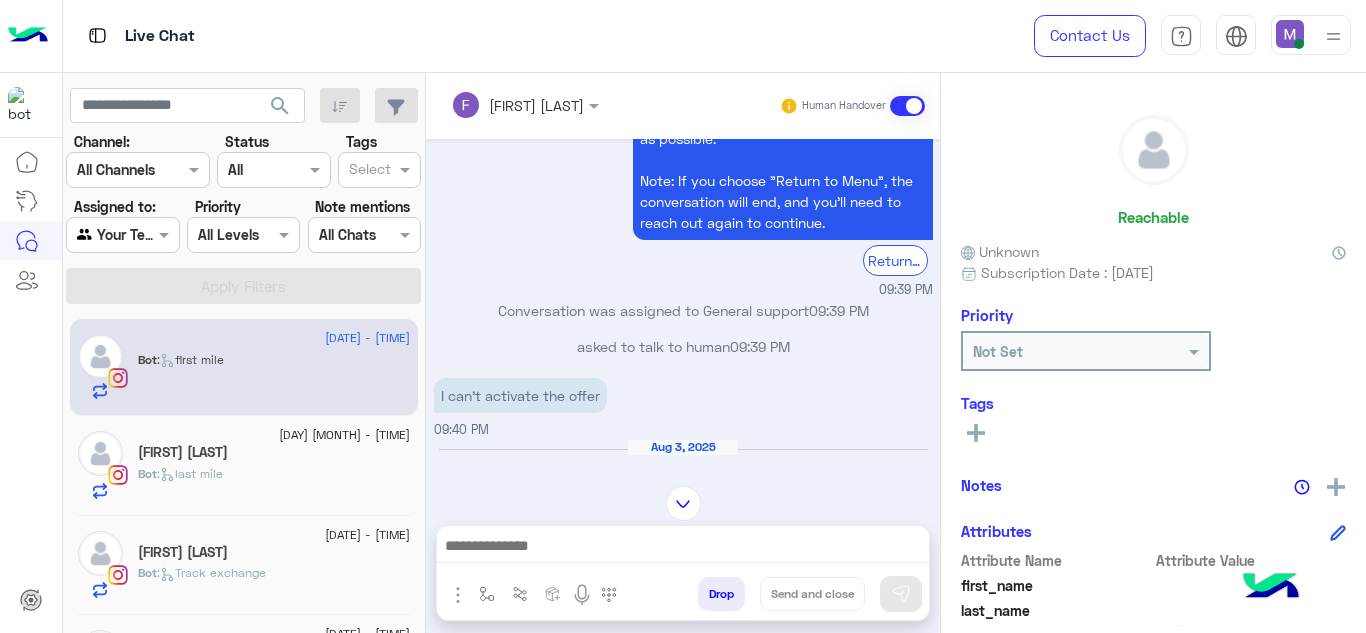 scroll, scrollTop: 716, scrollLeft: 0, axis: vertical 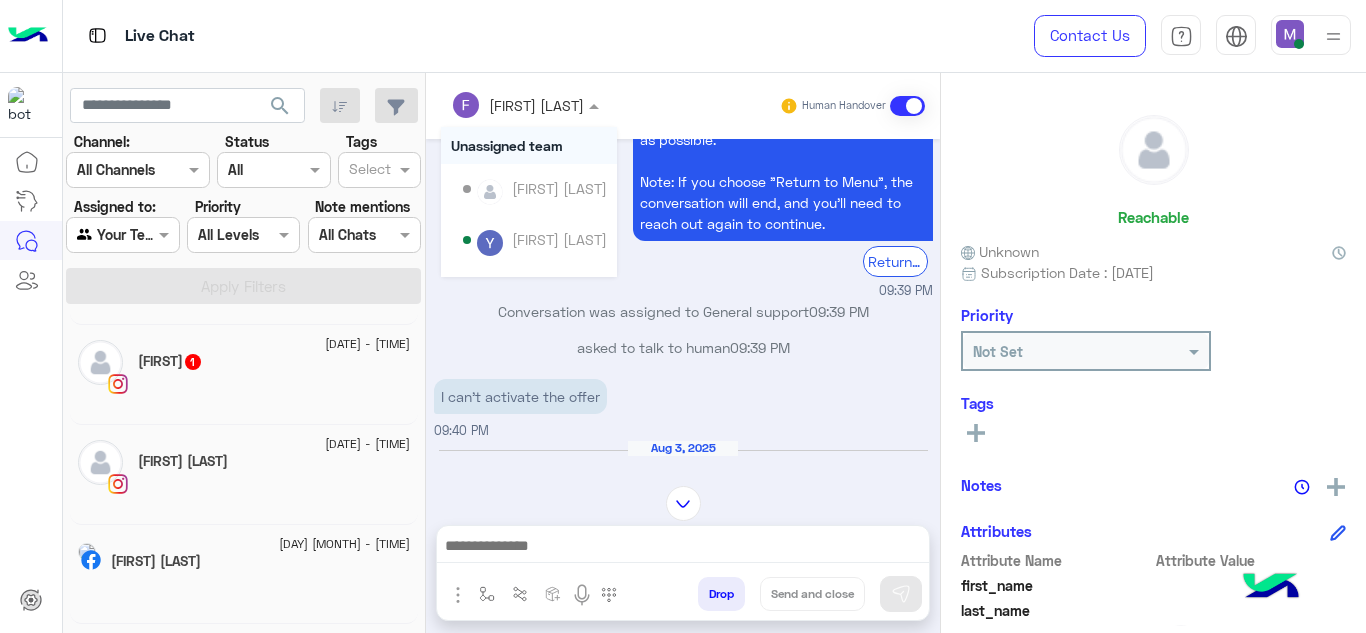click at bounding box center (499, 105) 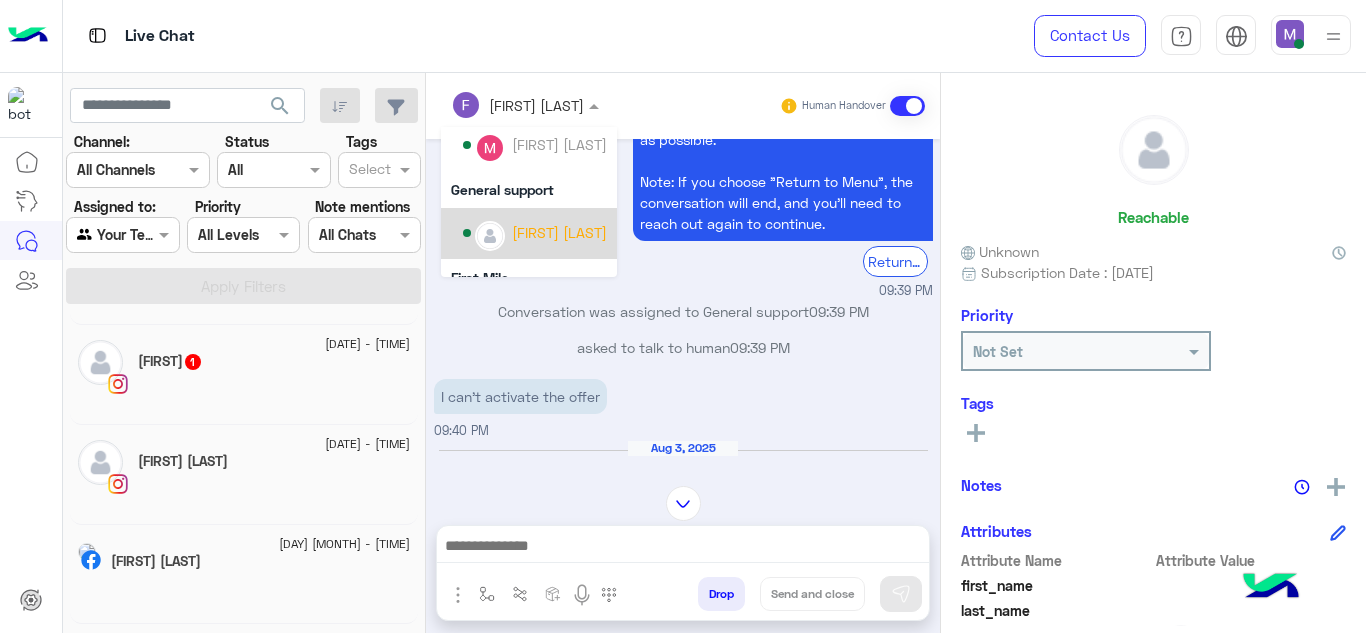 scroll, scrollTop: 198, scrollLeft: 0, axis: vertical 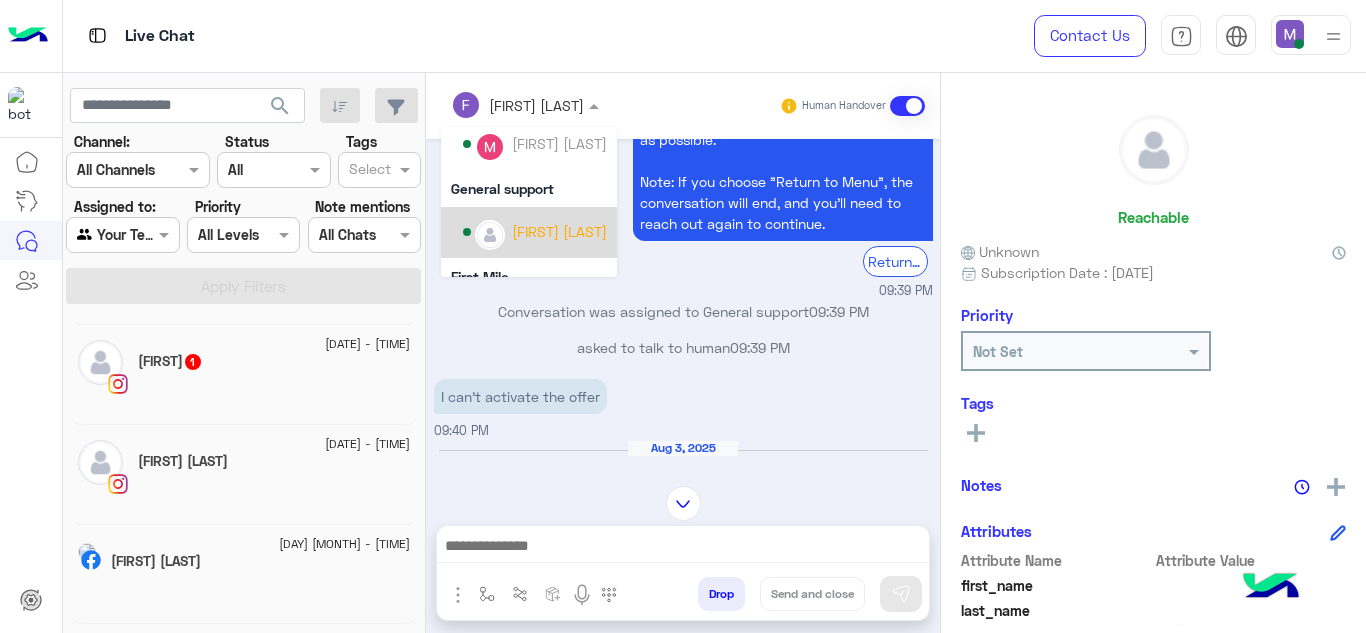 click on "Jana Aboelseoud" at bounding box center (529, 232) 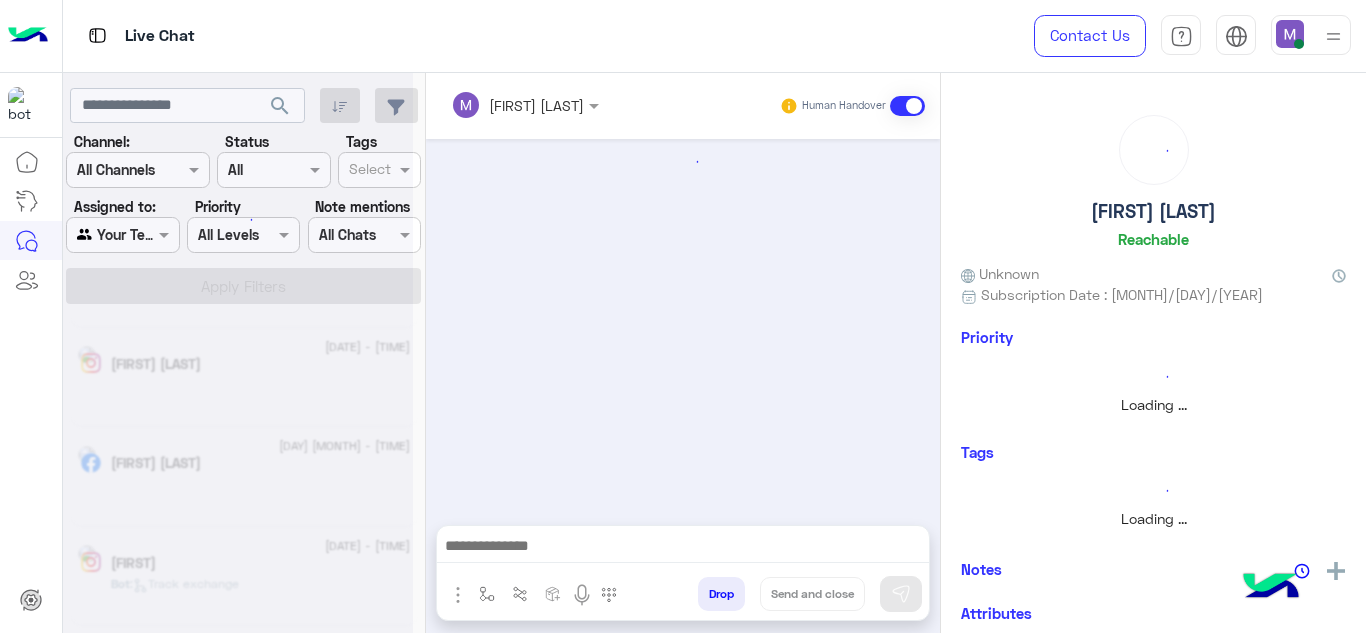 scroll, scrollTop: 0, scrollLeft: 0, axis: both 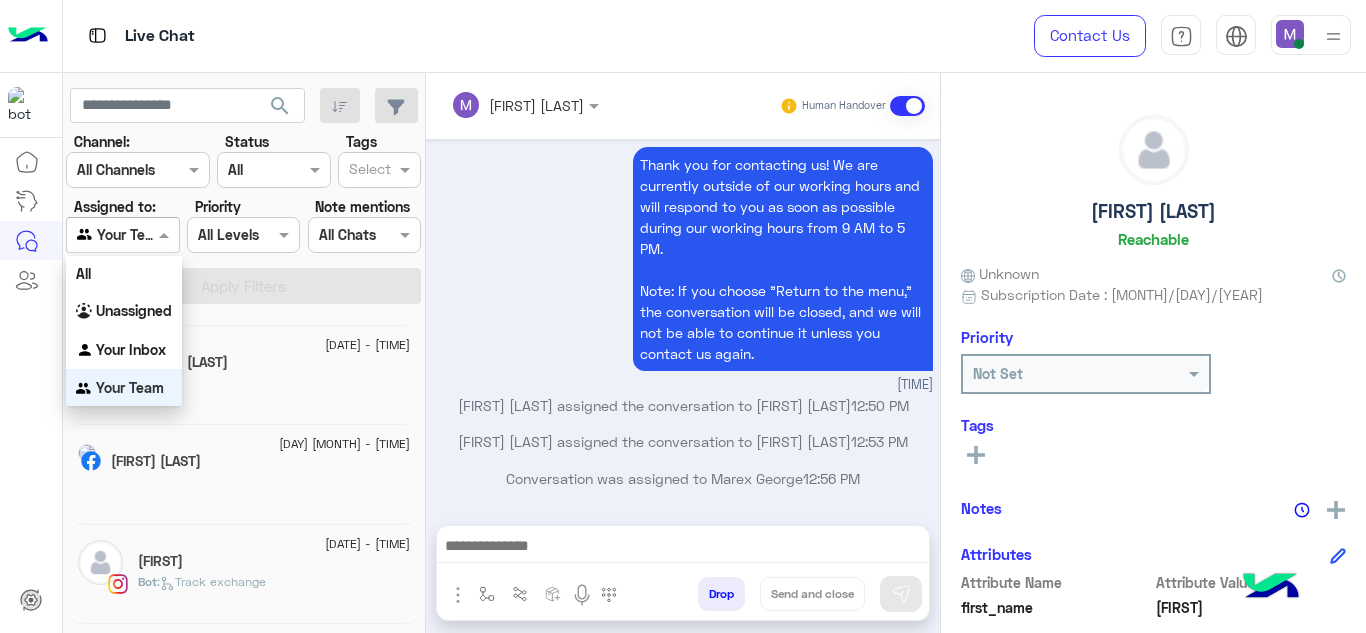 click at bounding box center [166, 234] 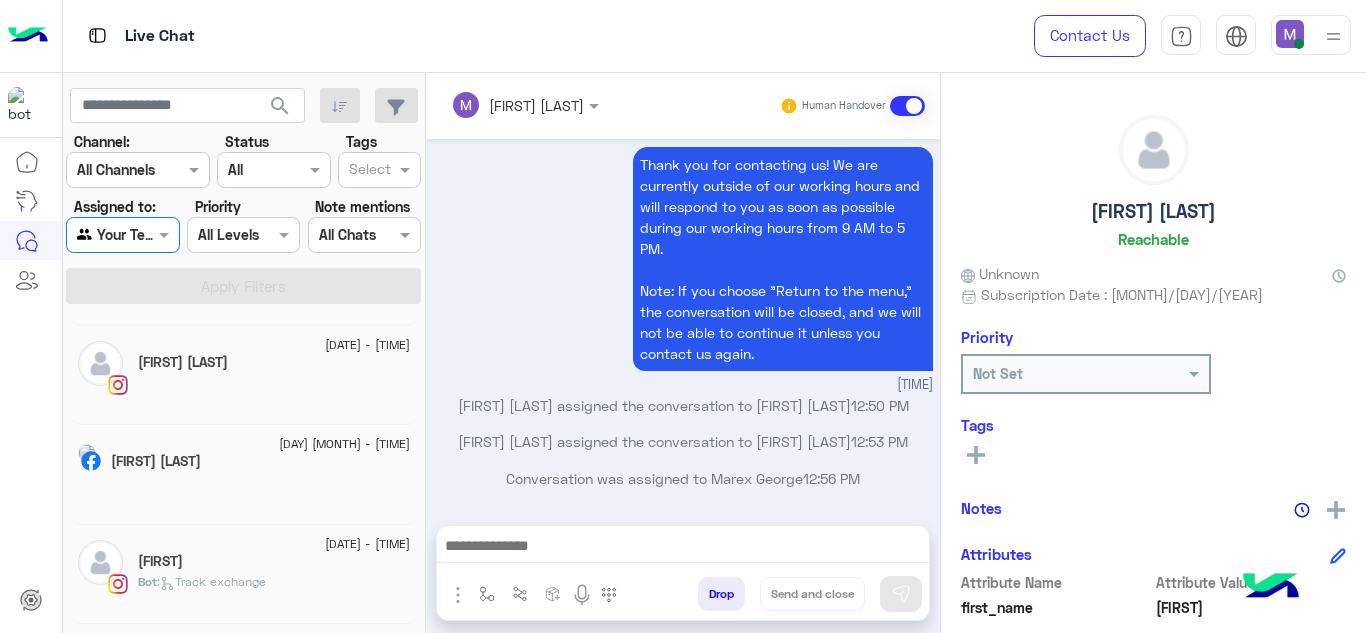 click at bounding box center [122, 234] 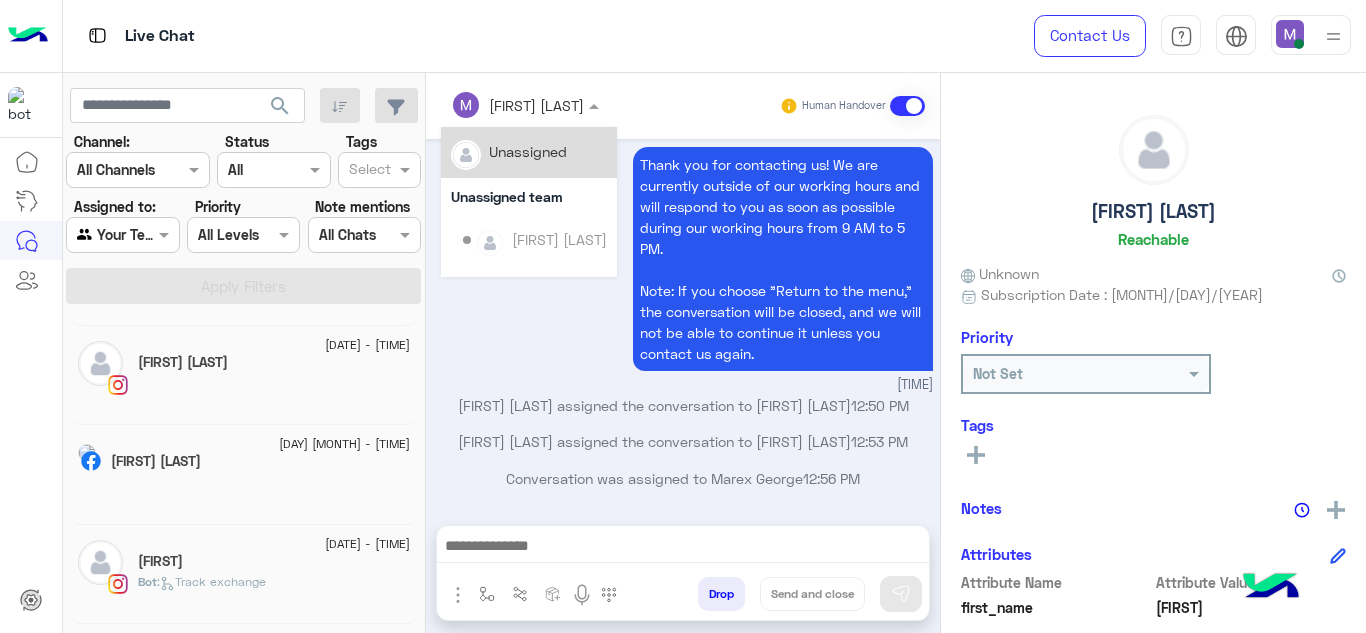 click at bounding box center (499, 105) 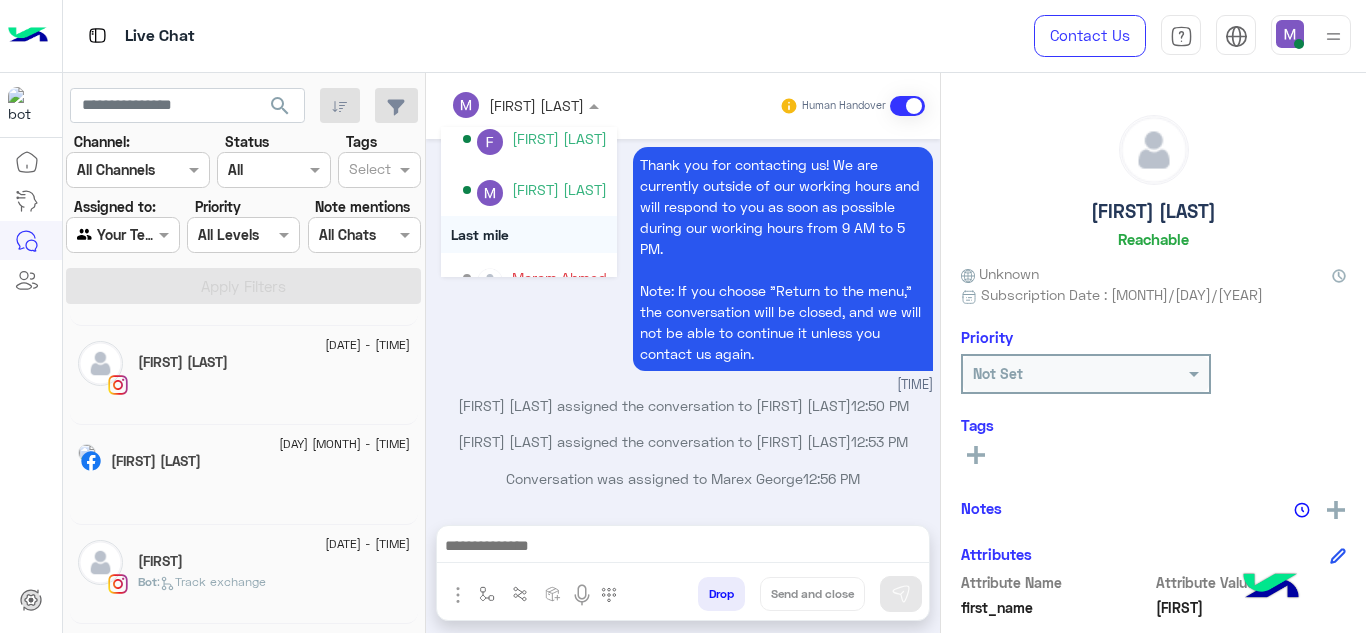 scroll, scrollTop: 380, scrollLeft: 0, axis: vertical 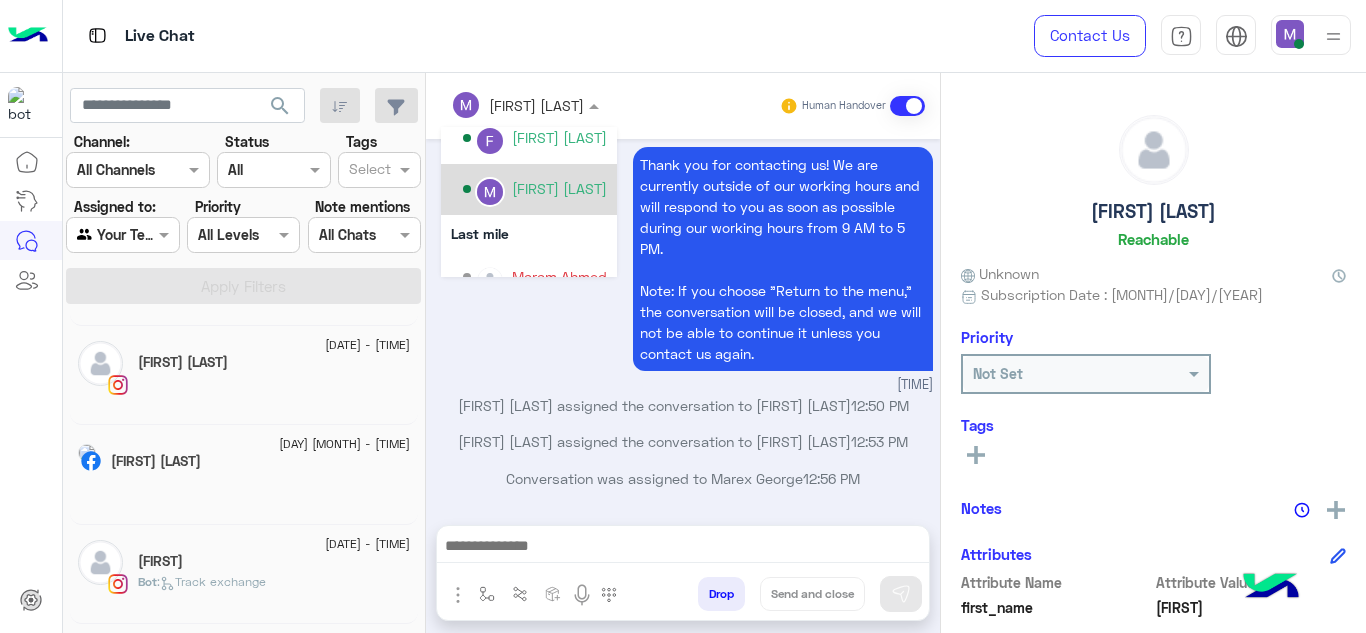 click on "Marex George" at bounding box center [559, 188] 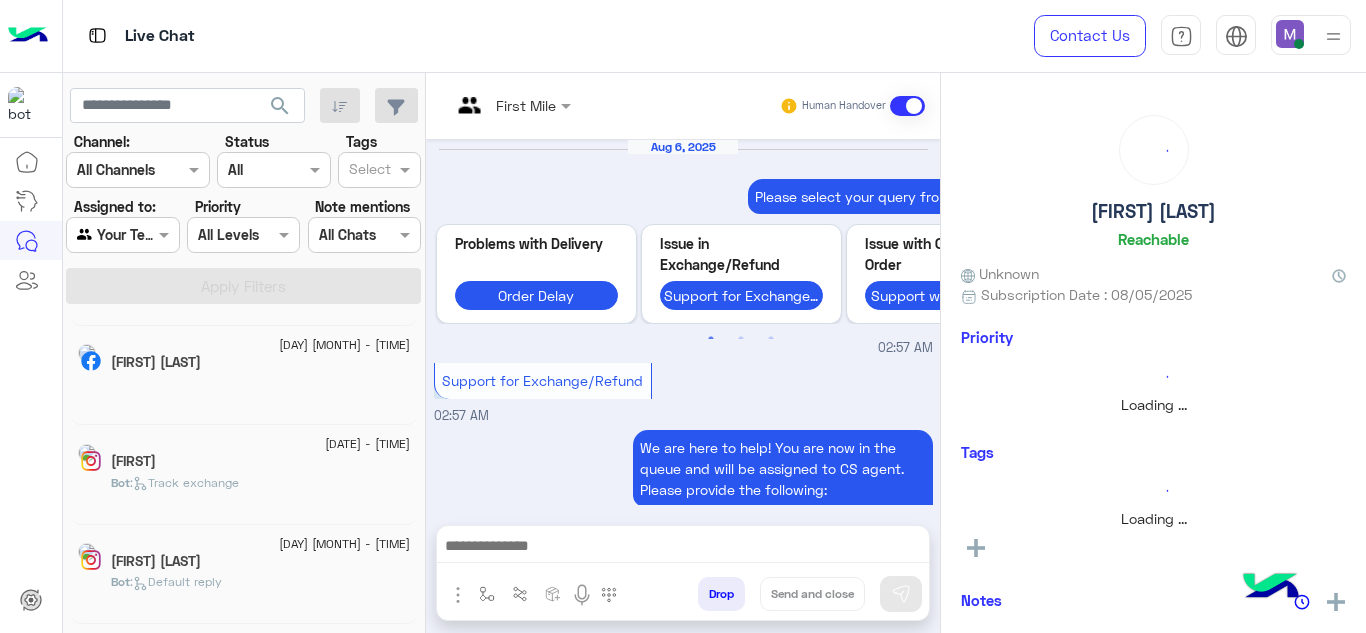 scroll, scrollTop: 788, scrollLeft: 0, axis: vertical 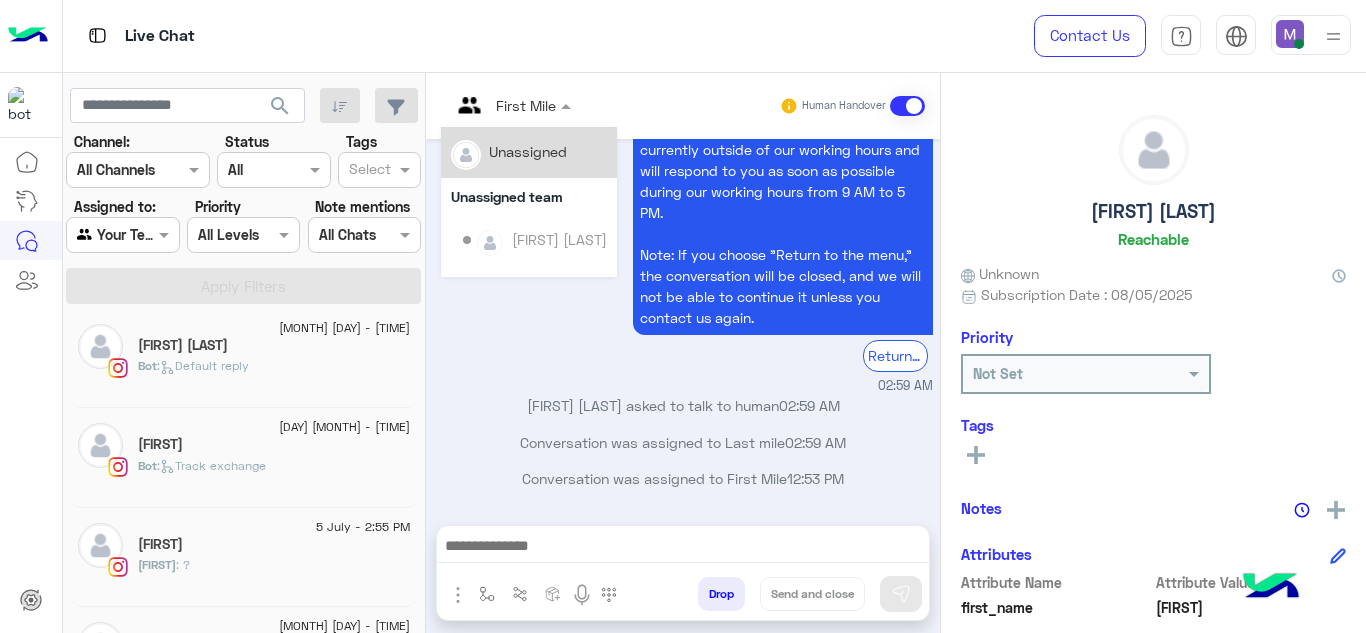 click at bounding box center [568, 105] 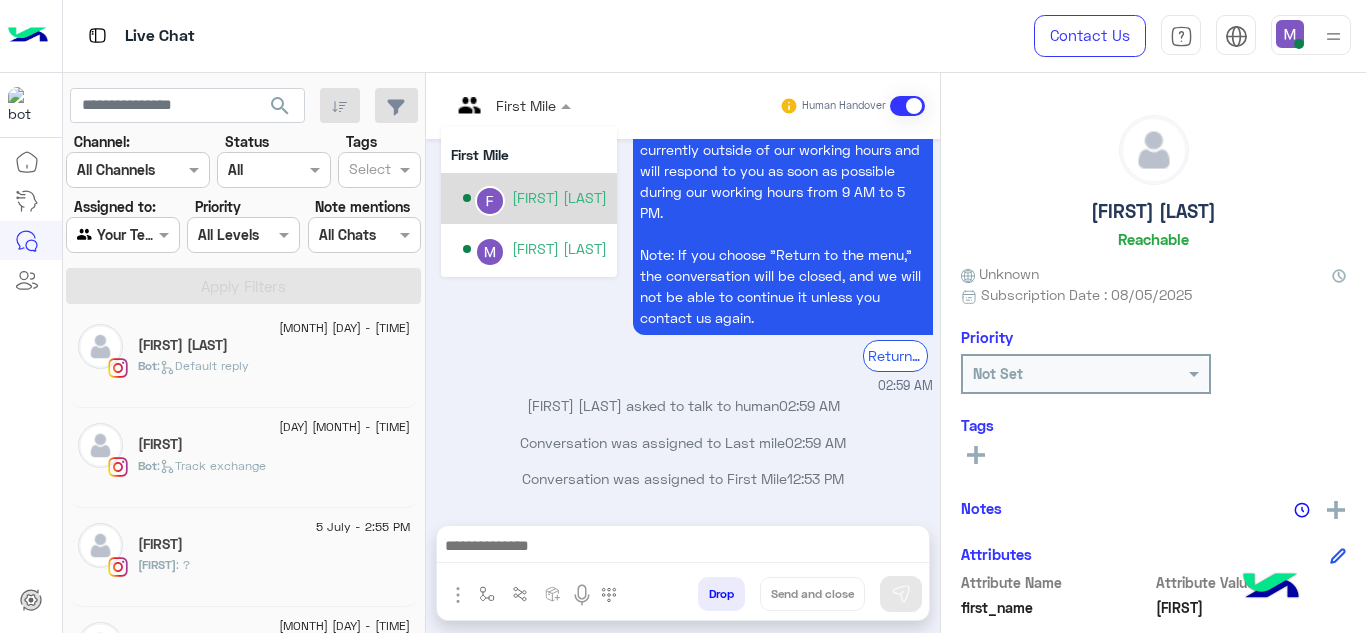 scroll, scrollTop: 406, scrollLeft: 0, axis: vertical 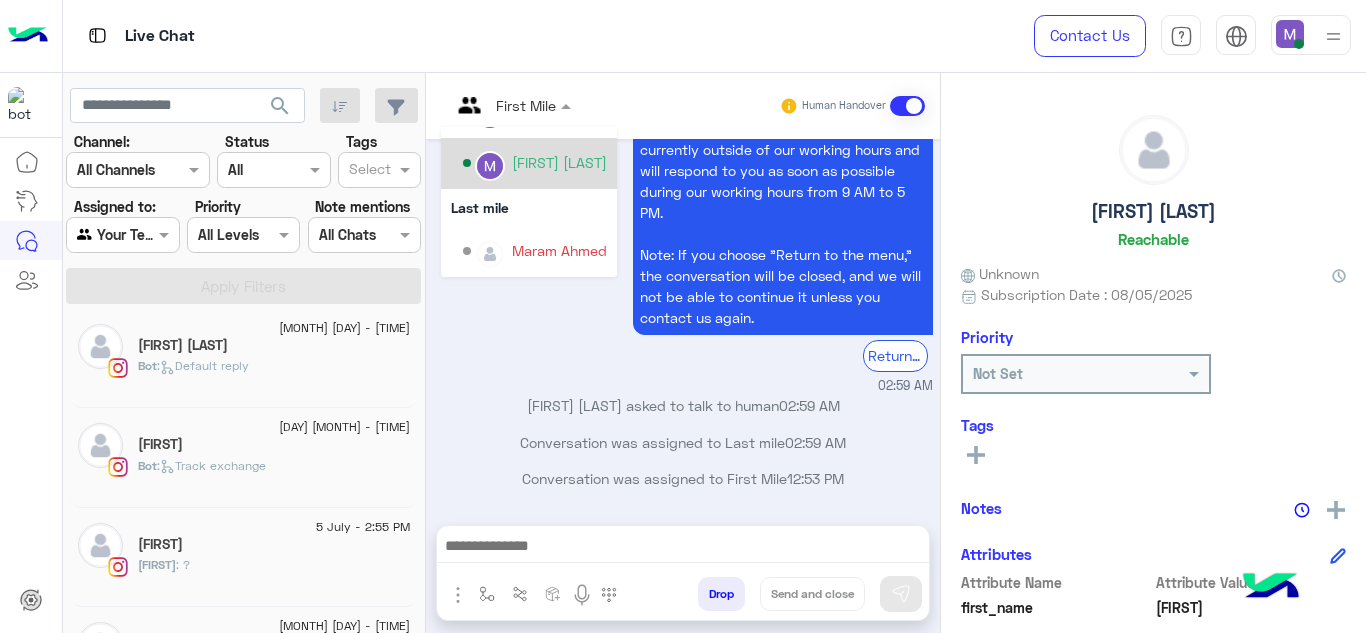 click on "Marex George" at bounding box center [559, 162] 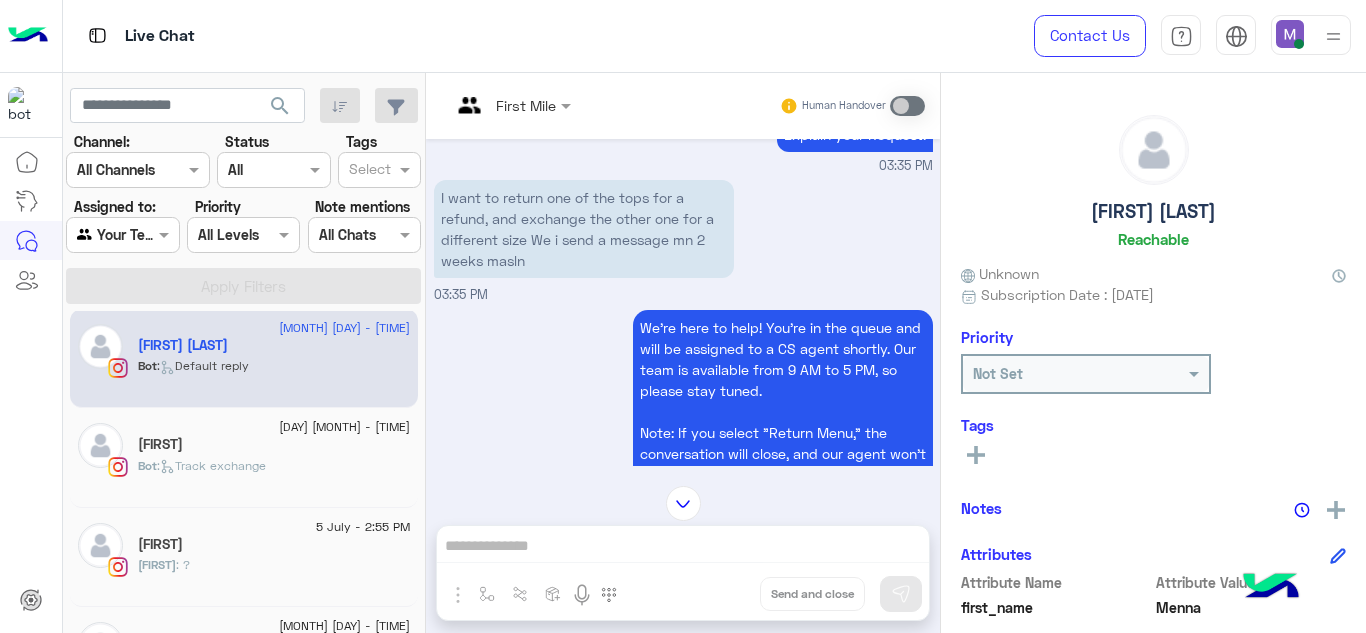 scroll, scrollTop: 610, scrollLeft: 0, axis: vertical 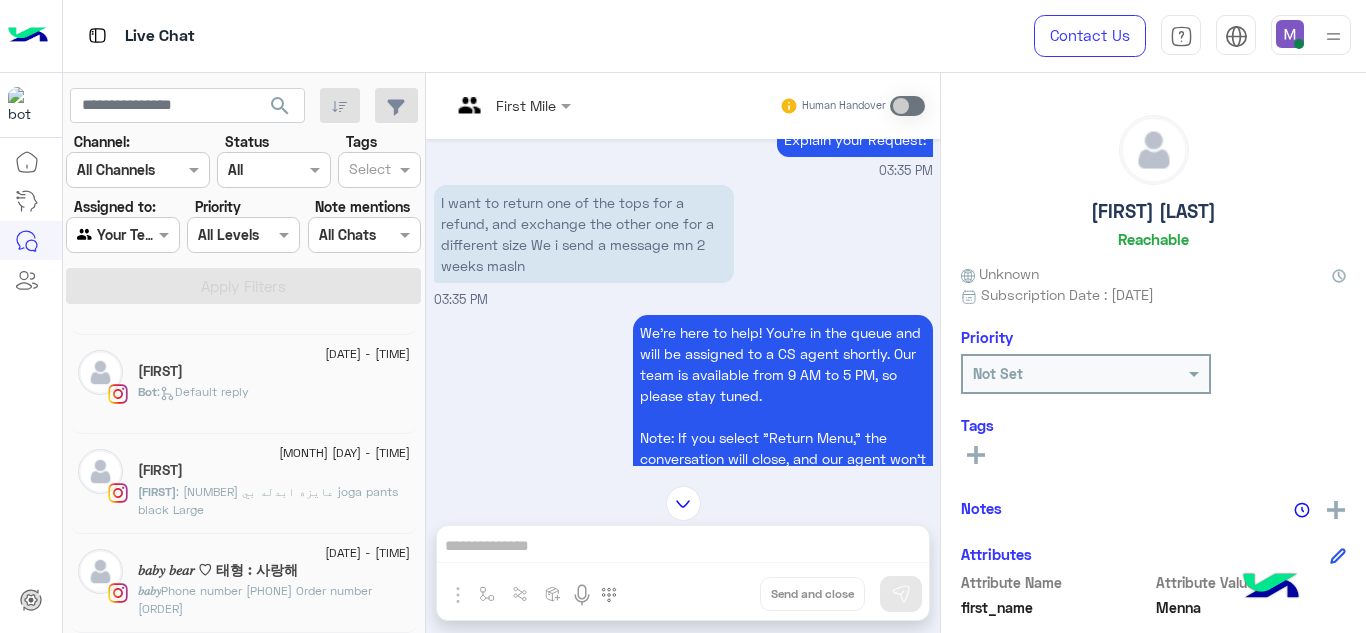click on ": Phone number 01028522243
Order number 79740" 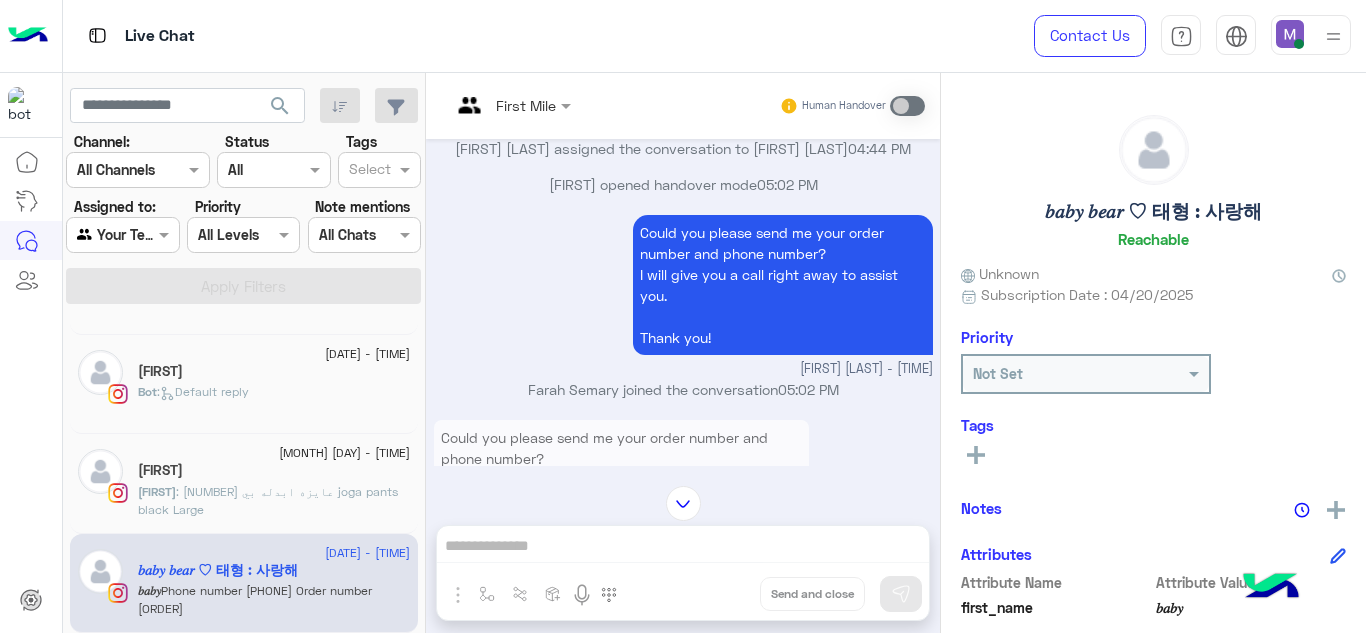 scroll, scrollTop: 3184, scrollLeft: 0, axis: vertical 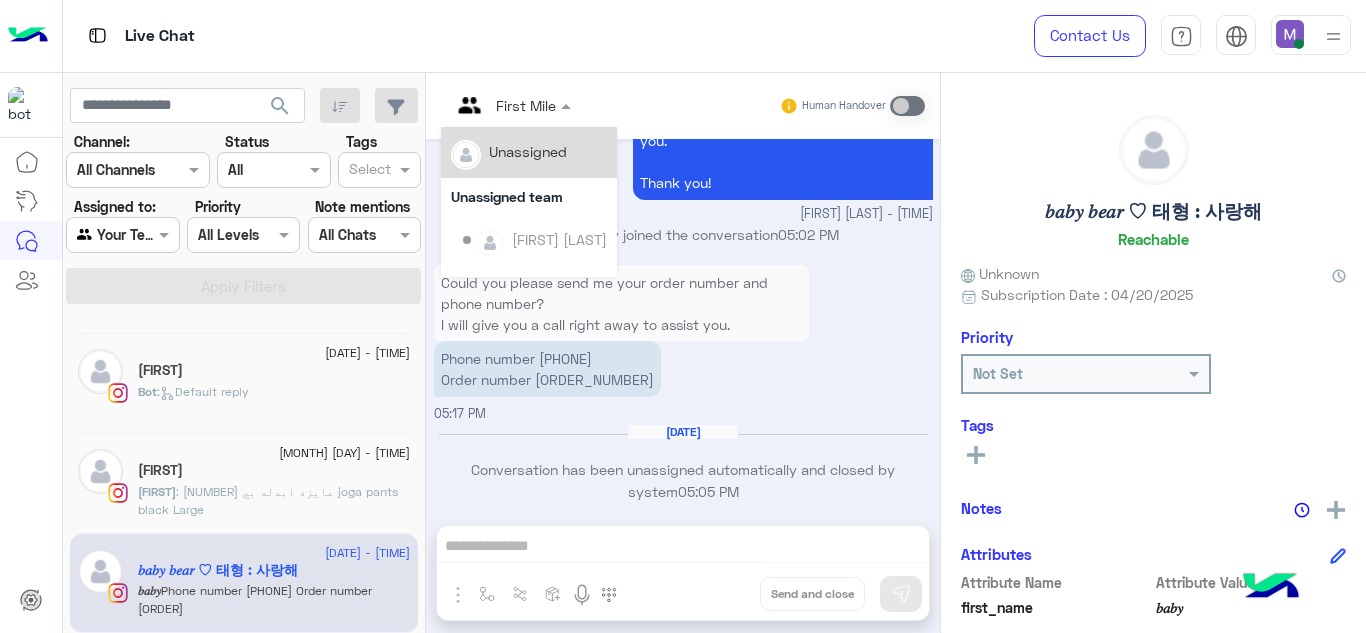 click at bounding box center [511, 104] 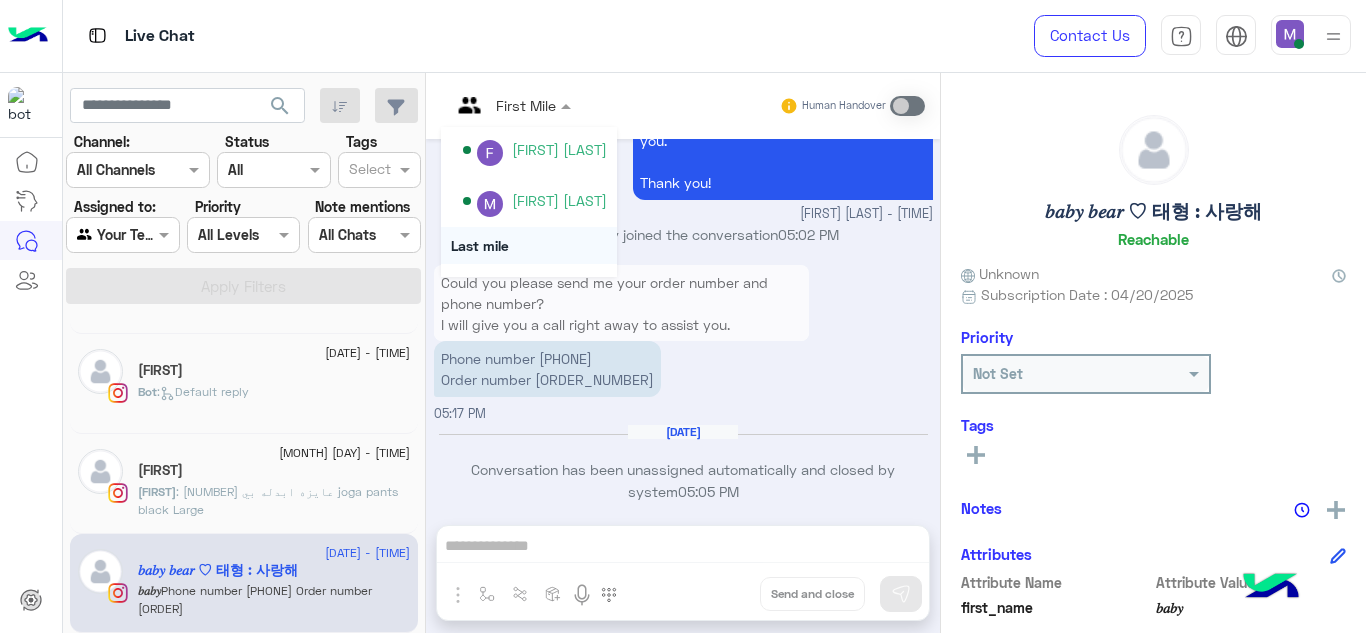 scroll, scrollTop: 369, scrollLeft: 0, axis: vertical 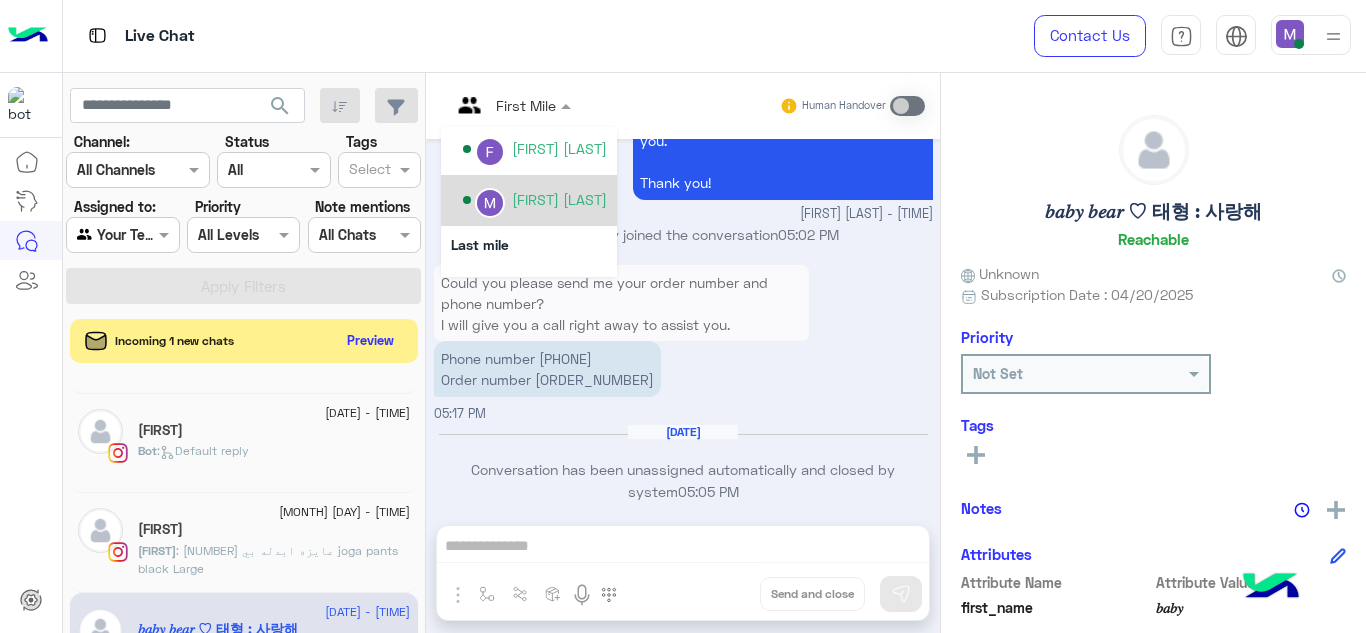 click on "Marex George" at bounding box center (559, 199) 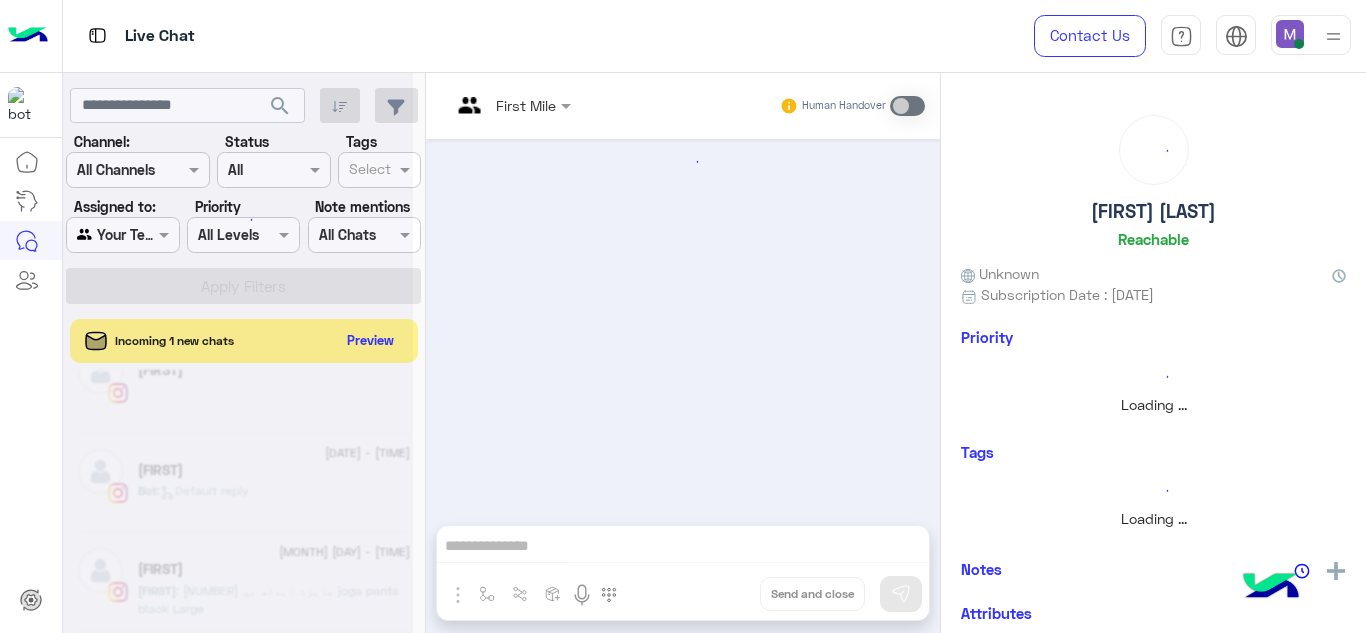 scroll, scrollTop: 3444, scrollLeft: 0, axis: vertical 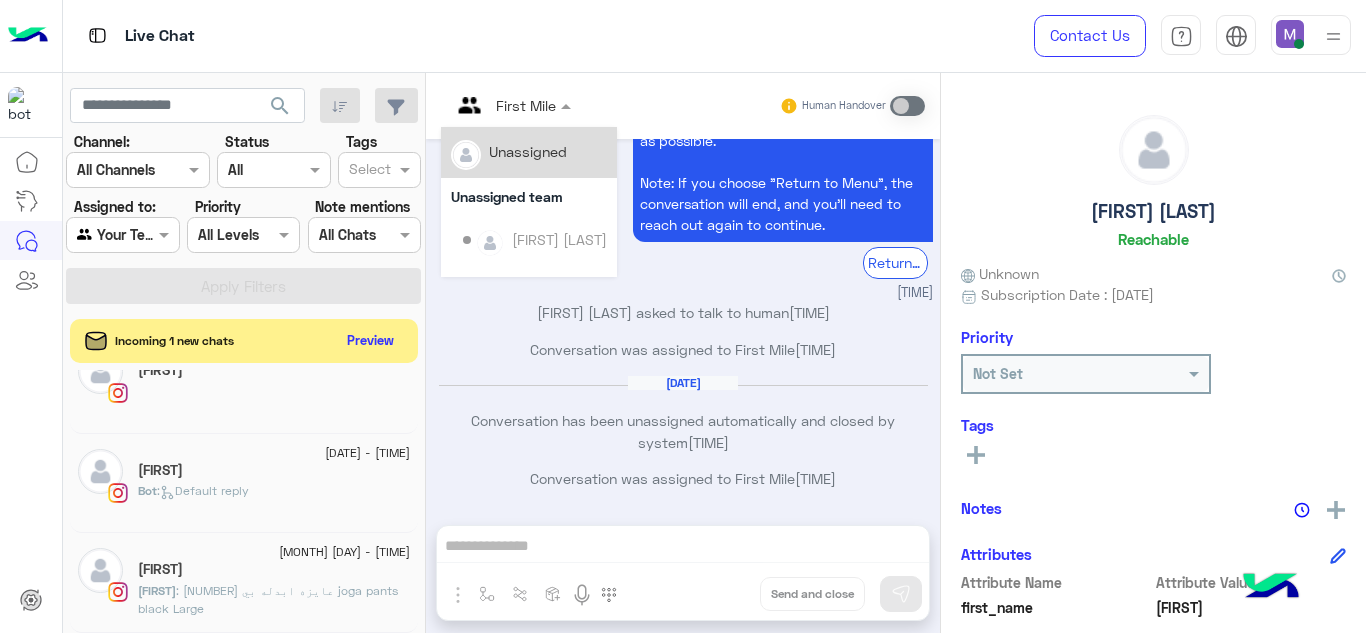 click at bounding box center [511, 104] 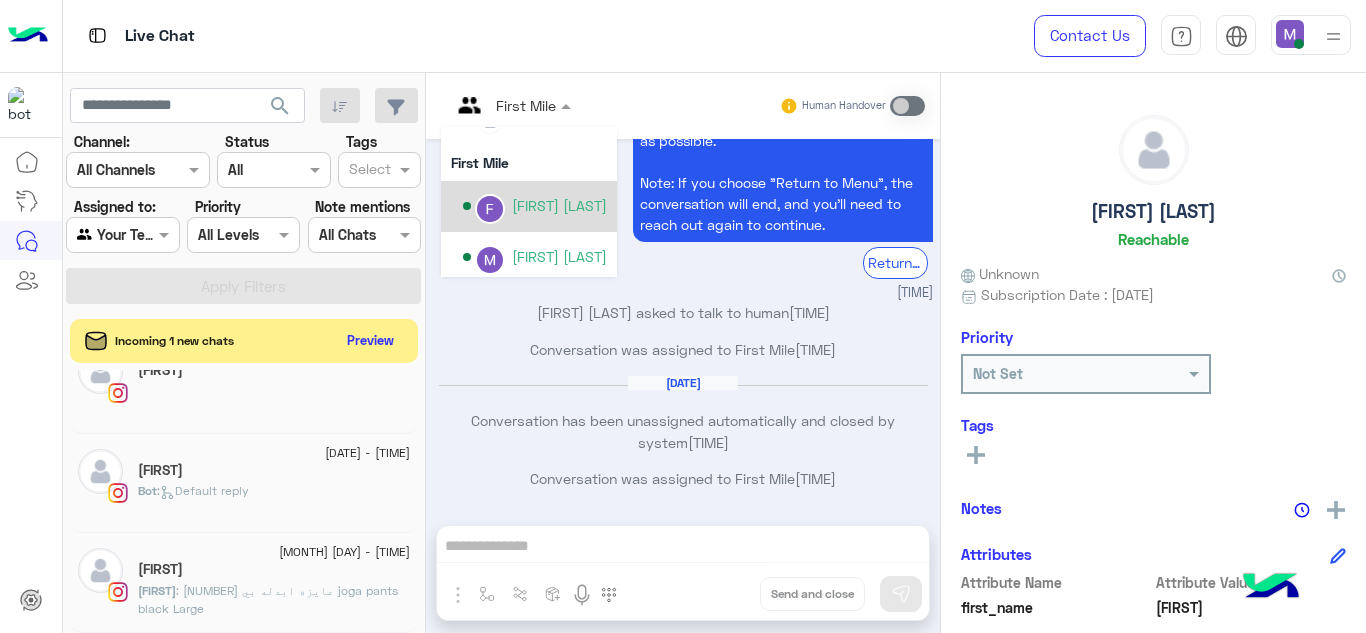 scroll, scrollTop: 406, scrollLeft: 0, axis: vertical 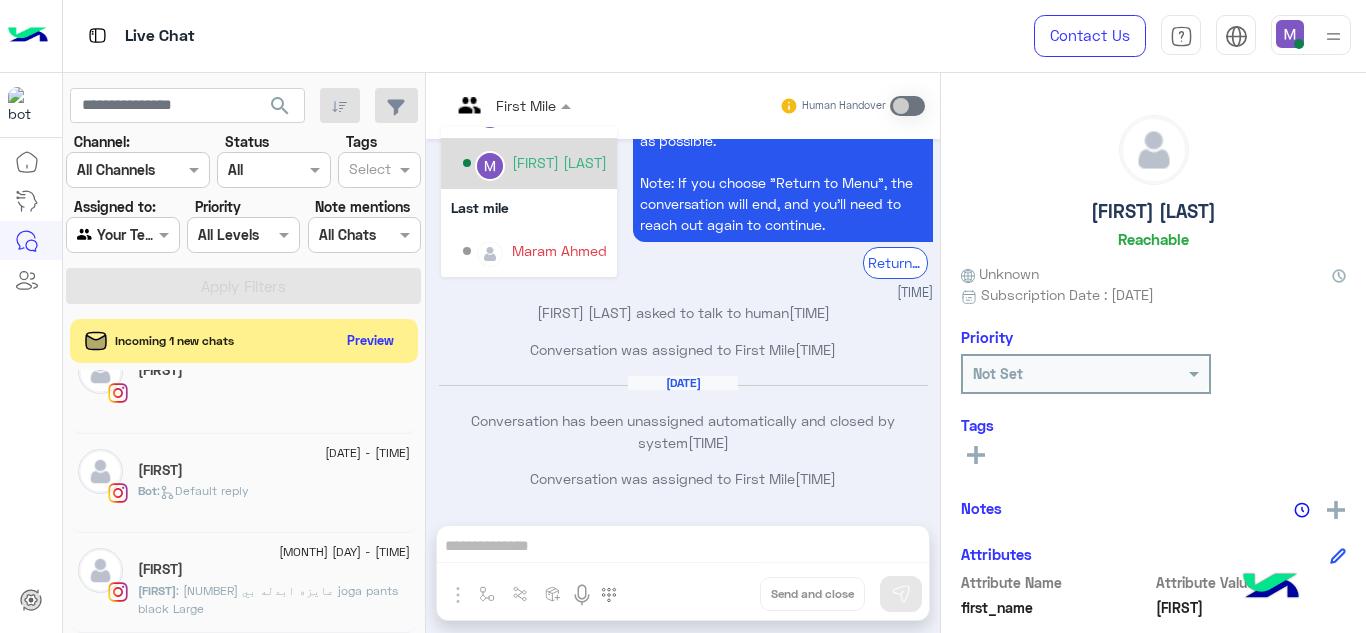 click on "Marex George" at bounding box center (559, 162) 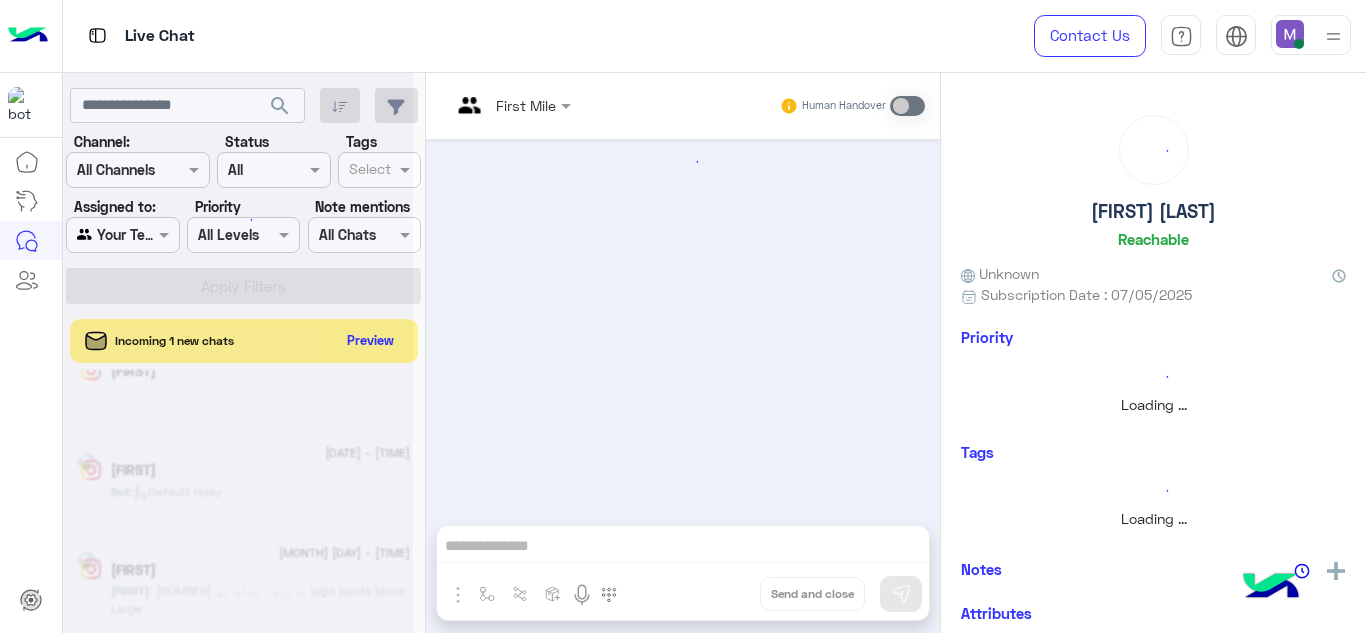 scroll, scrollTop: 3344, scrollLeft: 0, axis: vertical 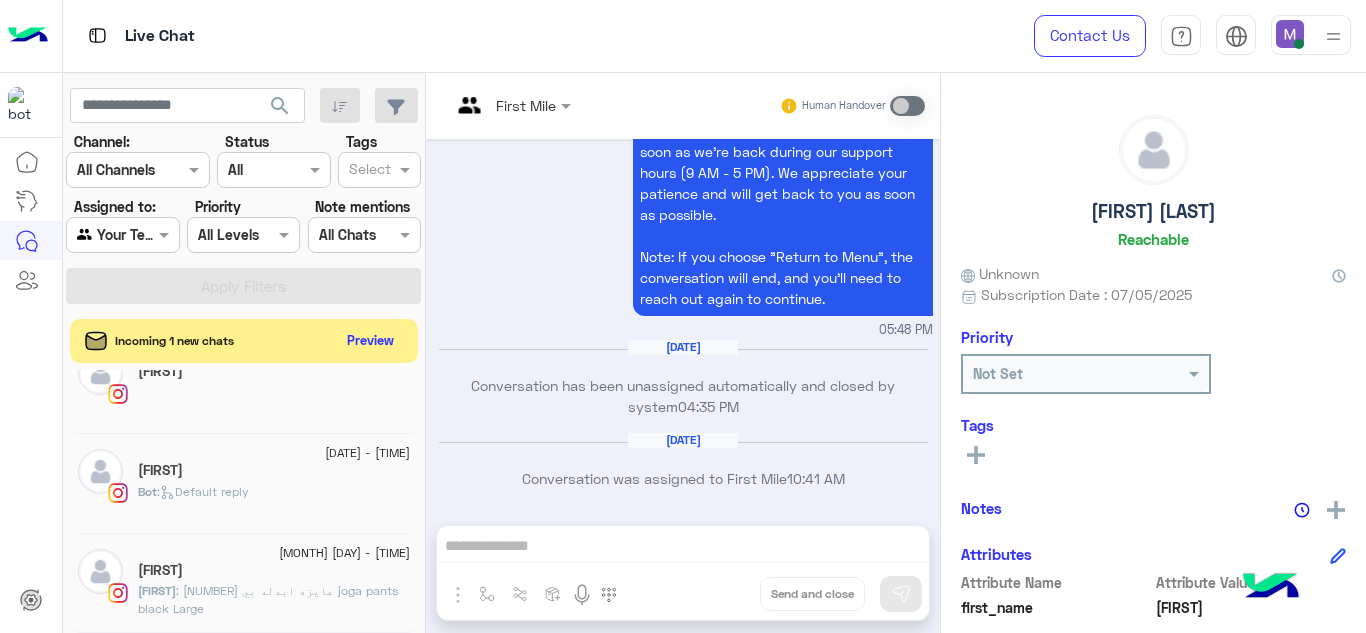 click at bounding box center (511, 104) 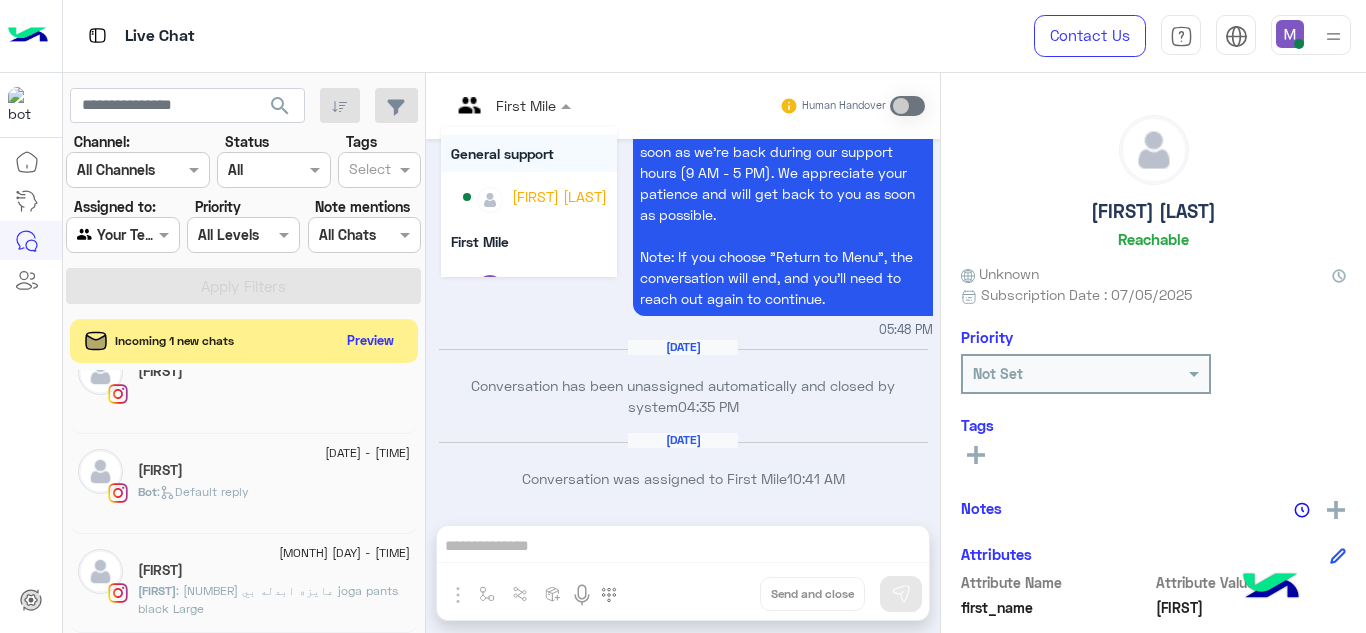 scroll, scrollTop: 249, scrollLeft: 0, axis: vertical 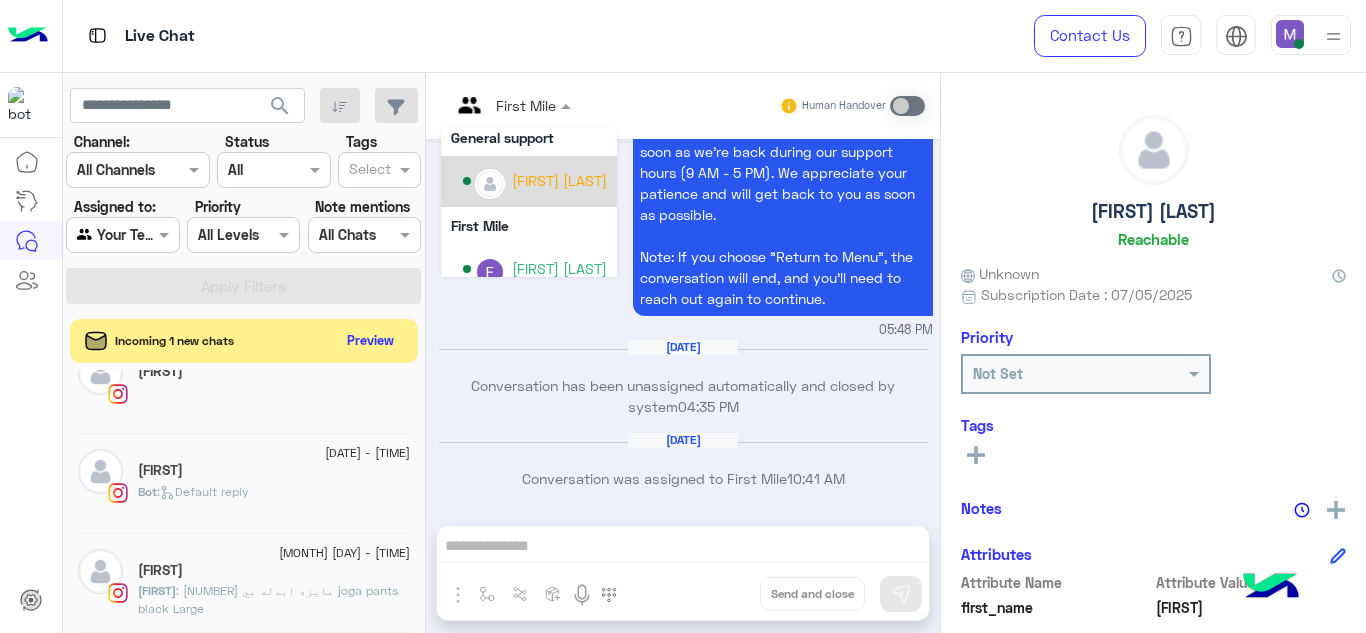 click on "Jana Aboelseoud" at bounding box center (559, 180) 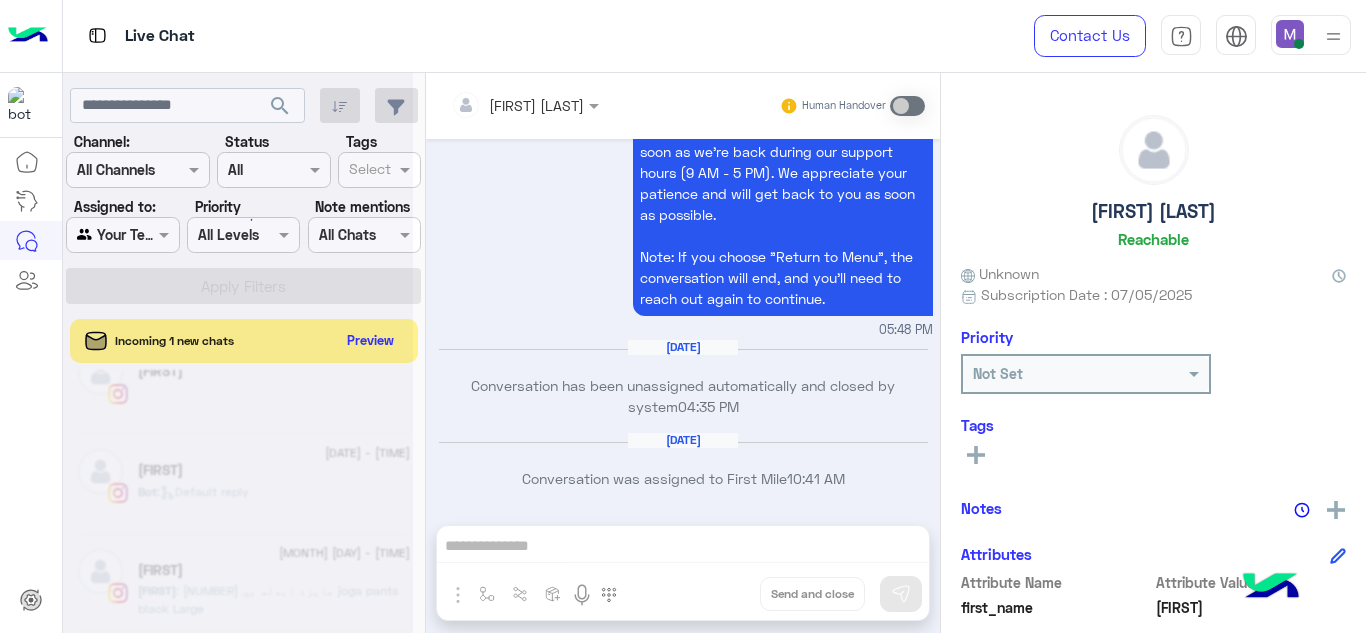 scroll, scrollTop: 3245, scrollLeft: 0, axis: vertical 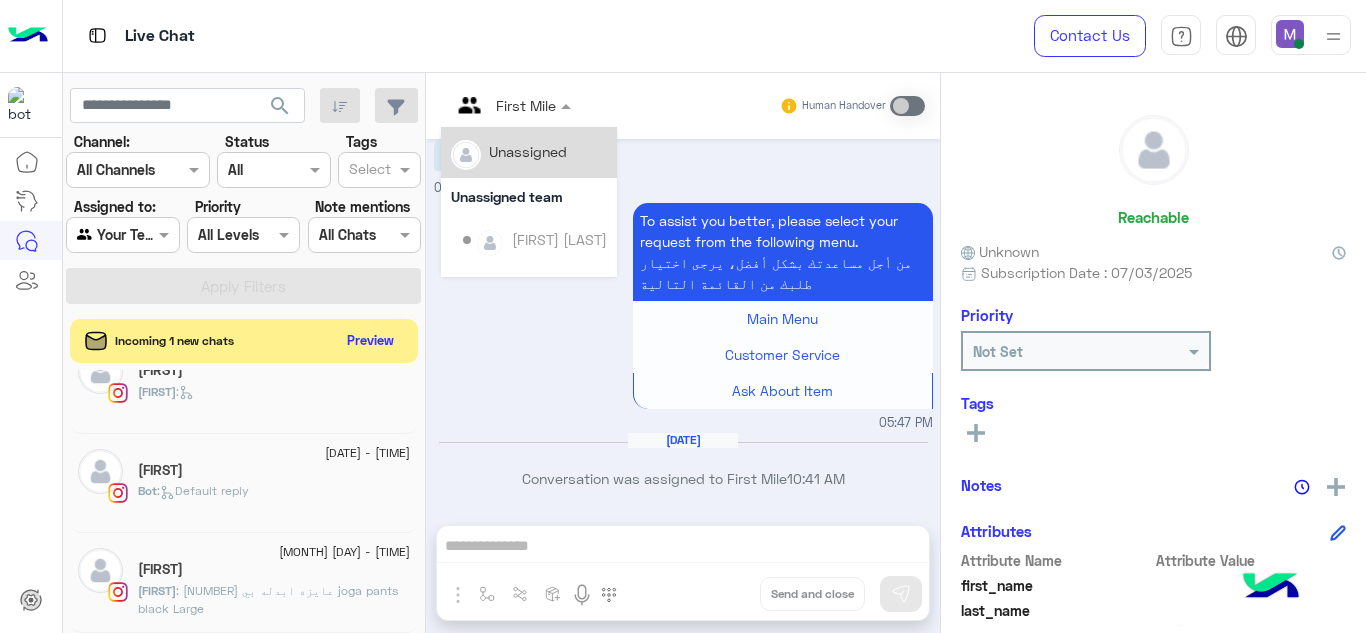 click on "First Mile" at bounding box center (503, 106) 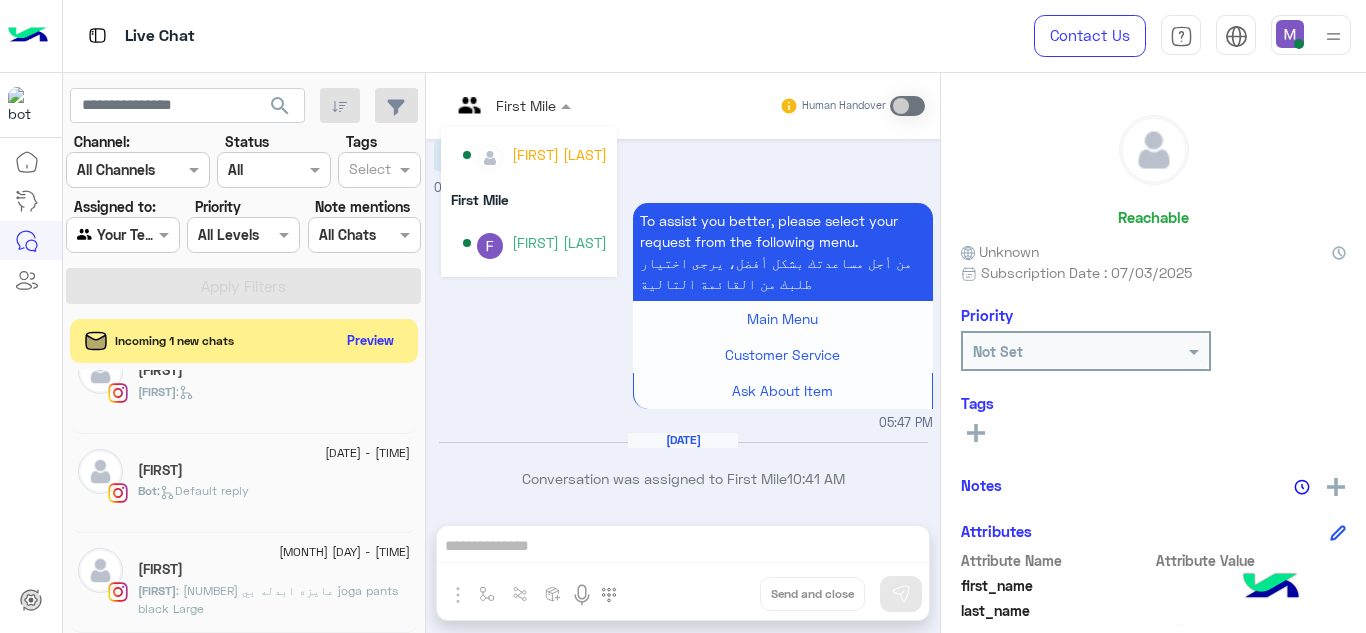 scroll, scrollTop: 274, scrollLeft: 0, axis: vertical 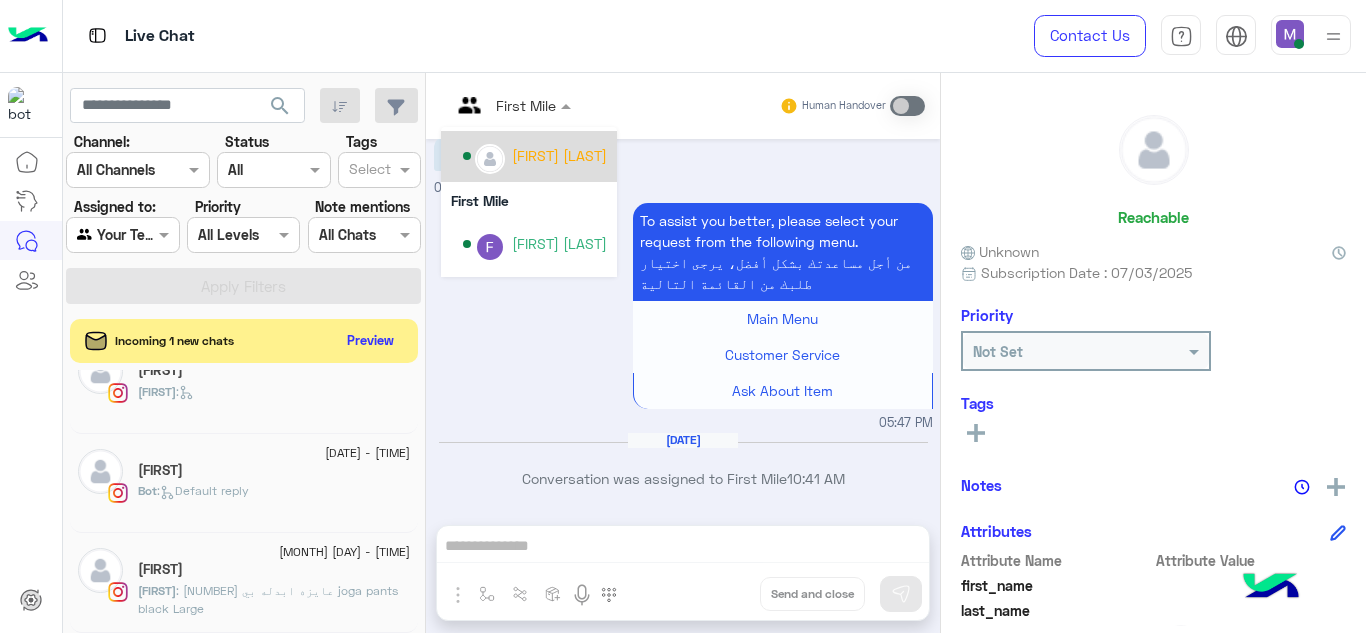 click on "Jana Aboelseoud" at bounding box center (559, 155) 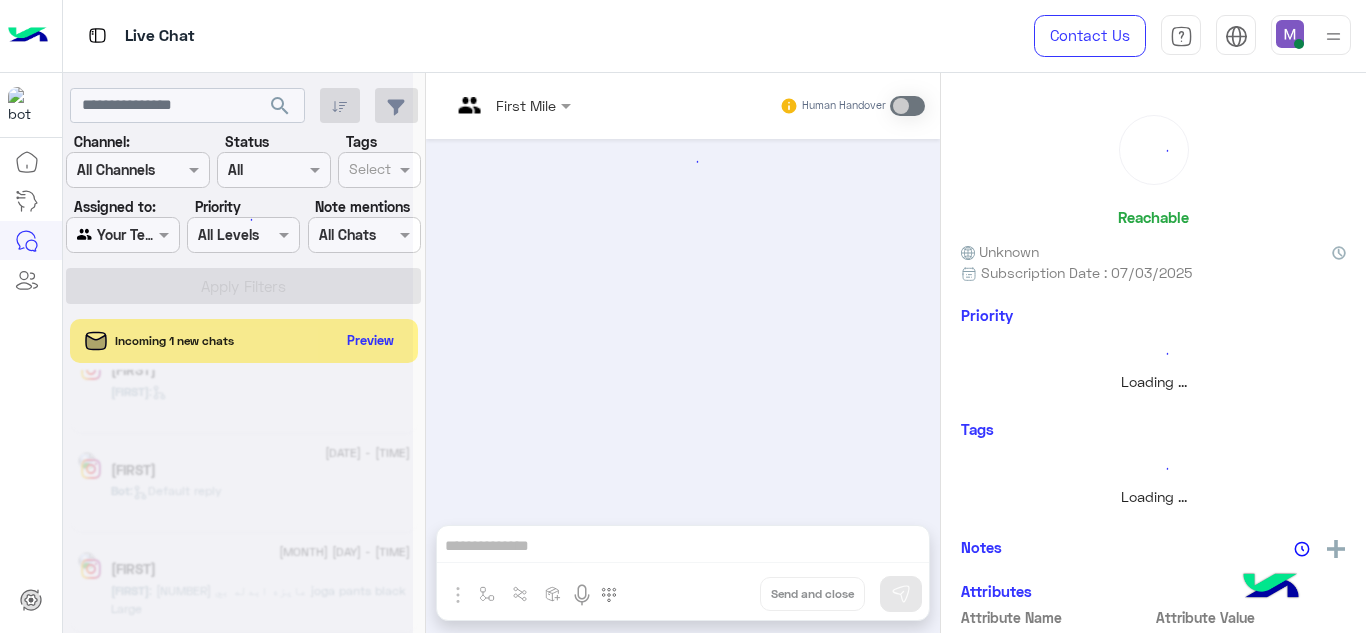 scroll, scrollTop: 3162, scrollLeft: 0, axis: vertical 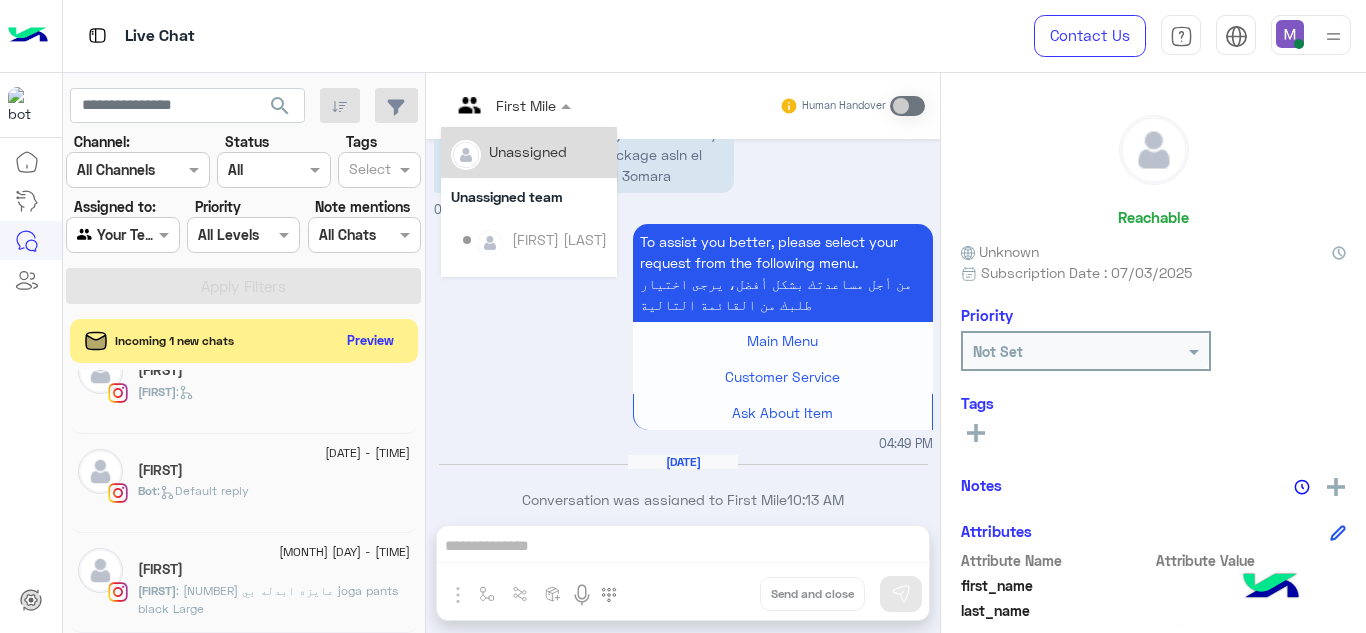 click at bounding box center (511, 104) 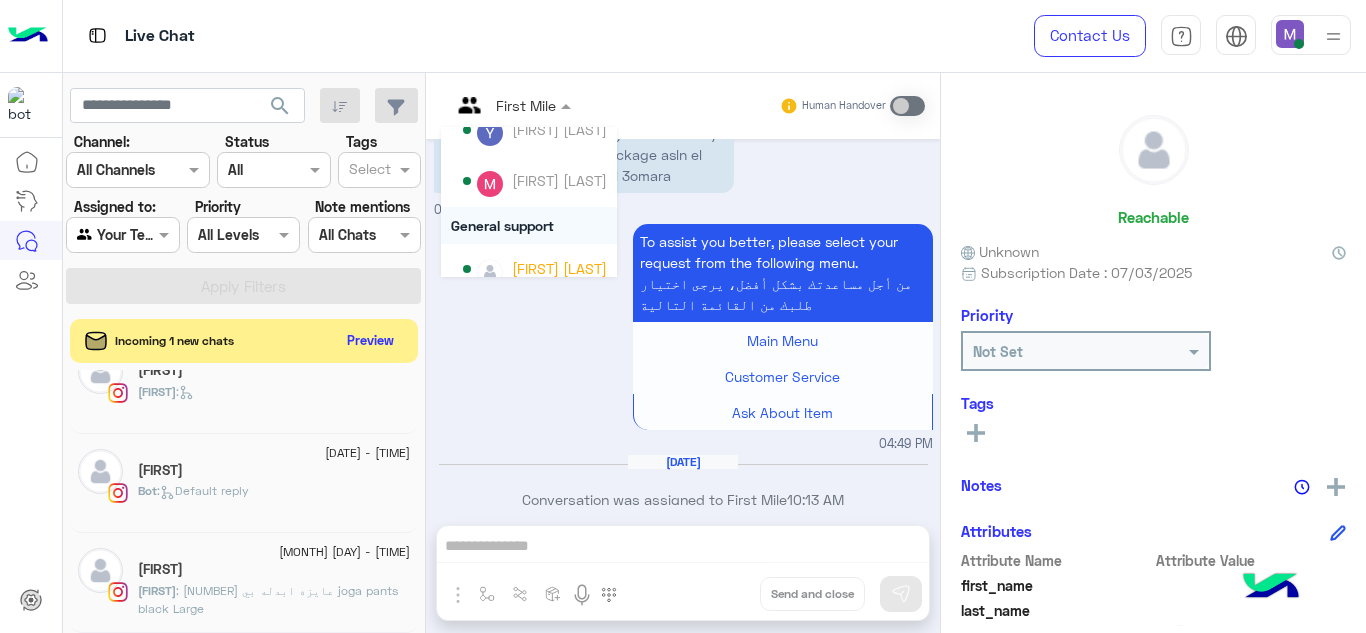 scroll, scrollTop: 129, scrollLeft: 0, axis: vertical 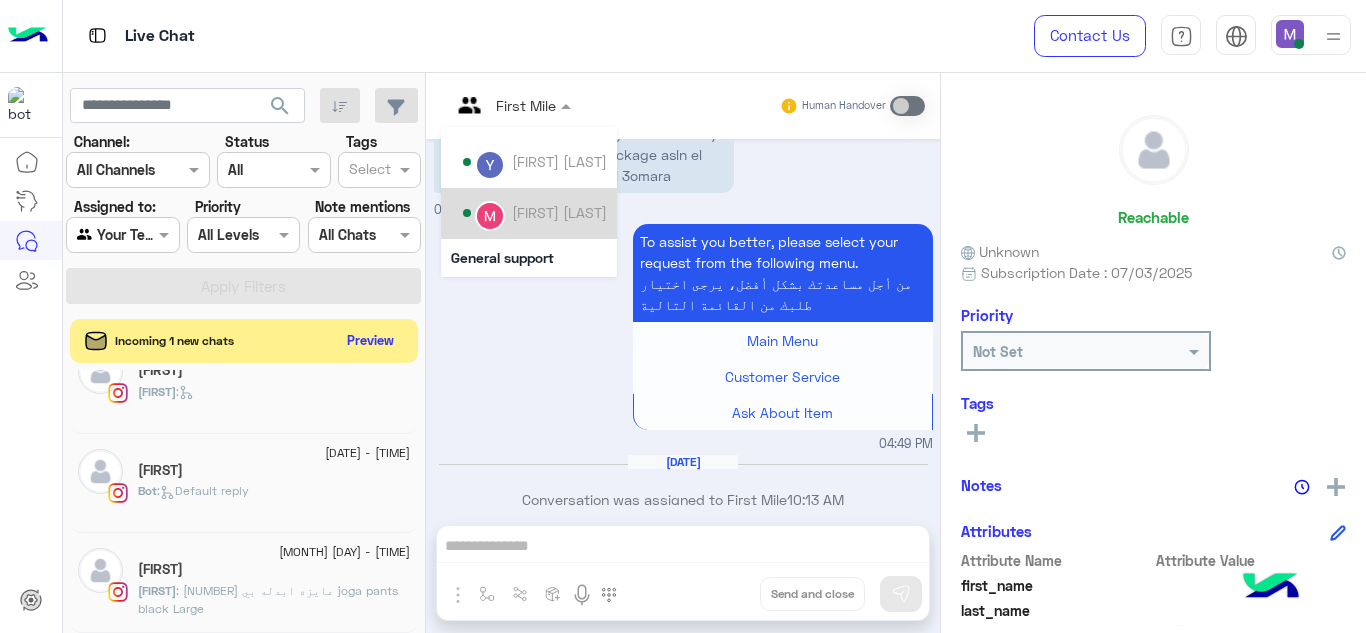 click on "Mariam Ahmed" at bounding box center [535, 213] 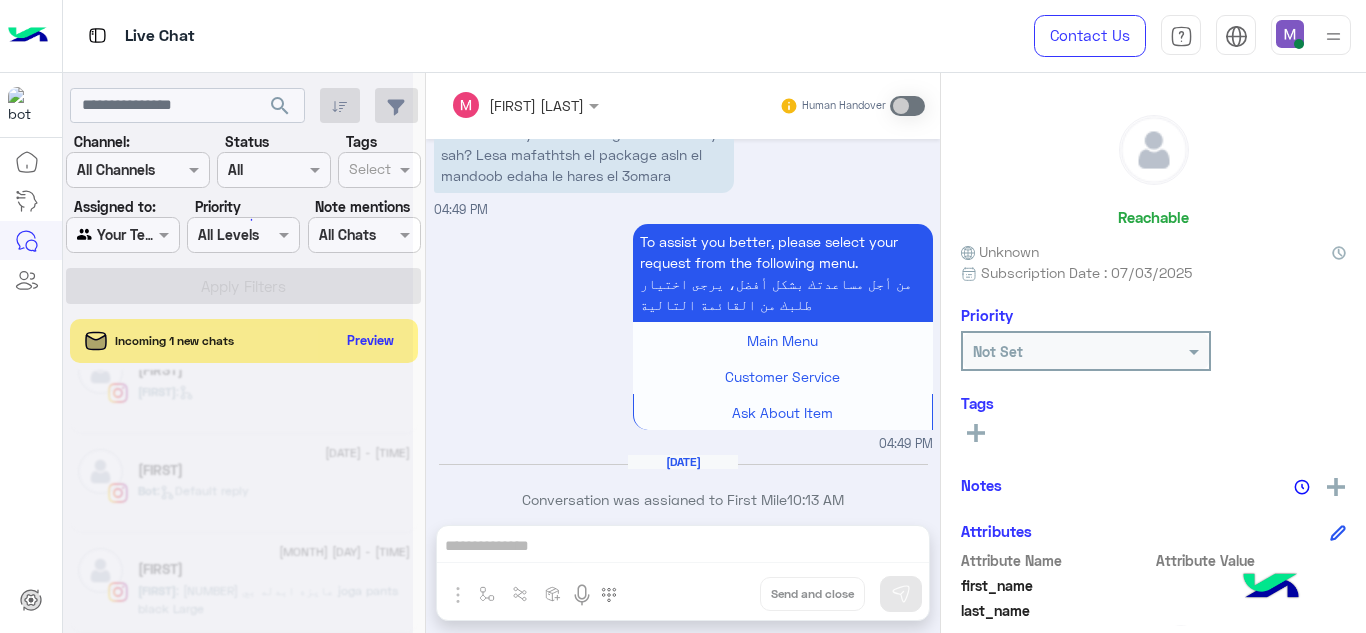 scroll, scrollTop: 3079, scrollLeft: 0, axis: vertical 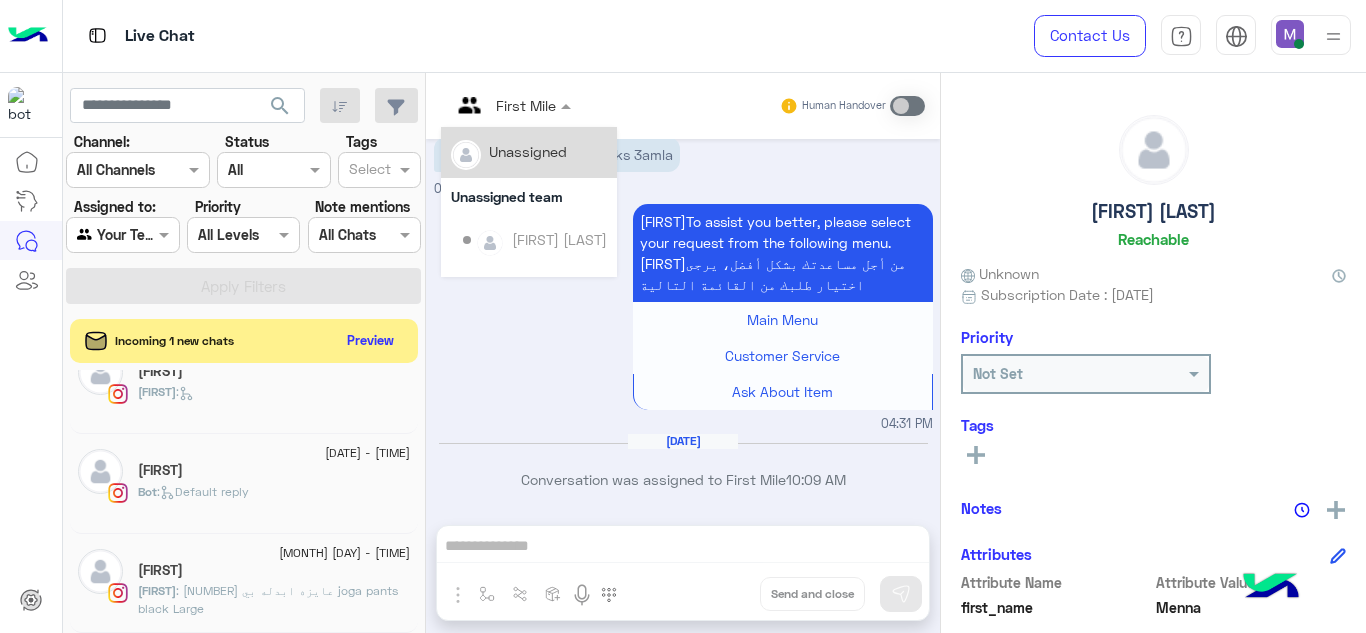 click at bounding box center (511, 104) 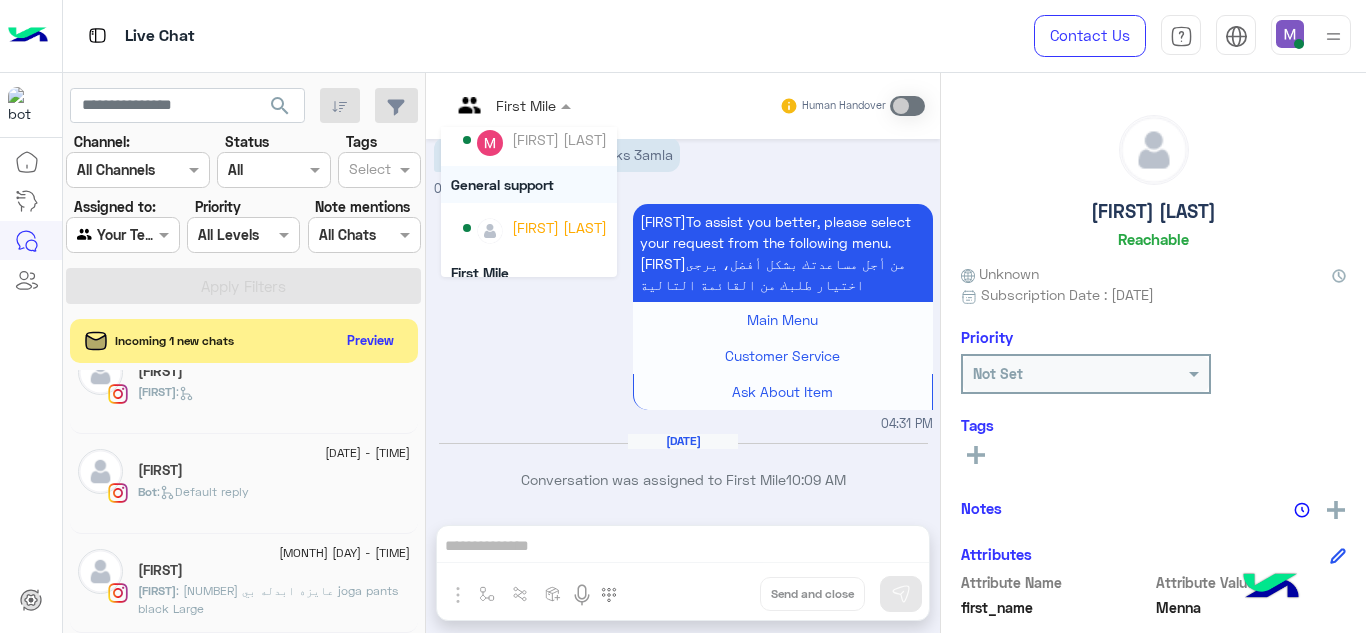 scroll, scrollTop: 203, scrollLeft: 0, axis: vertical 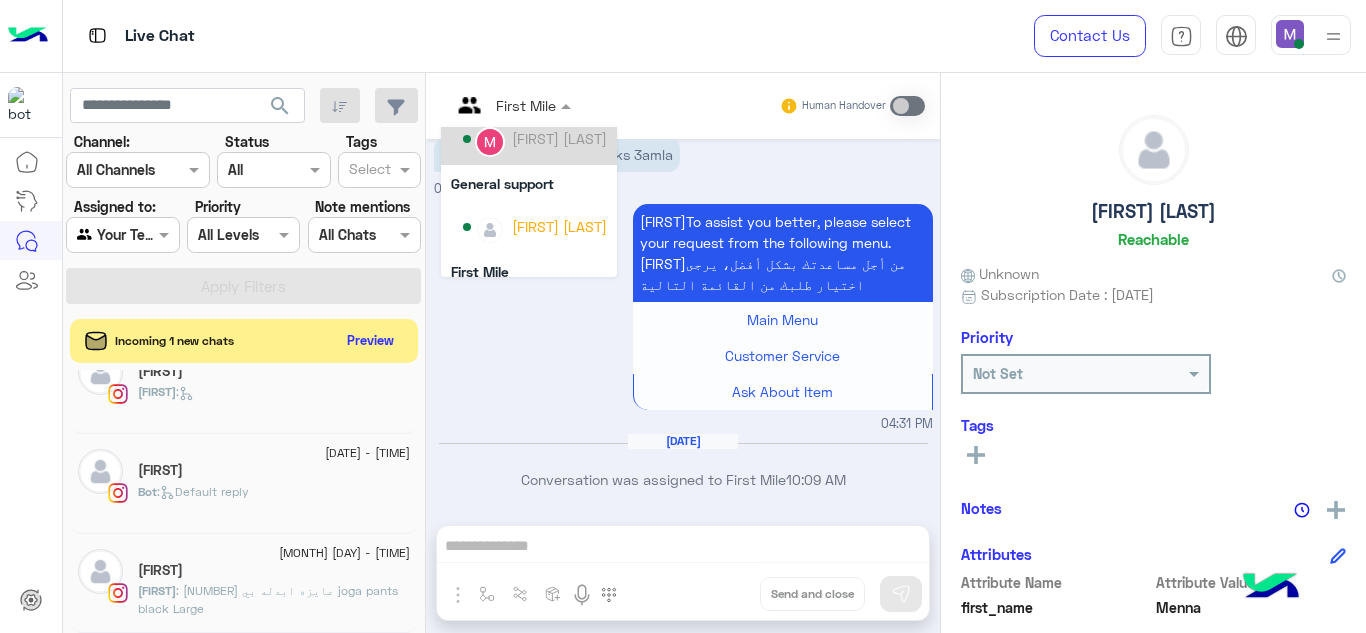 click on "Mariam Ahmed" at bounding box center [559, 138] 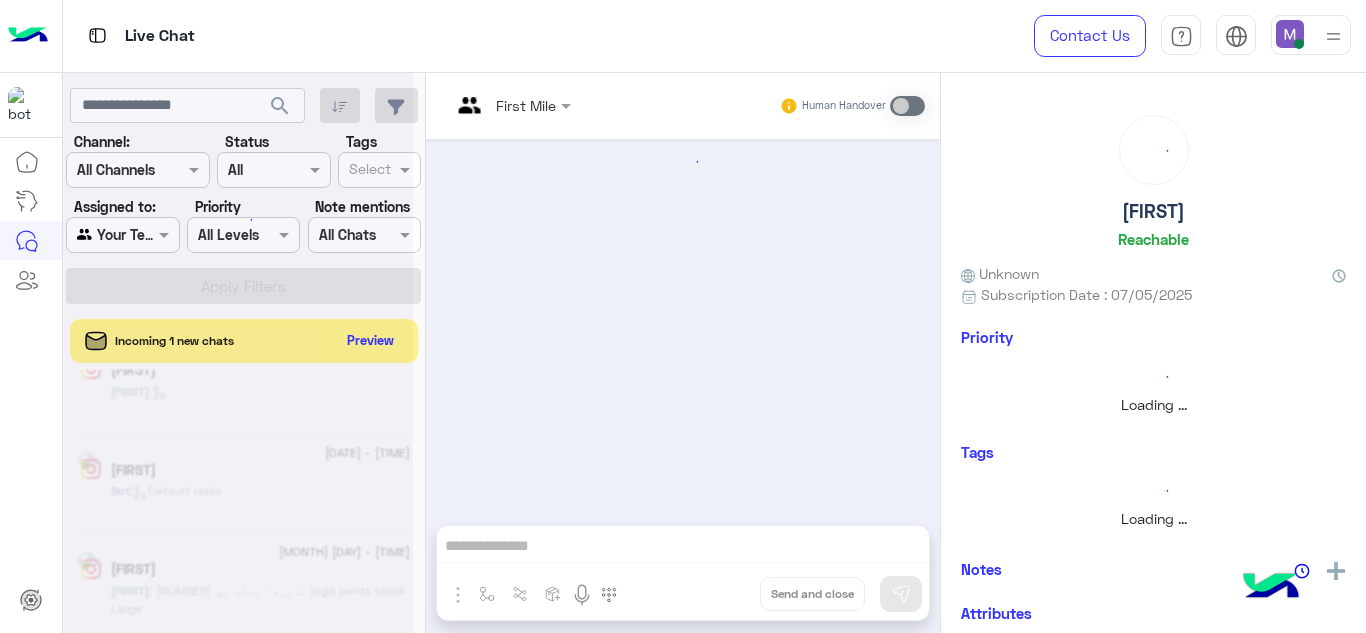 scroll, scrollTop: 2980, scrollLeft: 0, axis: vertical 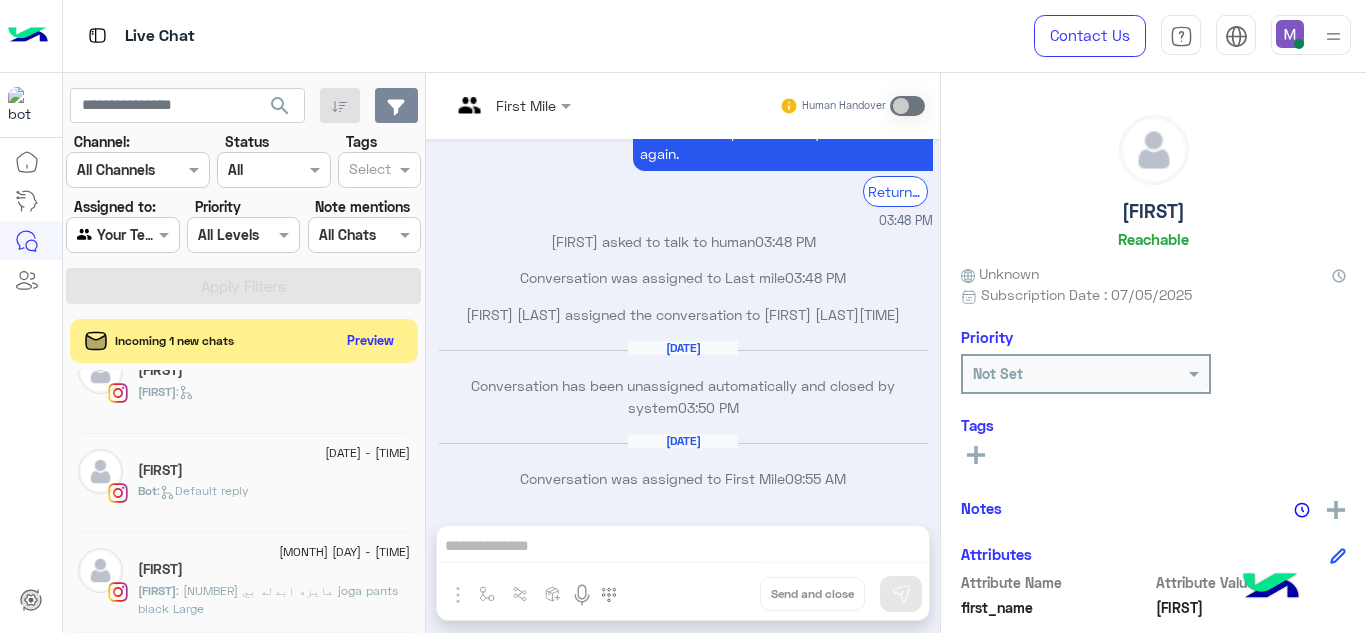 click 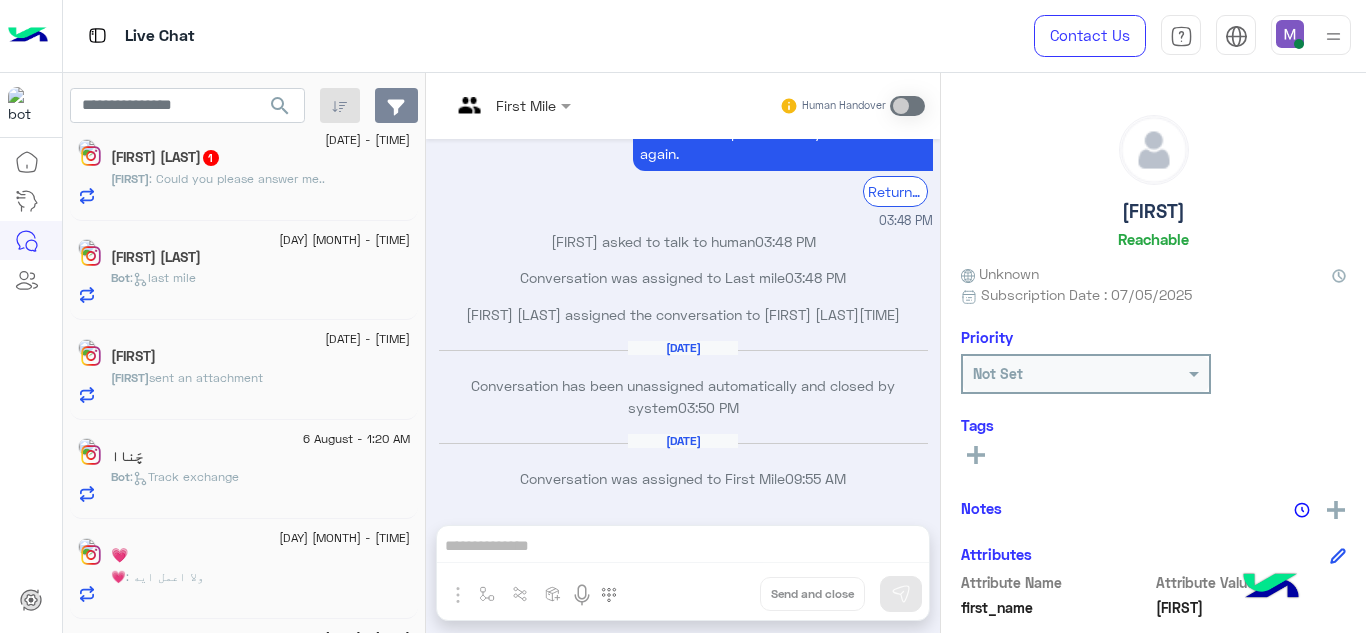 scroll, scrollTop: 0, scrollLeft: 0, axis: both 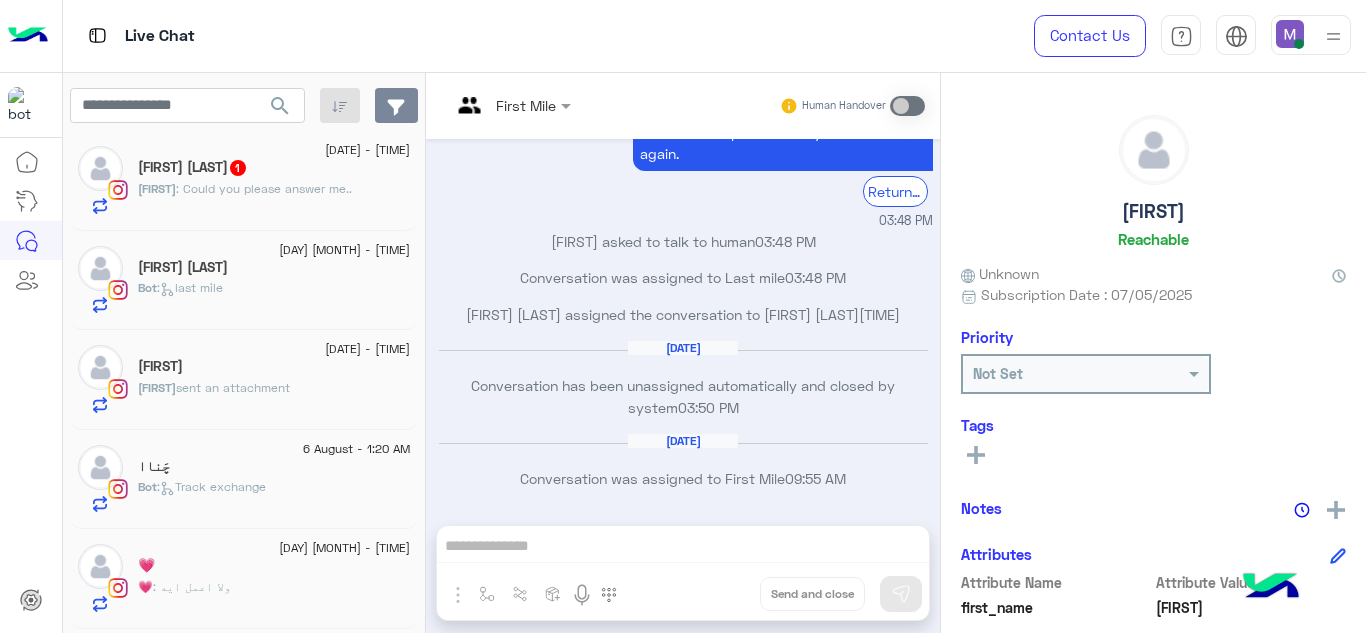 click 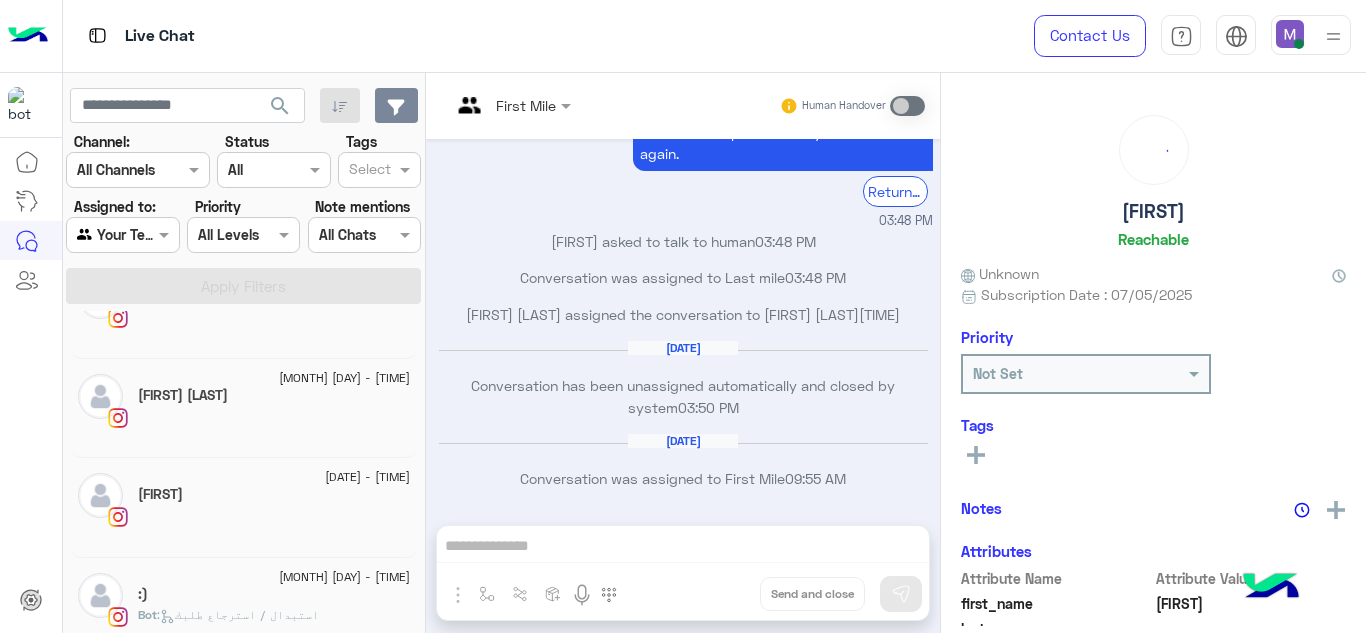 scroll, scrollTop: 3119, scrollLeft: 0, axis: vertical 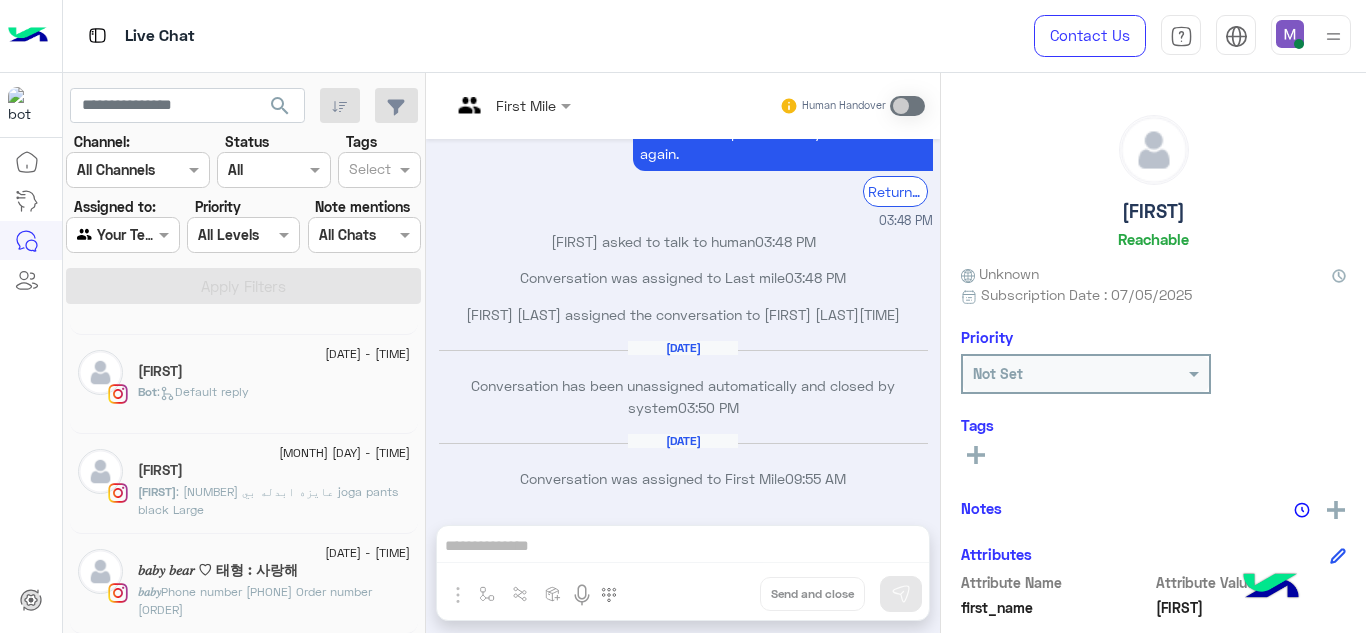 click on ": Phone number 01028522243
Order number 79740" 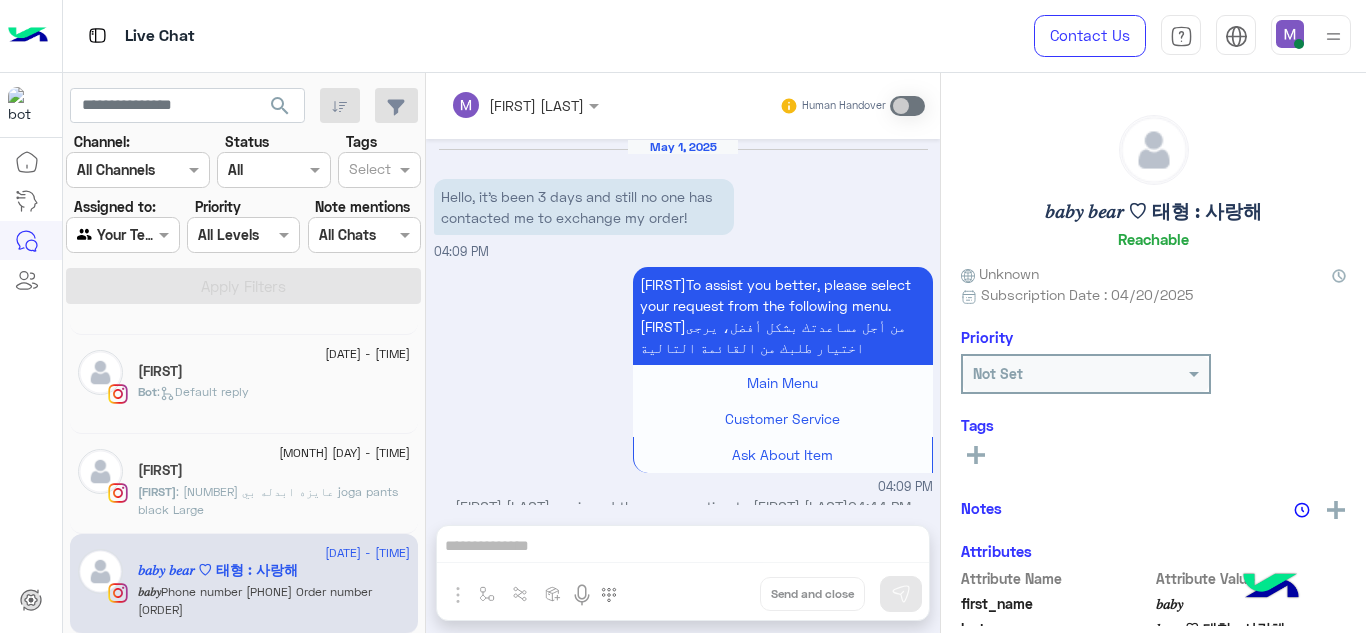 scroll, scrollTop: 670, scrollLeft: 0, axis: vertical 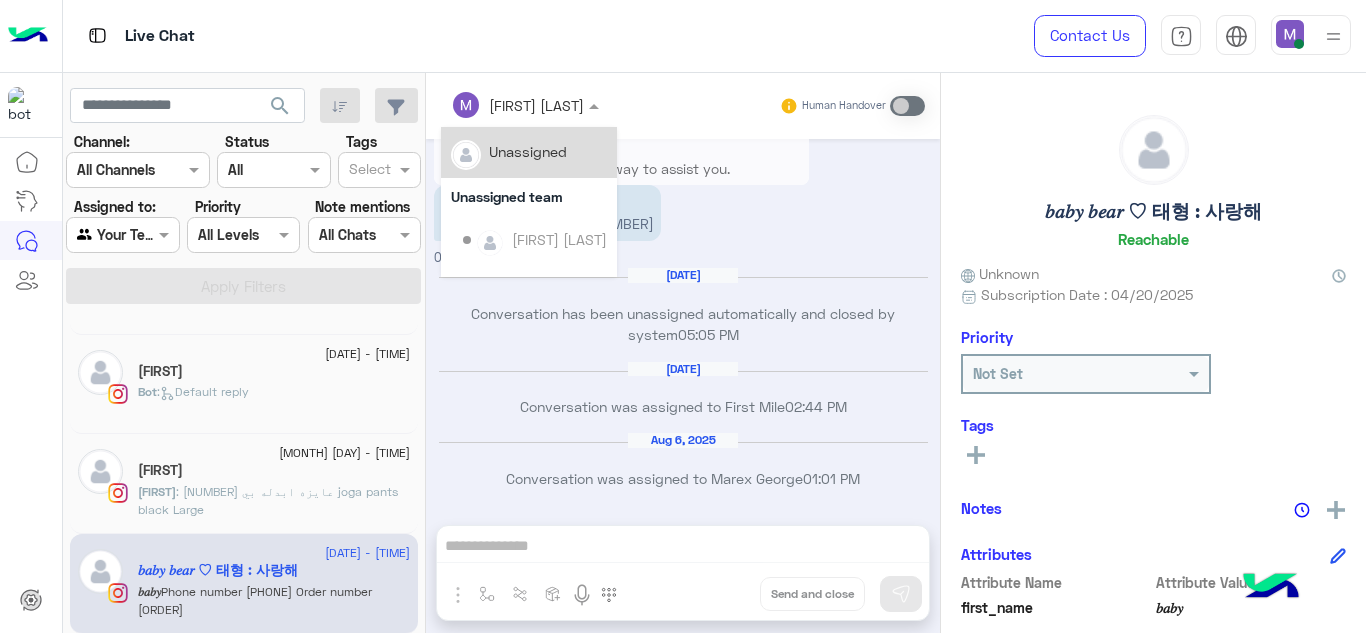 click at bounding box center (525, 104) 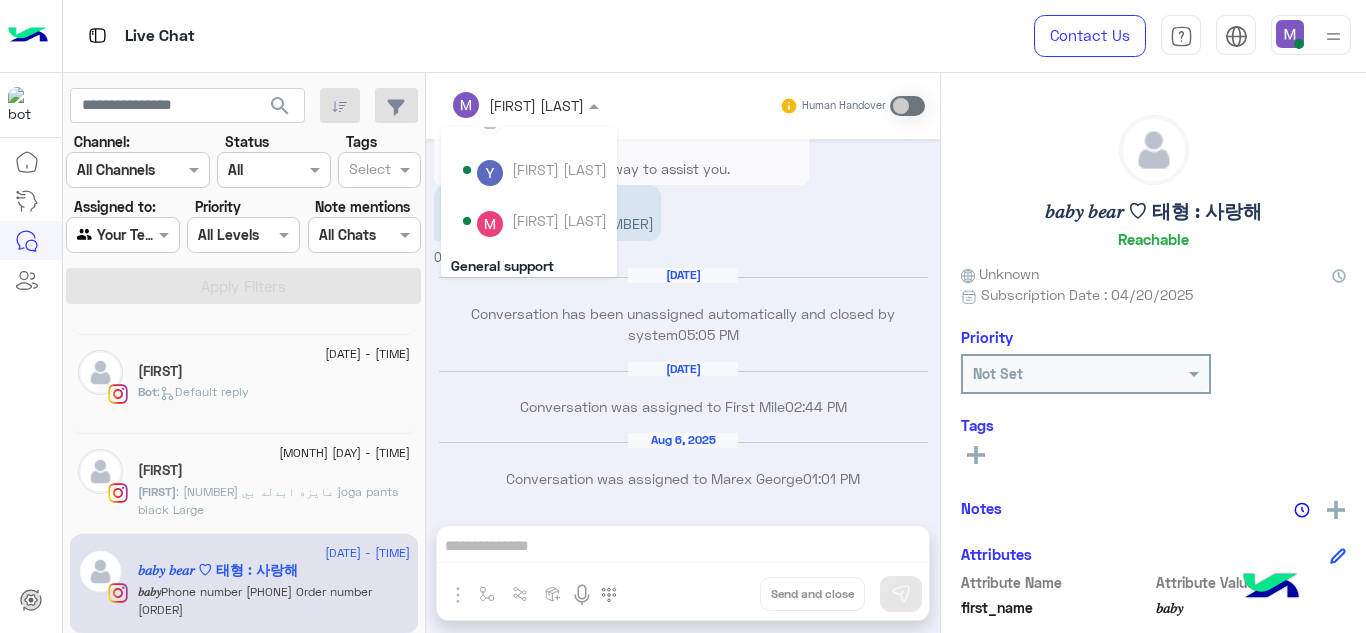 scroll, scrollTop: 121, scrollLeft: 0, axis: vertical 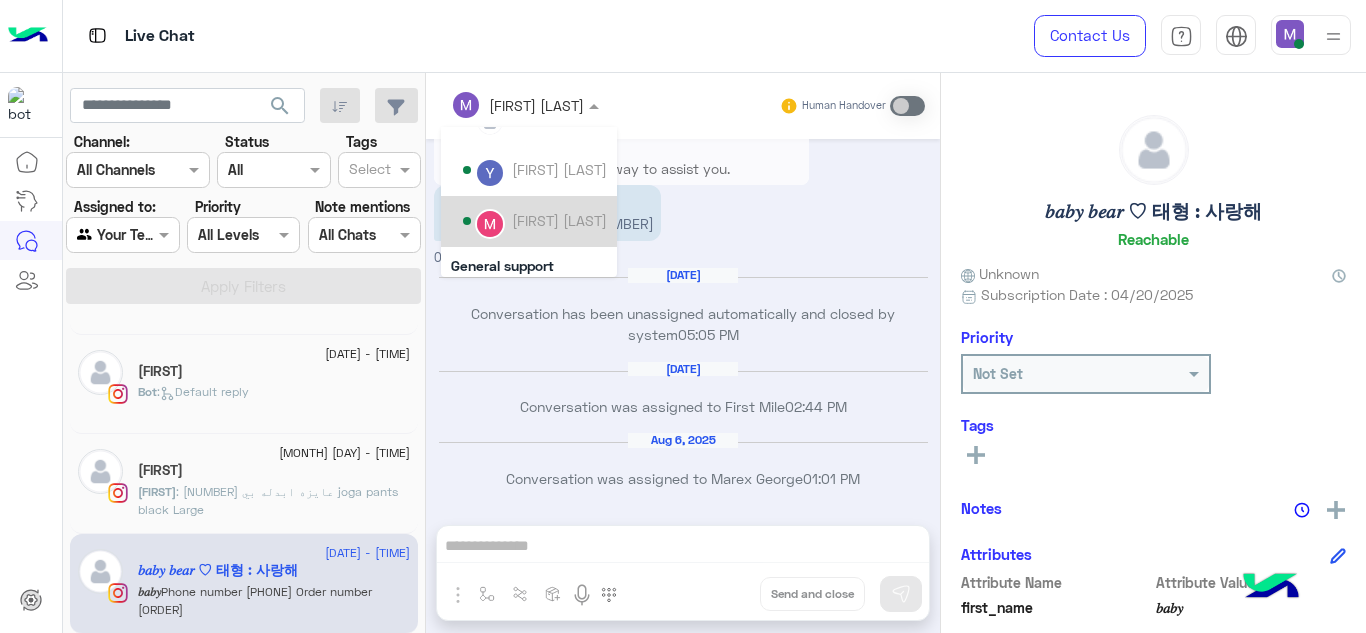 click on "Mariam Ahmed" at bounding box center (559, 220) 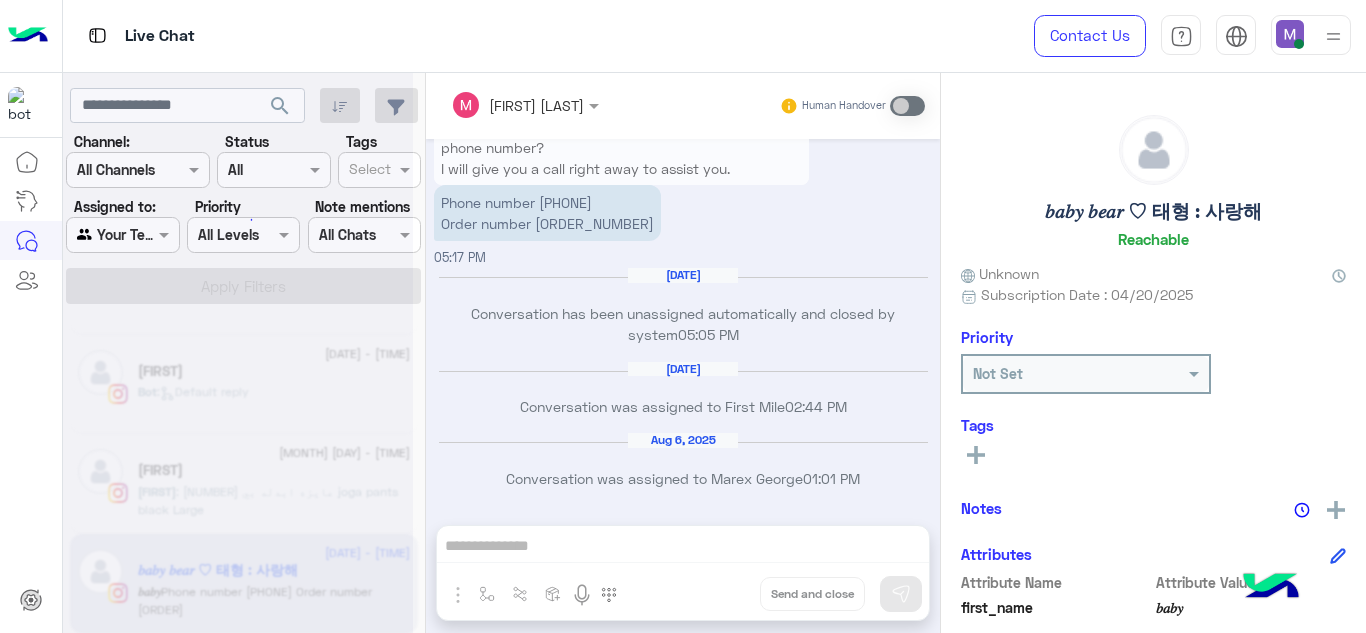 scroll, scrollTop: 3020, scrollLeft: 0, axis: vertical 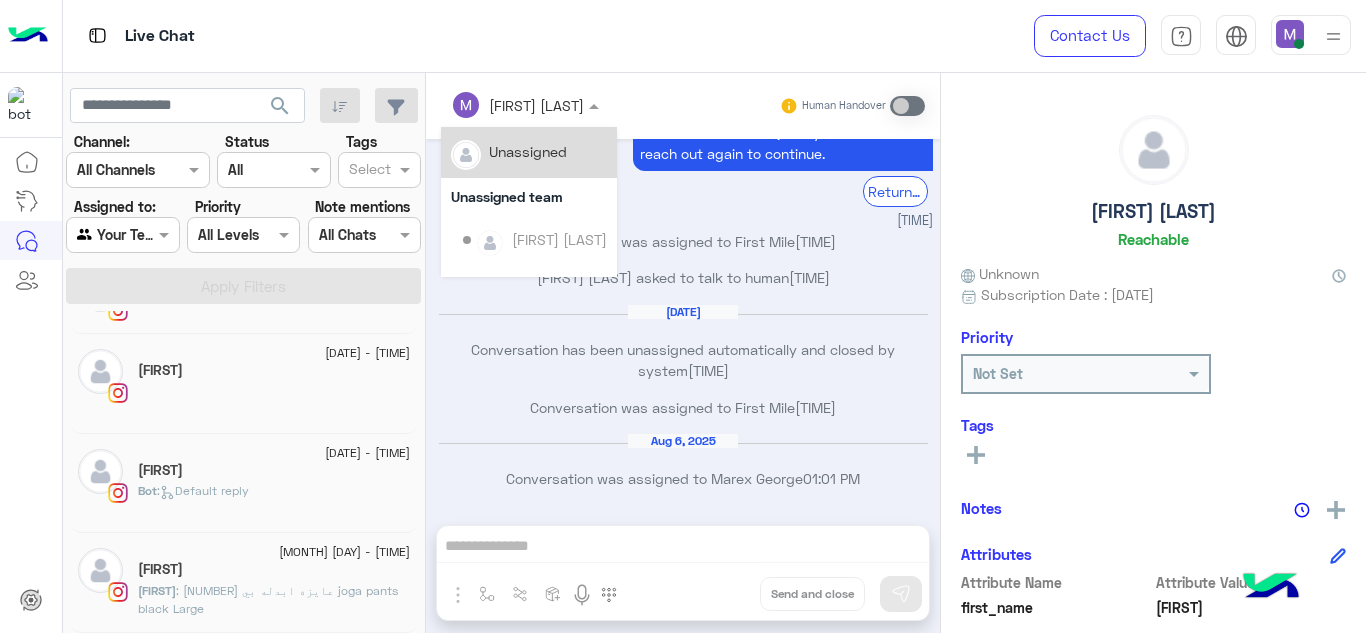 click at bounding box center [525, 104] 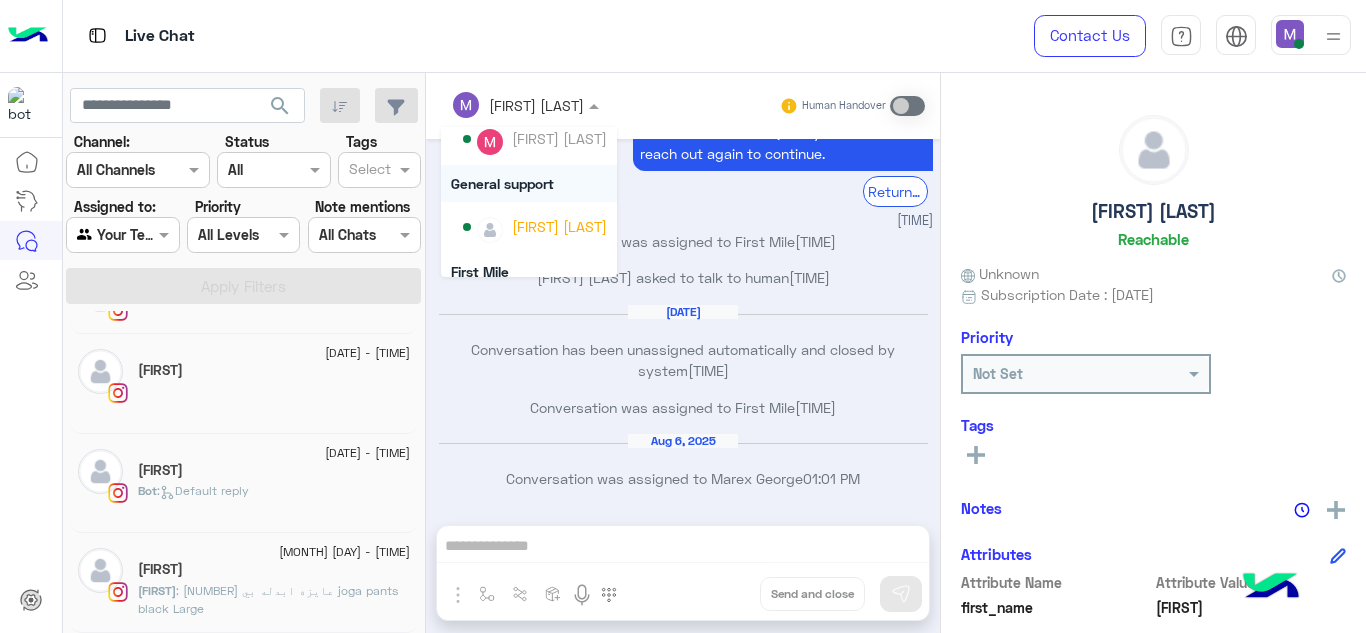 scroll, scrollTop: 174, scrollLeft: 0, axis: vertical 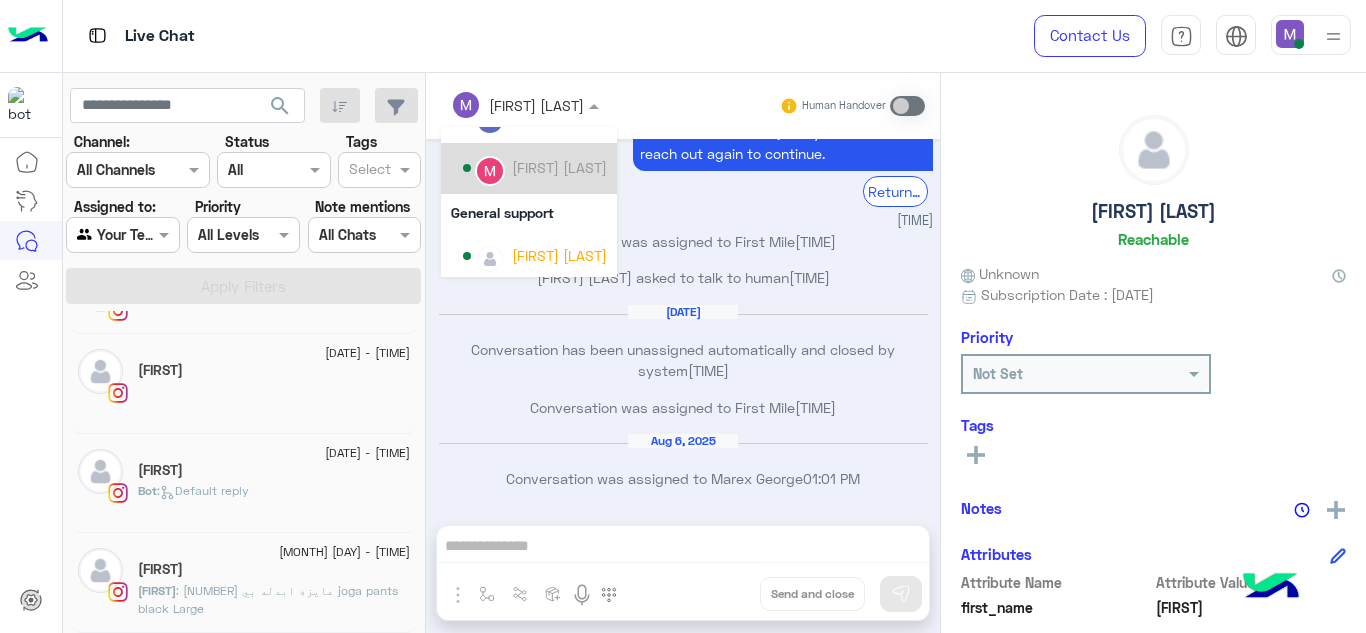 click on "Mariam Ahmed" at bounding box center [559, 167] 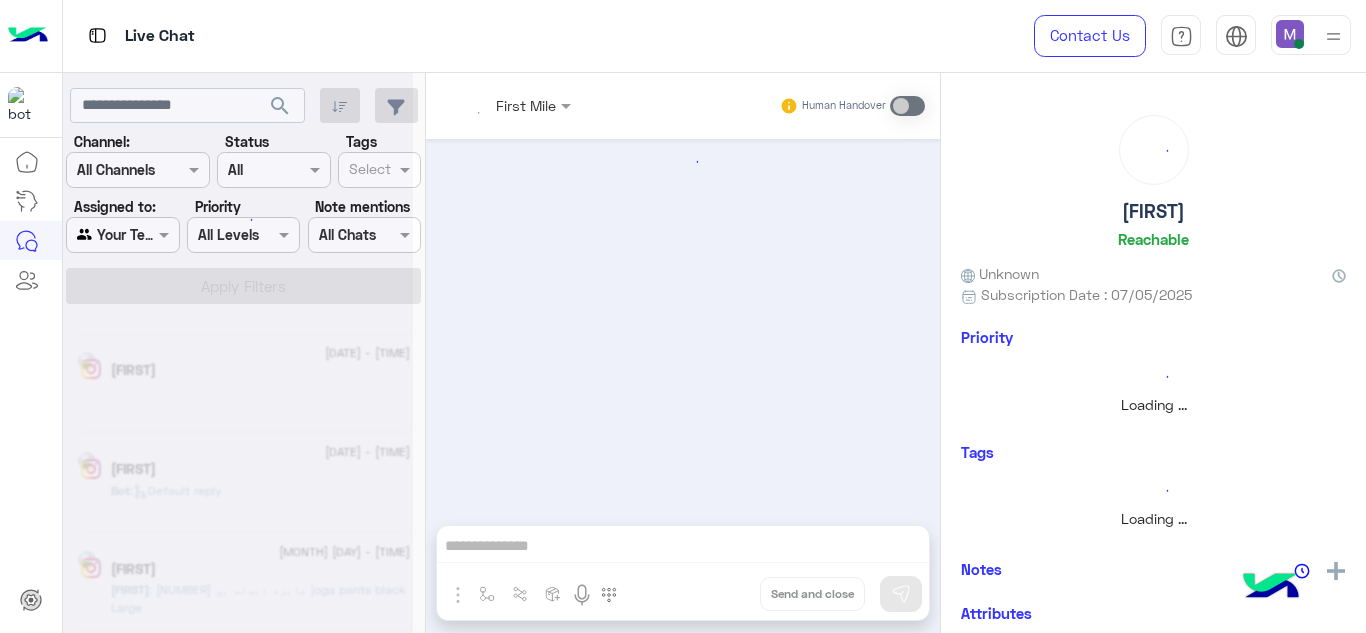 scroll, scrollTop: 2921, scrollLeft: 0, axis: vertical 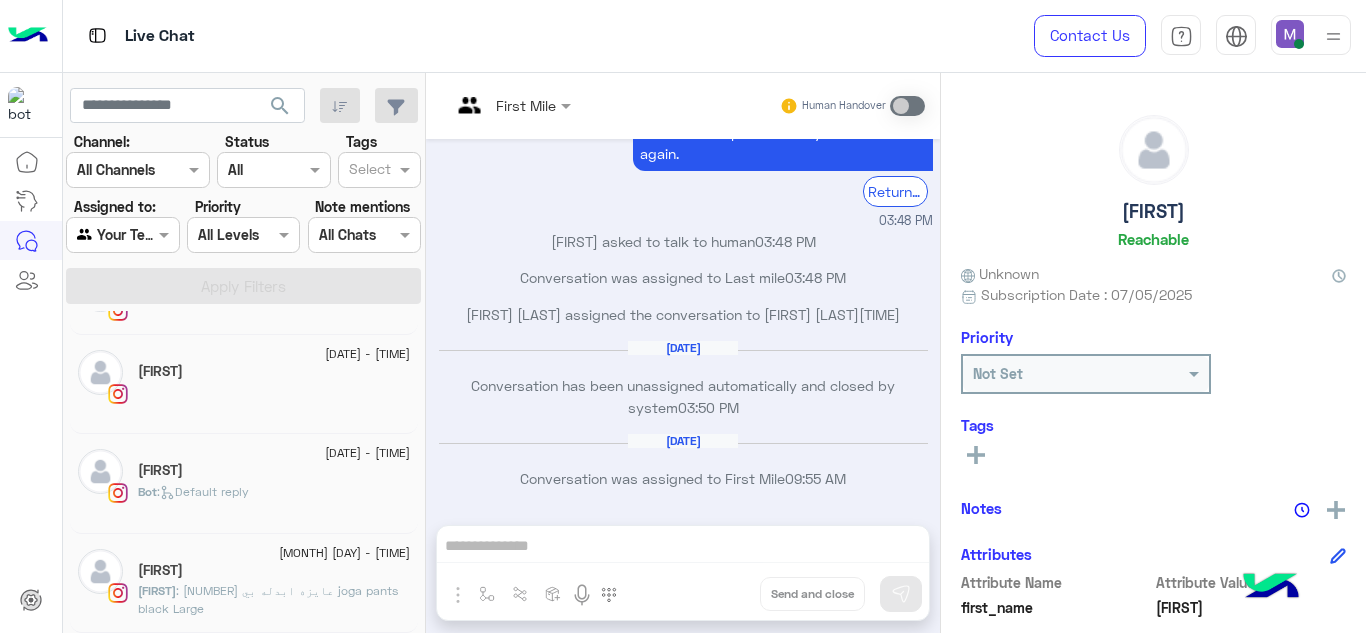 click on ": 83300
عايزه ابدله بي joga pants black Large" 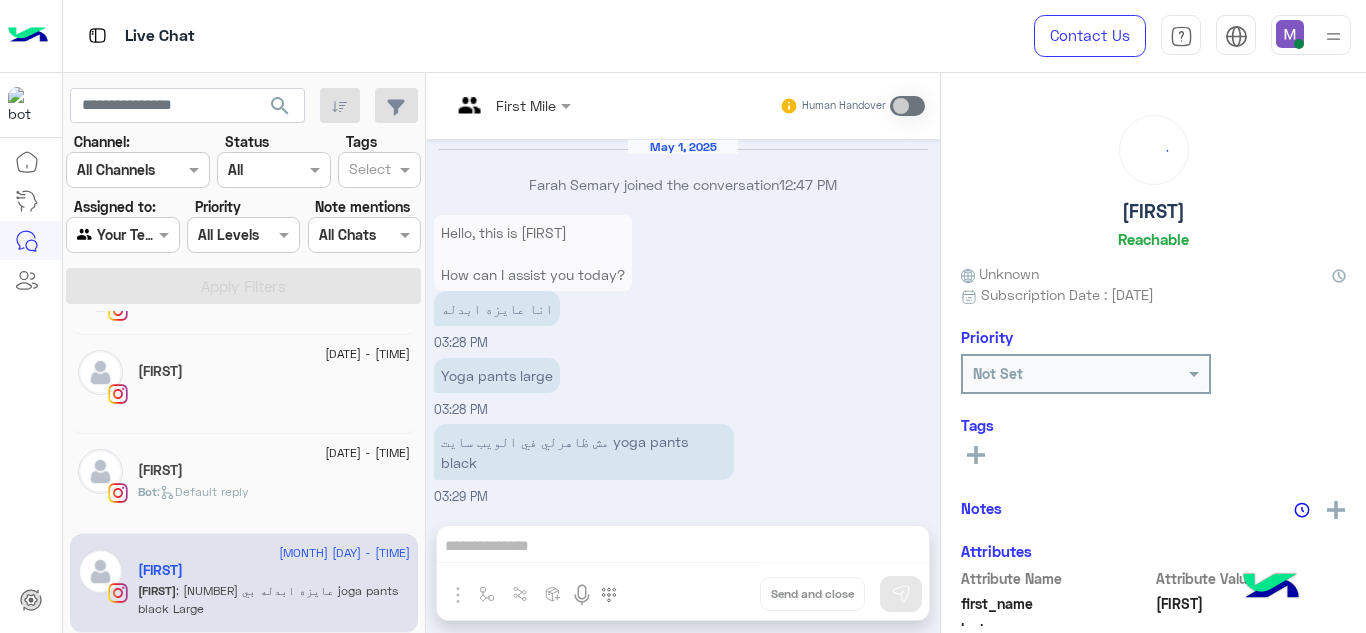 scroll, scrollTop: 964, scrollLeft: 0, axis: vertical 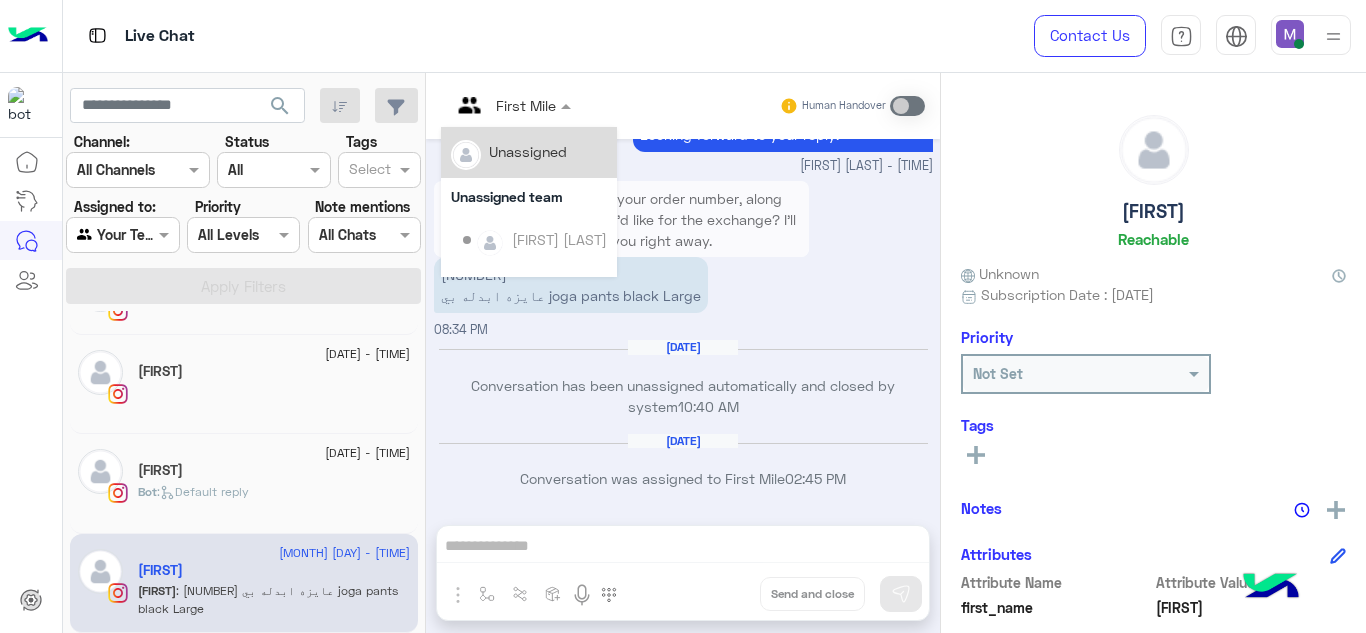 click on "First Mile" at bounding box center (503, 106) 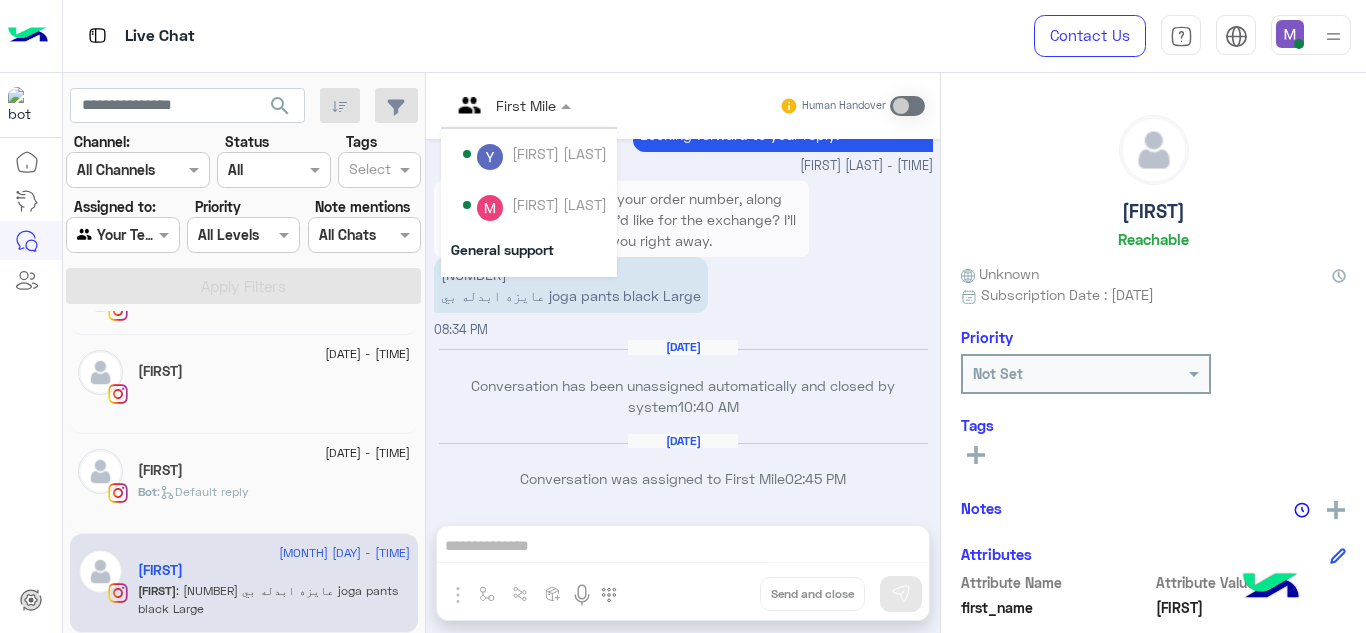 scroll, scrollTop: 138, scrollLeft: 0, axis: vertical 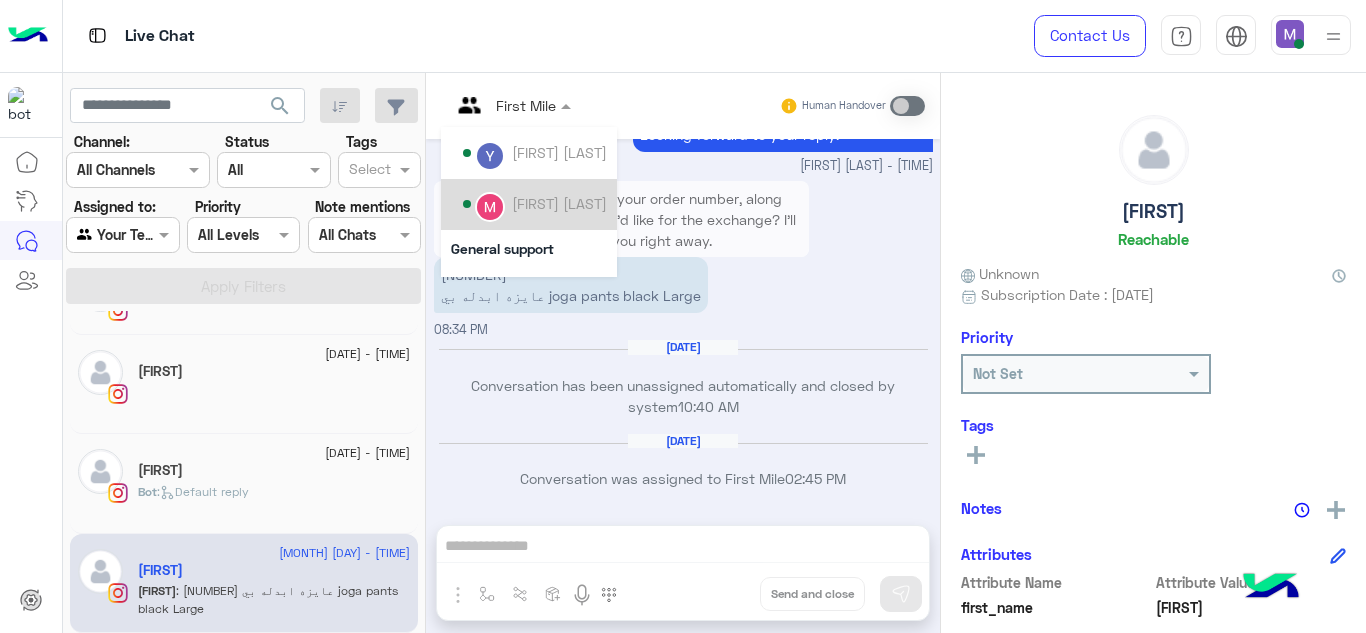 click on "Mariam Ahmed" at bounding box center (535, 204) 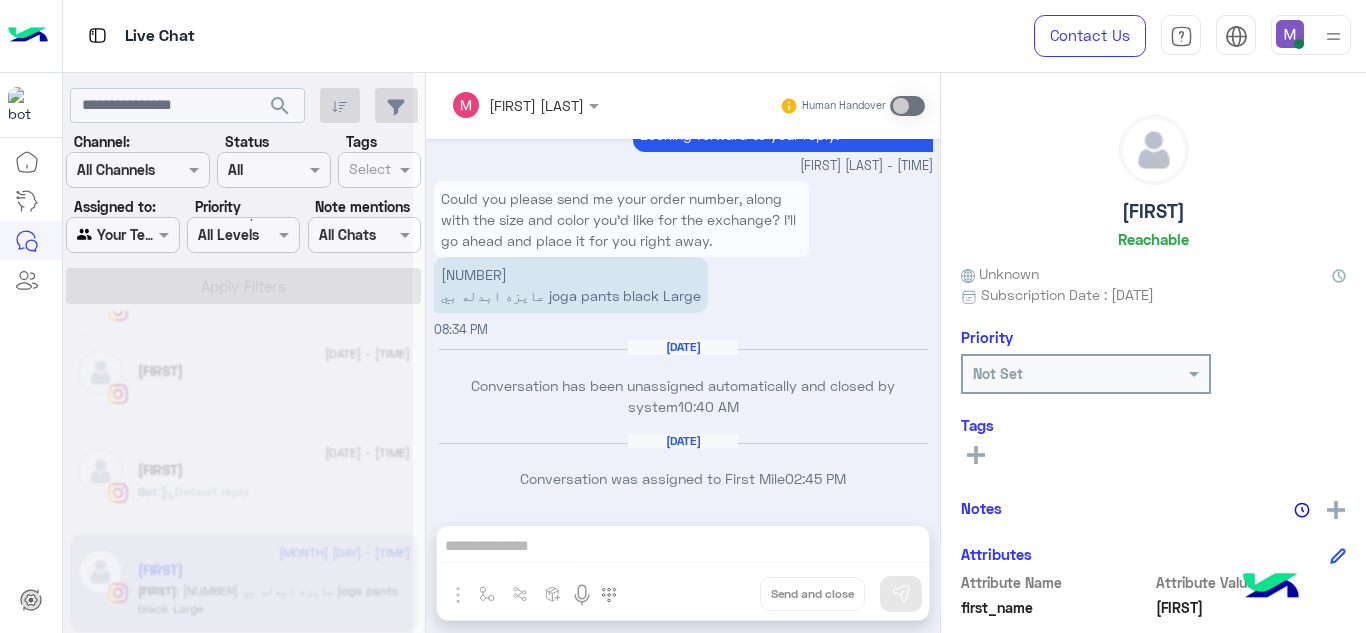 scroll, scrollTop: 2821, scrollLeft: 0, axis: vertical 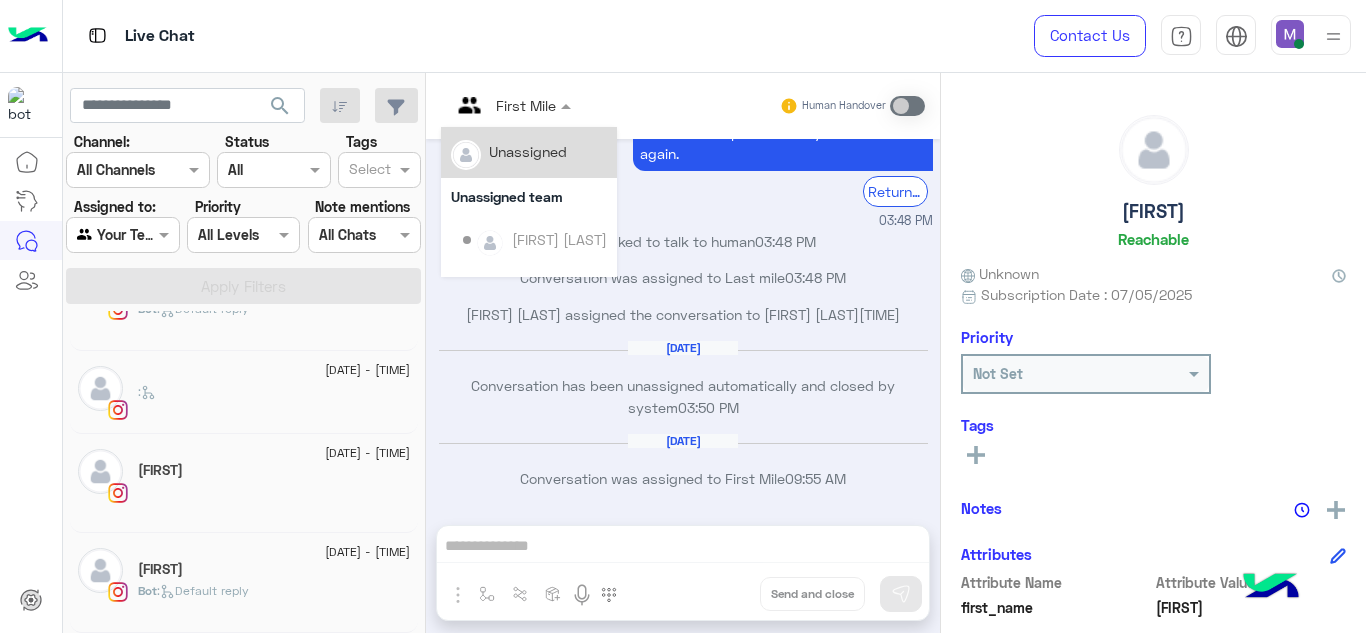 click at bounding box center (511, 104) 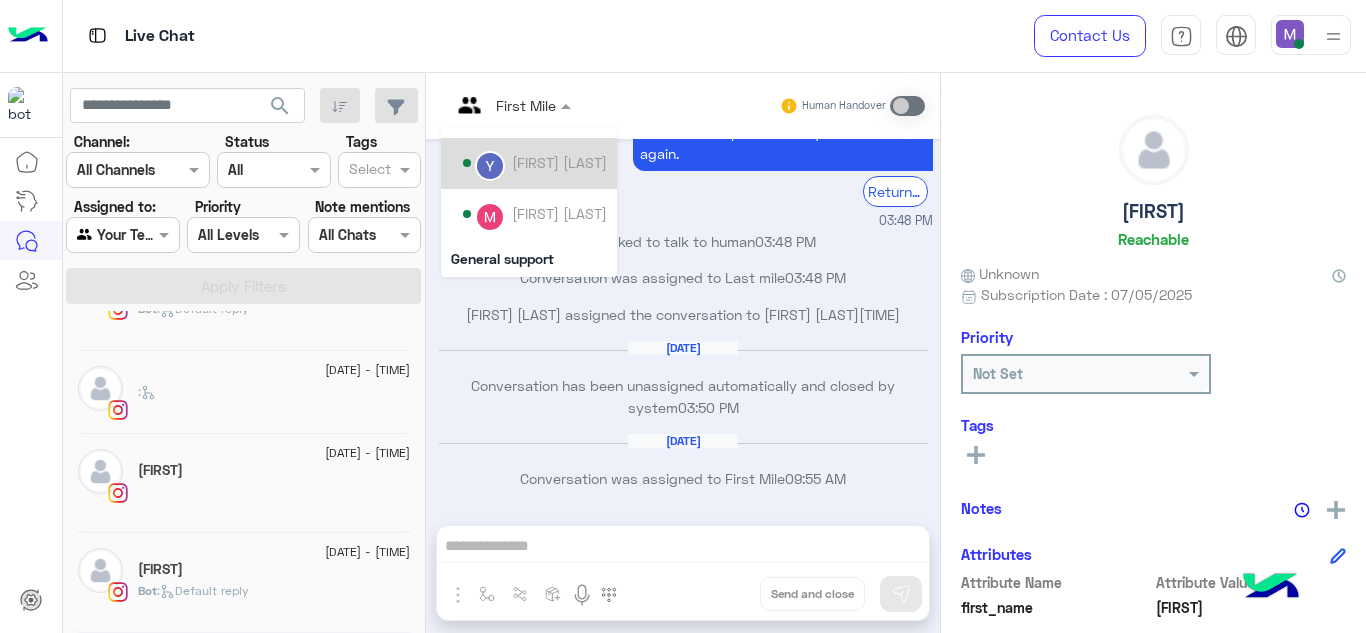 scroll, scrollTop: 163, scrollLeft: 0, axis: vertical 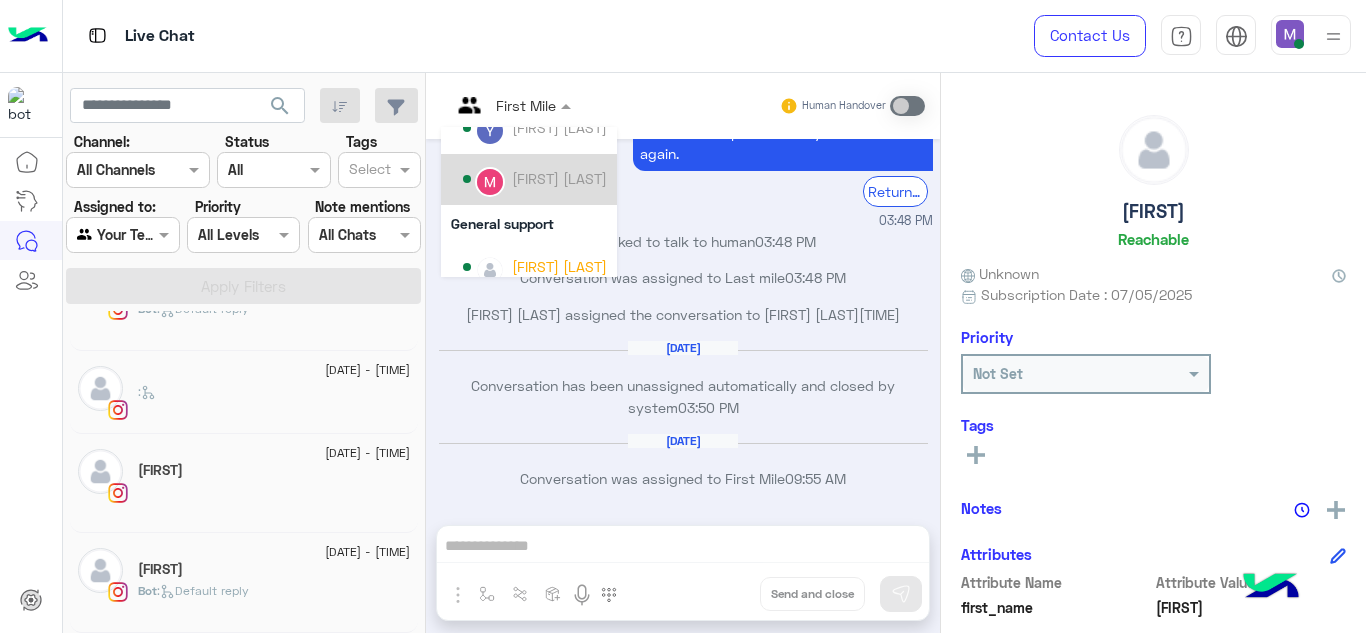 click on "Mariam Ahmed" at bounding box center (559, 178) 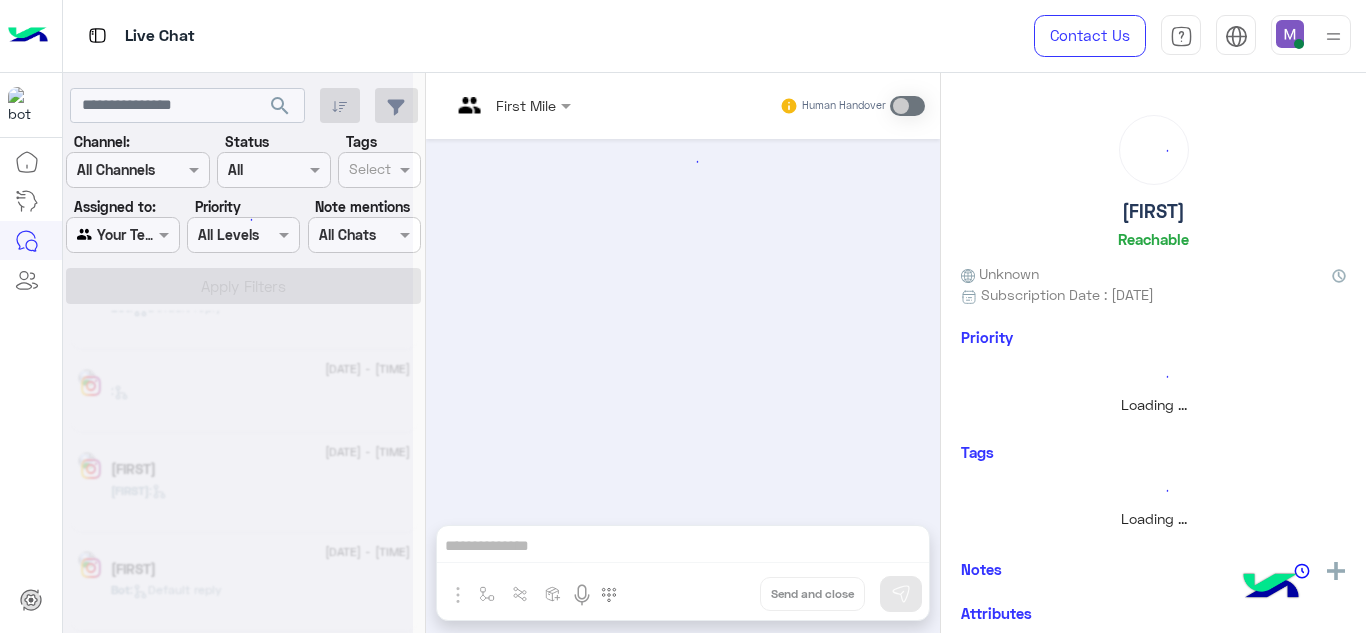 scroll, scrollTop: 2722, scrollLeft: 0, axis: vertical 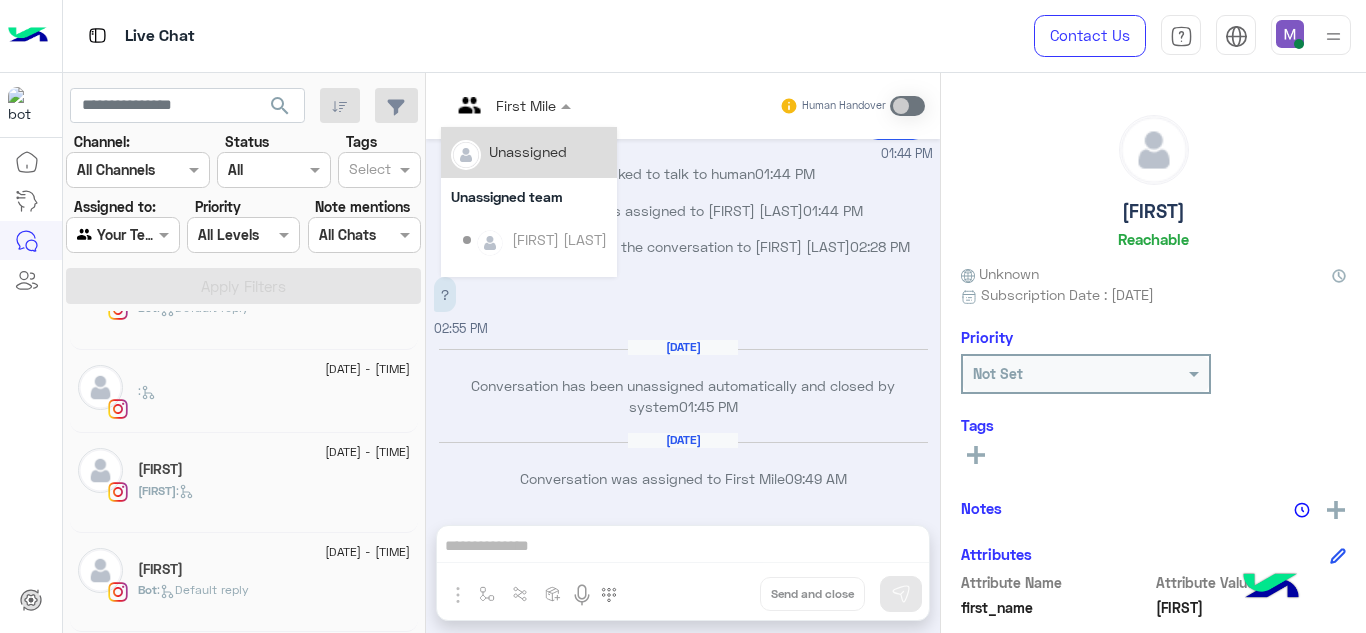 click at bounding box center (511, 104) 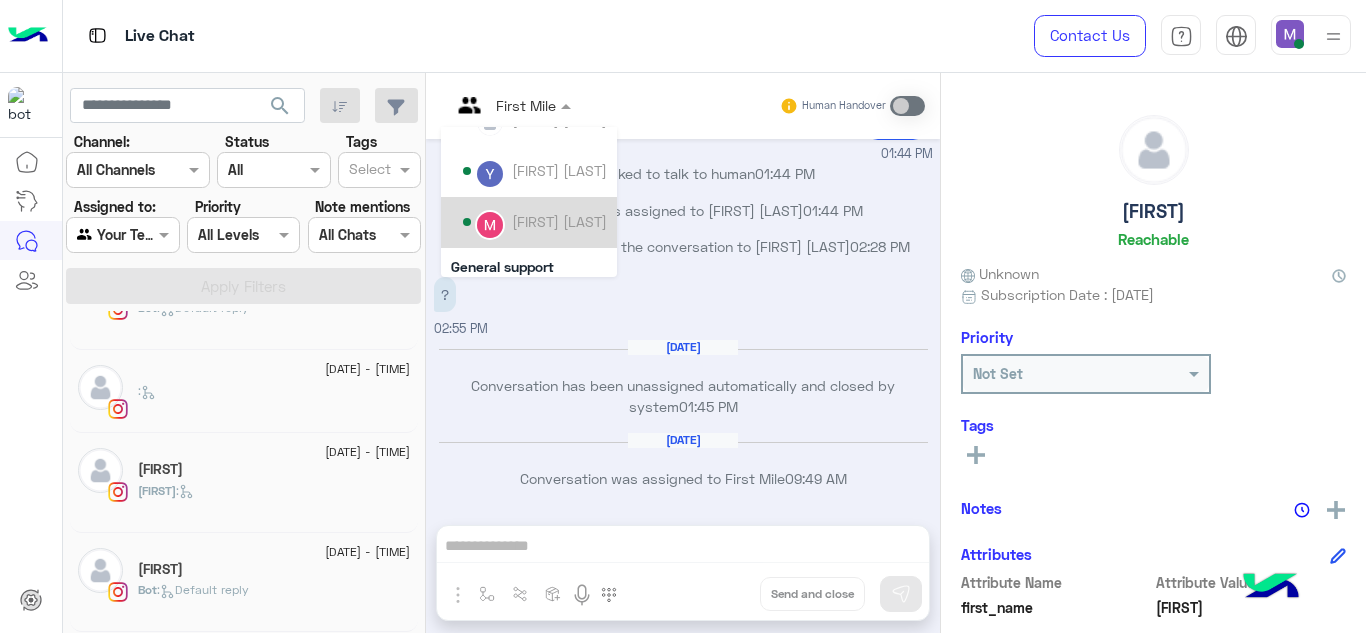 scroll, scrollTop: 120, scrollLeft: 0, axis: vertical 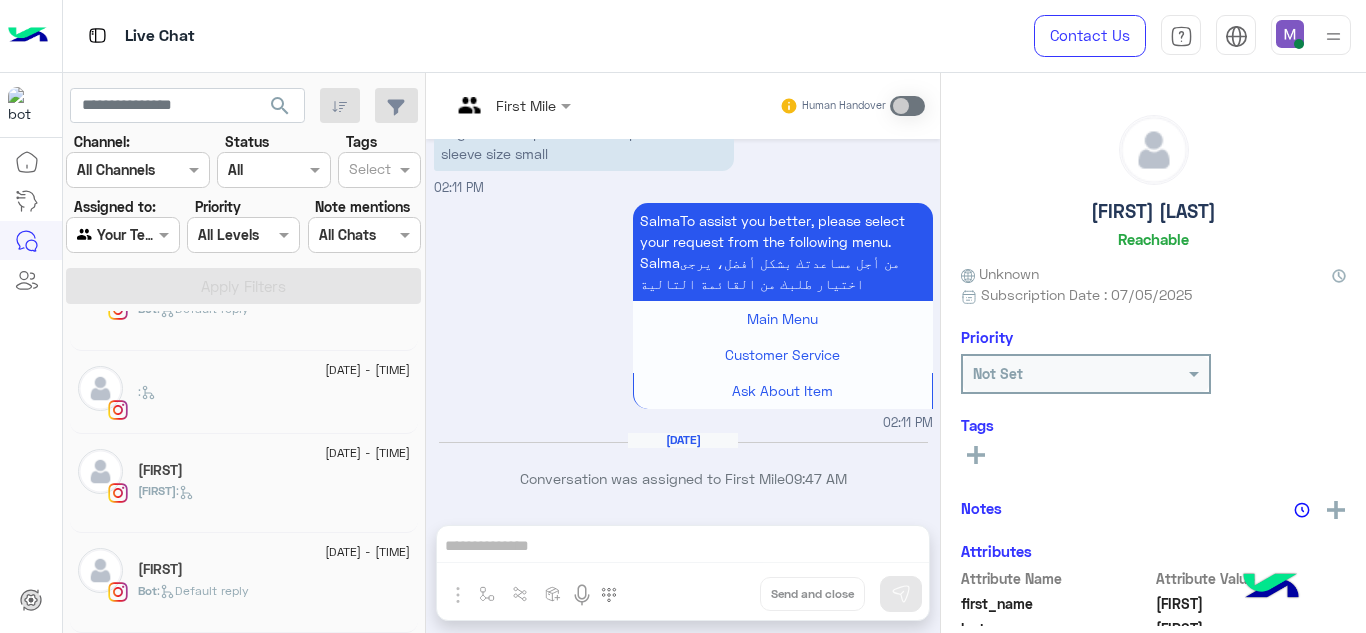 click on "malika" 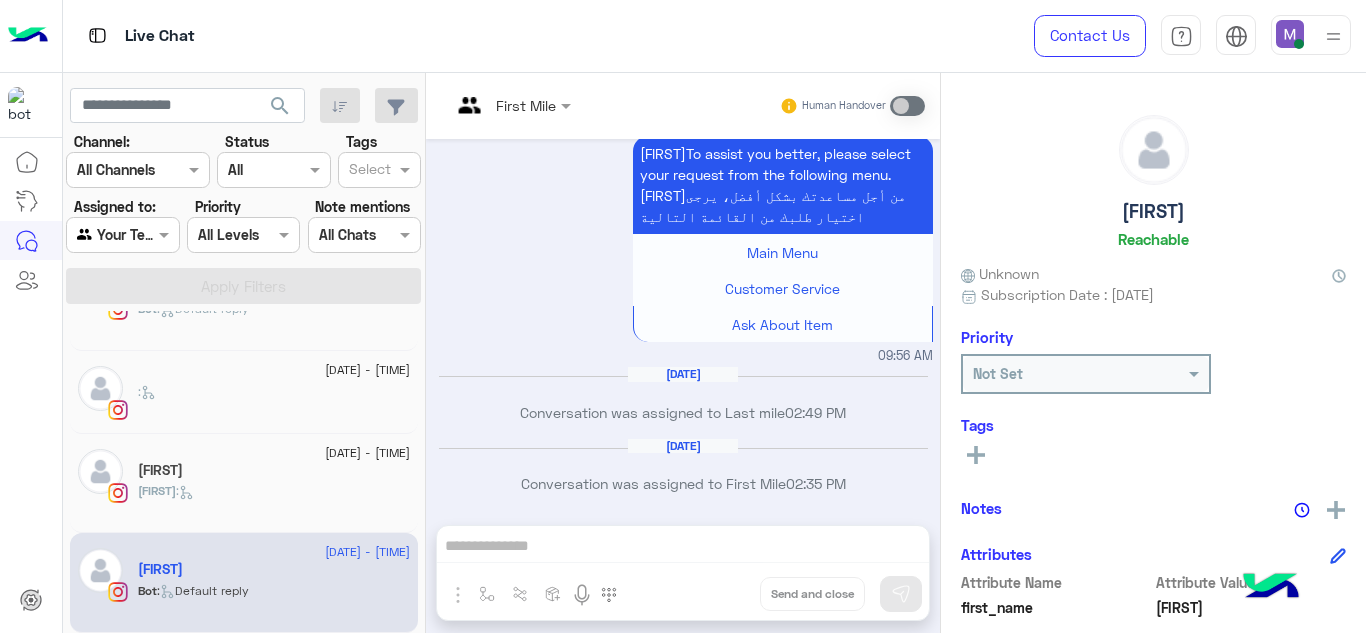scroll, scrollTop: 2232, scrollLeft: 0, axis: vertical 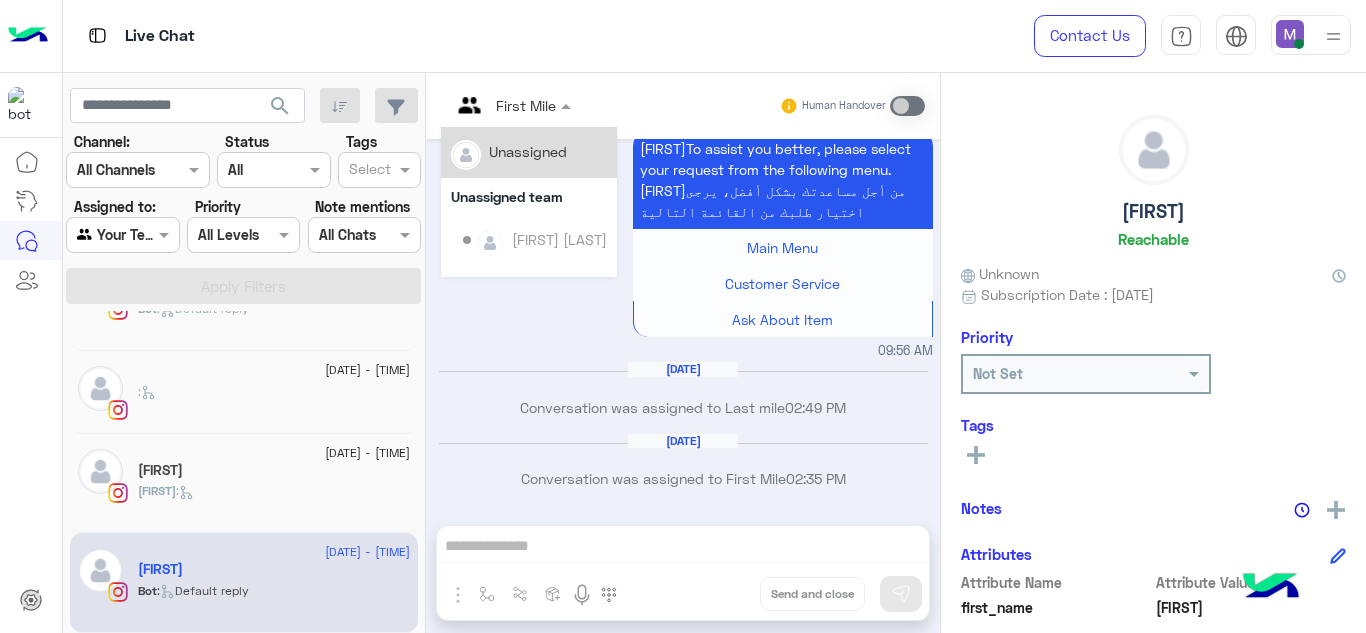 click on "First Mile" at bounding box center (503, 106) 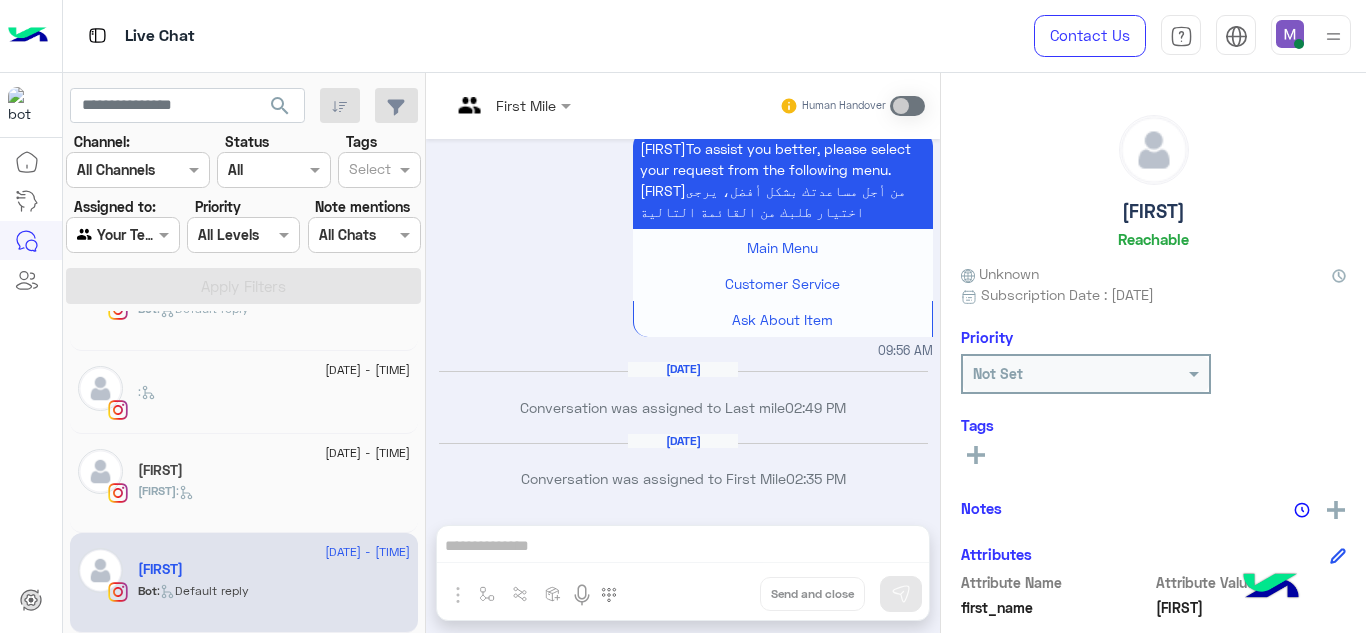 click on "malikaTo assist you better, please select your request from the following menu. malikaمن أجل مساعدتك بشكل أفضل، يرجى اختيار طلبك من القائمة التالية  Main Menu   Customer Service   Ask About Item     09:56 AM" at bounding box center [683, 243] 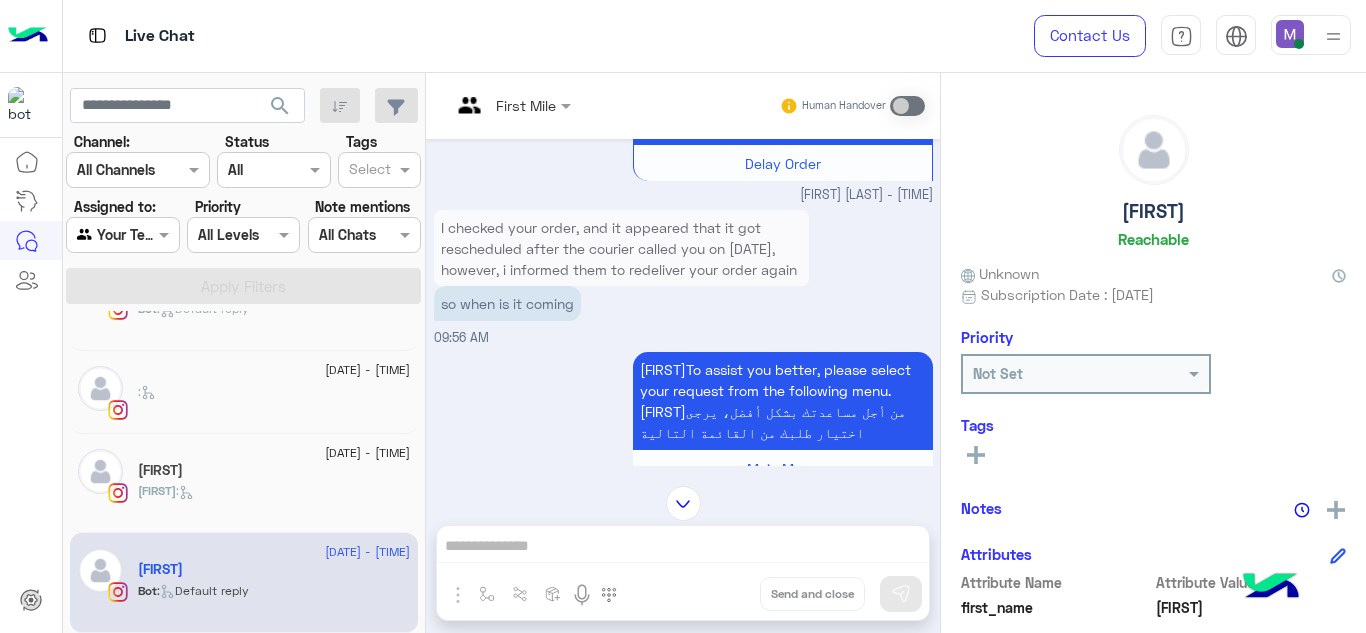scroll, scrollTop: 1983, scrollLeft: 0, axis: vertical 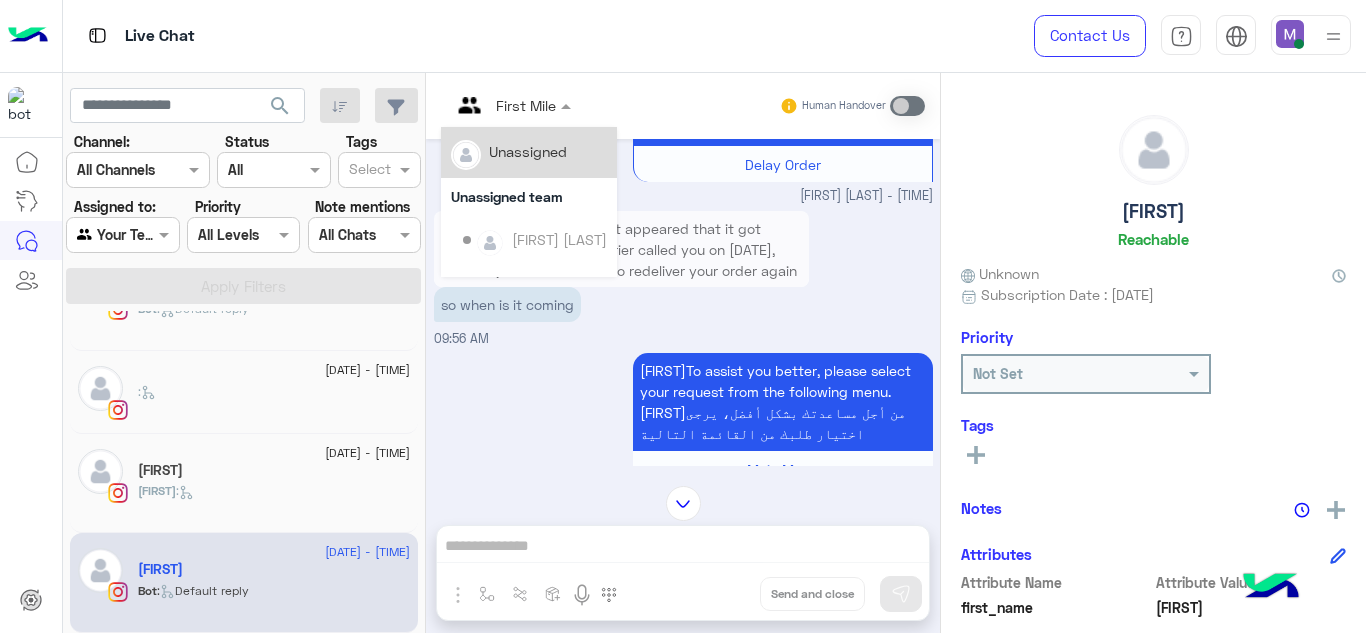click at bounding box center [511, 104] 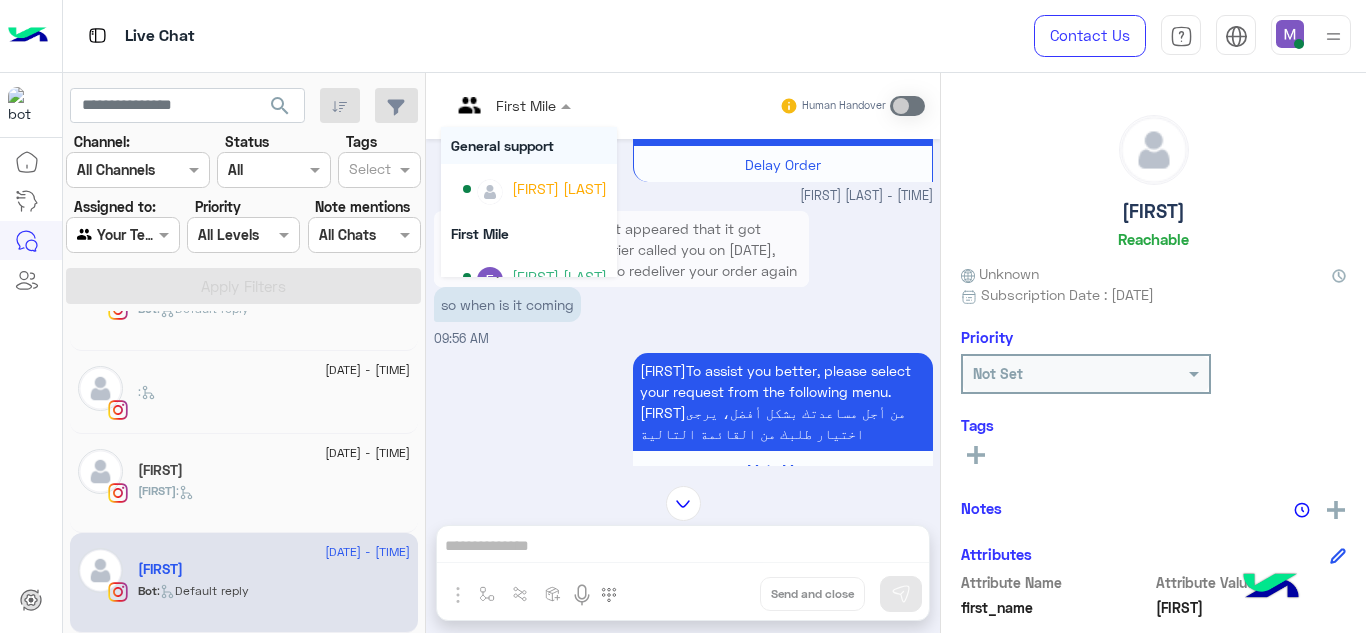 scroll, scrollTop: 242, scrollLeft: 0, axis: vertical 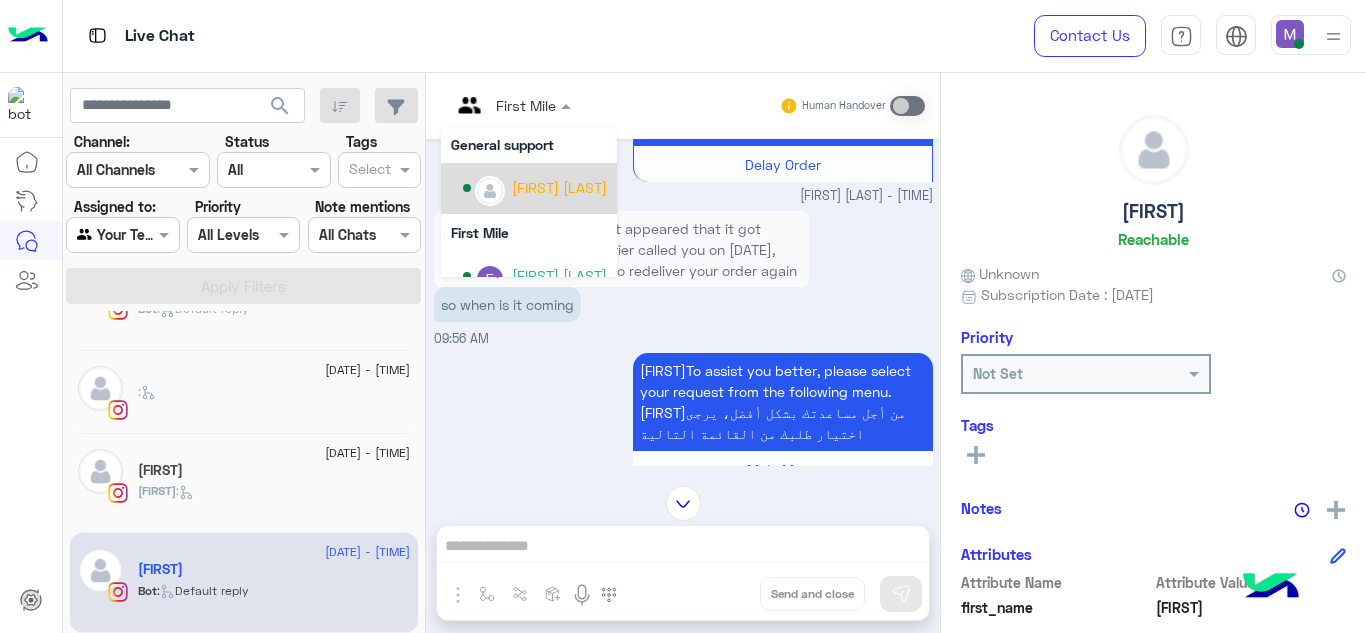 click on "Jana Aboelseoud" at bounding box center [559, 187] 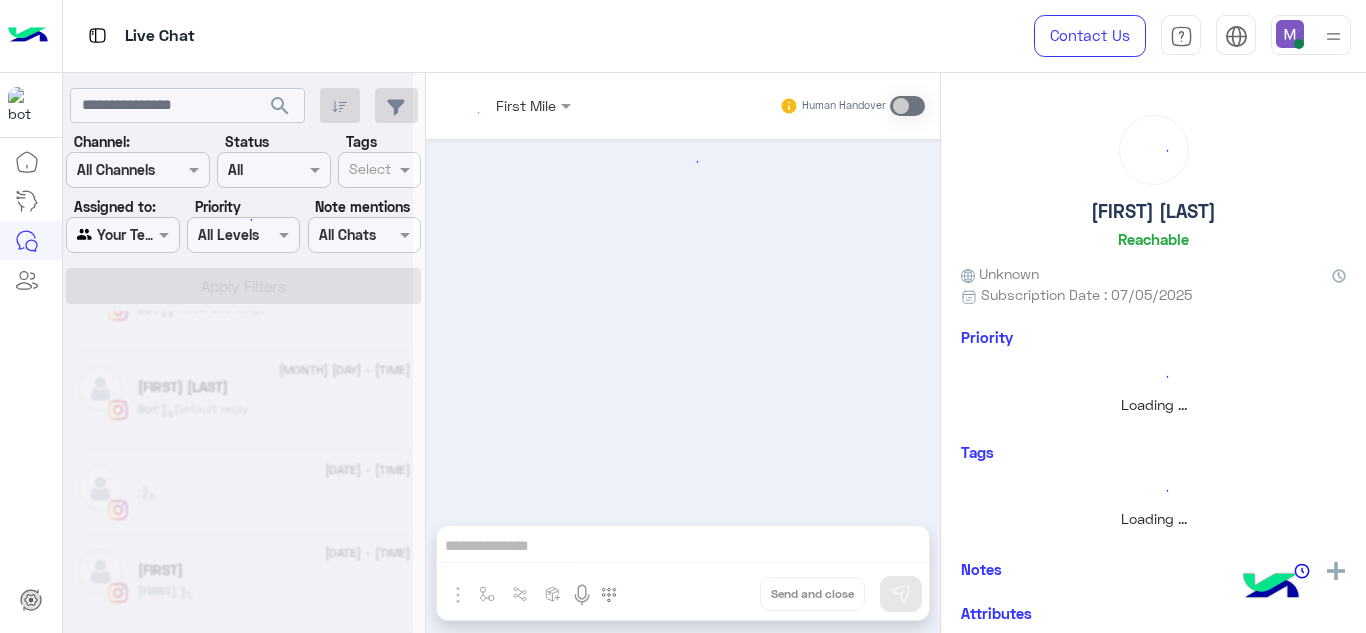 scroll, scrollTop: 2522, scrollLeft: 0, axis: vertical 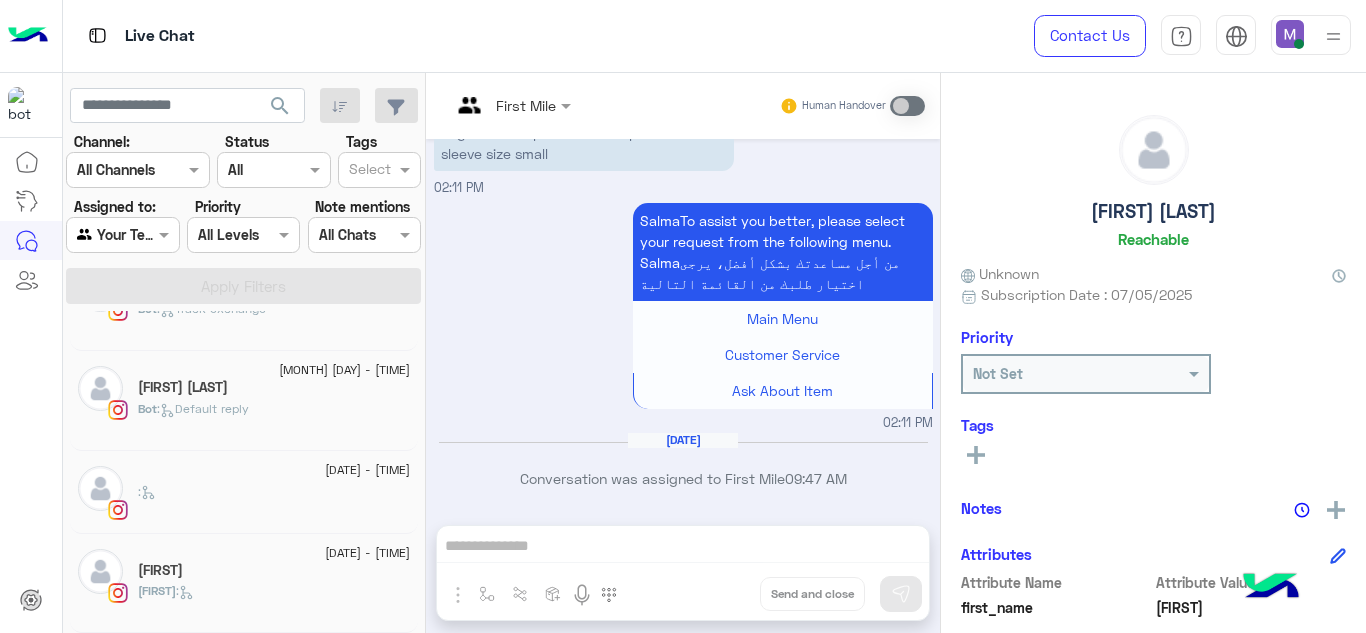 click on "Ammarrr :" 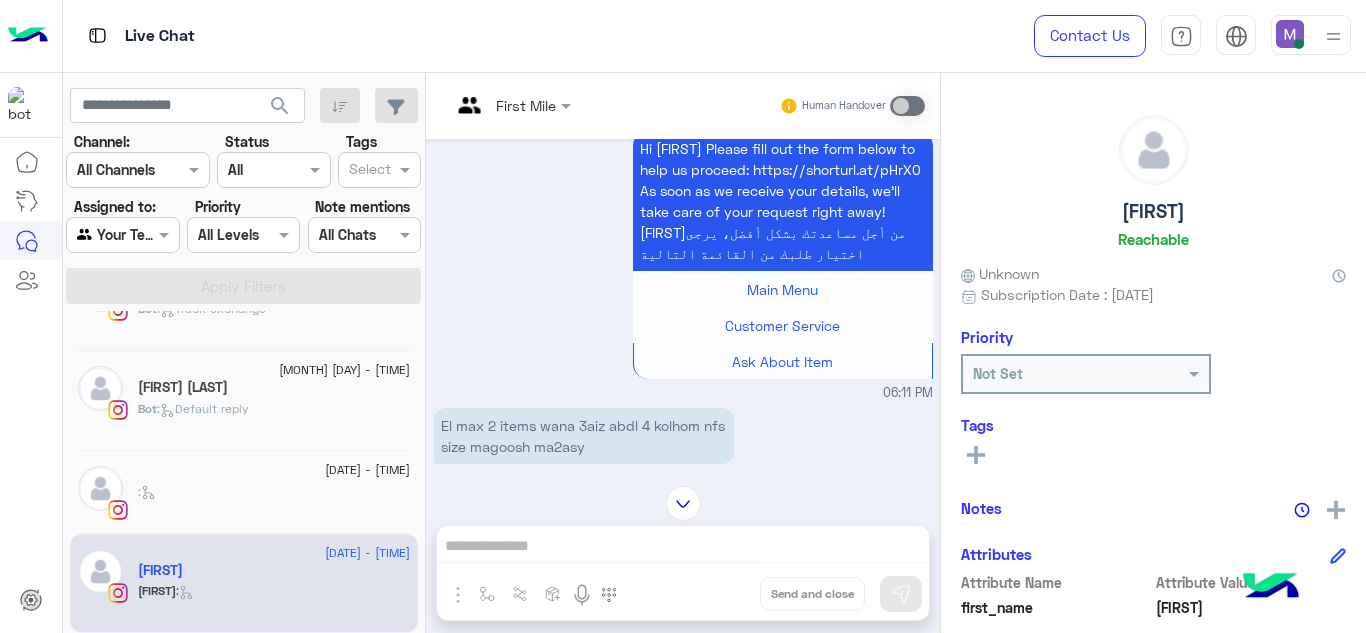 scroll, scrollTop: 468, scrollLeft: 0, axis: vertical 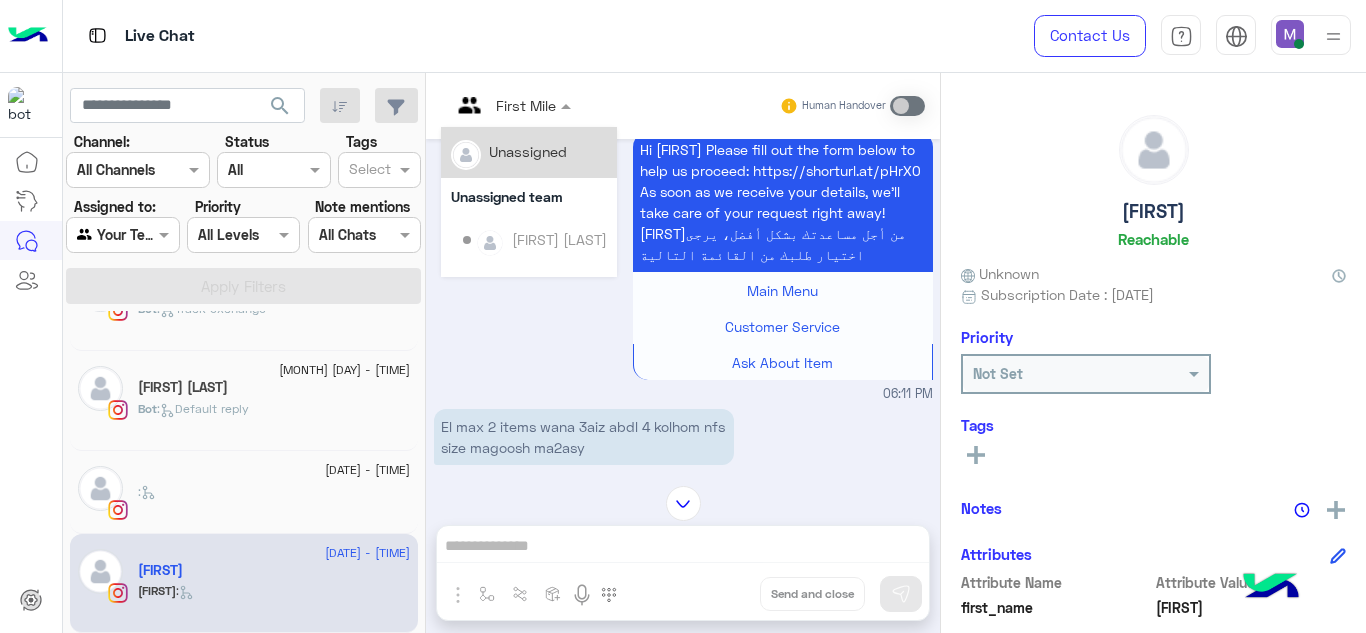 click on "First Mile" at bounding box center [503, 106] 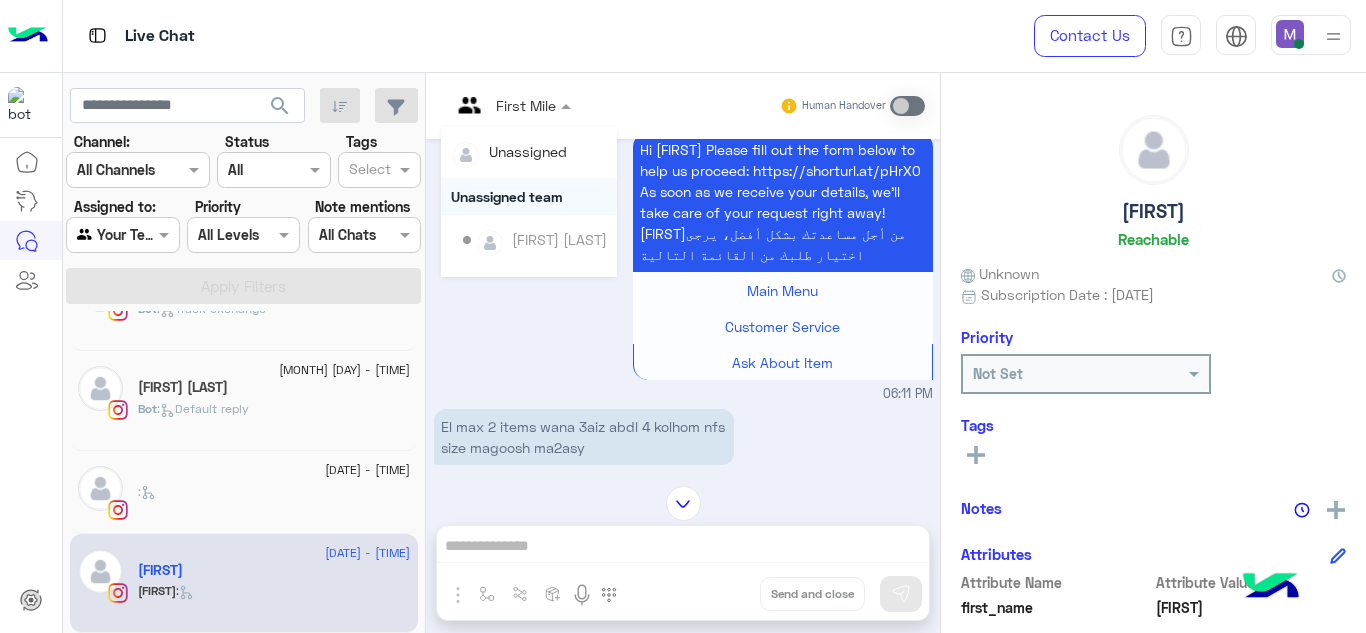 scroll, scrollTop: 121, scrollLeft: 0, axis: vertical 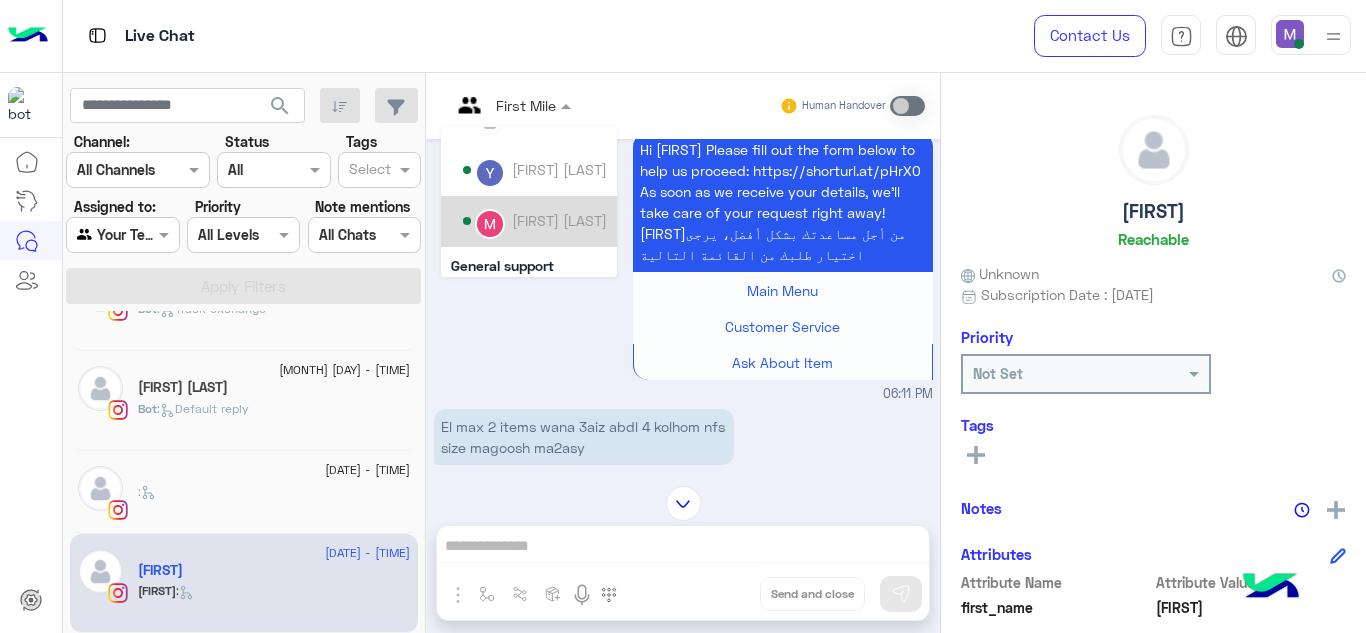 click on "Mariam Ahmed" at bounding box center (529, 221) 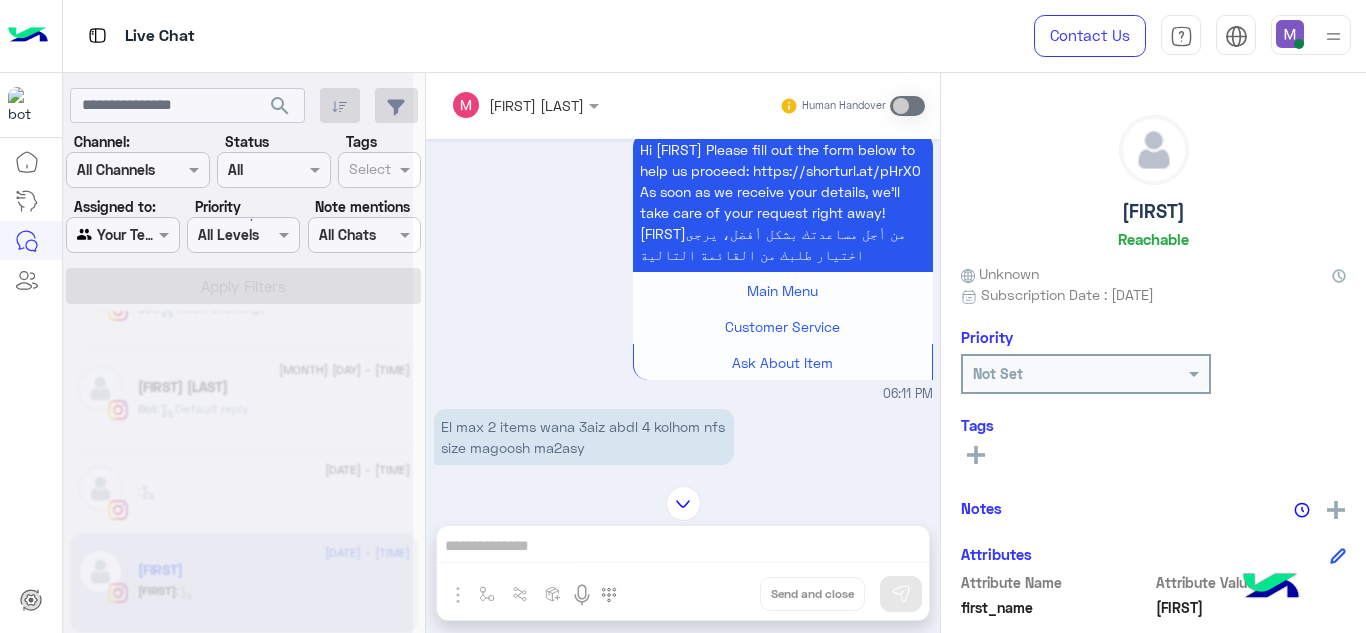 scroll, scrollTop: 2423, scrollLeft: 0, axis: vertical 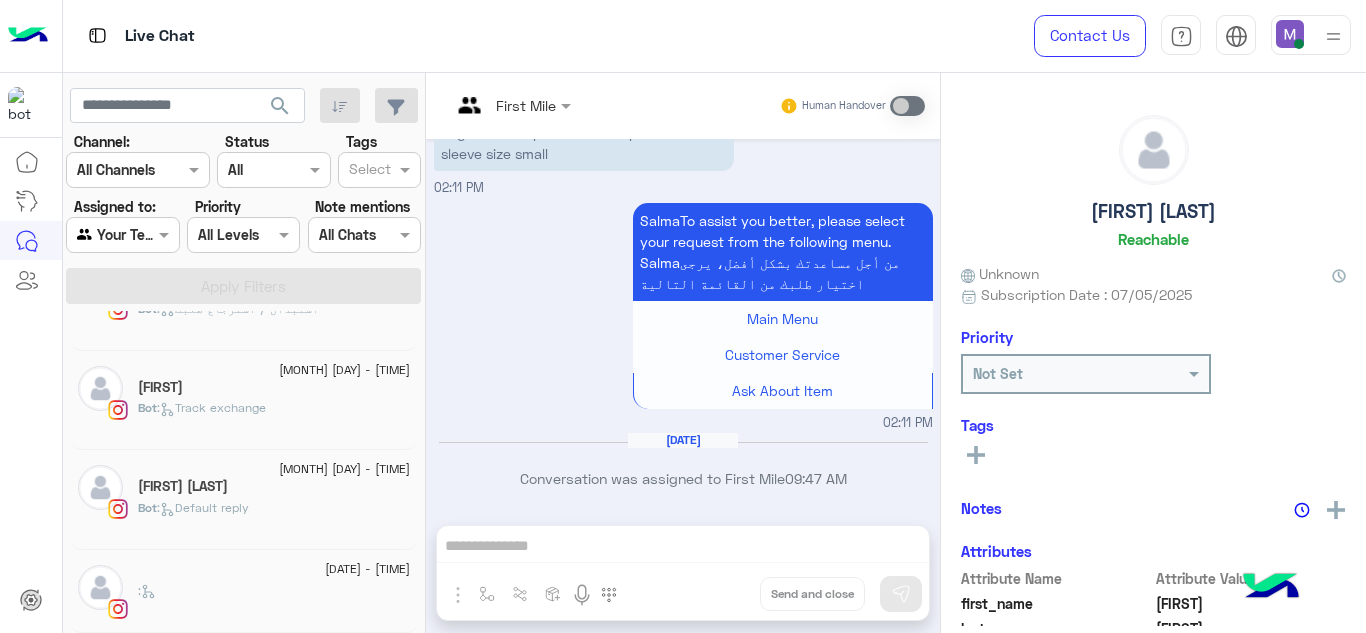 click on "11 May - 8:20 PM" 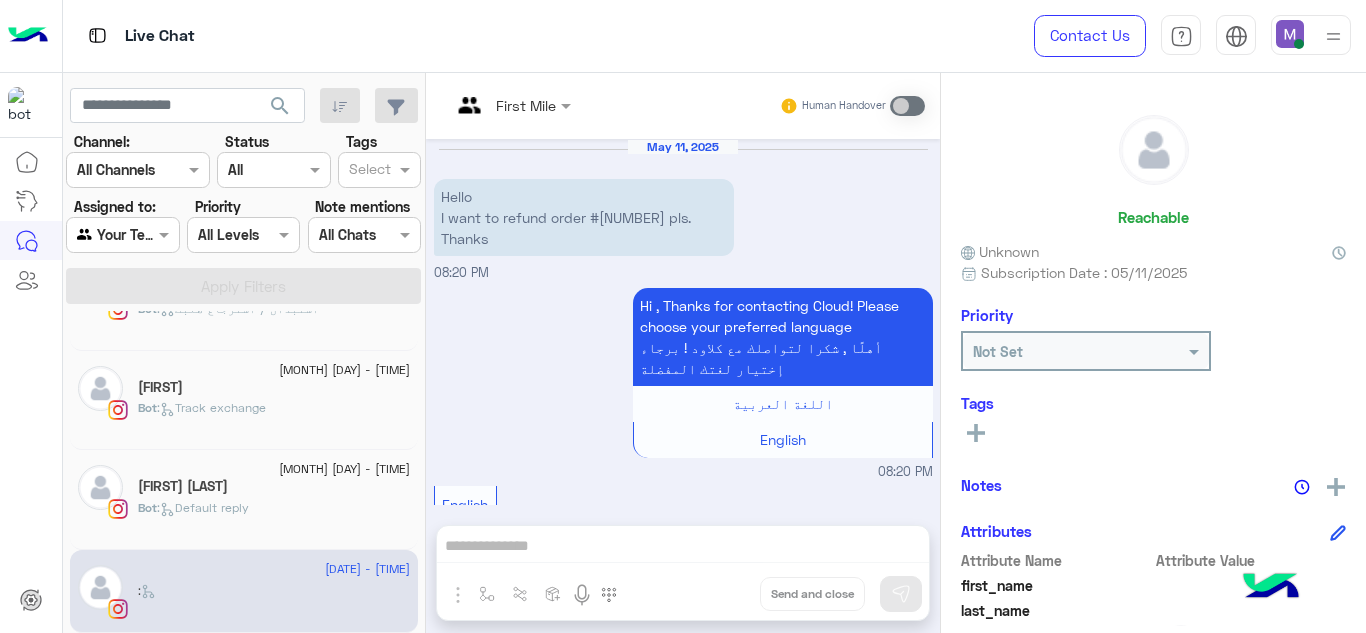 scroll, scrollTop: 901, scrollLeft: 0, axis: vertical 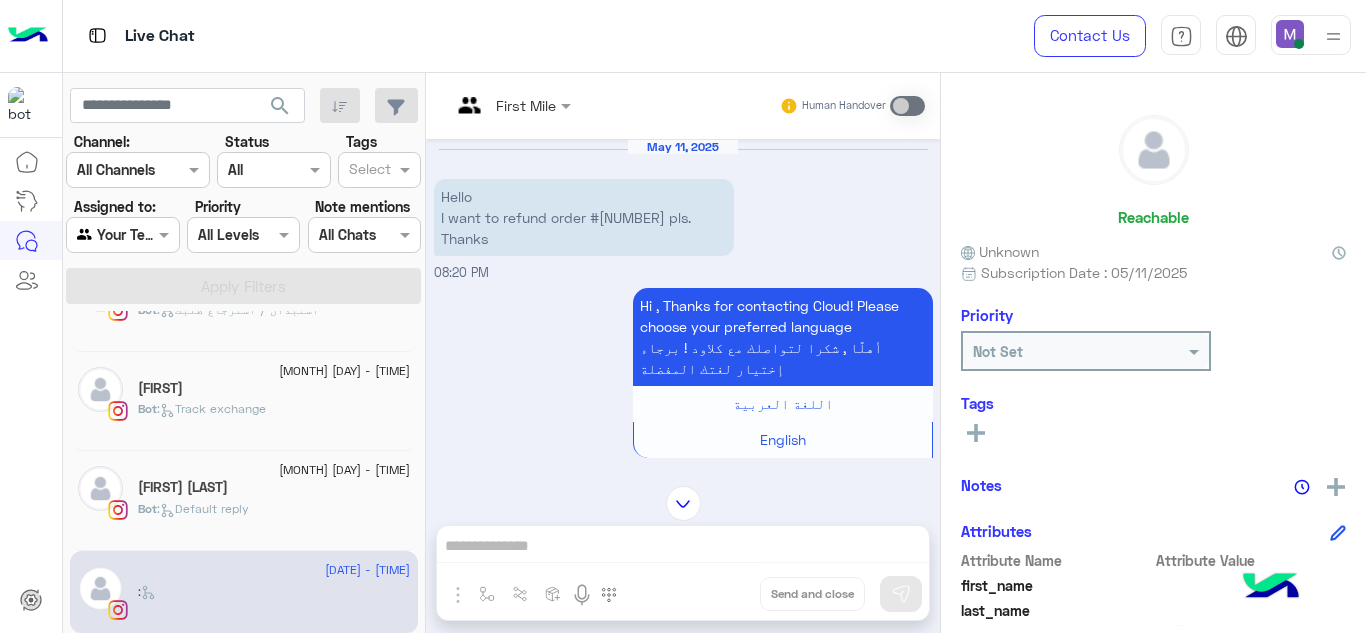 click at bounding box center [511, 104] 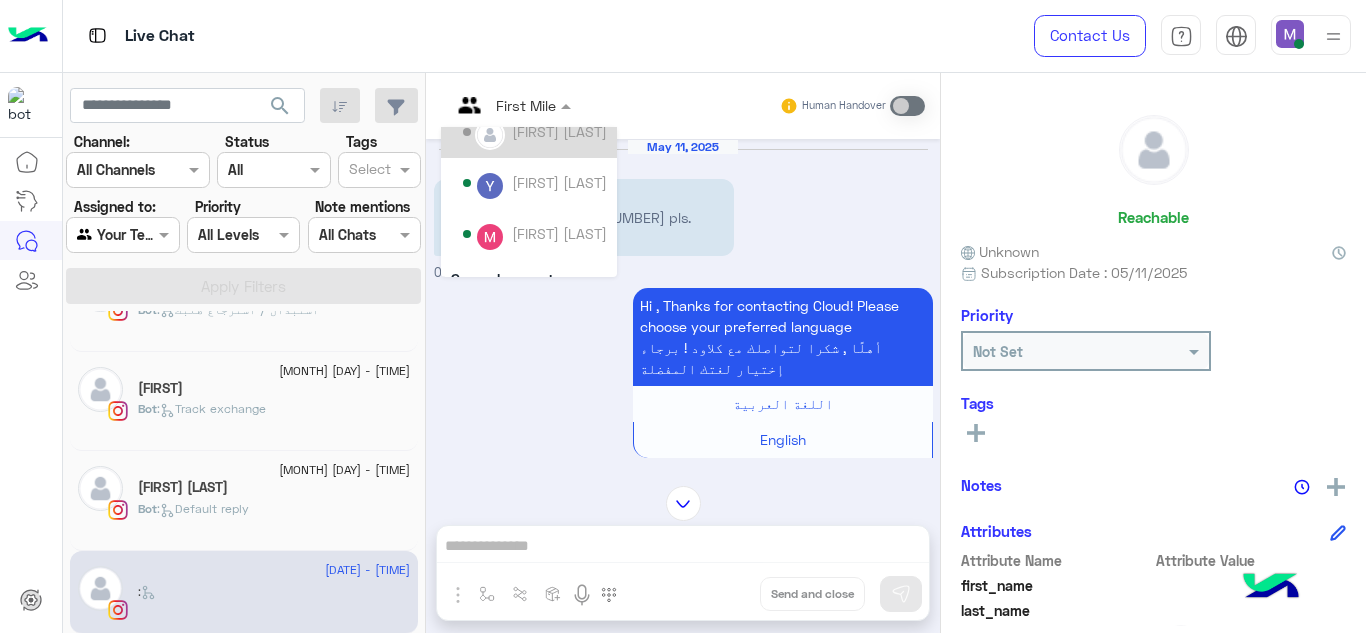 scroll, scrollTop: 134, scrollLeft: 0, axis: vertical 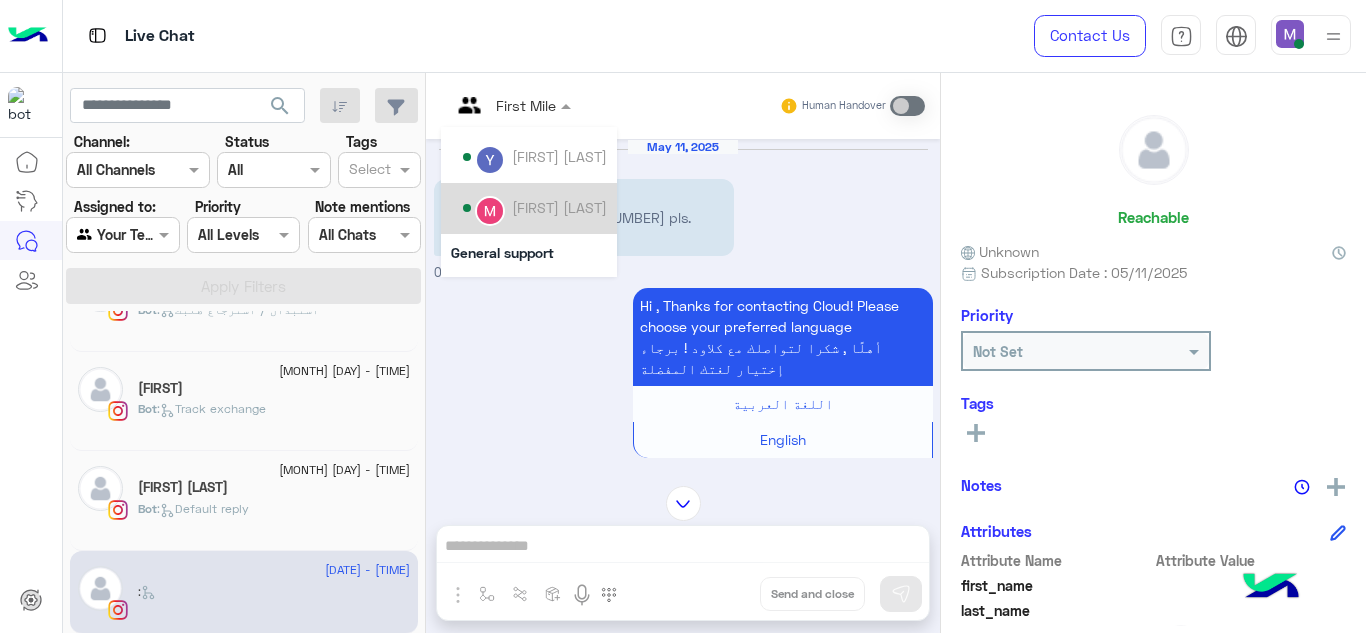 click on "Mariam Ahmed" at bounding box center (559, 207) 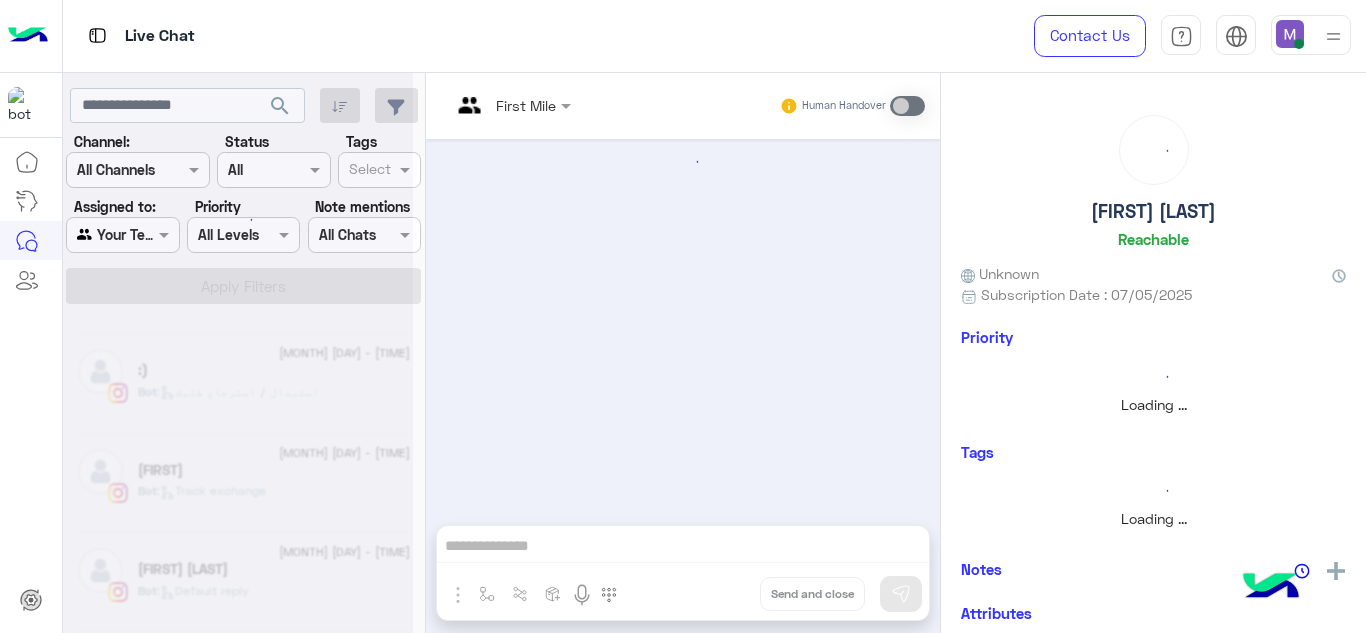 scroll, scrollTop: 2340, scrollLeft: 0, axis: vertical 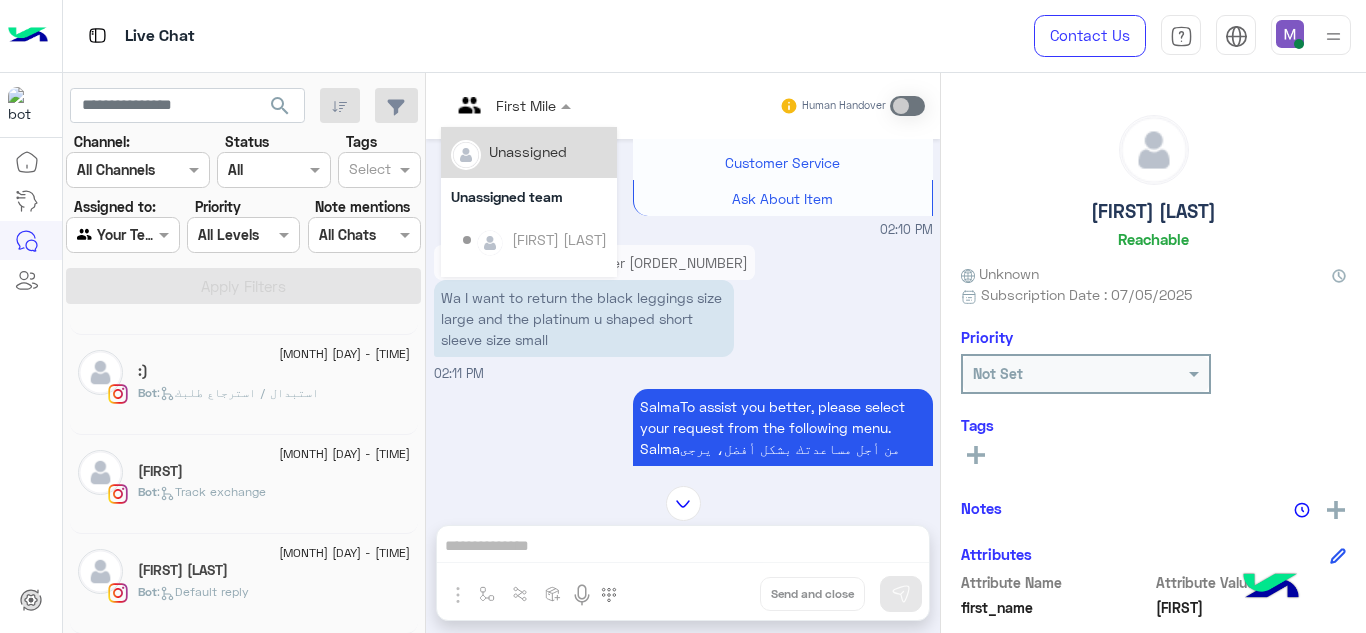 click at bounding box center (511, 104) 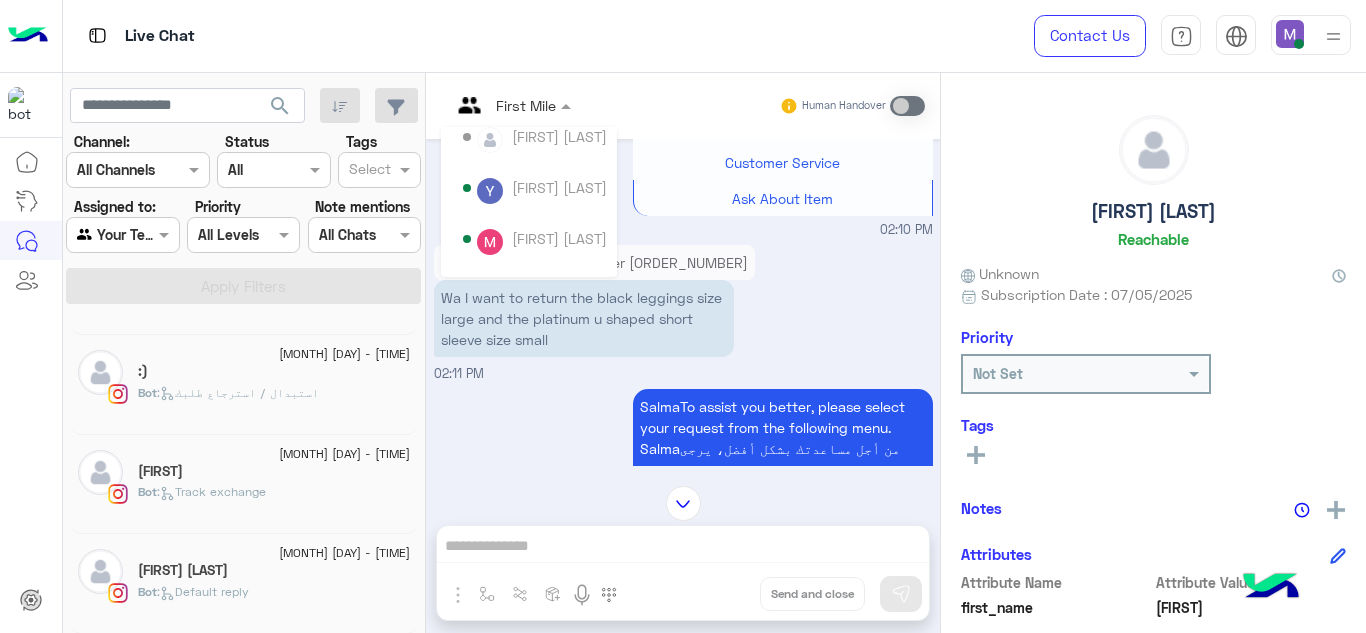 scroll, scrollTop: 120, scrollLeft: 0, axis: vertical 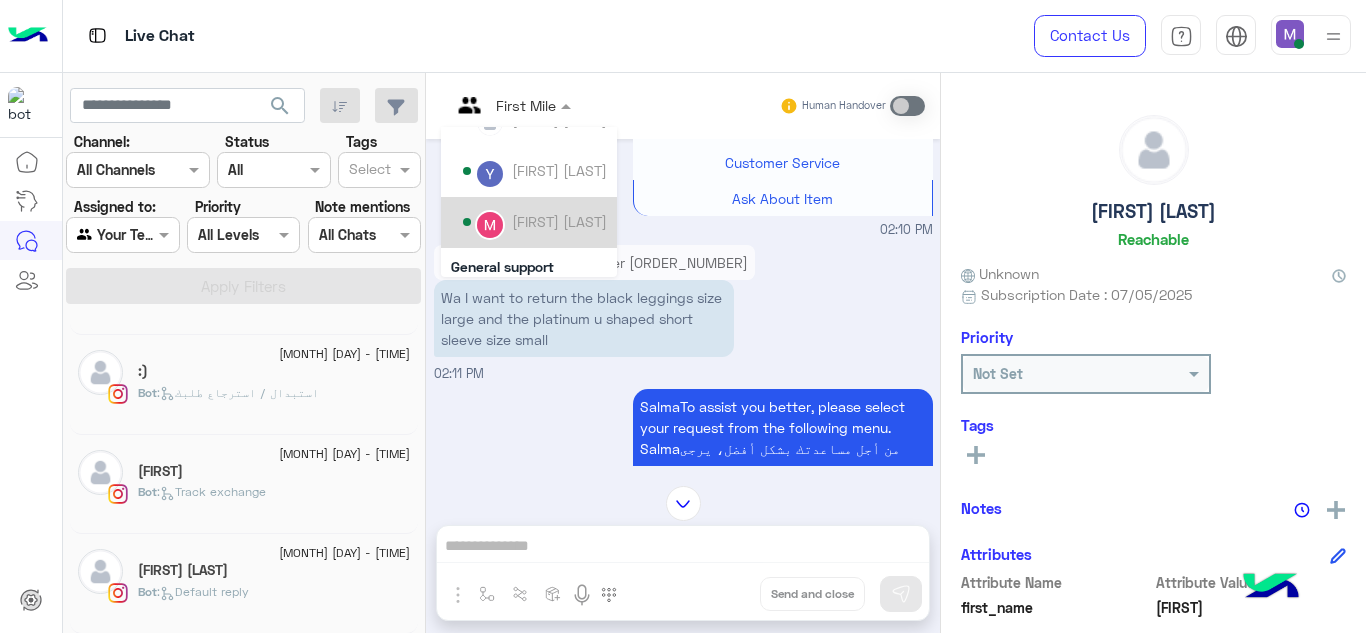 click on "Mariam Ahmed" at bounding box center (529, 222) 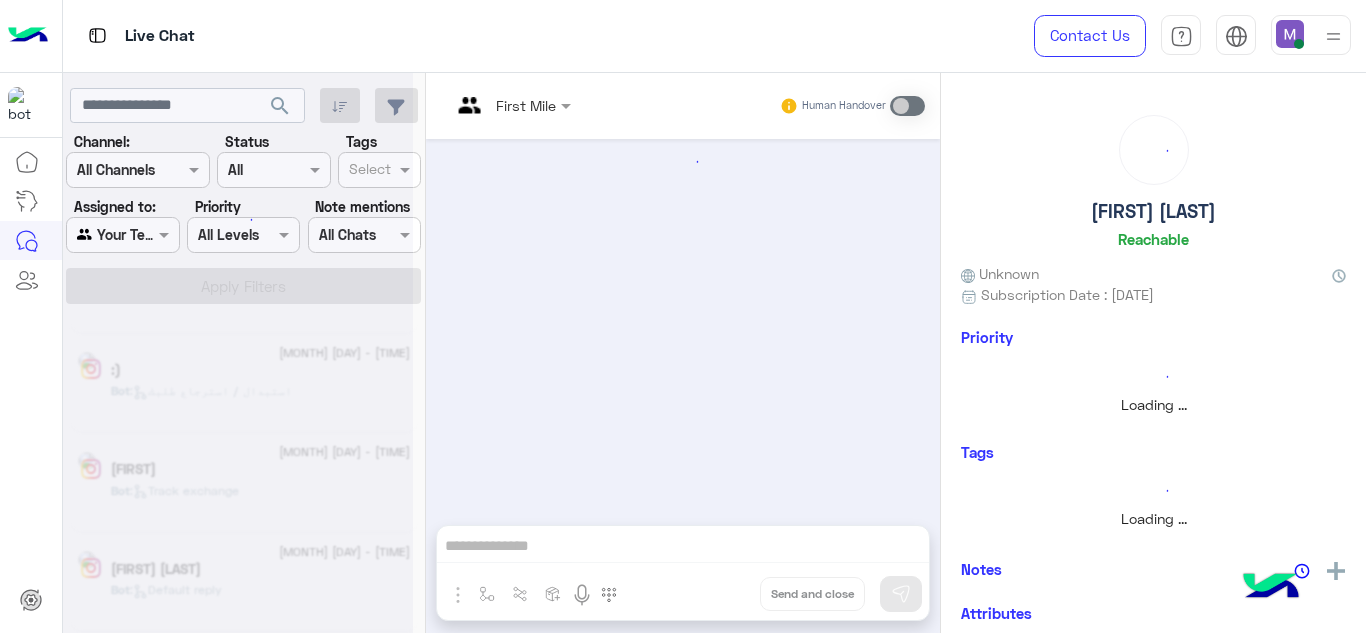 scroll, scrollTop: 2241, scrollLeft: 0, axis: vertical 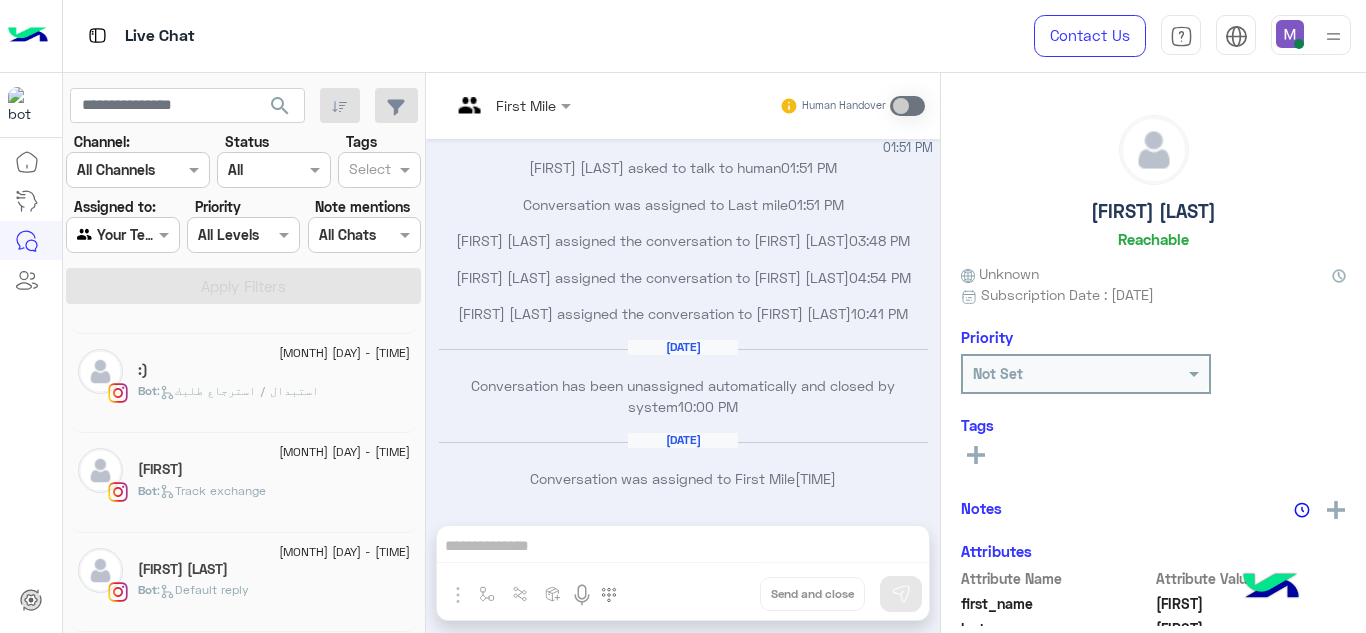 click on "Bot :   Default reply" 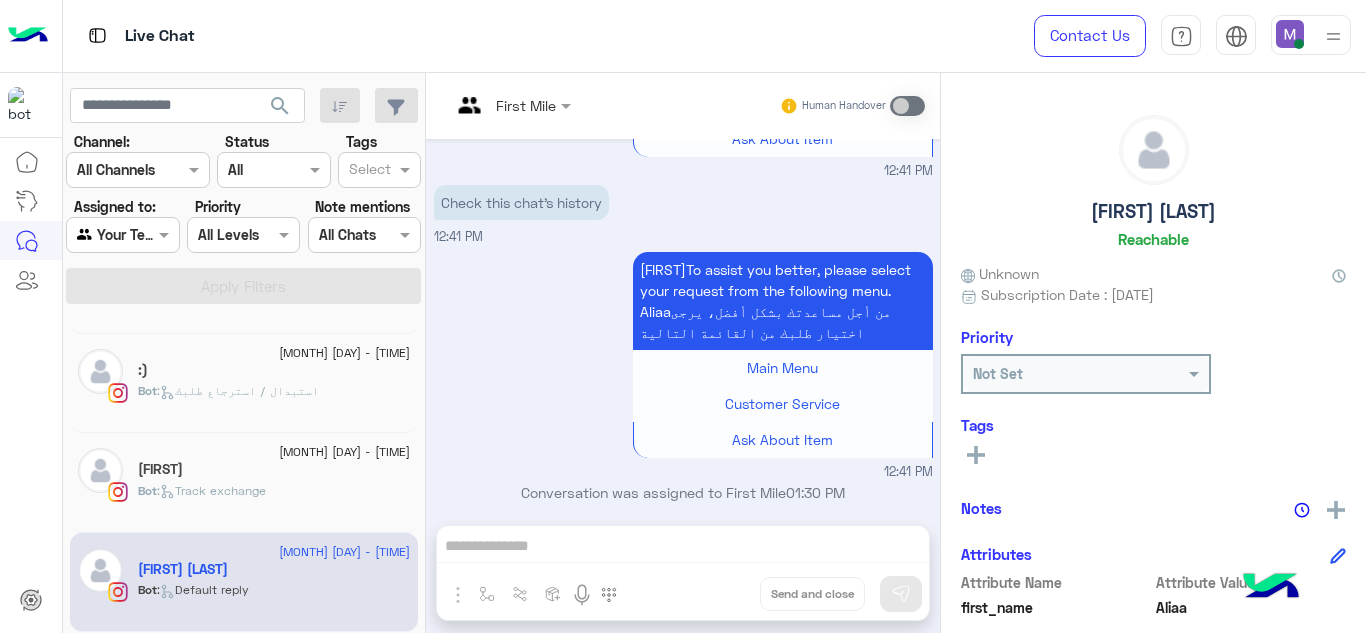 scroll, scrollTop: 1109, scrollLeft: 0, axis: vertical 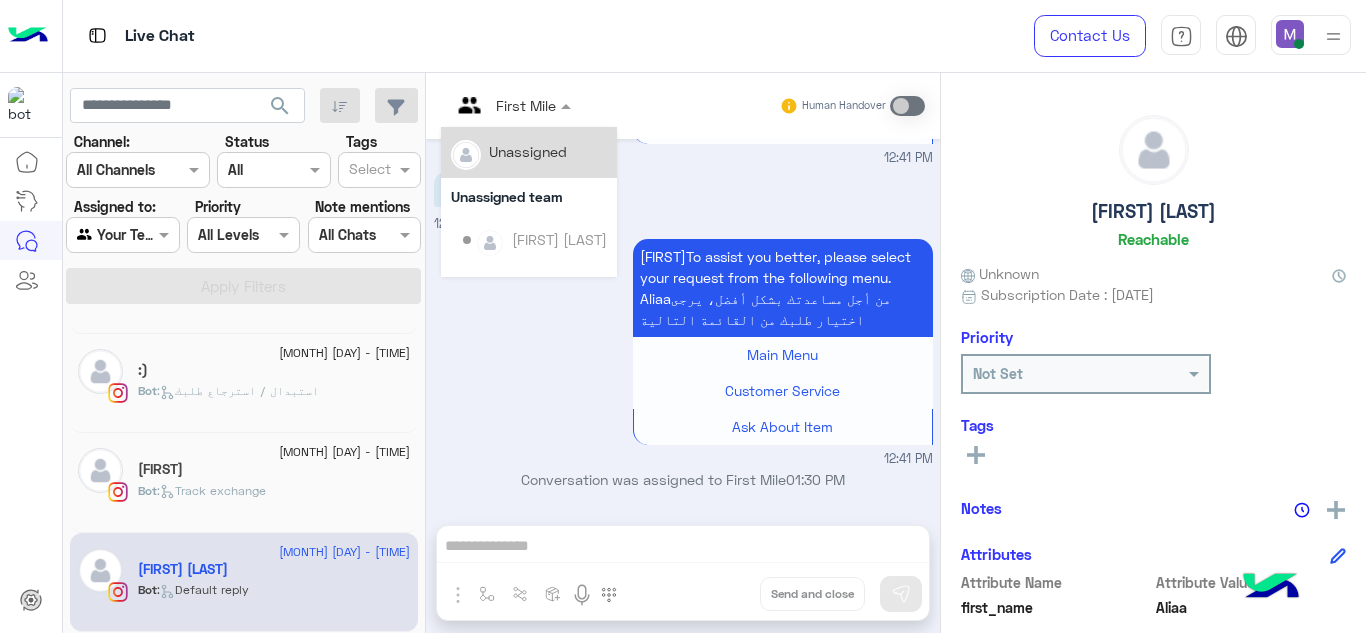 click at bounding box center (511, 104) 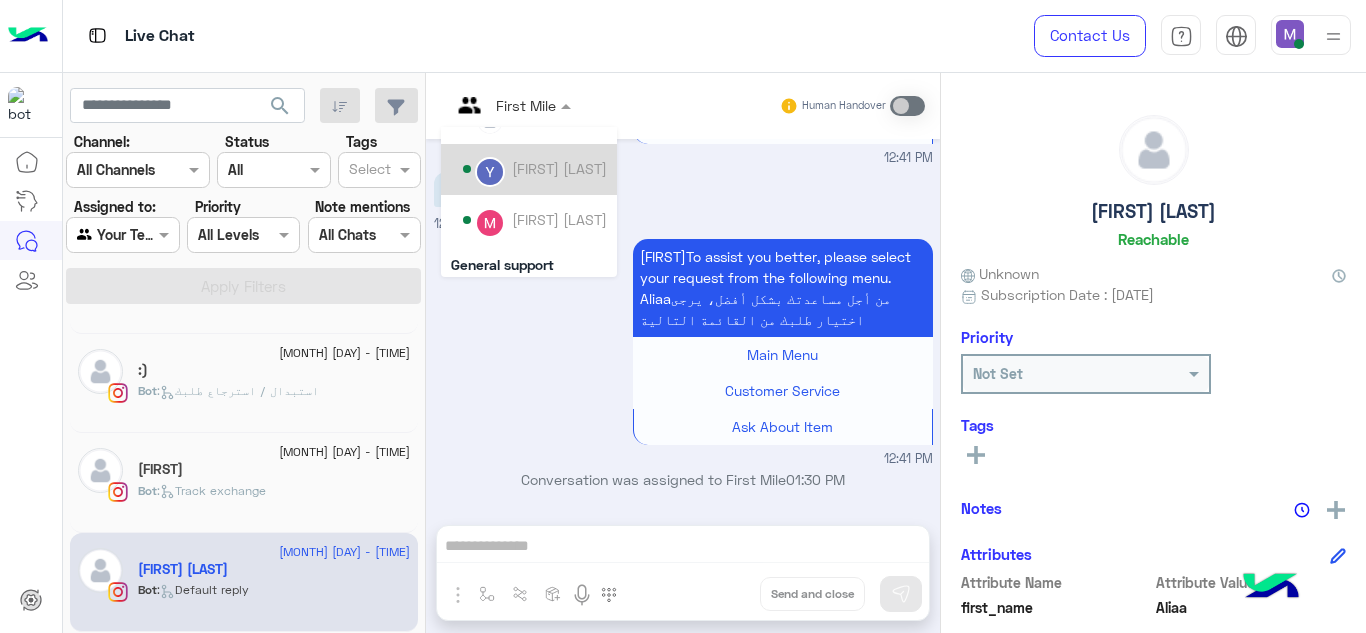 scroll, scrollTop: 177, scrollLeft: 0, axis: vertical 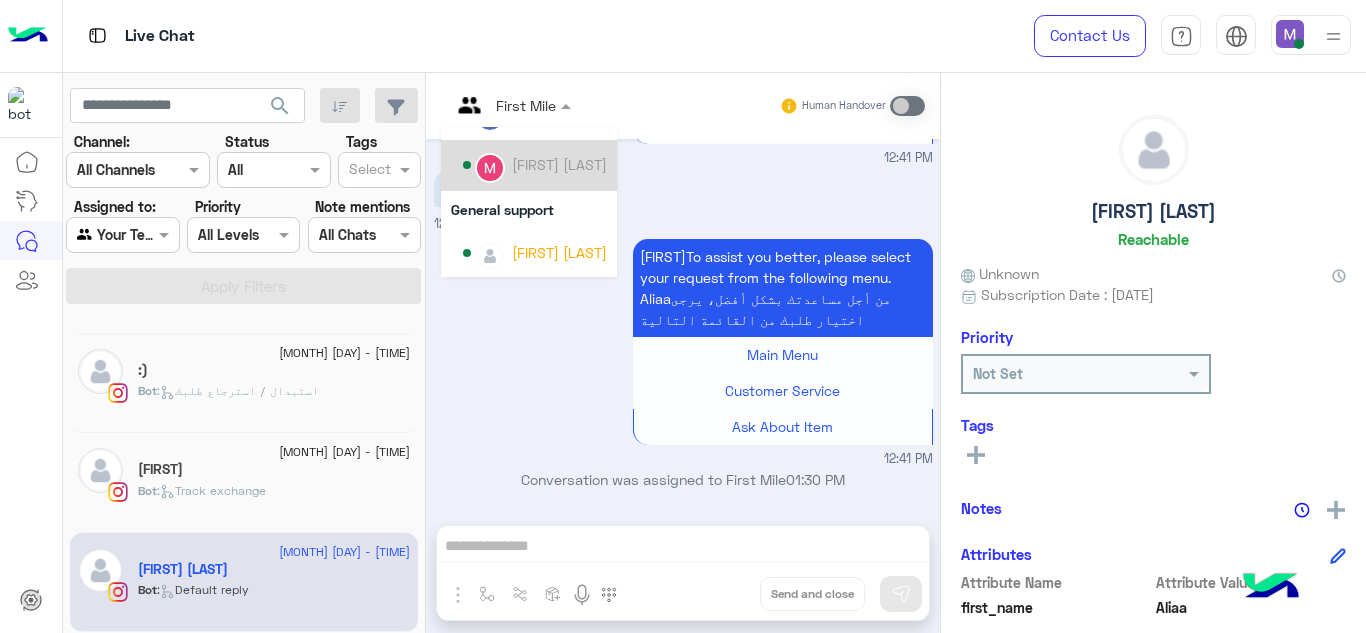 click on "Mariam Ahmed" at bounding box center (559, 164) 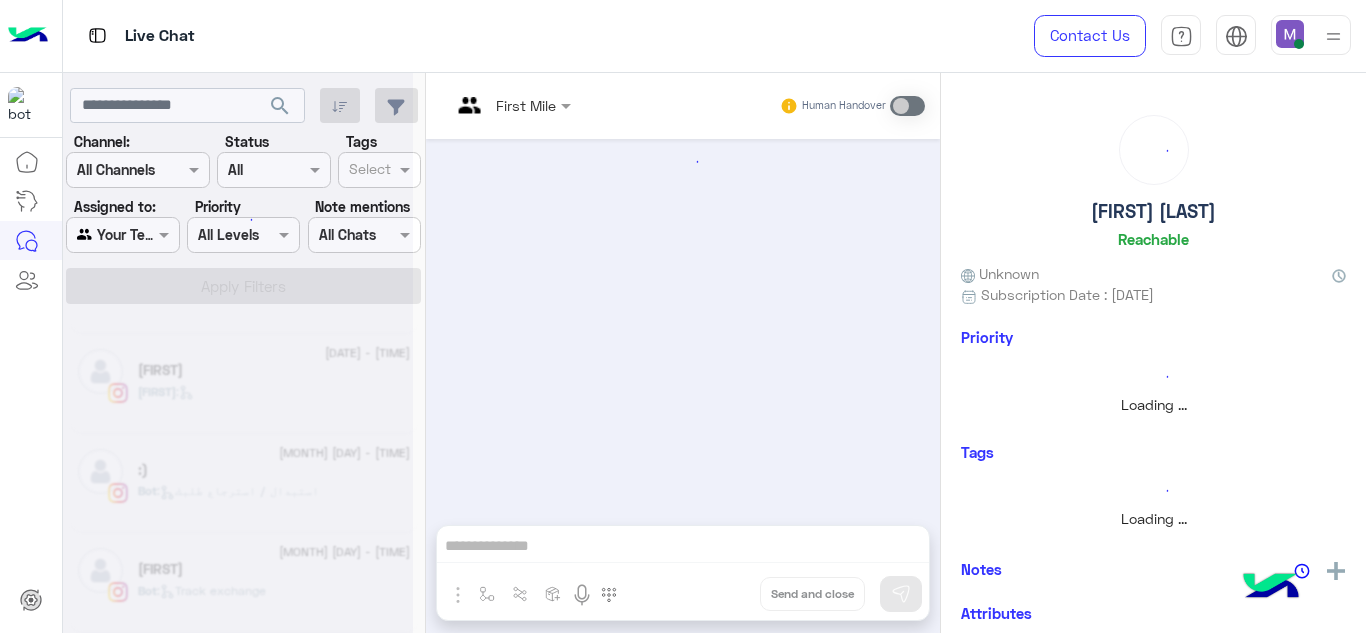 scroll, scrollTop: 2141, scrollLeft: 0, axis: vertical 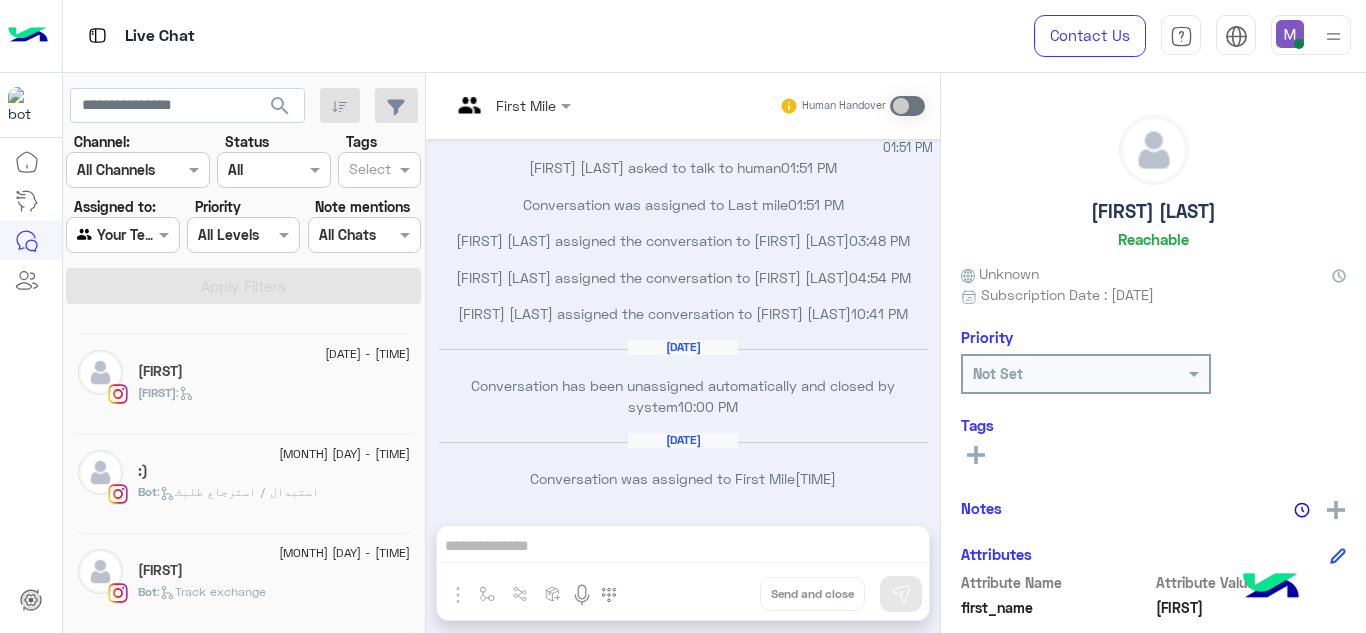 click on "Norann" 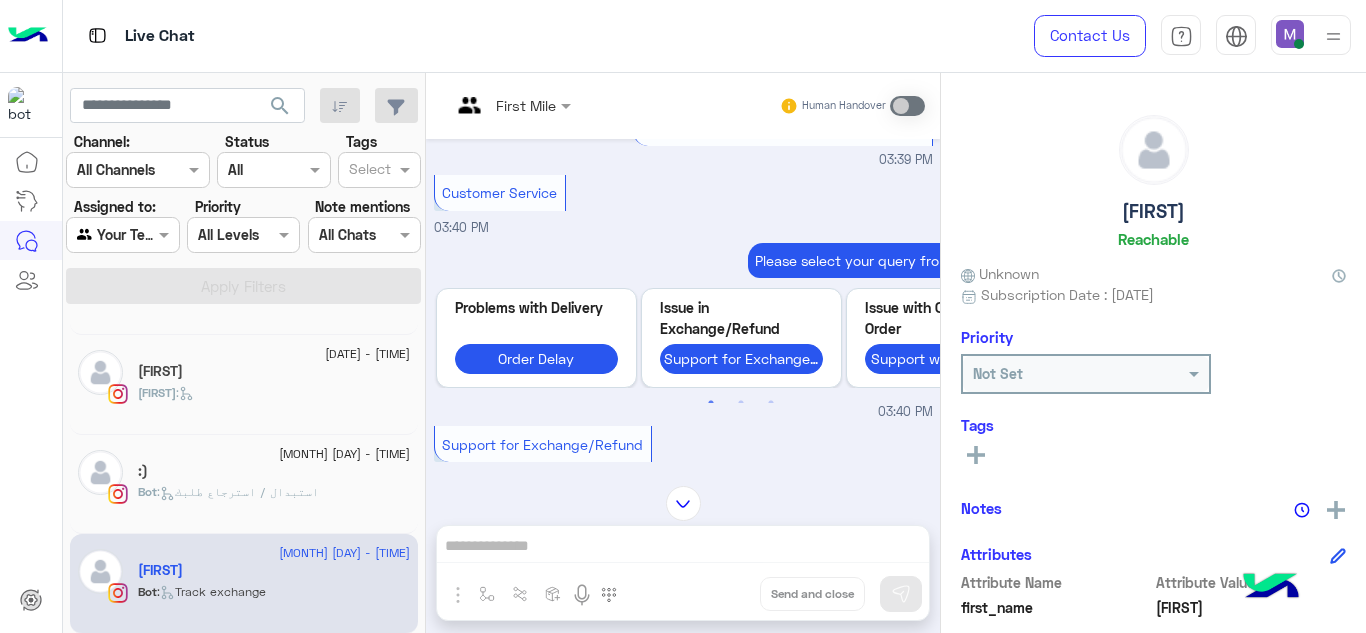 scroll, scrollTop: 1091, scrollLeft: 0, axis: vertical 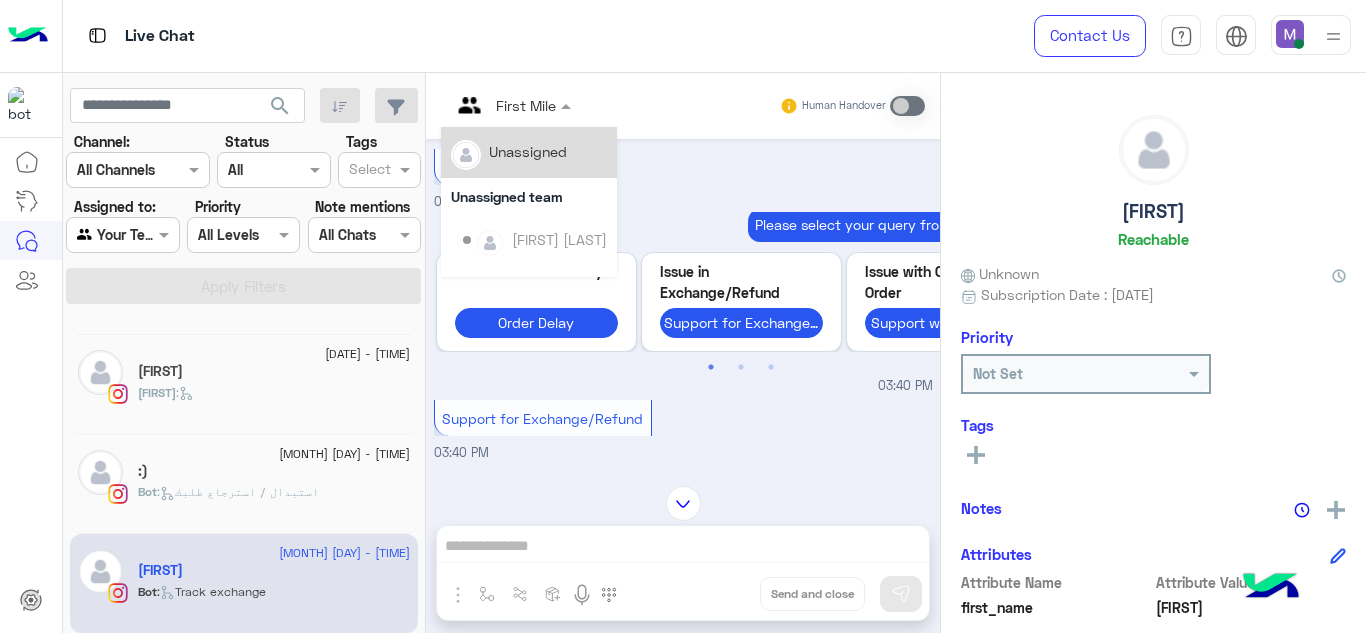 click at bounding box center (568, 105) 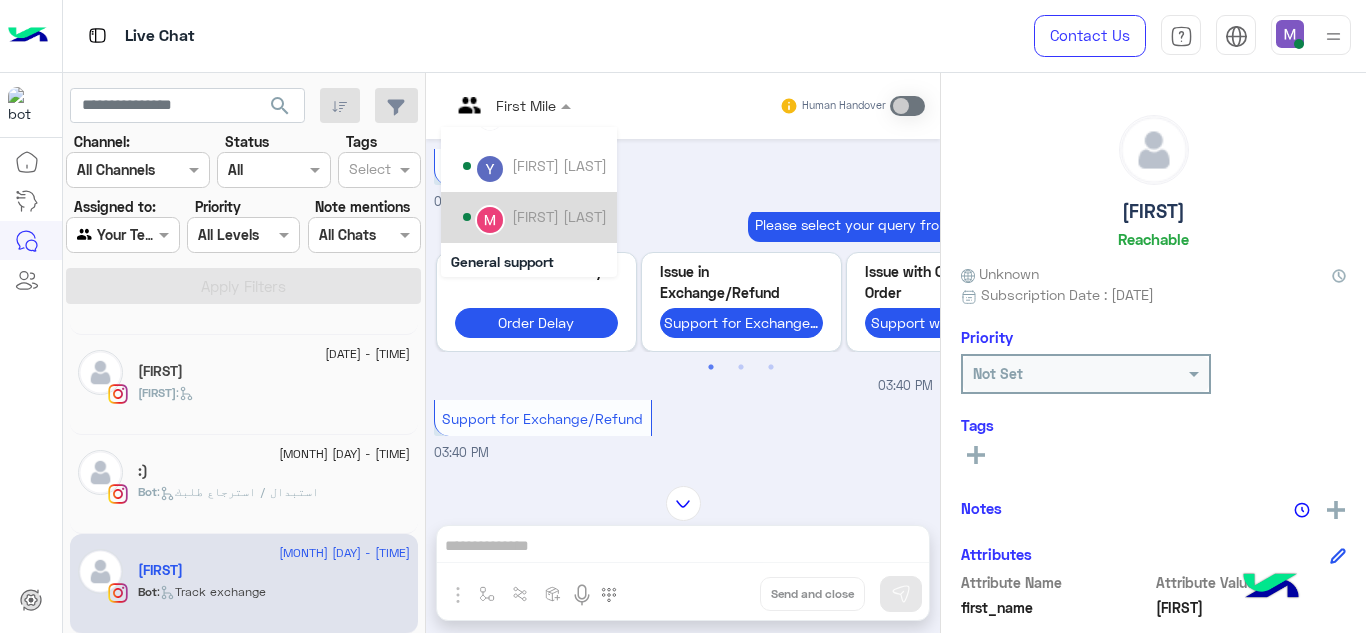 scroll, scrollTop: 158, scrollLeft: 0, axis: vertical 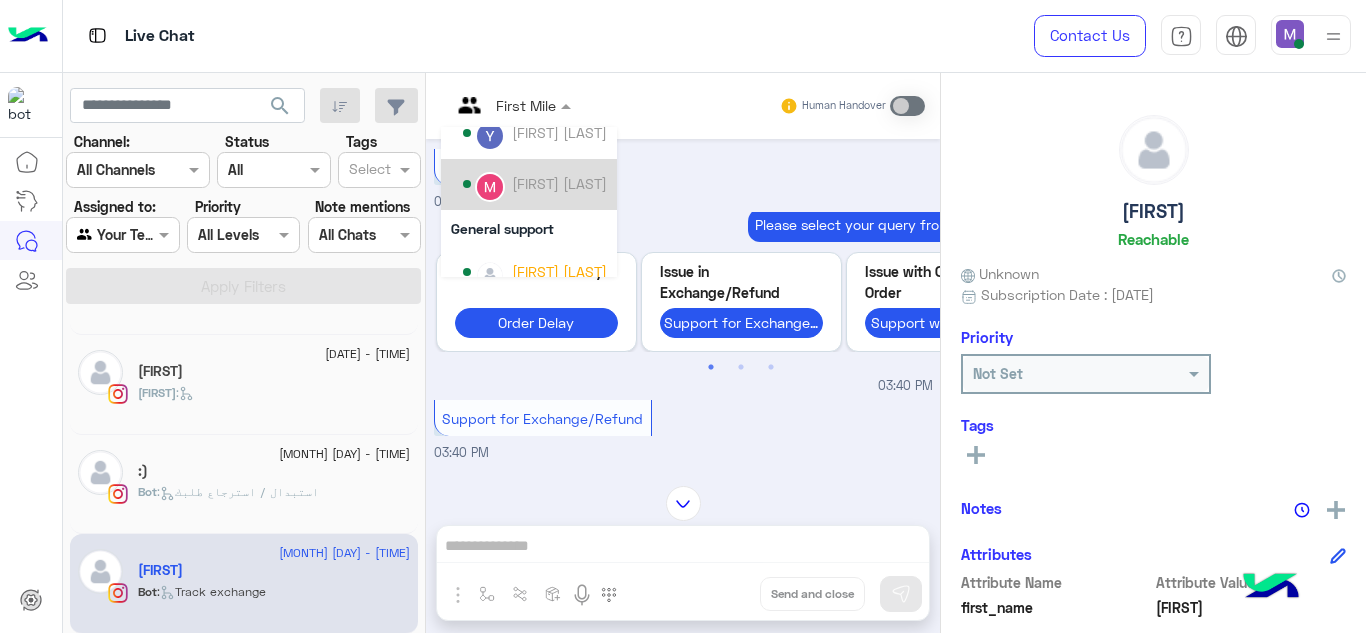 click on "Mariam Ahmed" at bounding box center [535, 184] 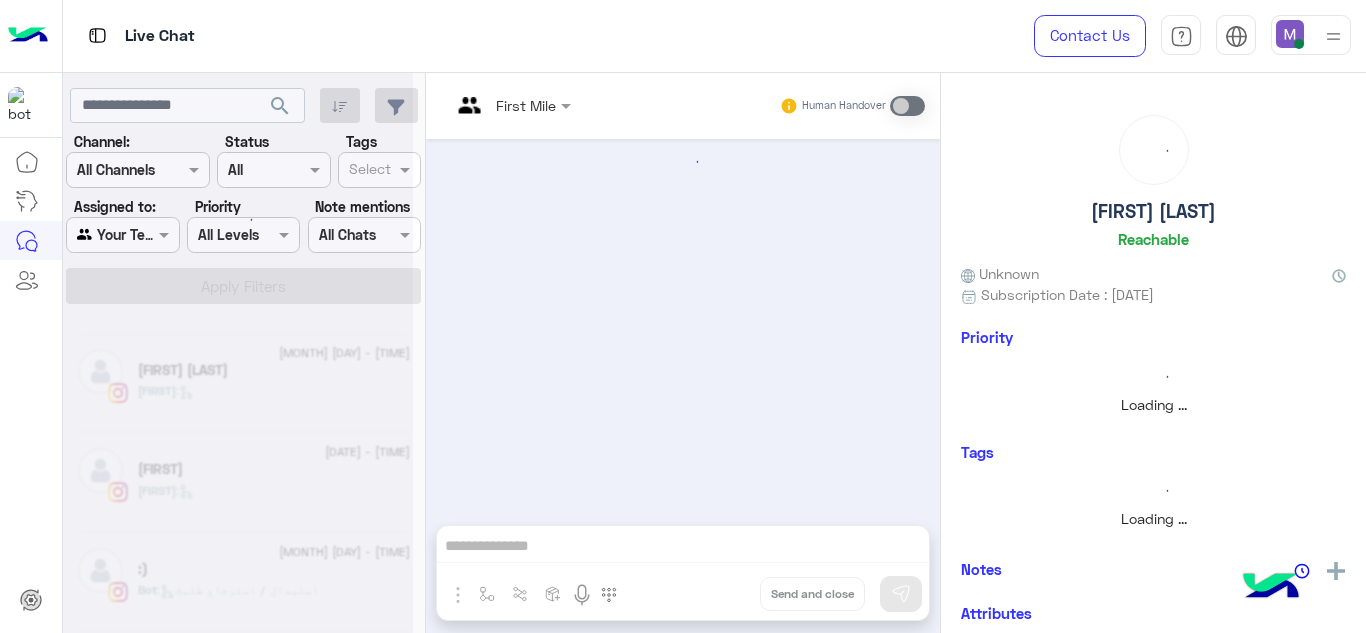 scroll, scrollTop: 2042, scrollLeft: 0, axis: vertical 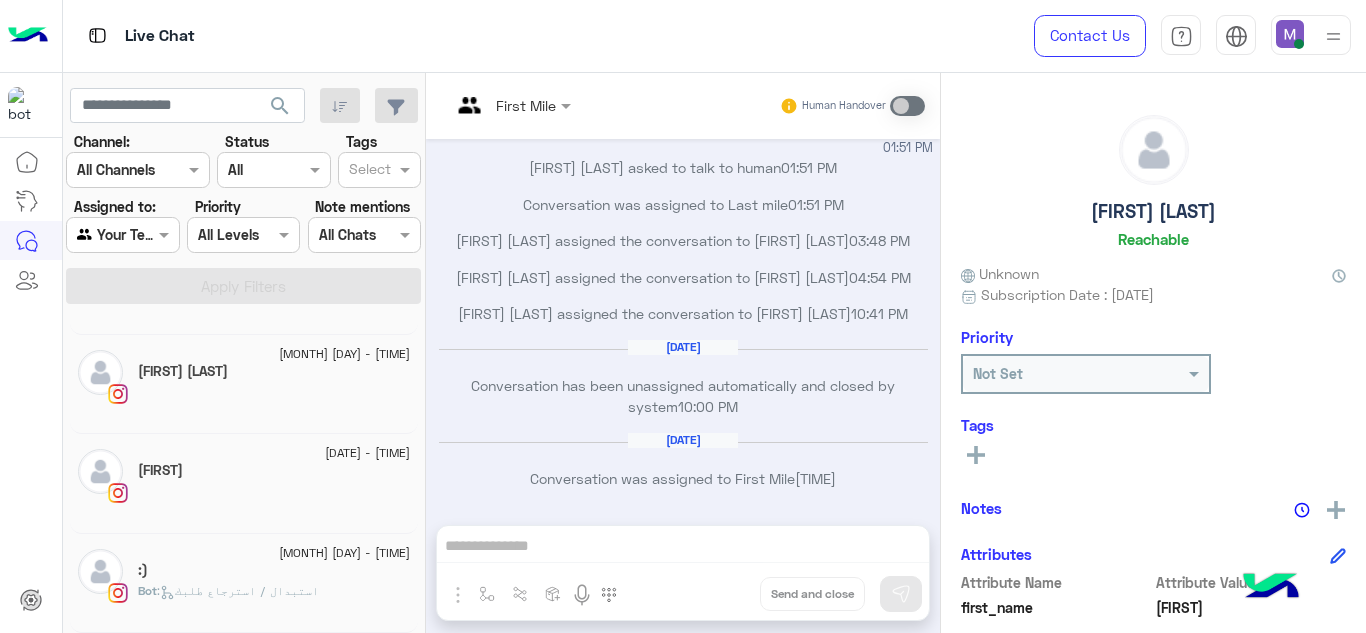click on "21 May - 4:31 PM  :)   Bot :   استبدال / استرجاع طلبك" 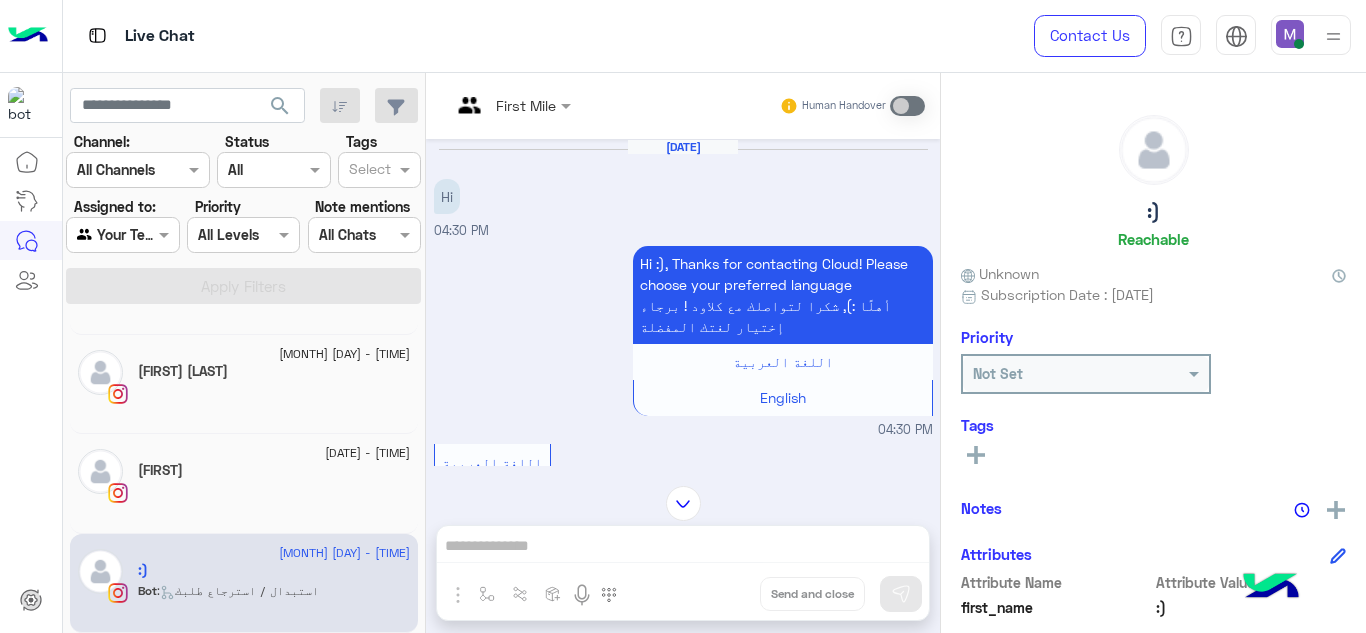 scroll, scrollTop: 756, scrollLeft: 0, axis: vertical 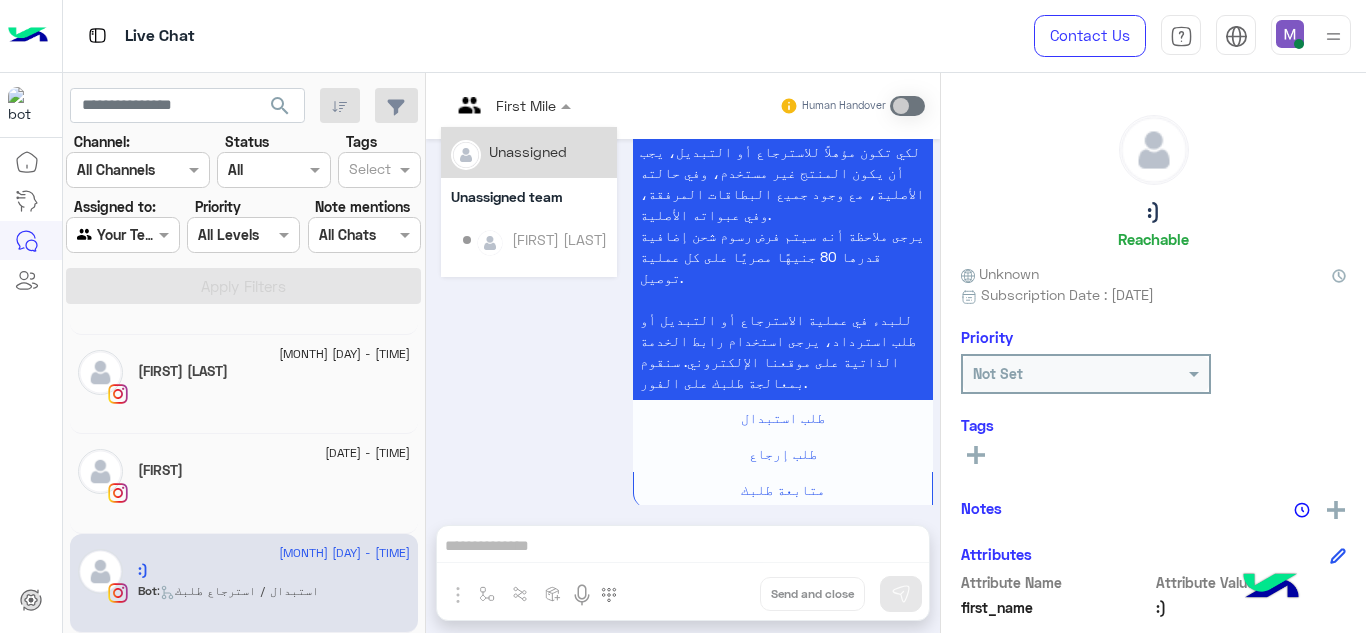 click on "First Mile" at bounding box center [526, 105] 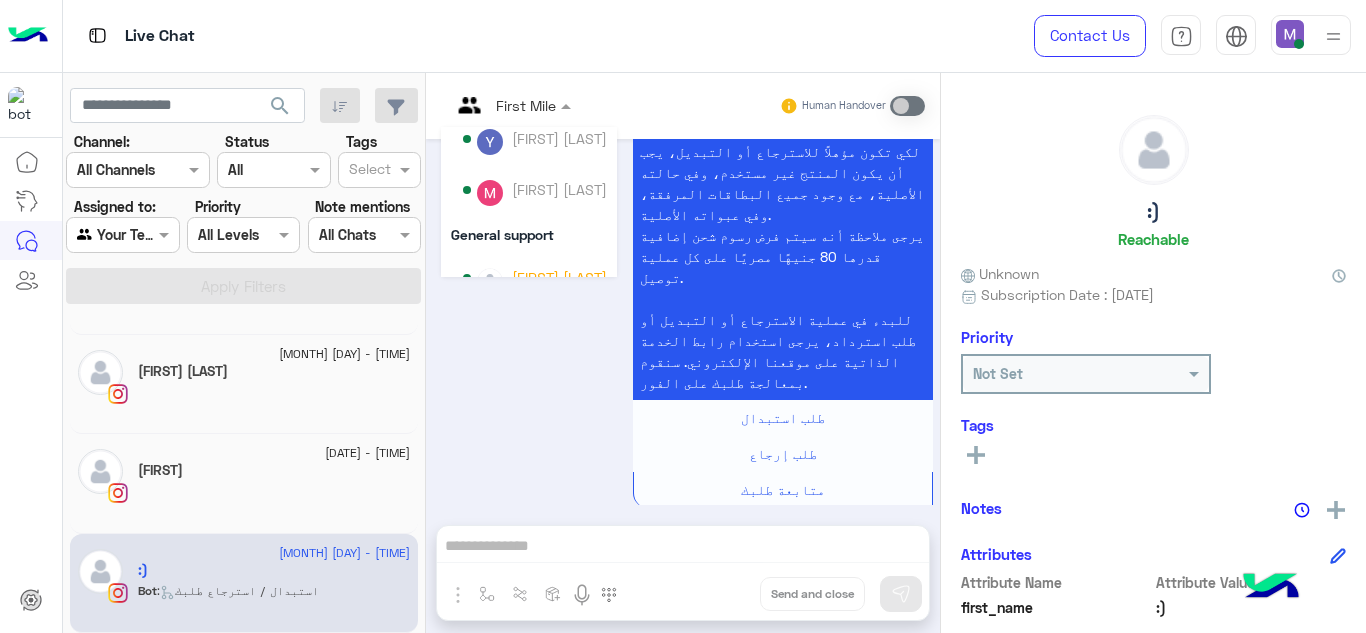 scroll, scrollTop: 153, scrollLeft: 0, axis: vertical 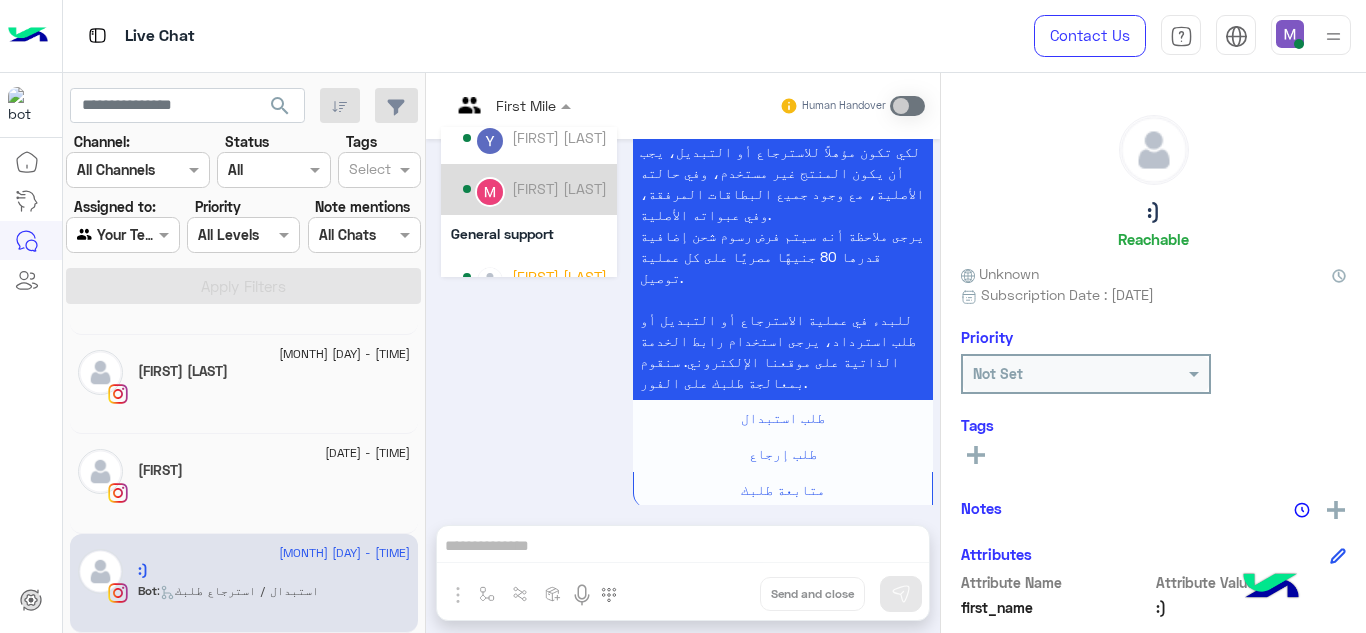 click on "Mariam Ahmed" at bounding box center (559, 188) 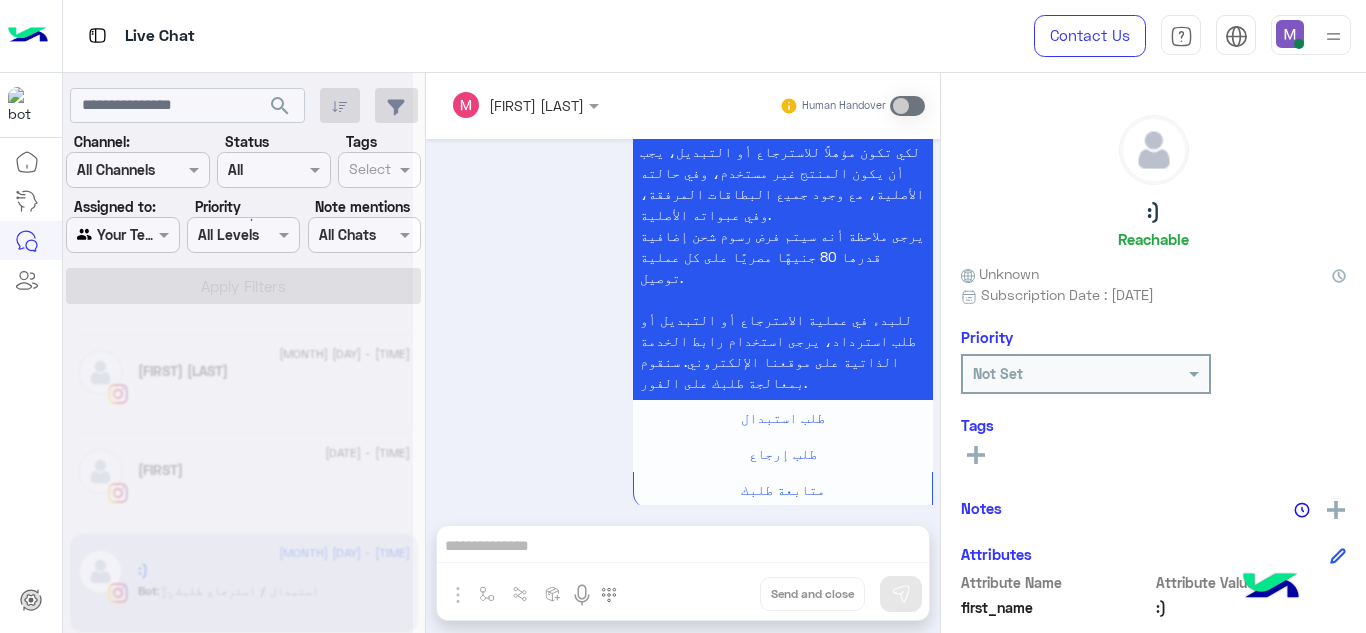 scroll, scrollTop: 1942, scrollLeft: 0, axis: vertical 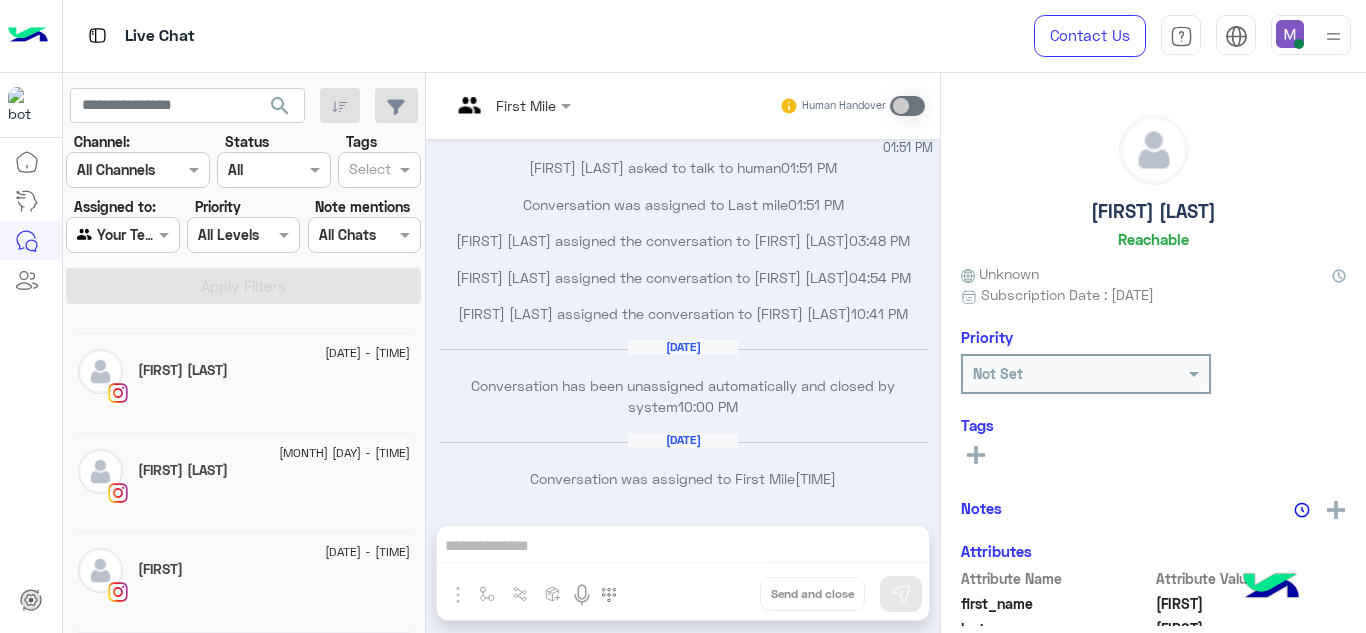 click 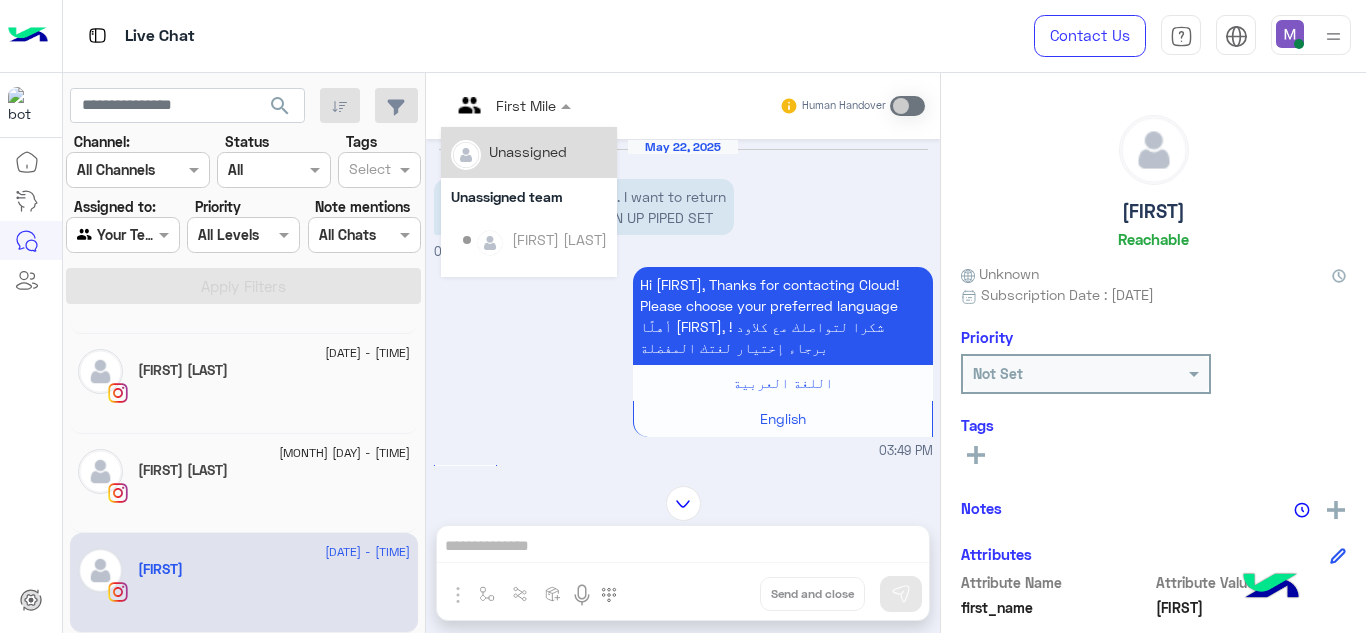 click at bounding box center [511, 104] 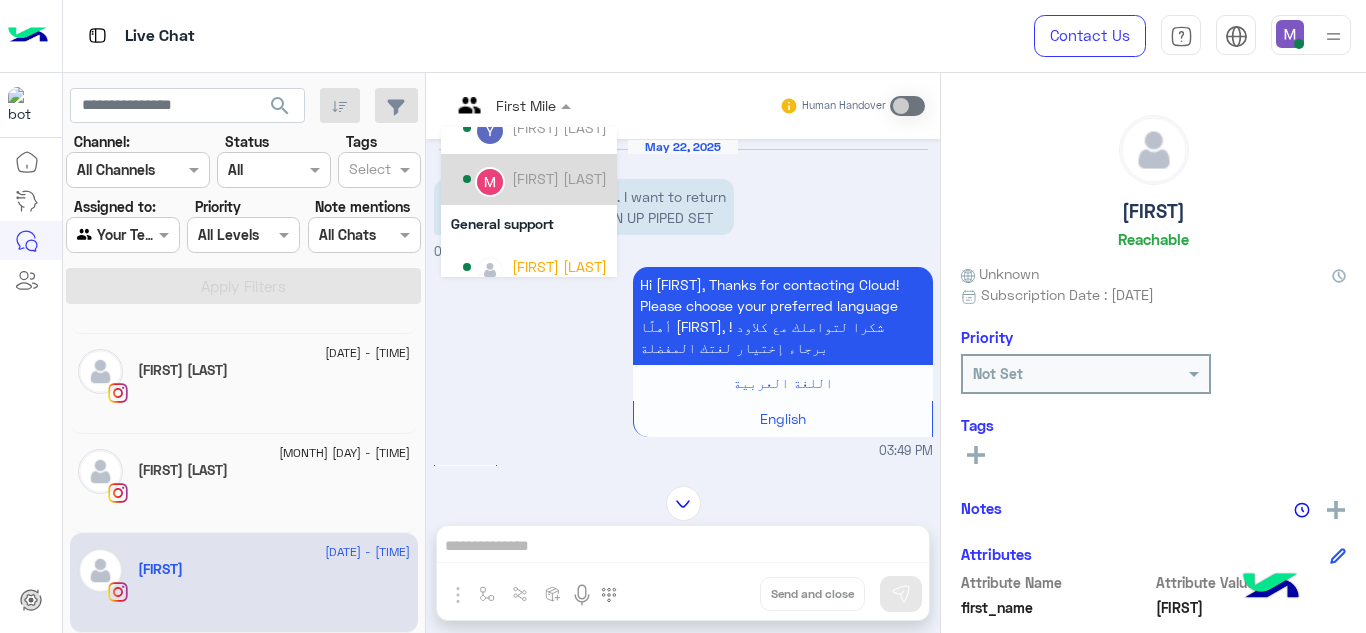 click on "Mariam Ahmed" at bounding box center [559, 178] 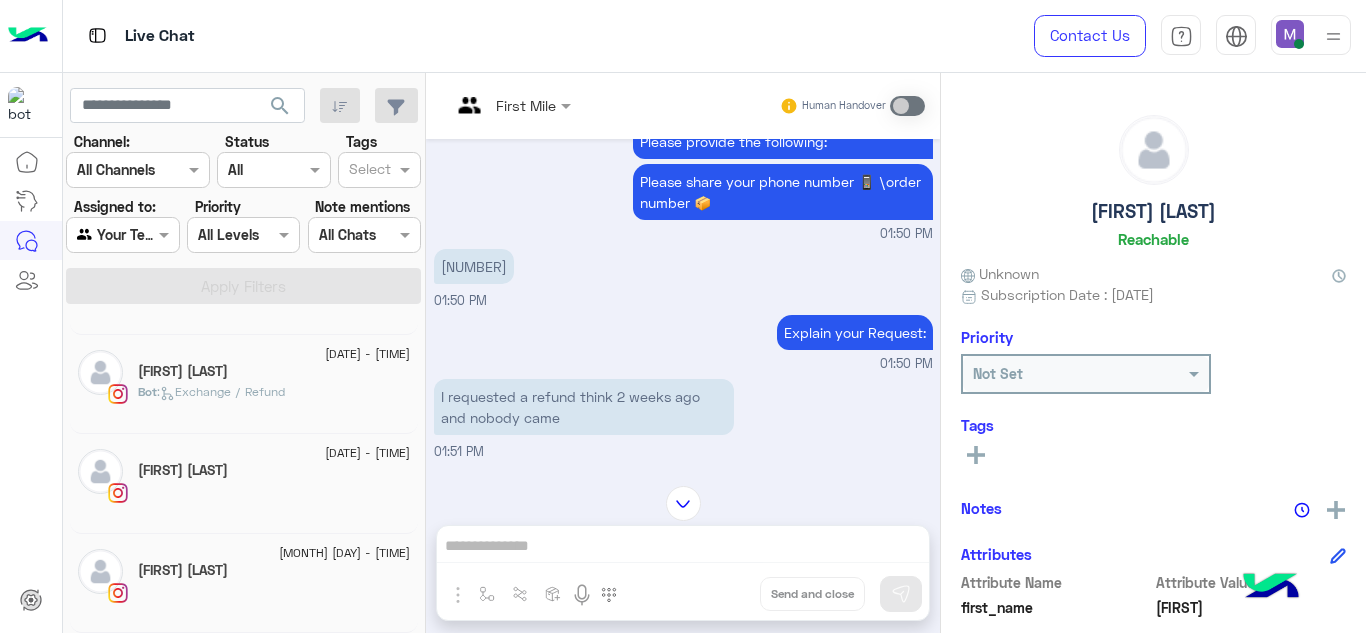 scroll, scrollTop: 2189, scrollLeft: 0, axis: vertical 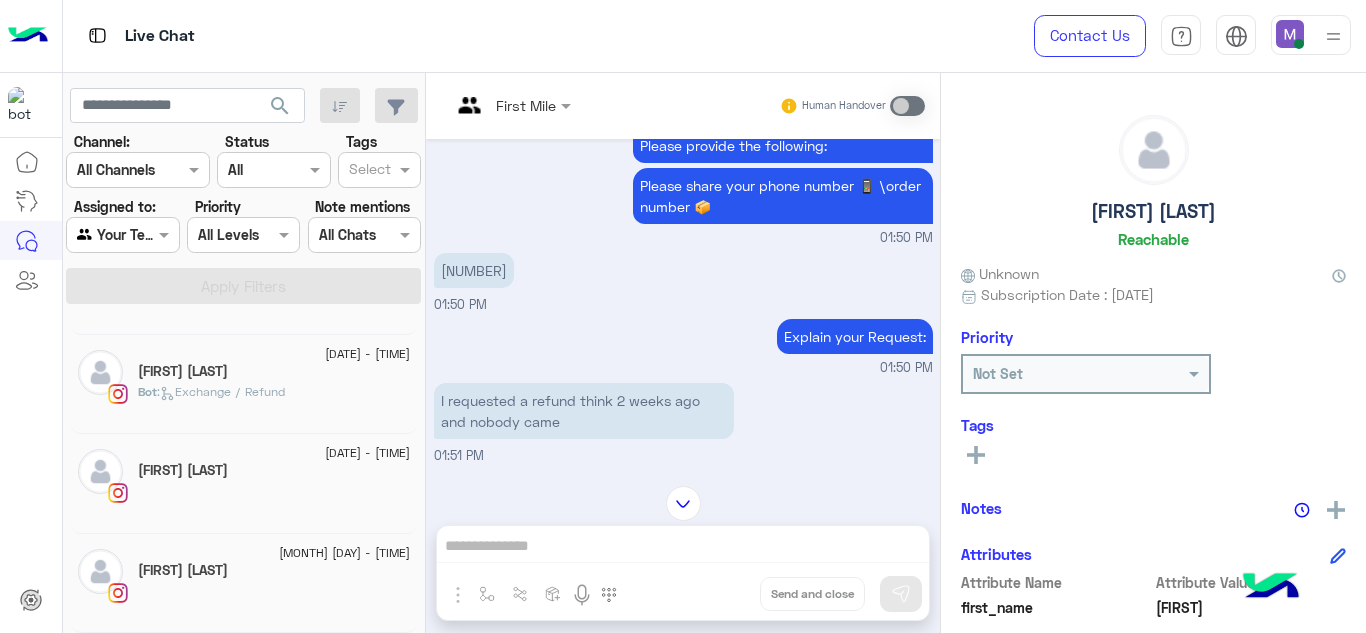 click on "97002" at bounding box center [474, 270] 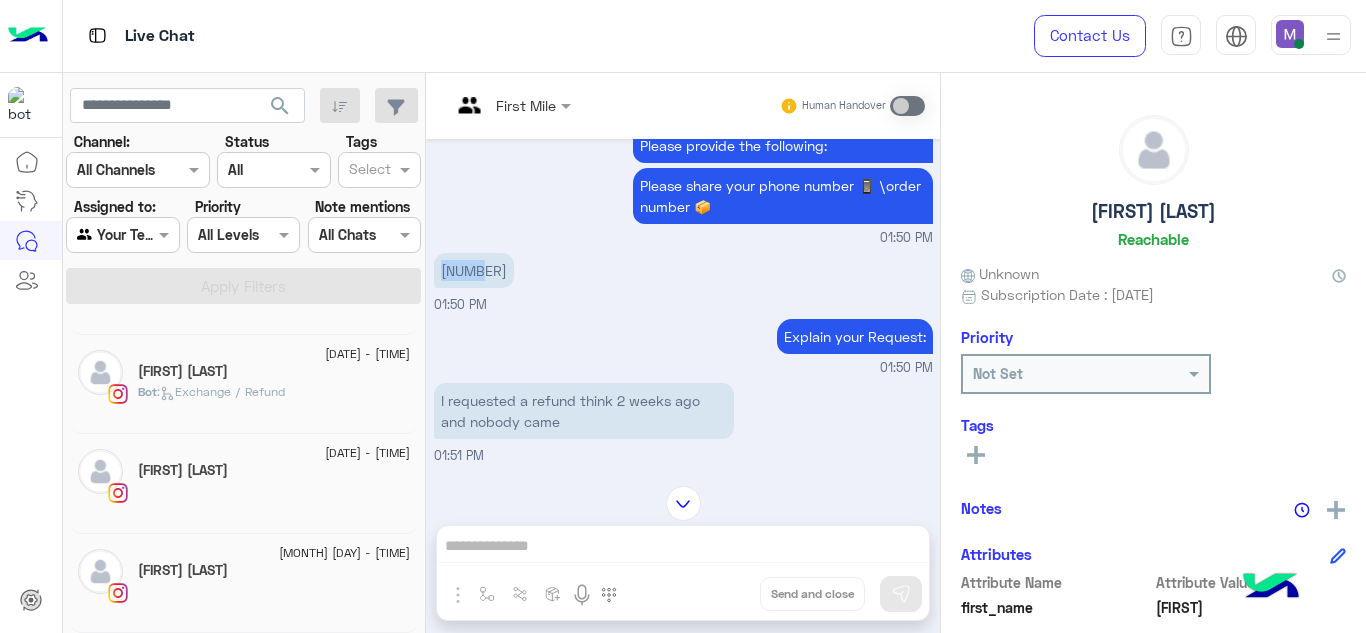 click on "97002" at bounding box center [474, 270] 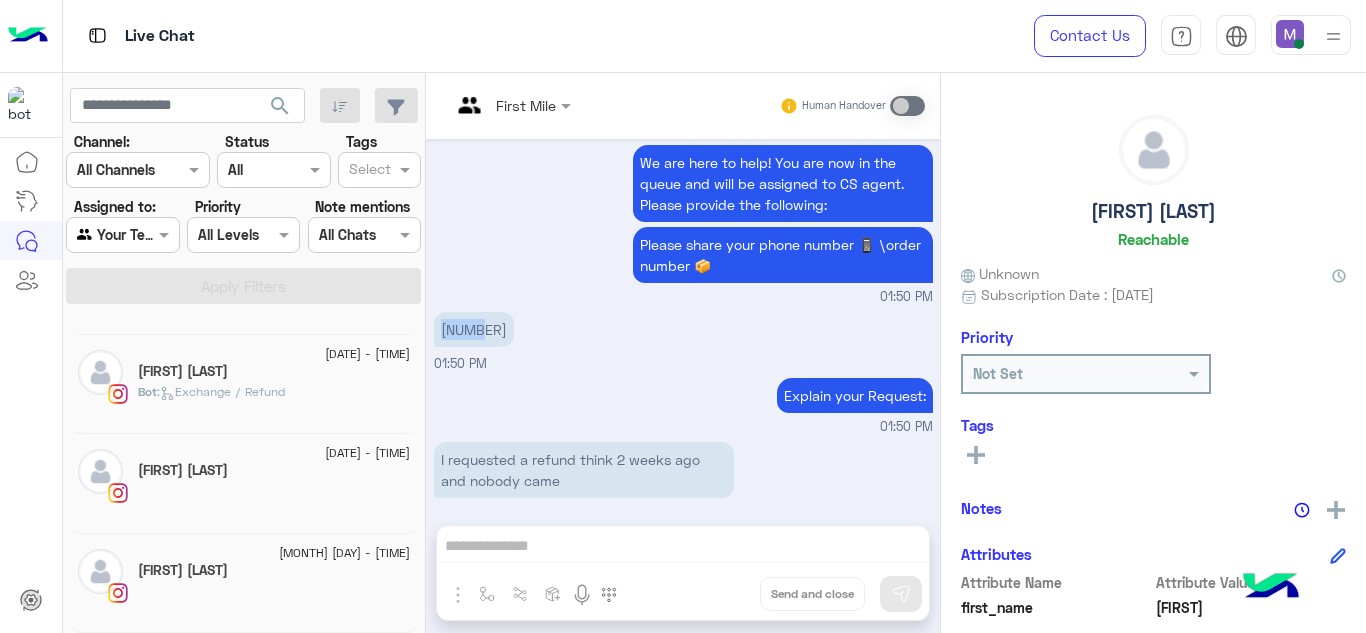 scroll, scrollTop: 2806, scrollLeft: 0, axis: vertical 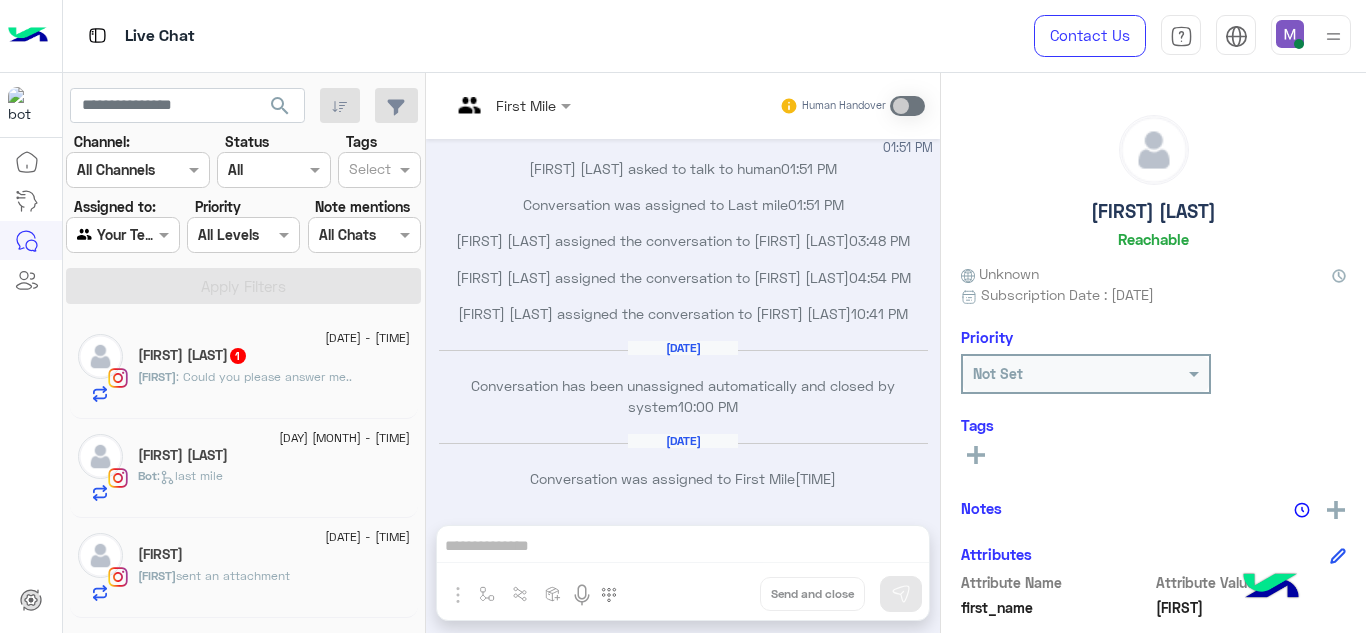 click on "Maivel adel  1" 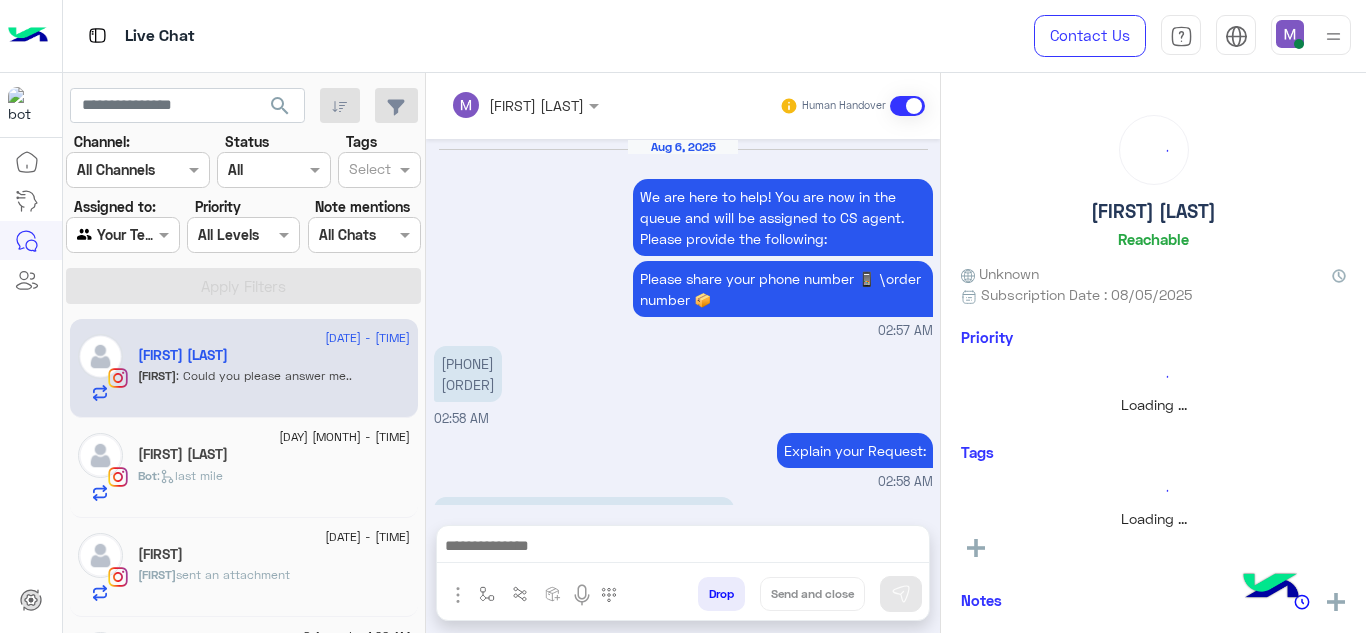 scroll, scrollTop: 694, scrollLeft: 0, axis: vertical 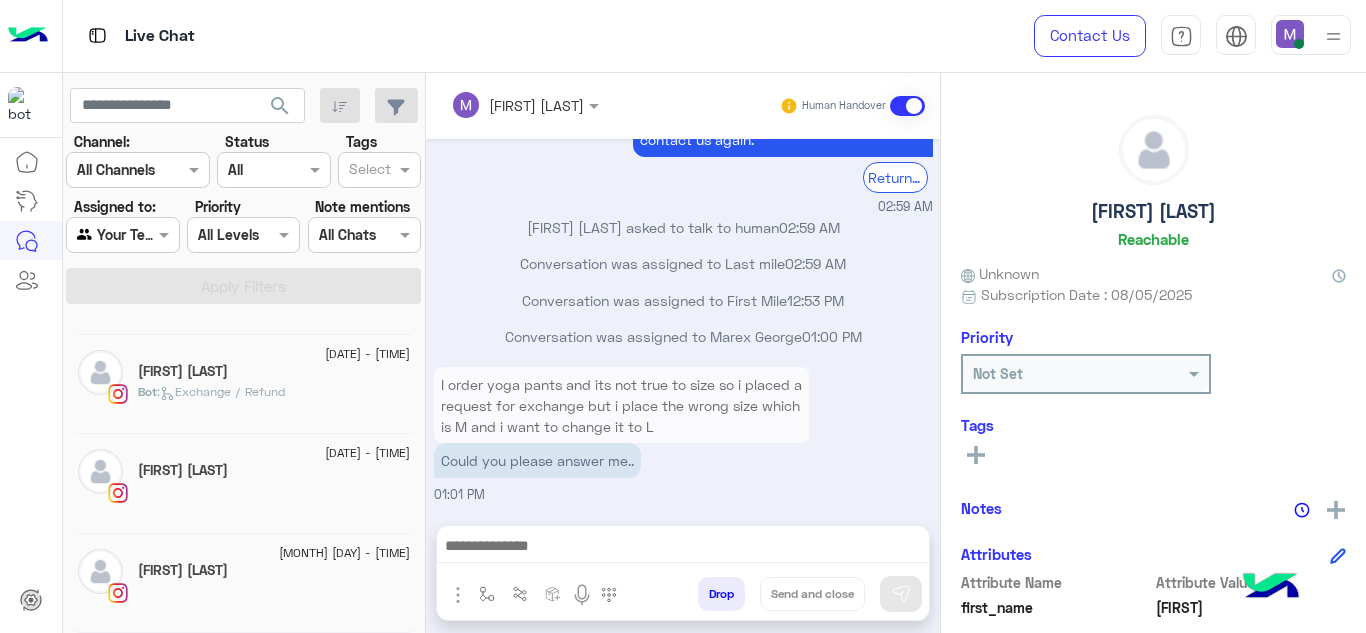 click on "23 May - 1:50 AM" 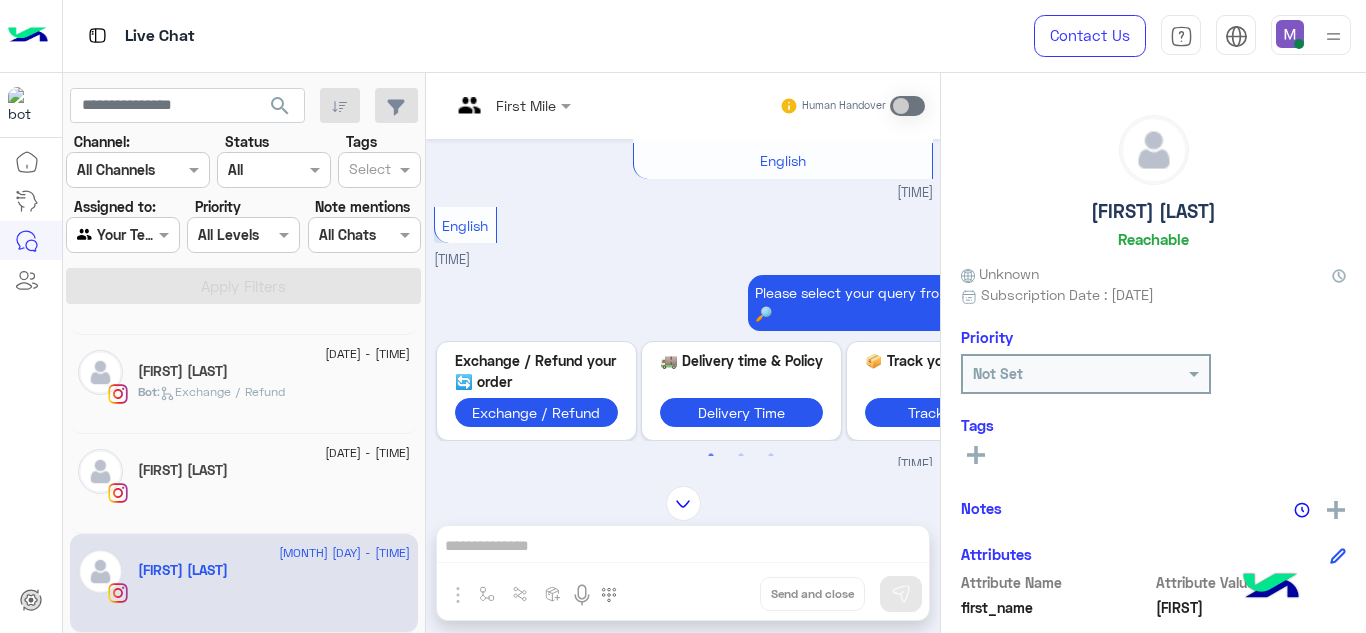 scroll, scrollTop: 238, scrollLeft: 0, axis: vertical 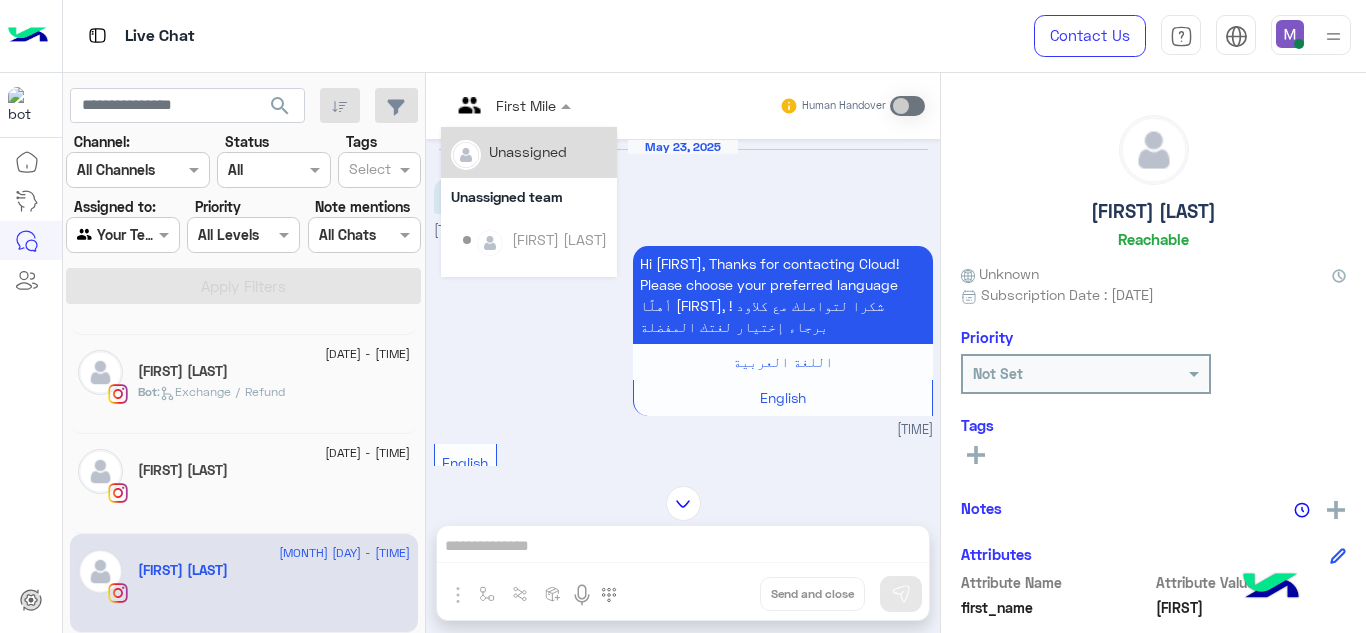 click at bounding box center (511, 104) 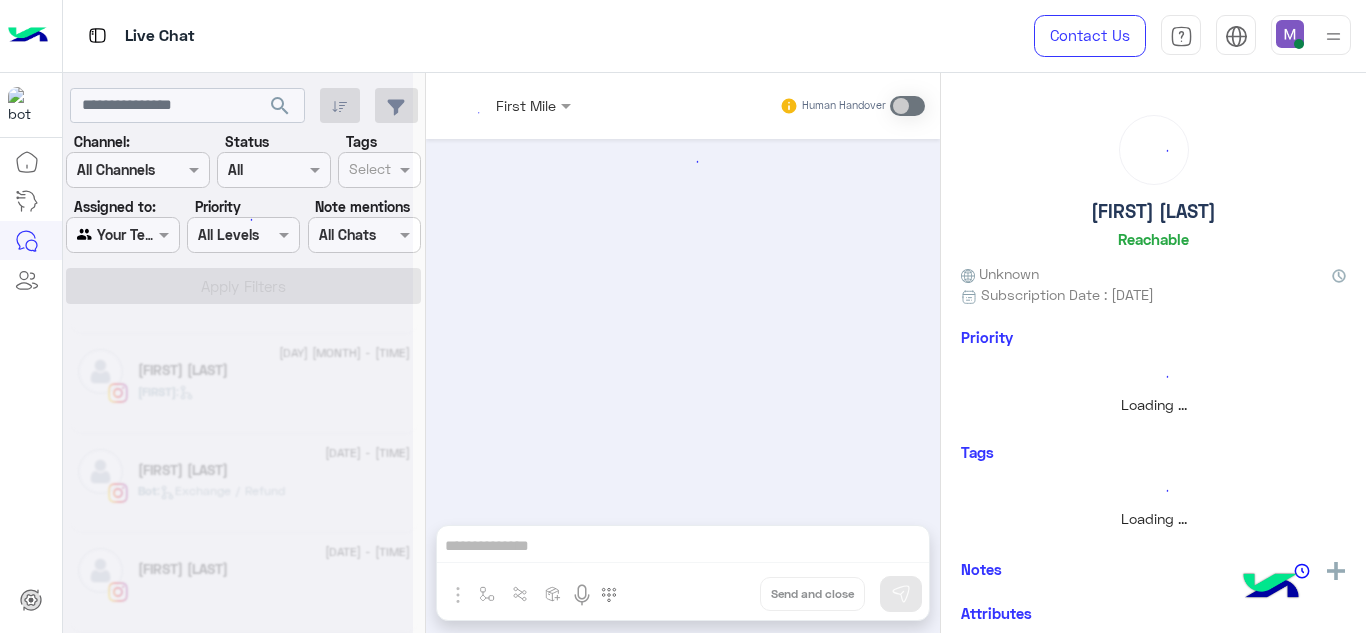 scroll, scrollTop: 1743, scrollLeft: 0, axis: vertical 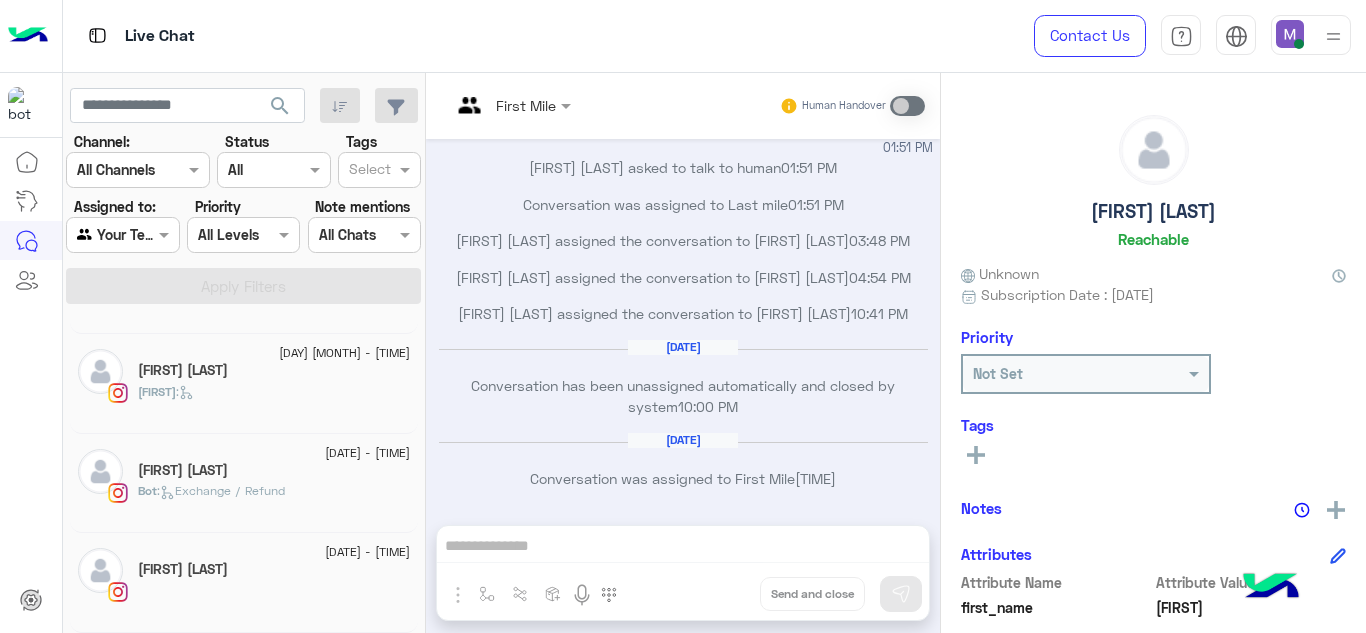 click on "Agent Filter Your Team" at bounding box center (122, 235) 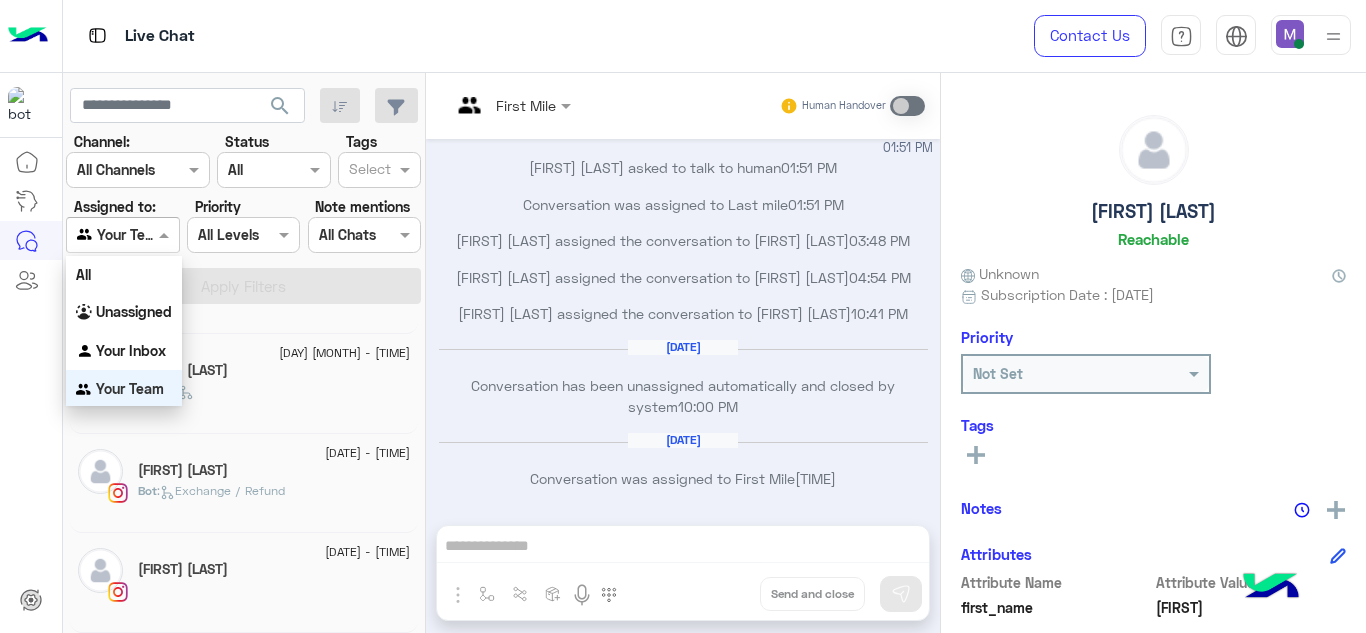 scroll, scrollTop: 1, scrollLeft: 0, axis: vertical 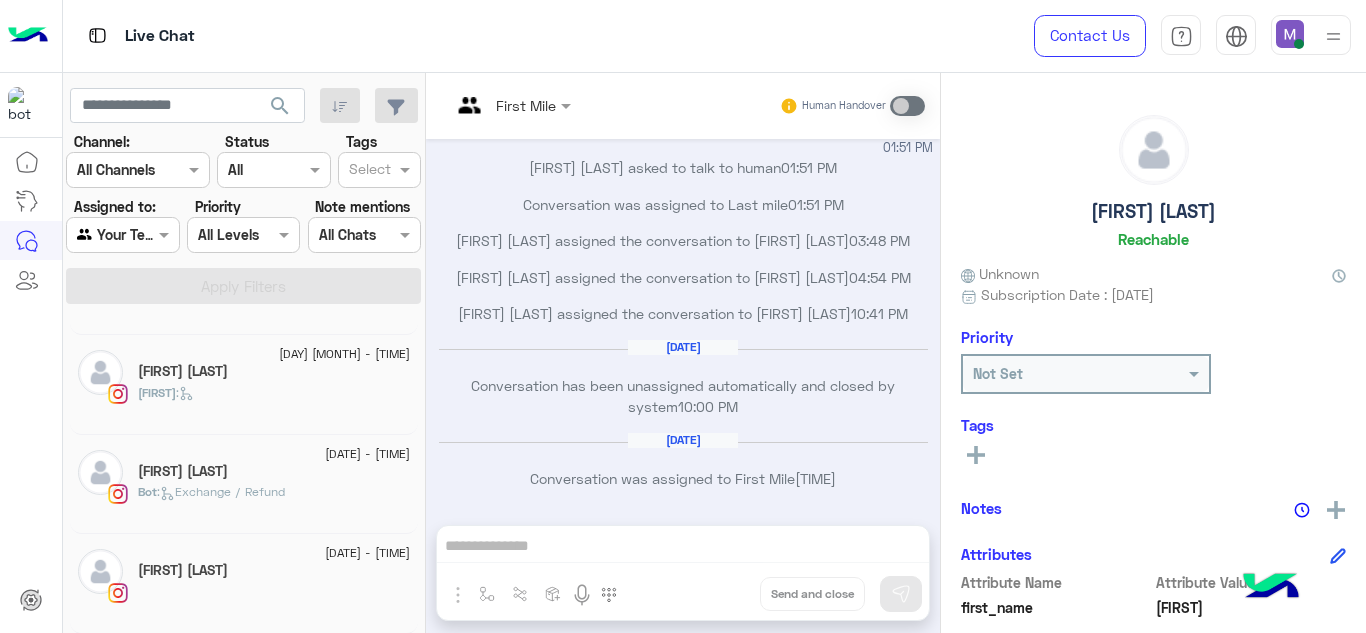 click on "Fawkia Elgendy" 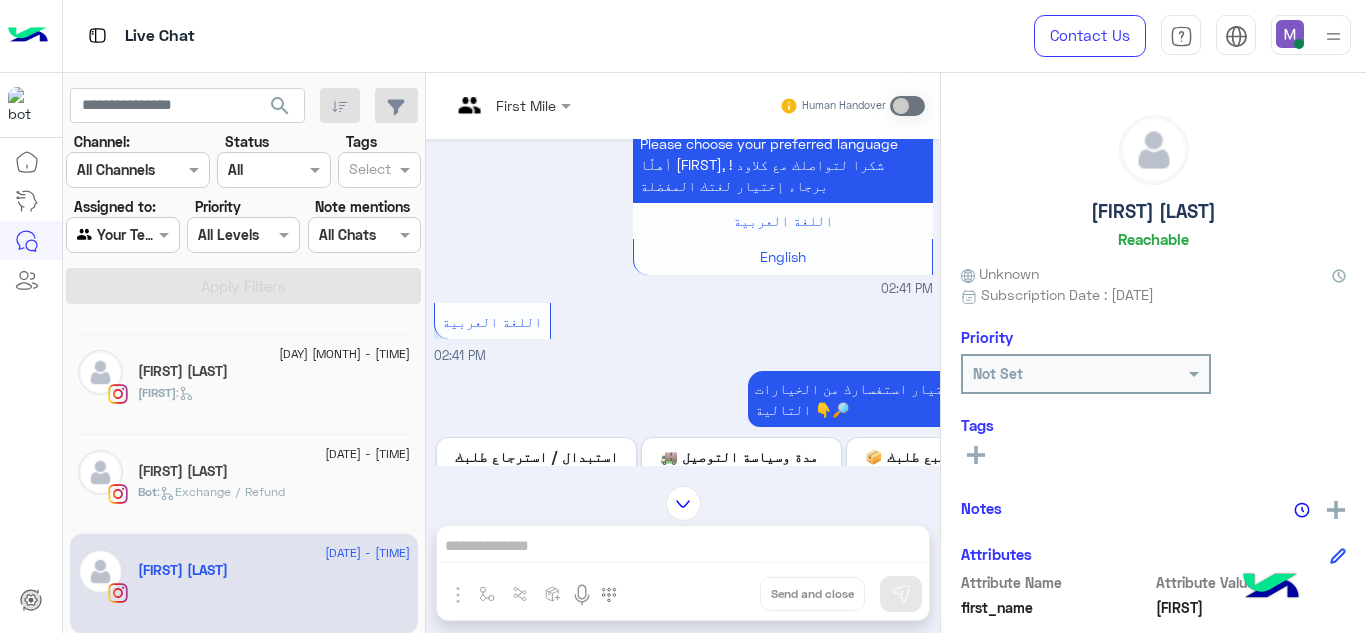 scroll, scrollTop: 0, scrollLeft: 0, axis: both 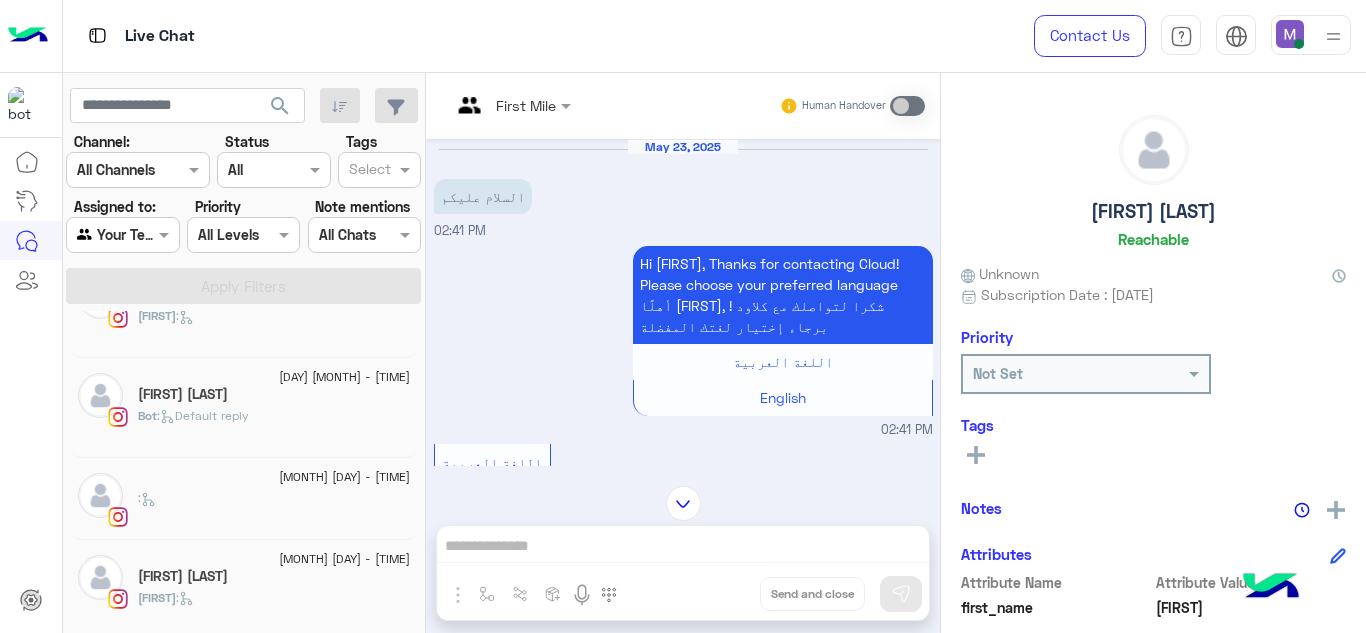 click on "1 June - 7:23 PM" 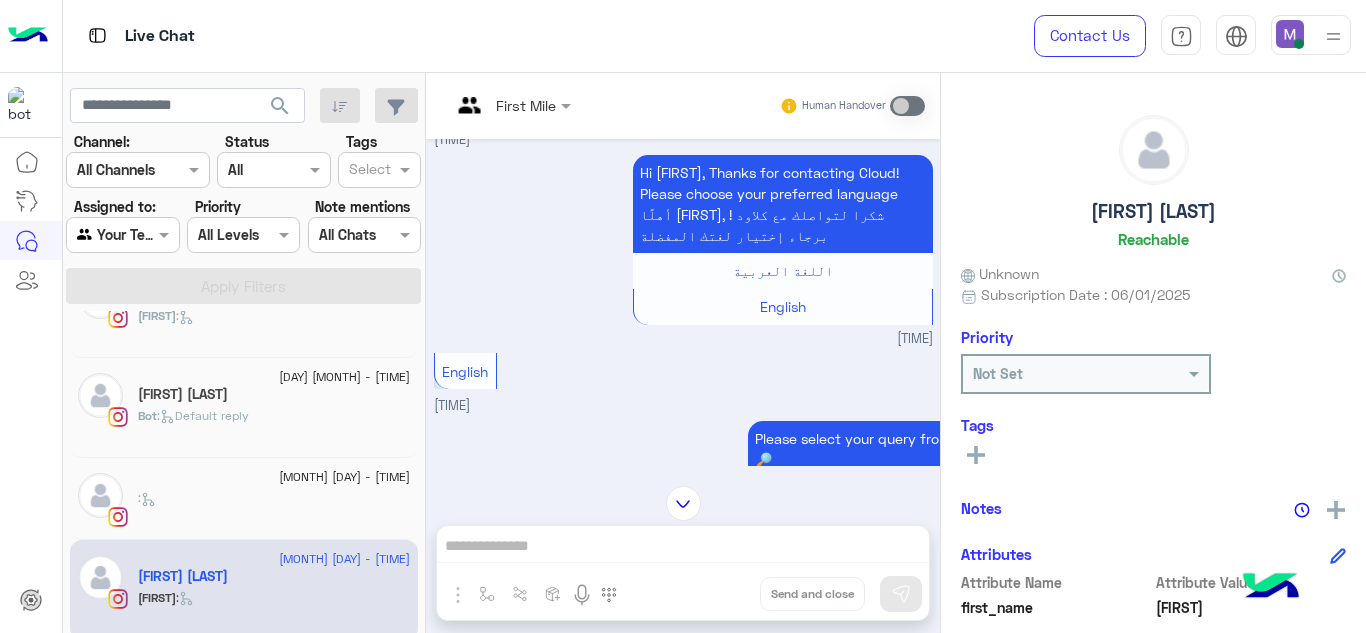scroll, scrollTop: 73, scrollLeft: 0, axis: vertical 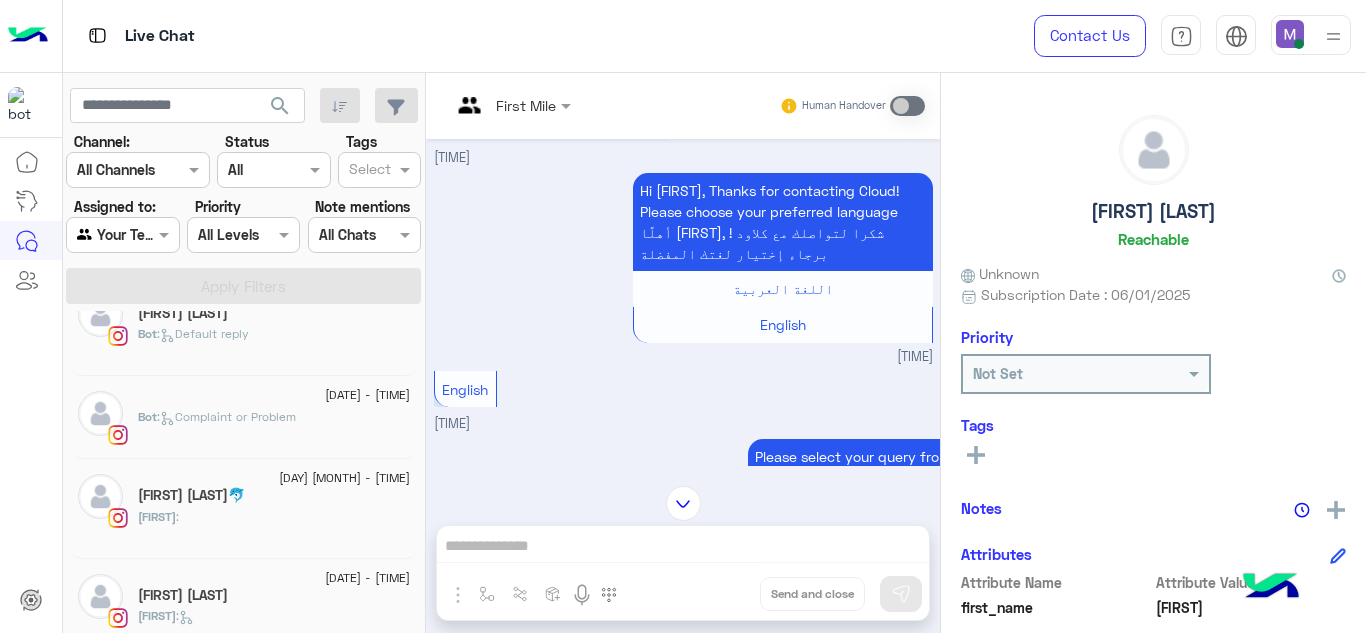 click on "Iriny nickola🐬" 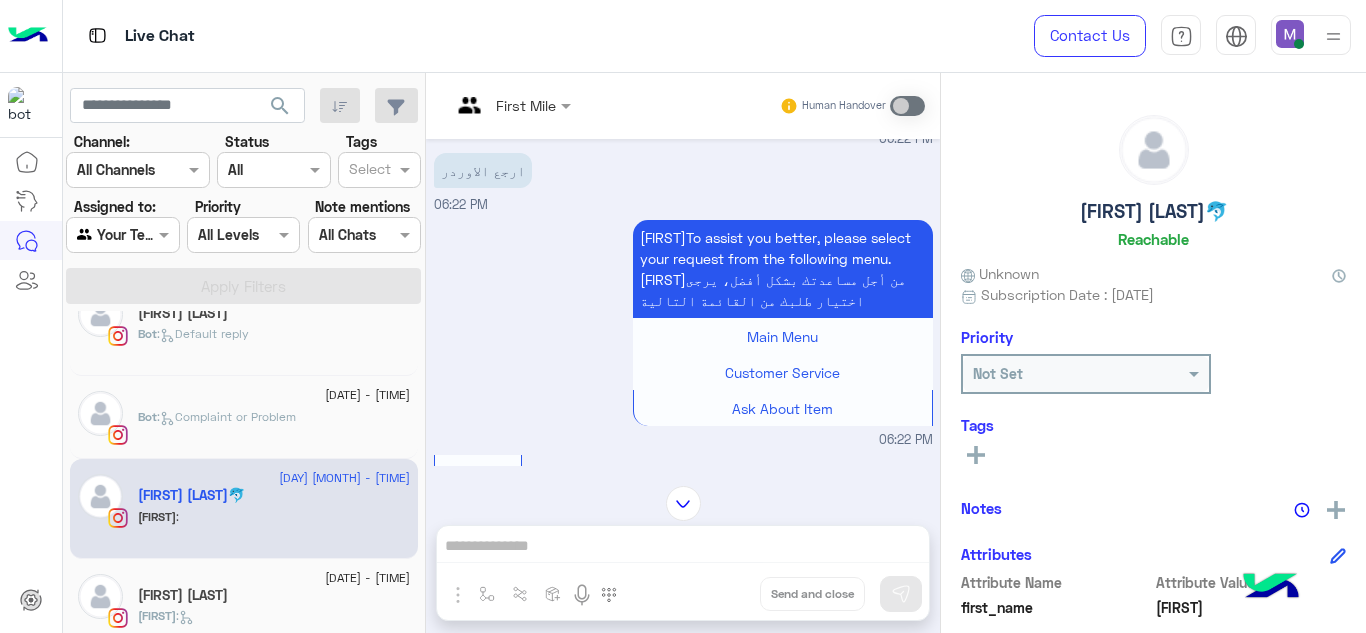 scroll, scrollTop: 574, scrollLeft: 0, axis: vertical 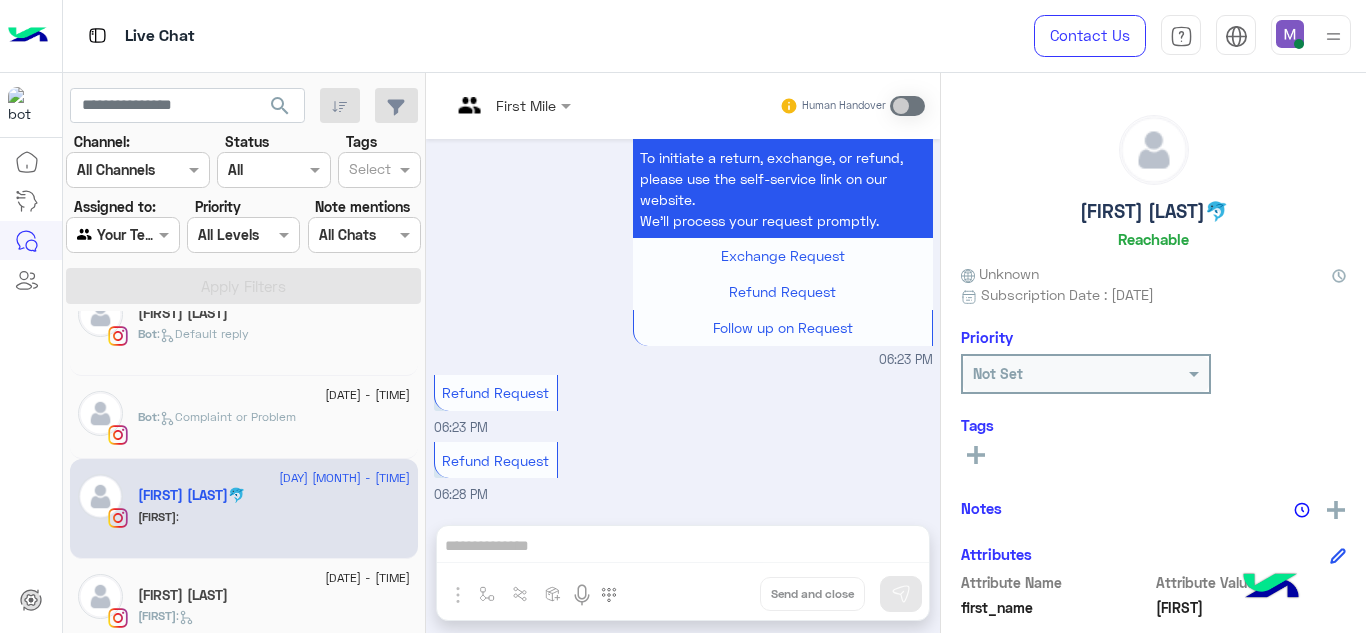 click on "Bot :   Complaint or Problem" 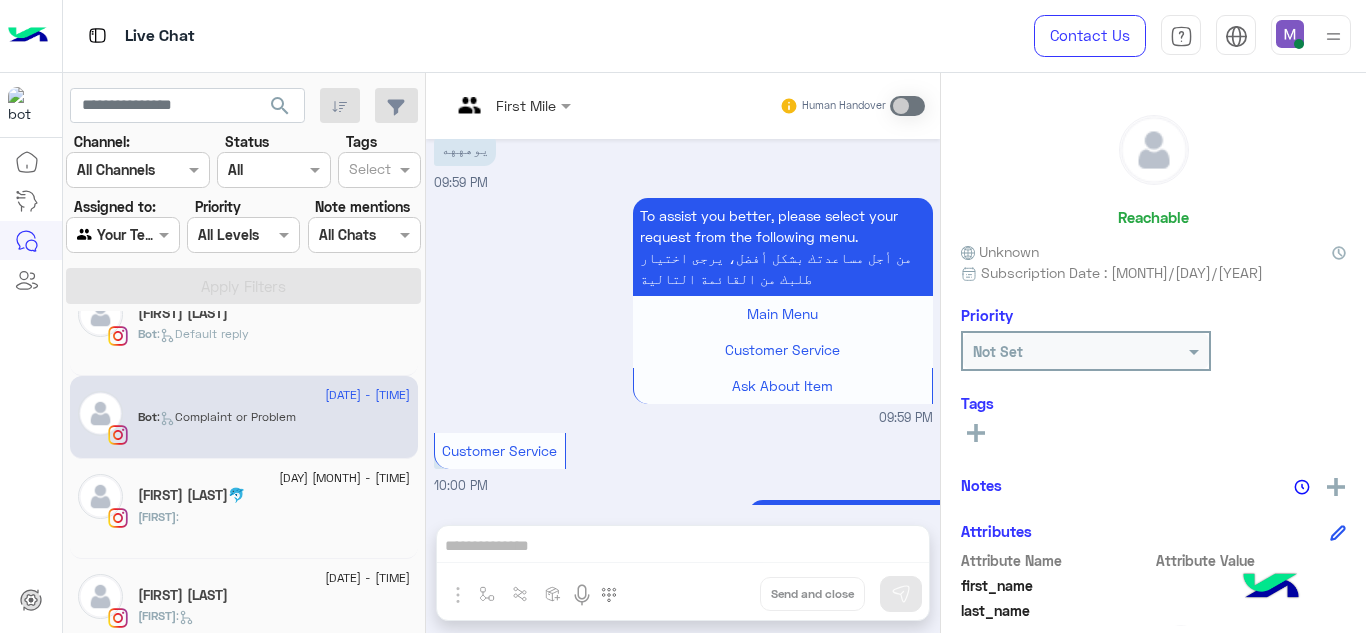 scroll, scrollTop: 1107, scrollLeft: 0, axis: vertical 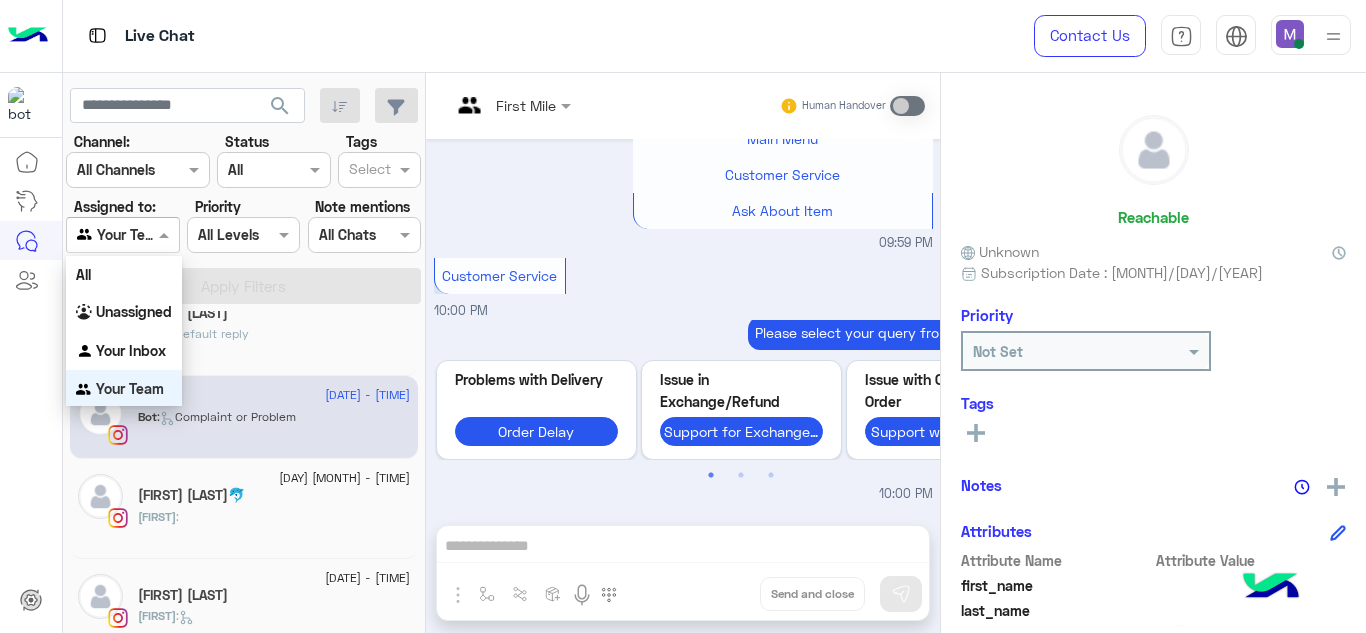 click at bounding box center [122, 234] 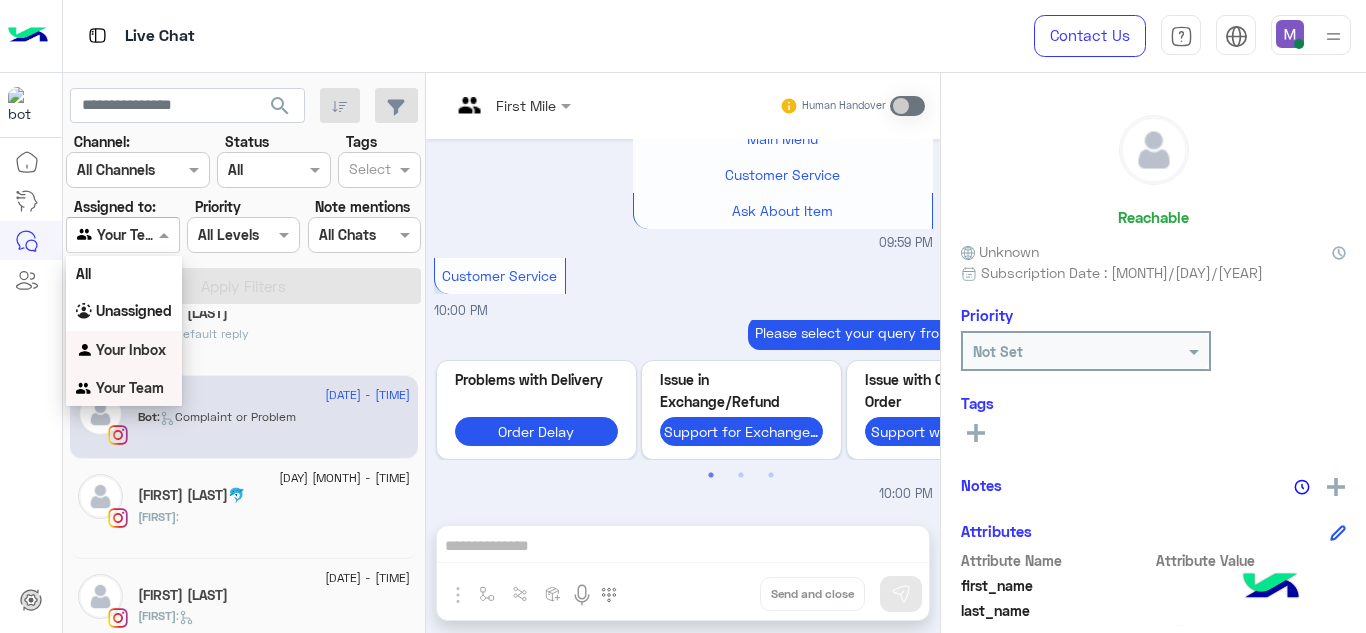 click on "Your Inbox" at bounding box center (131, 349) 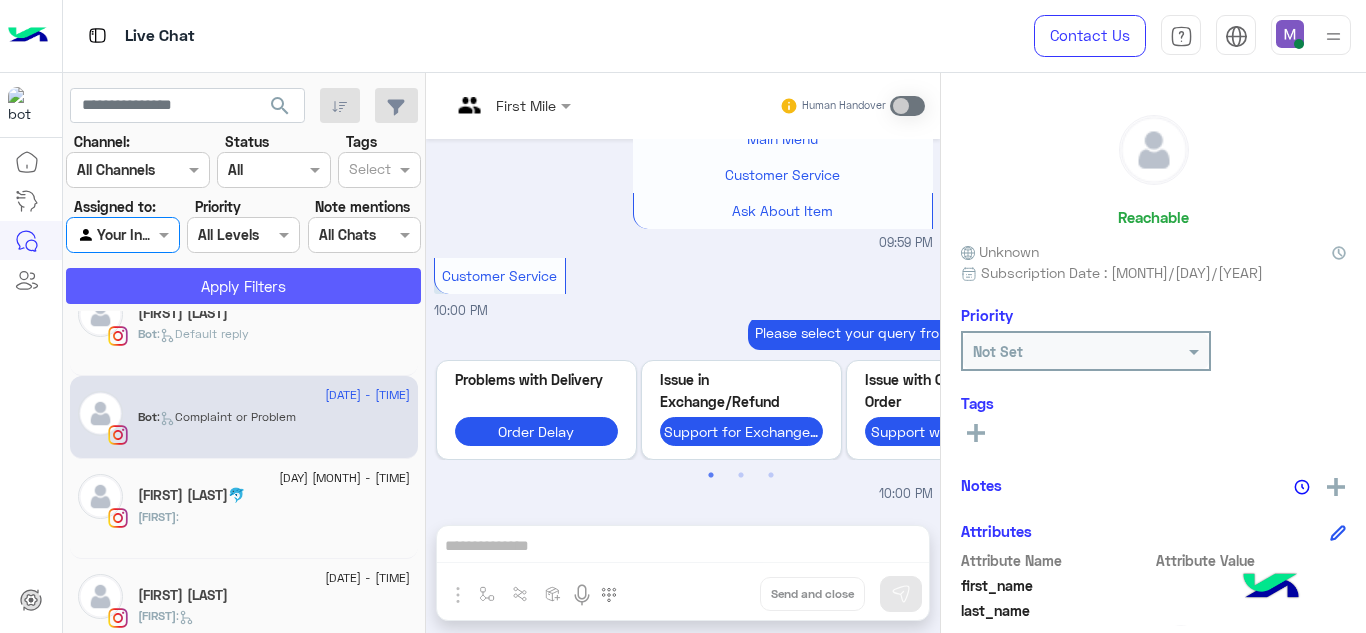 click on "Apply Filters" 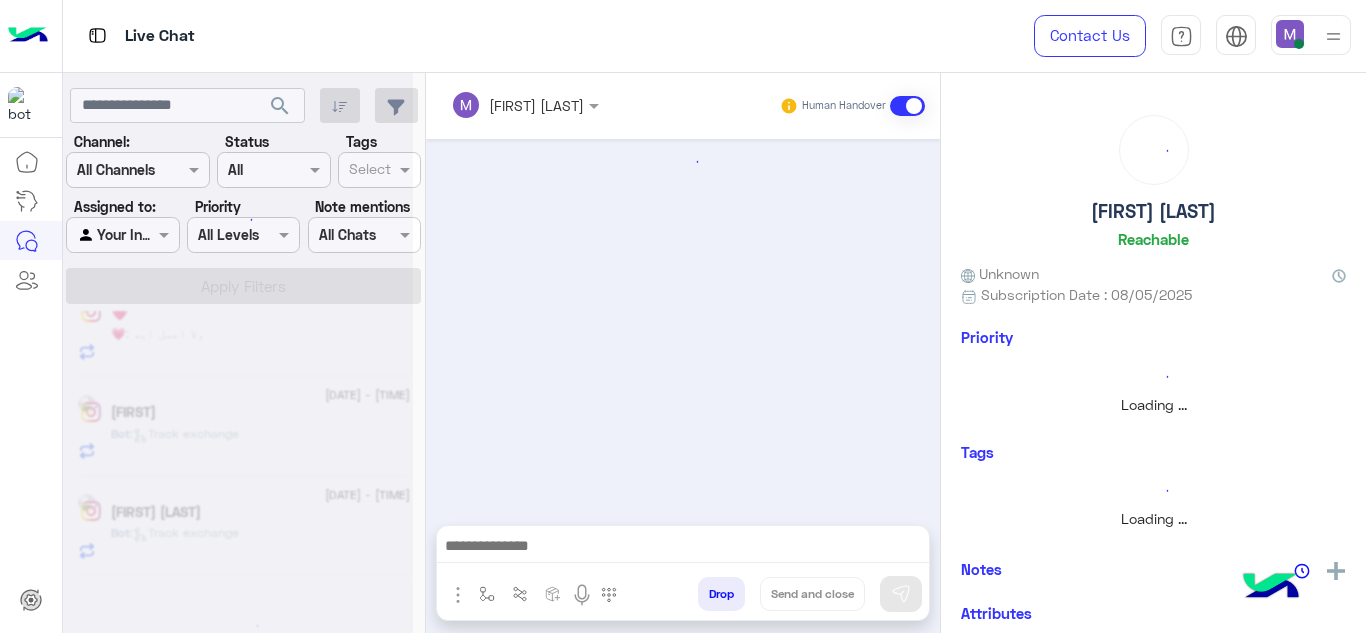scroll, scrollTop: 241, scrollLeft: 0, axis: vertical 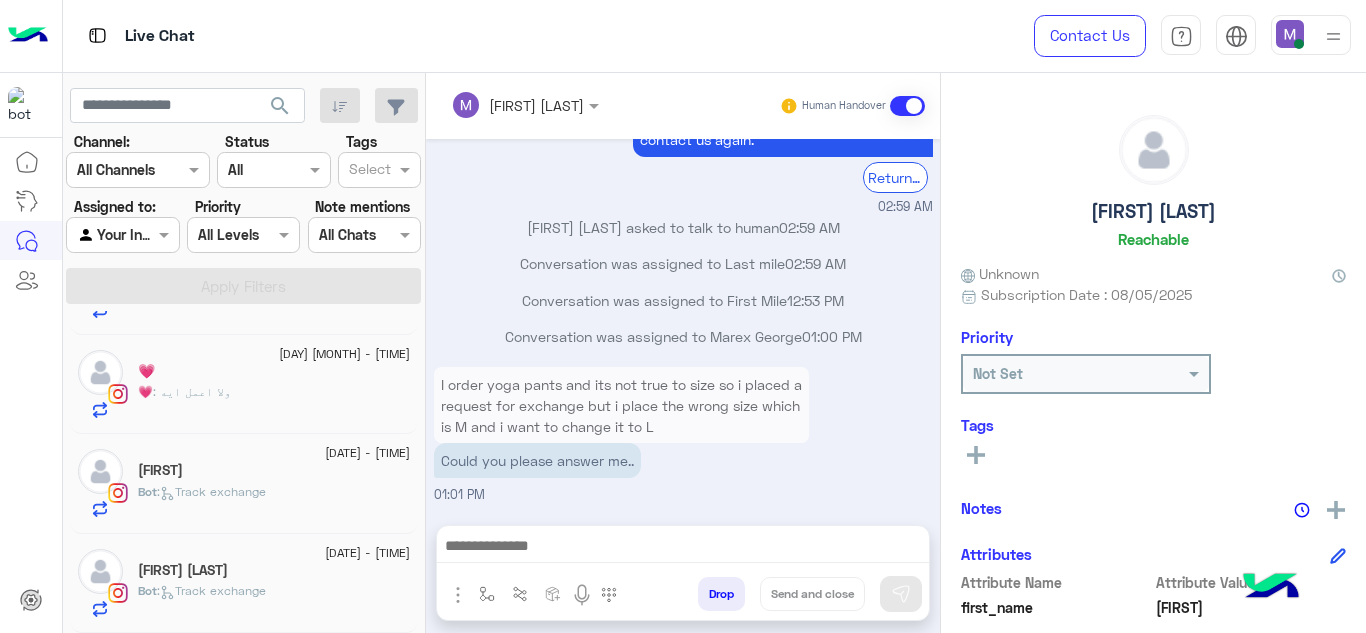 click on "Bot :   Track exchange" 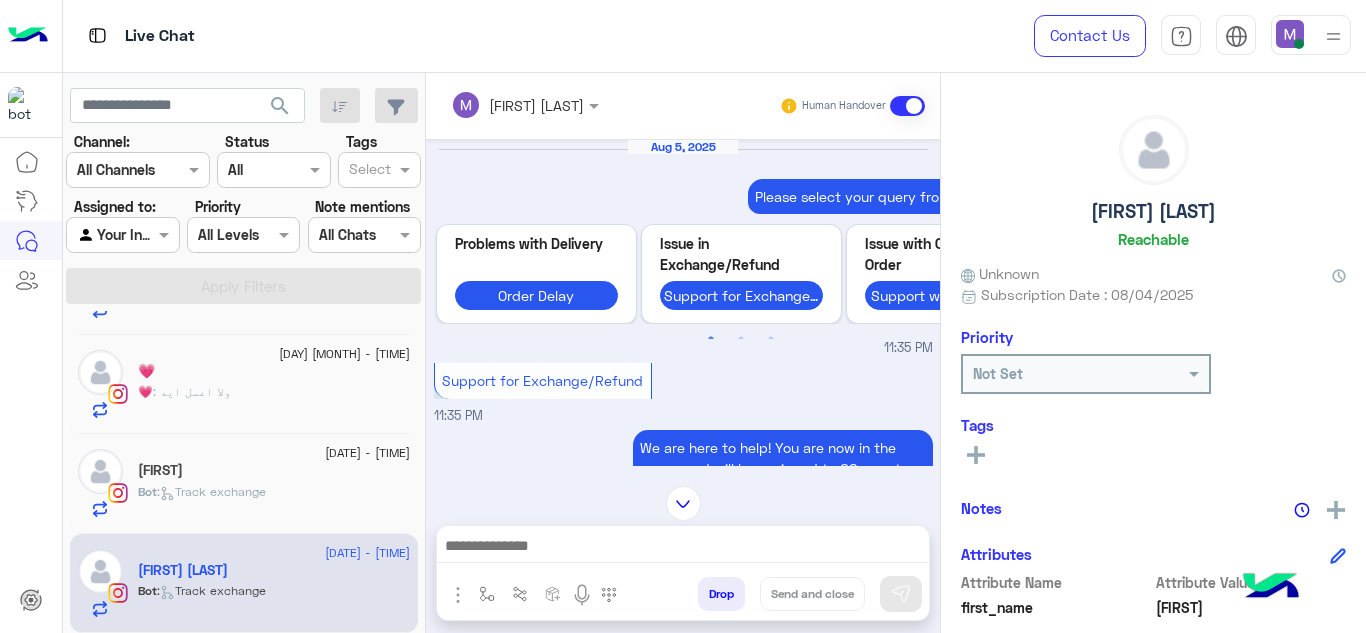 scroll, scrollTop: 781, scrollLeft: 0, axis: vertical 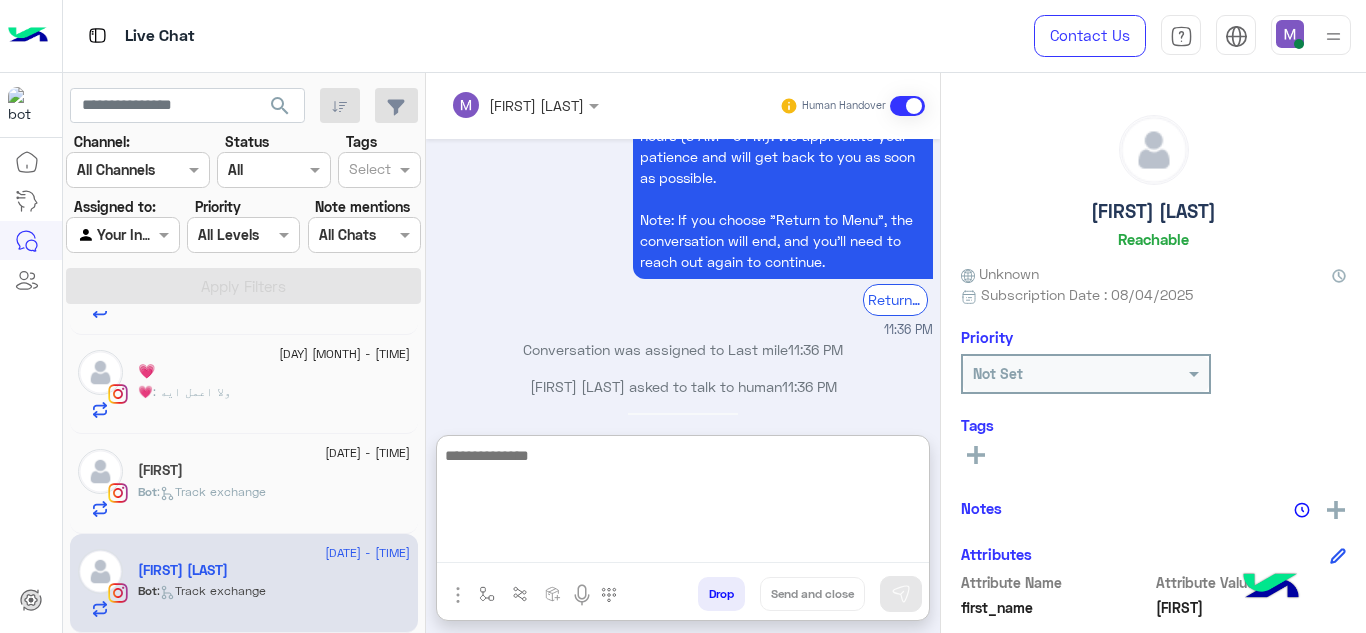 click at bounding box center [683, 503] 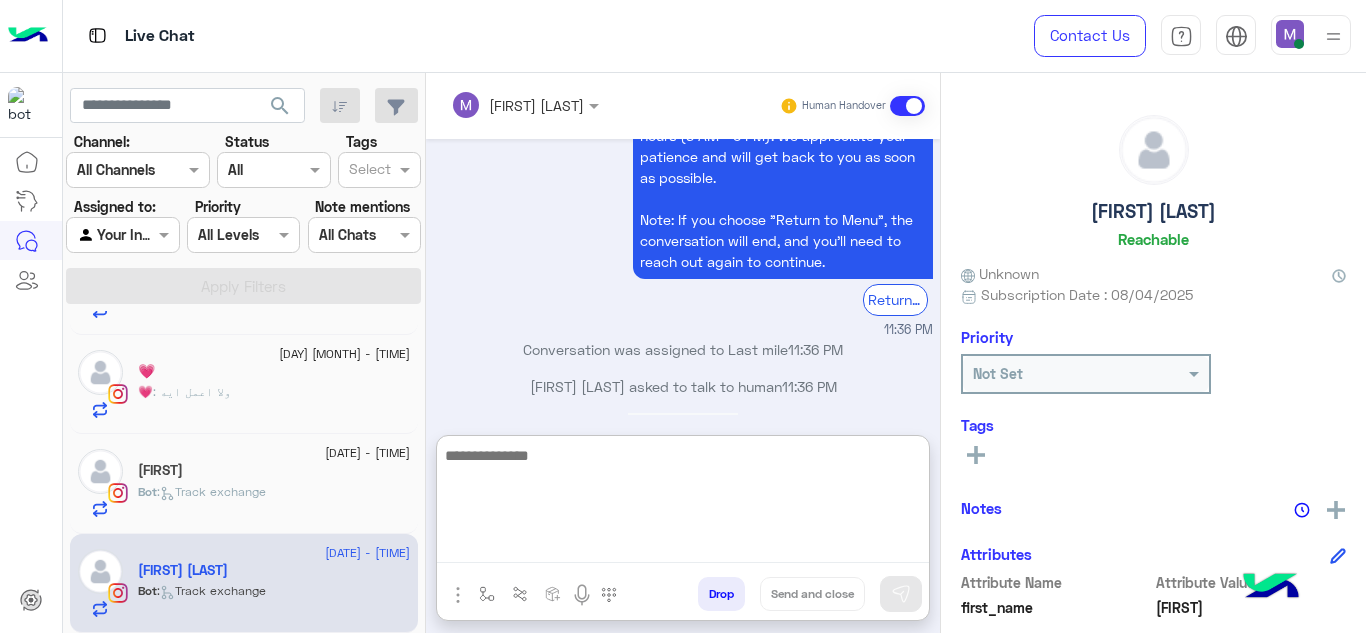 click at bounding box center [683, 503] 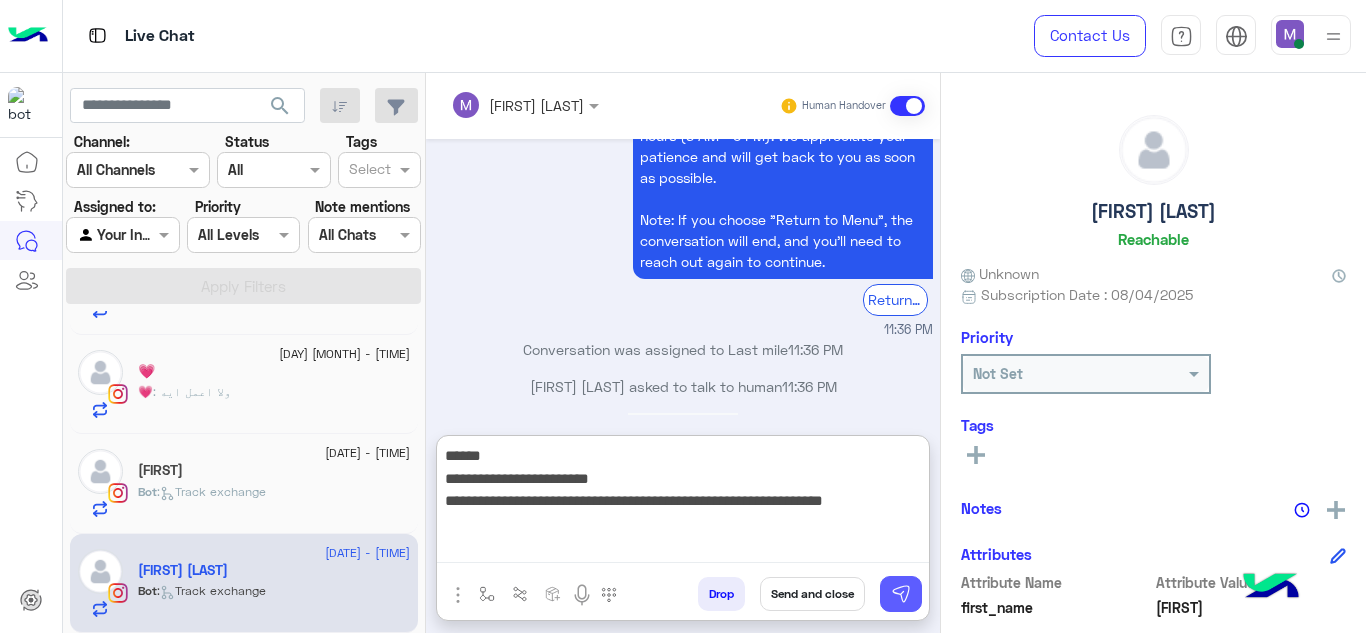 type on "**********" 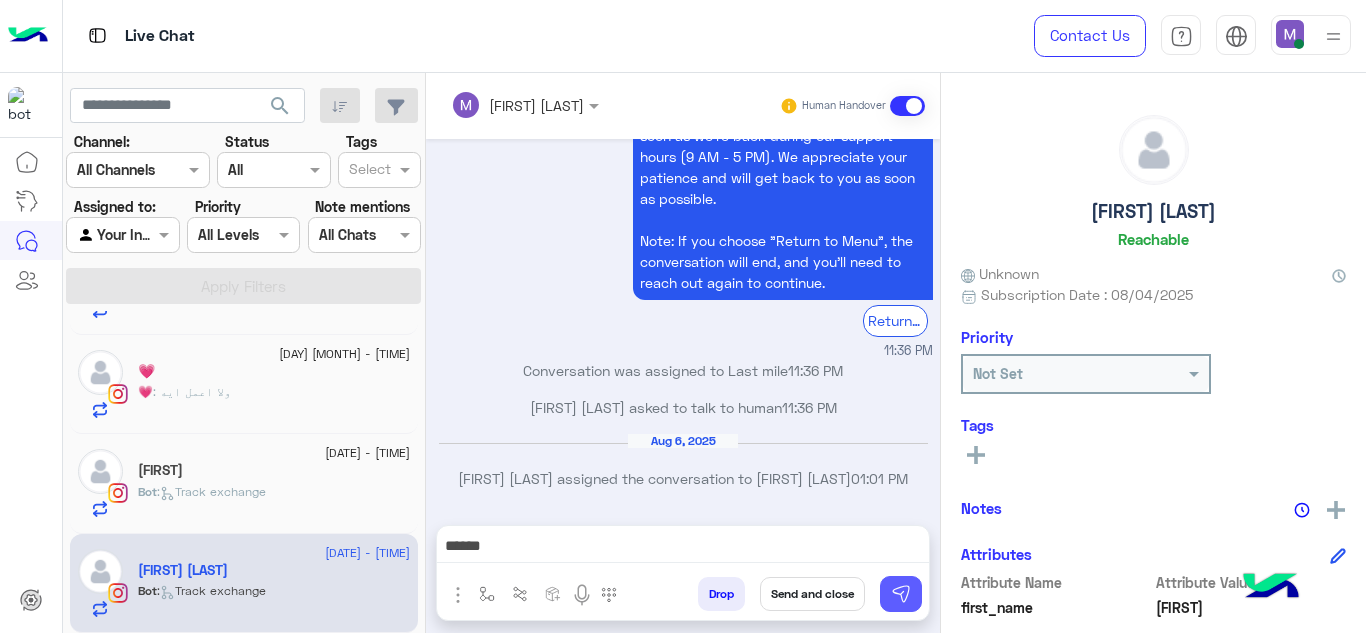 click at bounding box center [901, 594] 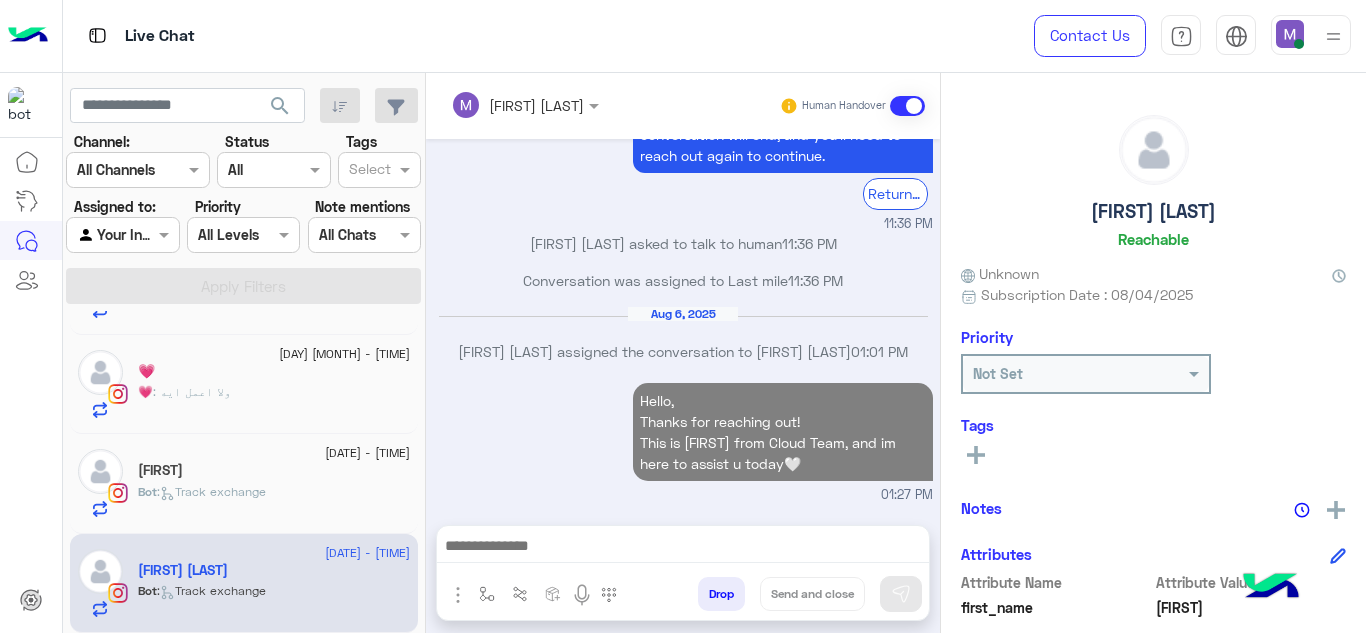 scroll, scrollTop: 944, scrollLeft: 0, axis: vertical 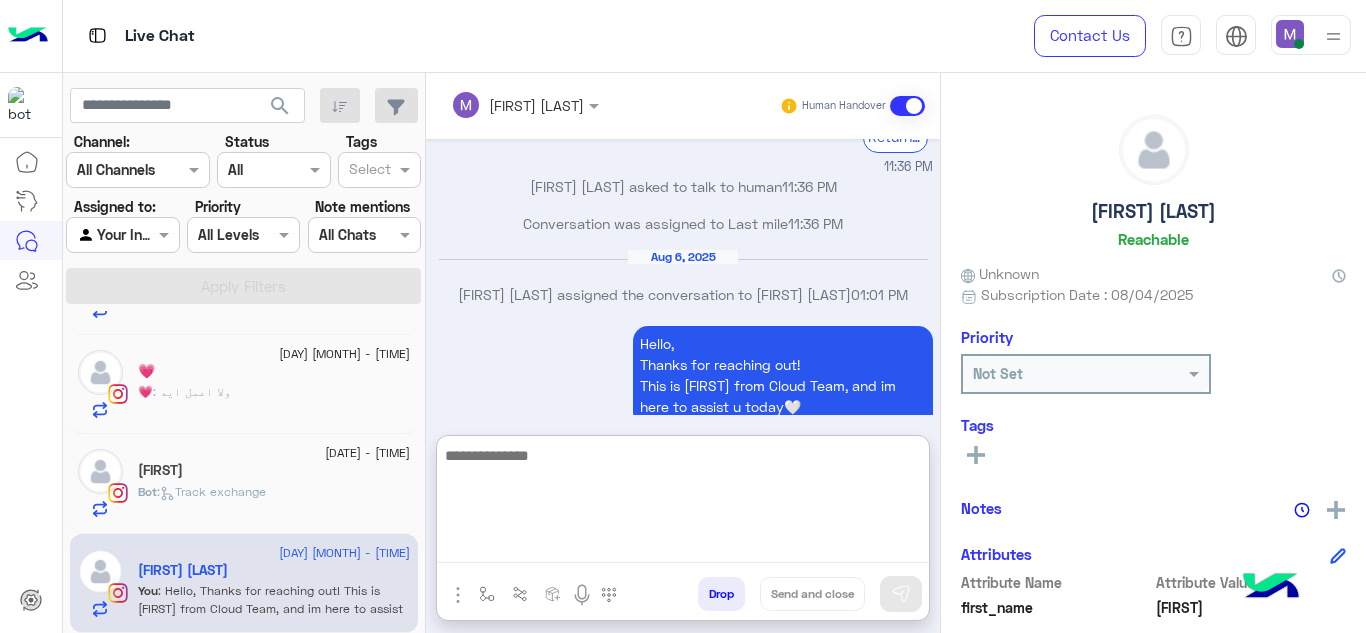 click at bounding box center [683, 503] 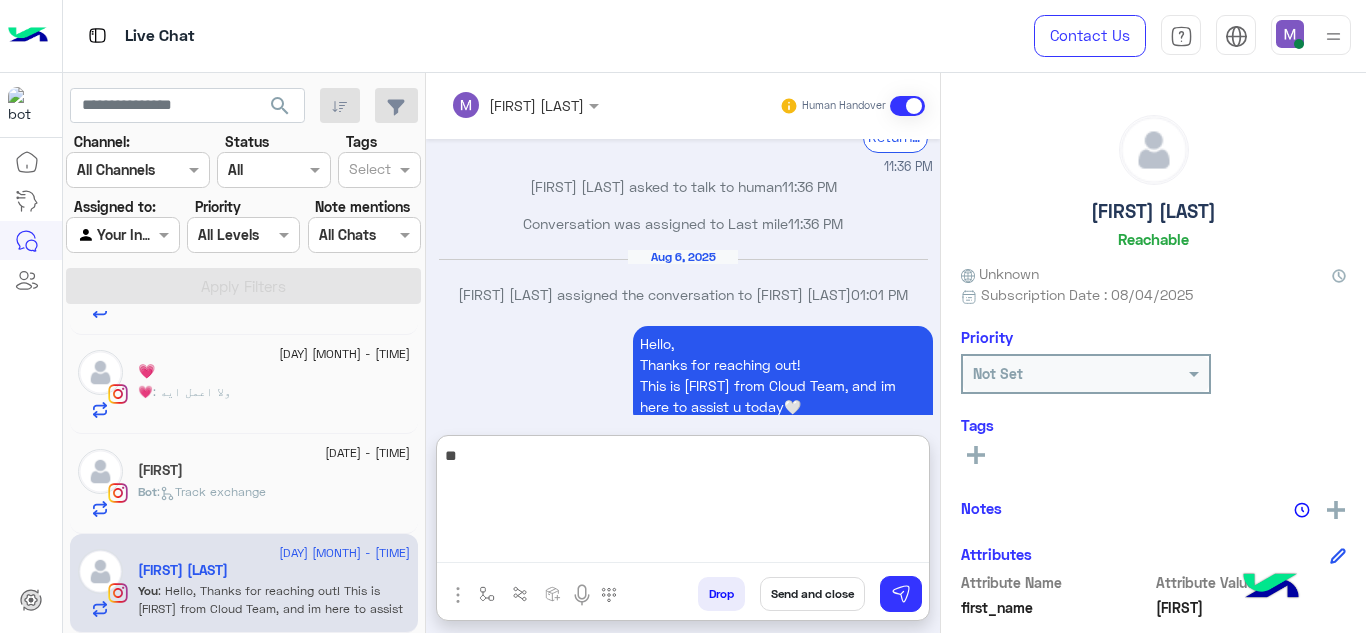 type on "*" 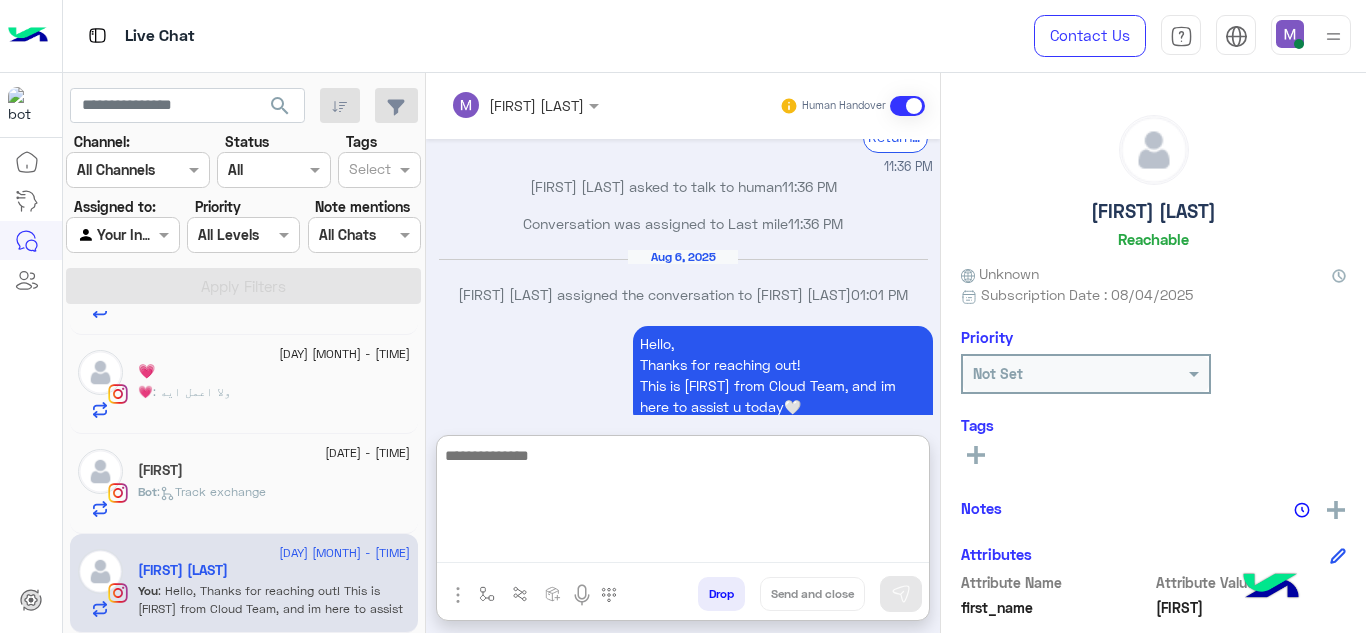 type on "*" 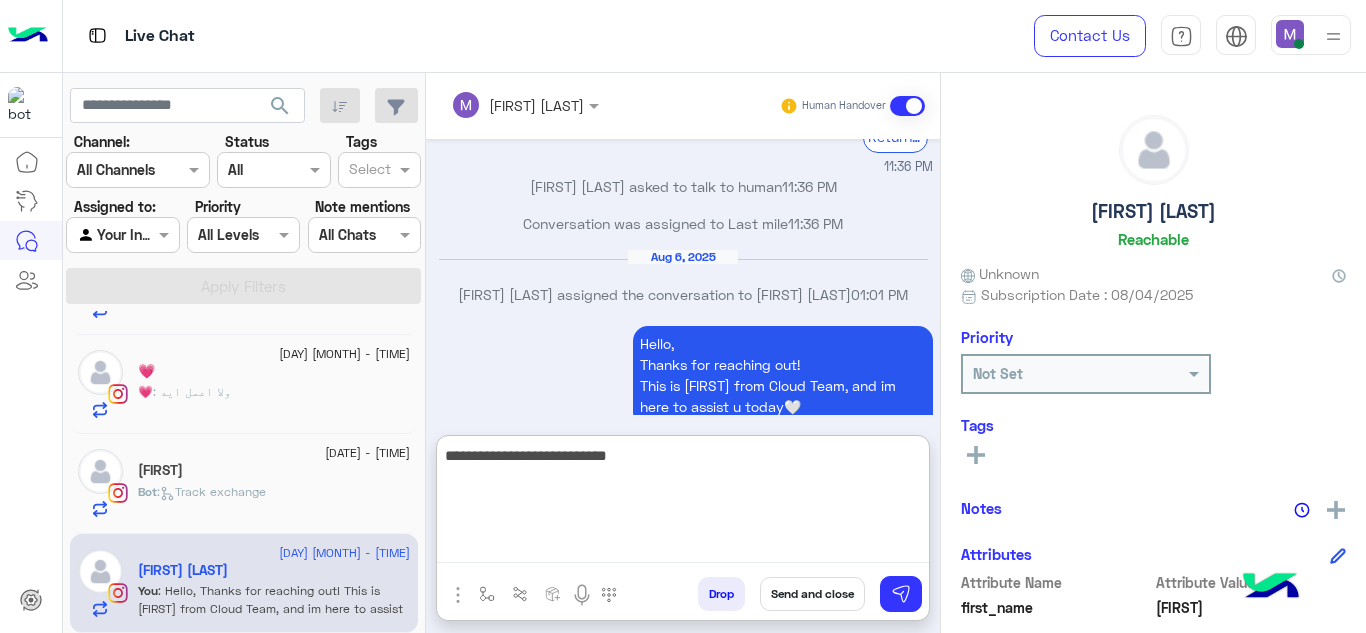 click on "**********" at bounding box center (683, 503) 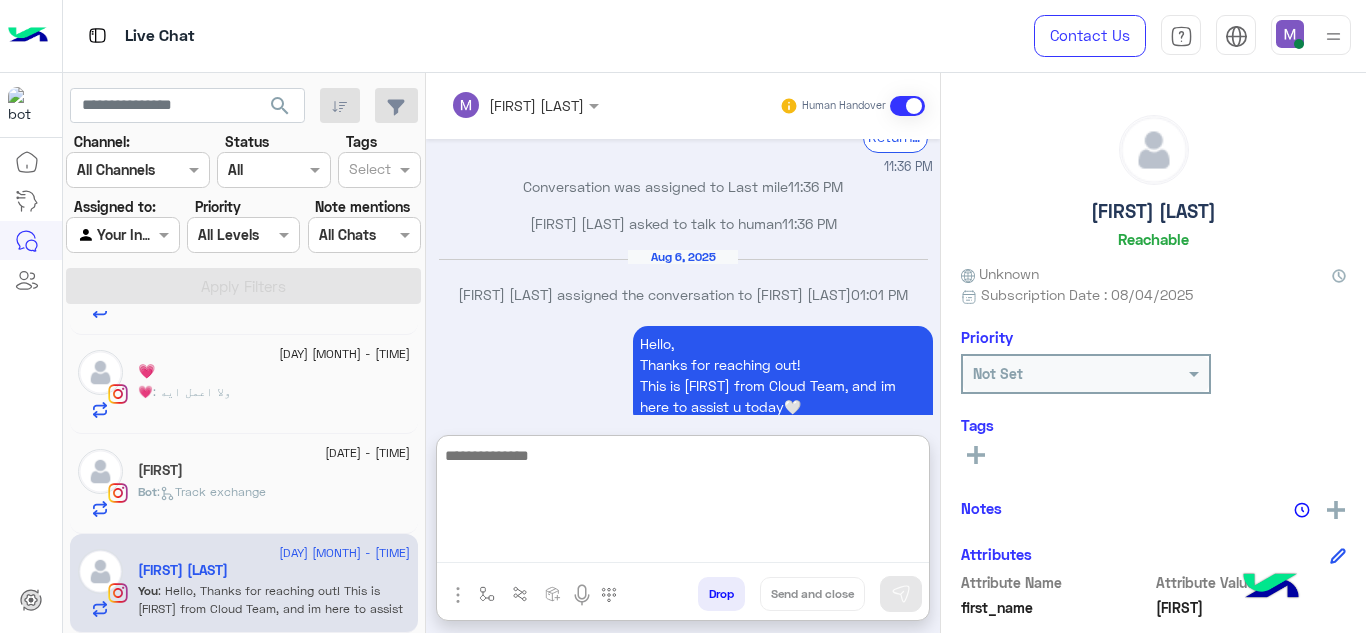 scroll, scrollTop: 1098, scrollLeft: 0, axis: vertical 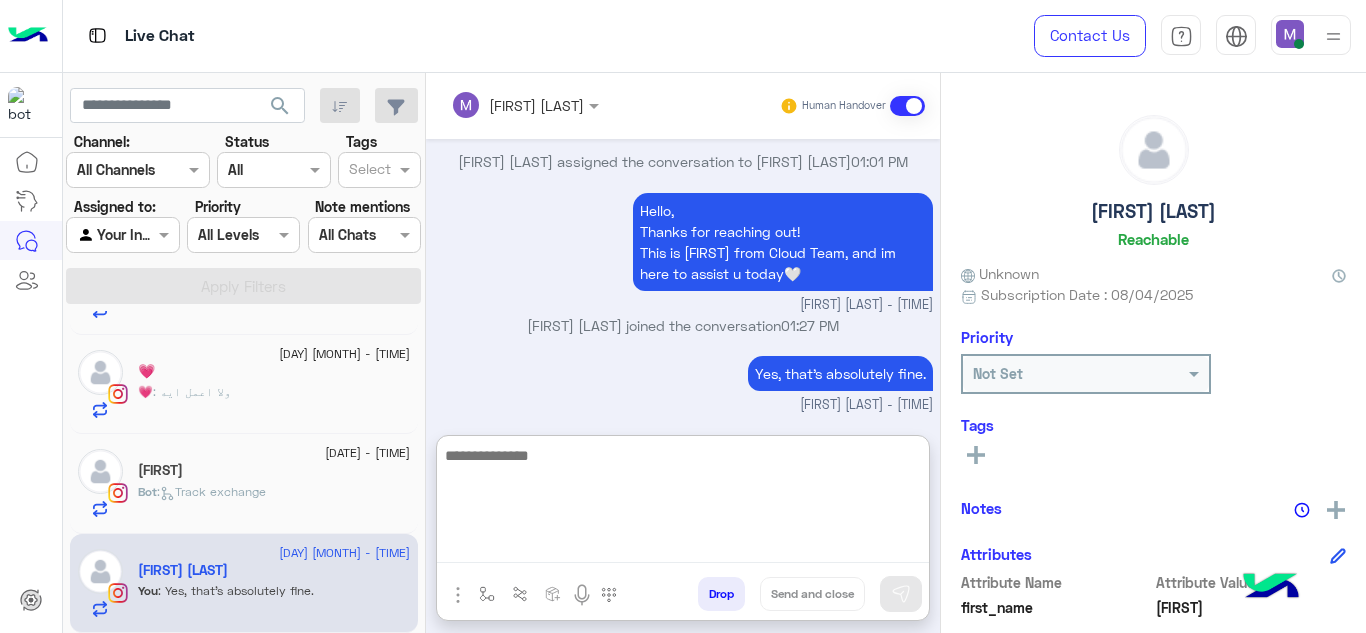 click at bounding box center (683, 503) 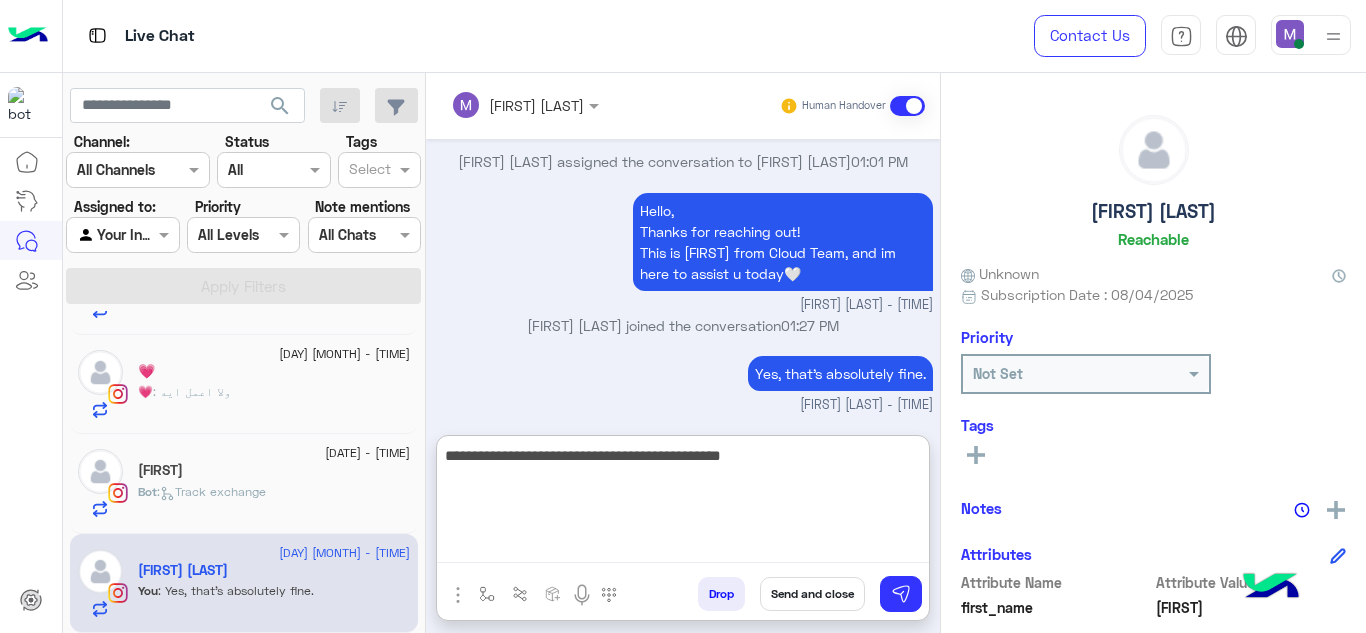 type 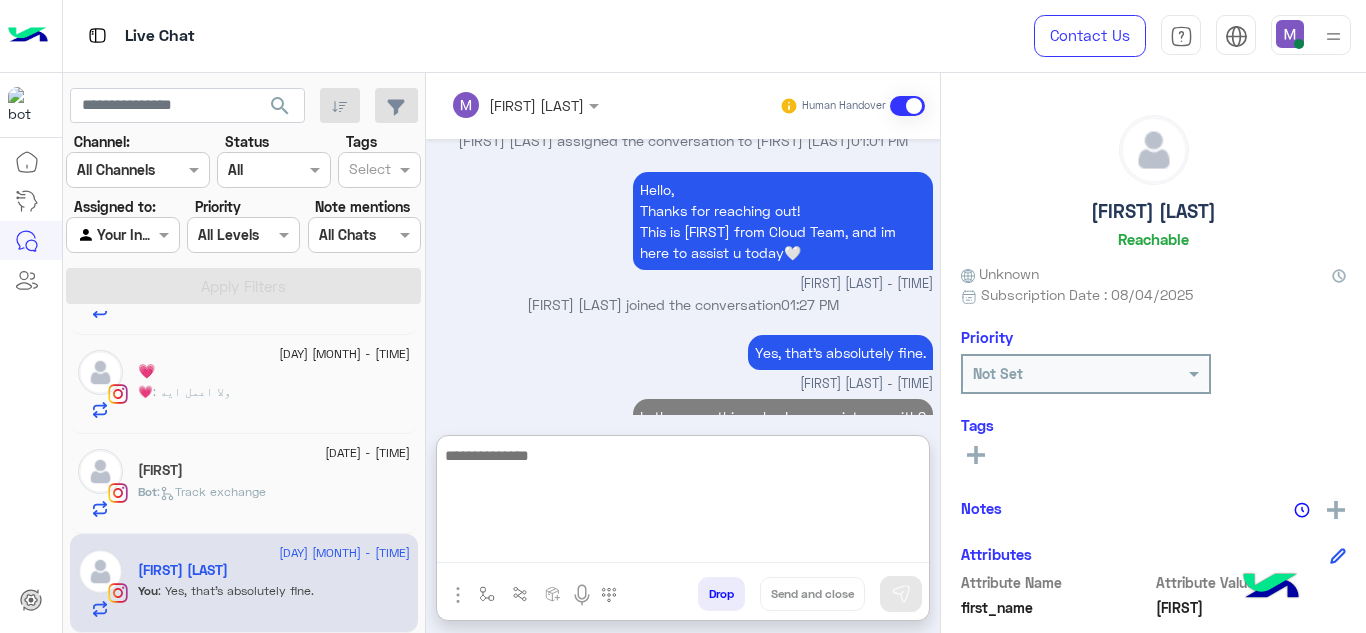 scroll, scrollTop: 1183, scrollLeft: 0, axis: vertical 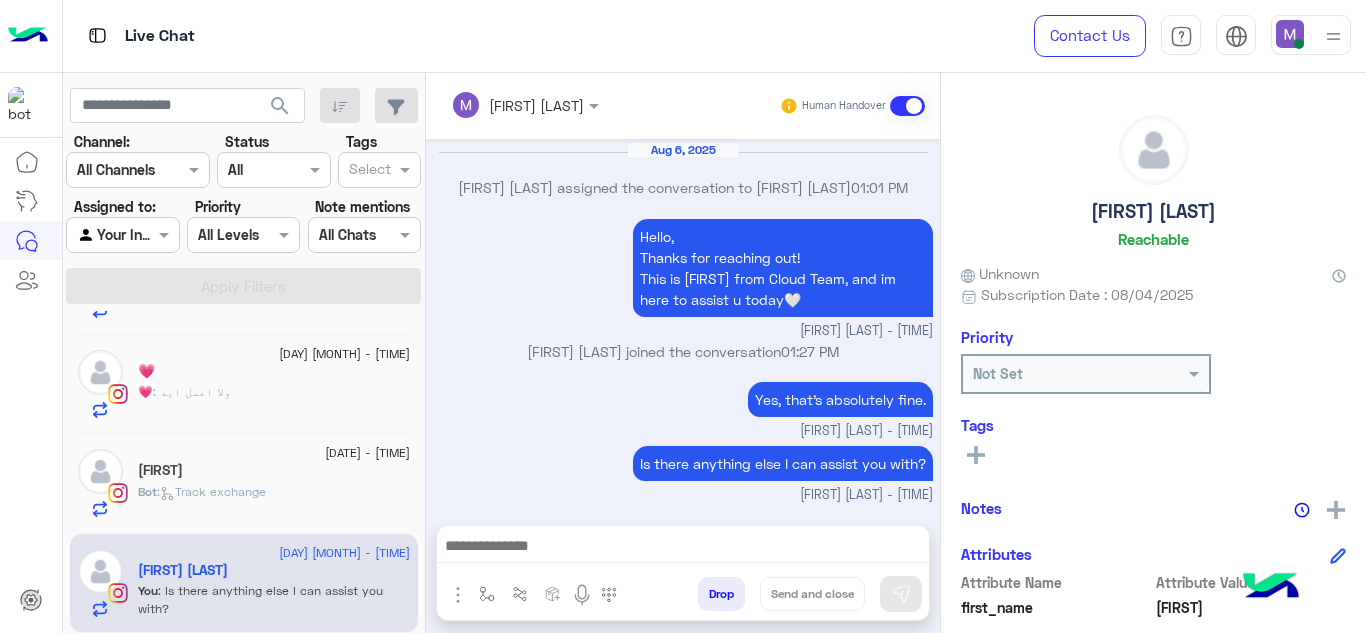 click on "Miroo" 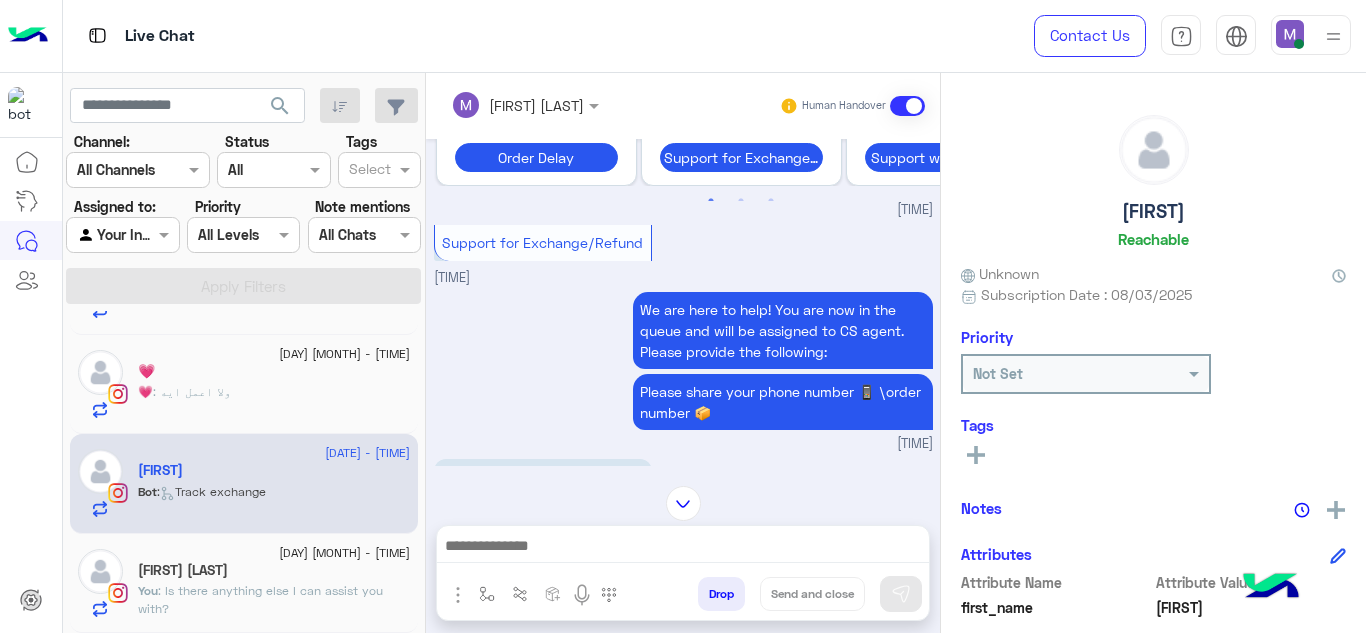 scroll, scrollTop: 0, scrollLeft: 0, axis: both 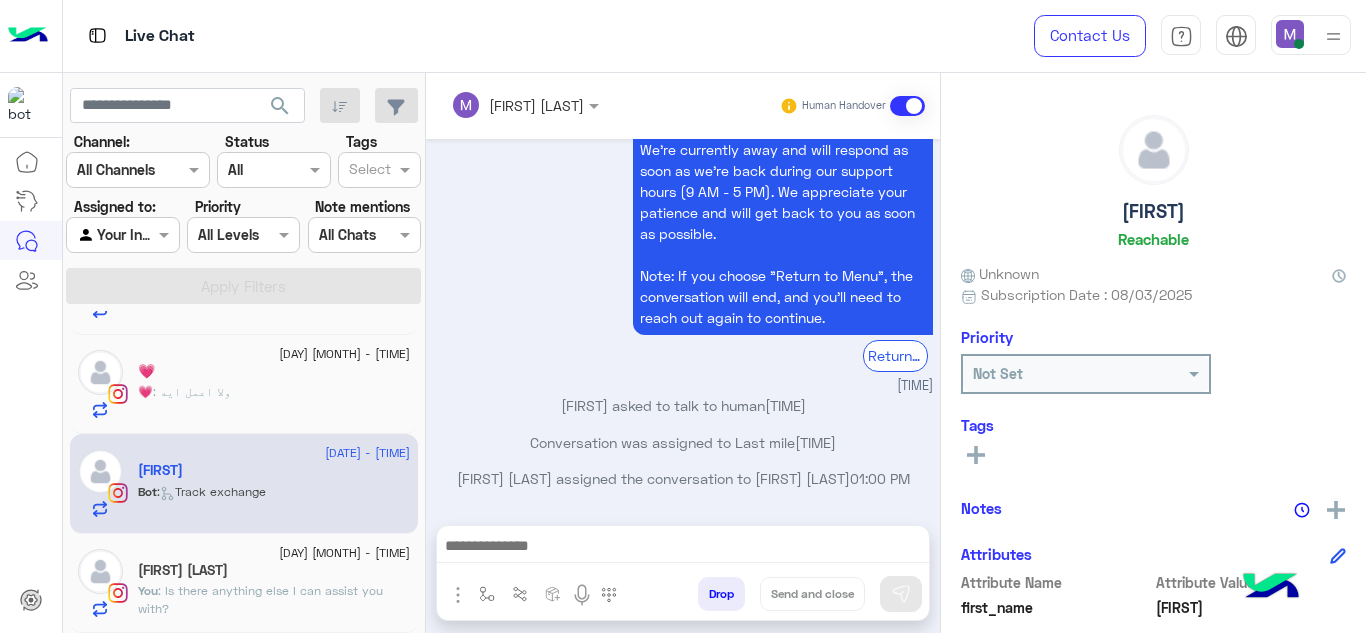 click on "You  : Is there anything else I can assist you with?" 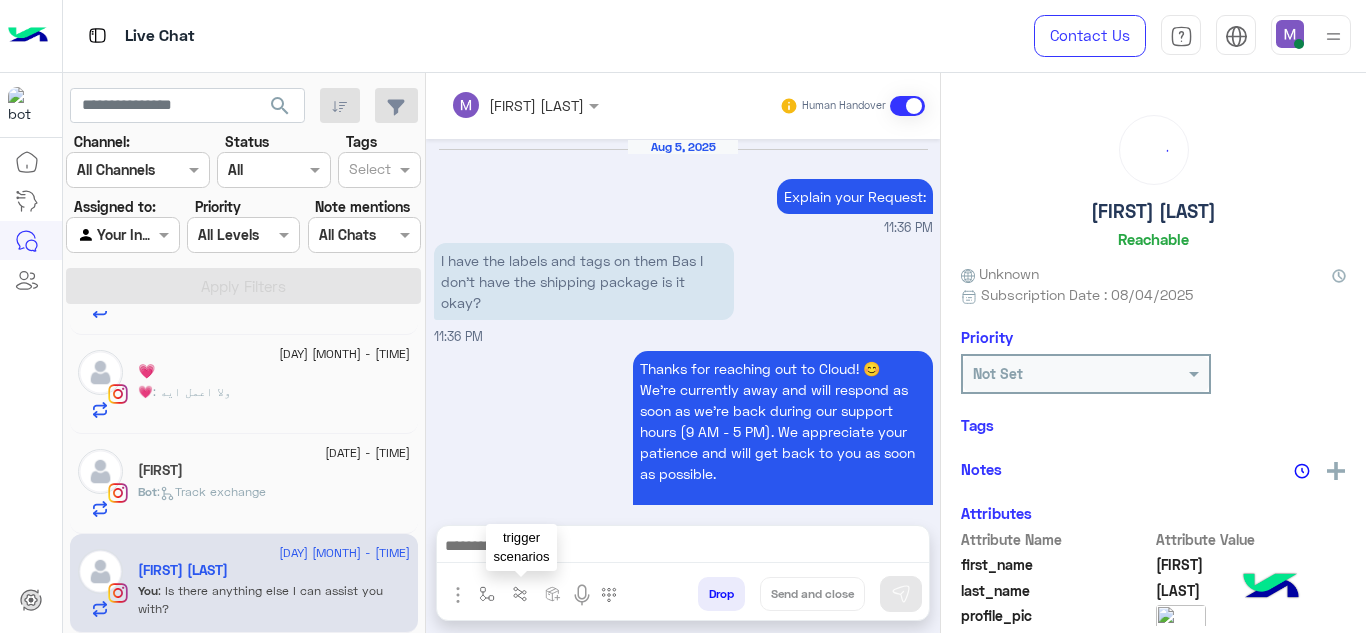 scroll, scrollTop: 587, scrollLeft: 0, axis: vertical 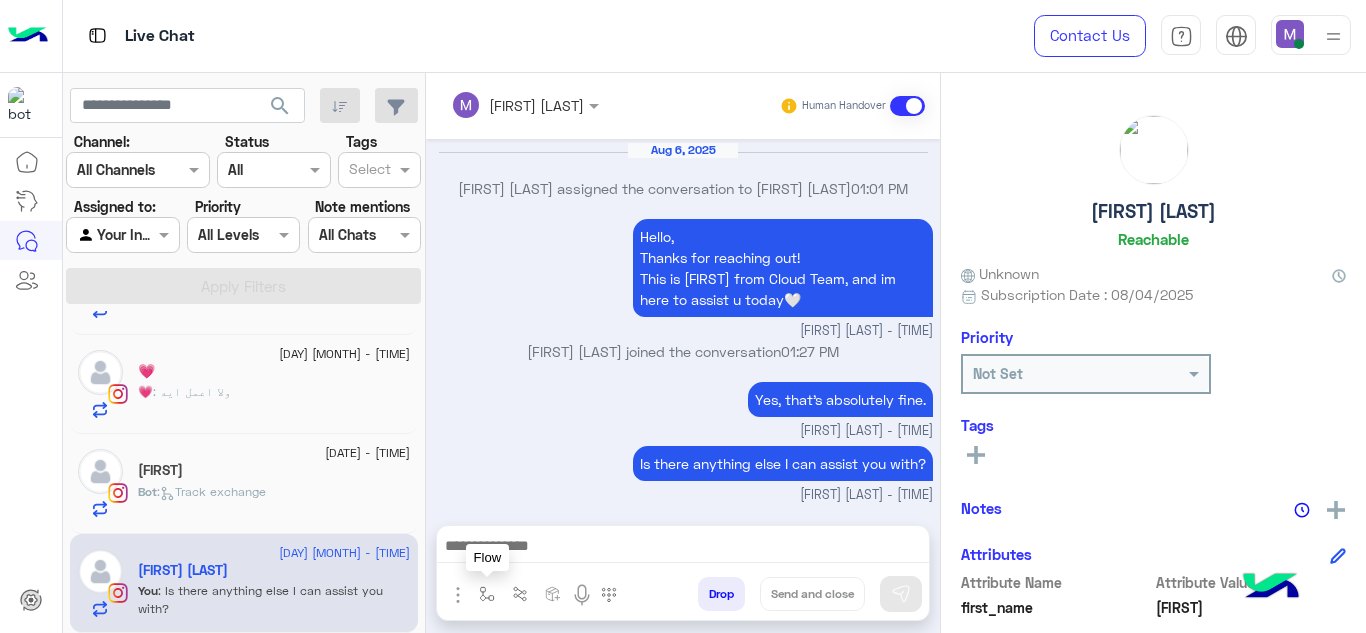 click at bounding box center [487, 594] 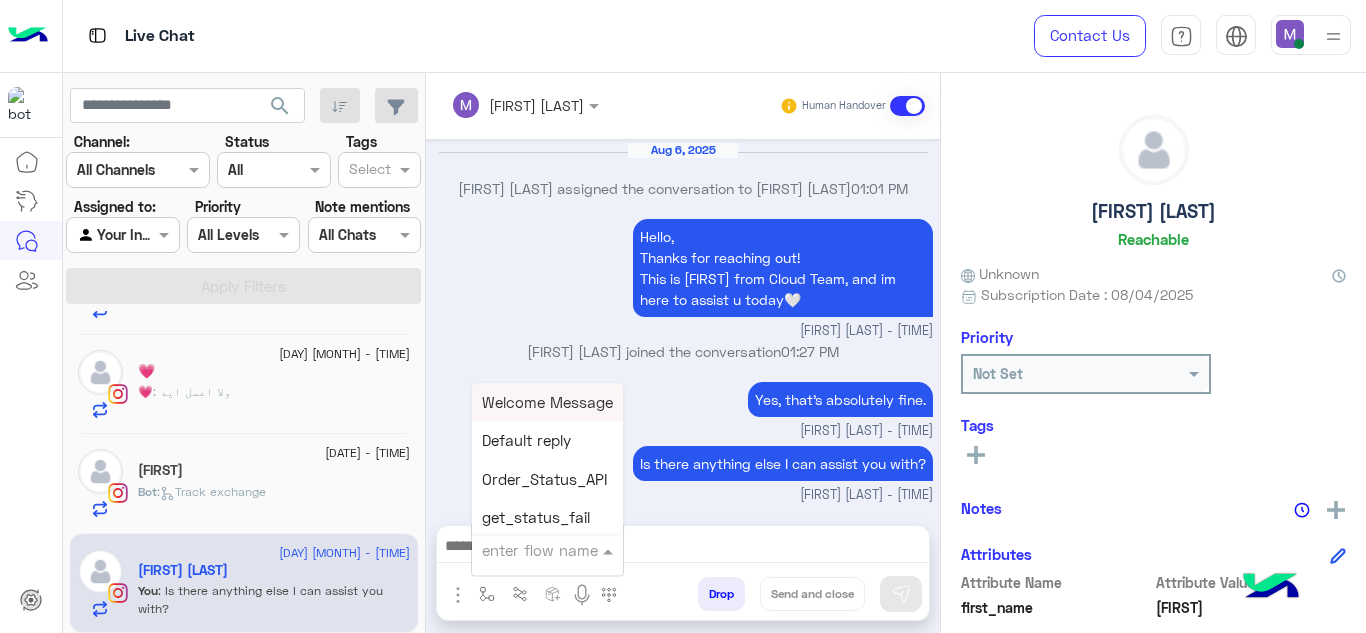 click at bounding box center [523, 550] 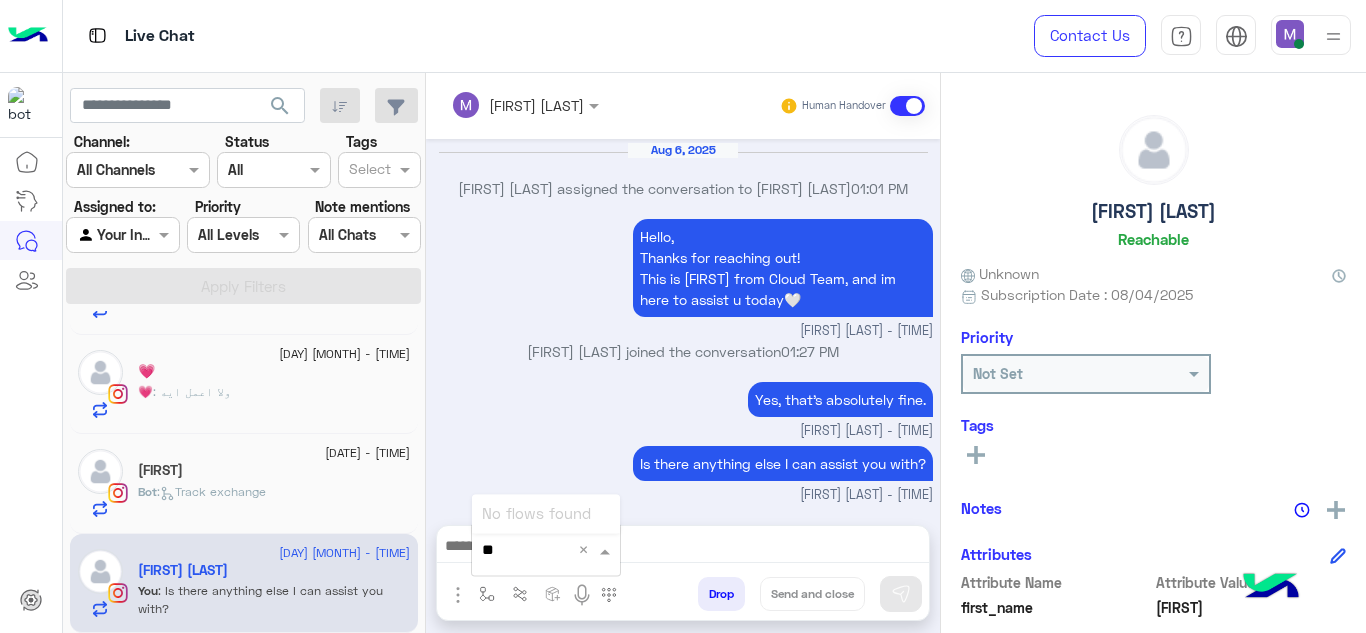 type on "*" 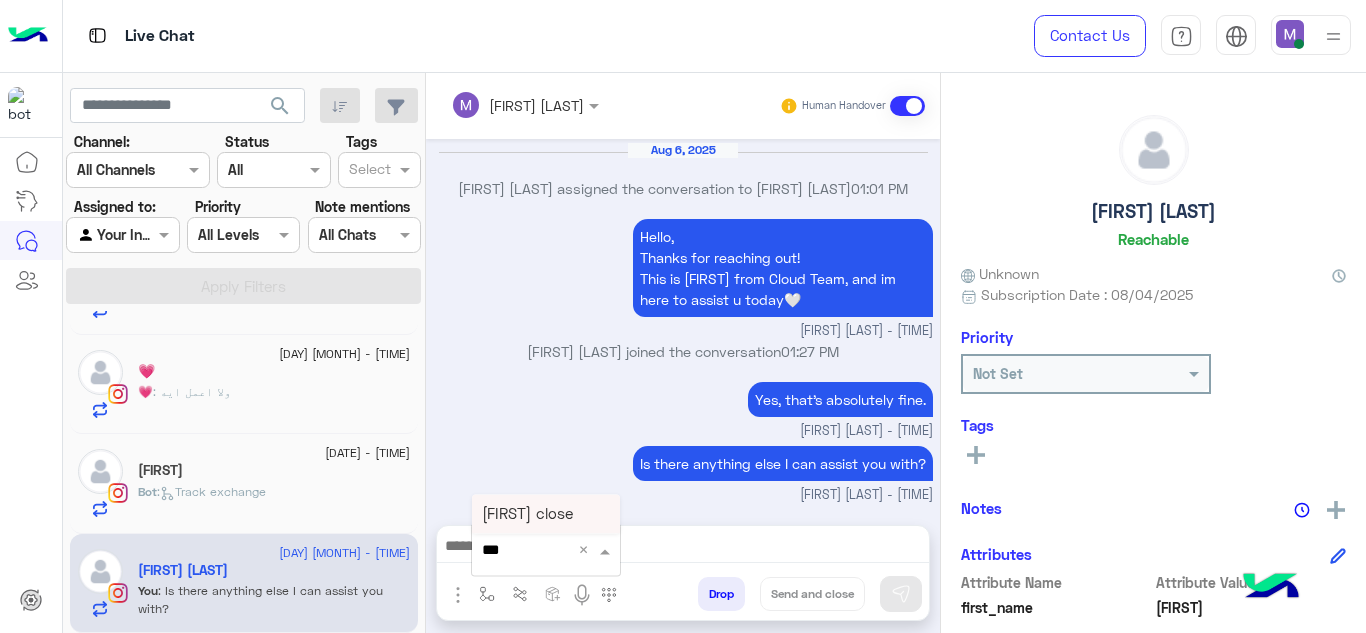 type on "****" 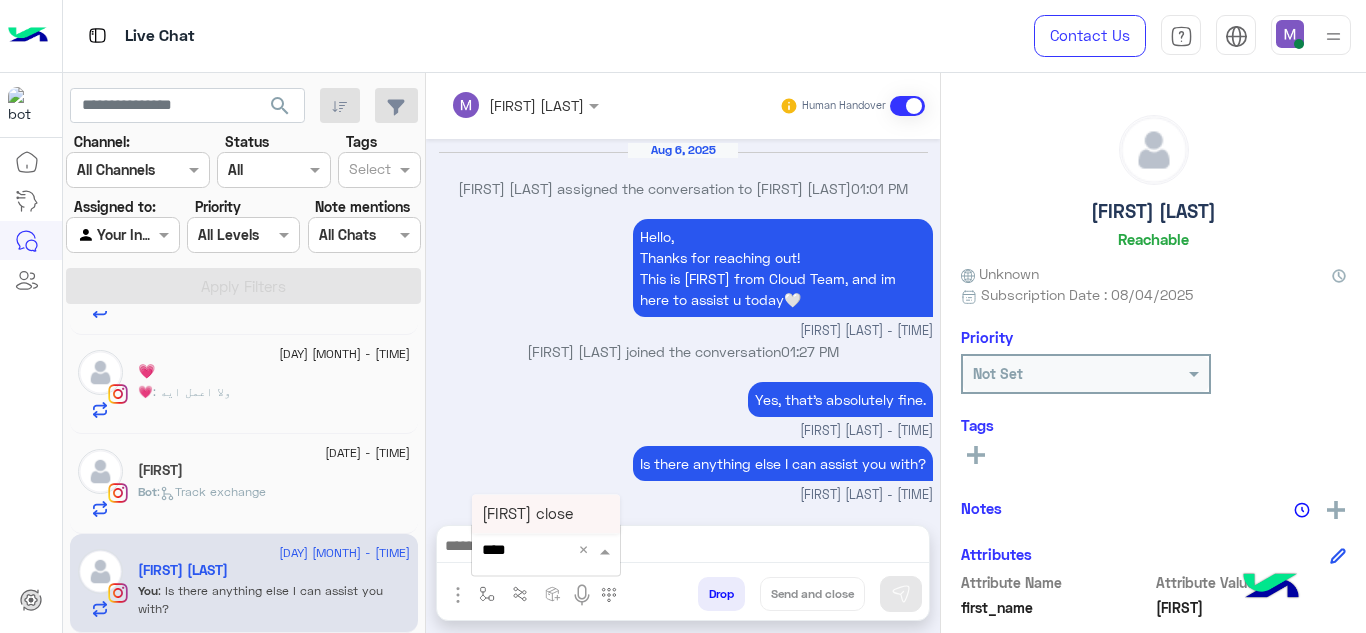 click on "Jana close" at bounding box center (546, 514) 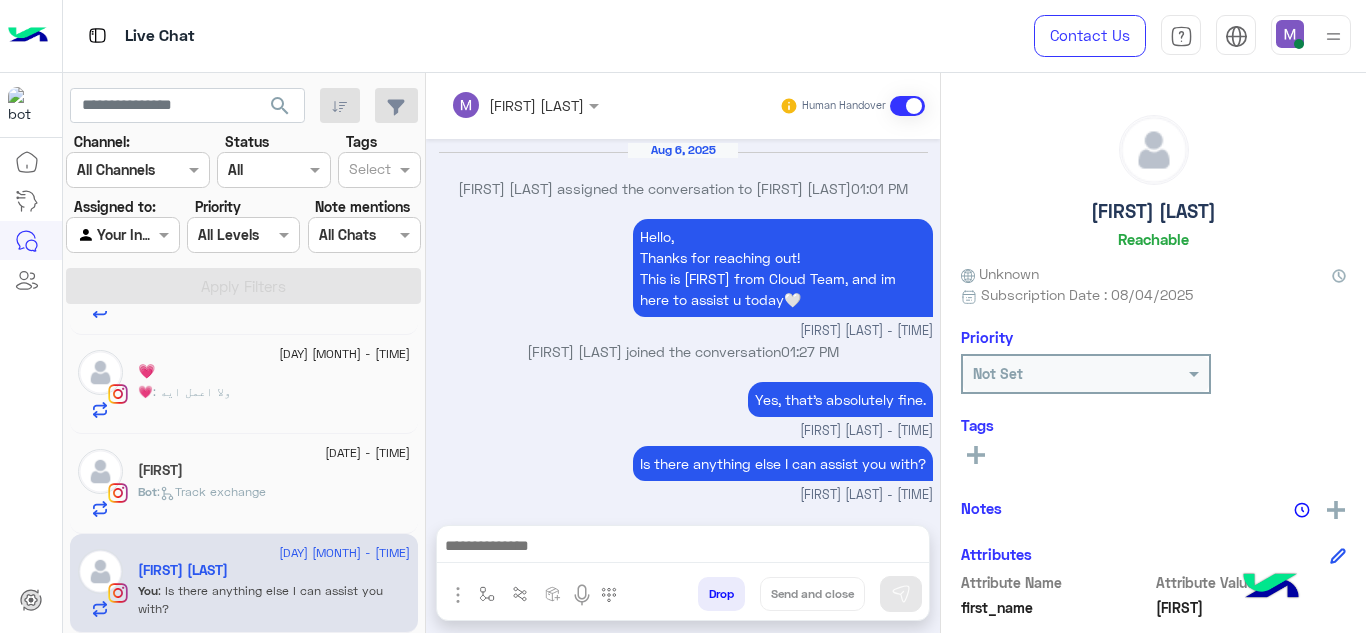 type on "**********" 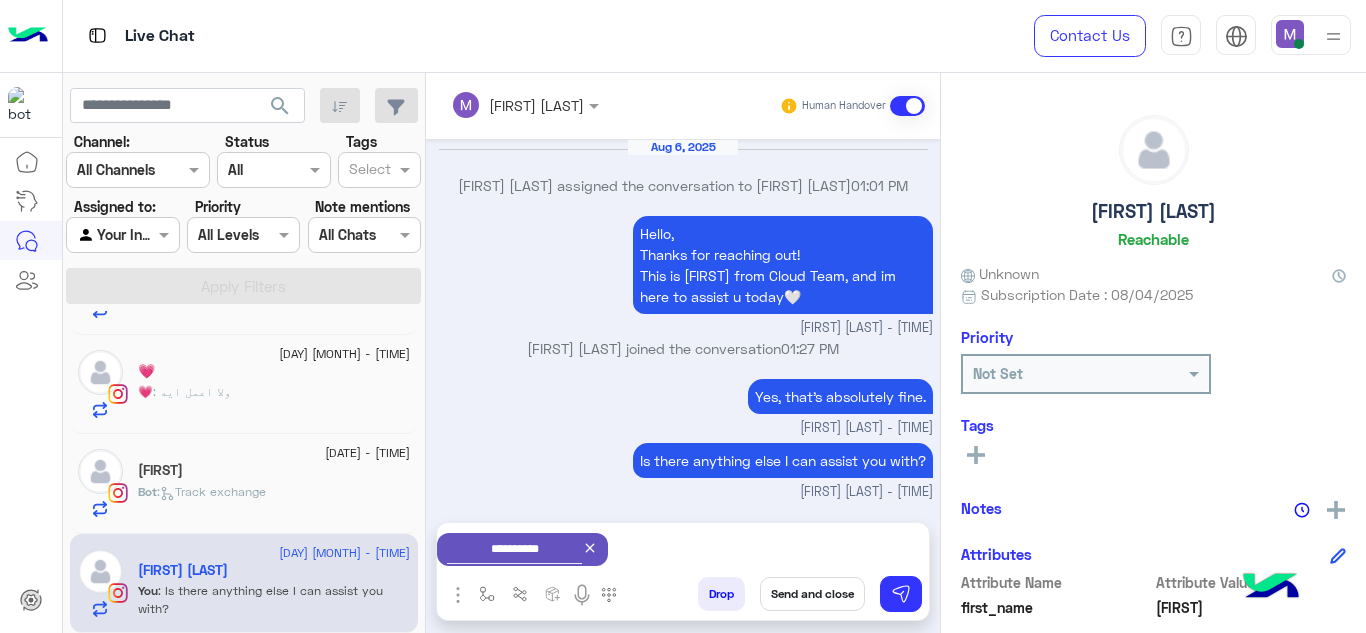 click on "Send and close" at bounding box center [812, 594] 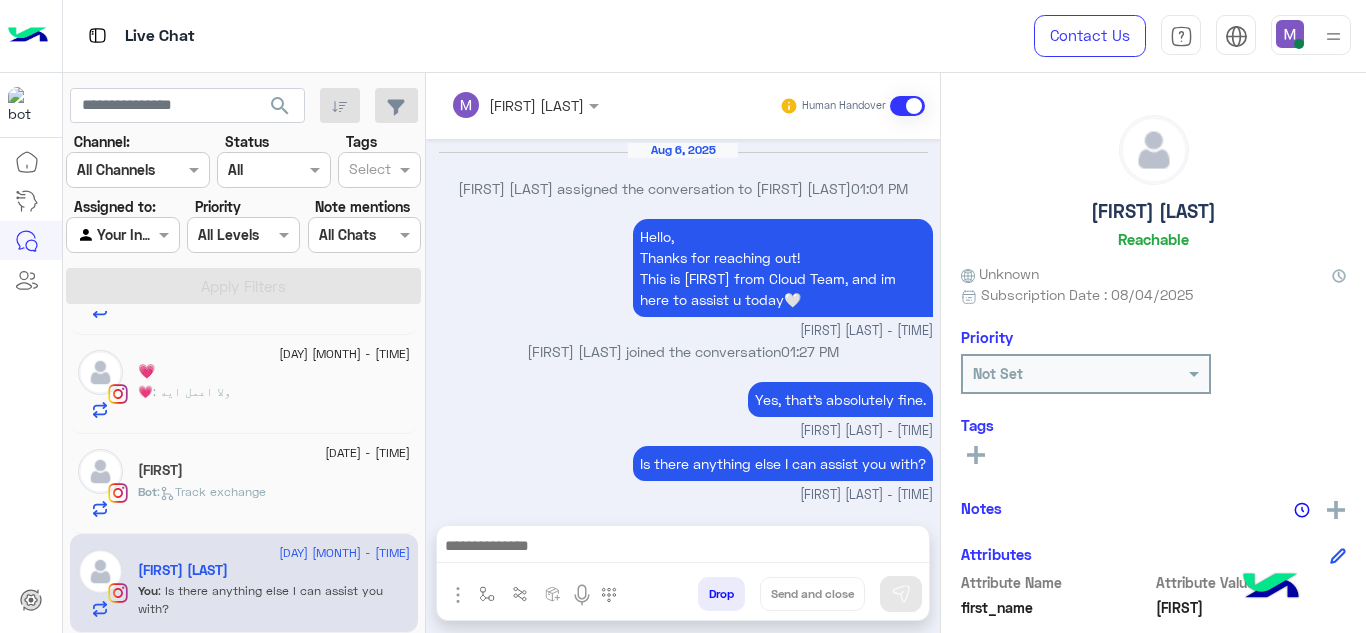 scroll, scrollTop: 623, scrollLeft: 0, axis: vertical 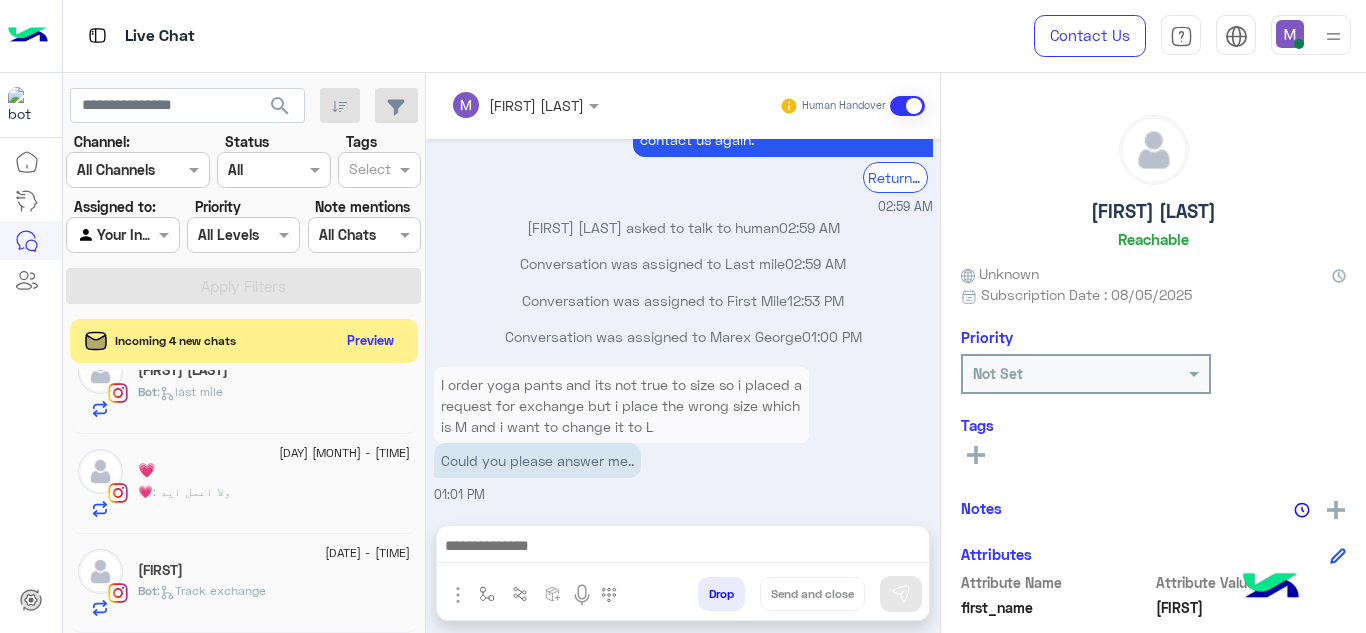 click on ":   Track exchange" 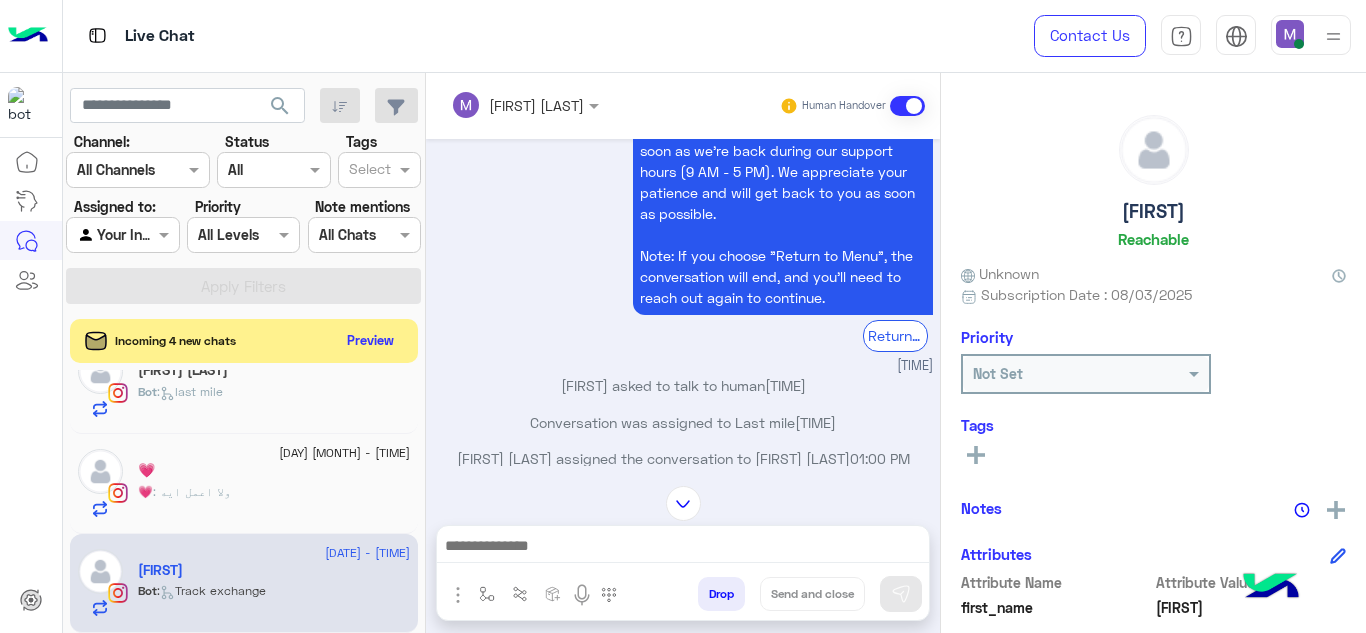 scroll, scrollTop: 429, scrollLeft: 0, axis: vertical 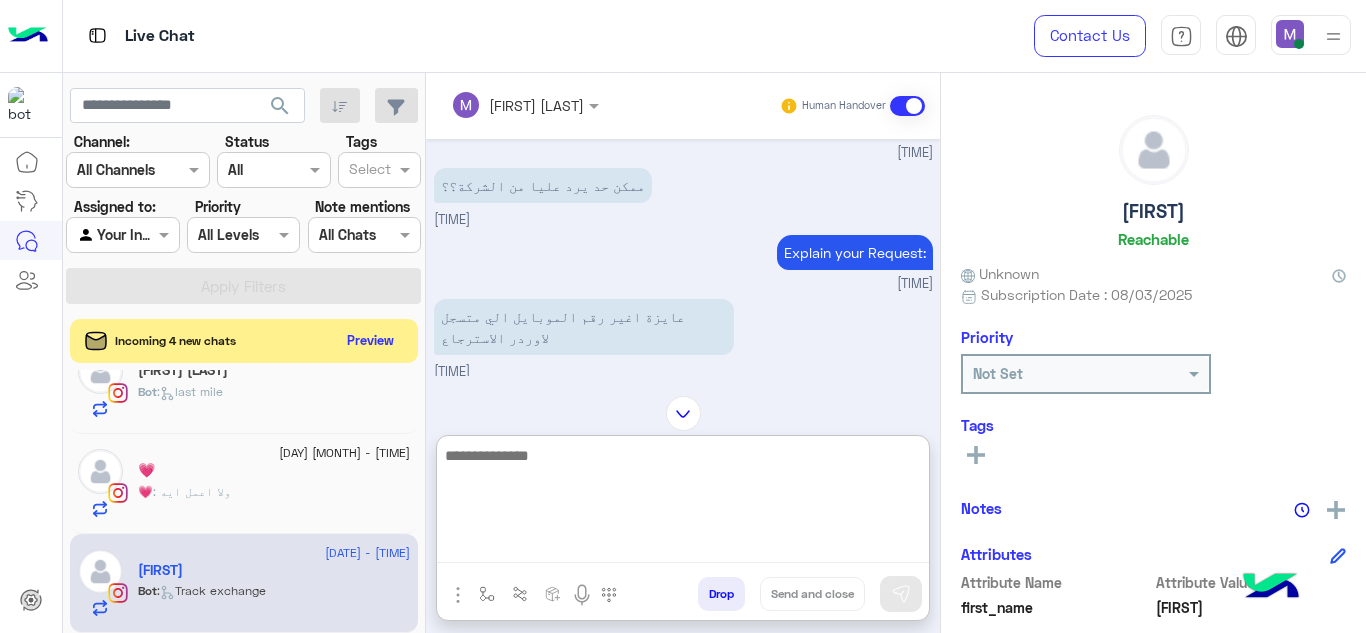 click at bounding box center (683, 503) 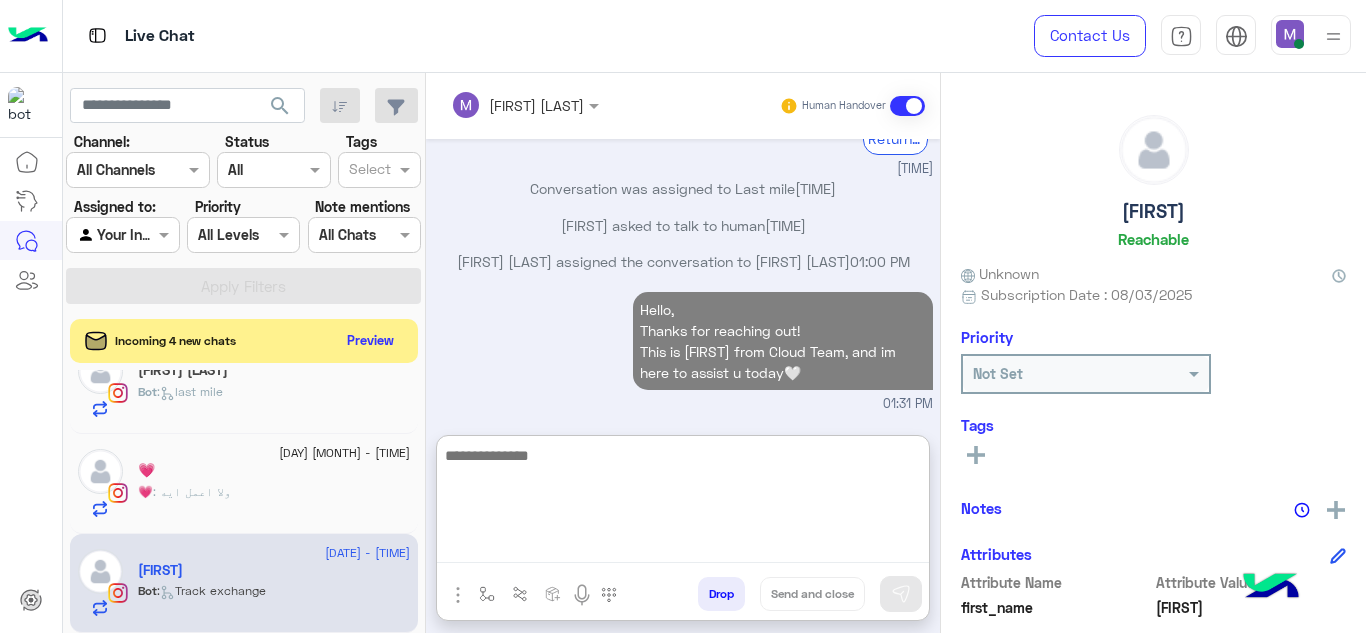 scroll, scrollTop: 978, scrollLeft: 0, axis: vertical 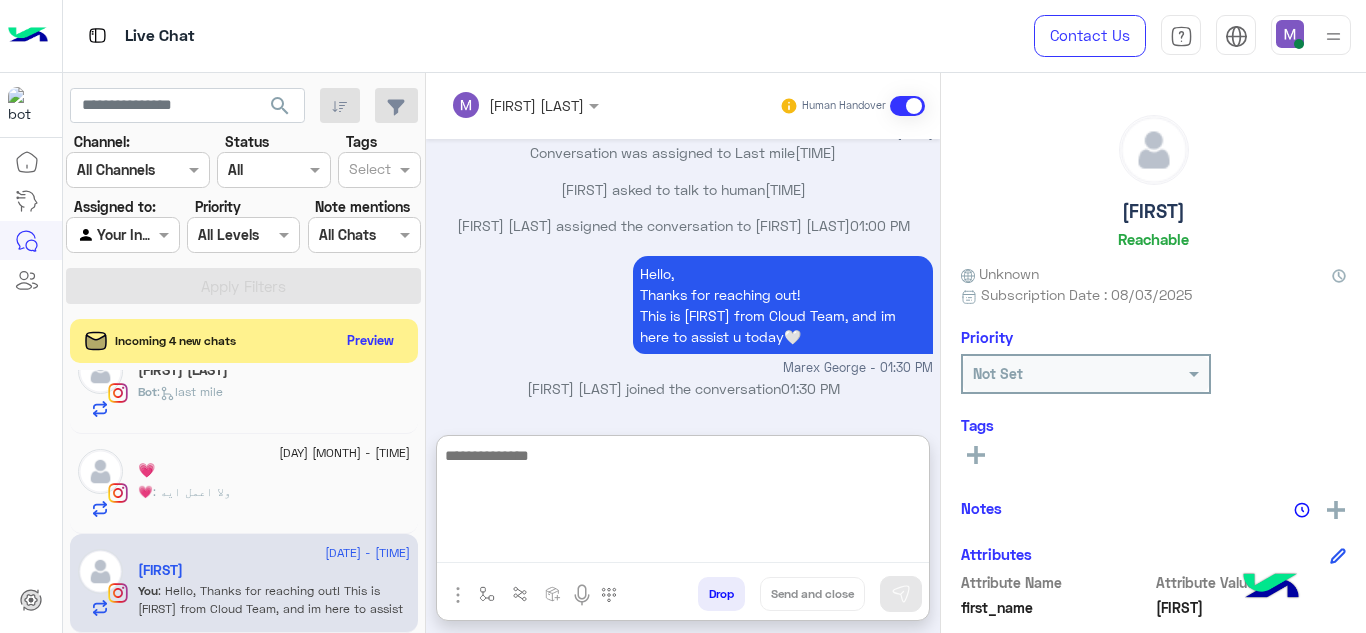click at bounding box center (683, 503) 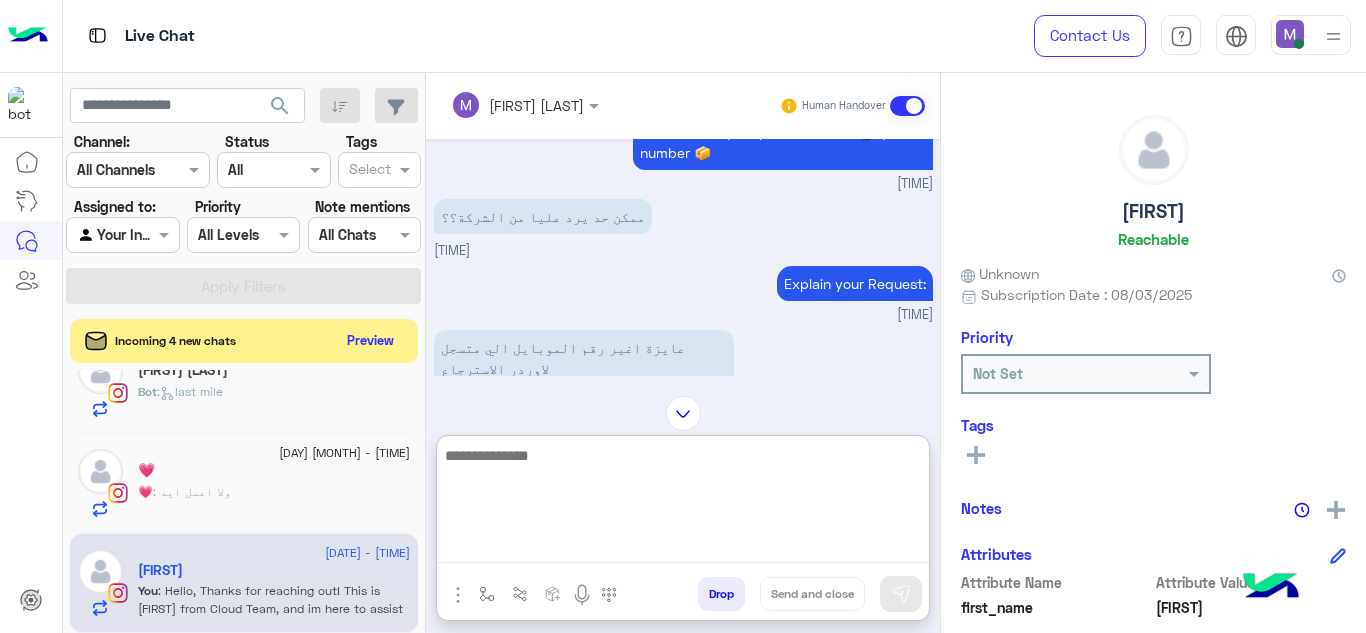 scroll, scrollTop: 978, scrollLeft: 0, axis: vertical 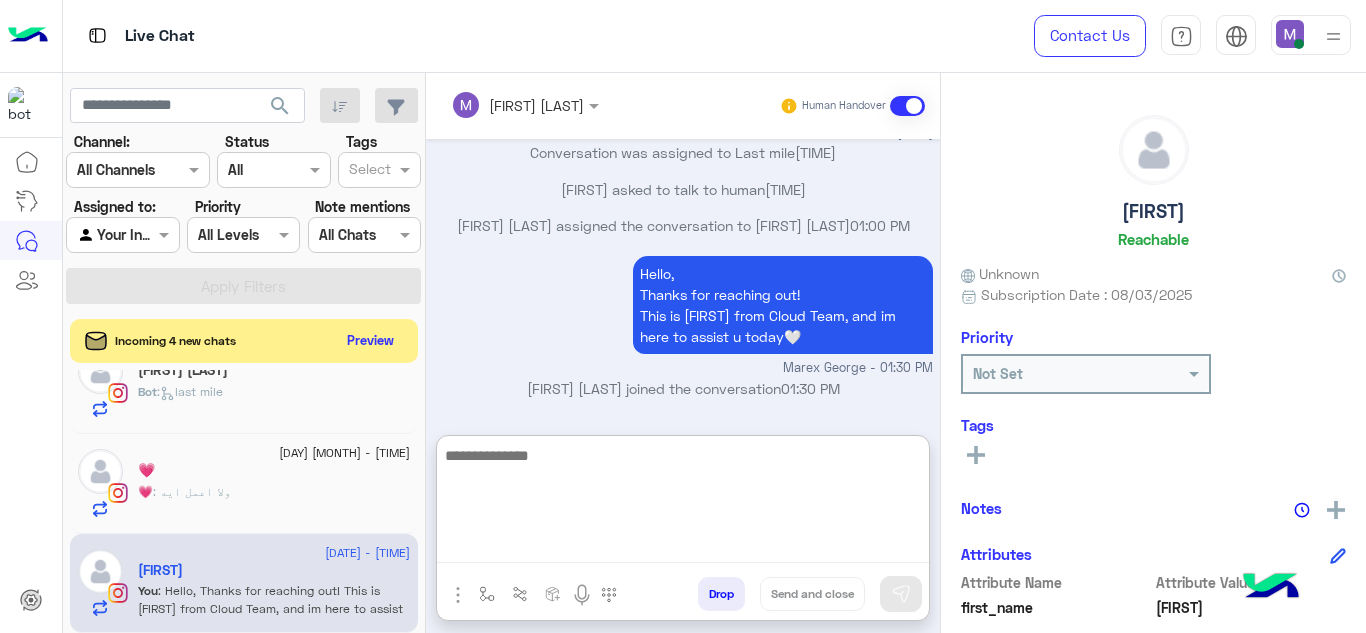 click at bounding box center (683, 503) 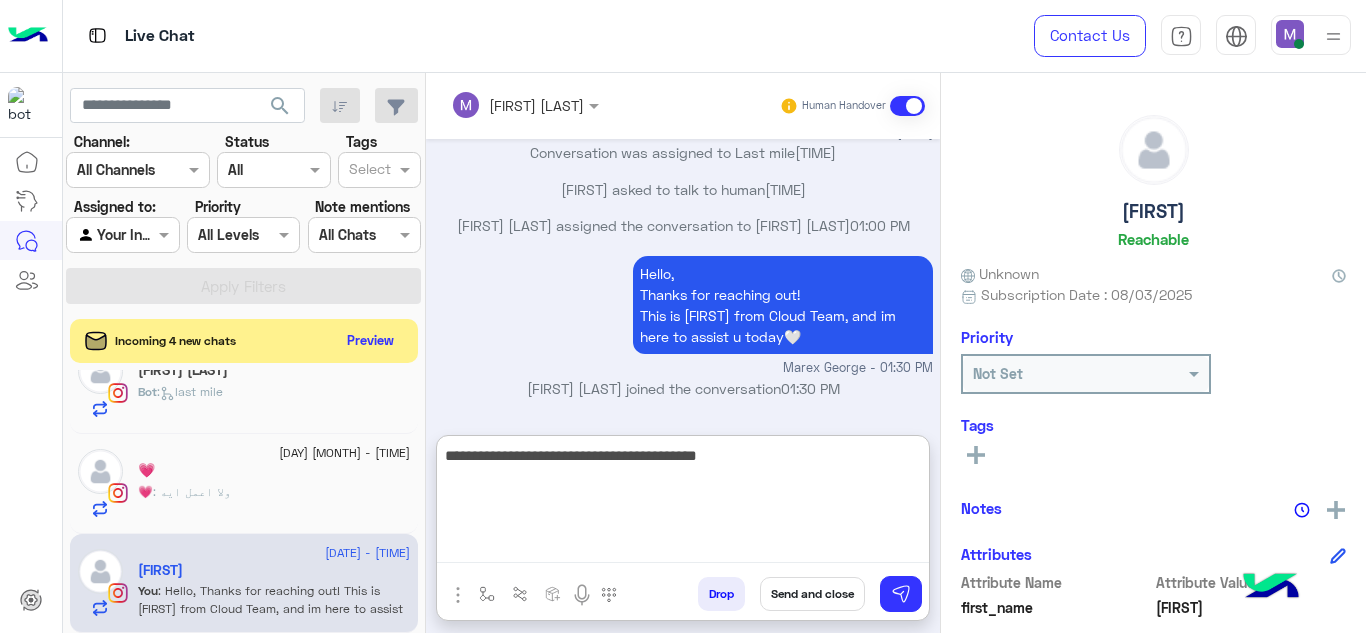 type on "**********" 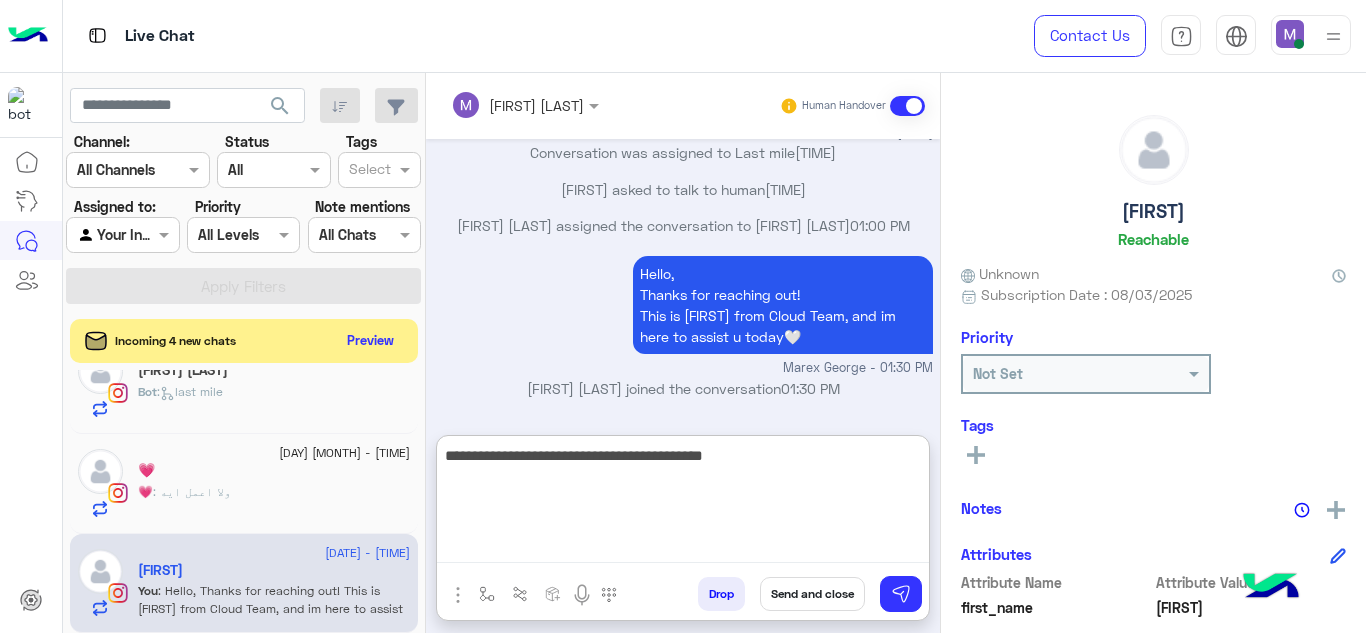 type 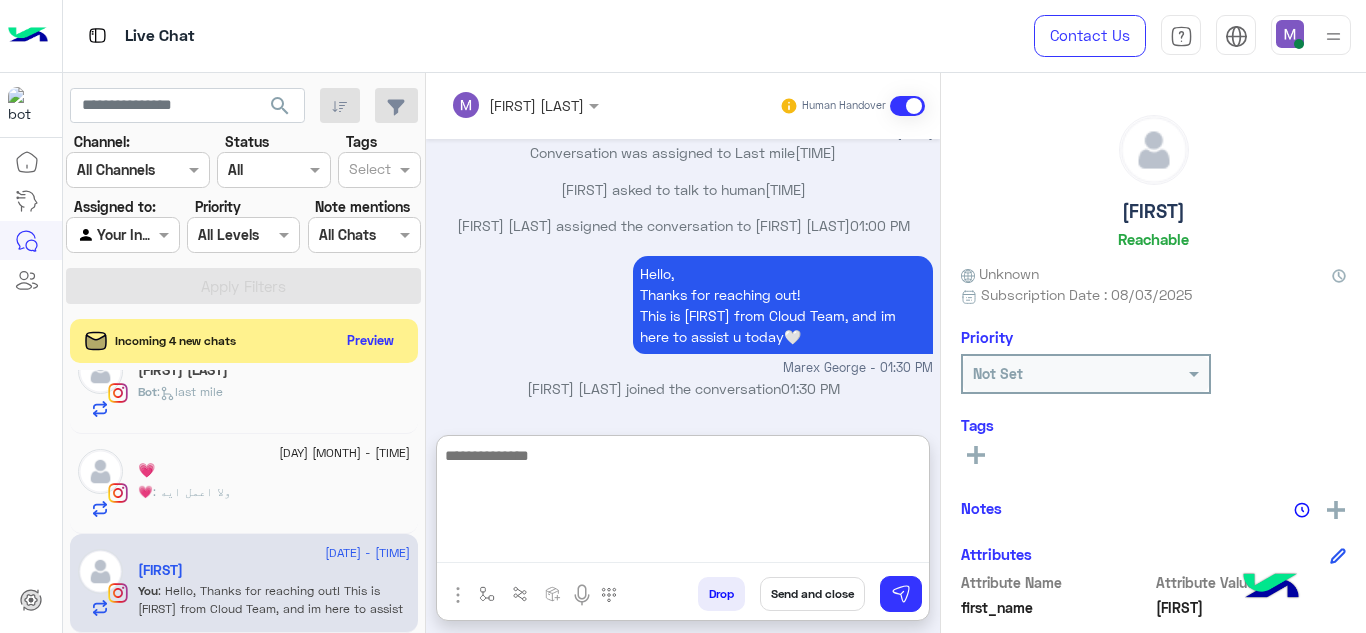 scroll, scrollTop: 1063, scrollLeft: 0, axis: vertical 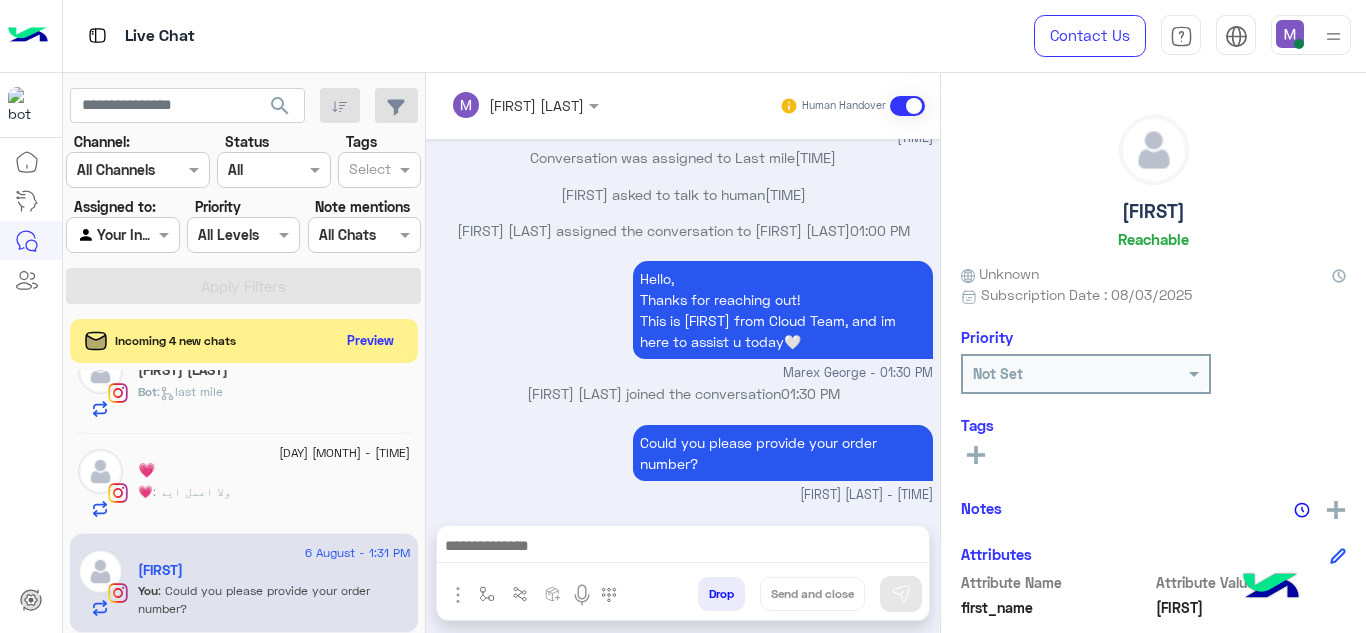 click on "💗" 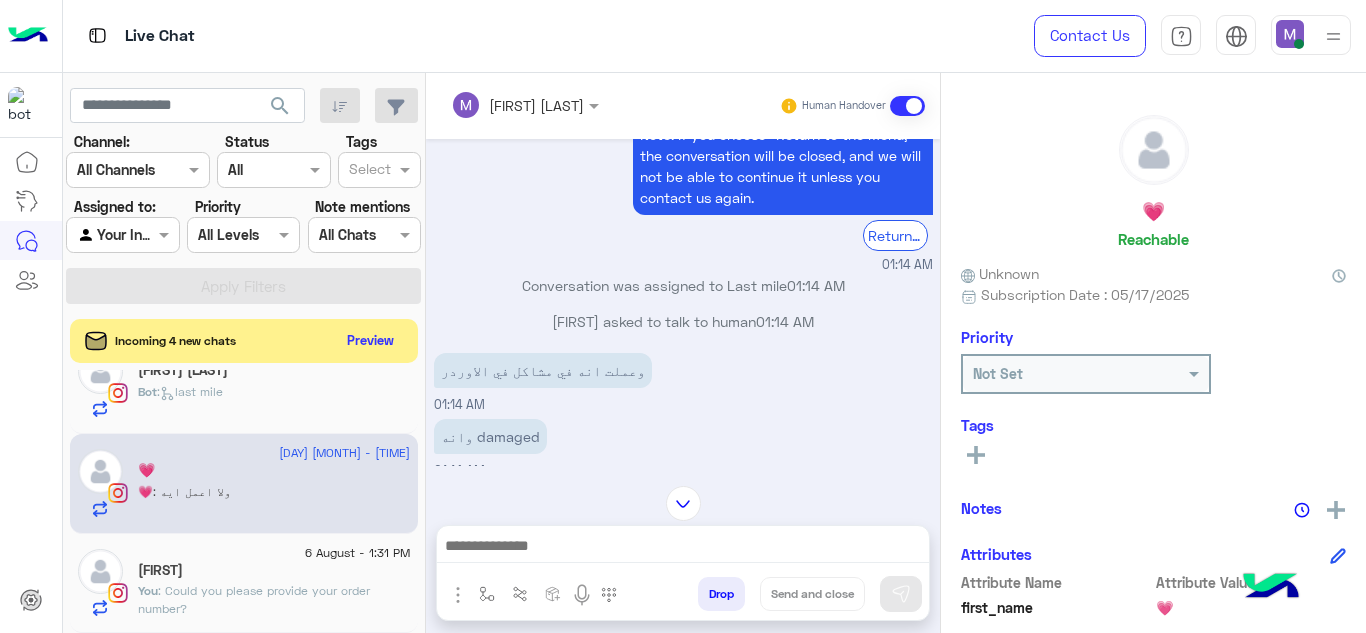 scroll, scrollTop: 188, scrollLeft: 0, axis: vertical 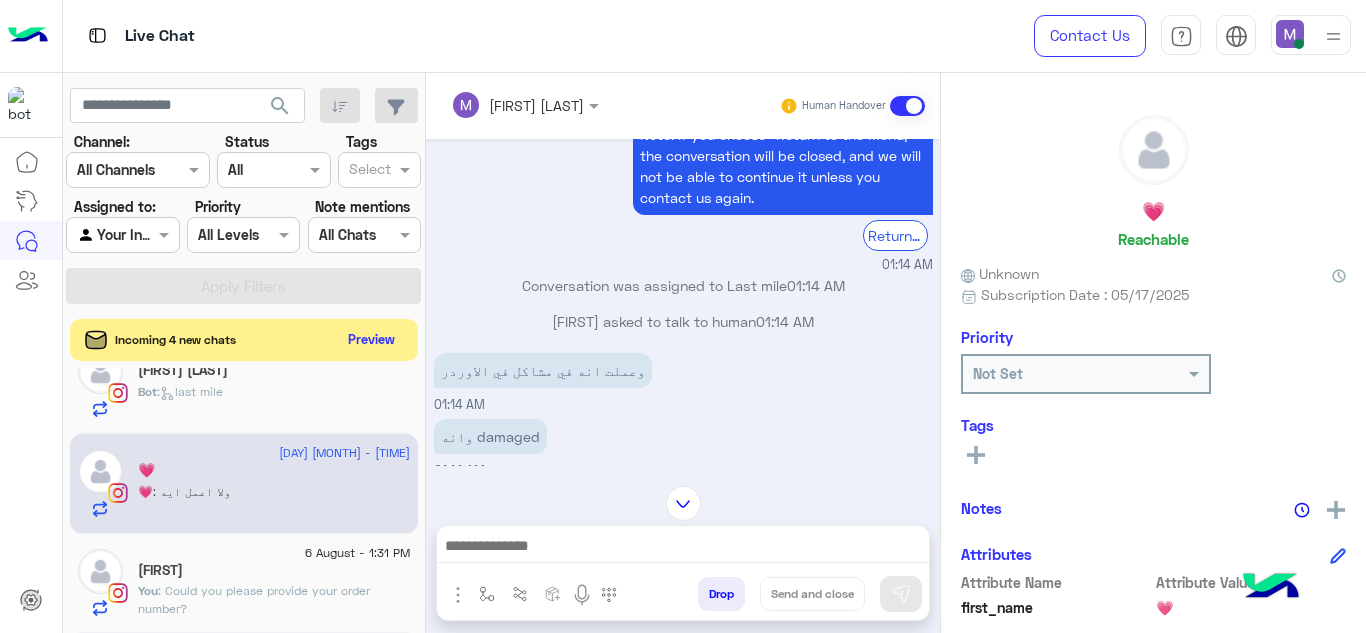 click on "Preview" 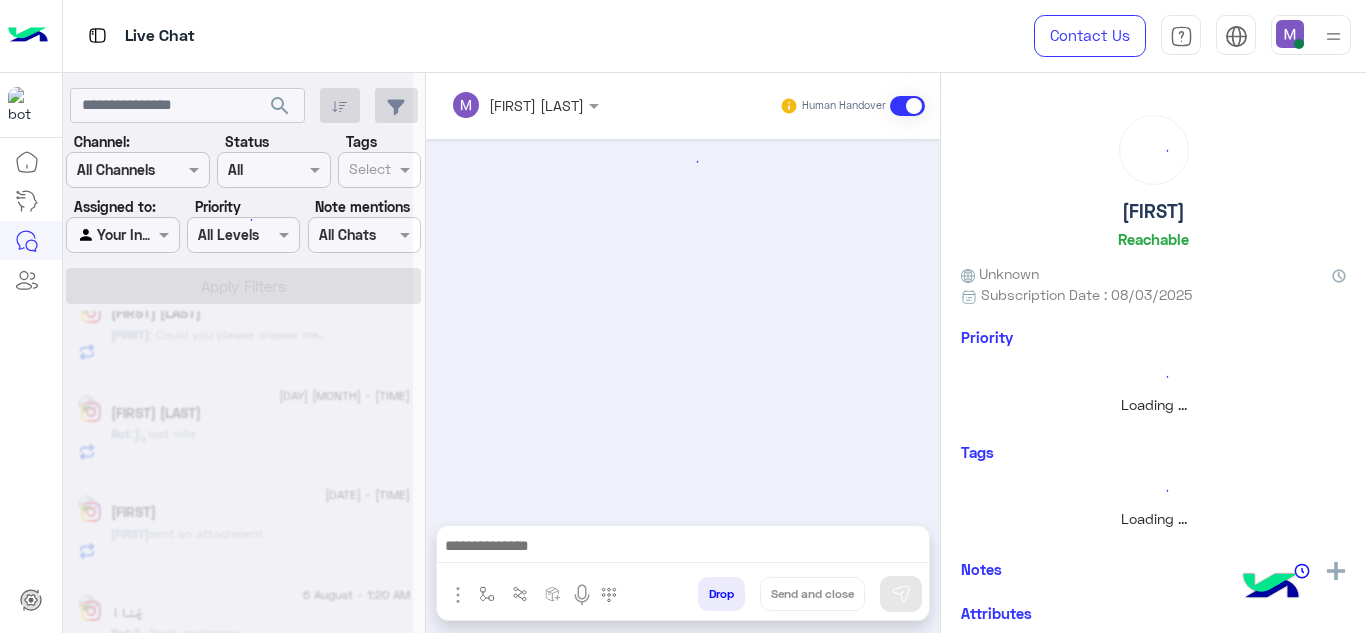 scroll, scrollTop: 0, scrollLeft: 0, axis: both 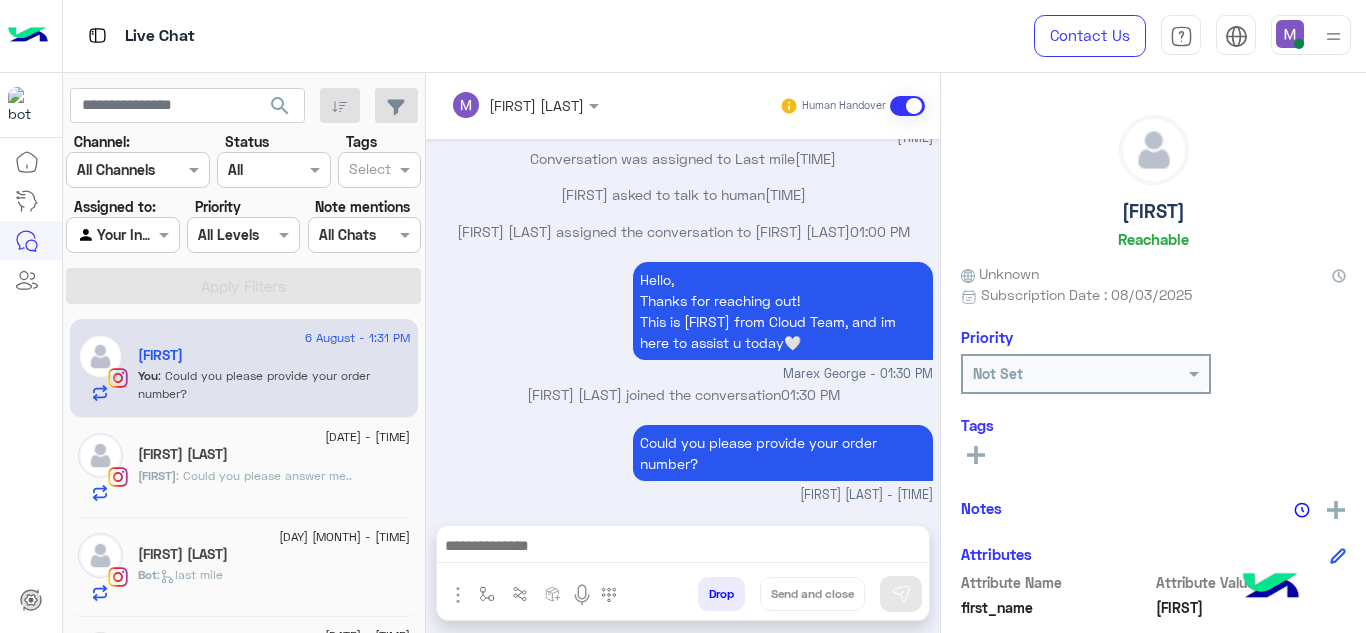 click on "Miroo" 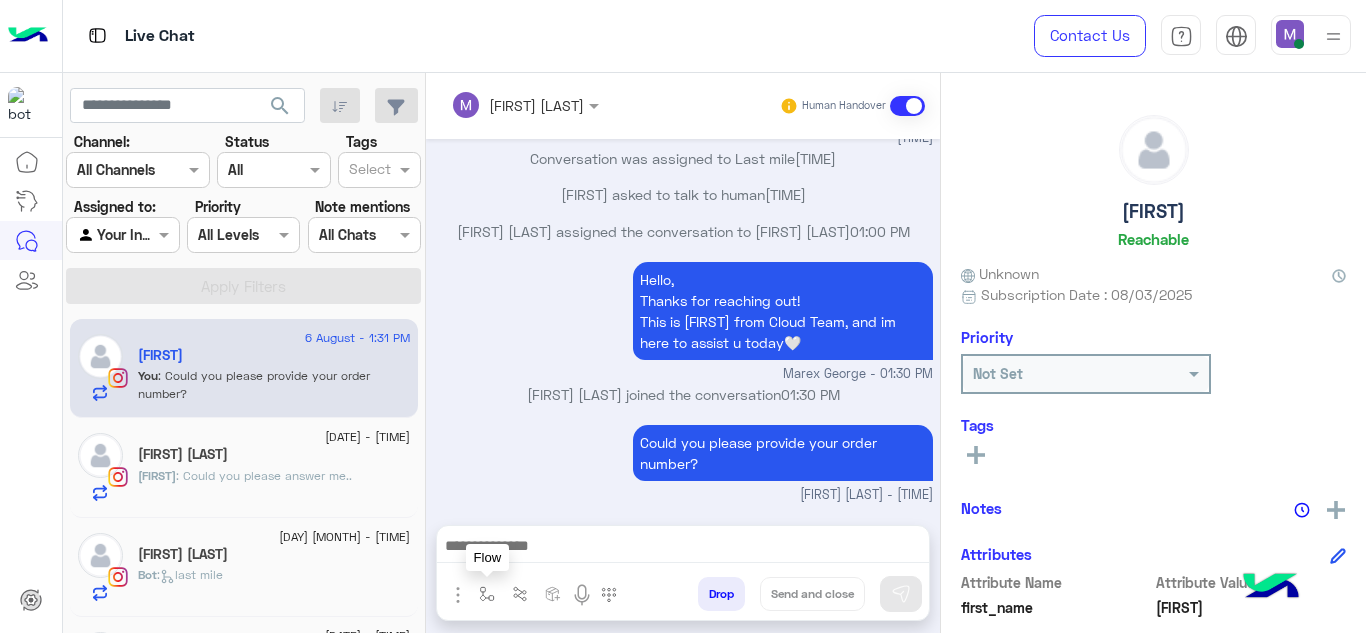 click at bounding box center [487, 594] 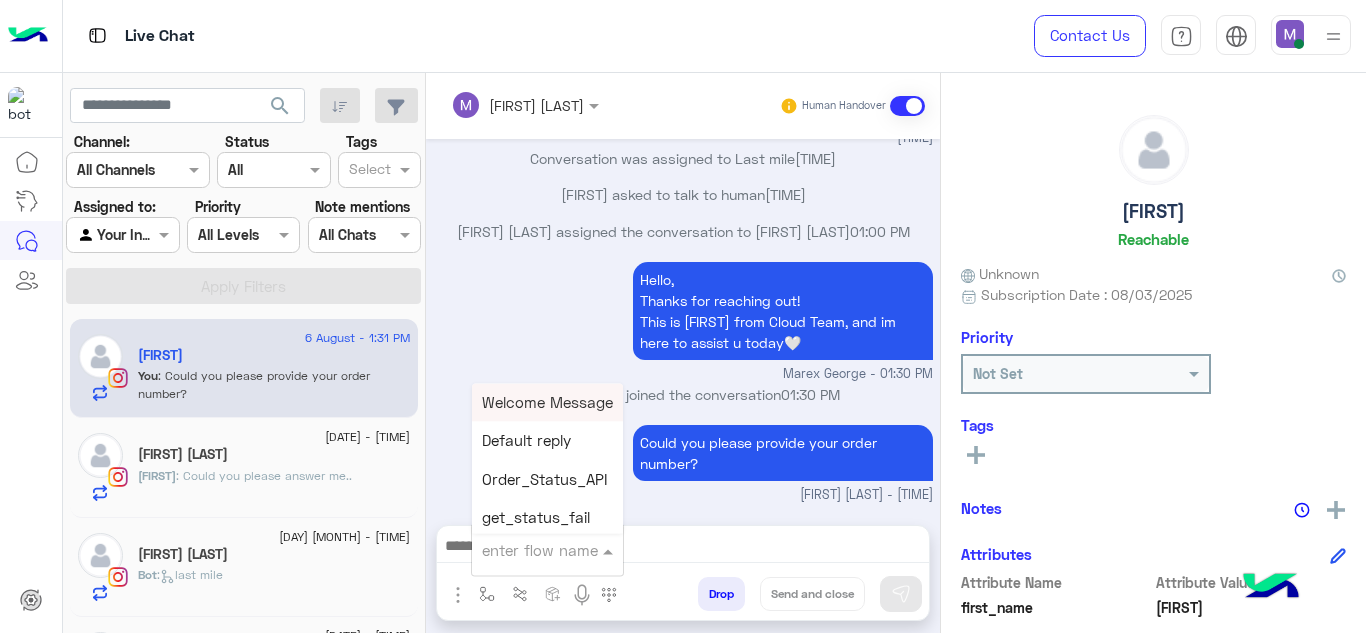 click at bounding box center (547, 549) 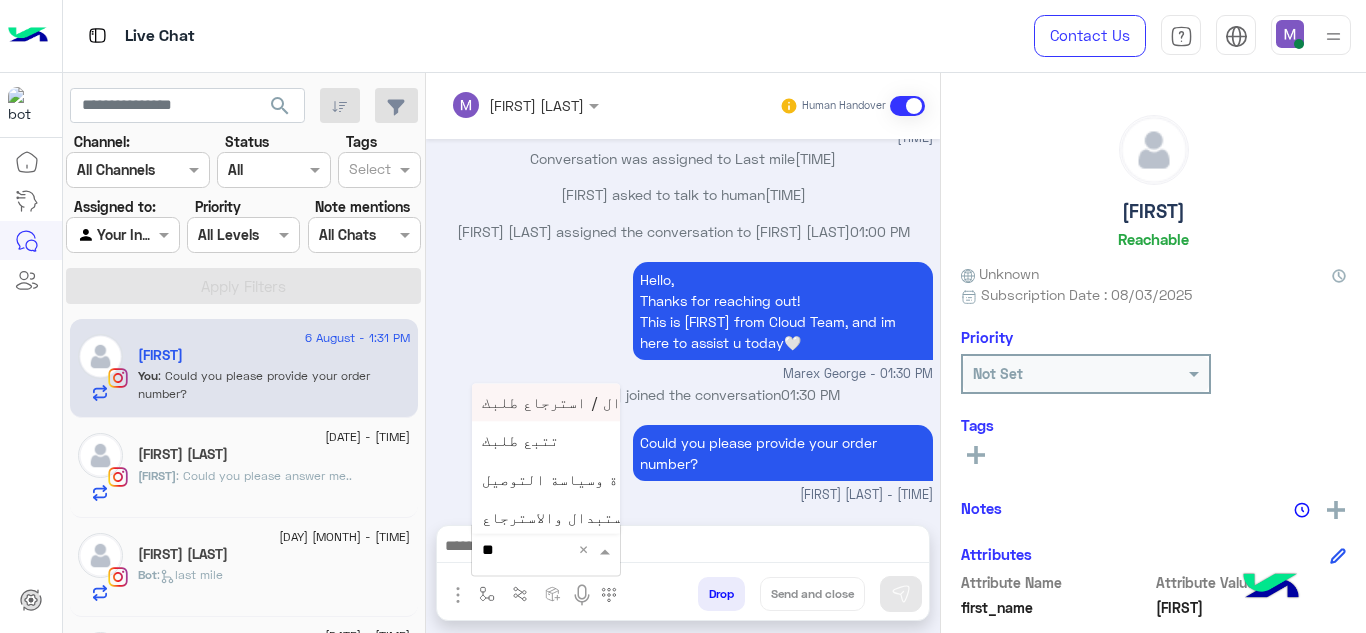 type on "*" 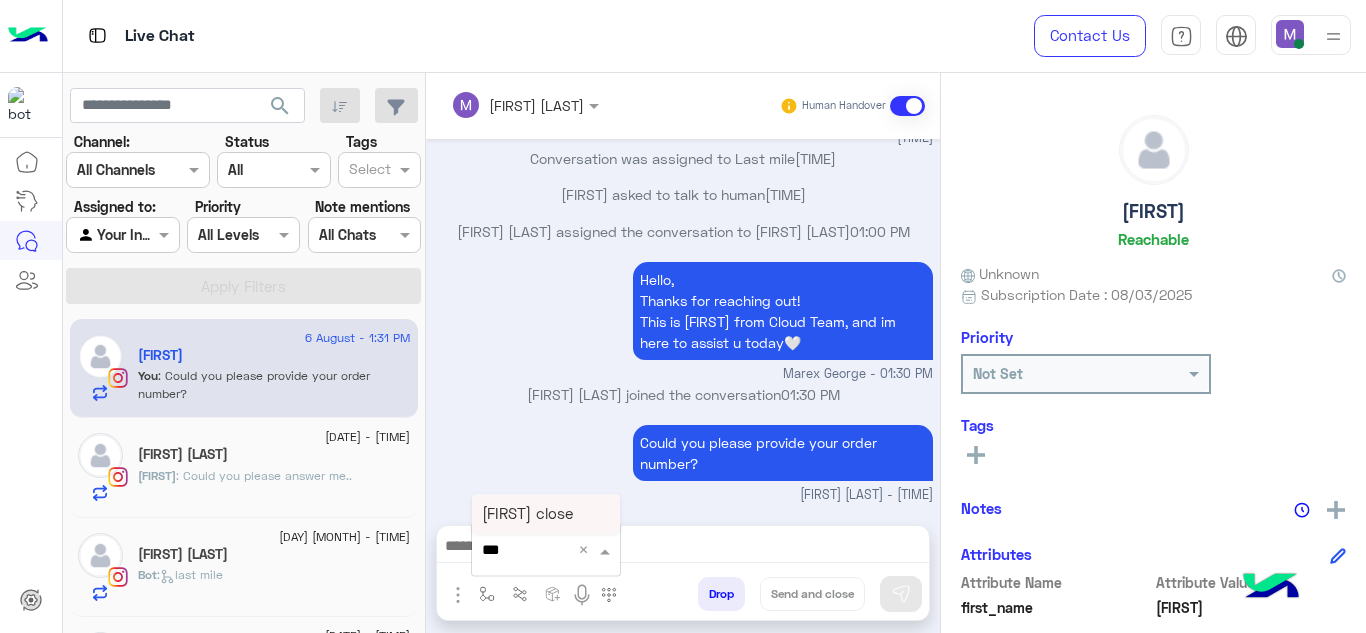 type on "****" 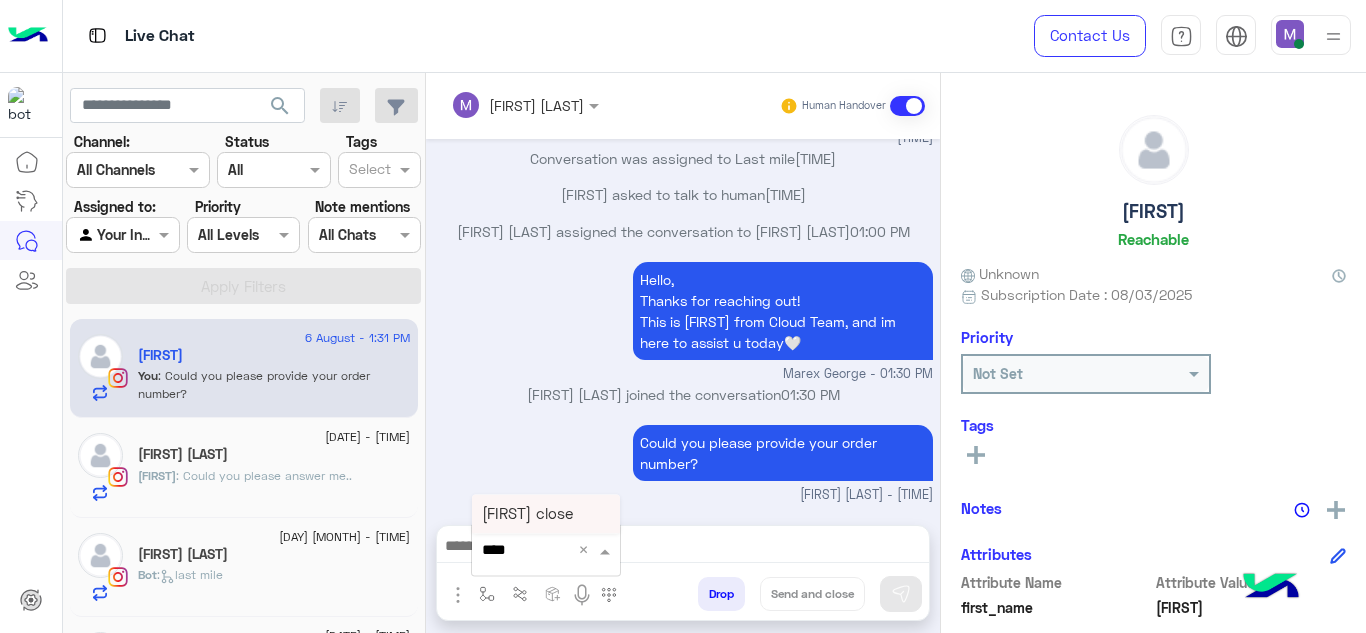 click on "Jana close" at bounding box center [546, 514] 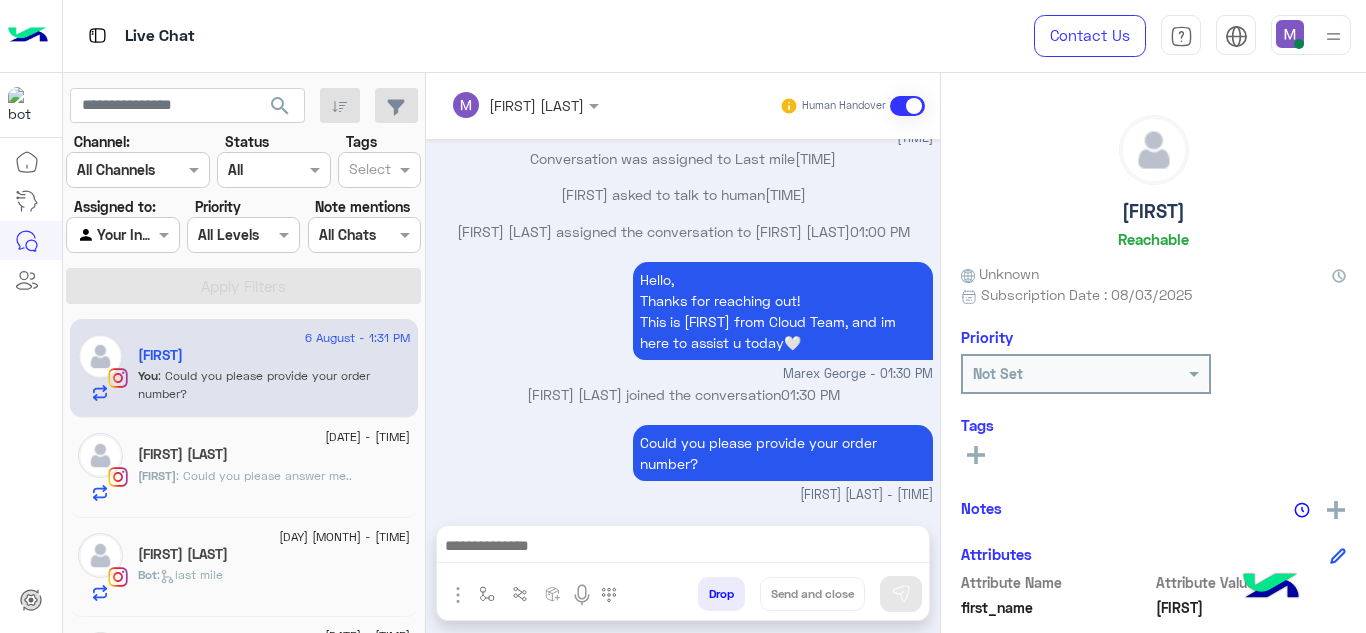 type on "**********" 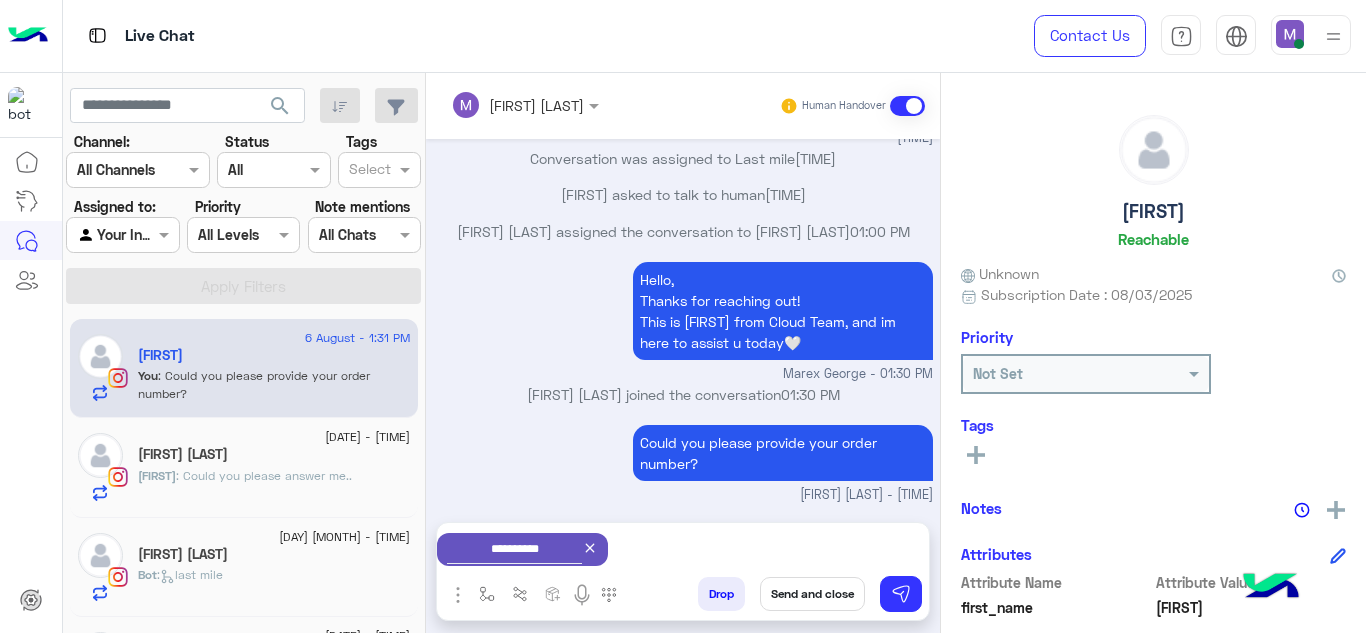 click on "Send and close" at bounding box center [812, 594] 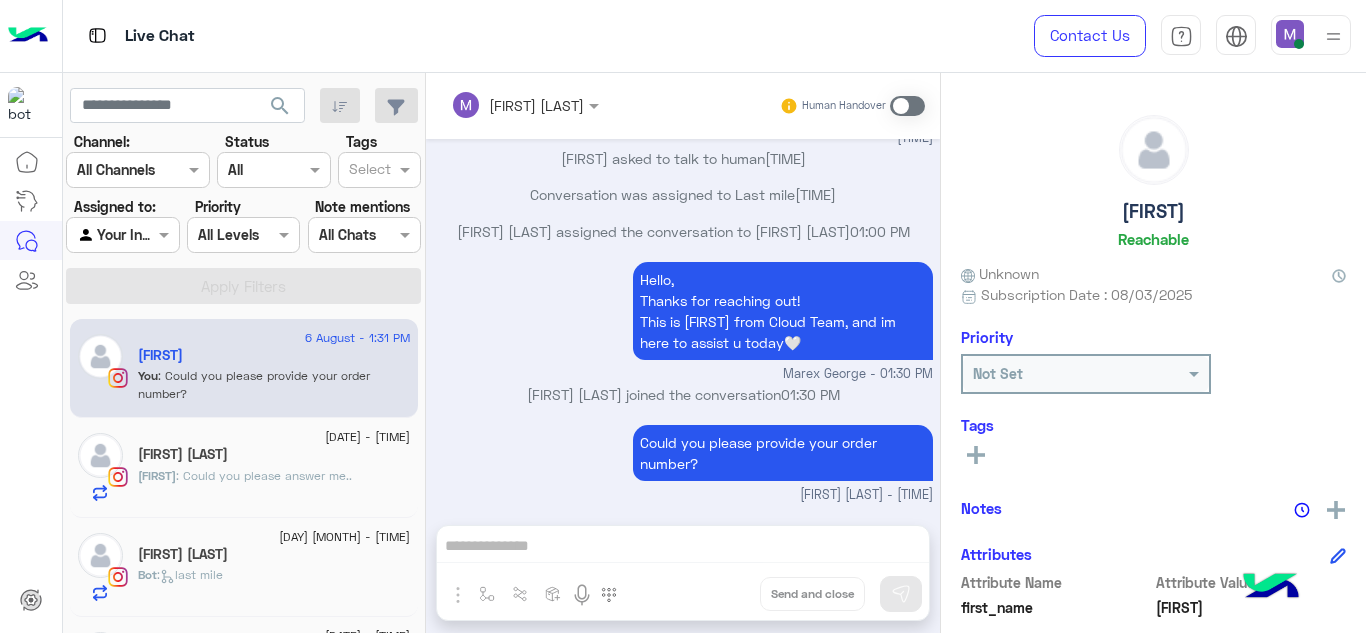 scroll, scrollTop: 570, scrollLeft: 0, axis: vertical 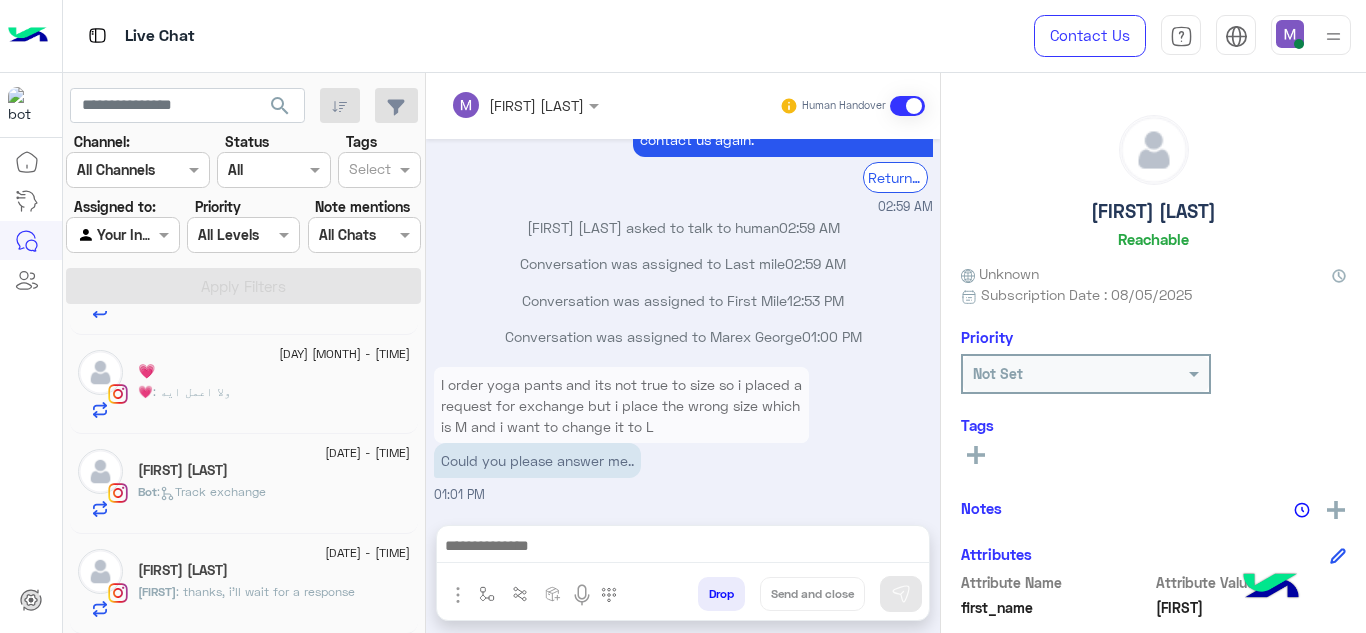 click on ": thanks, i’ll wait for a response" 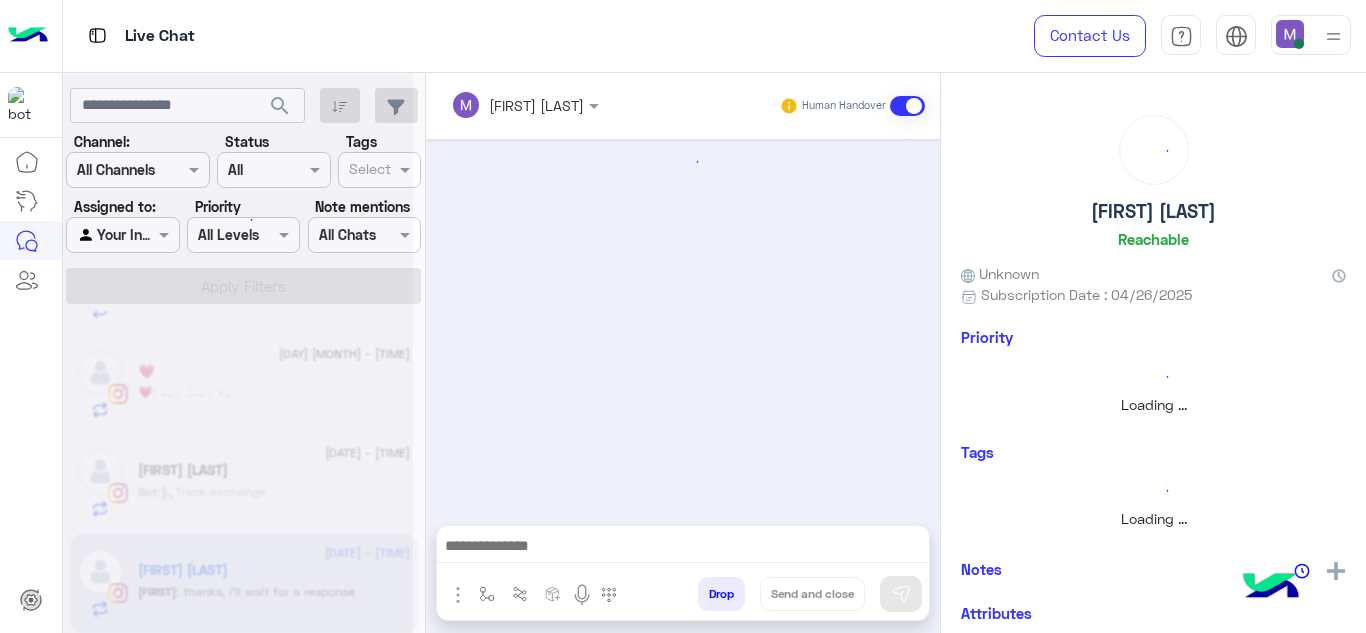 scroll, scrollTop: 0, scrollLeft: 0, axis: both 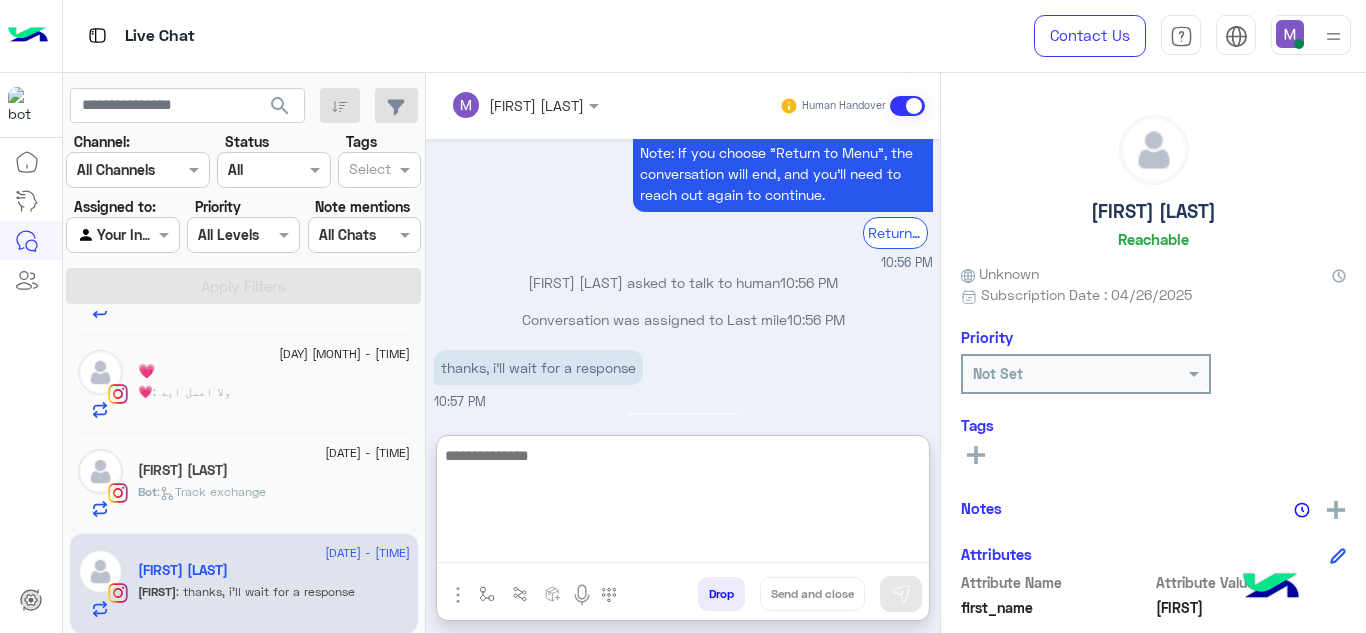 click at bounding box center (683, 503) 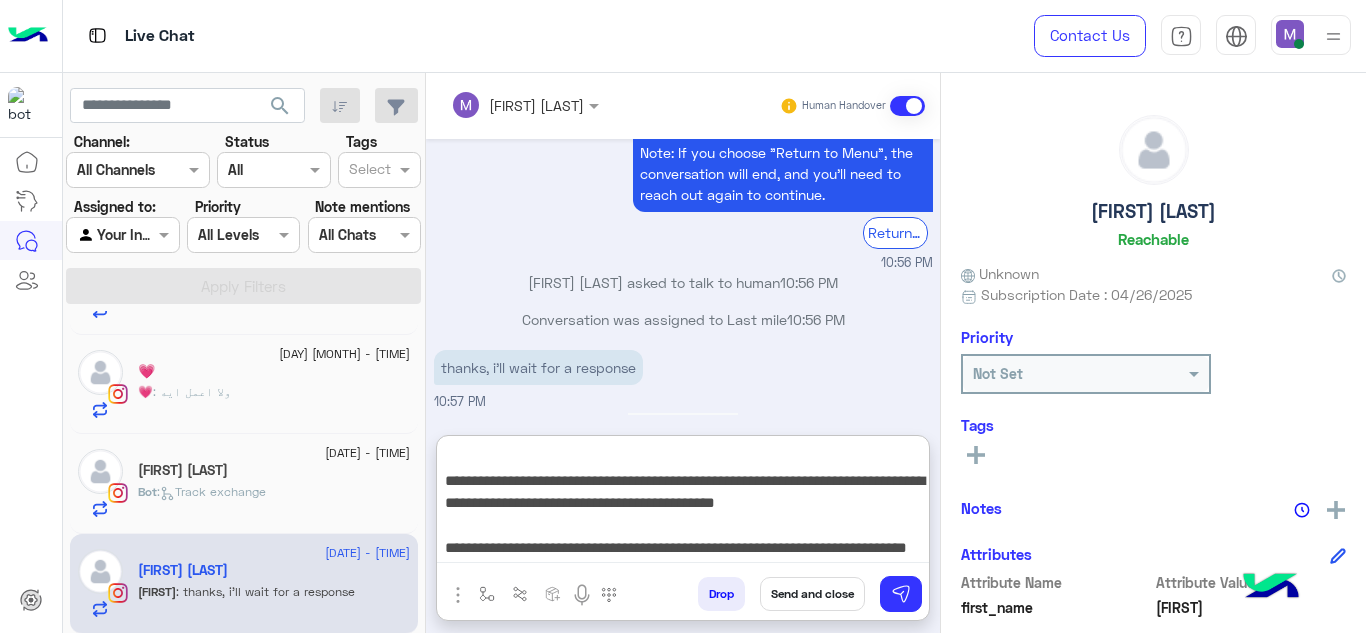 scroll, scrollTop: 0, scrollLeft: 0, axis: both 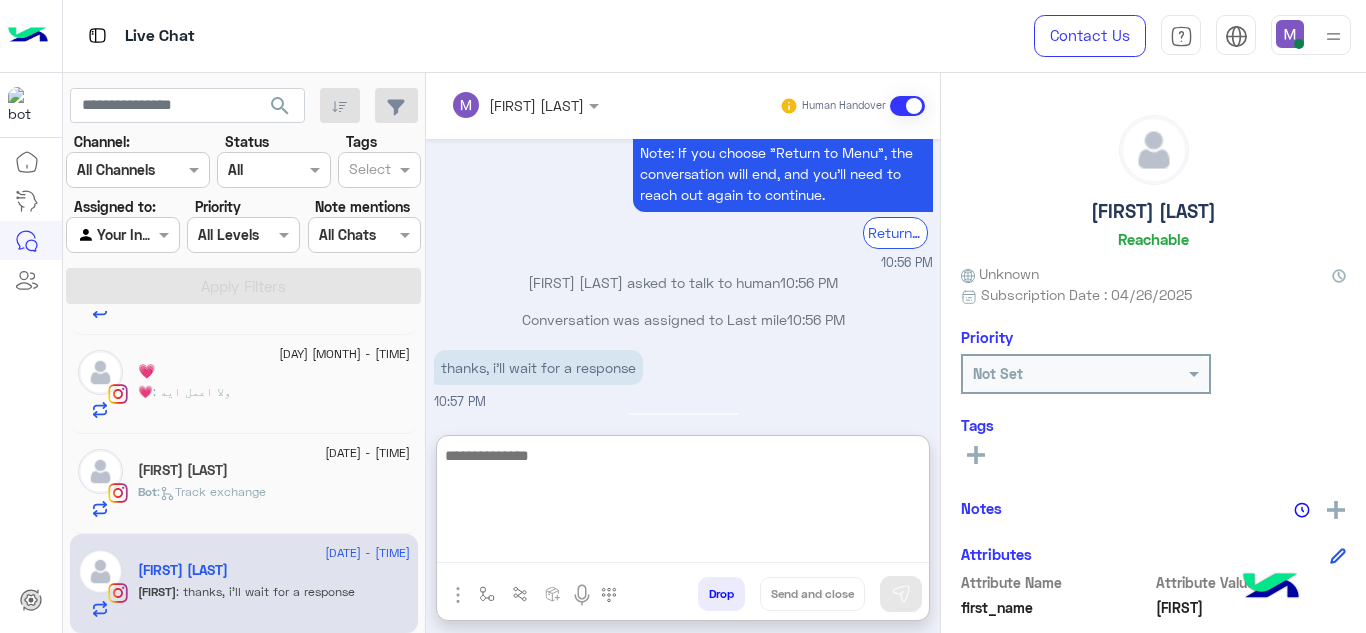 paste on "**********" 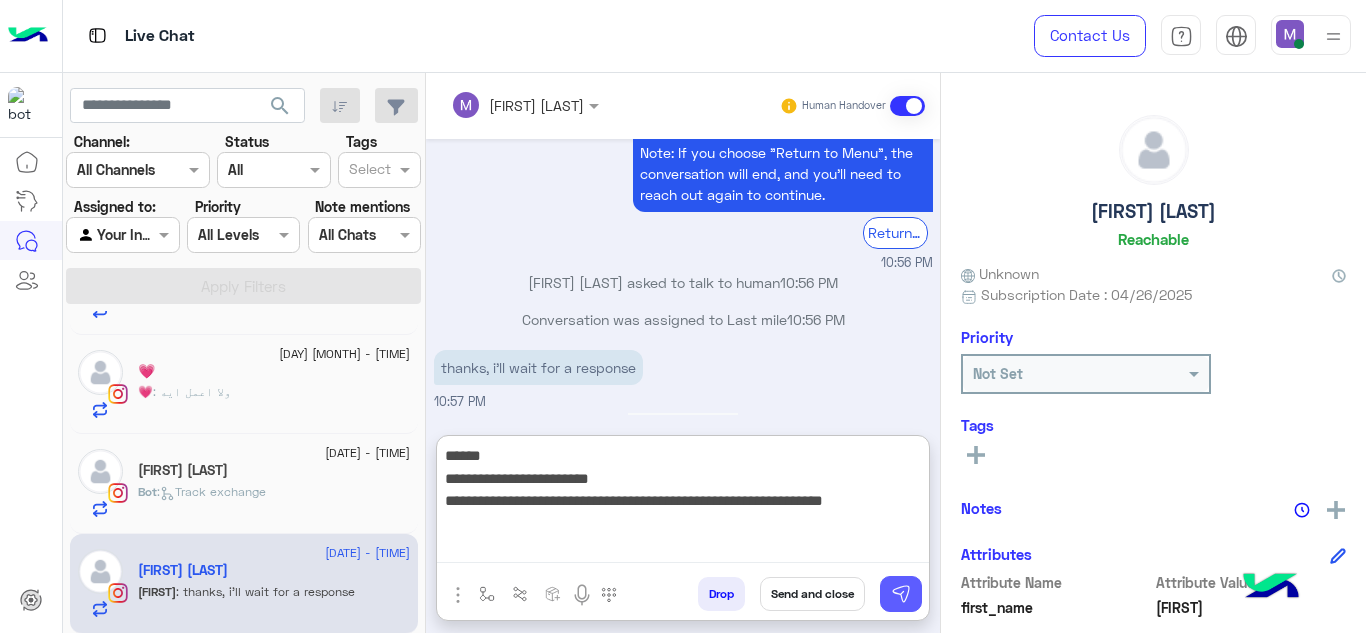 type on "**********" 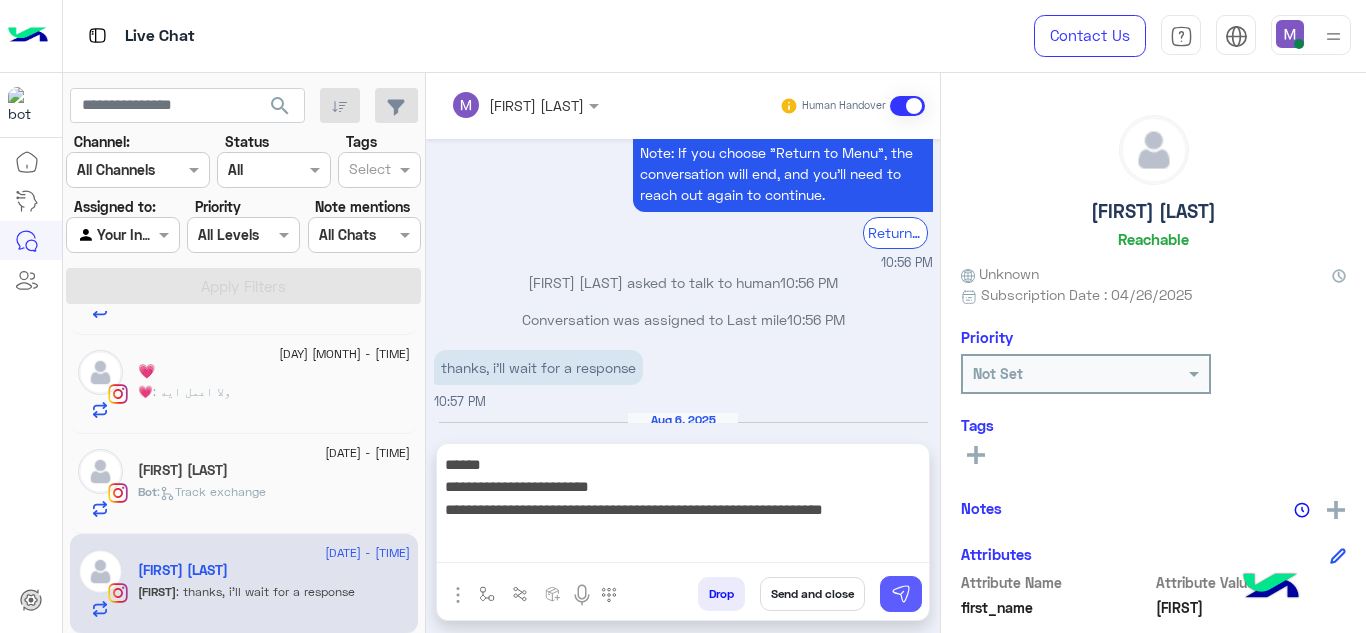 click at bounding box center (901, 594) 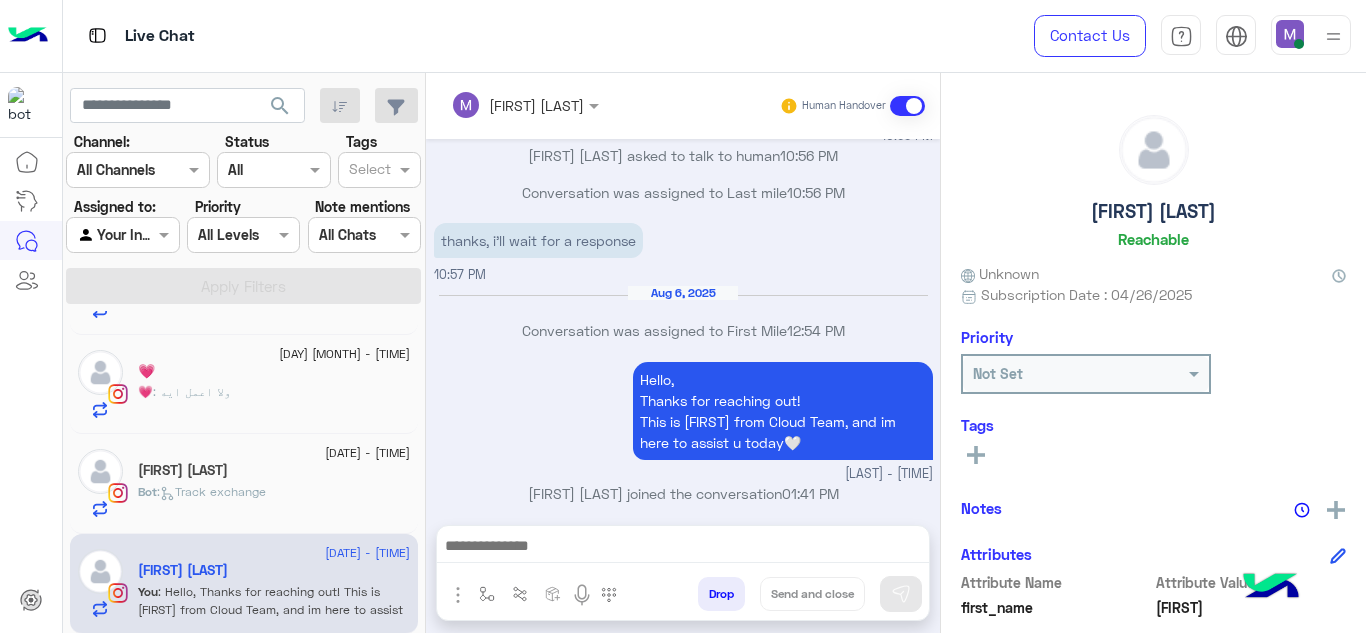 scroll, scrollTop: 890, scrollLeft: 0, axis: vertical 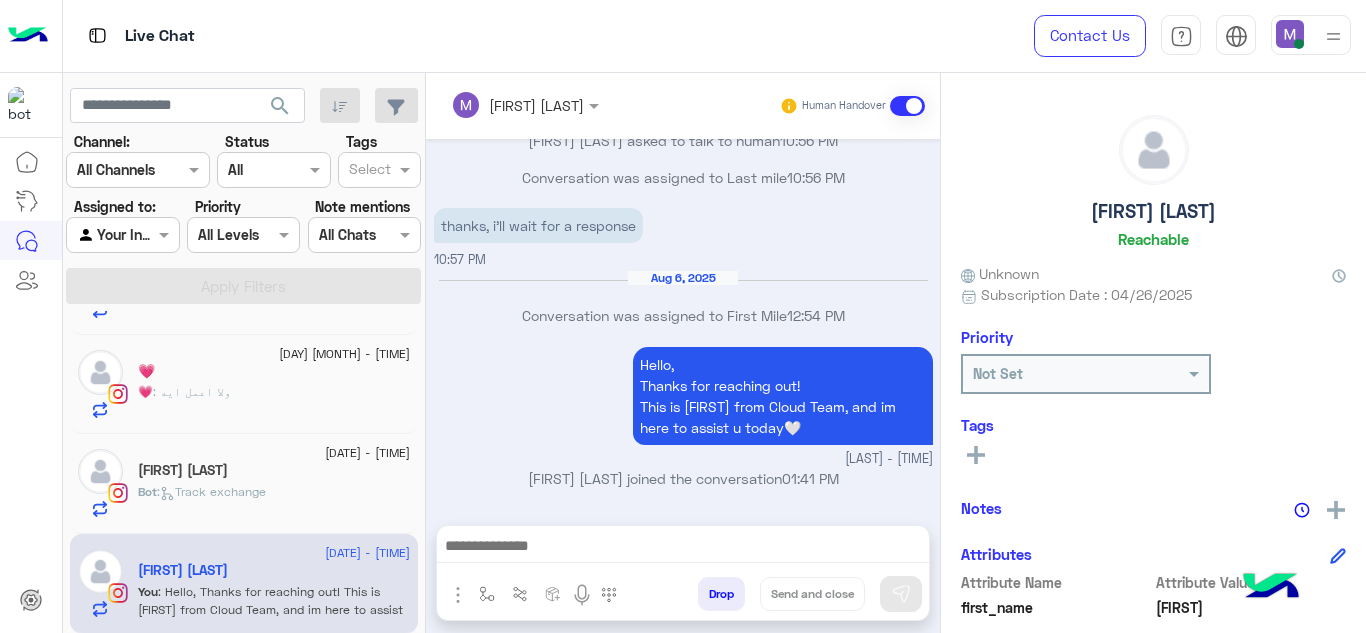 click on "See All" 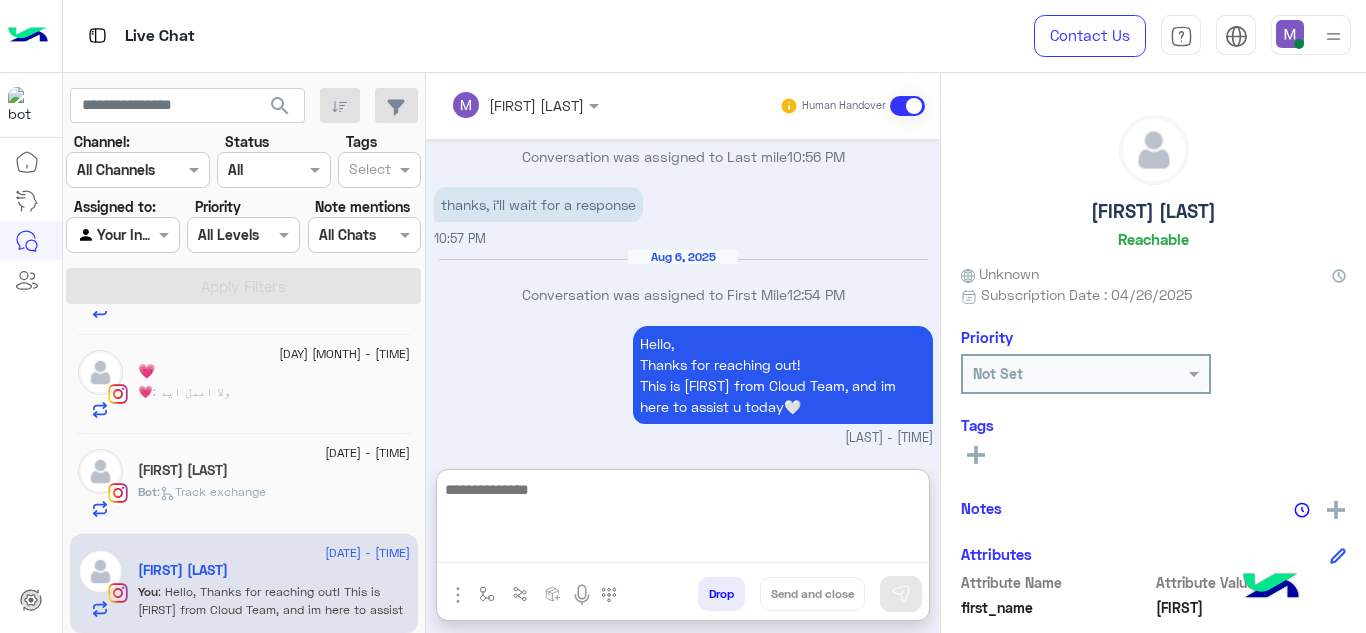click at bounding box center (683, 520) 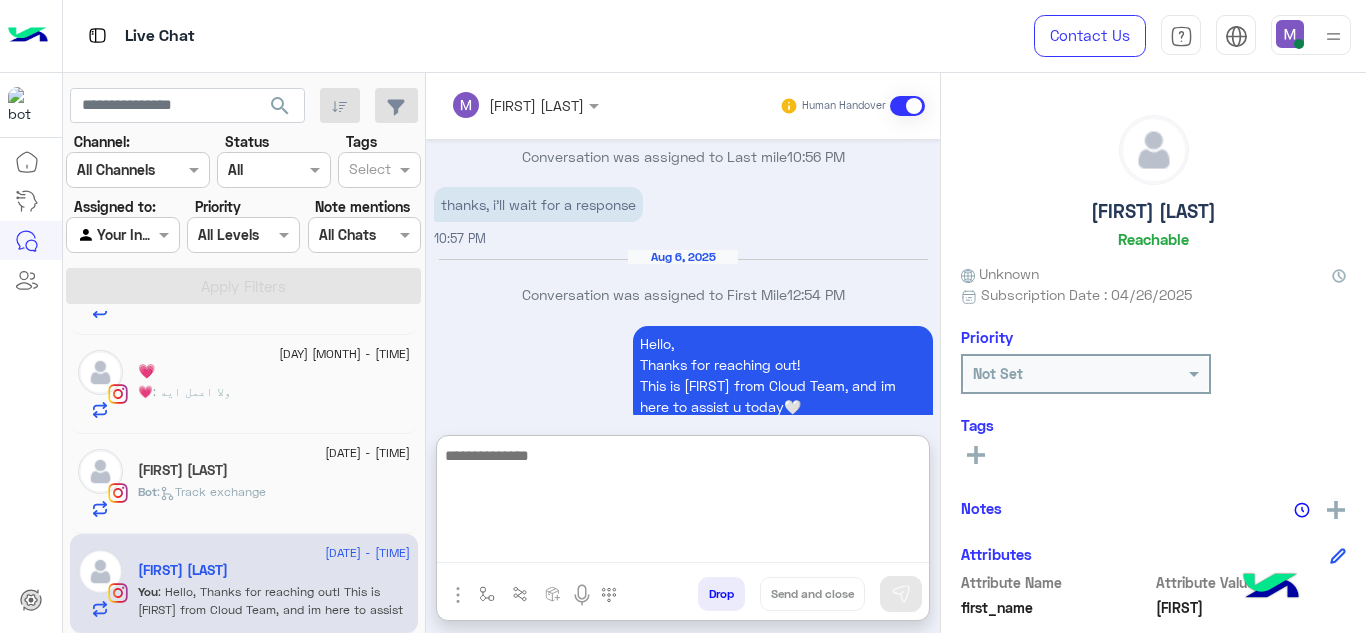 paste on "**********" 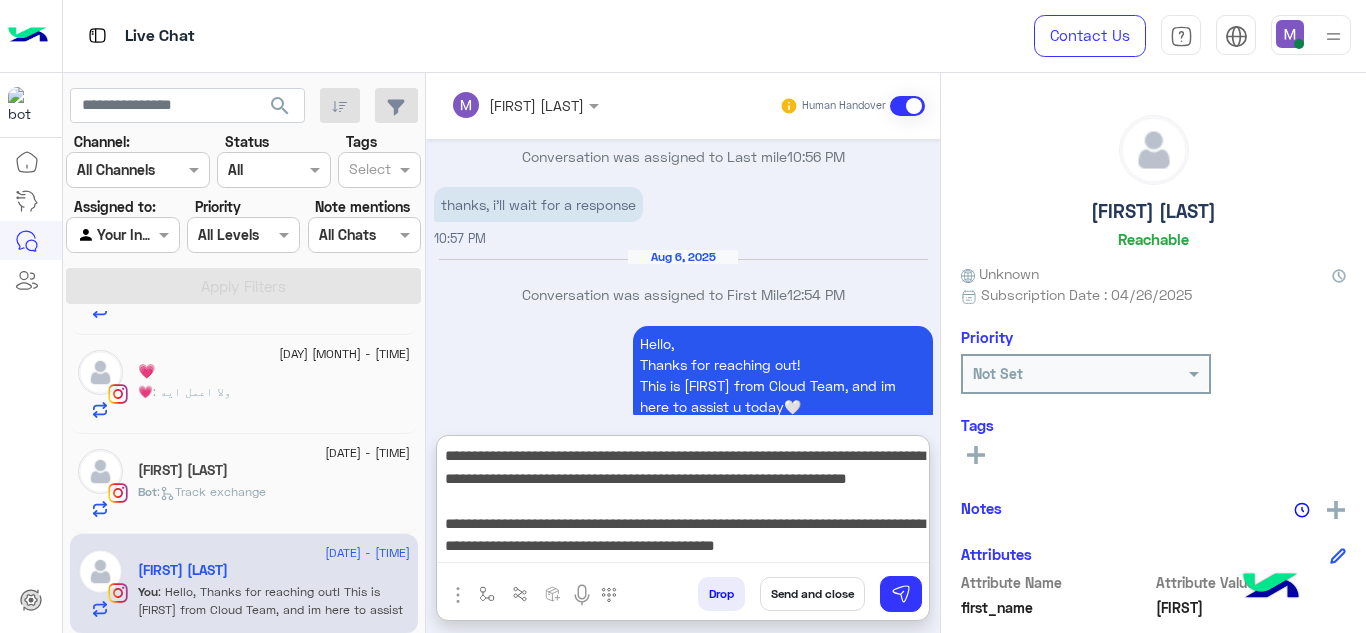 scroll, scrollTop: 88, scrollLeft: 0, axis: vertical 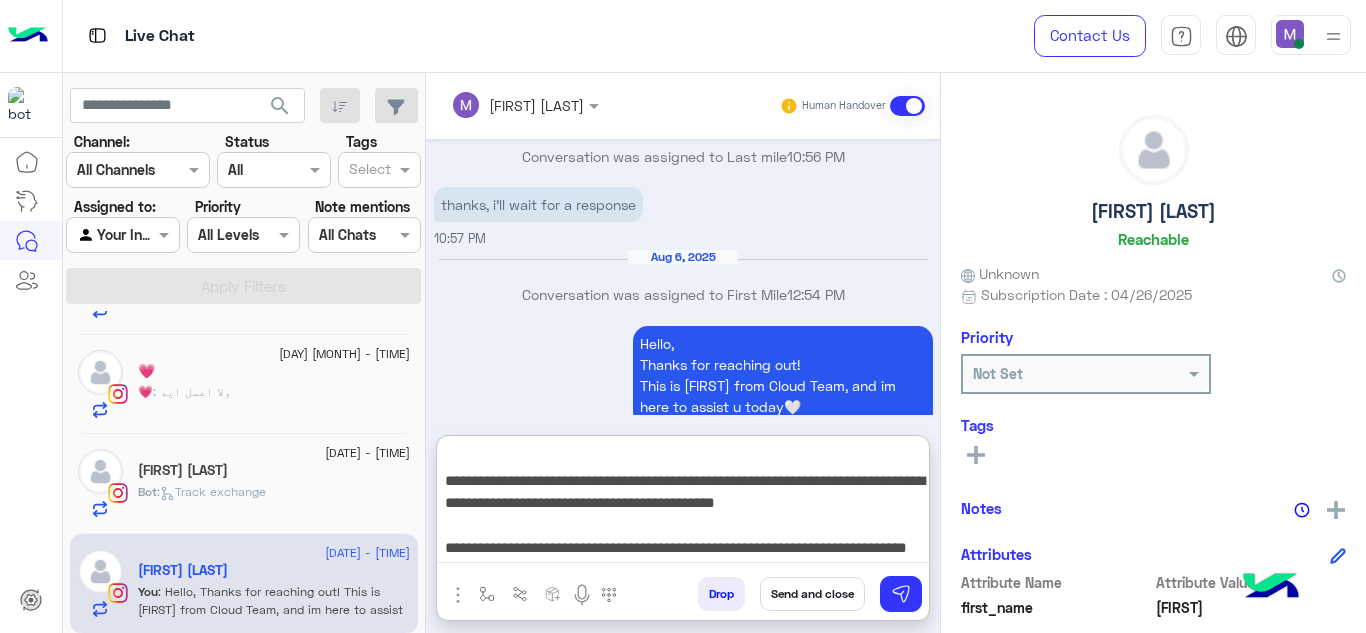 drag, startPoint x: 441, startPoint y: 455, endPoint x: 548, endPoint y: 553, distance: 145.09653 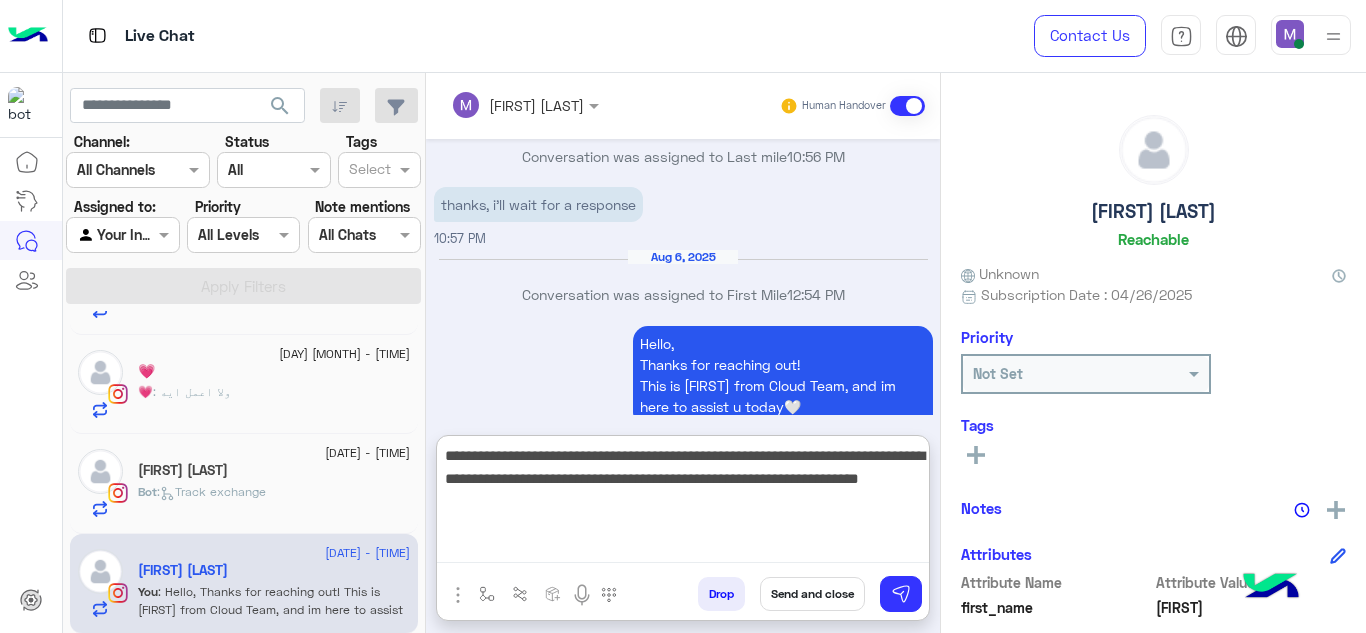 scroll, scrollTop: 0, scrollLeft: 0, axis: both 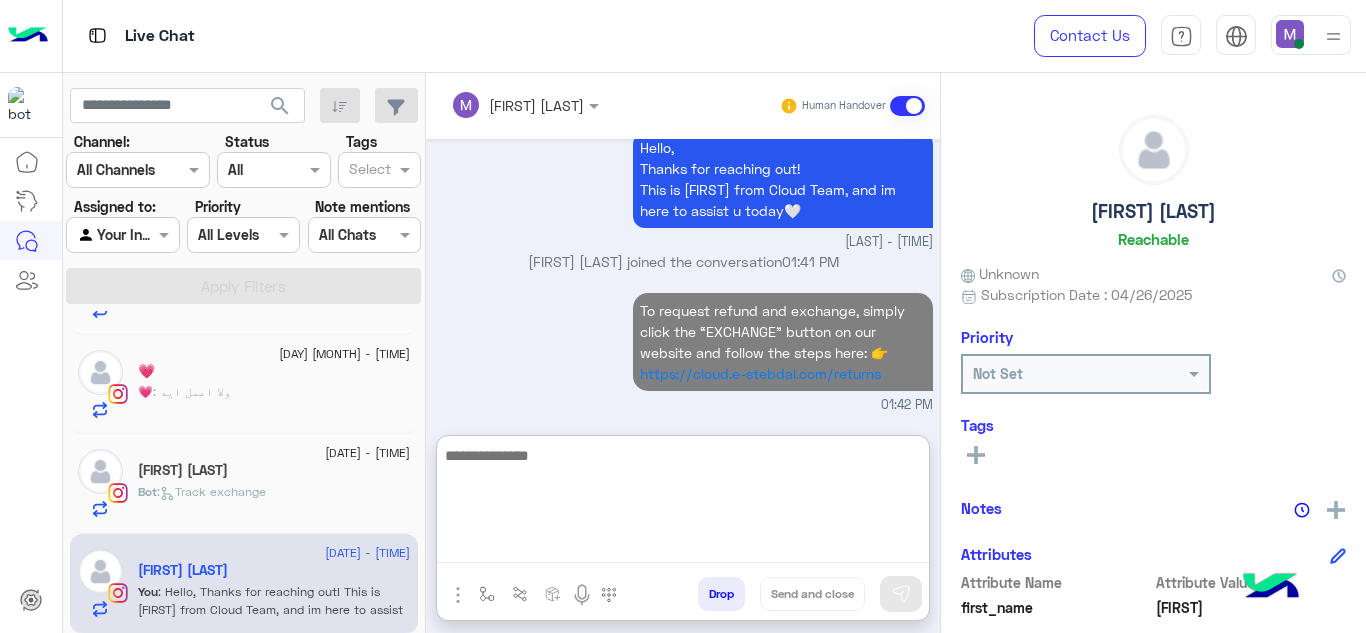 paste on "**********" 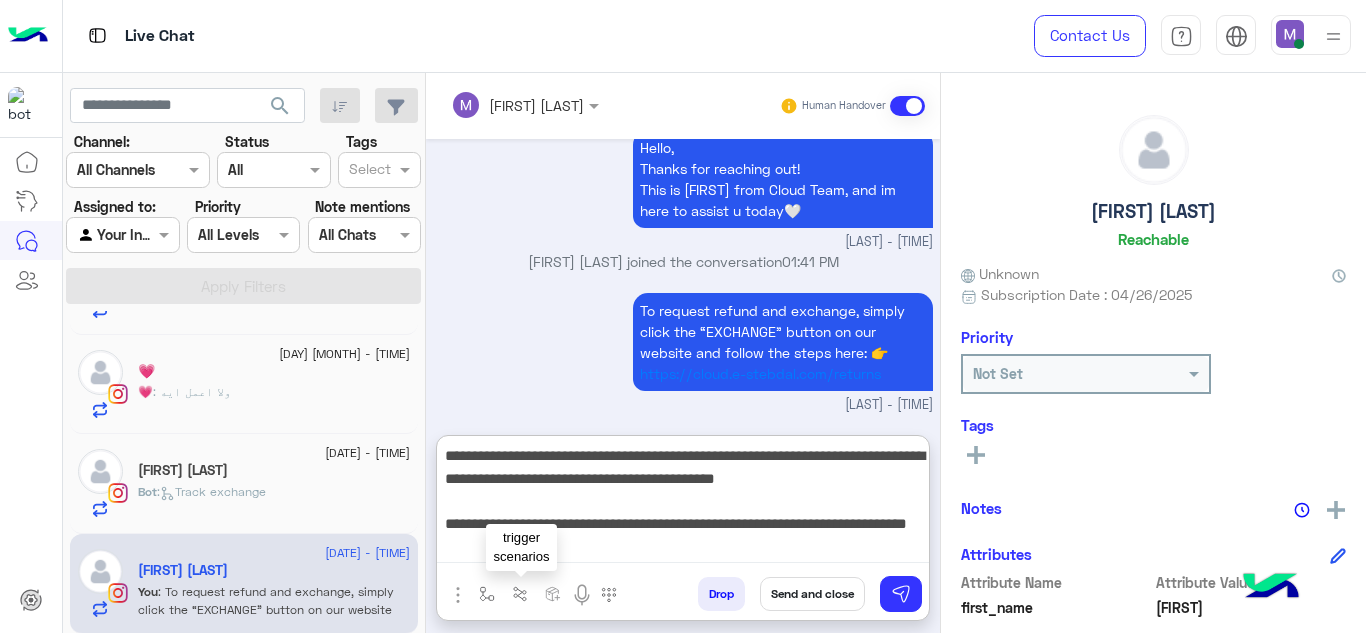 drag, startPoint x: 447, startPoint y: 515, endPoint x: 534, endPoint y: 603, distance: 123.745705 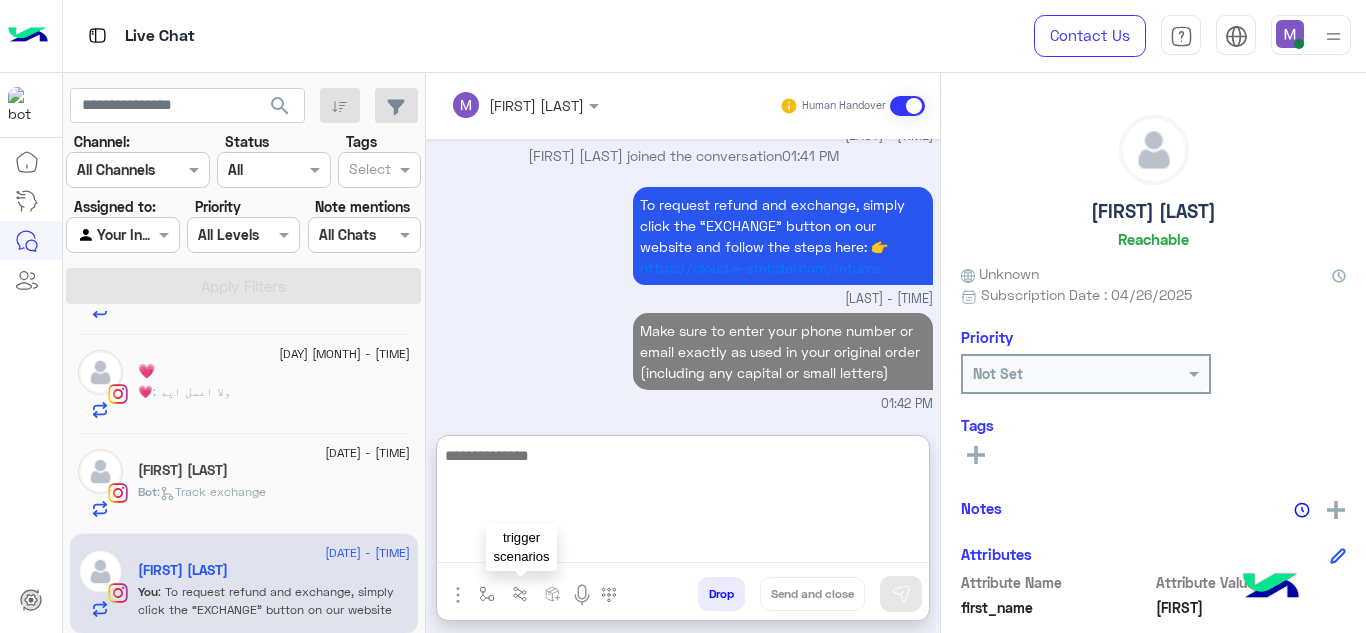 paste on "**********" 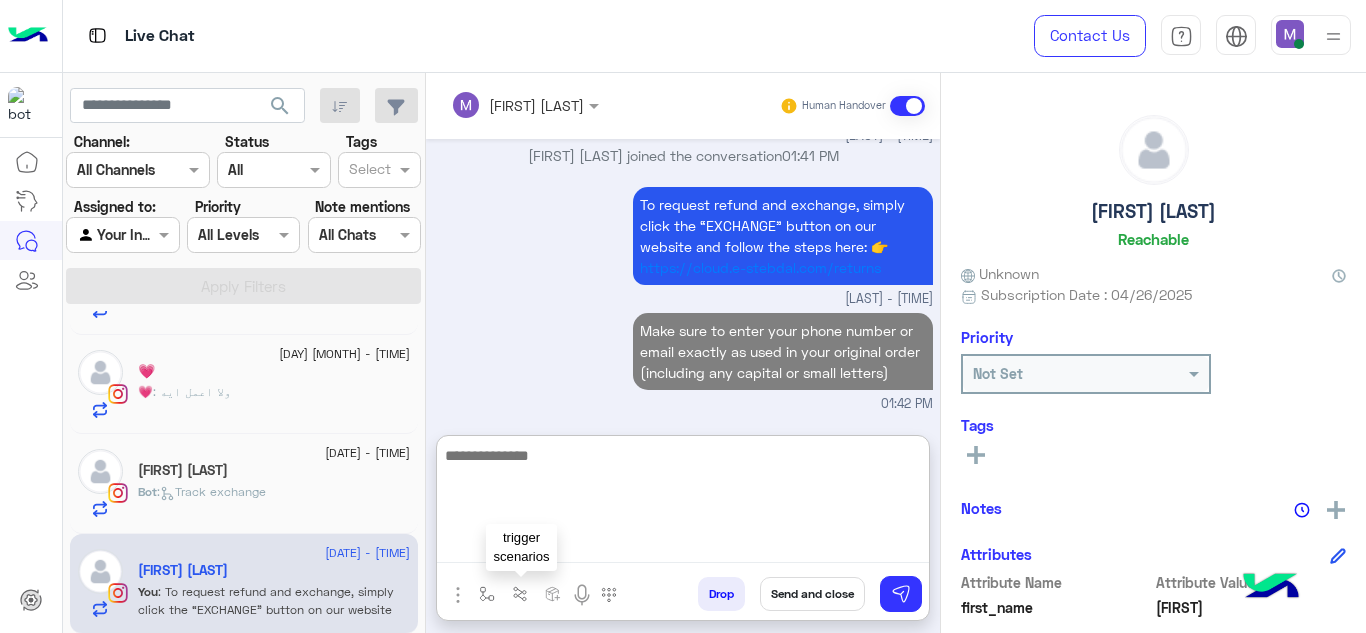 scroll, scrollTop: 1297, scrollLeft: 0, axis: vertical 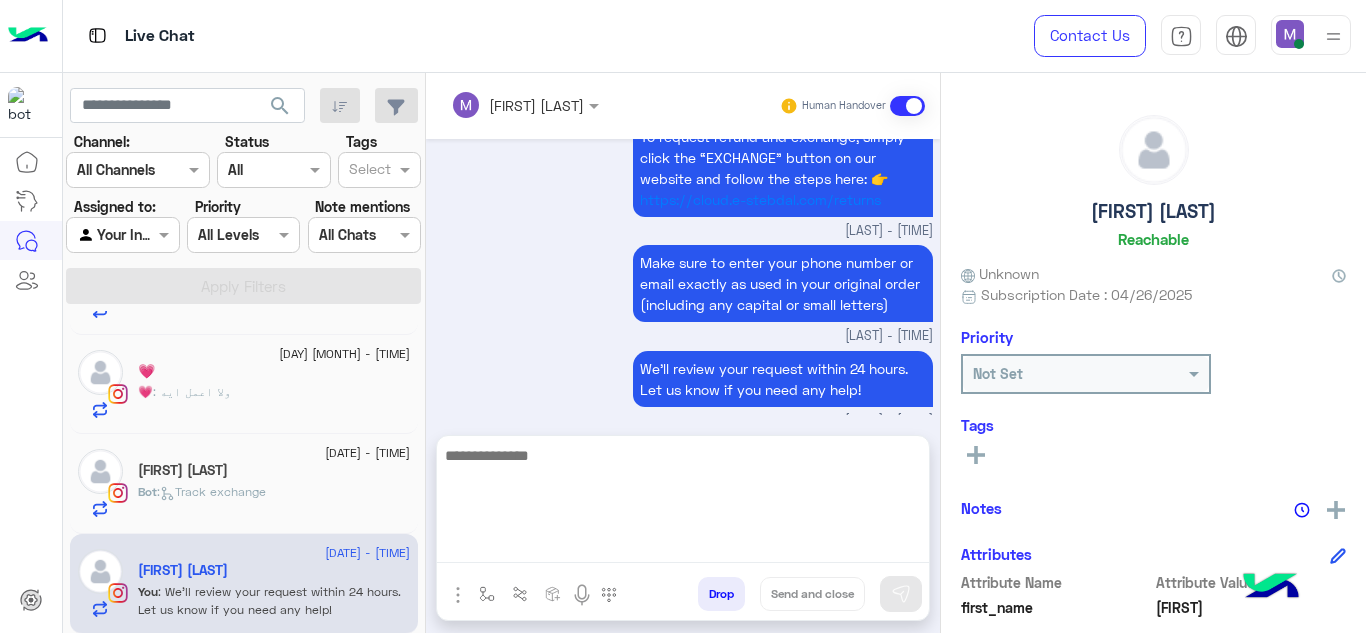 click on "Perla Avanian" 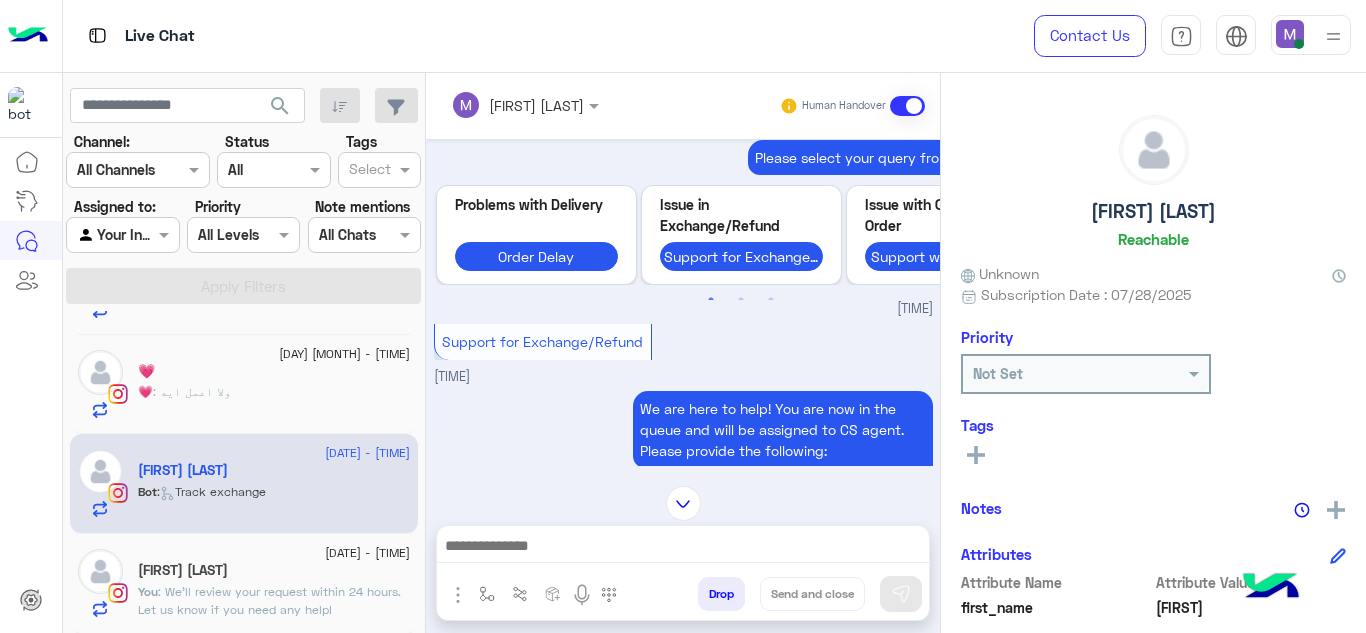 scroll, scrollTop: 0, scrollLeft: 0, axis: both 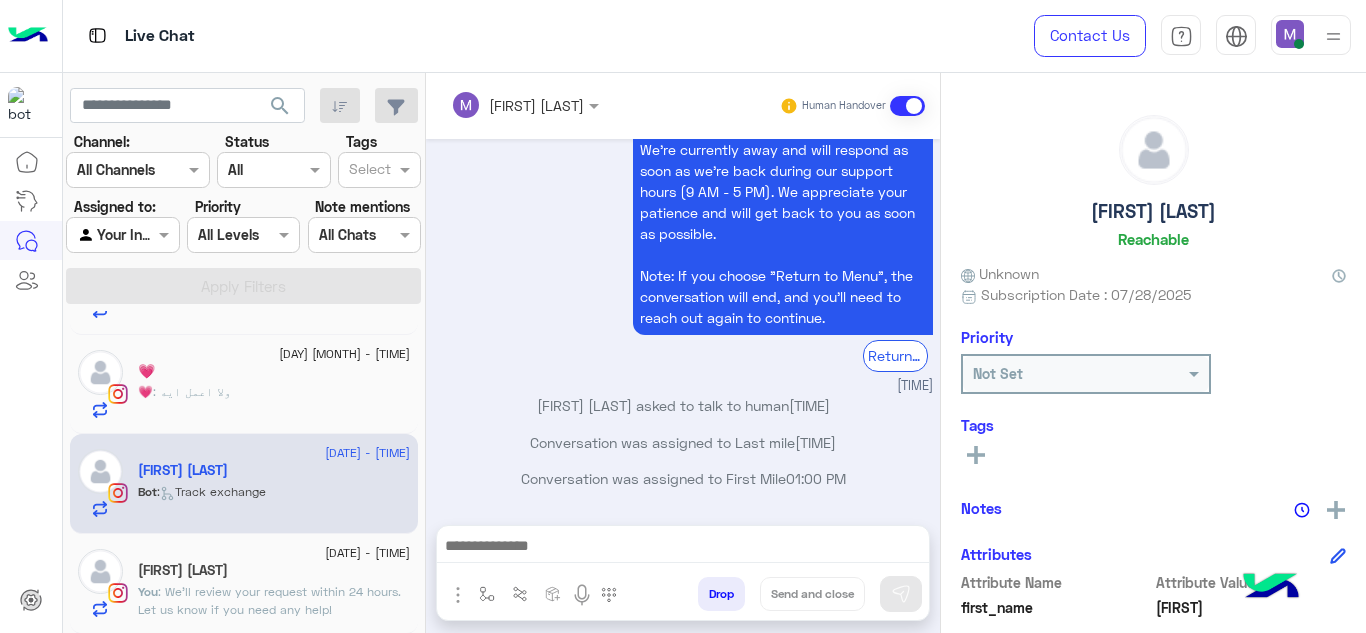 click at bounding box center (683, 548) 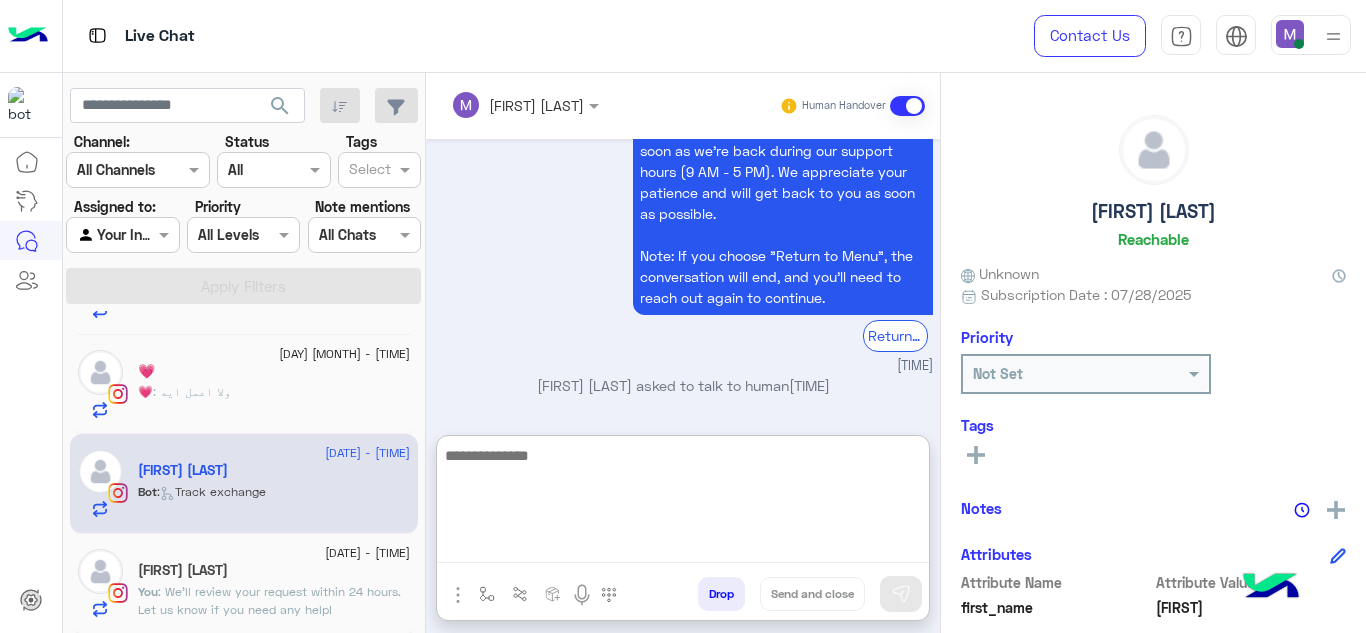 paste on "**********" 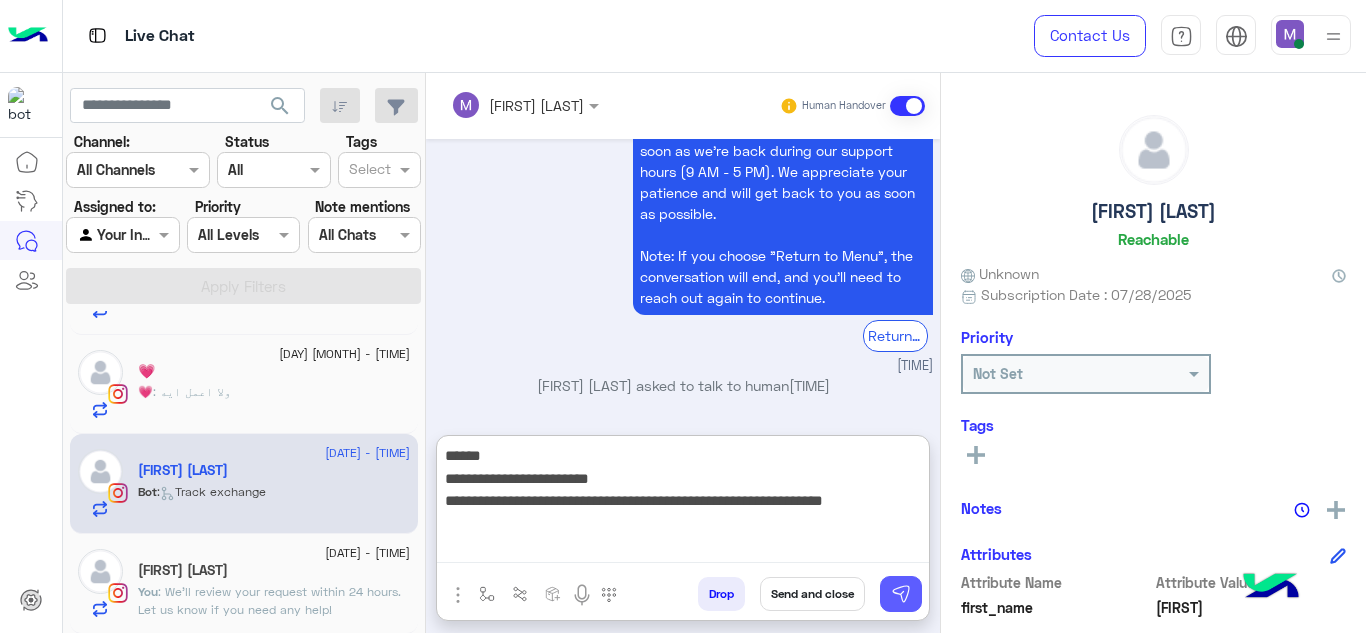 type on "**********" 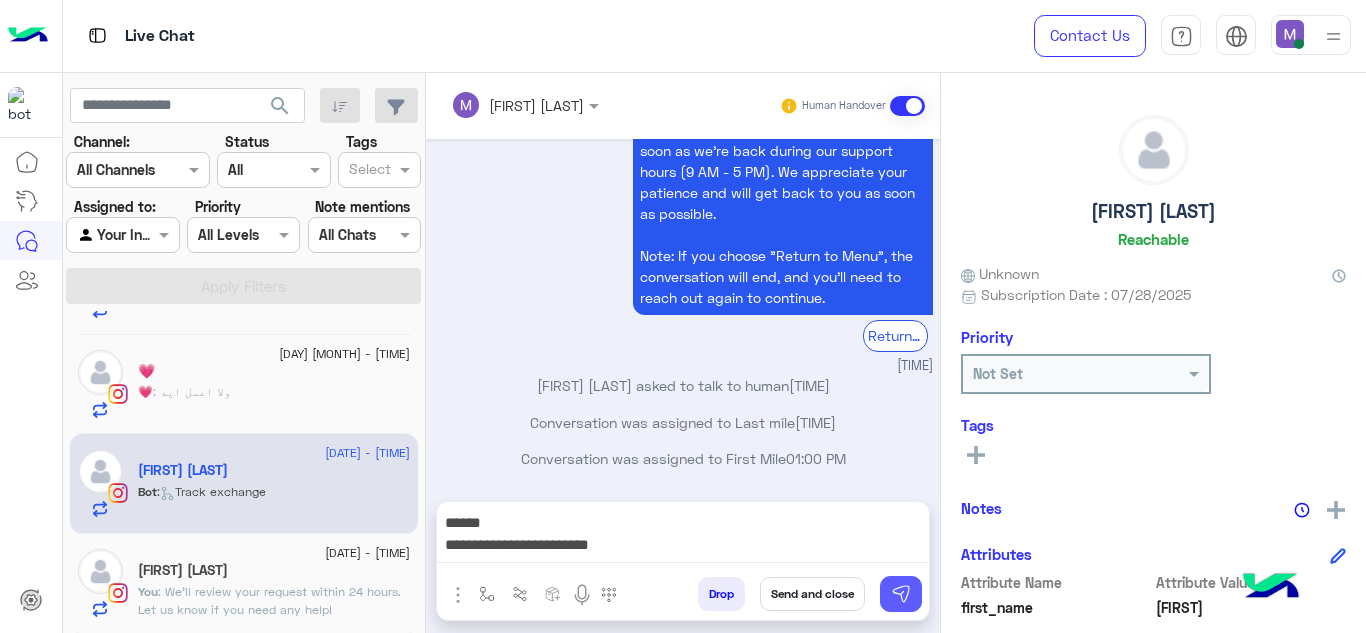 click at bounding box center [901, 594] 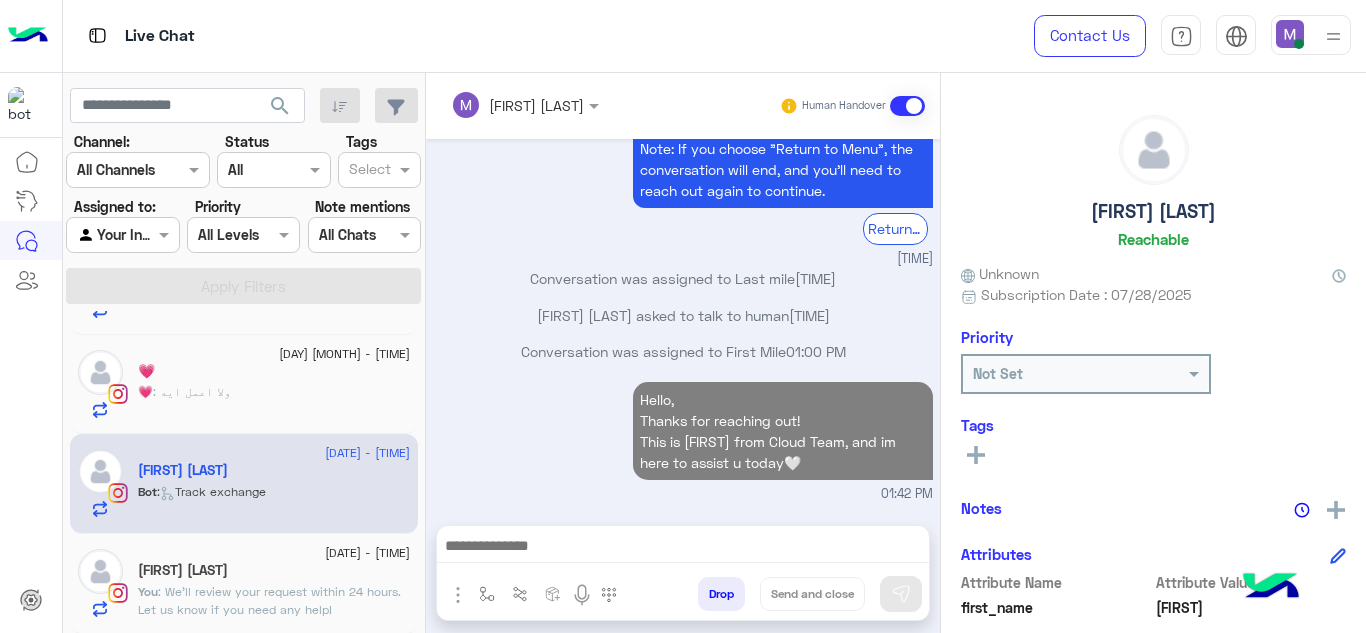 scroll, scrollTop: 867, scrollLeft: 0, axis: vertical 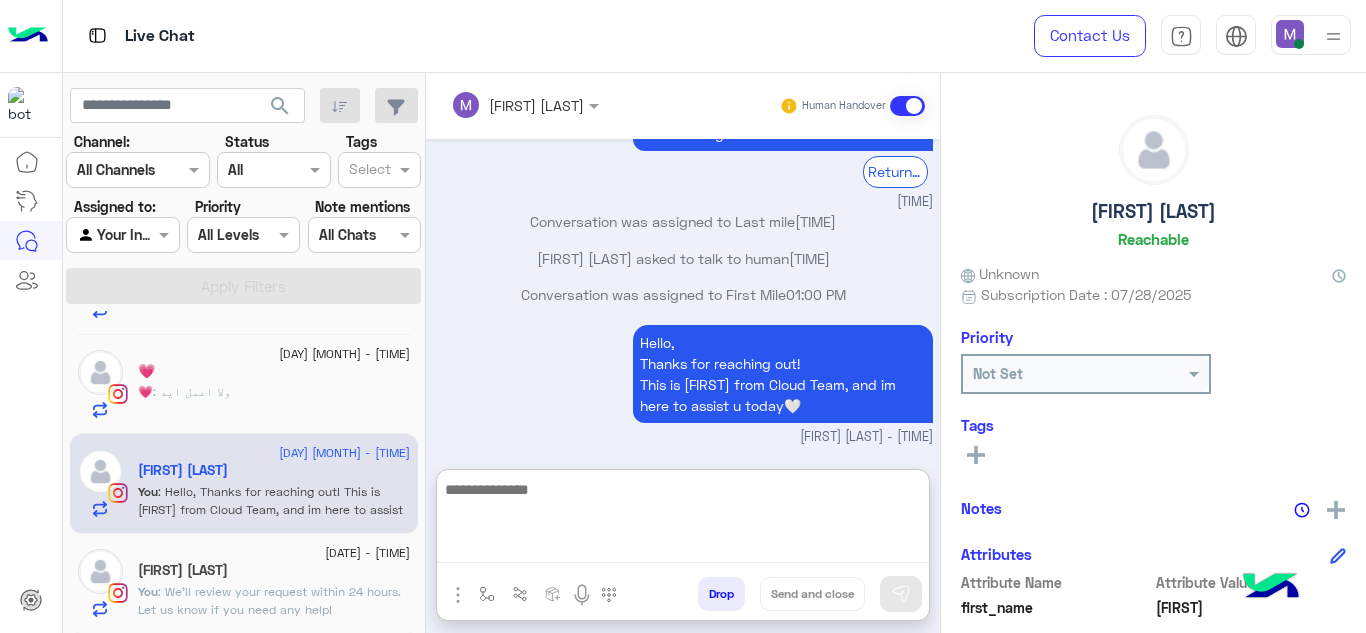 click at bounding box center (683, 520) 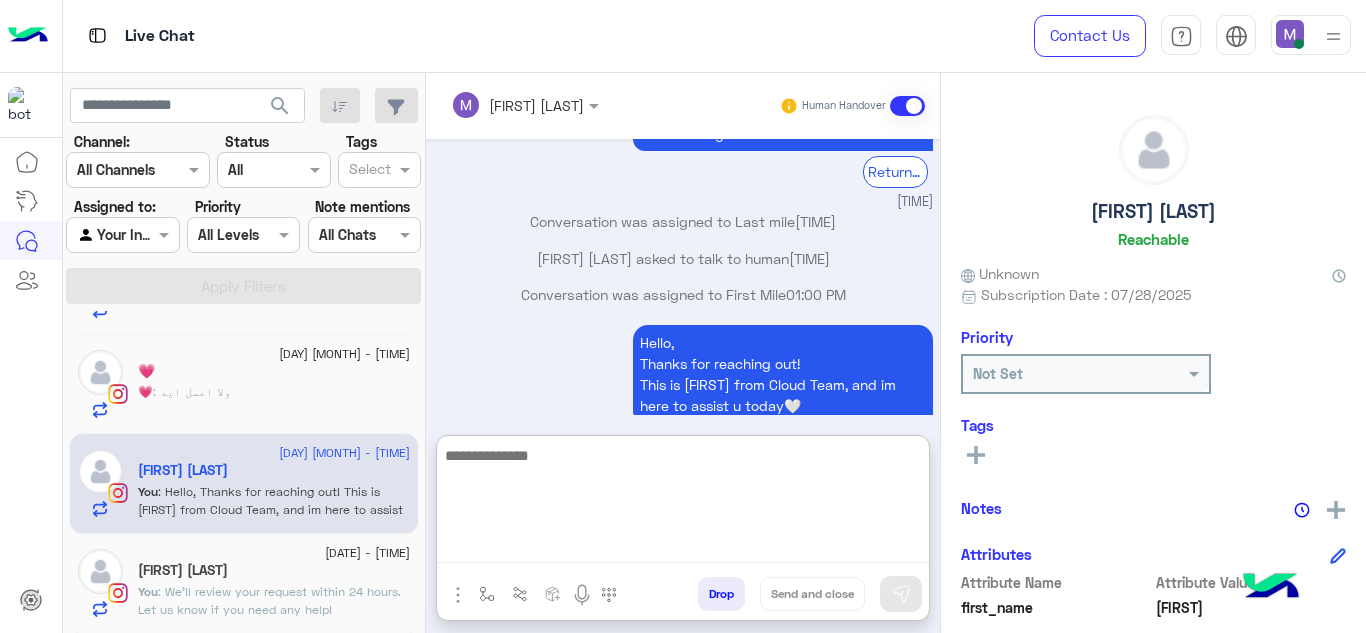 paste on "**********" 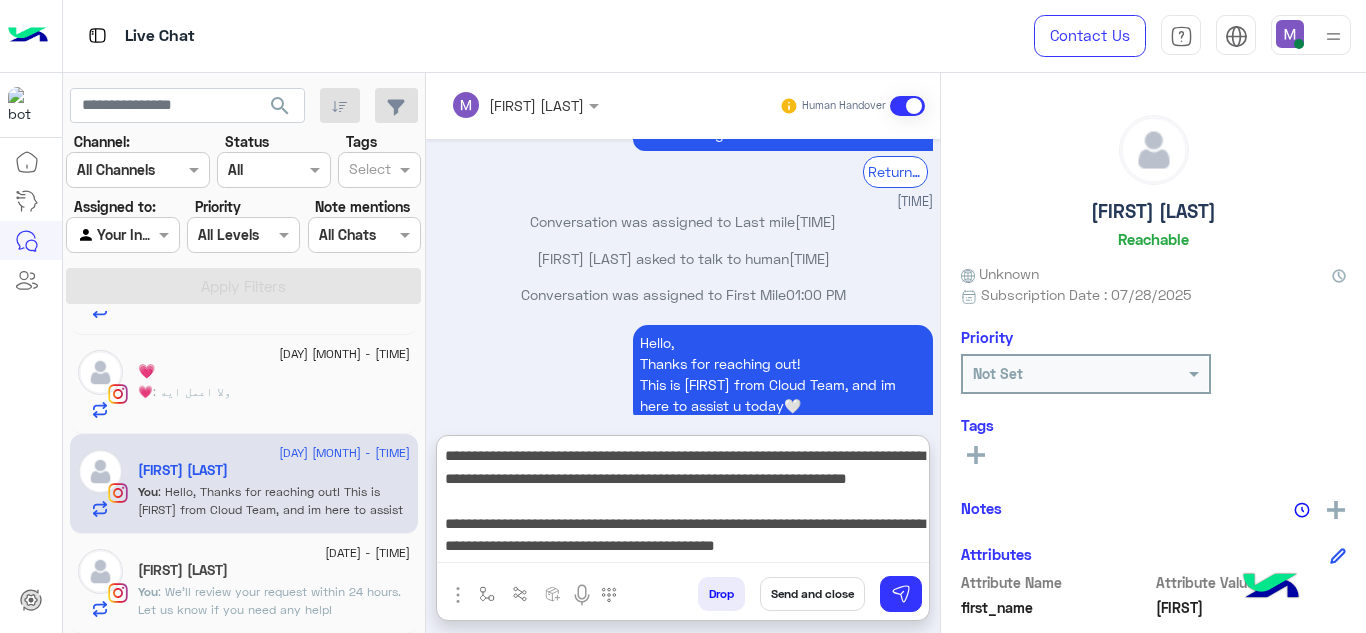 scroll, scrollTop: 88, scrollLeft: 0, axis: vertical 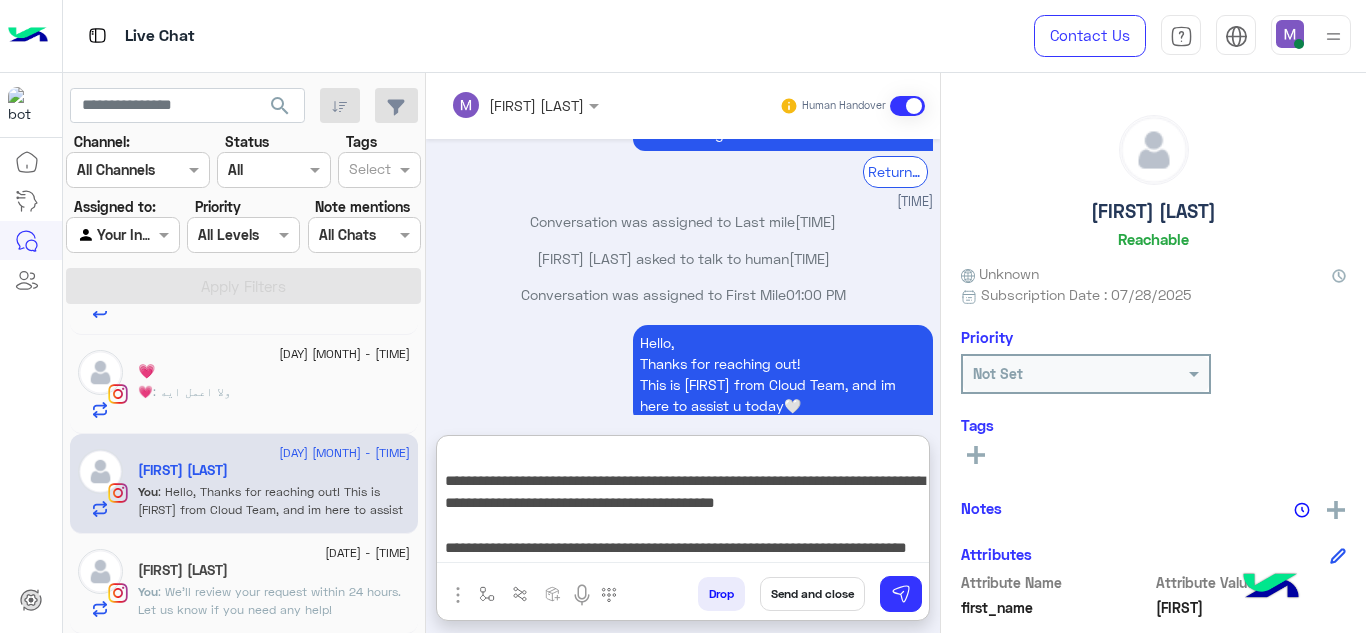 drag, startPoint x: 441, startPoint y: 451, endPoint x: 551, endPoint y: 555, distance: 151.38031 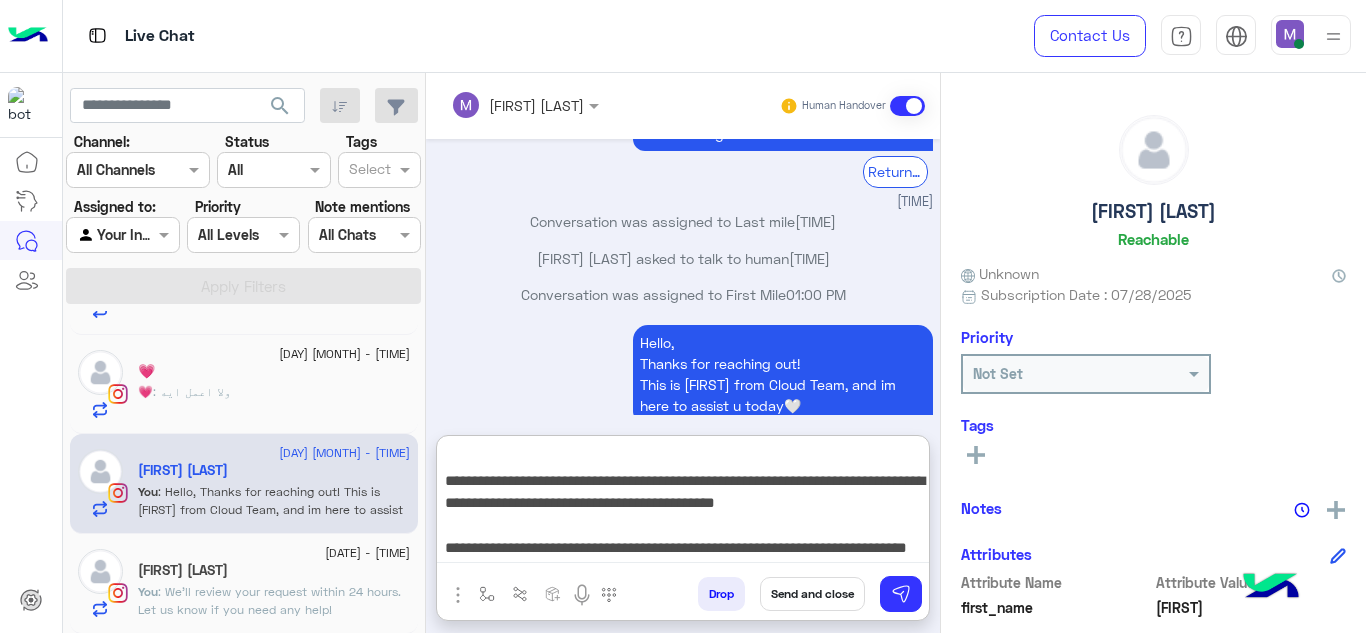 type on "**********" 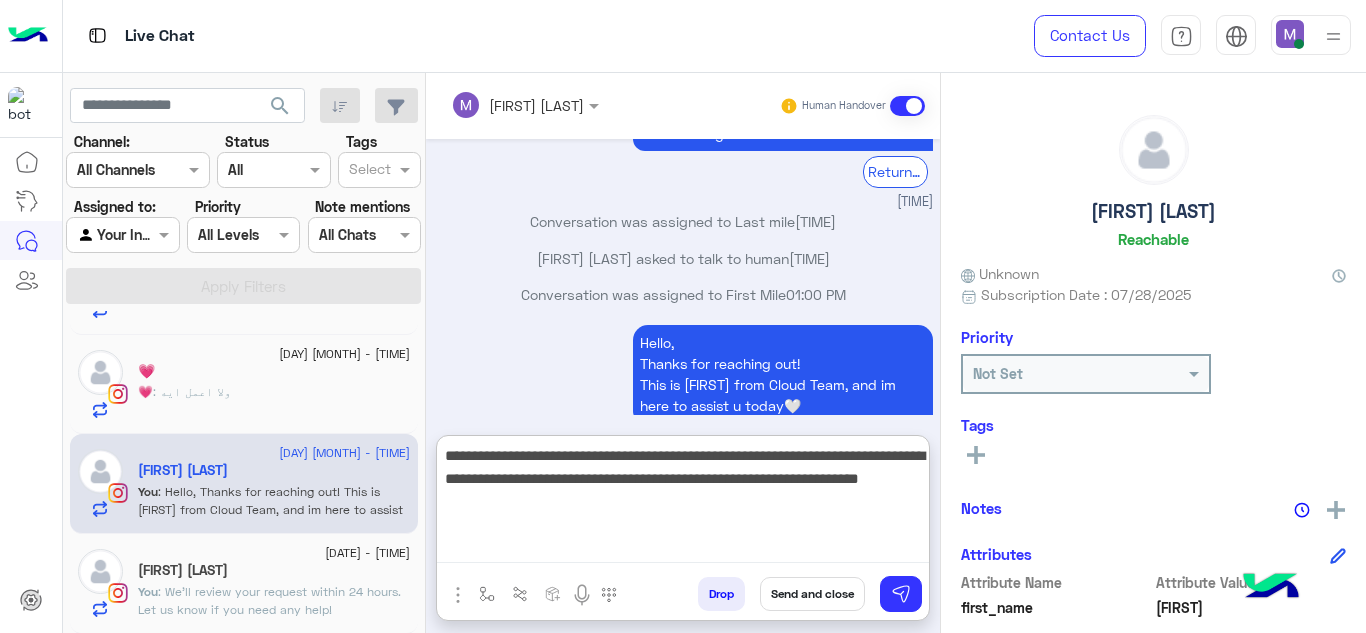 scroll, scrollTop: 0, scrollLeft: 0, axis: both 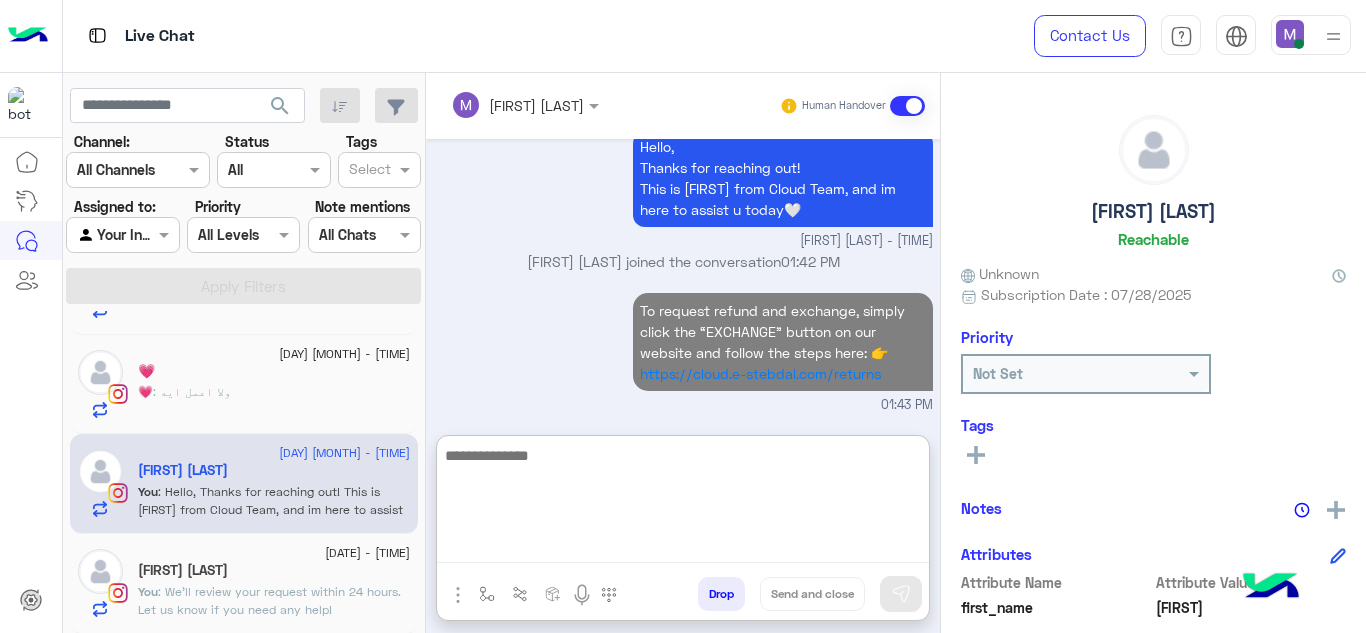 paste on "**********" 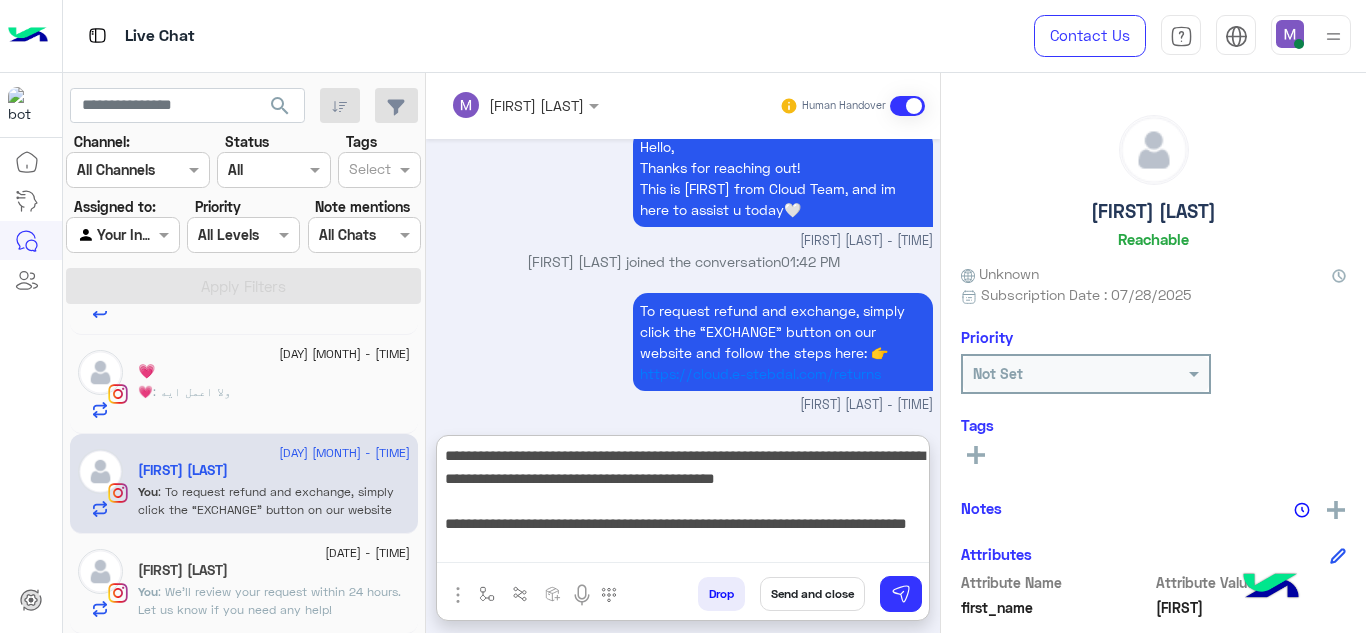 drag, startPoint x: 441, startPoint y: 524, endPoint x: 552, endPoint y: 568, distance: 119.40268 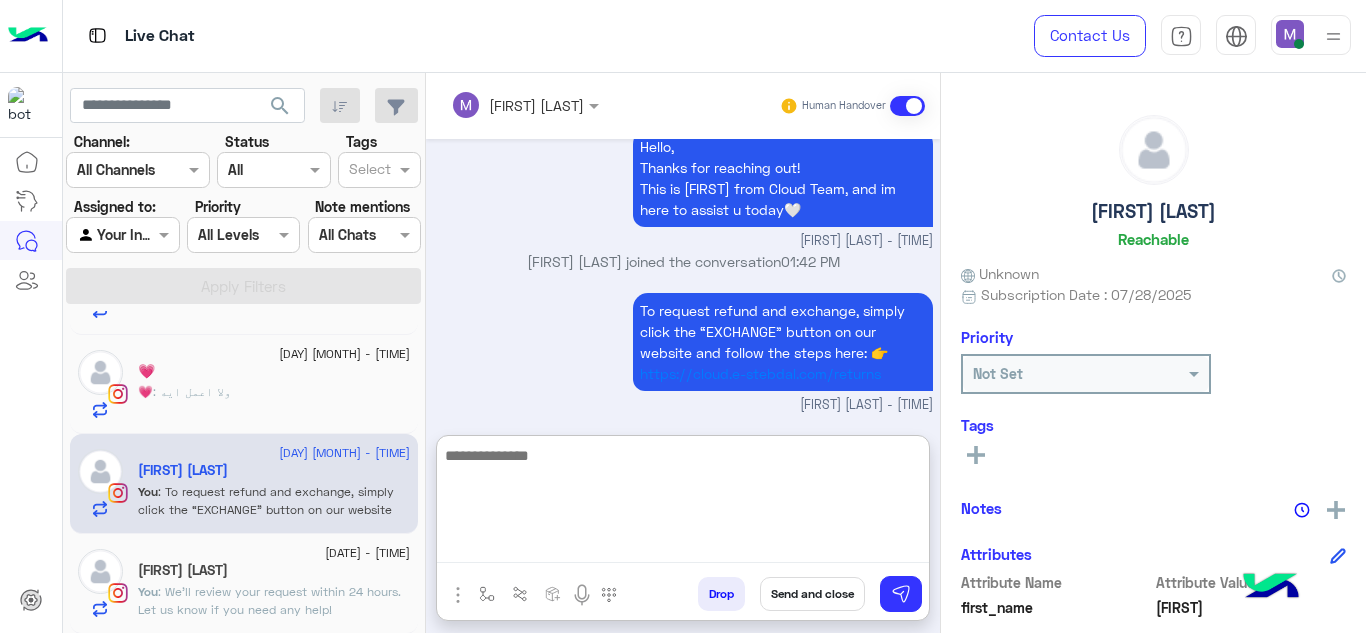 scroll, scrollTop: 1189, scrollLeft: 0, axis: vertical 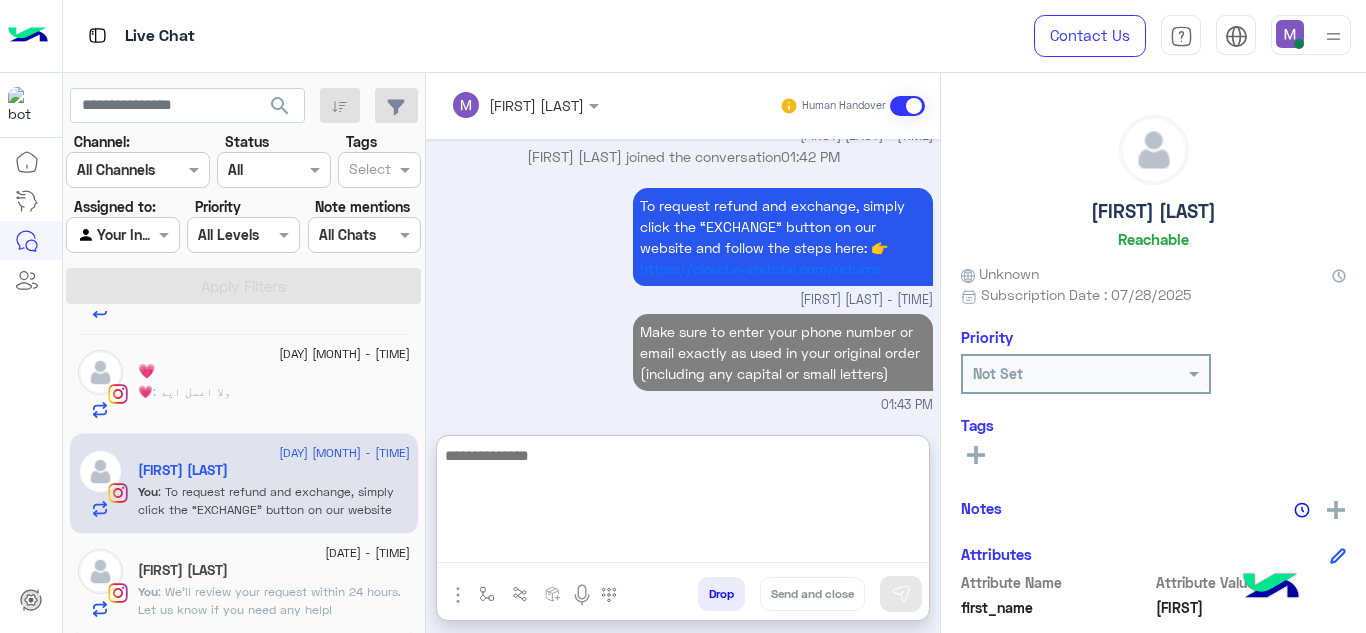paste on "**********" 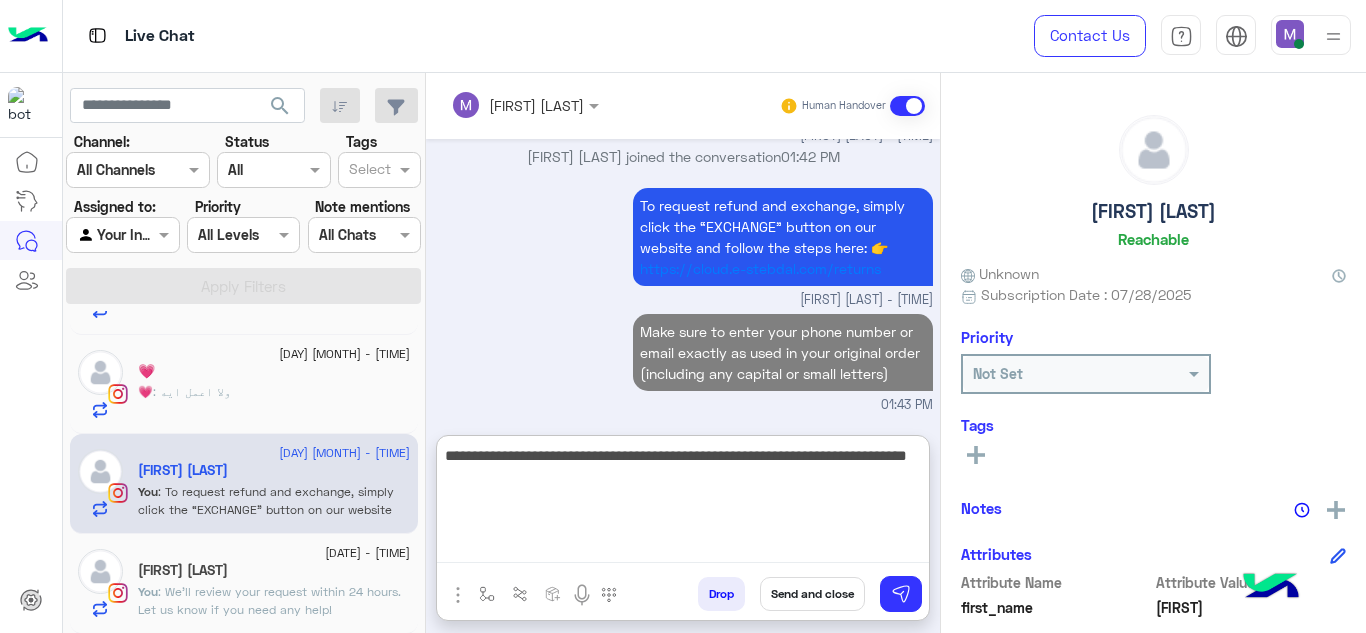 type 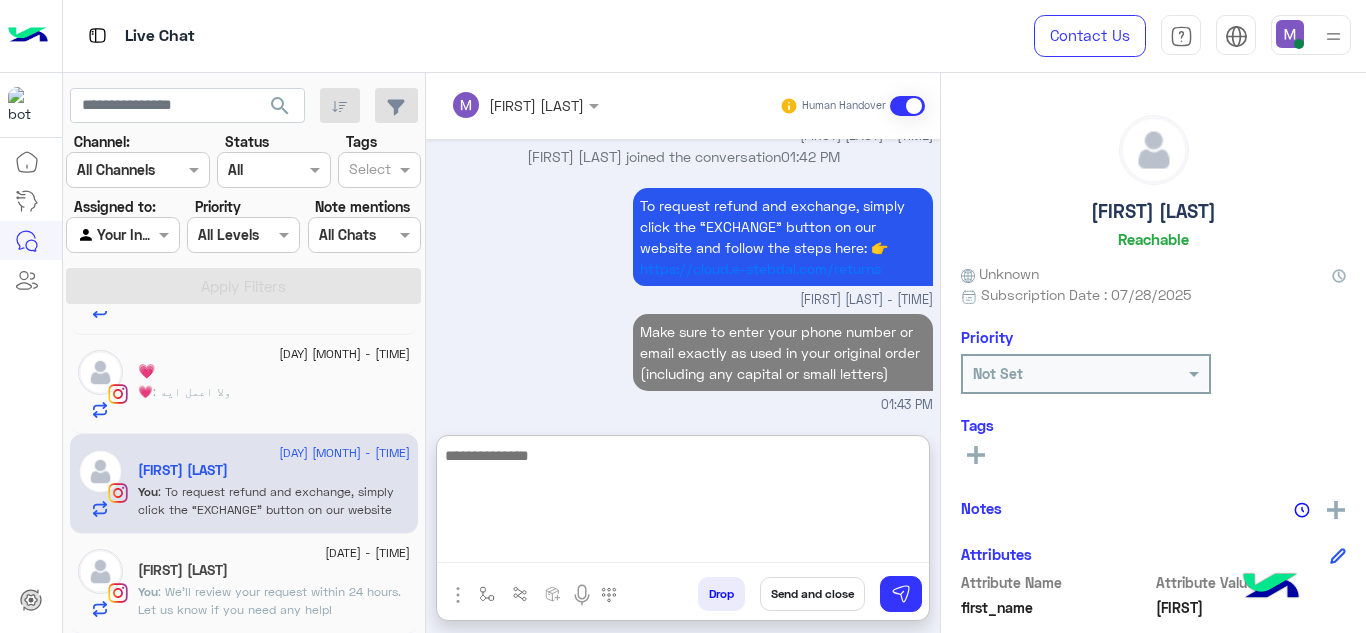 scroll, scrollTop: 1274, scrollLeft: 0, axis: vertical 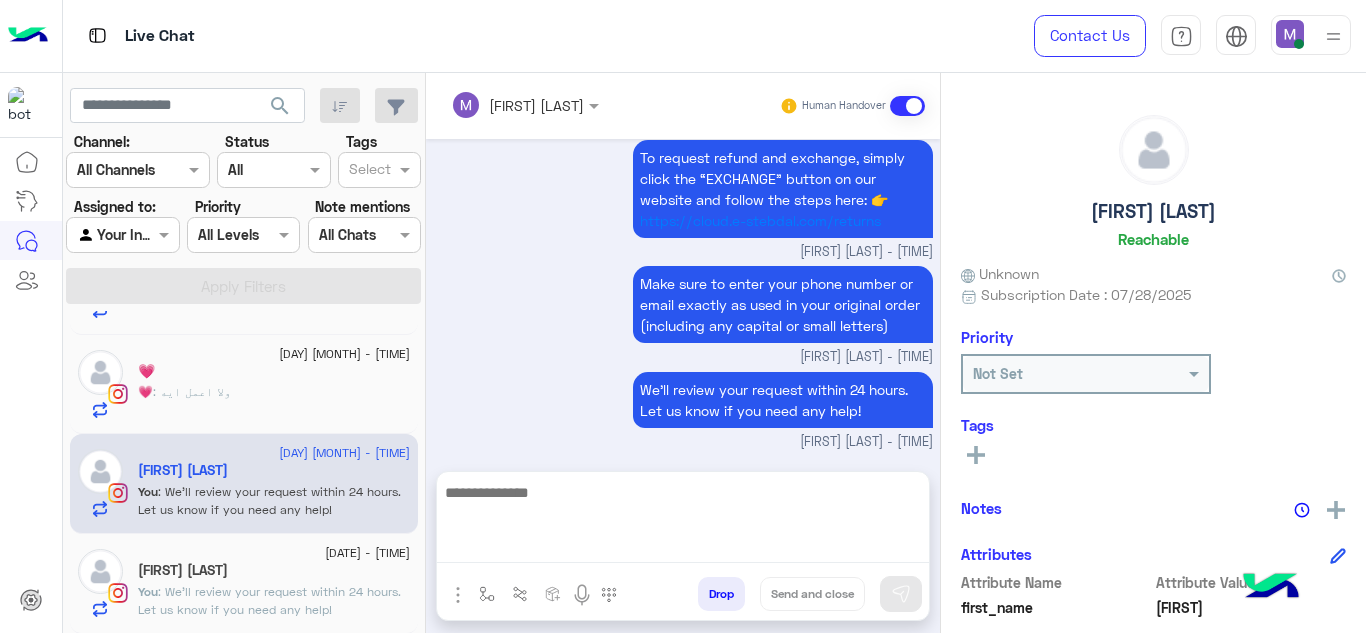 click on "Jonathan Nathan" 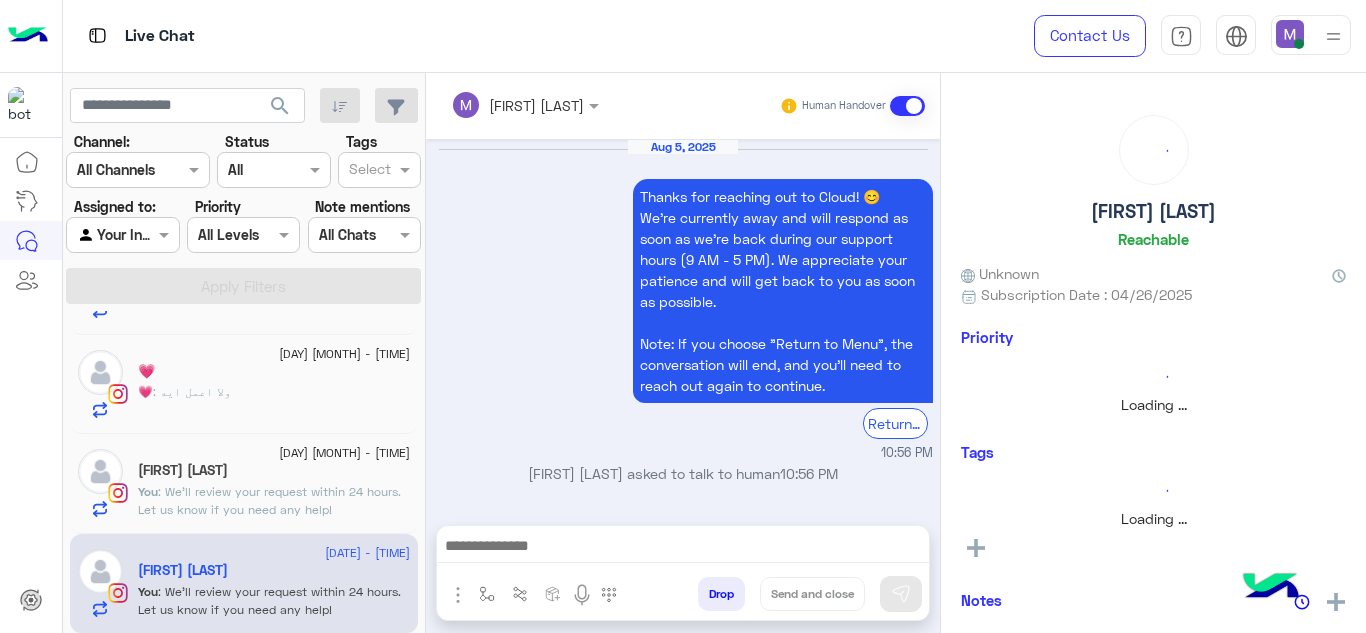 scroll, scrollTop: 650, scrollLeft: 0, axis: vertical 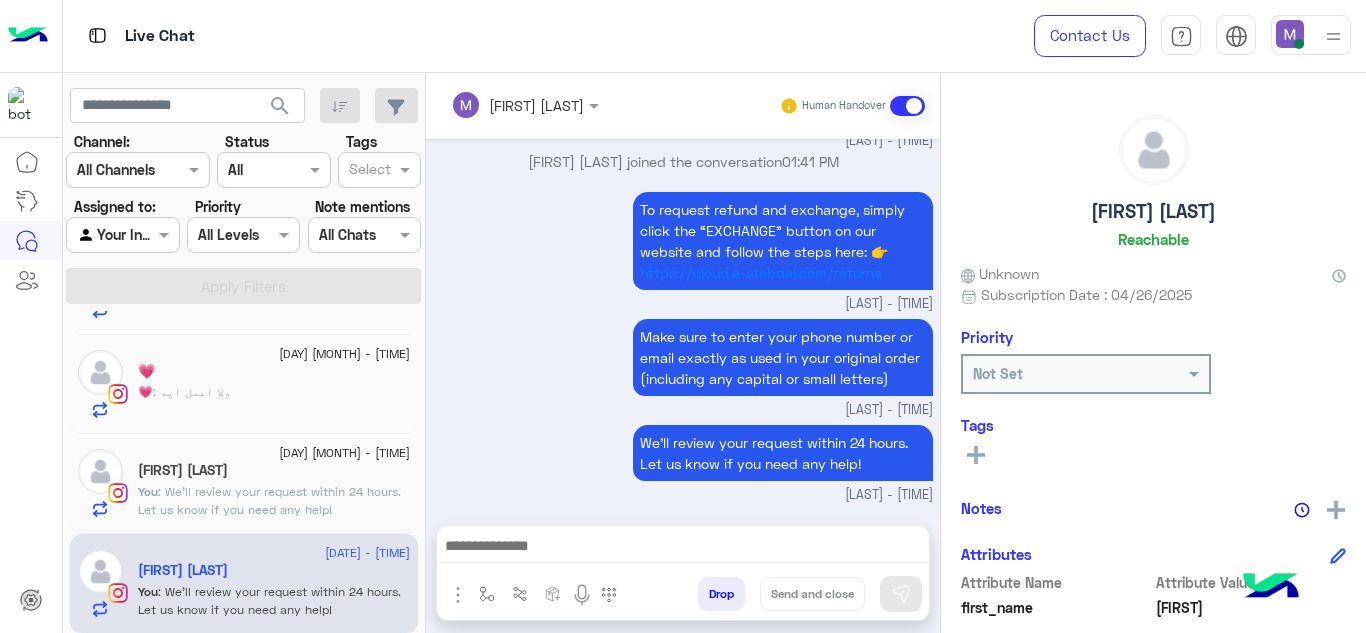 click on ": We’ll review your request within 24 hours. Let us know if you need any help!" 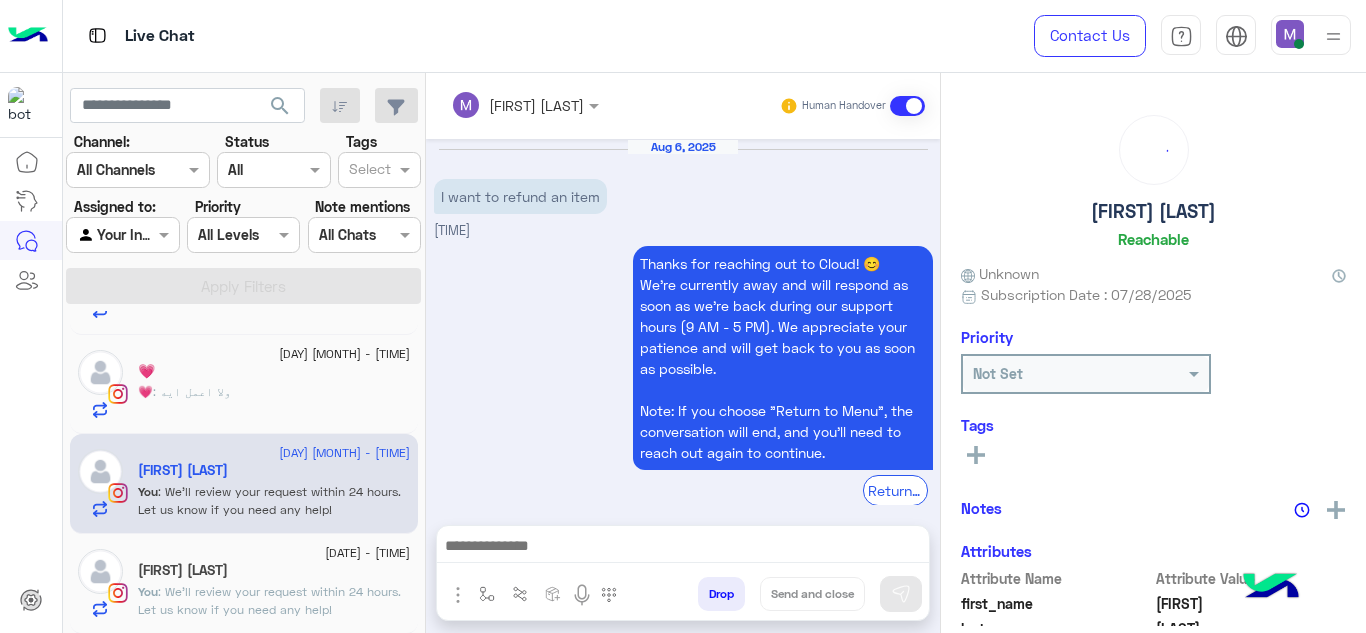 scroll, scrollTop: 614, scrollLeft: 0, axis: vertical 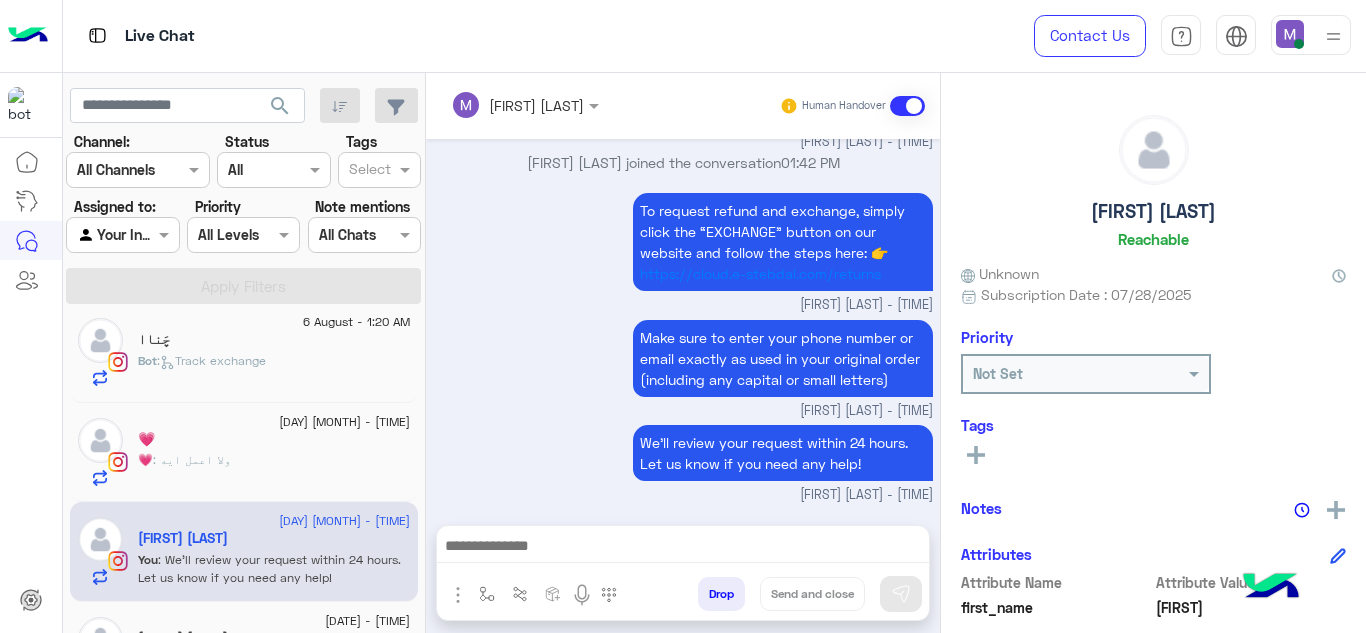 click on "💗" 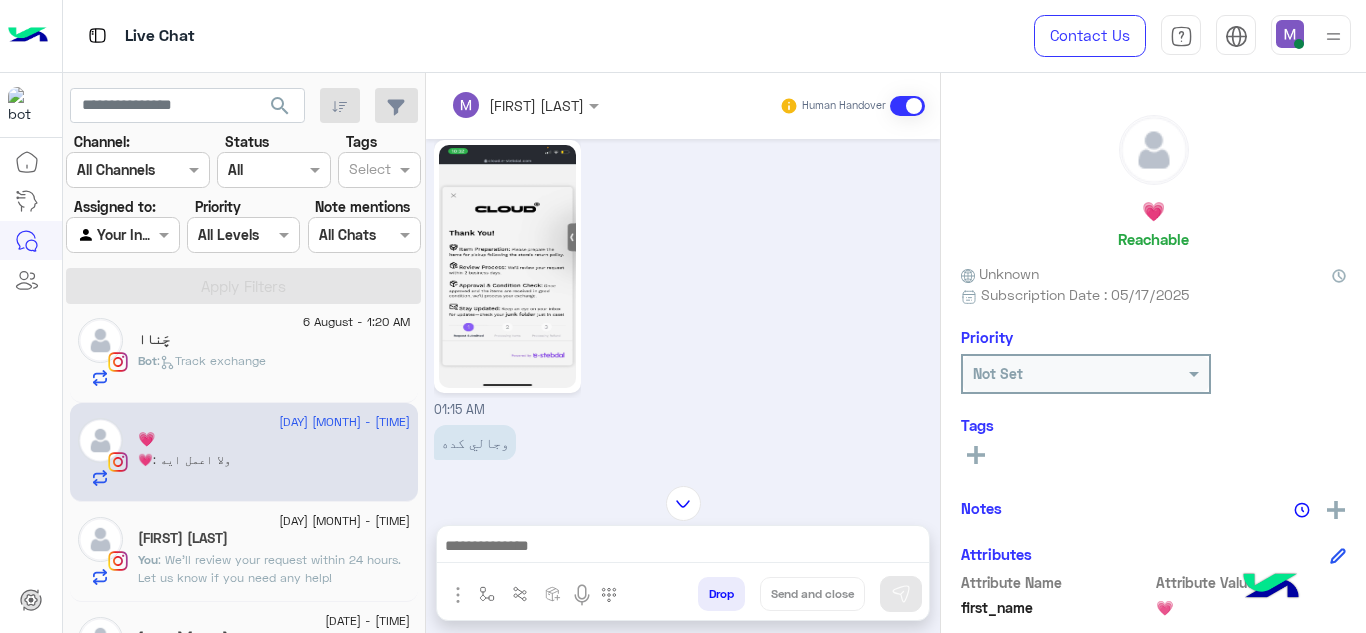 scroll, scrollTop: 533, scrollLeft: 0, axis: vertical 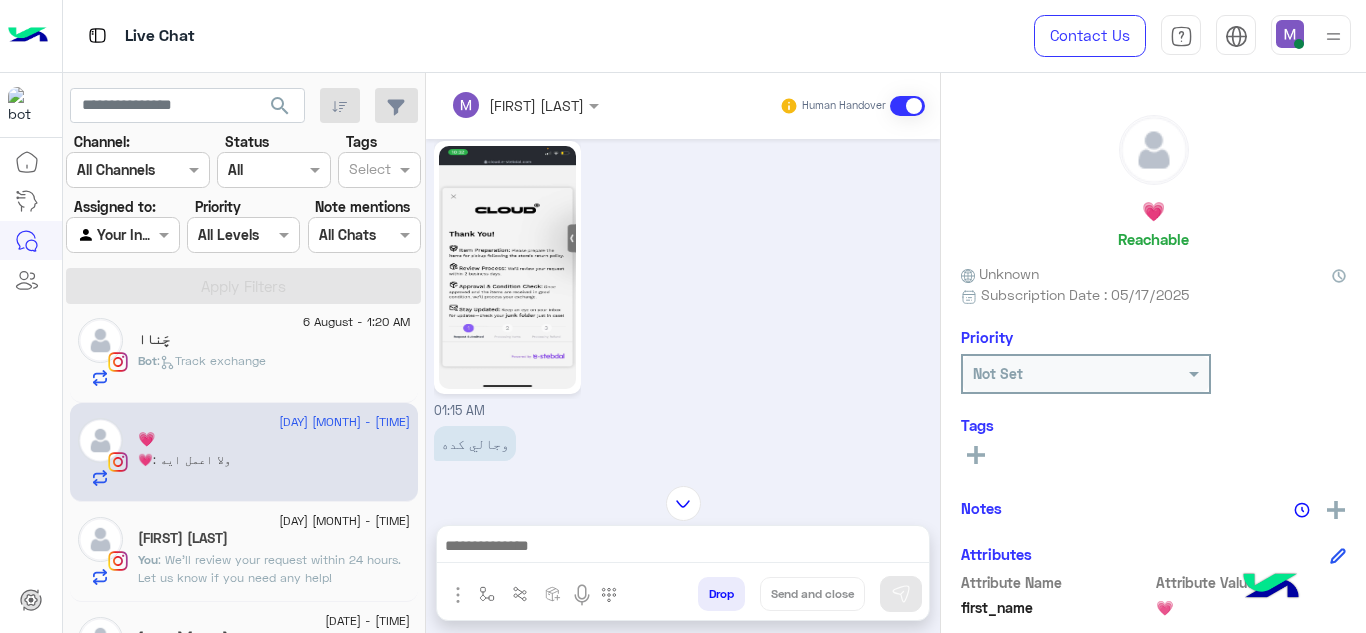 click 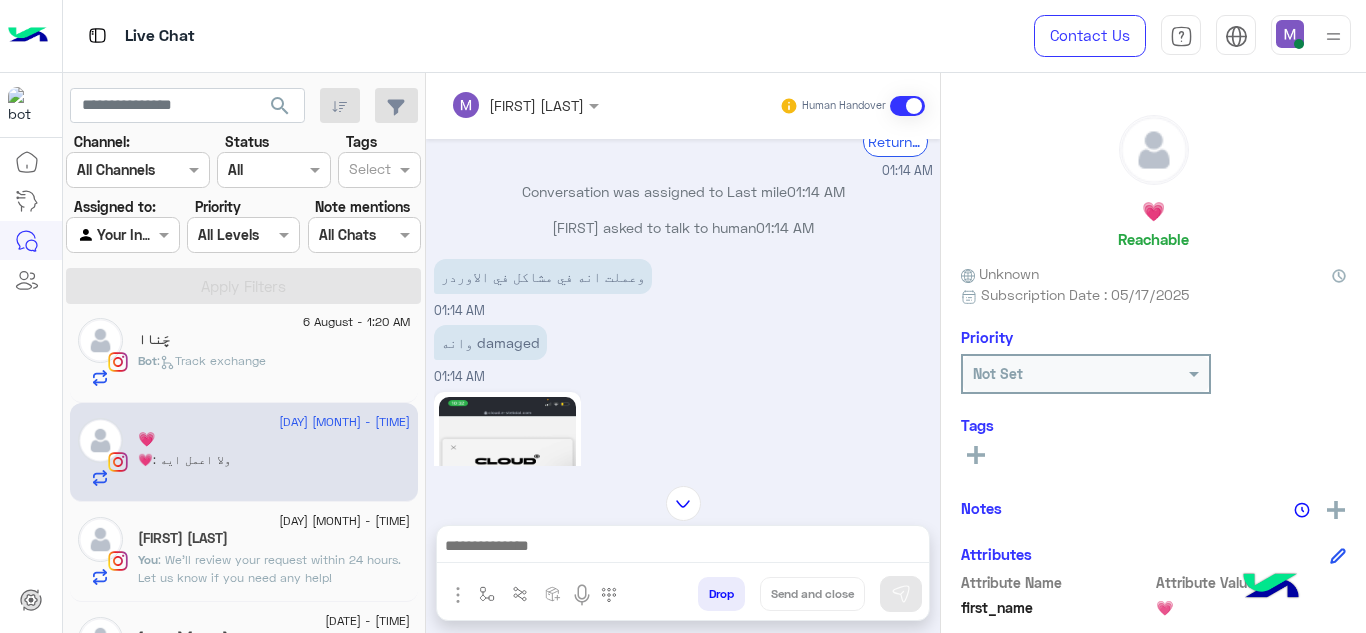 scroll, scrollTop: 281, scrollLeft: 0, axis: vertical 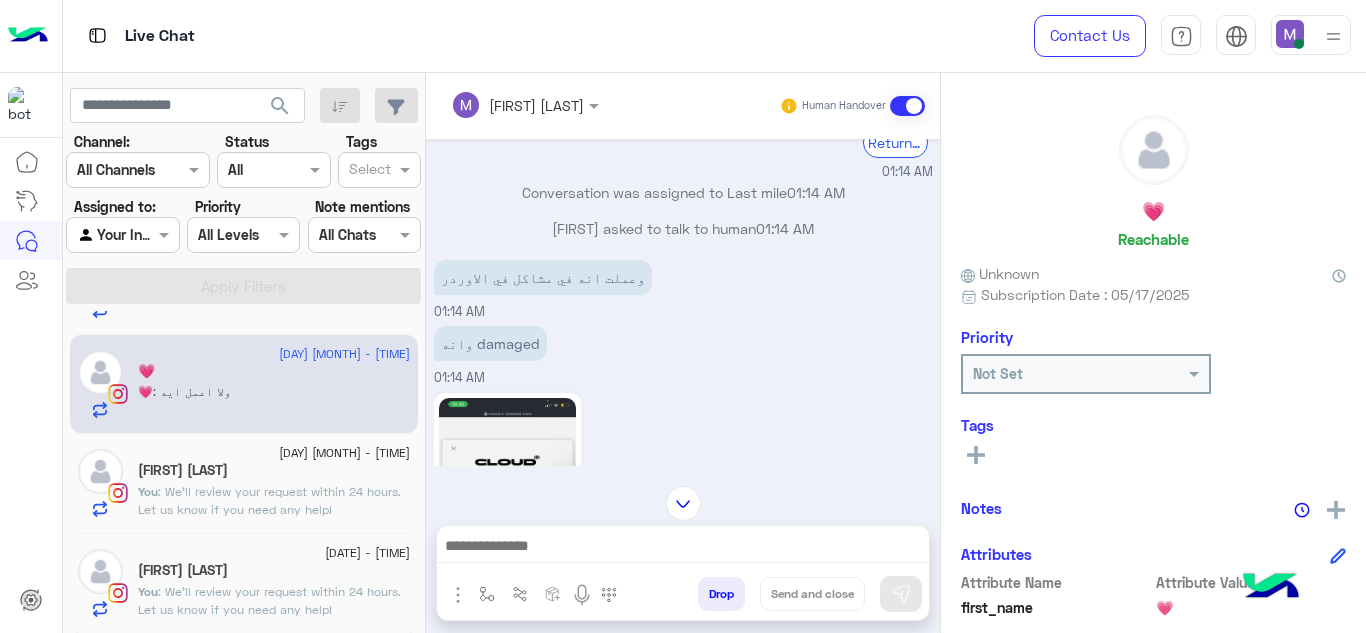 click on "Jonathan Nathan" 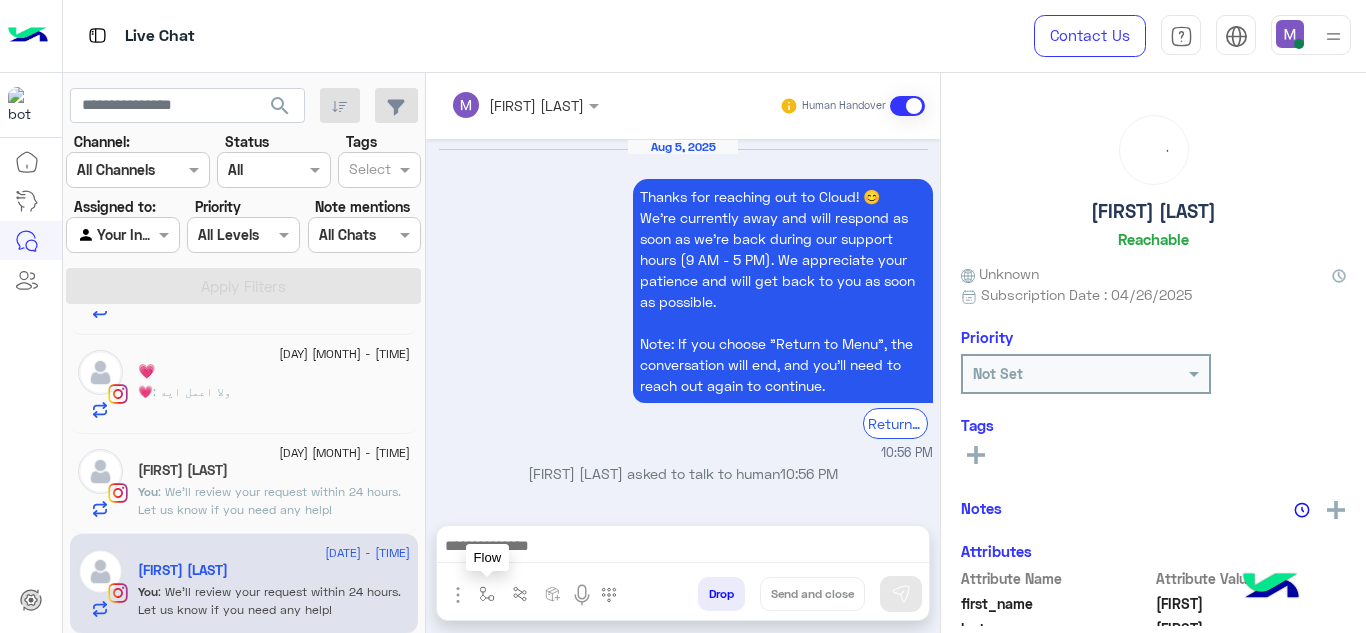 scroll, scrollTop: 650, scrollLeft: 0, axis: vertical 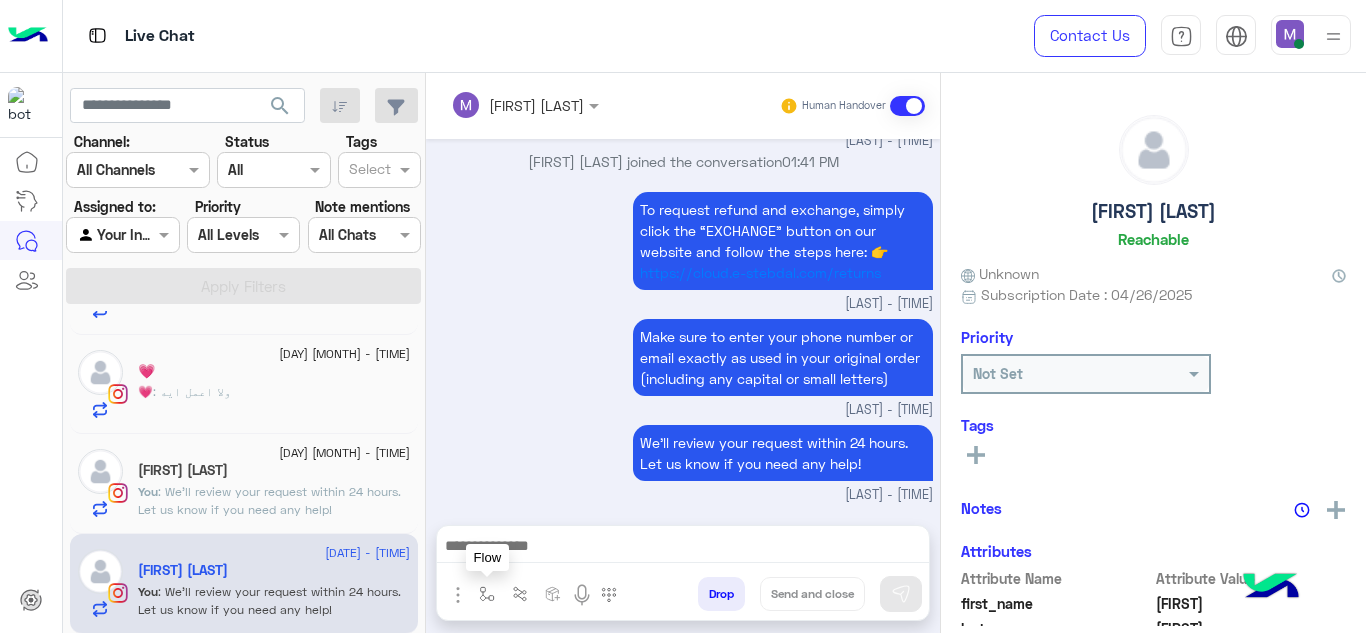 click at bounding box center [487, 594] 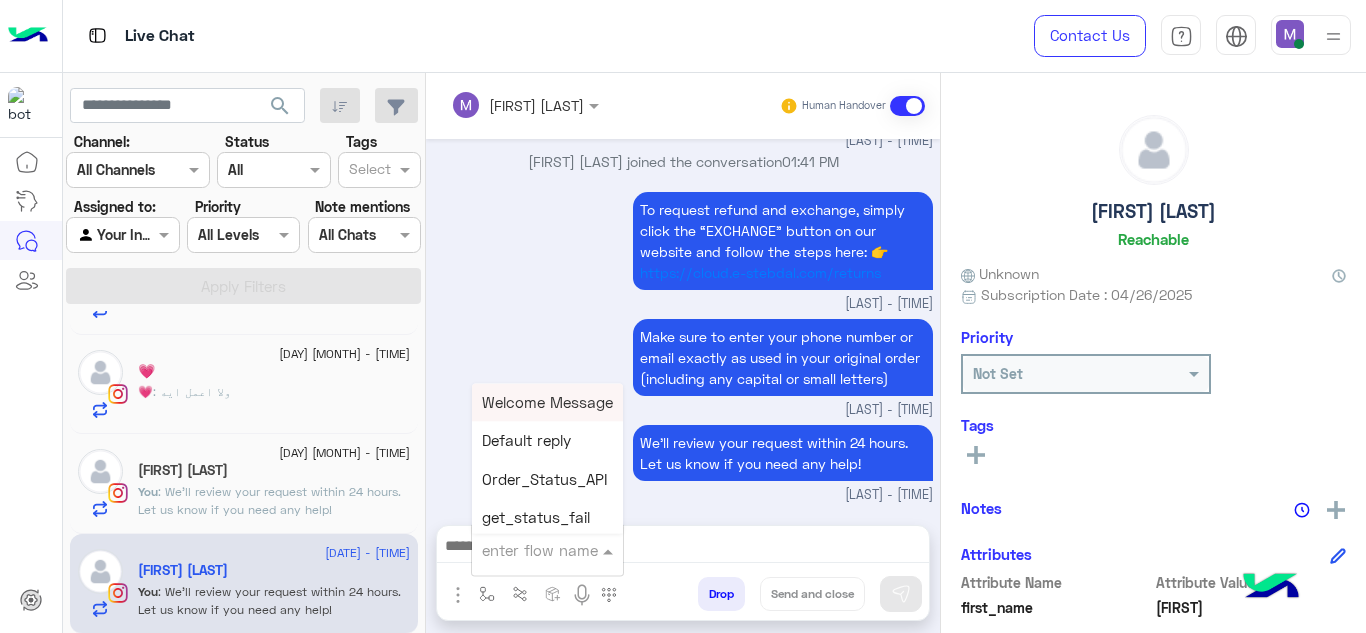 click at bounding box center (523, 550) 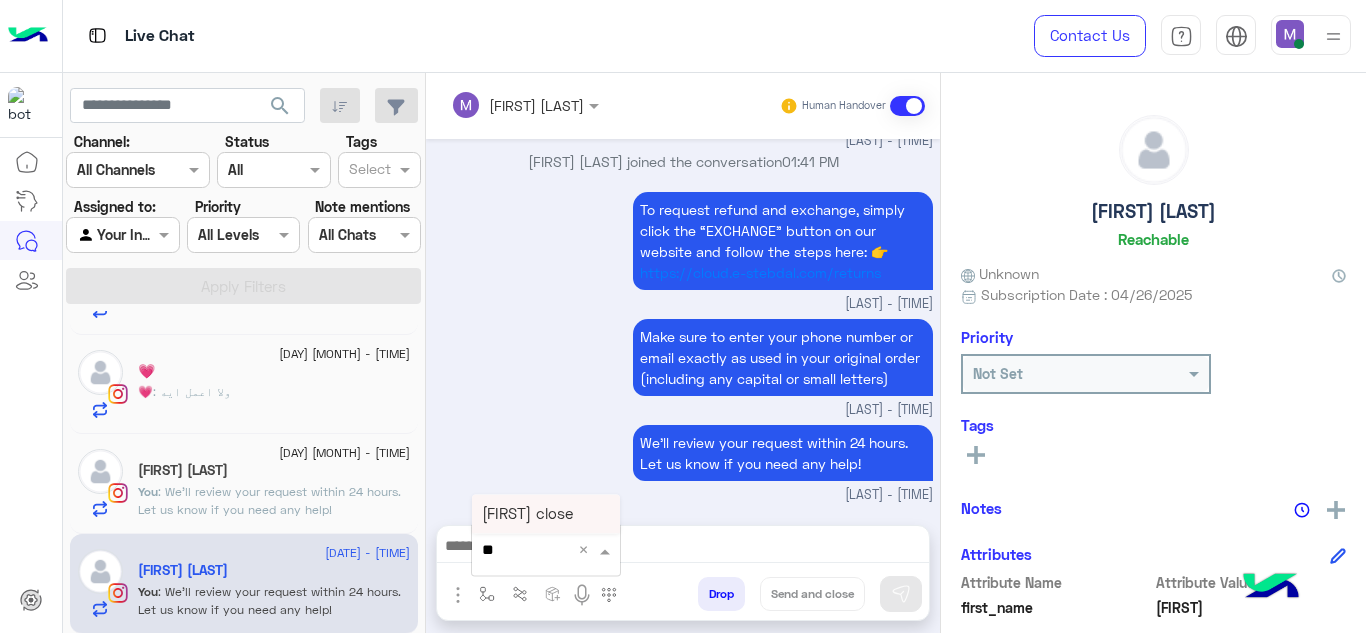 type on "*" 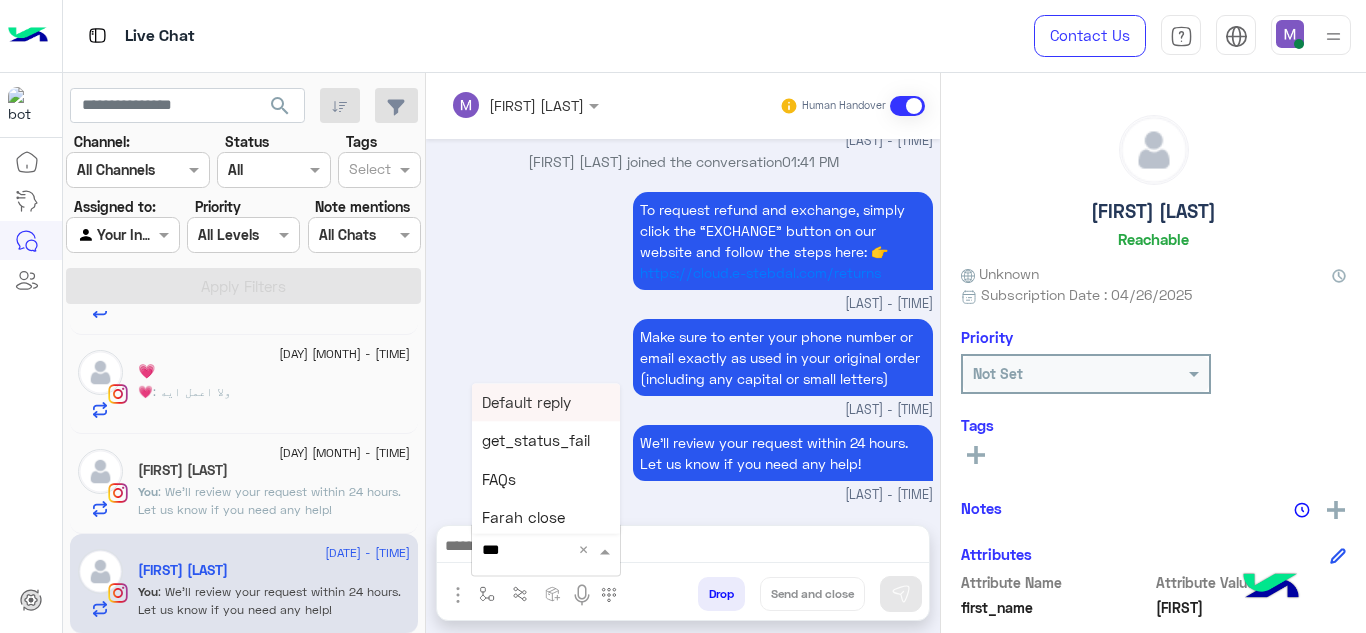 type on "****" 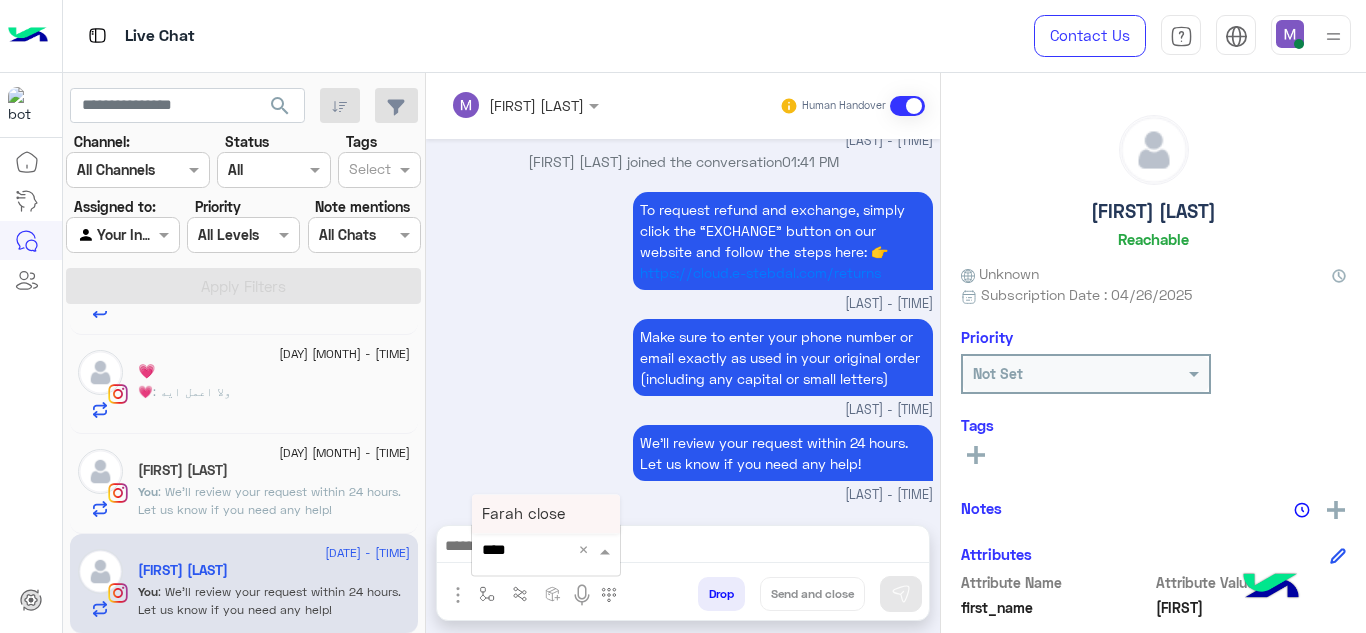 click on "Farah close" at bounding box center (523, 514) 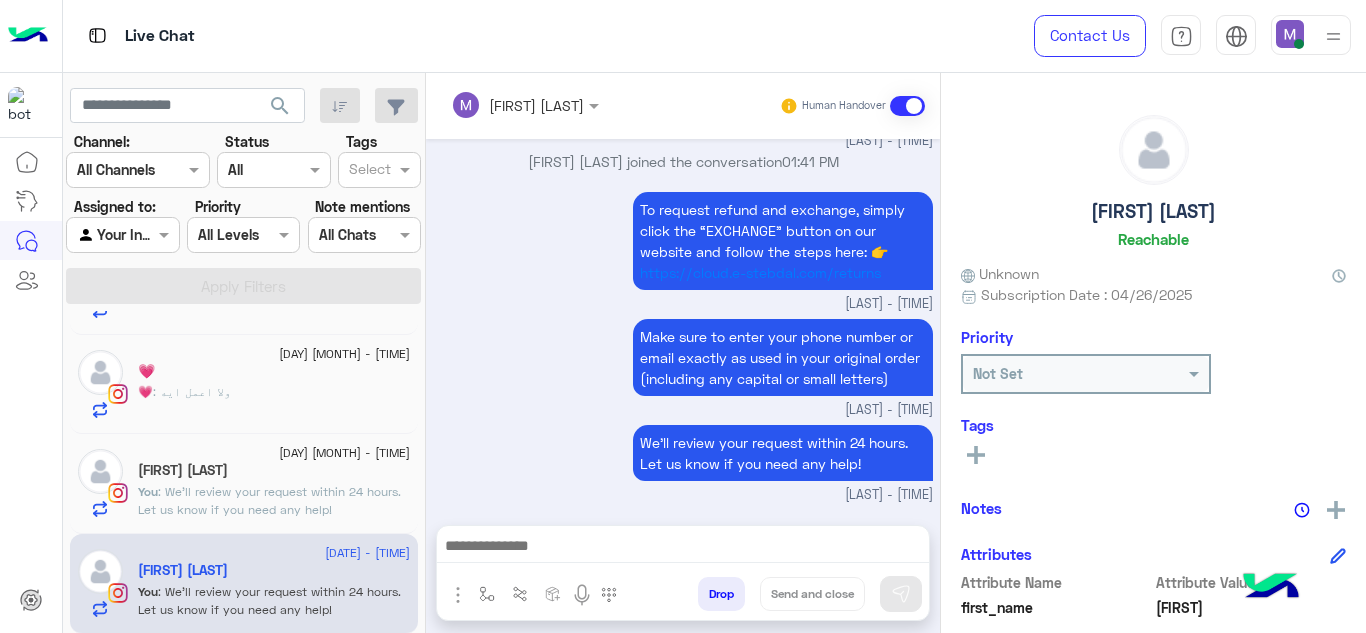 type on "**********" 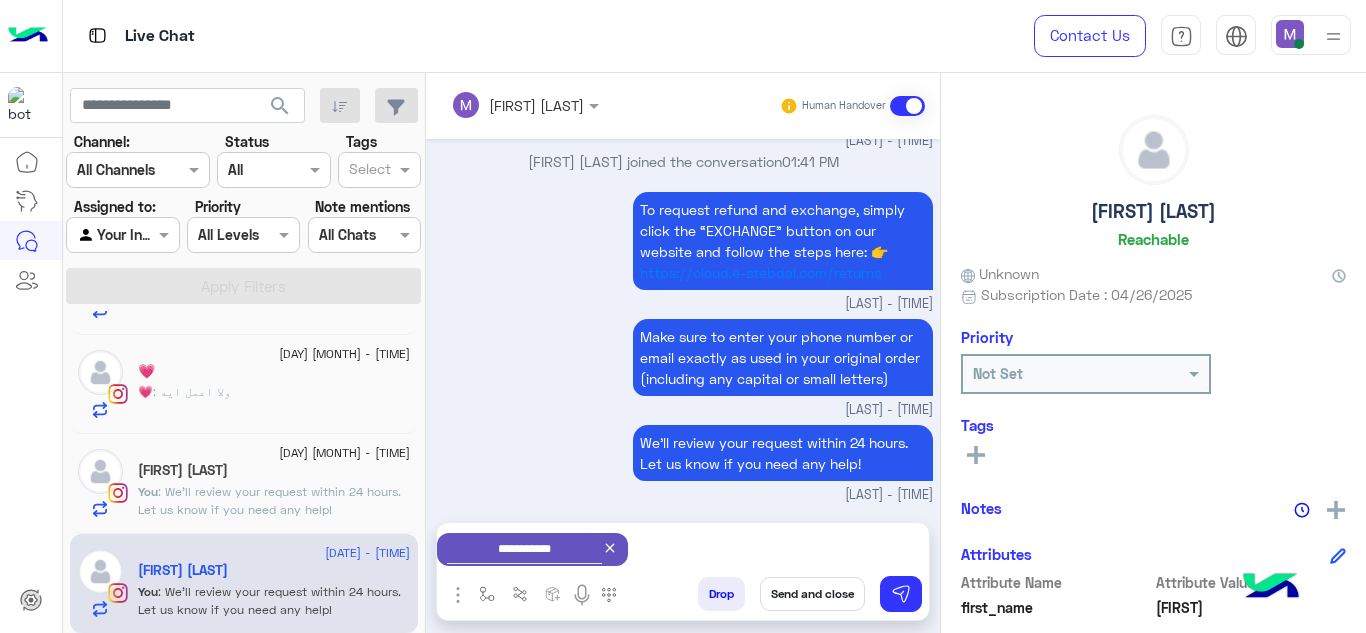 click on "Send and close" at bounding box center (812, 594) 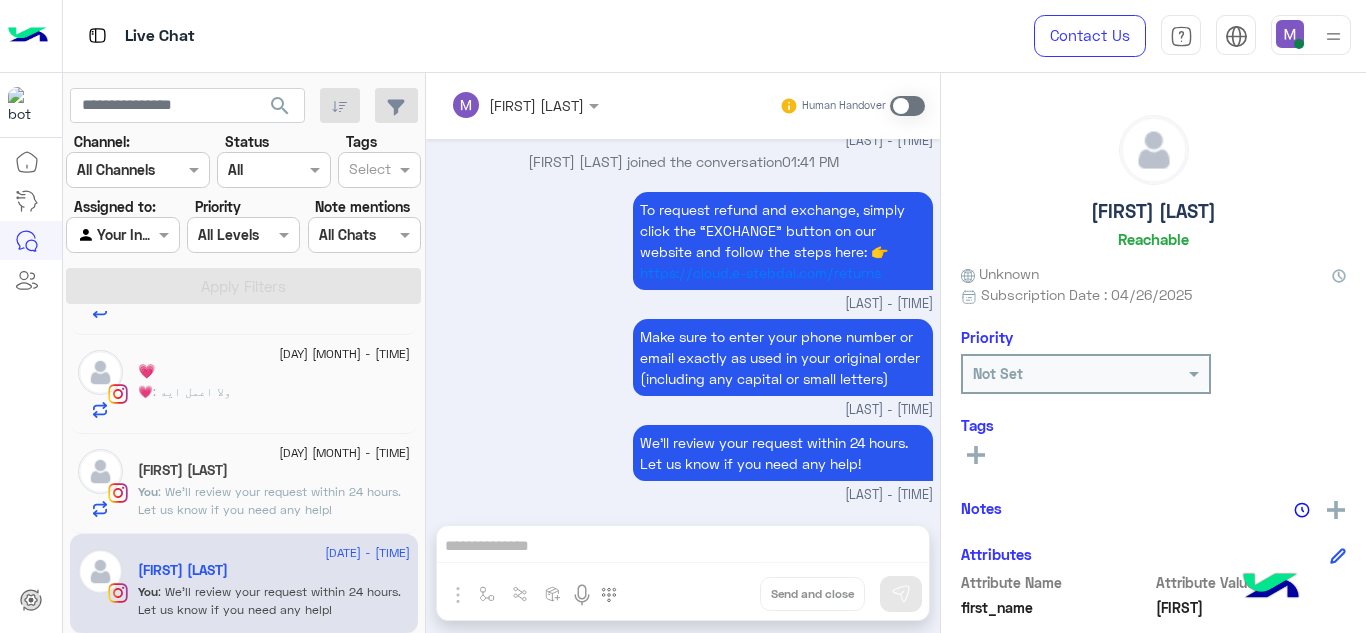 scroll, scrollTop: 686, scrollLeft: 0, axis: vertical 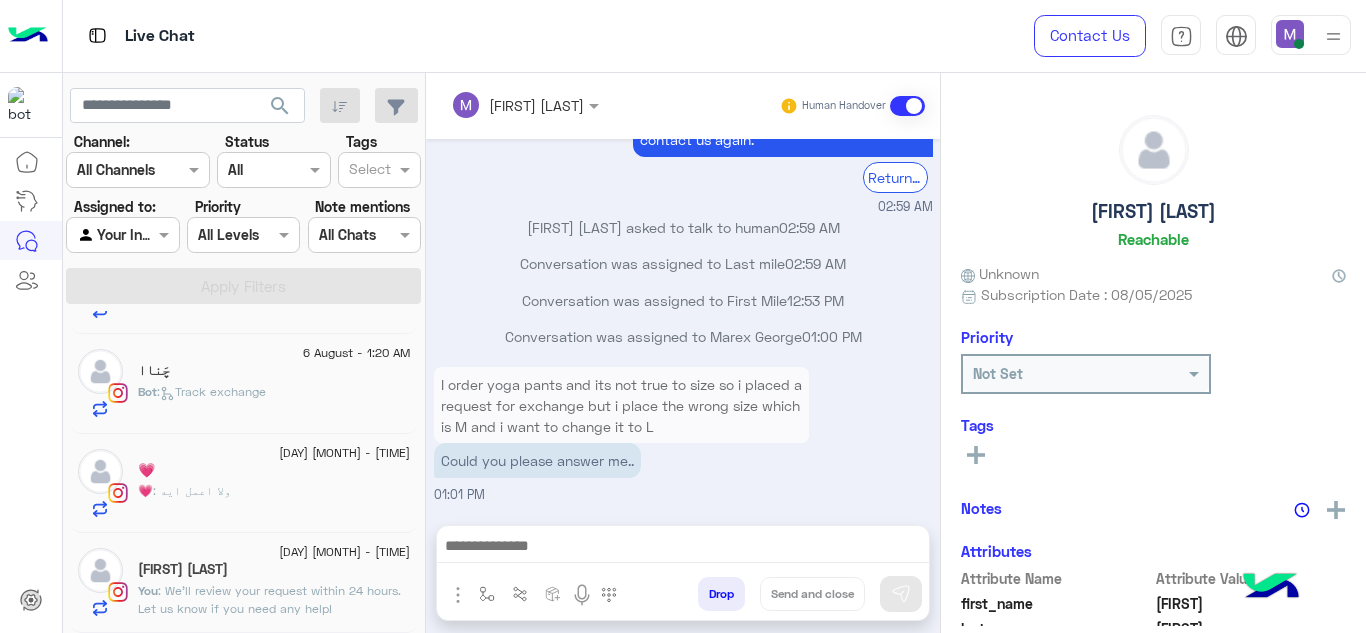 click on "Perla Avanian" 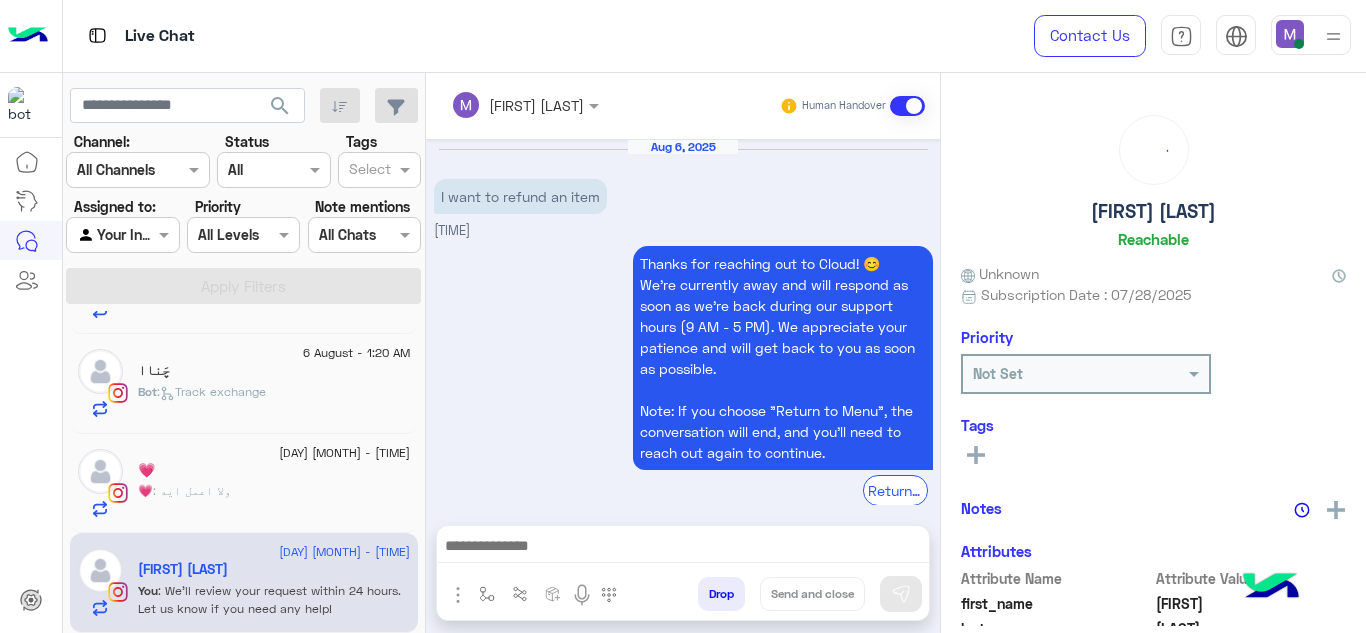scroll, scrollTop: 614, scrollLeft: 0, axis: vertical 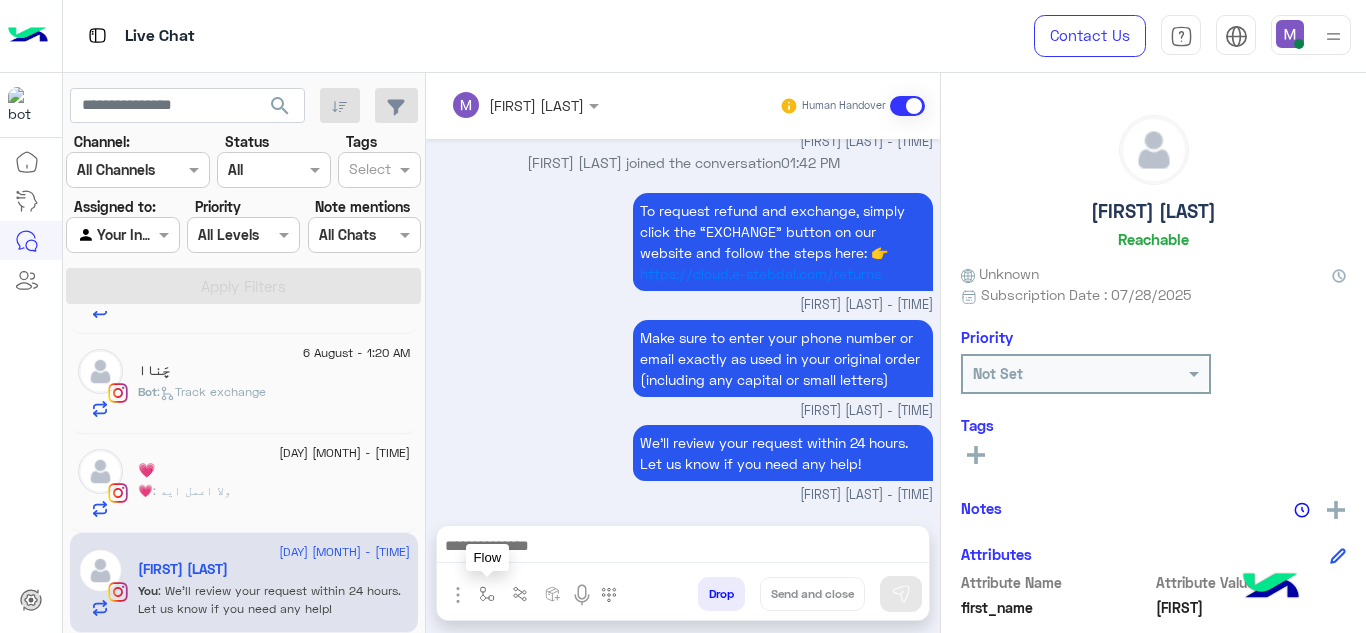 click at bounding box center (487, 594) 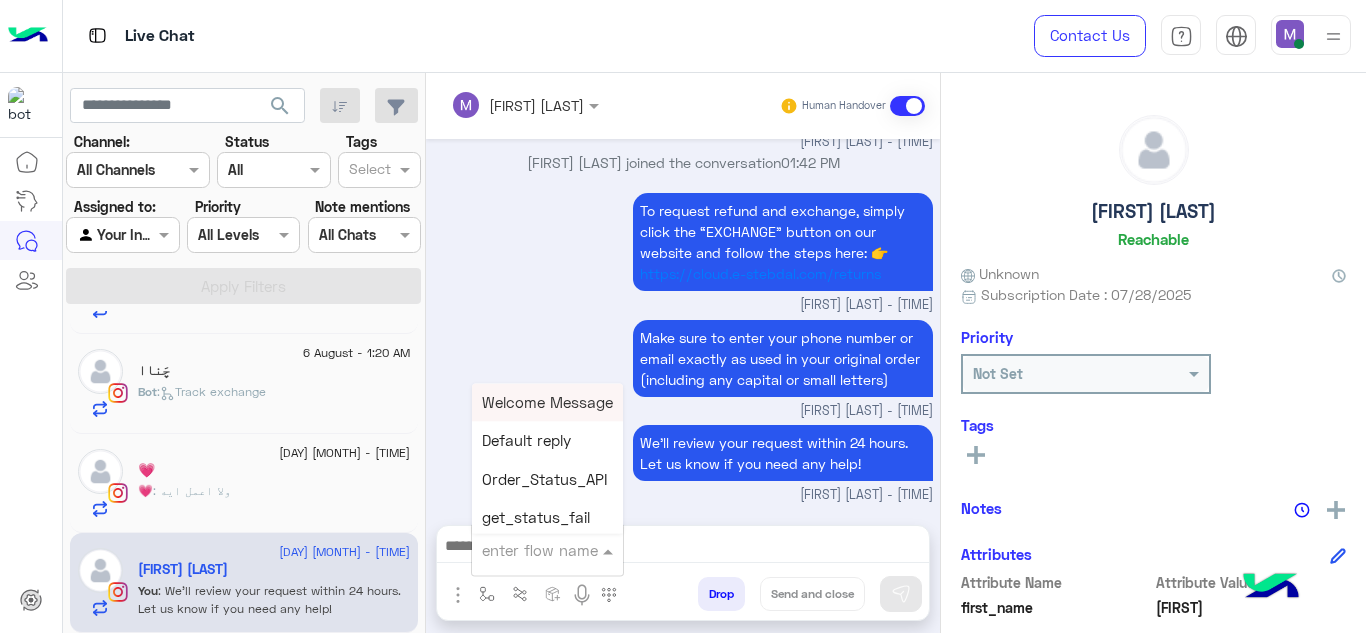click at bounding box center (523, 550) 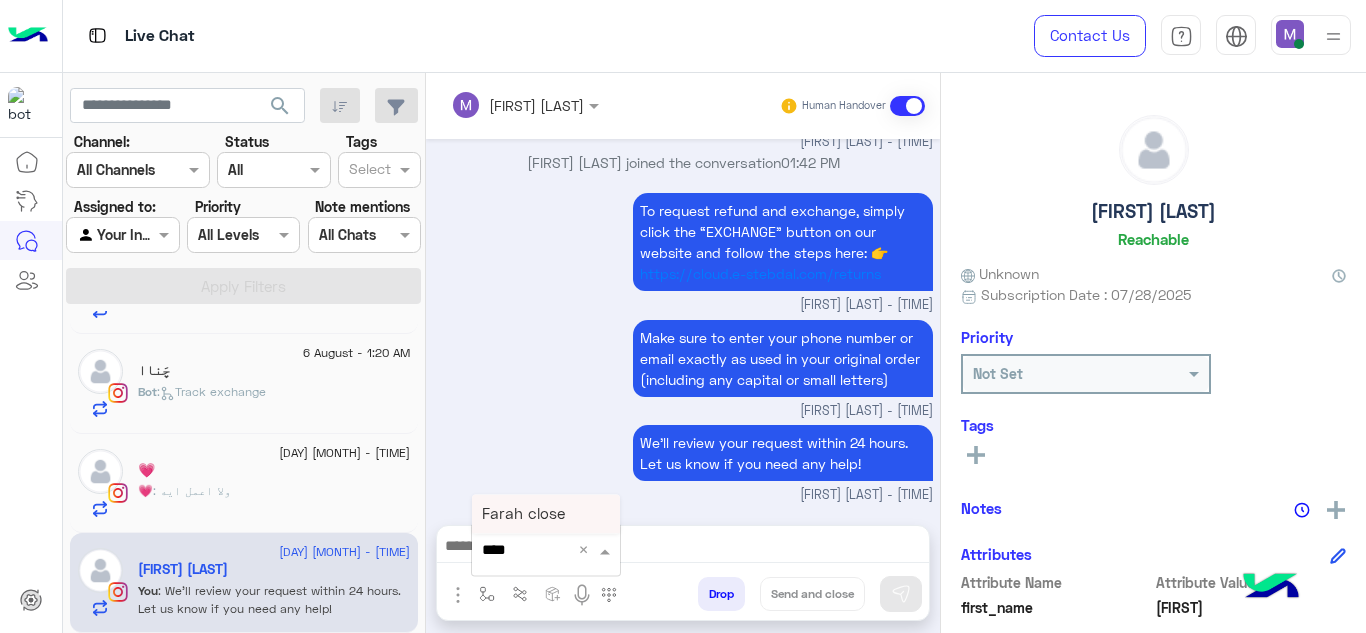 type on "*****" 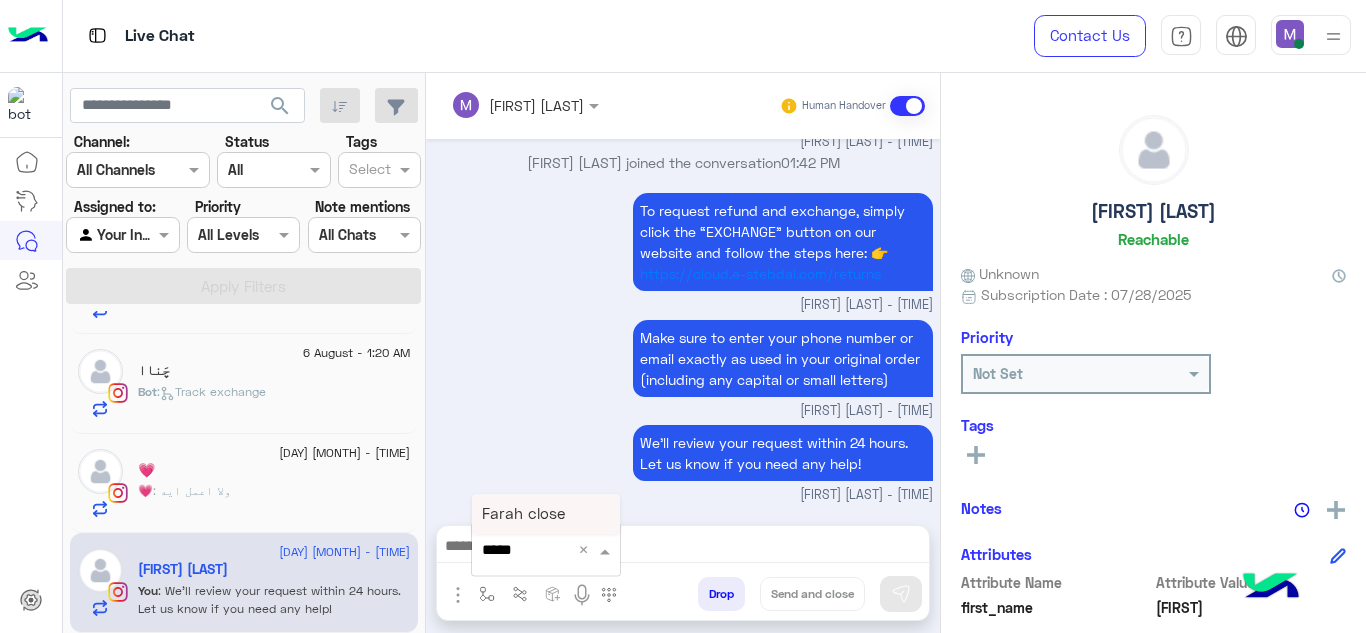 click on "Farah close" at bounding box center (546, 514) 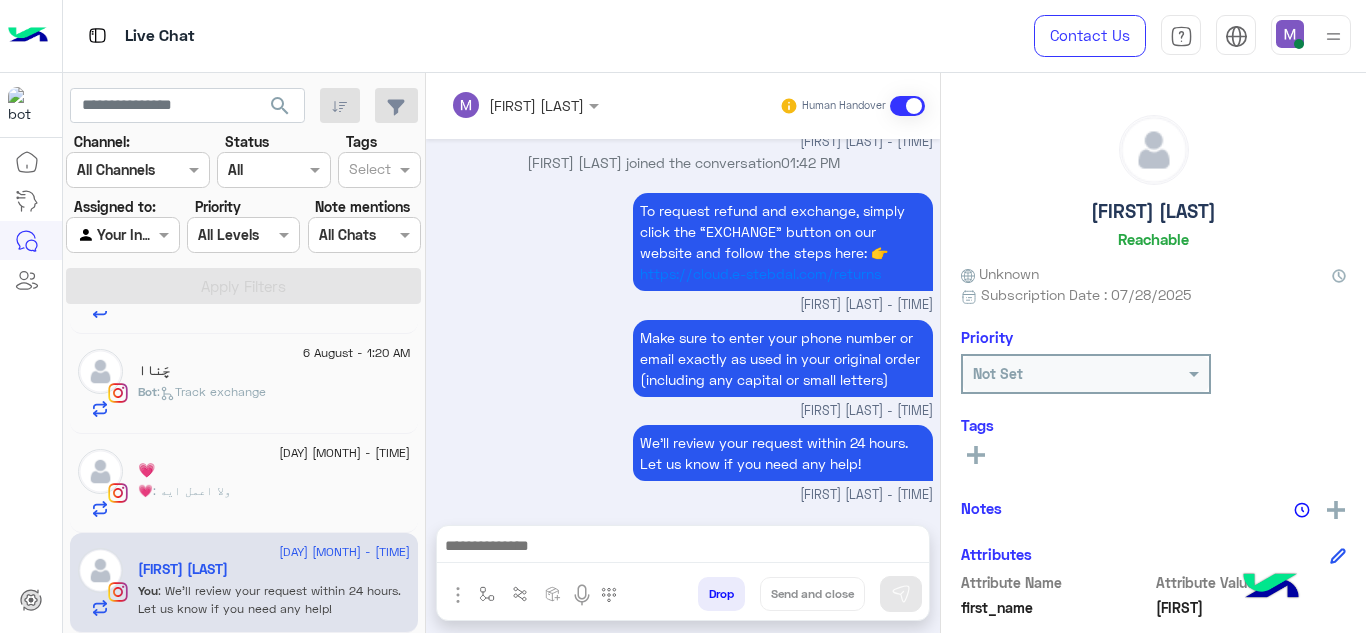 type on "**********" 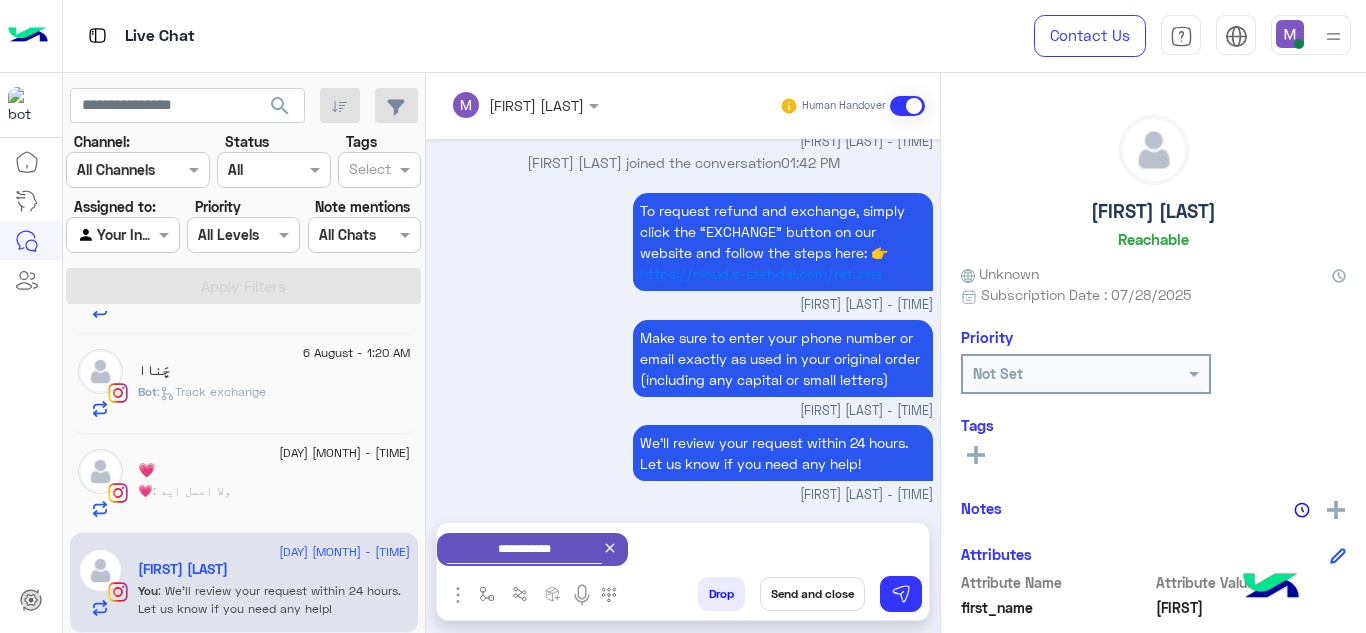 click on "Send and close" at bounding box center (812, 594) 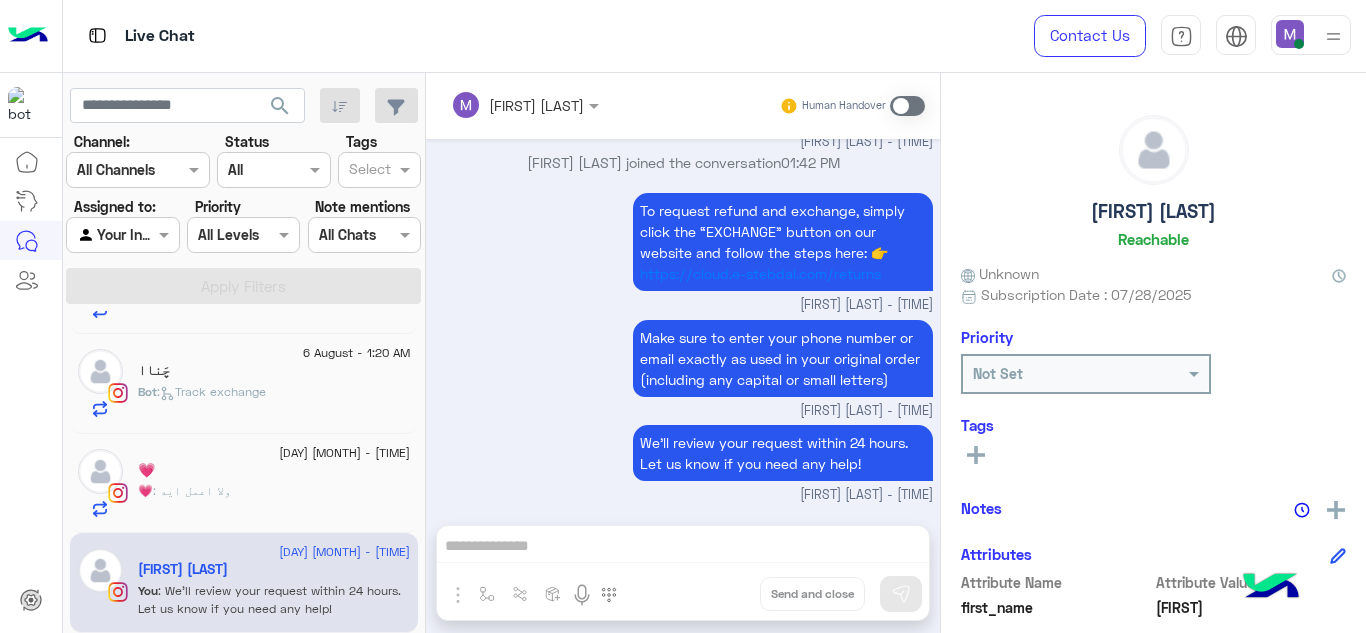 scroll, scrollTop: 651, scrollLeft: 0, axis: vertical 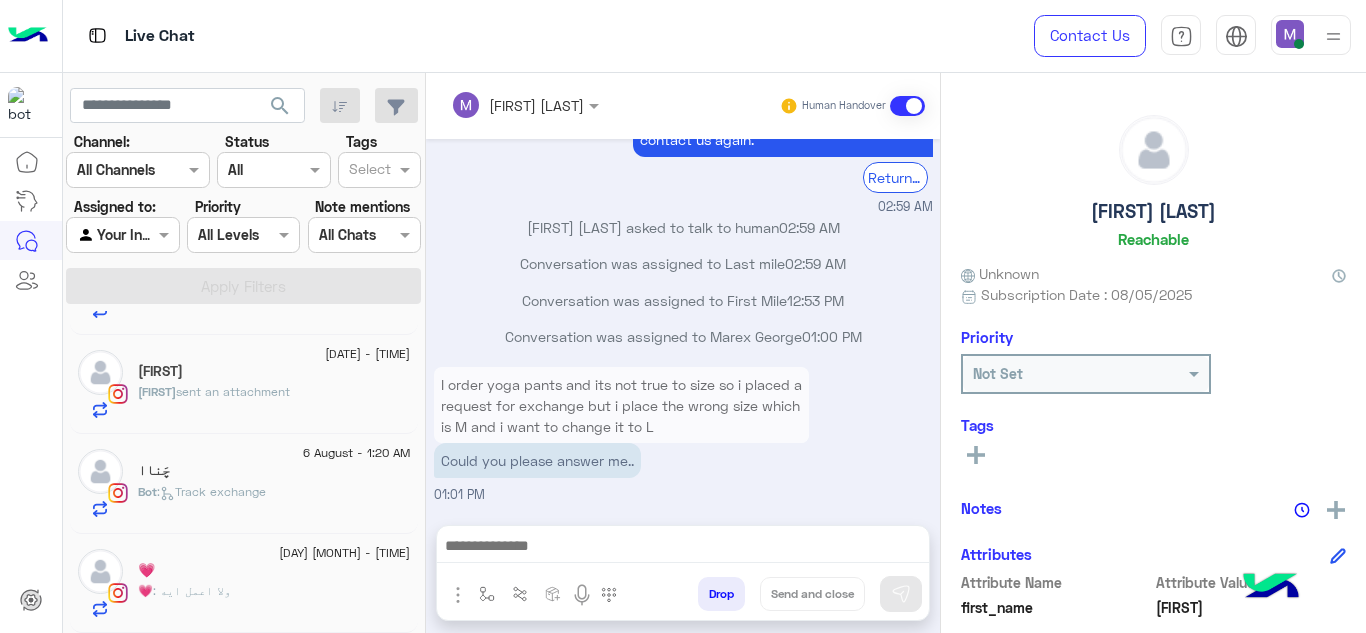 click on "💗" 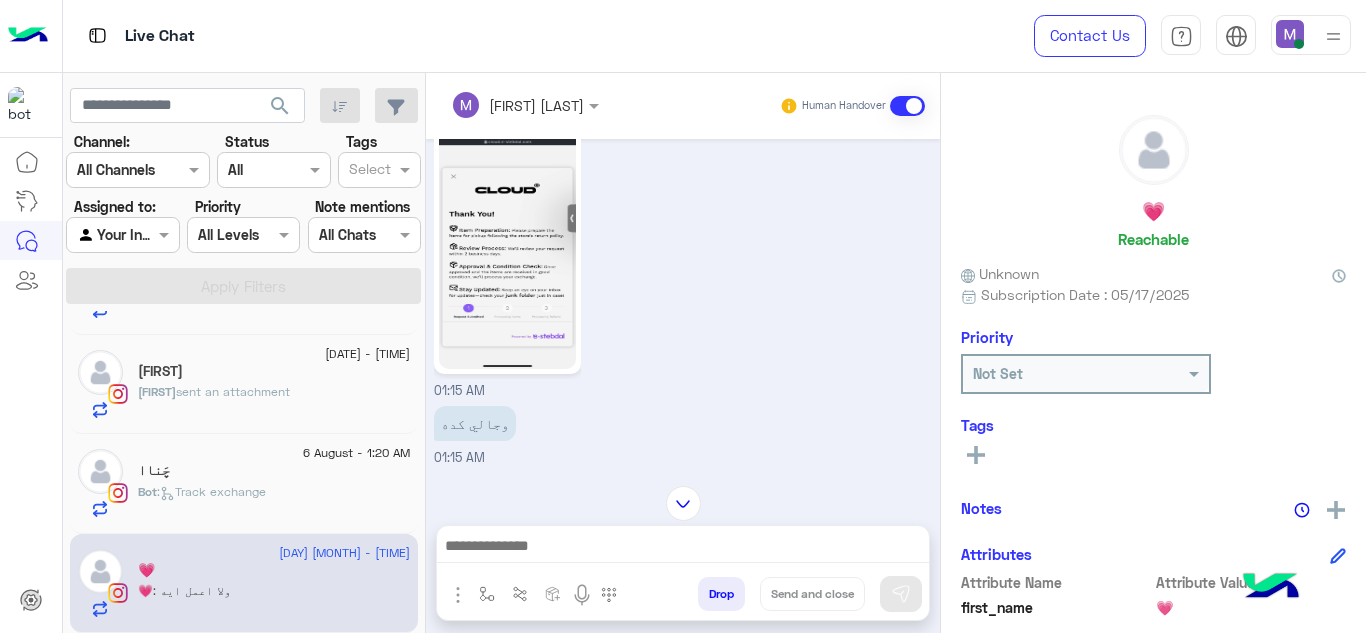 scroll, scrollTop: 552, scrollLeft: 0, axis: vertical 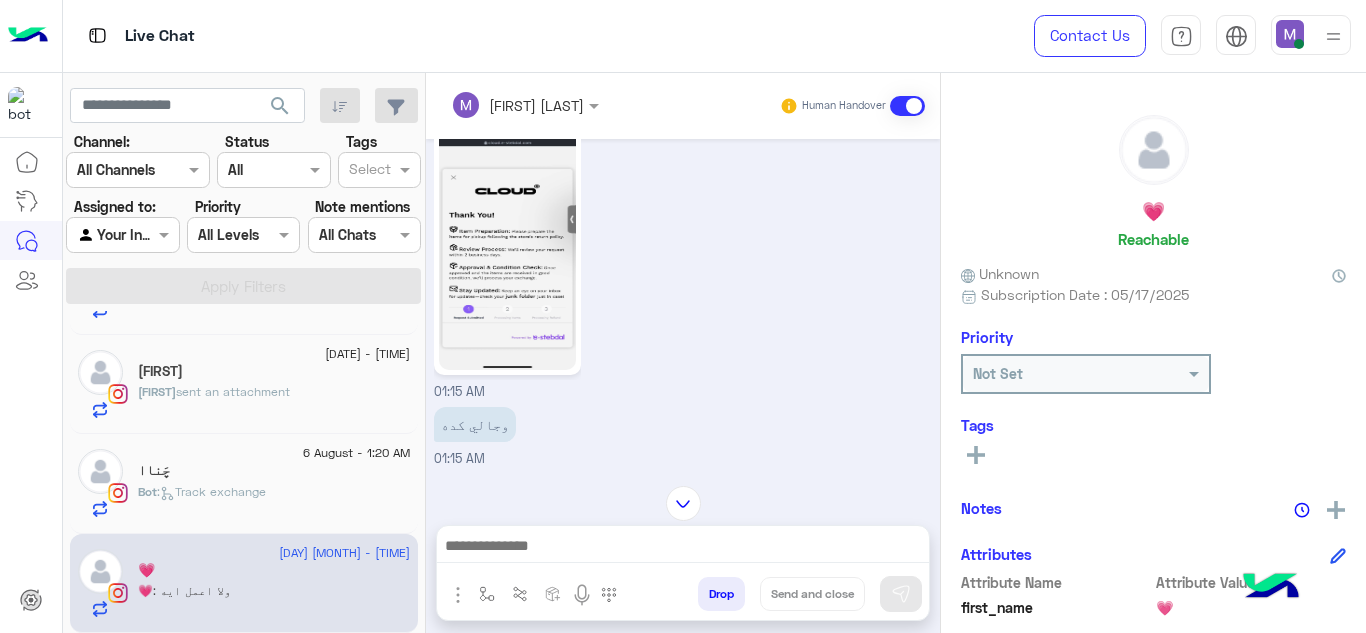 click 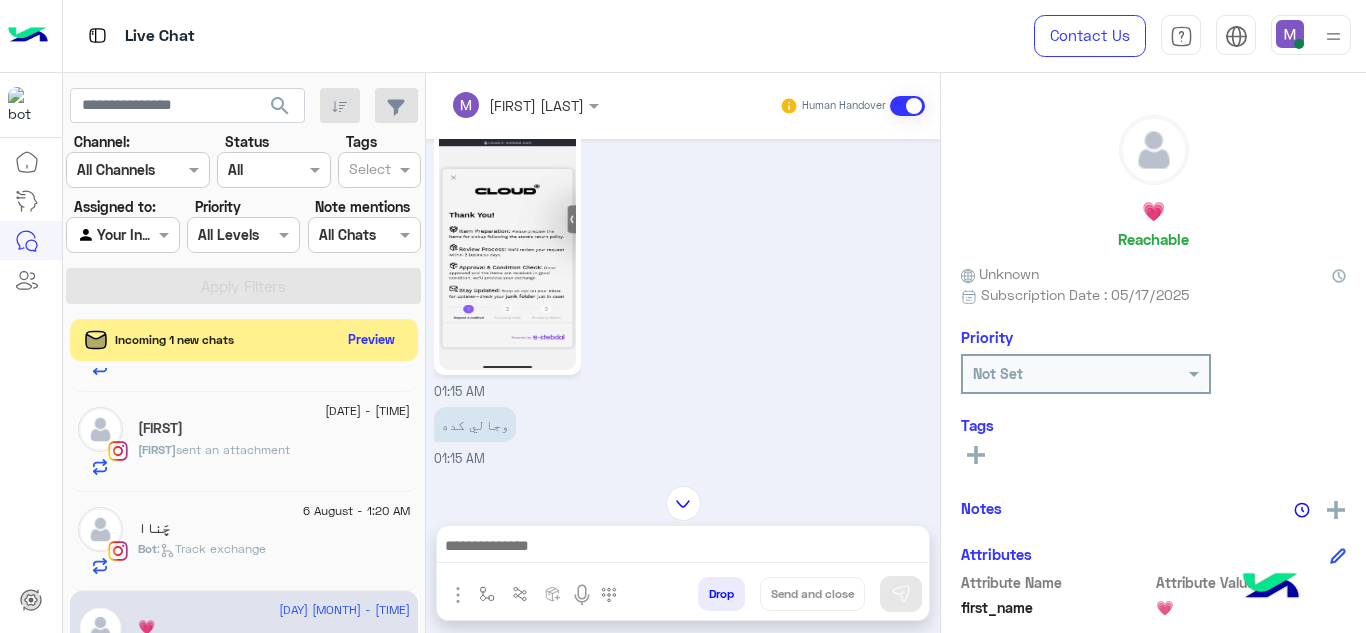 click on "Preview" 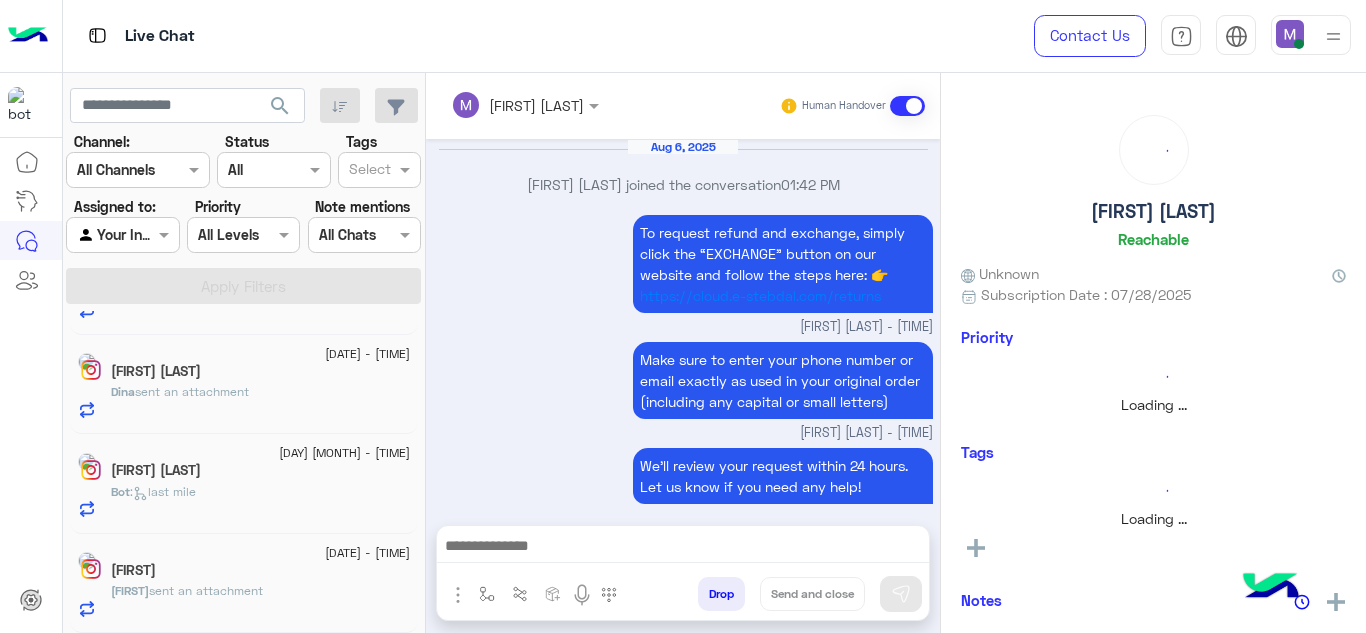 scroll, scrollTop: 714, scrollLeft: 0, axis: vertical 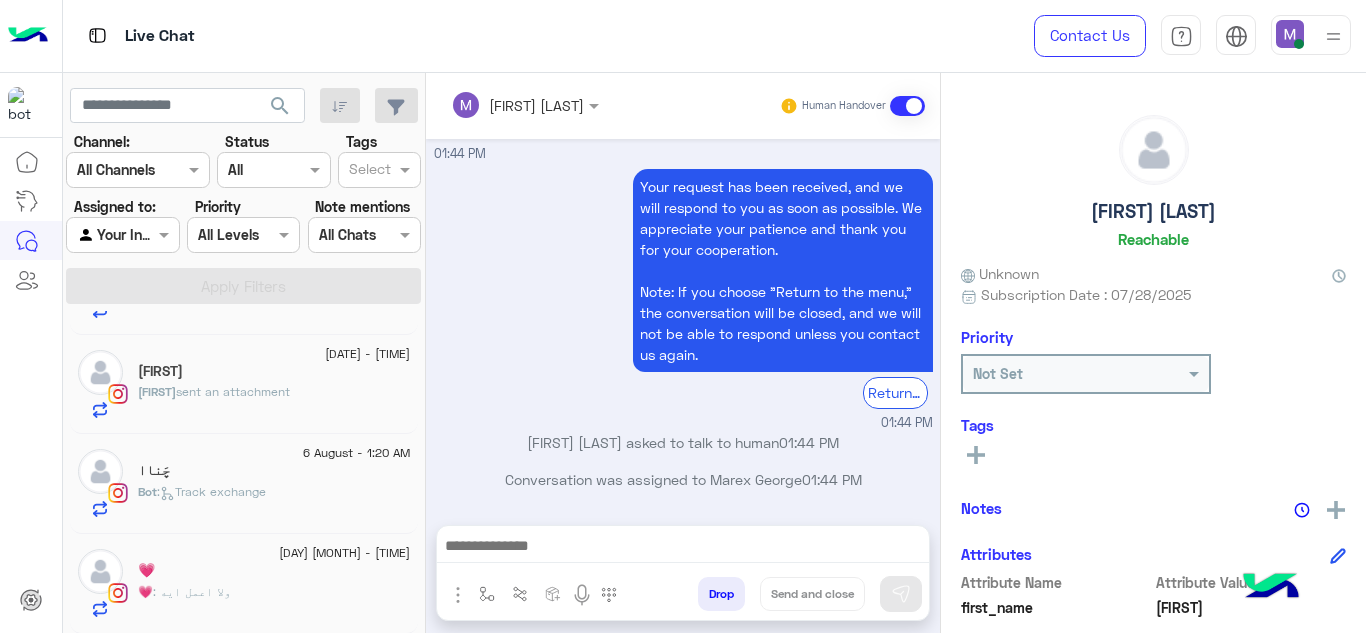click on "💗" 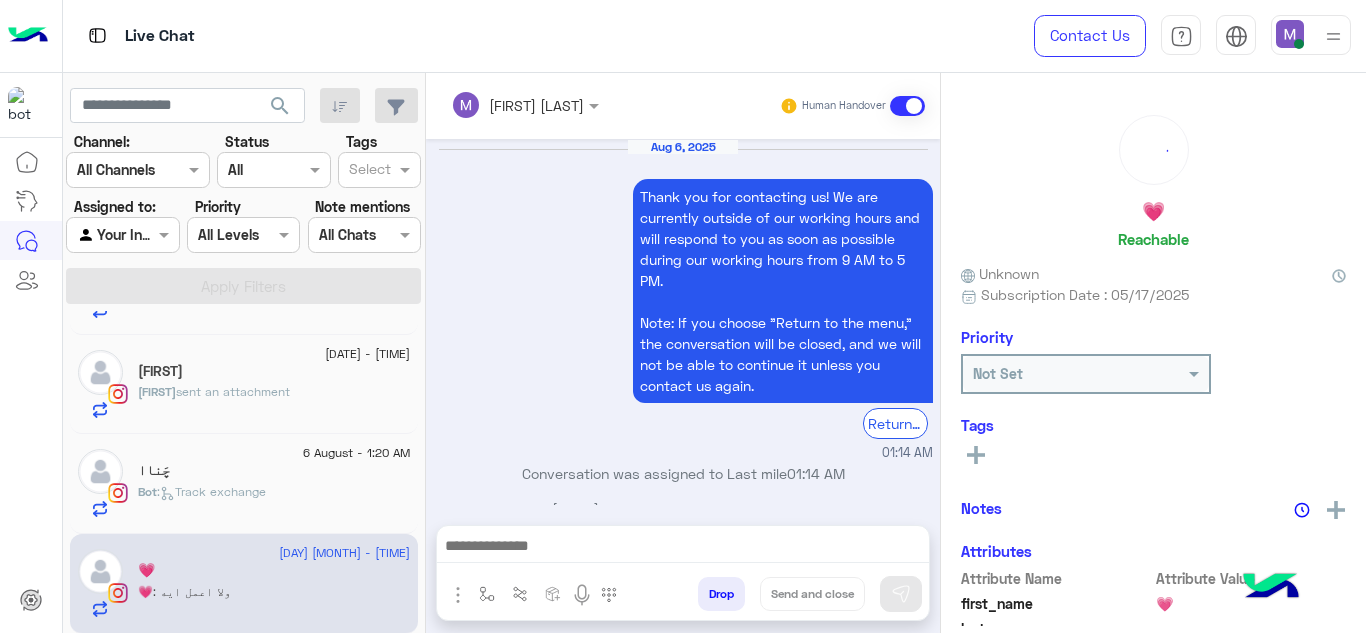 scroll, scrollTop: 686, scrollLeft: 0, axis: vertical 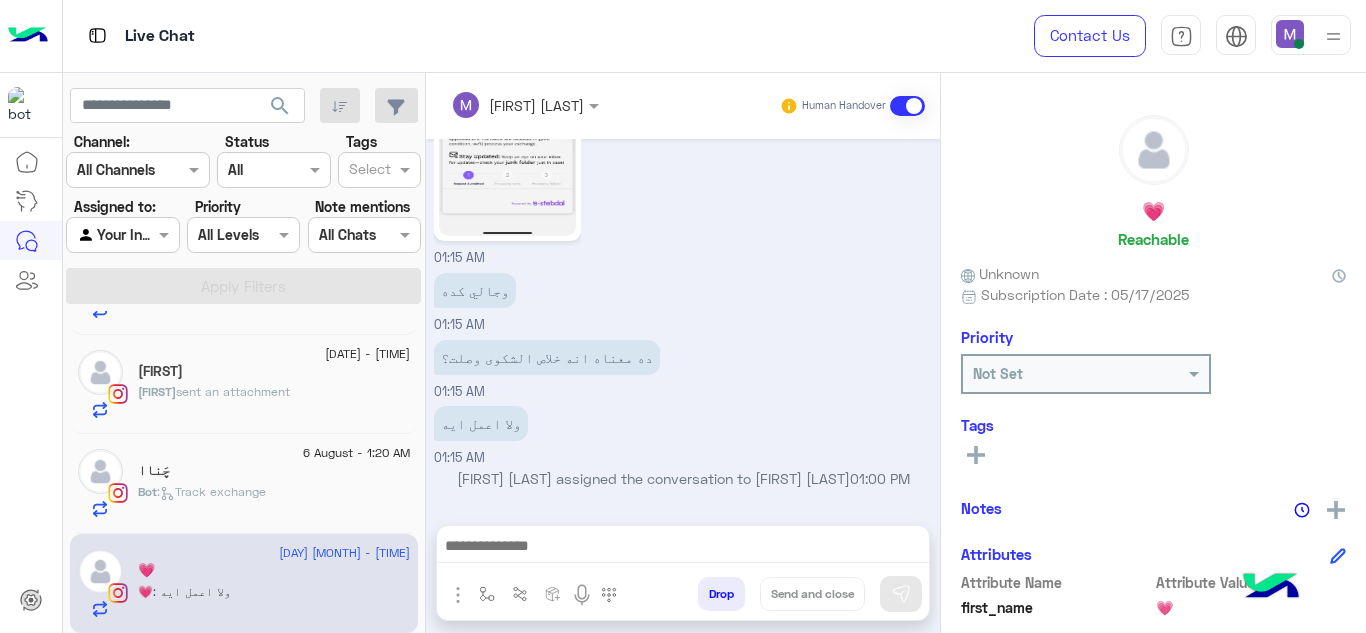 click on "وجالي كده" at bounding box center [543, -128] 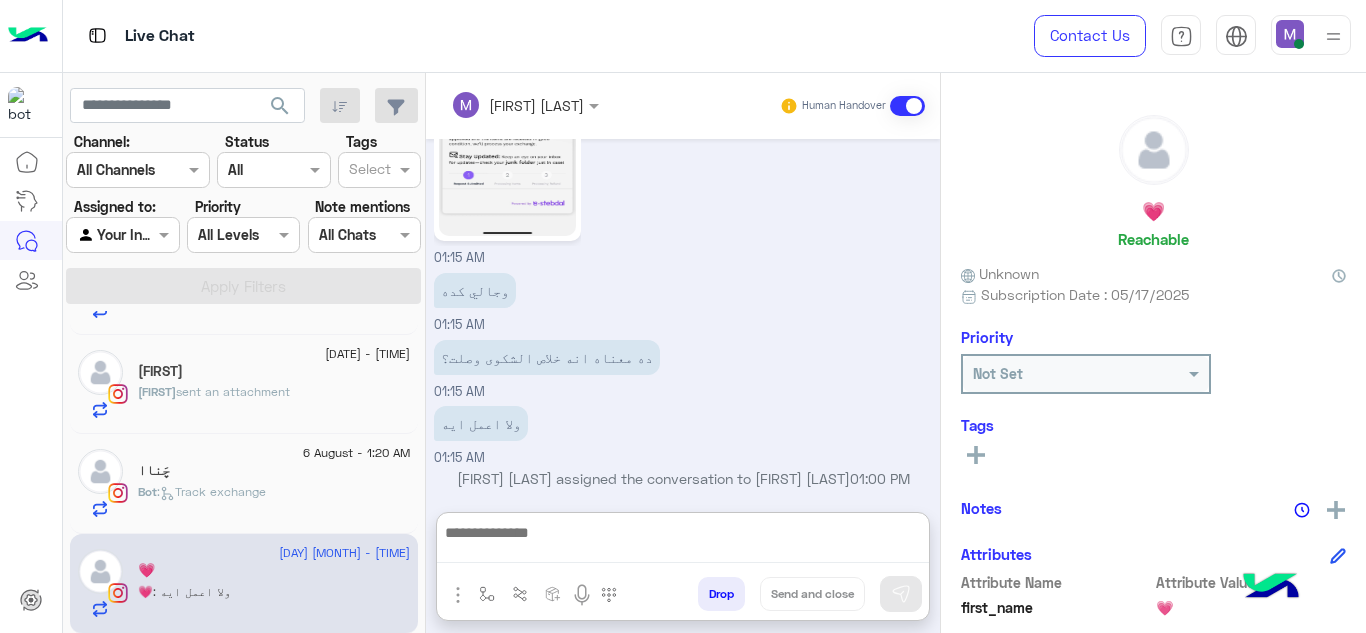click at bounding box center (683, 541) 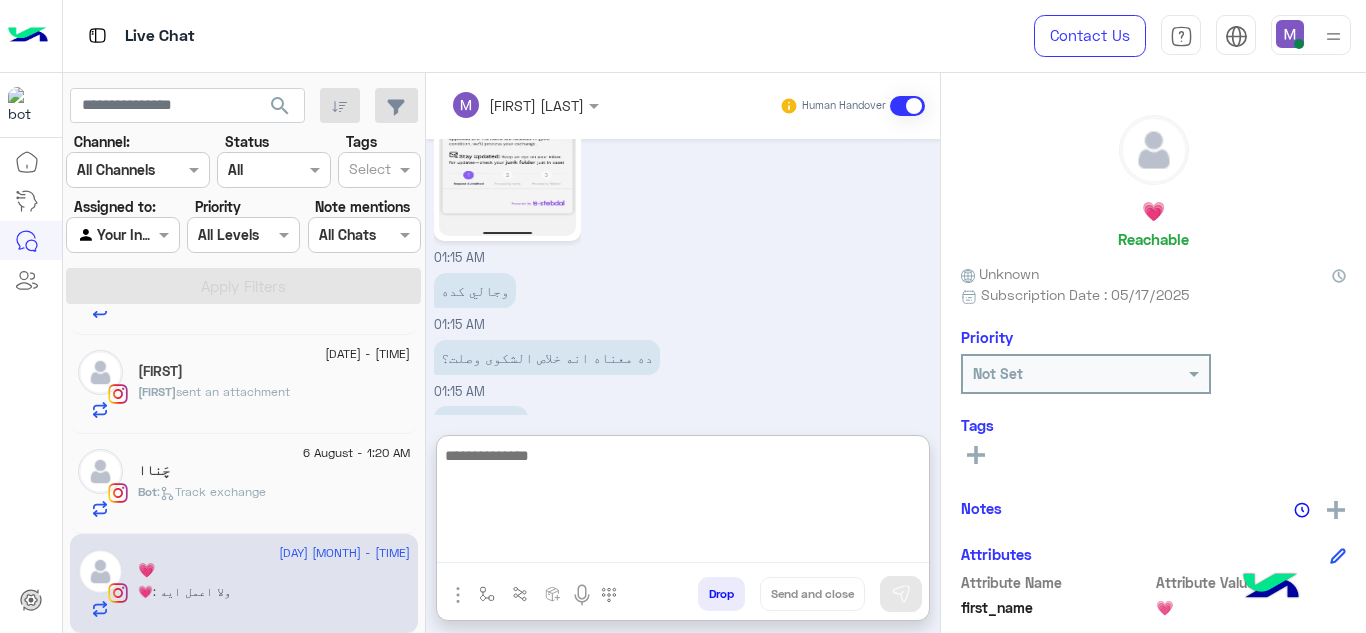 paste on "**********" 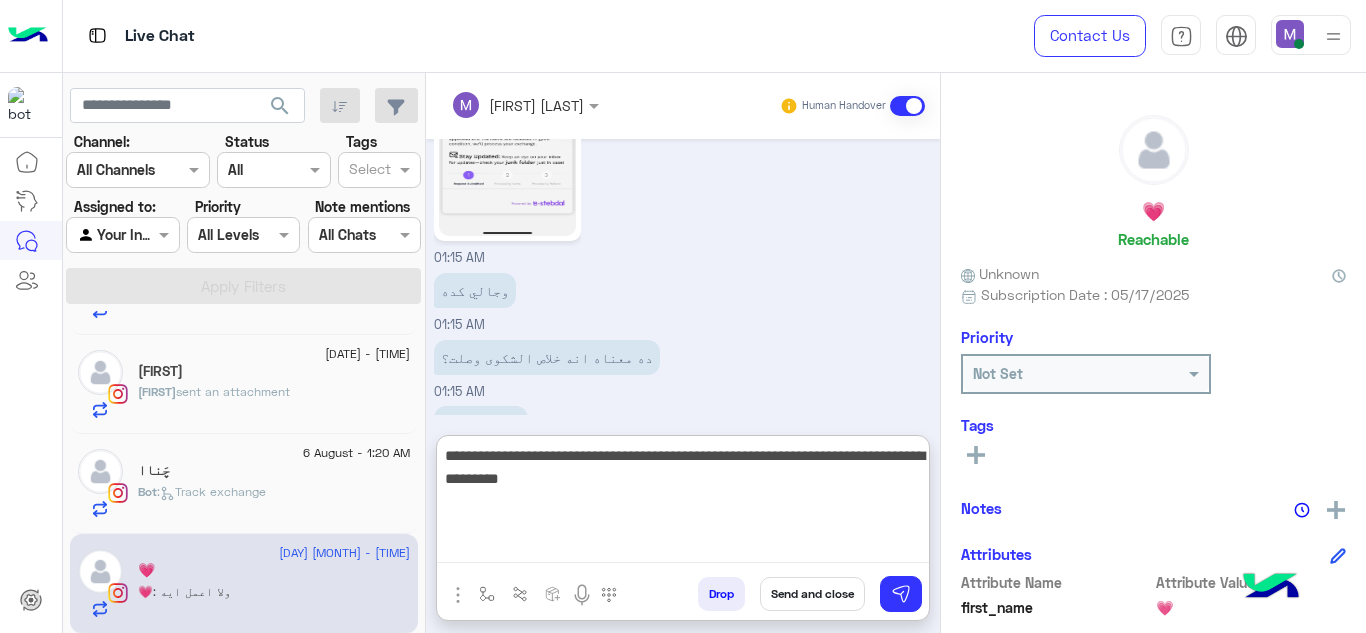 click on "**********" at bounding box center [683, 503] 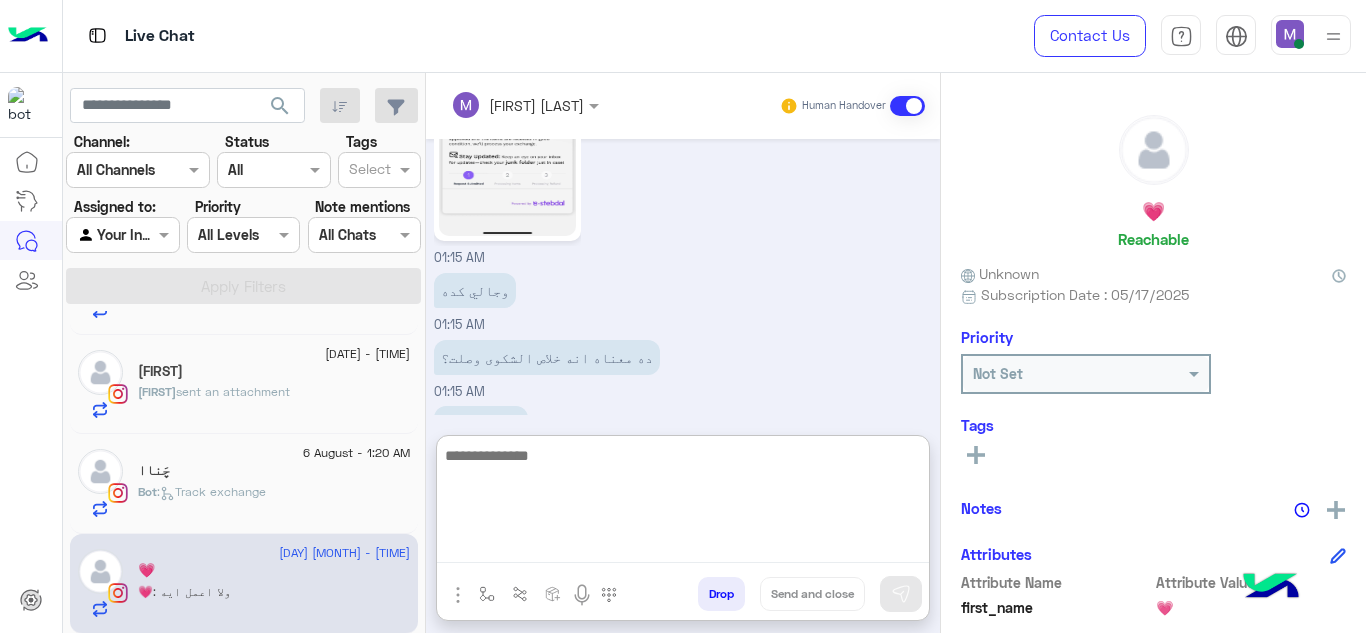 click at bounding box center [683, 503] 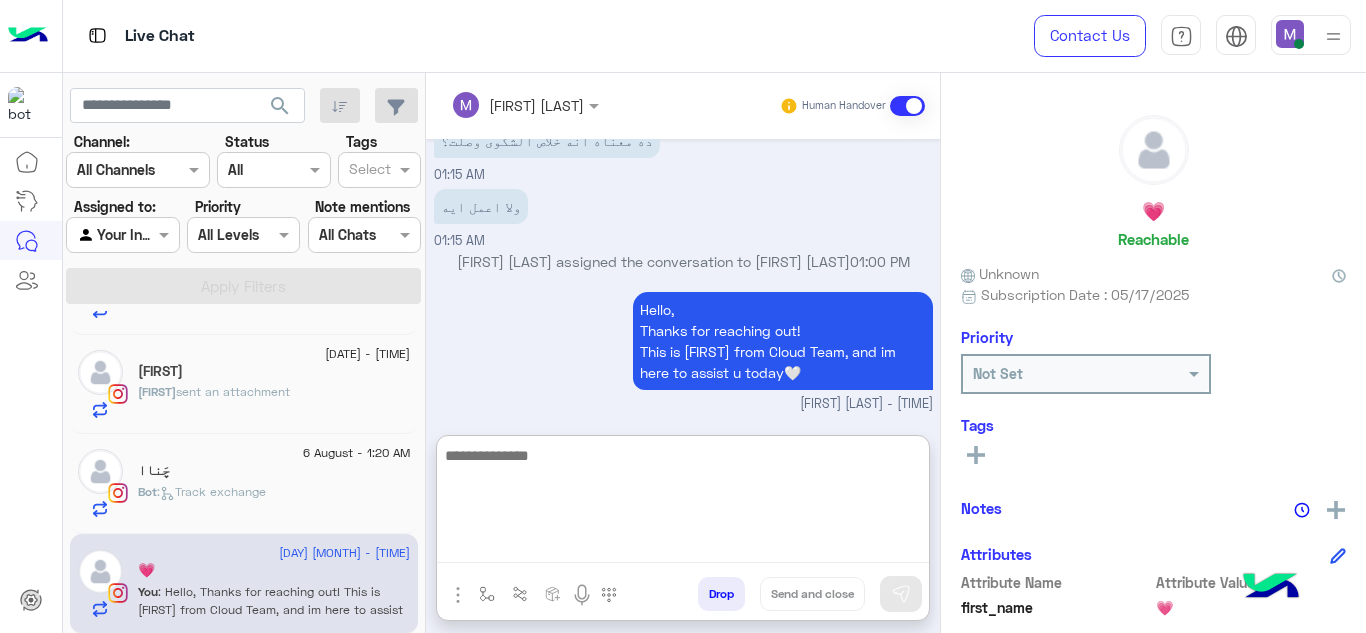 scroll, scrollTop: 939, scrollLeft: 0, axis: vertical 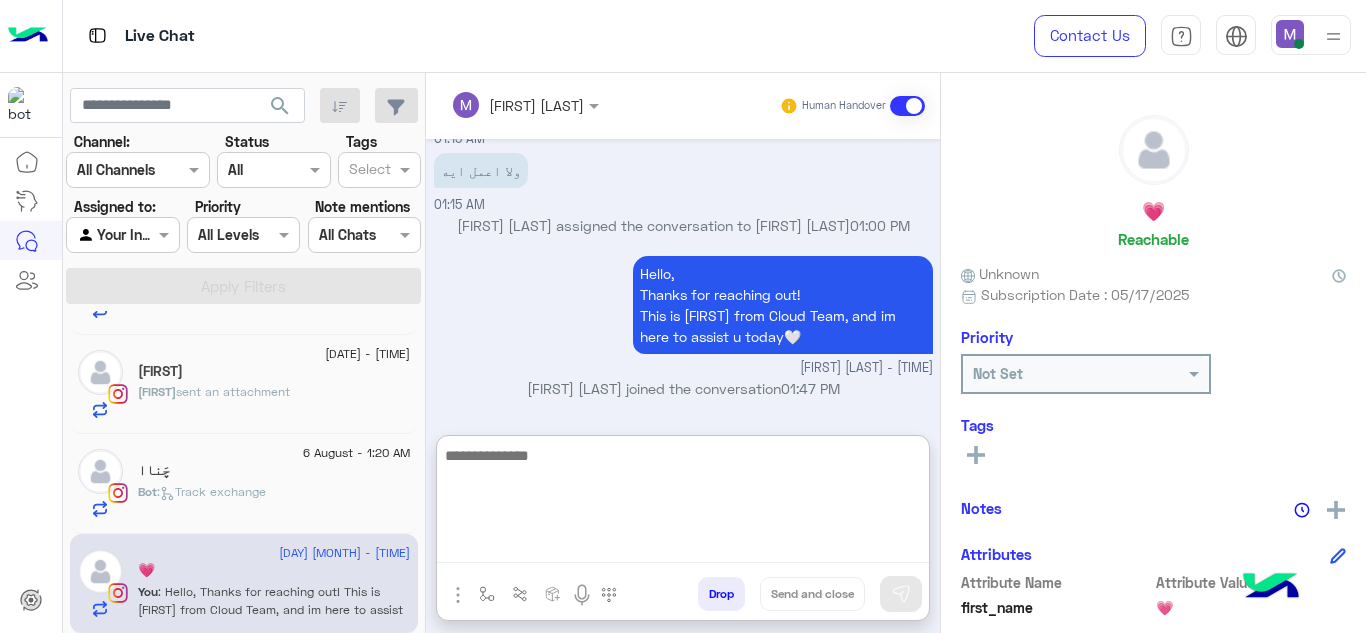 paste on "**********" 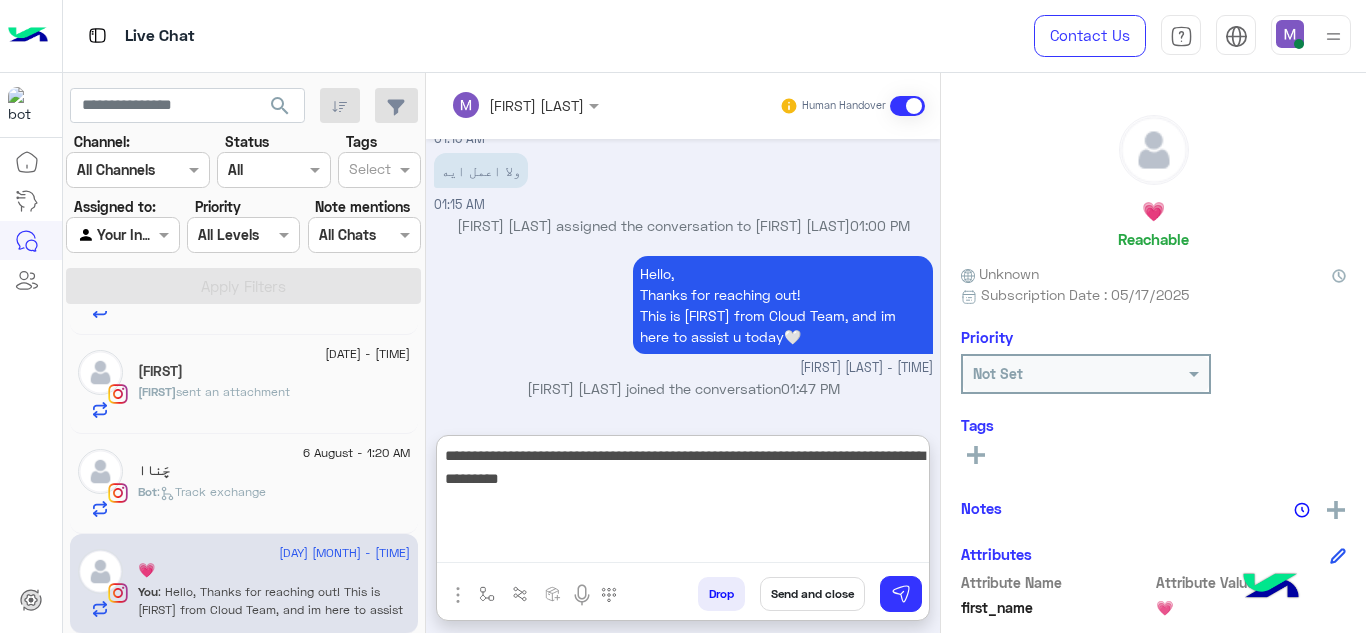 type on "**********" 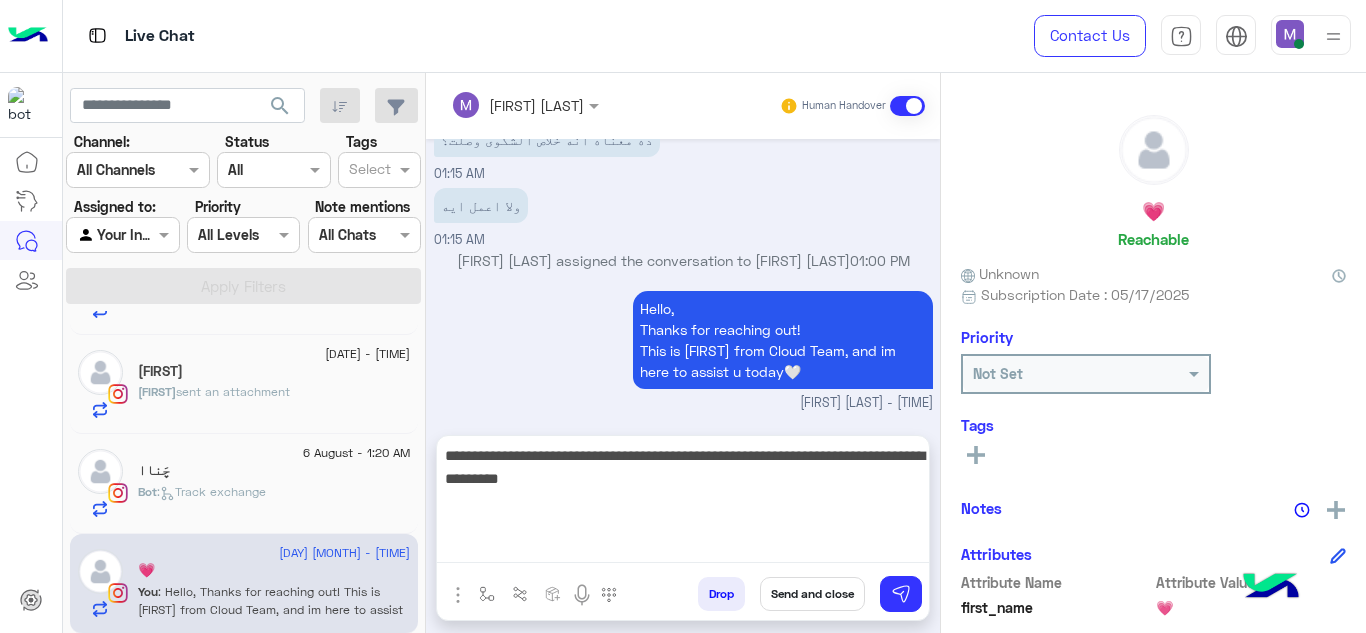 click on "Send and close" at bounding box center [812, 594] 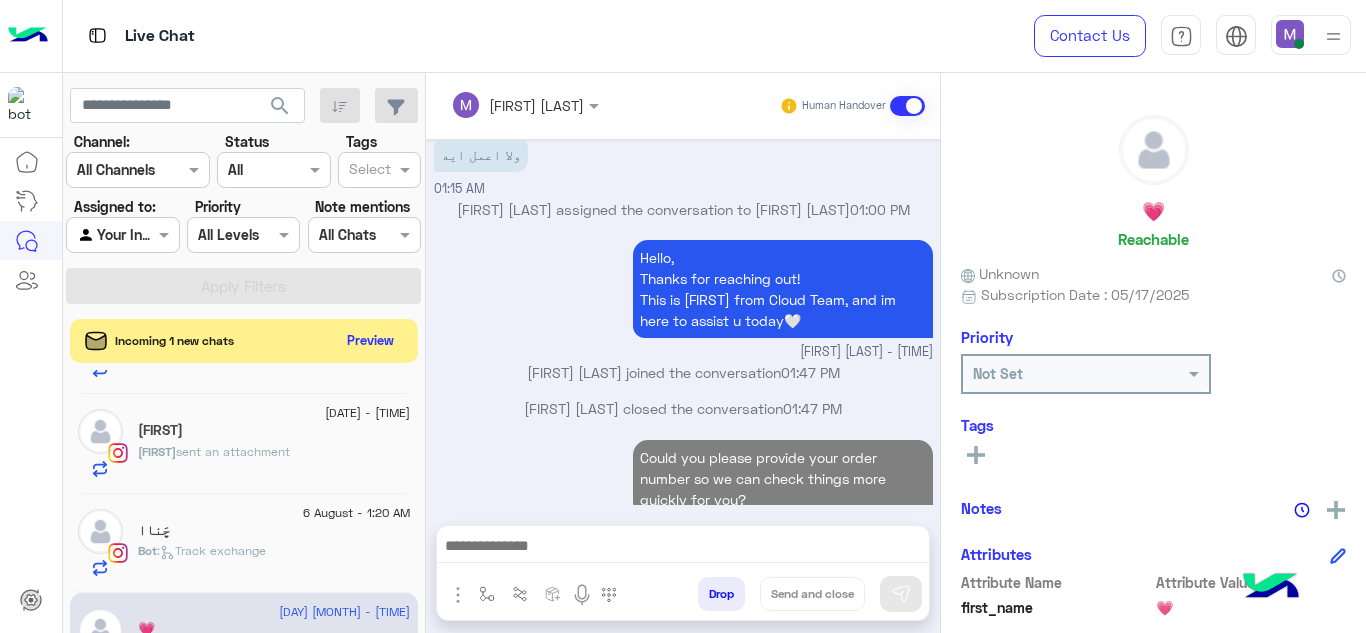 scroll, scrollTop: 991, scrollLeft: 0, axis: vertical 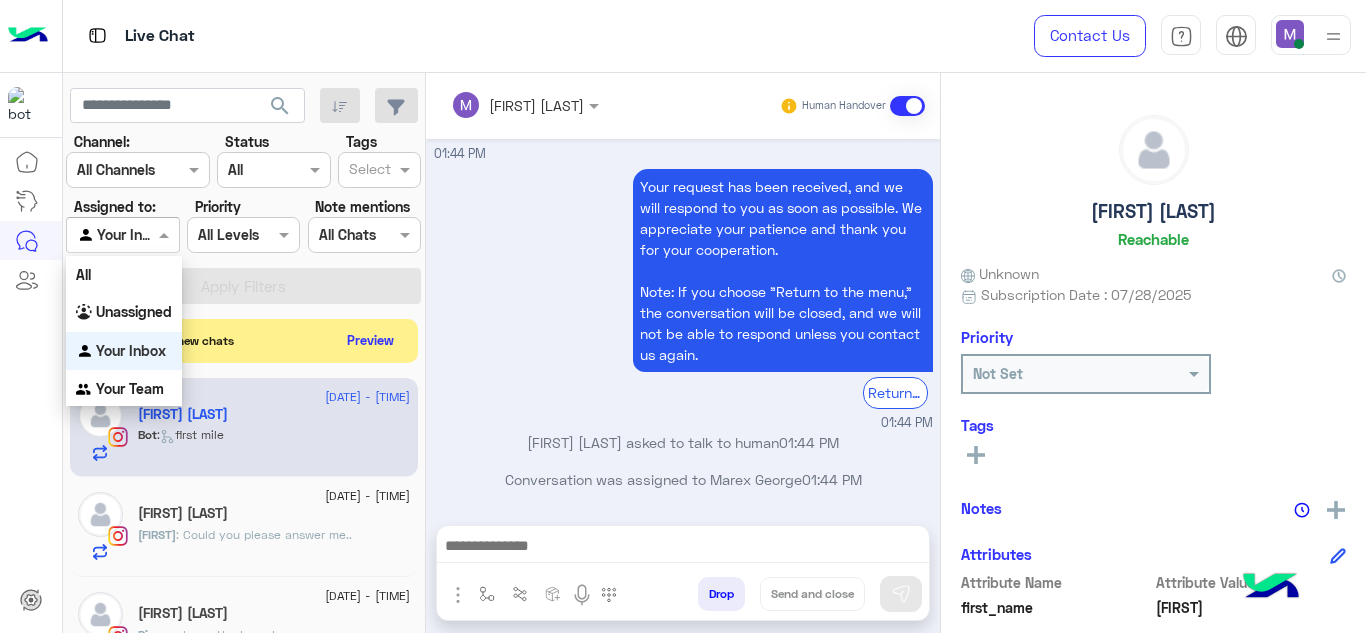 click on "Agent Filter Your Inbox" at bounding box center (122, 235) 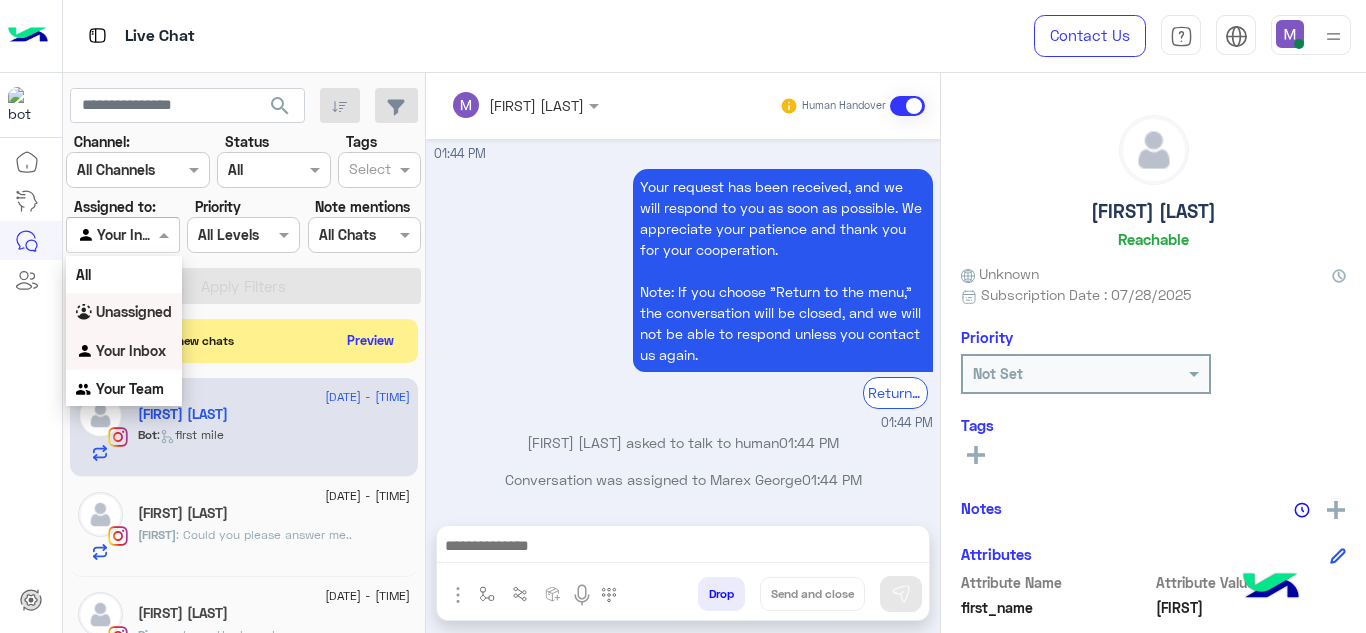 click on "Unassigned" at bounding box center [134, 311] 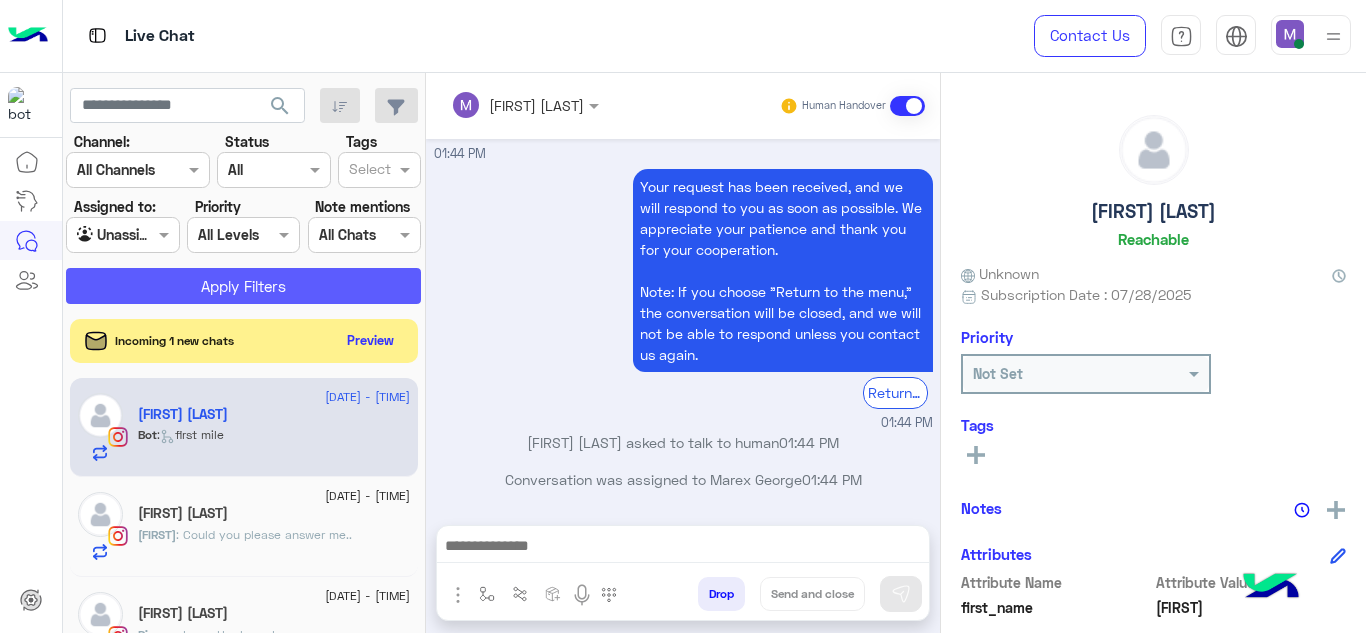 click on "Apply Filters" 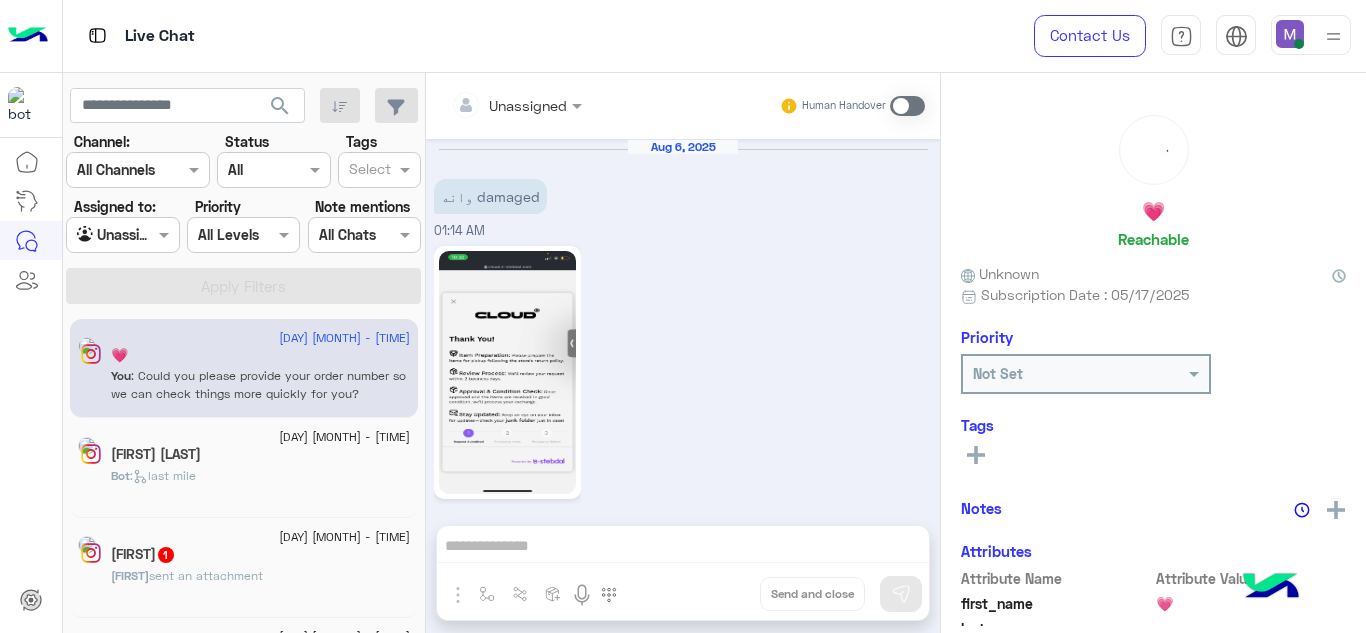 scroll, scrollTop: 562, scrollLeft: 0, axis: vertical 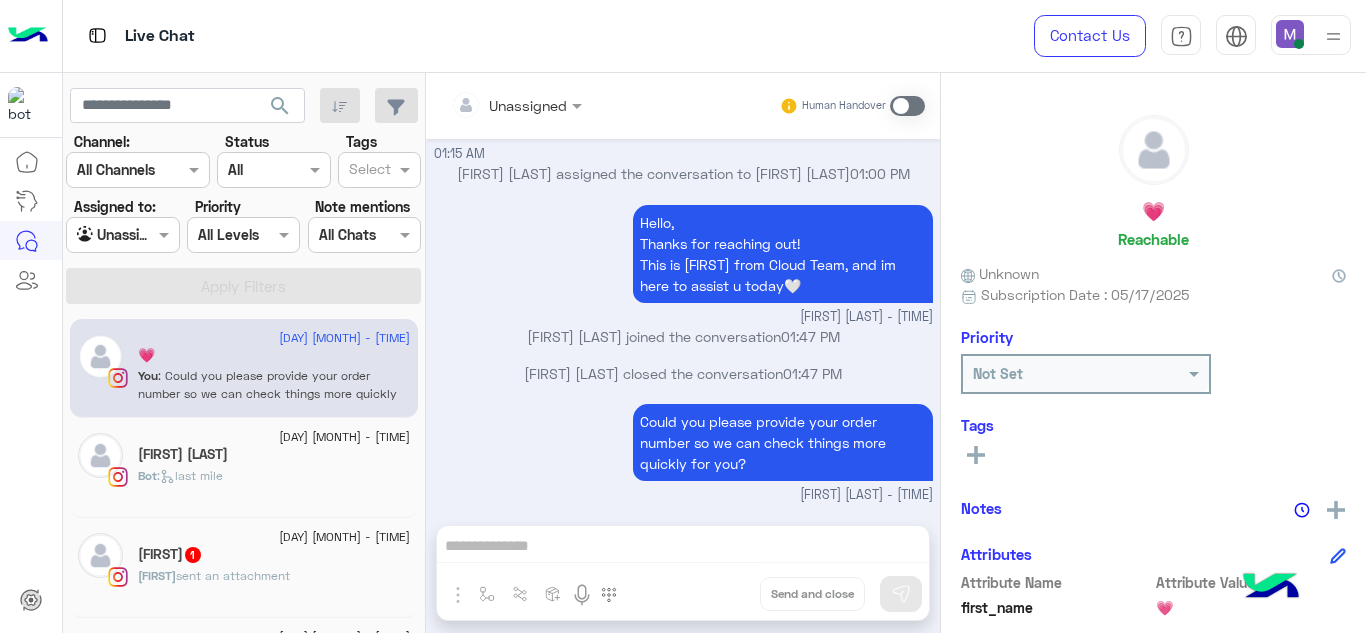 click on "6 August - 1:47 PM" 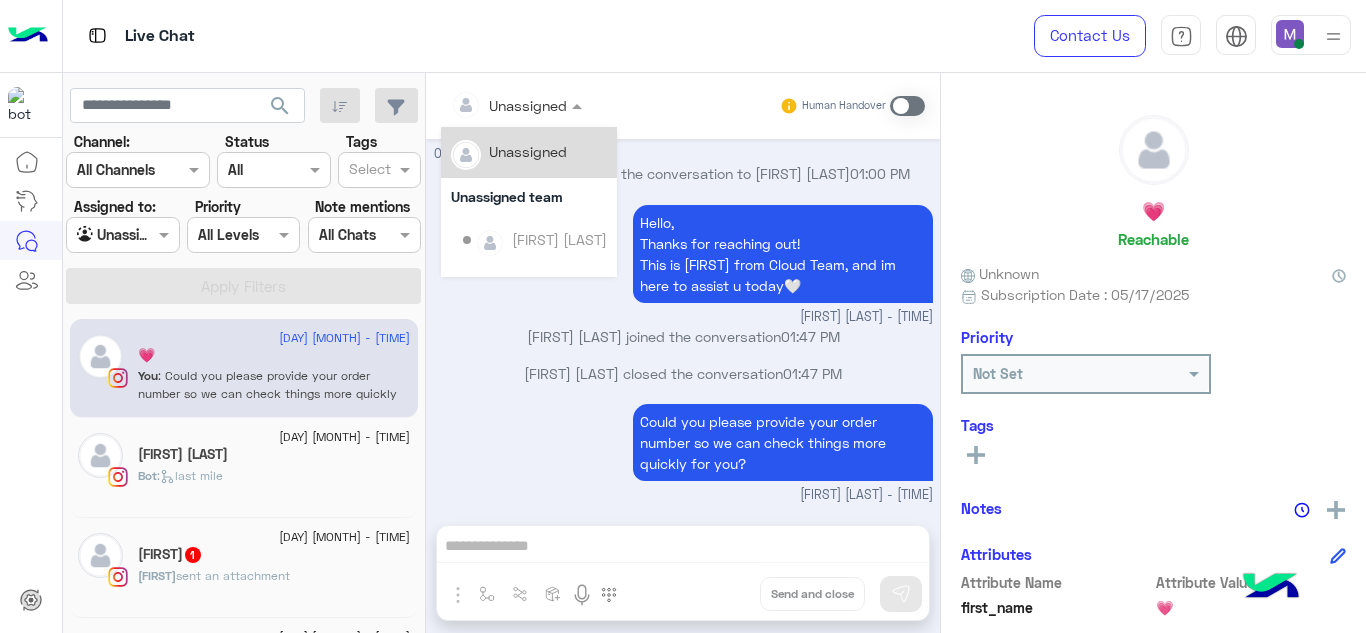 click on "Unassigned" at bounding box center [528, 105] 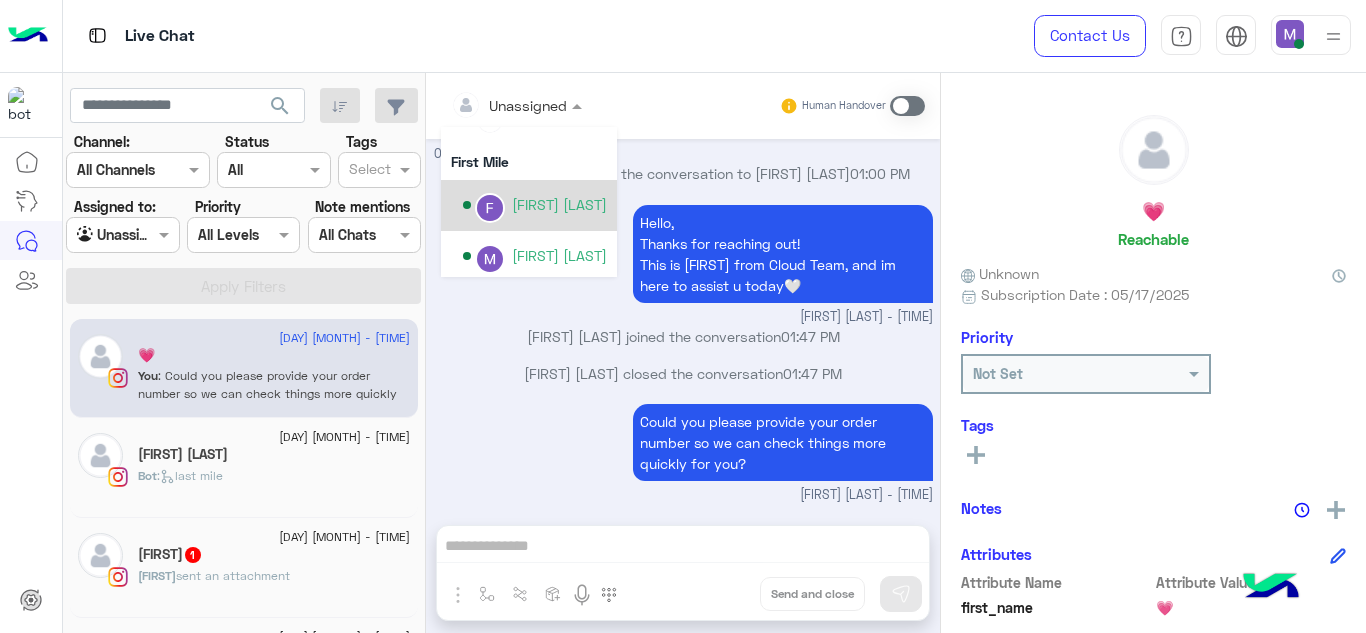 scroll, scrollTop: 375, scrollLeft: 0, axis: vertical 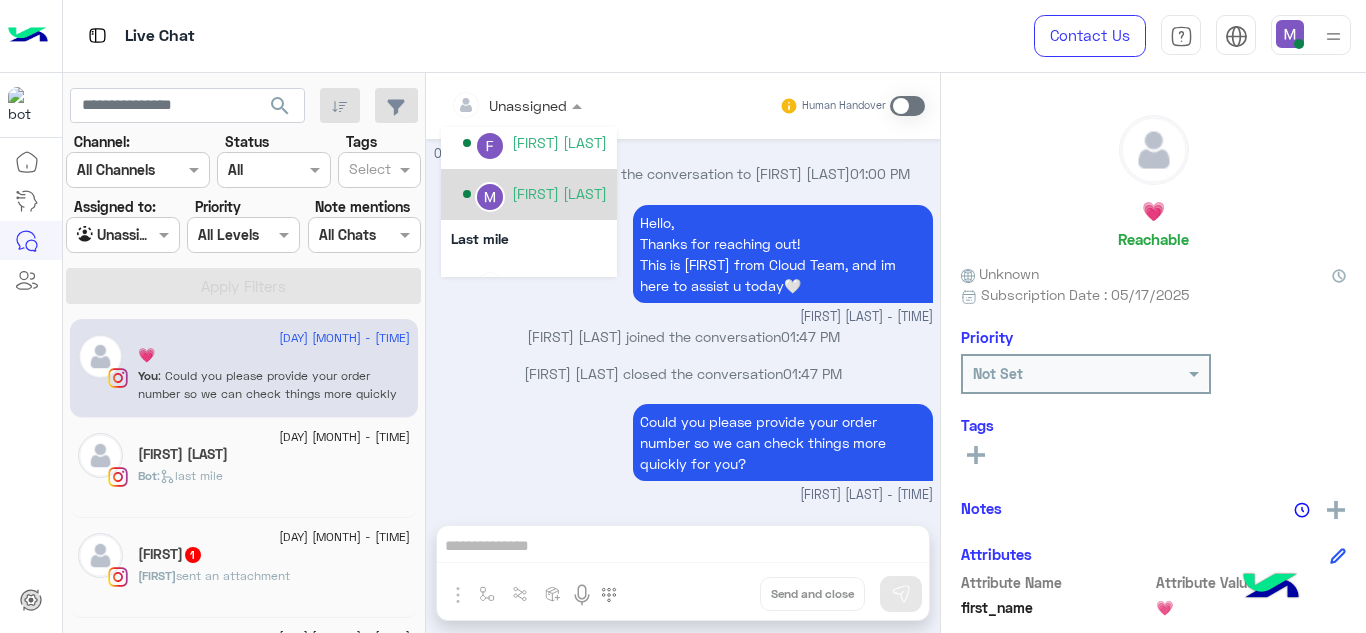 click on "Marex George" at bounding box center [559, 193] 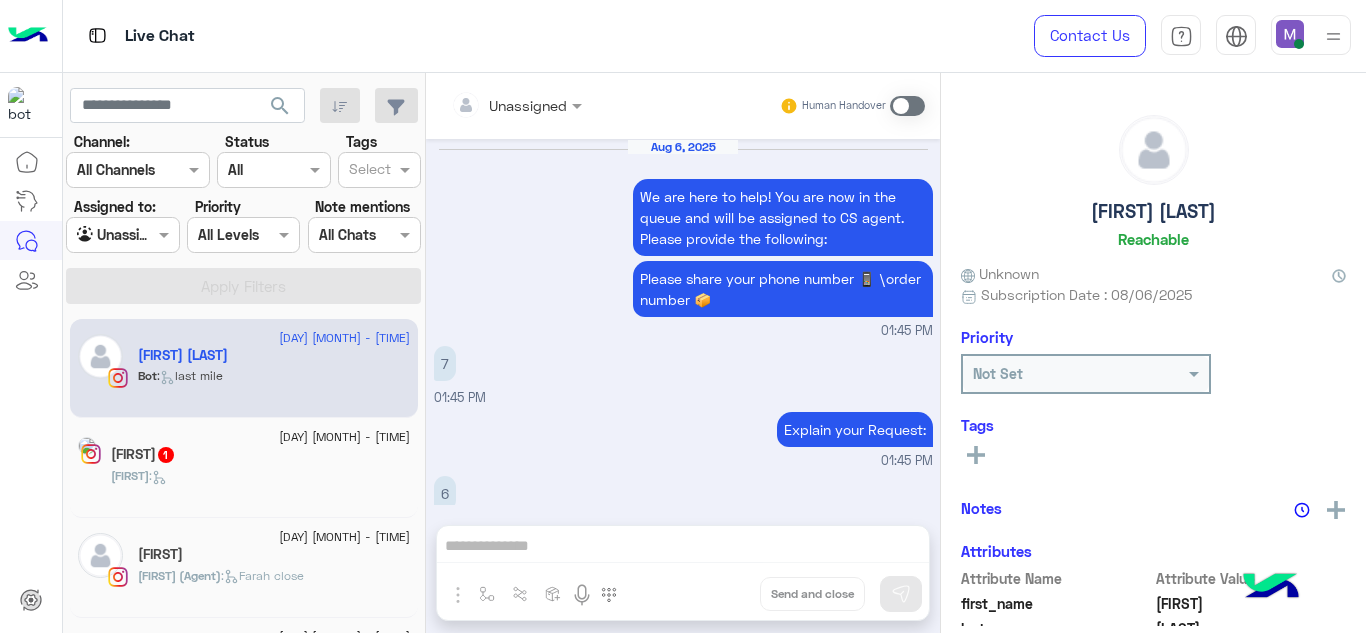 scroll, scrollTop: 683, scrollLeft: 0, axis: vertical 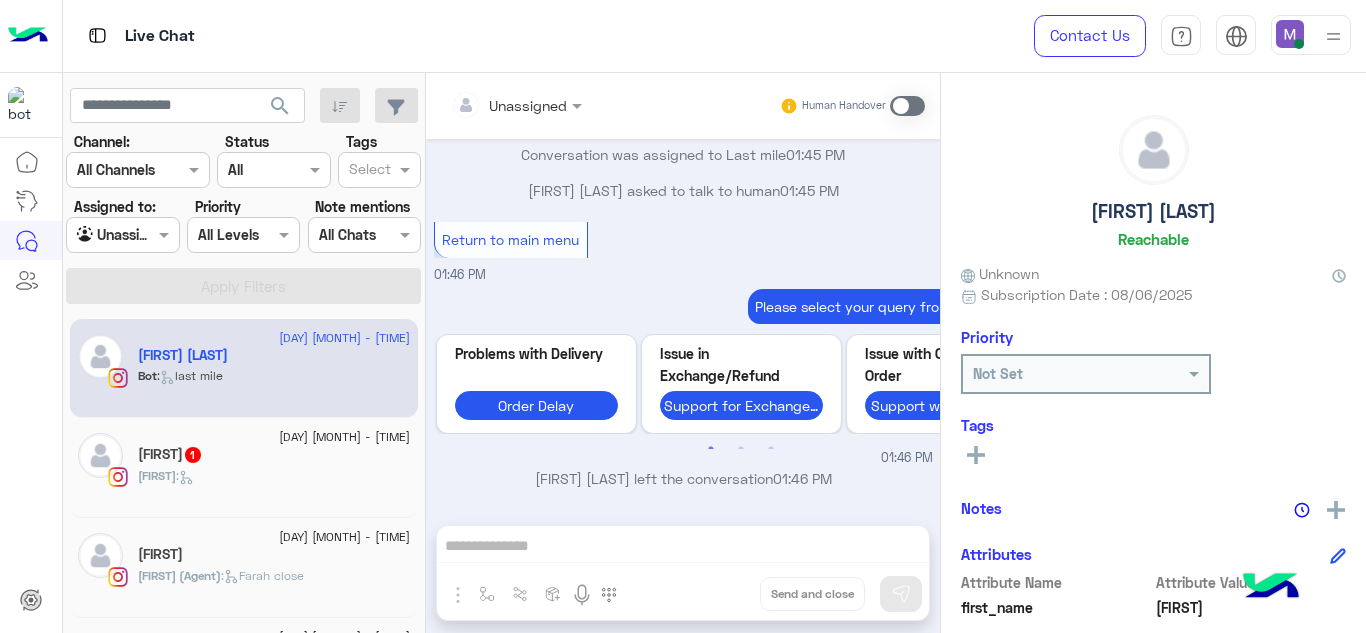 click on "Assigned to:" 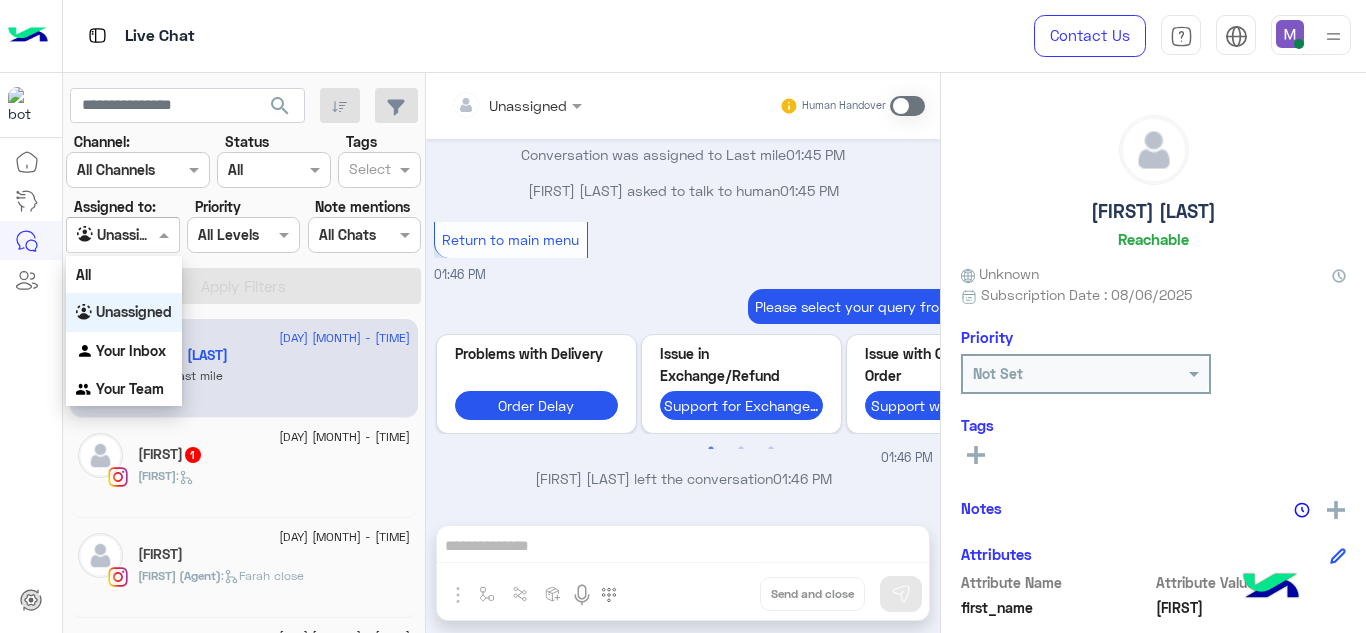 click at bounding box center [122, 234] 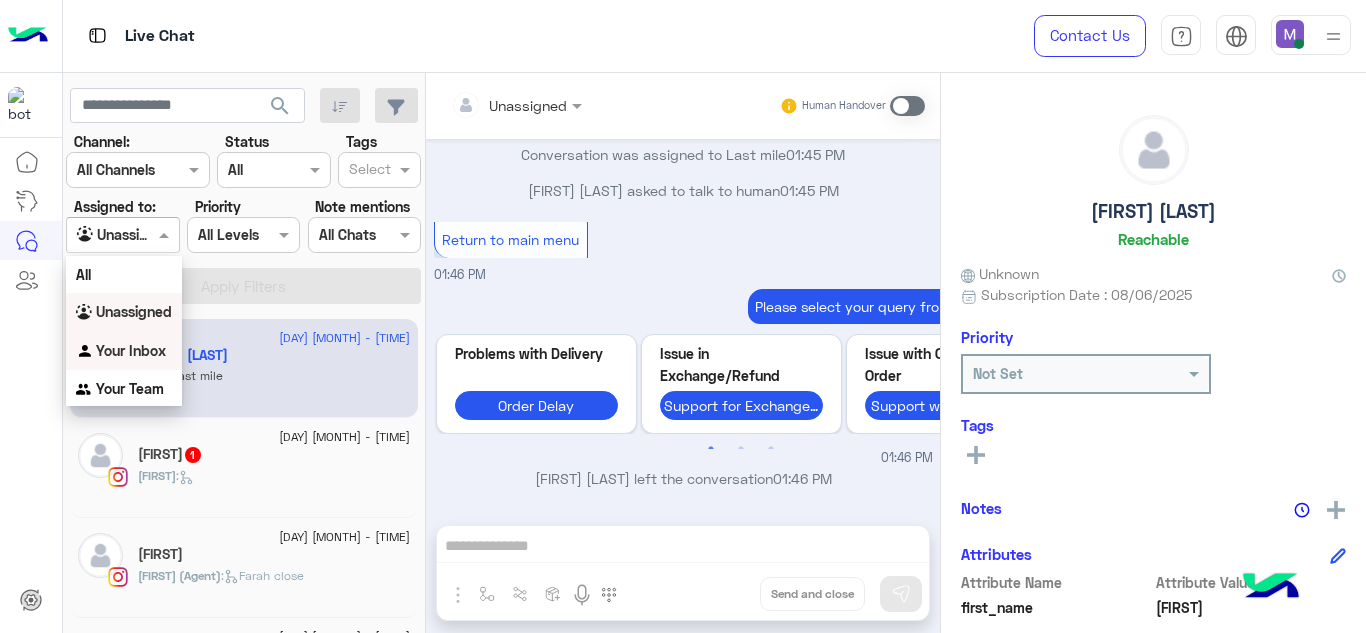 click on "Your Inbox" at bounding box center (131, 350) 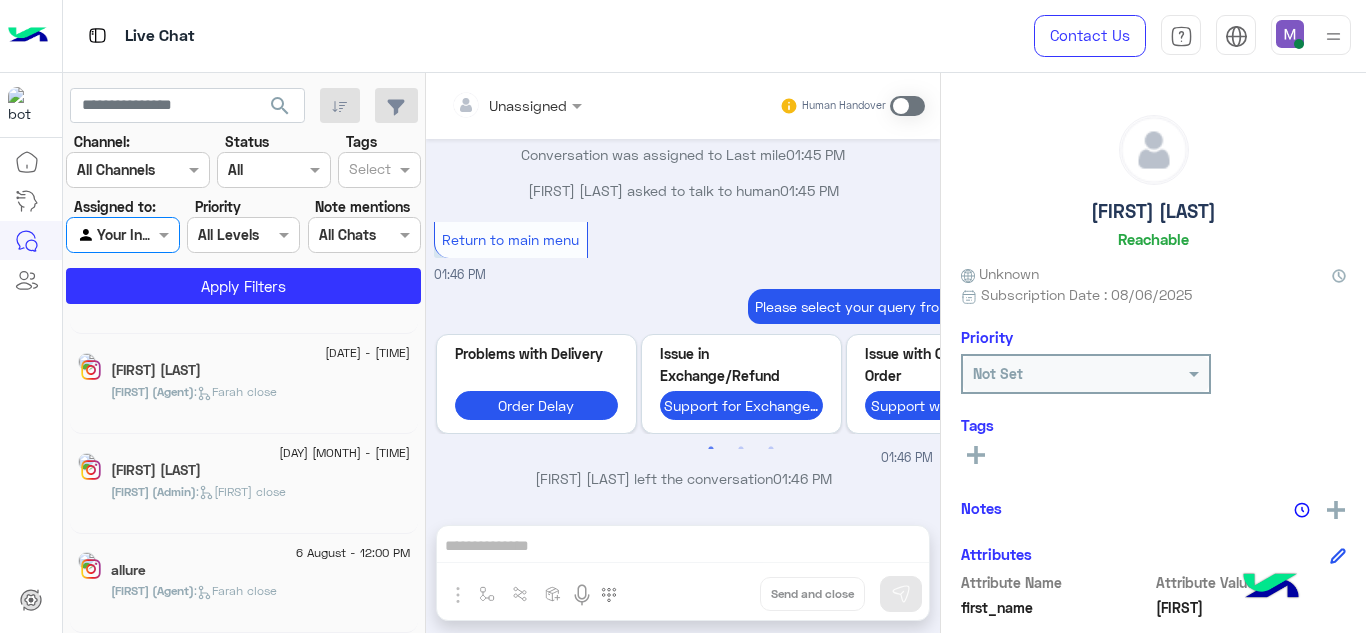 scroll, scrollTop: 10, scrollLeft: 0, axis: vertical 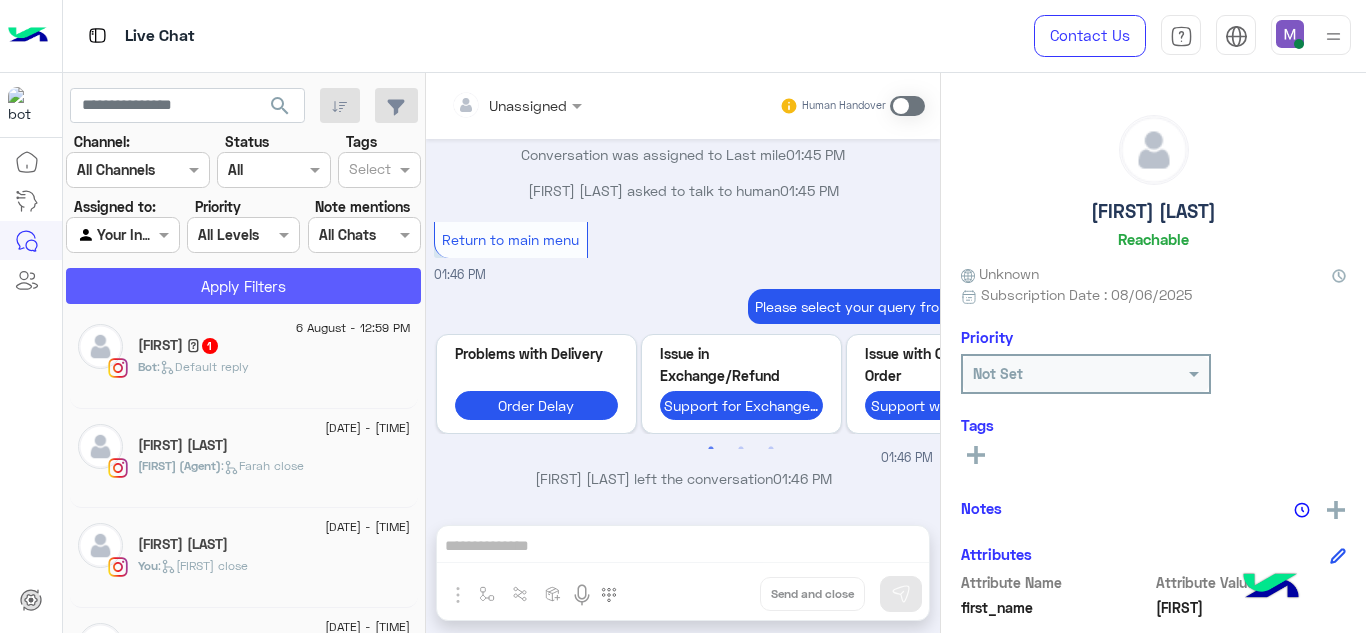 click on "Apply Filters" 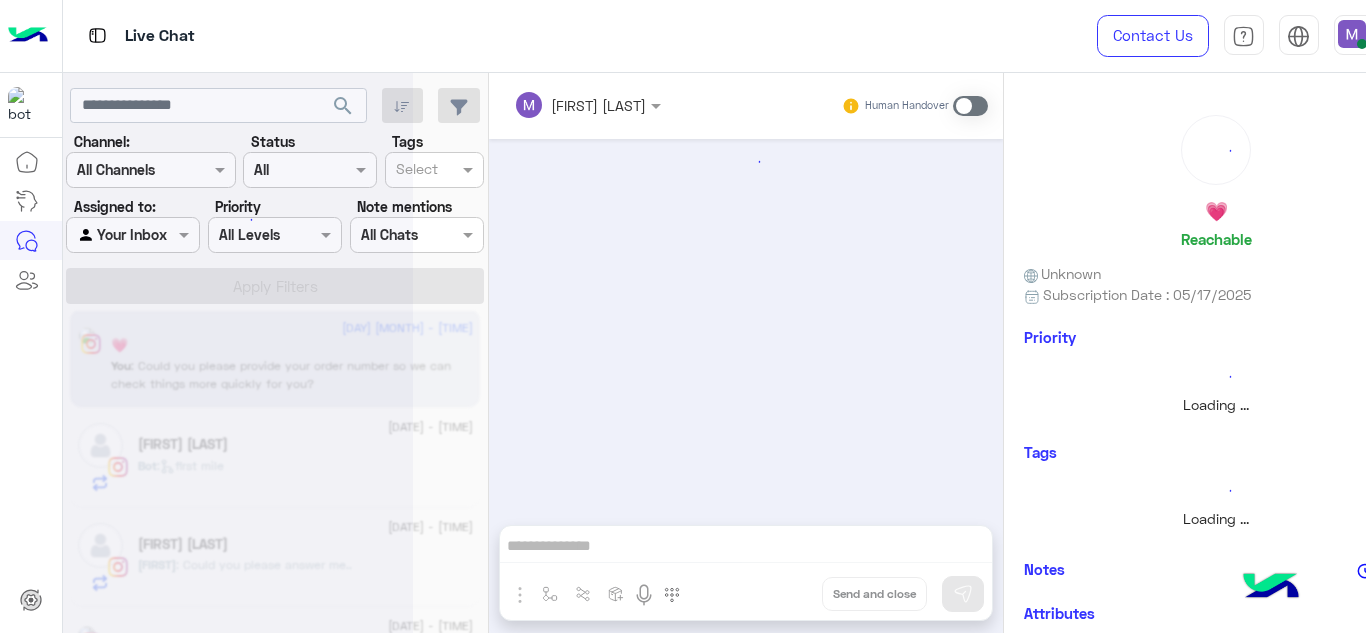 scroll, scrollTop: 532, scrollLeft: 0, axis: vertical 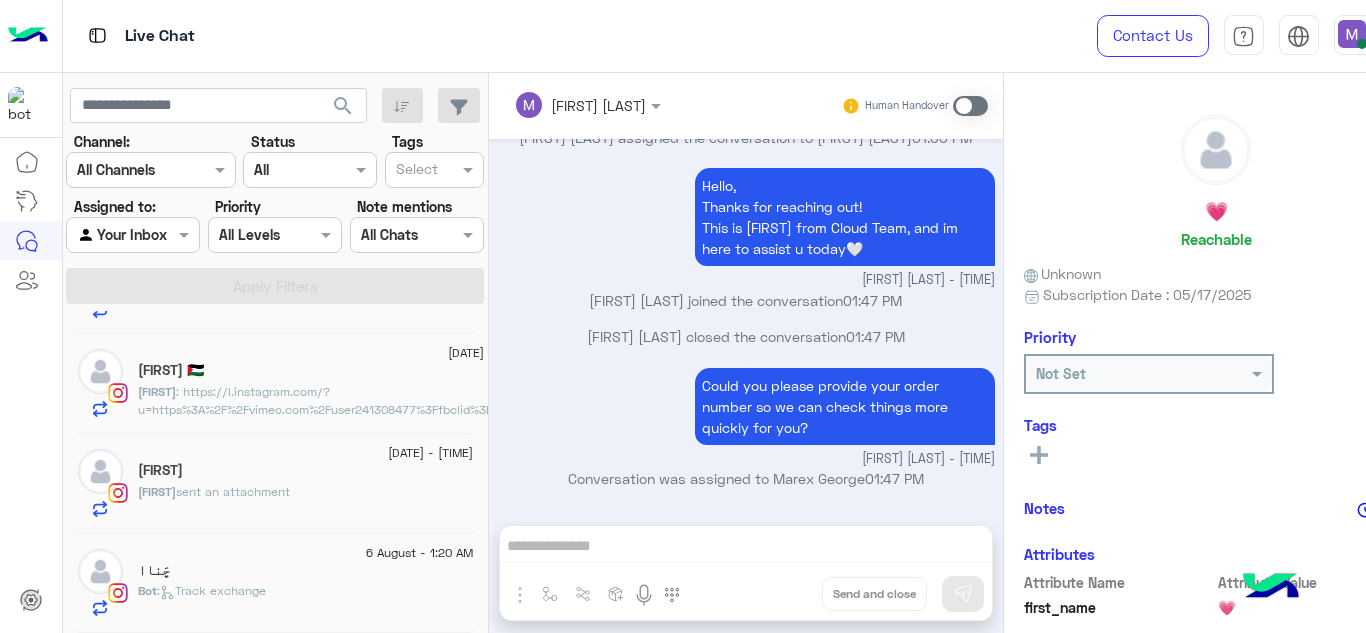 click on "6 August - 1:20 AM" 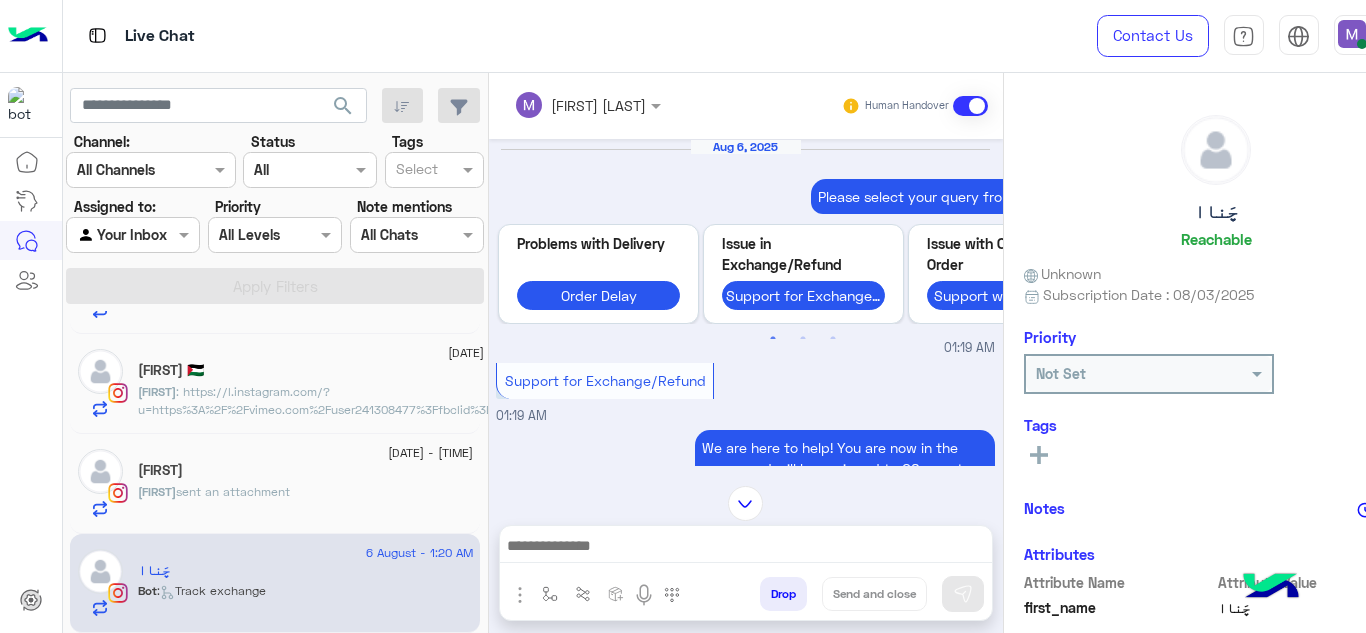 scroll, scrollTop: 724, scrollLeft: 0, axis: vertical 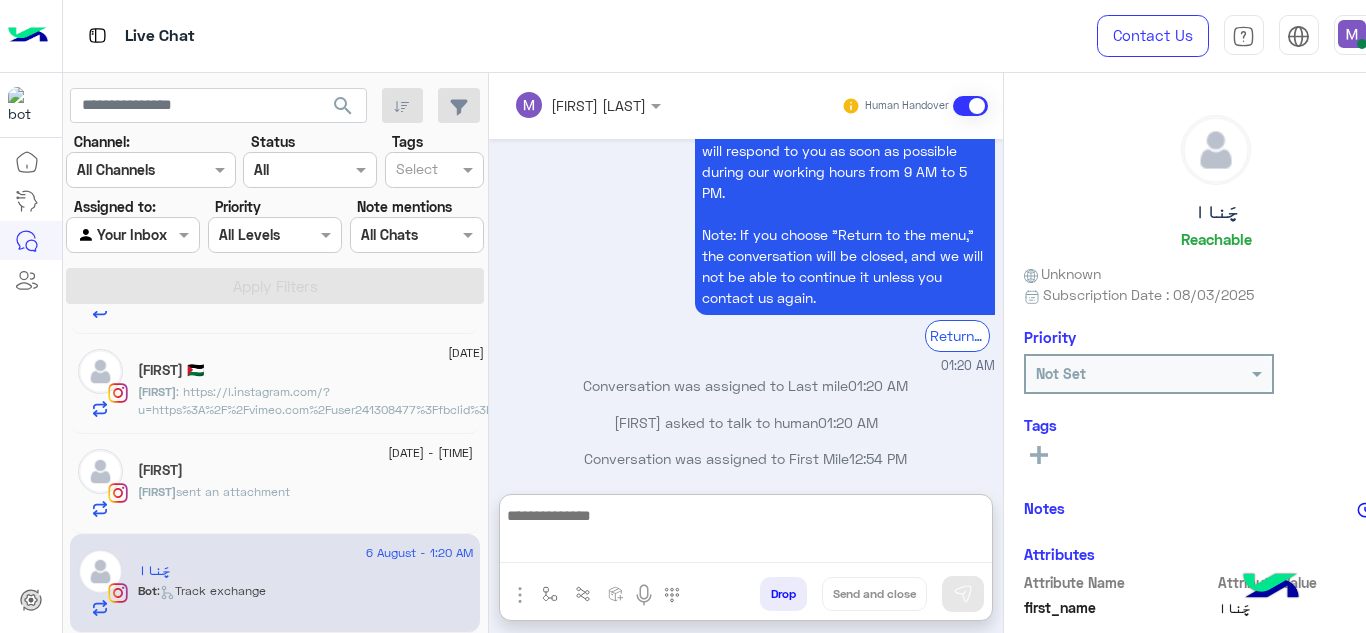 click at bounding box center (746, 533) 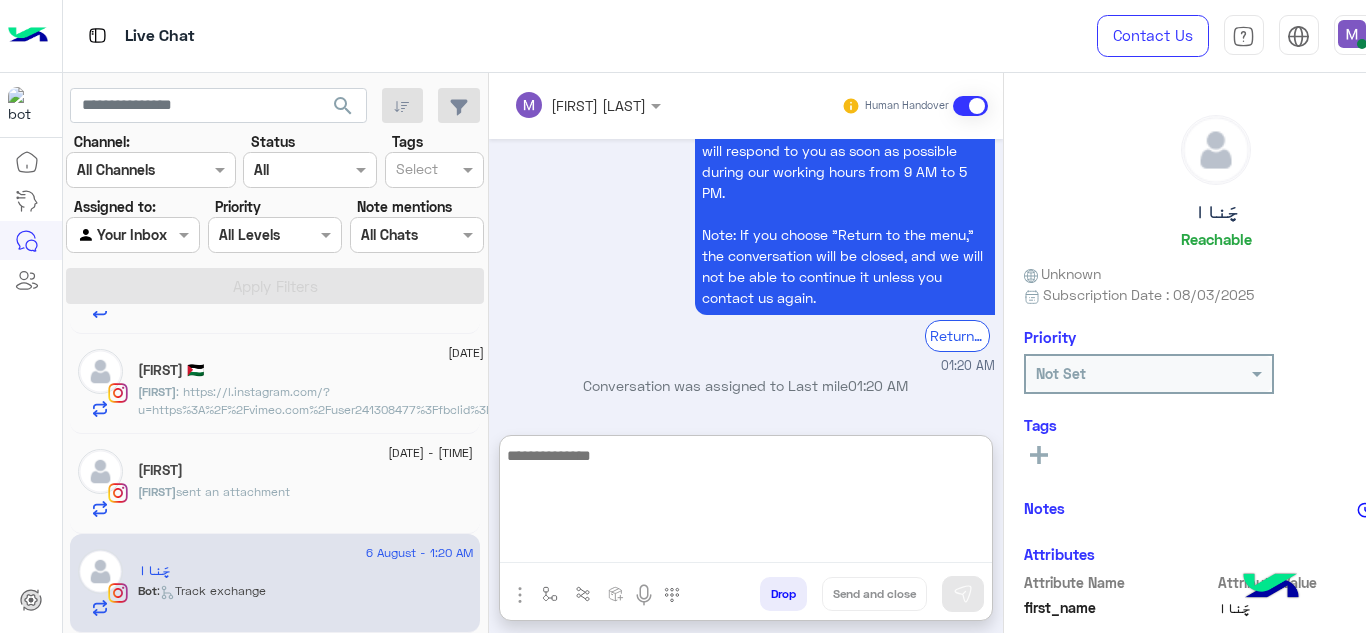 paste on "**********" 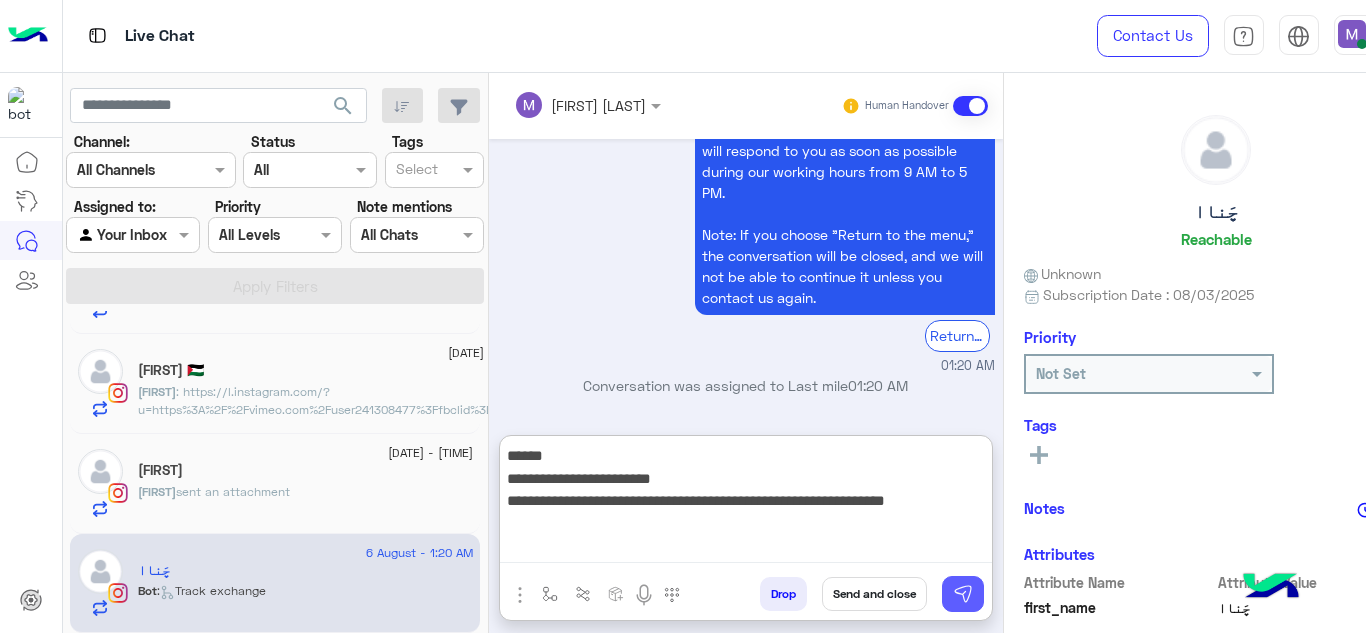 type on "**********" 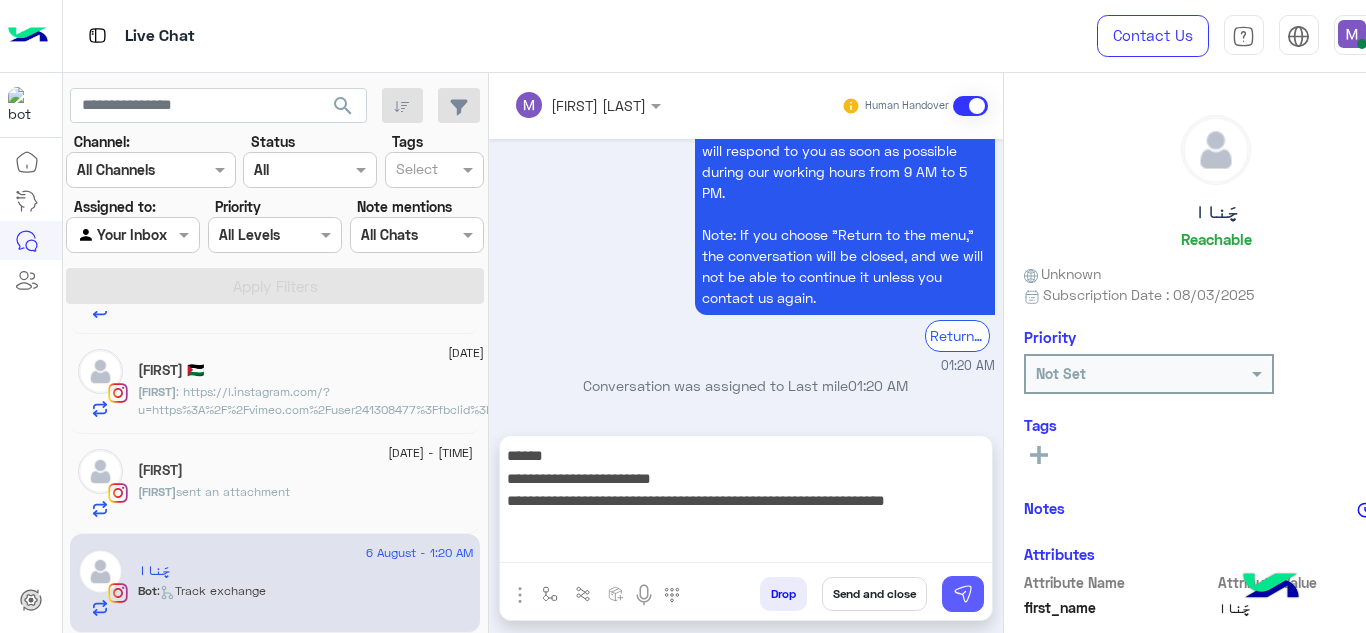 click at bounding box center [963, 594] 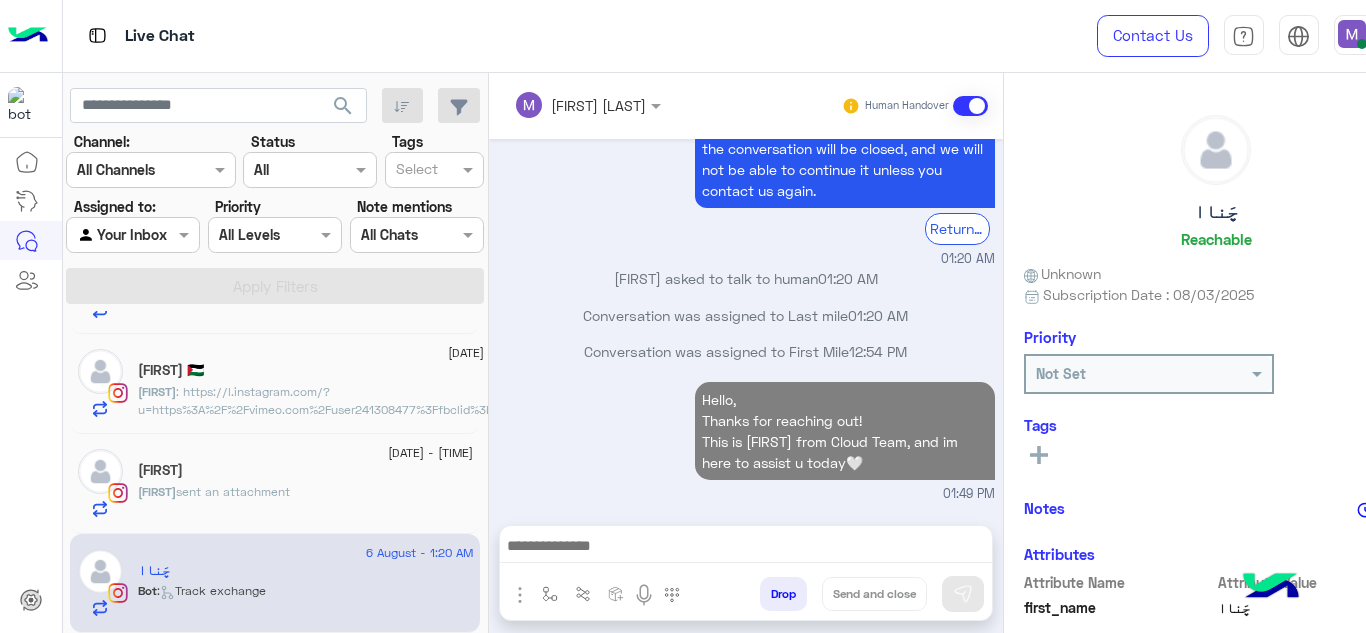 scroll, scrollTop: 888, scrollLeft: 0, axis: vertical 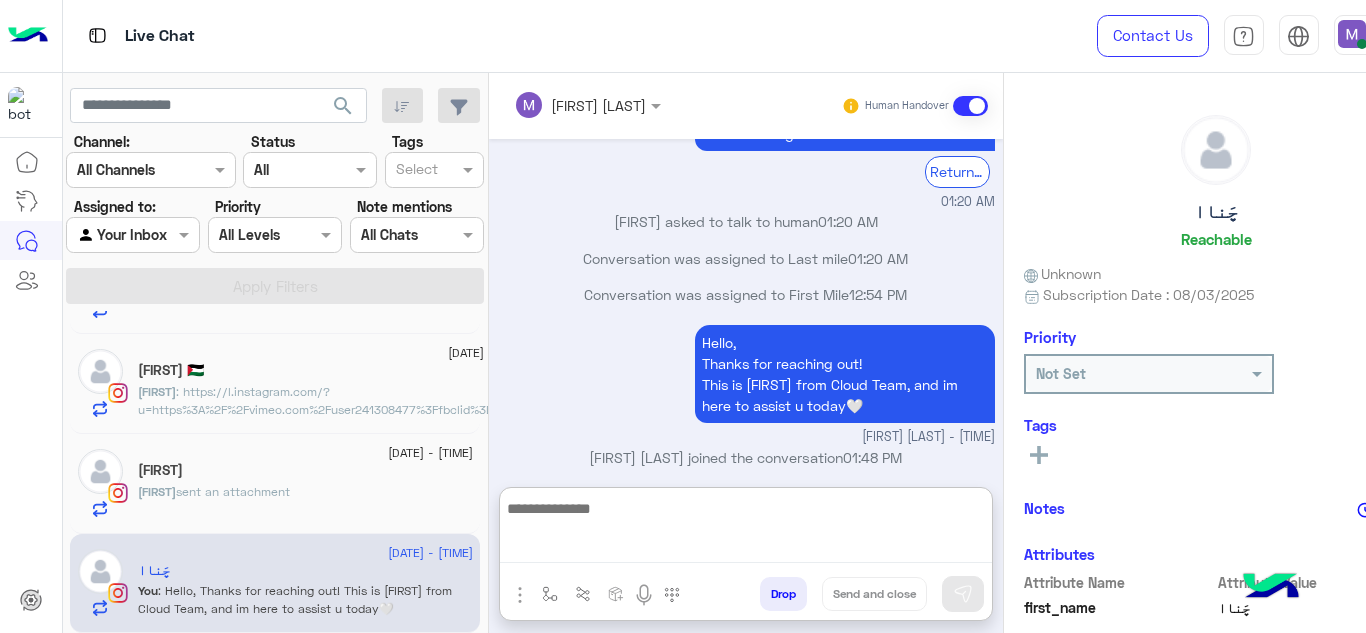 click at bounding box center [746, 529] 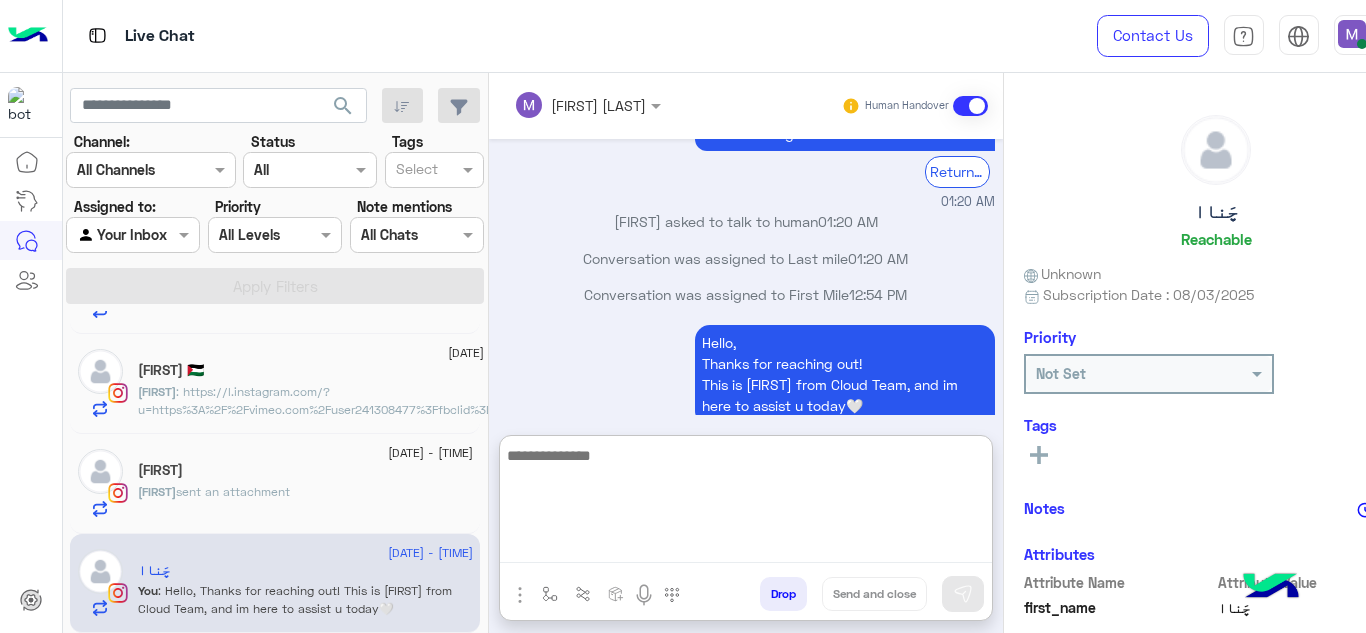 paste on "**********" 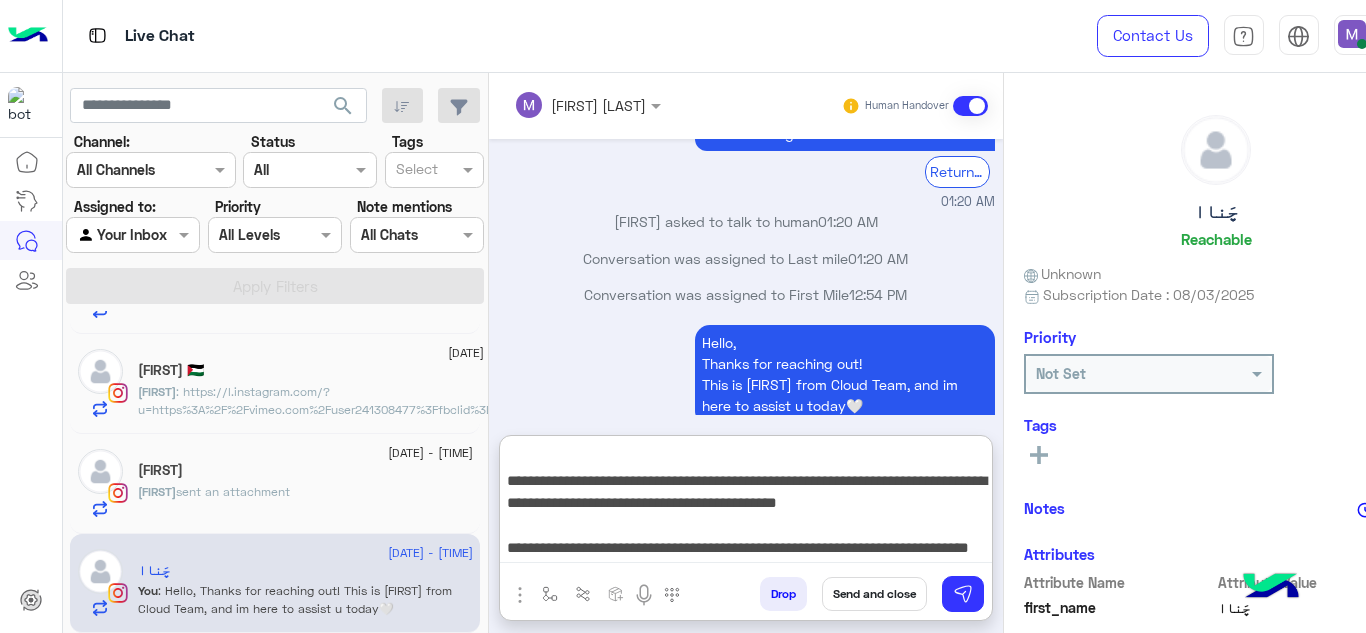 scroll, scrollTop: 85, scrollLeft: 0, axis: vertical 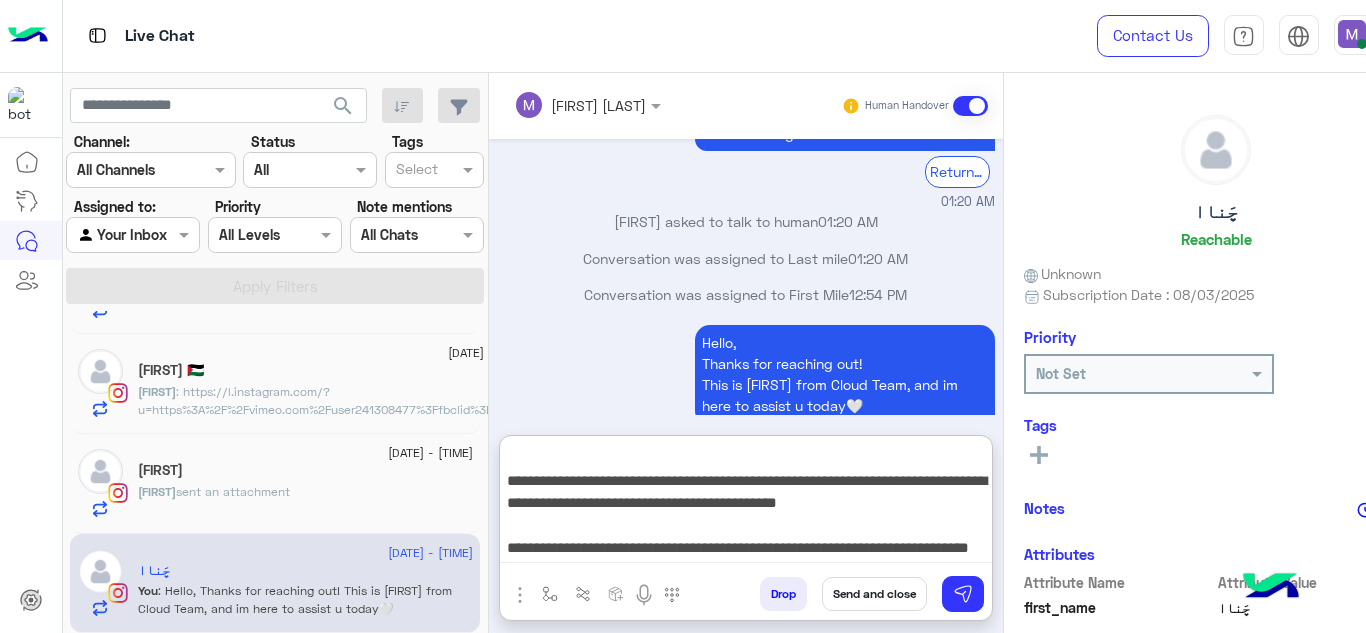 type on "**********" 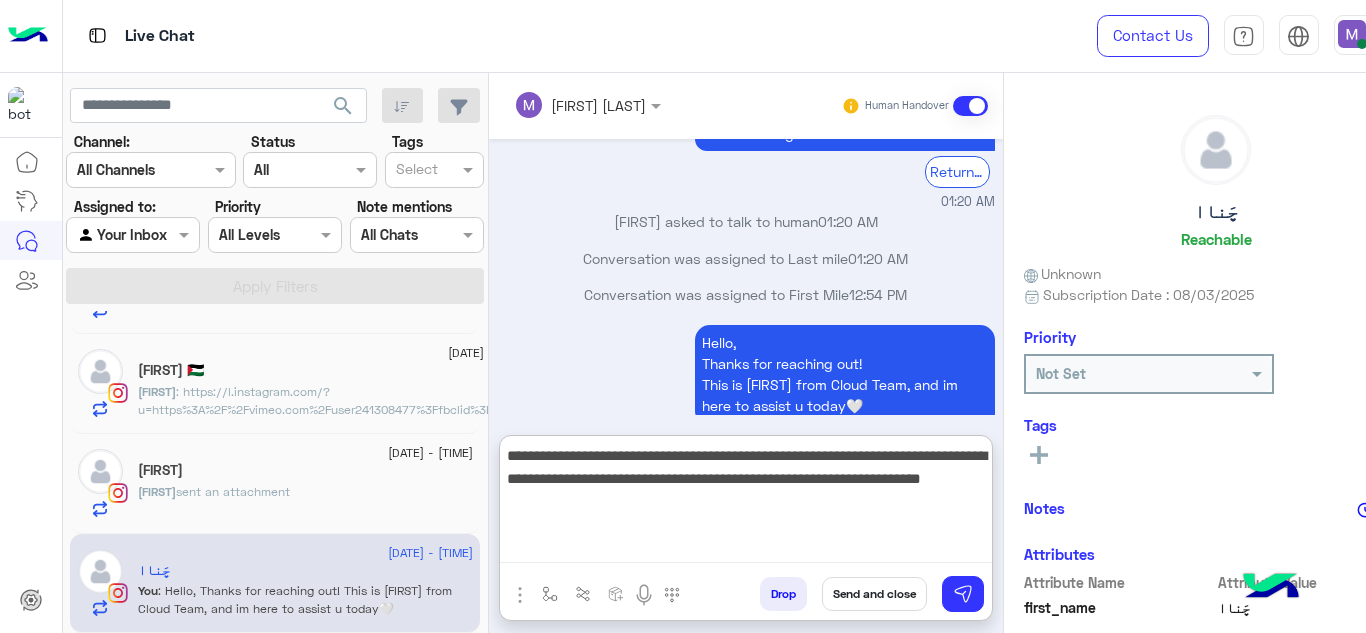 scroll, scrollTop: 0, scrollLeft: 0, axis: both 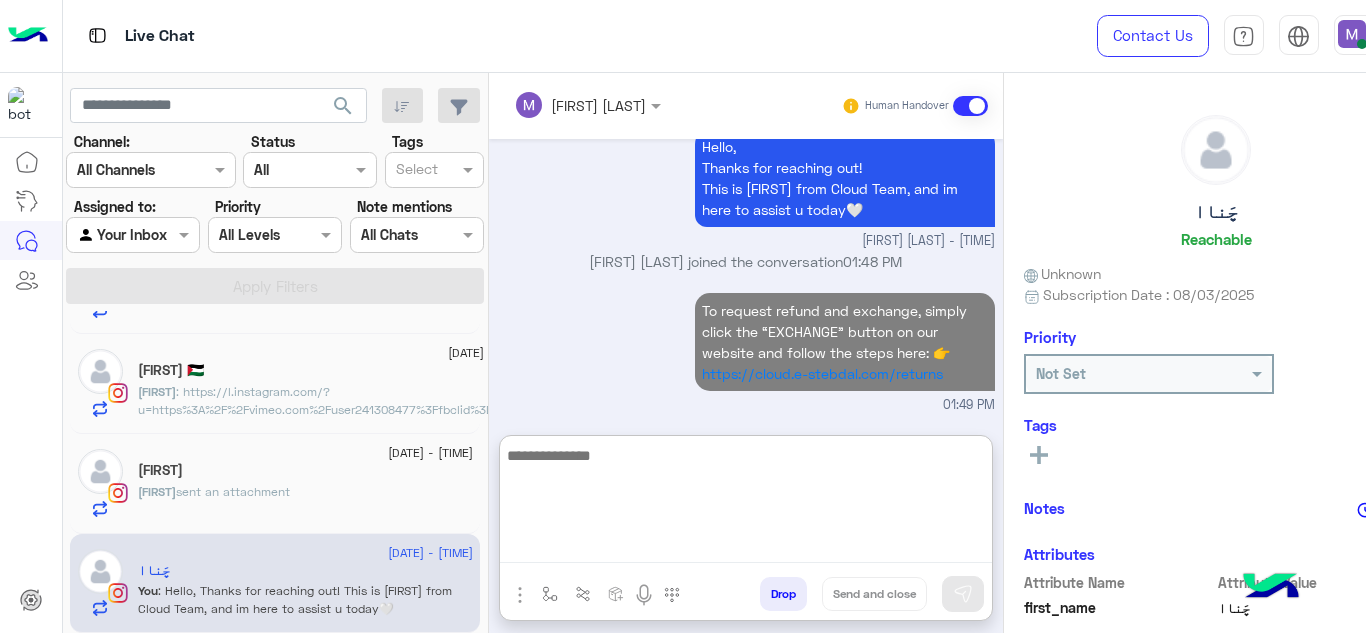 paste on "**********" 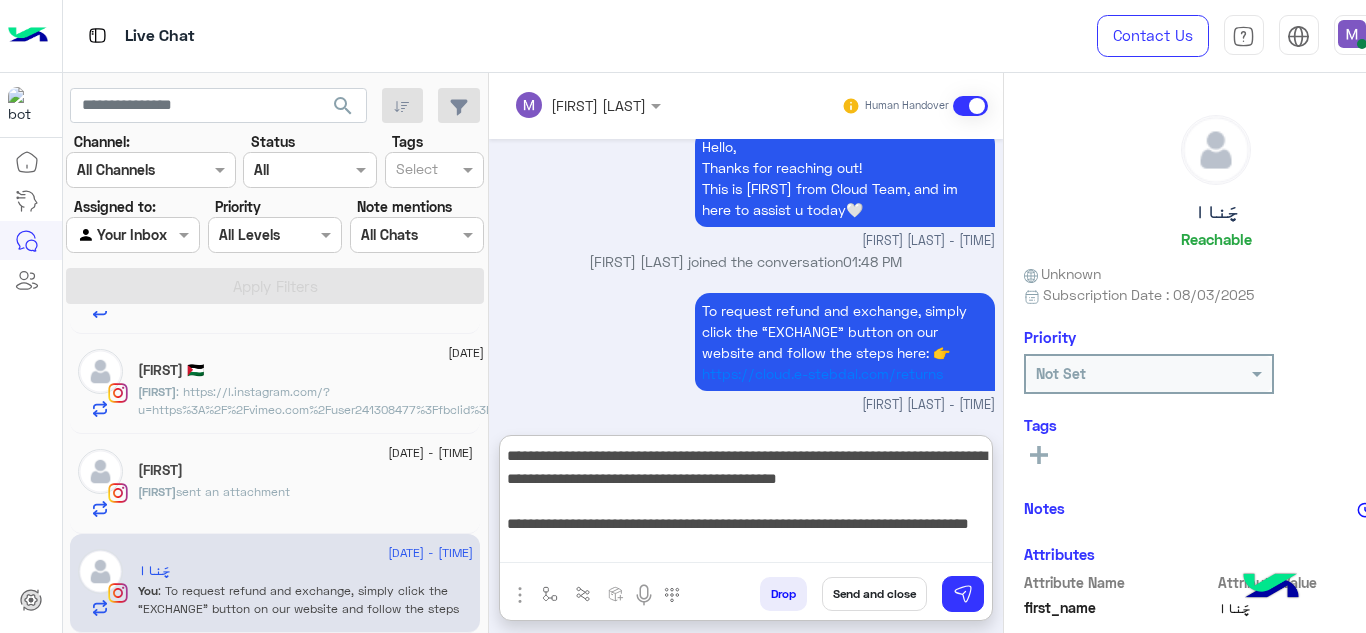 drag, startPoint x: 505, startPoint y: 523, endPoint x: 604, endPoint y: 550, distance: 102.61579 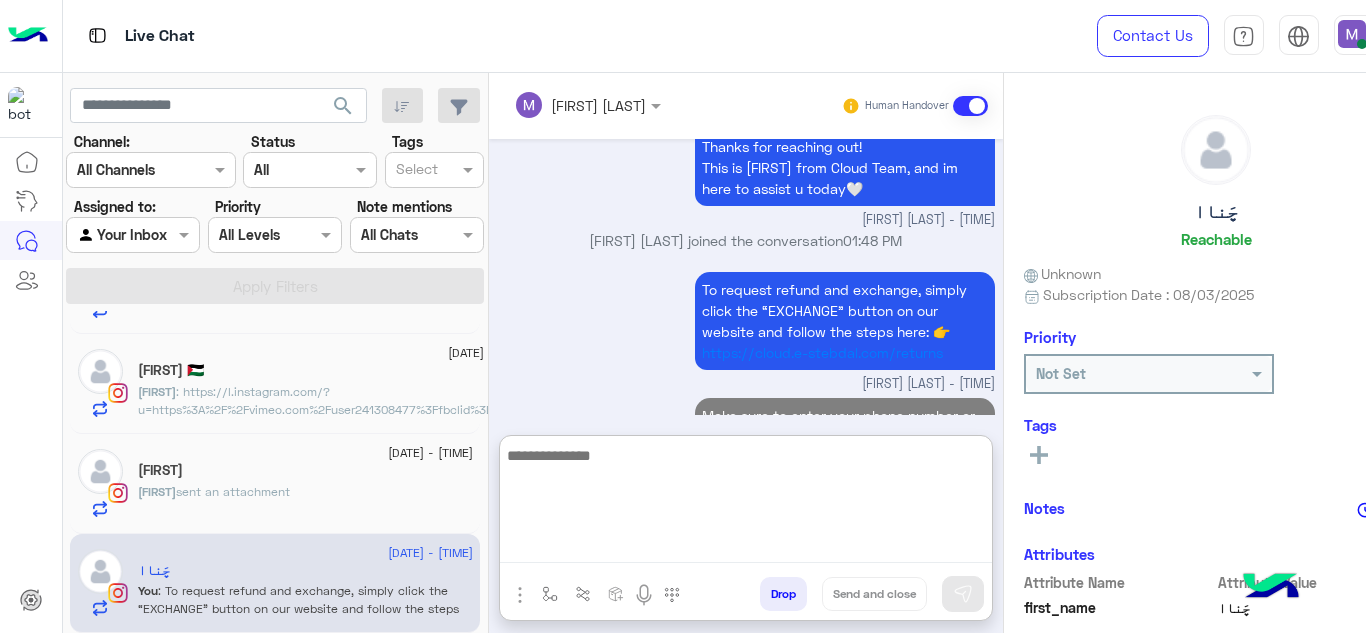 scroll, scrollTop: 1210, scrollLeft: 0, axis: vertical 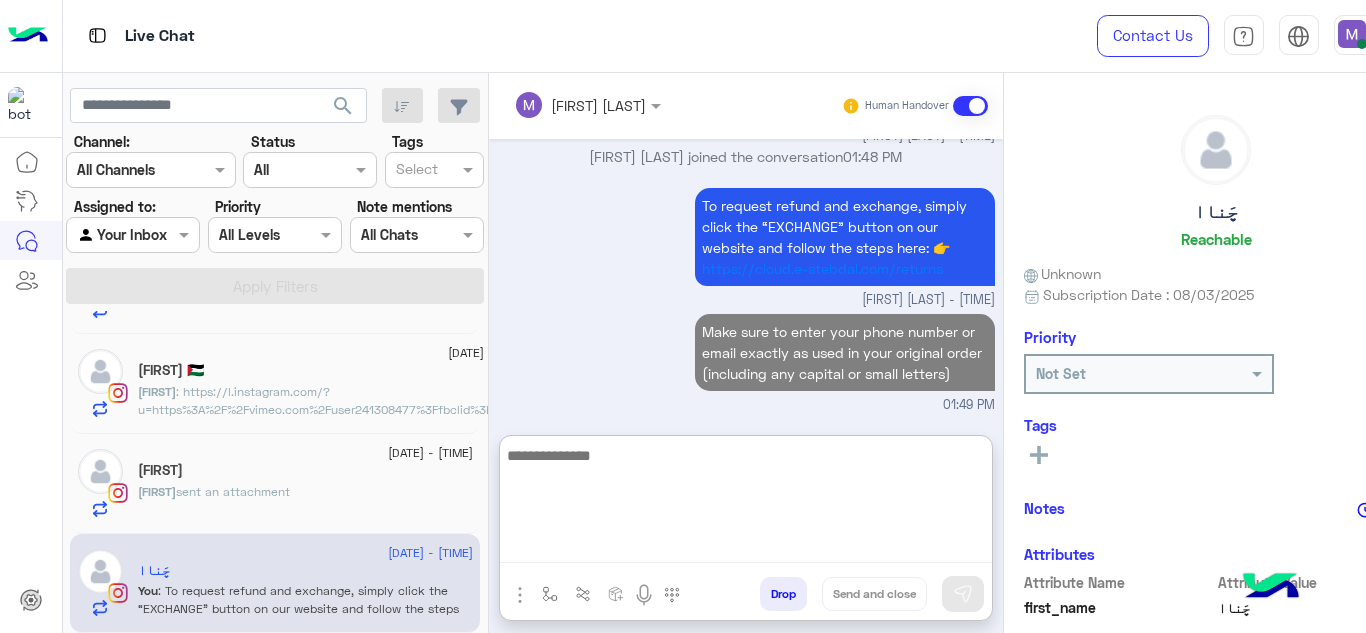 paste on "**********" 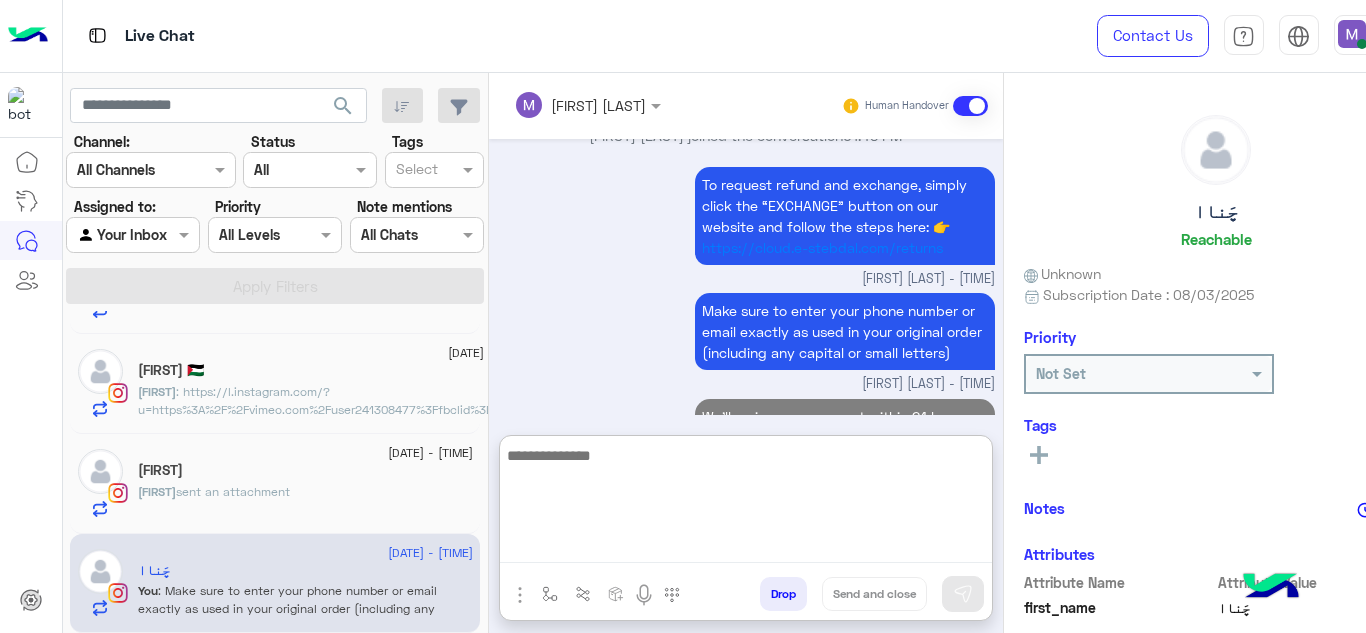 scroll, scrollTop: 1295, scrollLeft: 0, axis: vertical 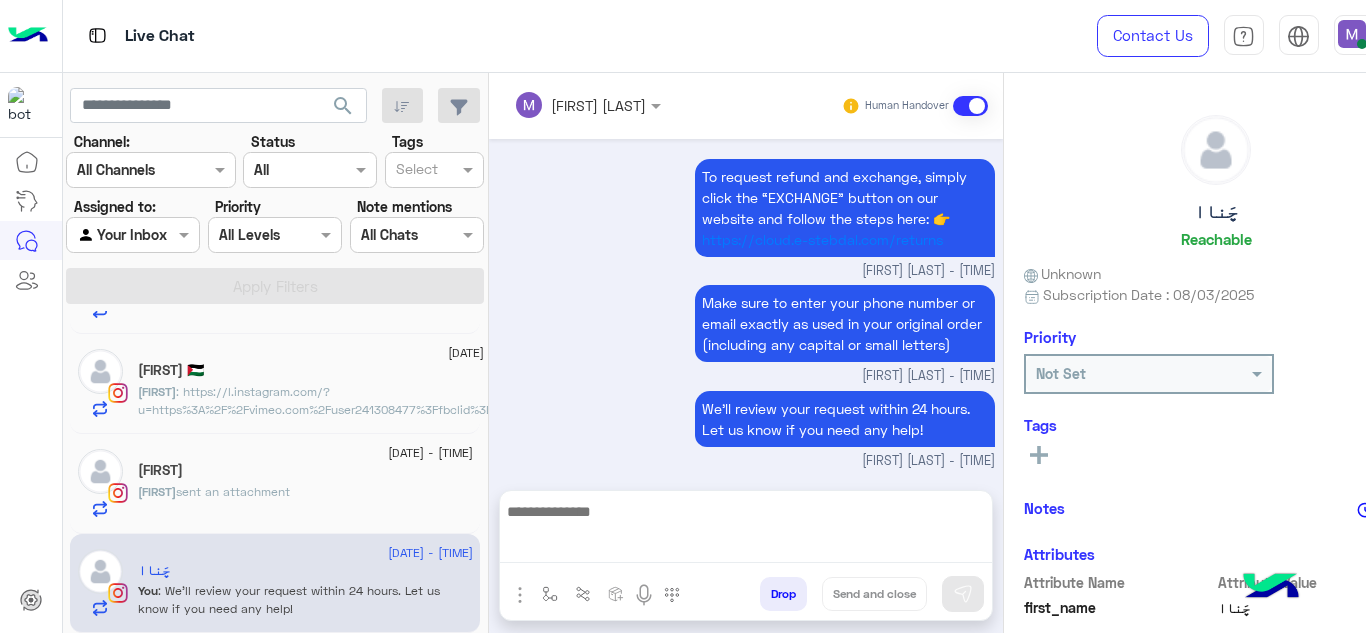 click on "6 August - 2:18 AM" 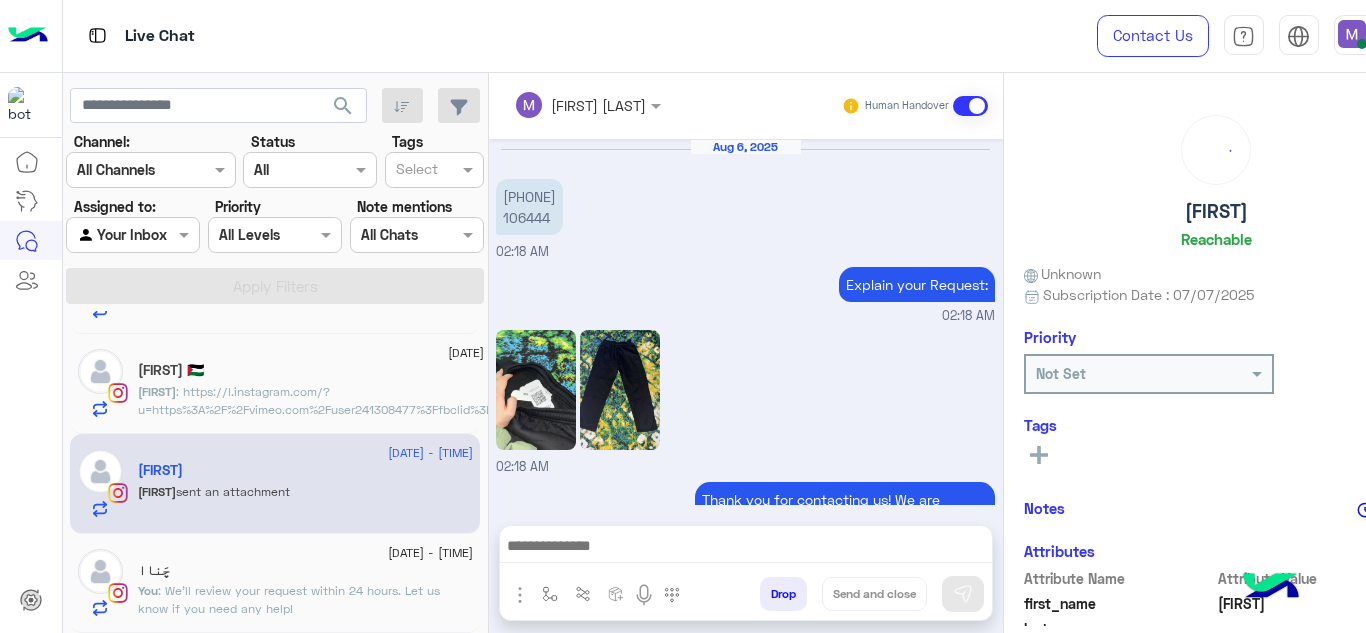 scroll, scrollTop: 1092, scrollLeft: 0, axis: vertical 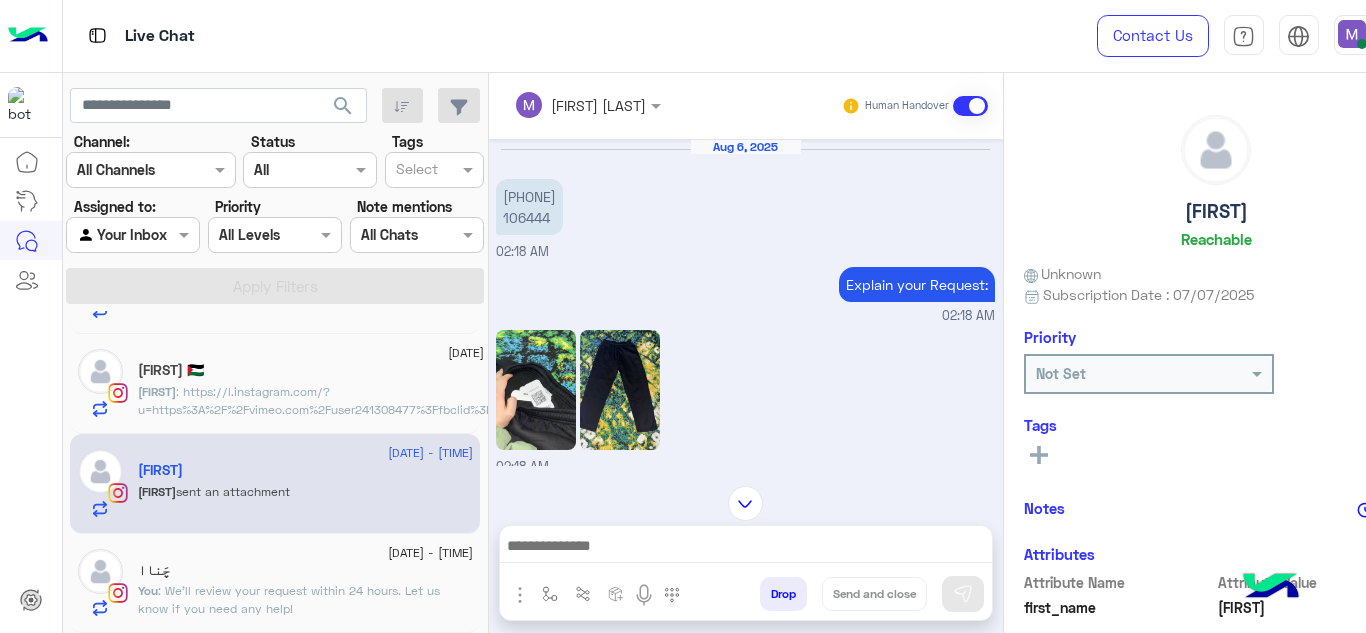 click 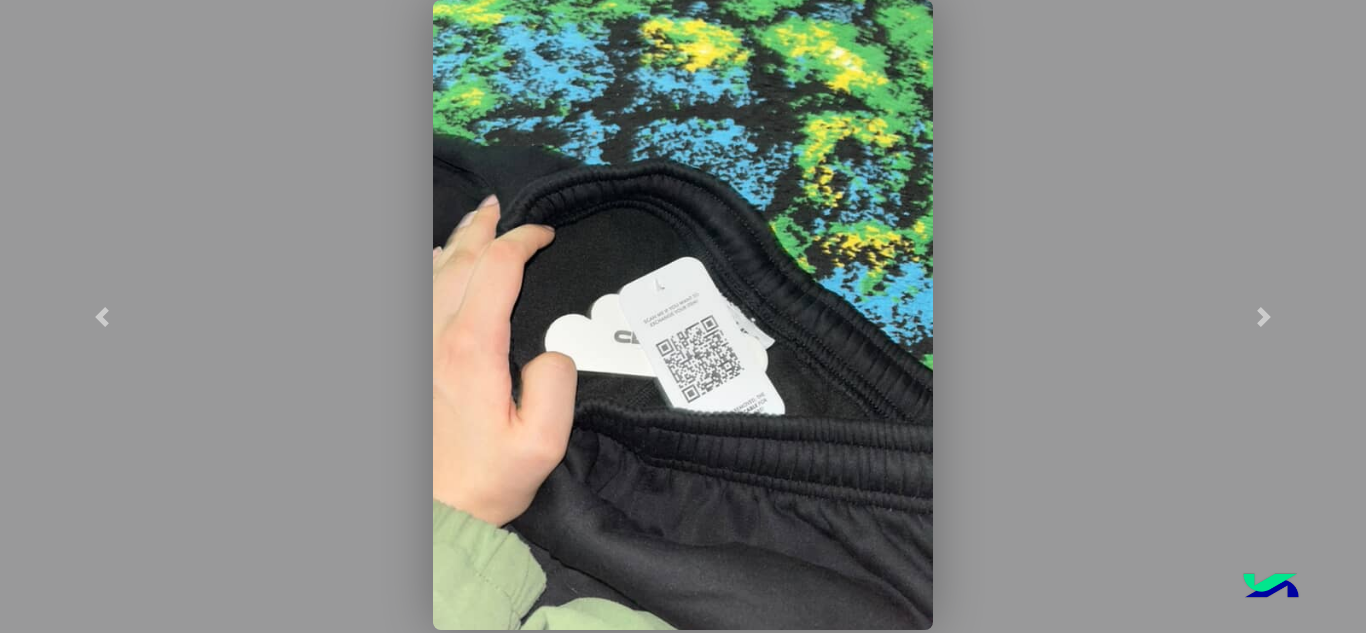click 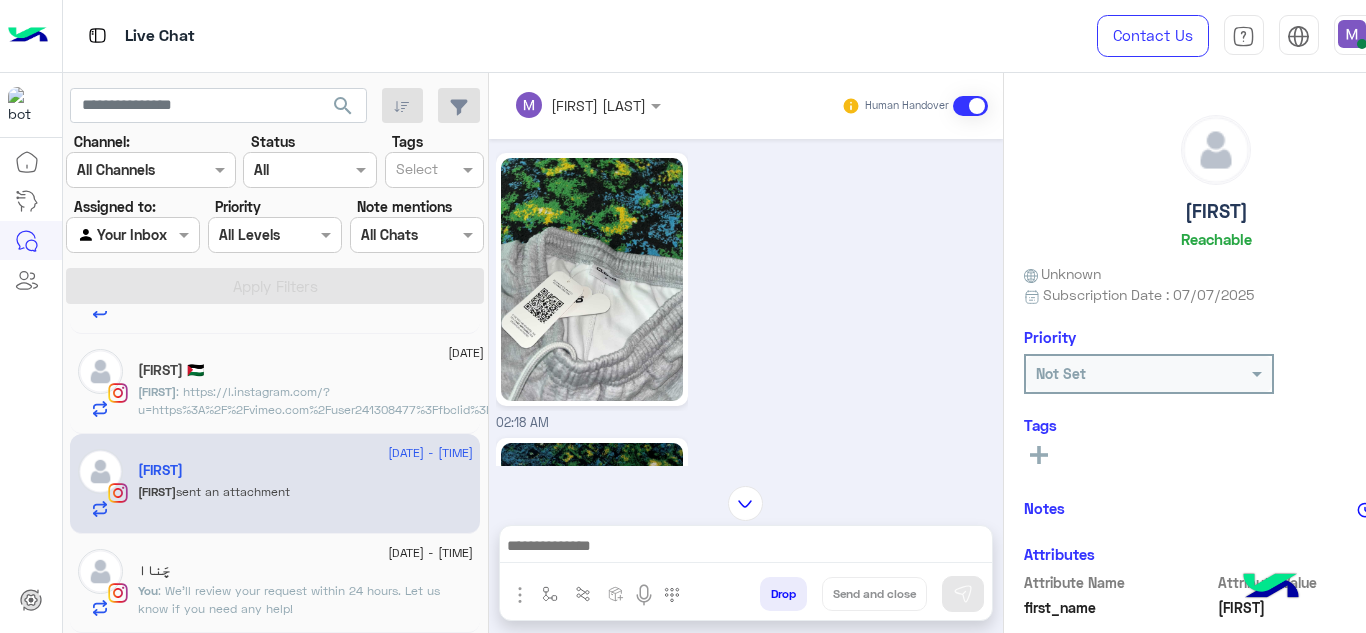 scroll, scrollTop: 692, scrollLeft: 0, axis: vertical 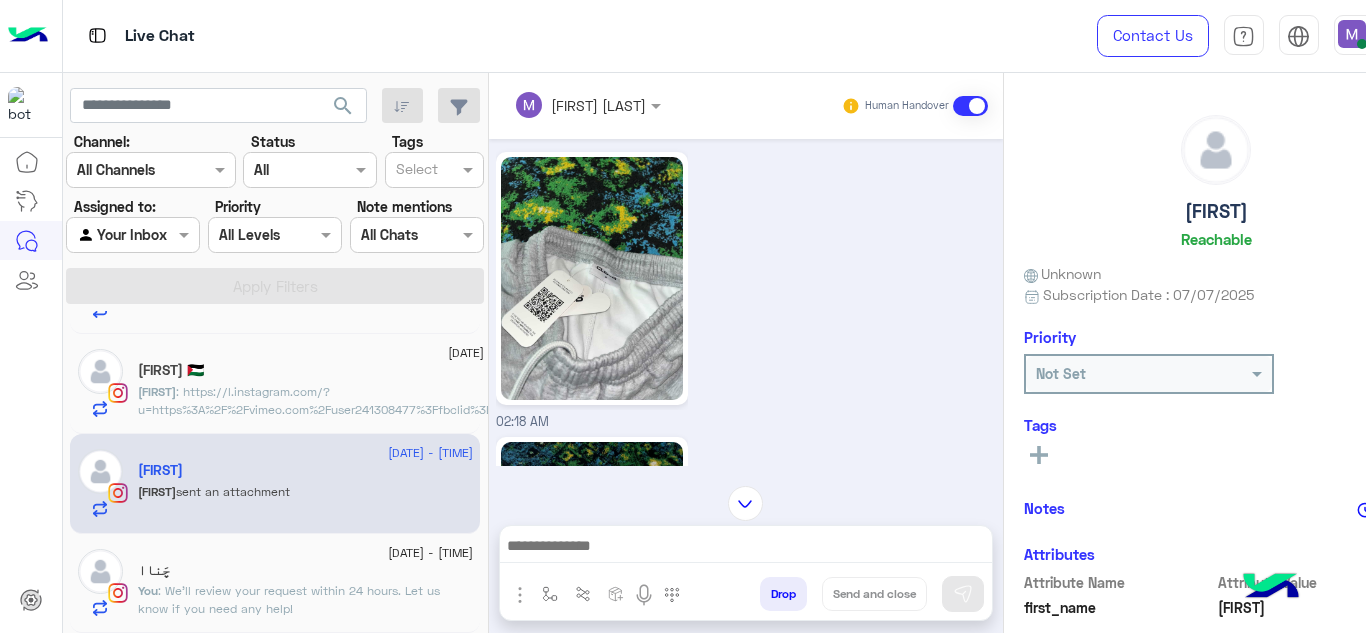 click 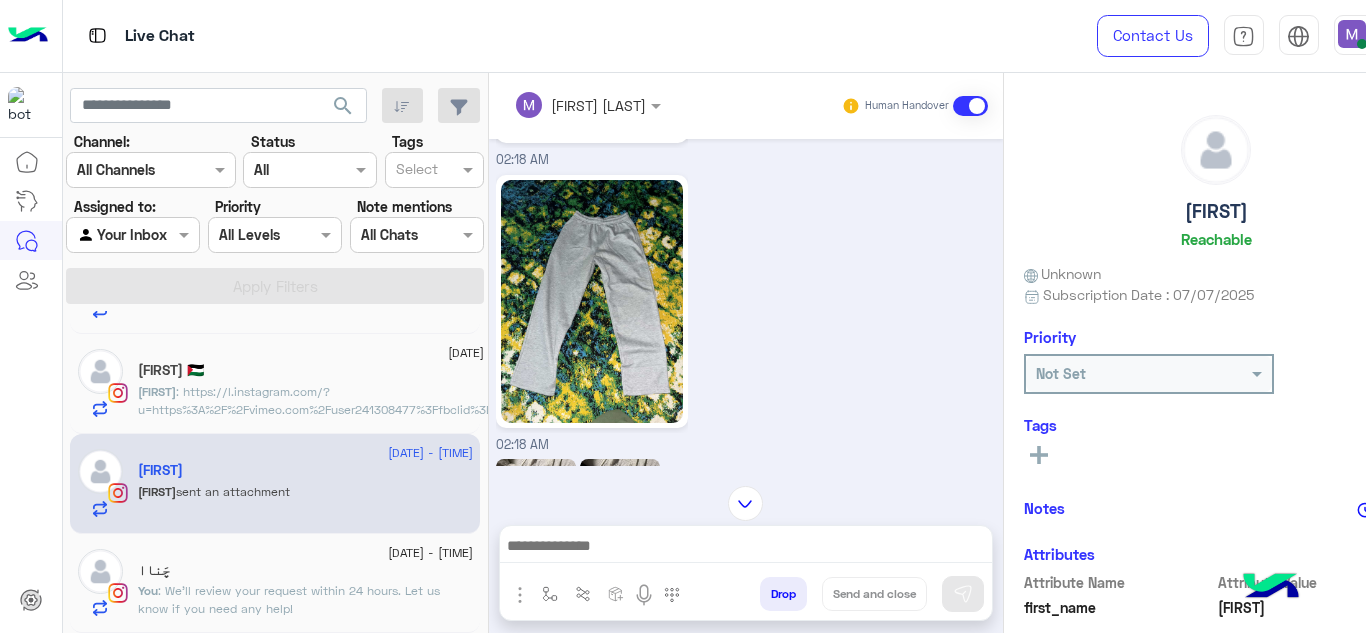 scroll, scrollTop: 955, scrollLeft: 0, axis: vertical 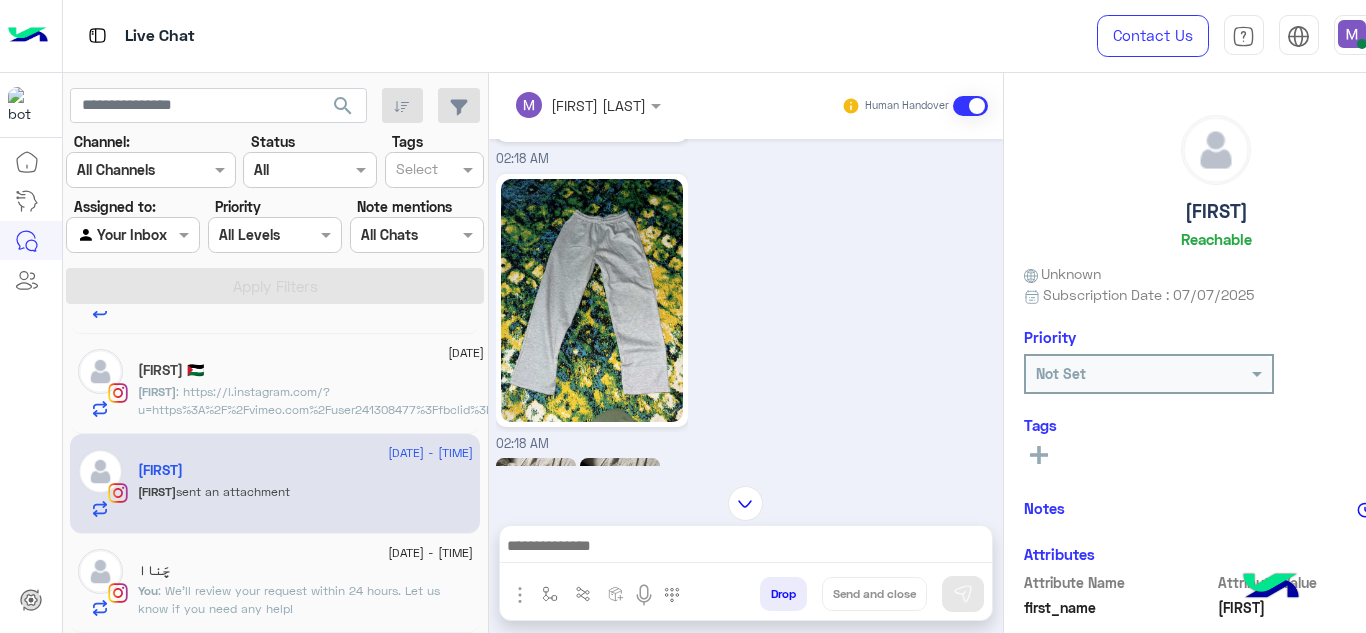 click 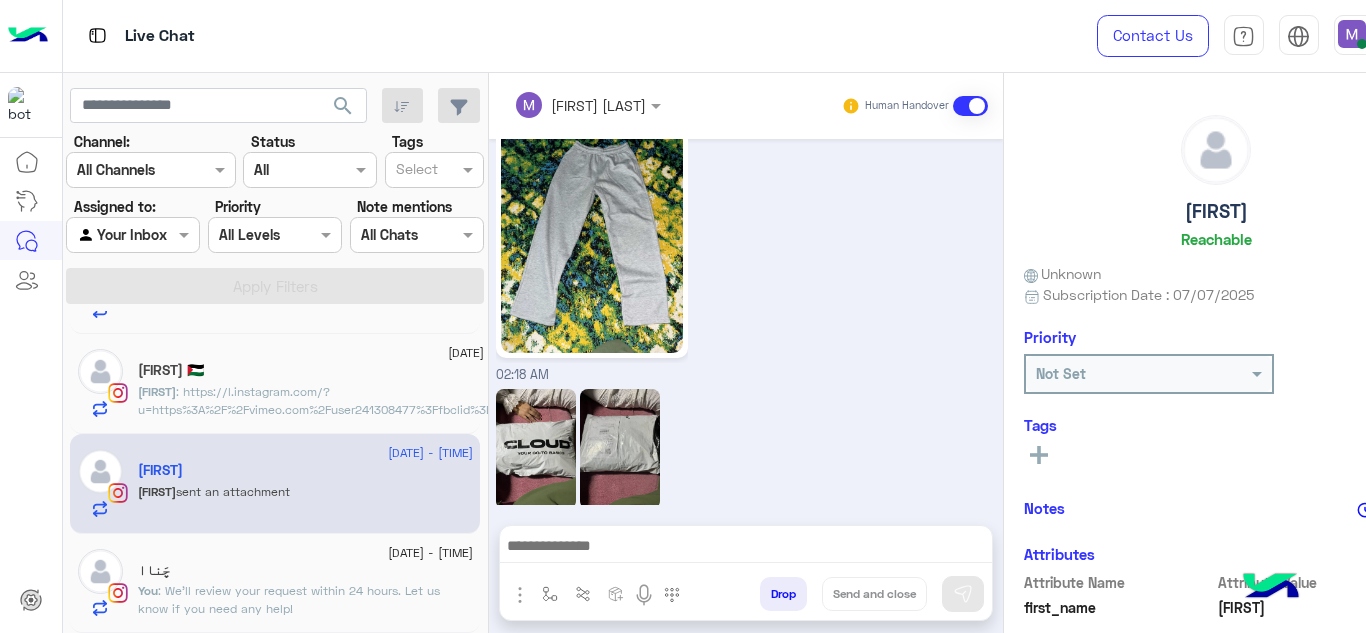 scroll, scrollTop: 1091, scrollLeft: 0, axis: vertical 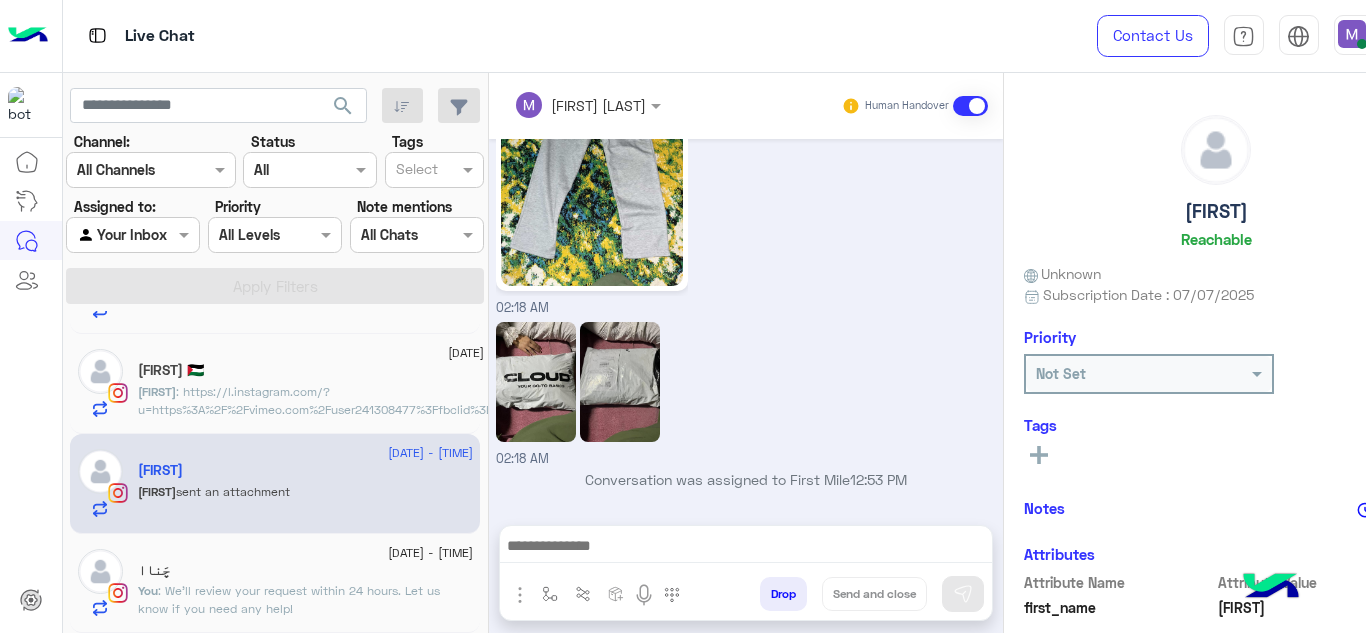 click at bounding box center (588, 104) 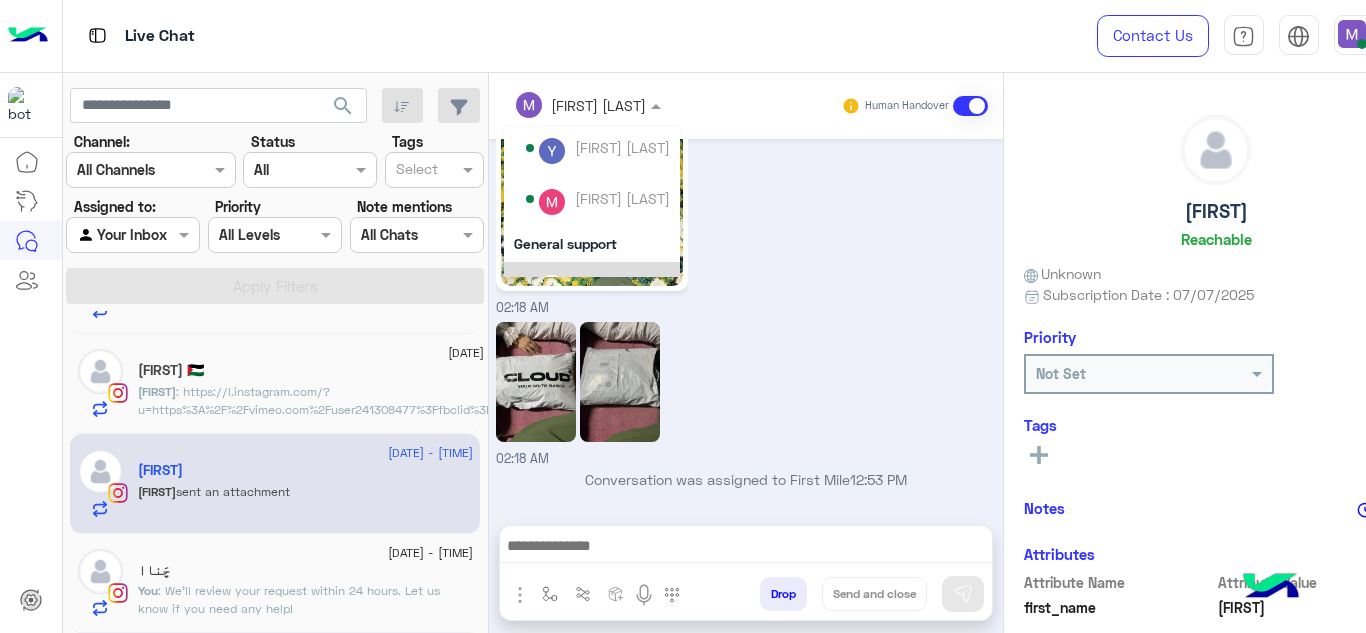 scroll, scrollTop: 132, scrollLeft: 0, axis: vertical 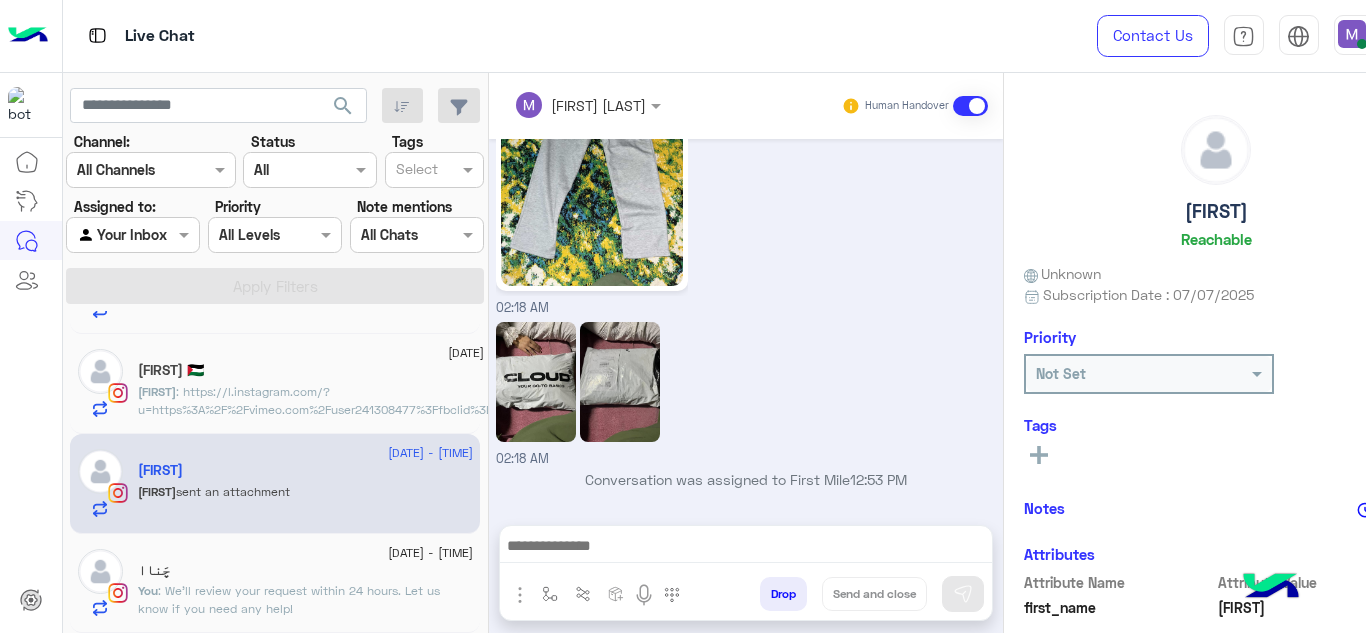 click on "02:18 AM" at bounding box center (745, 393) 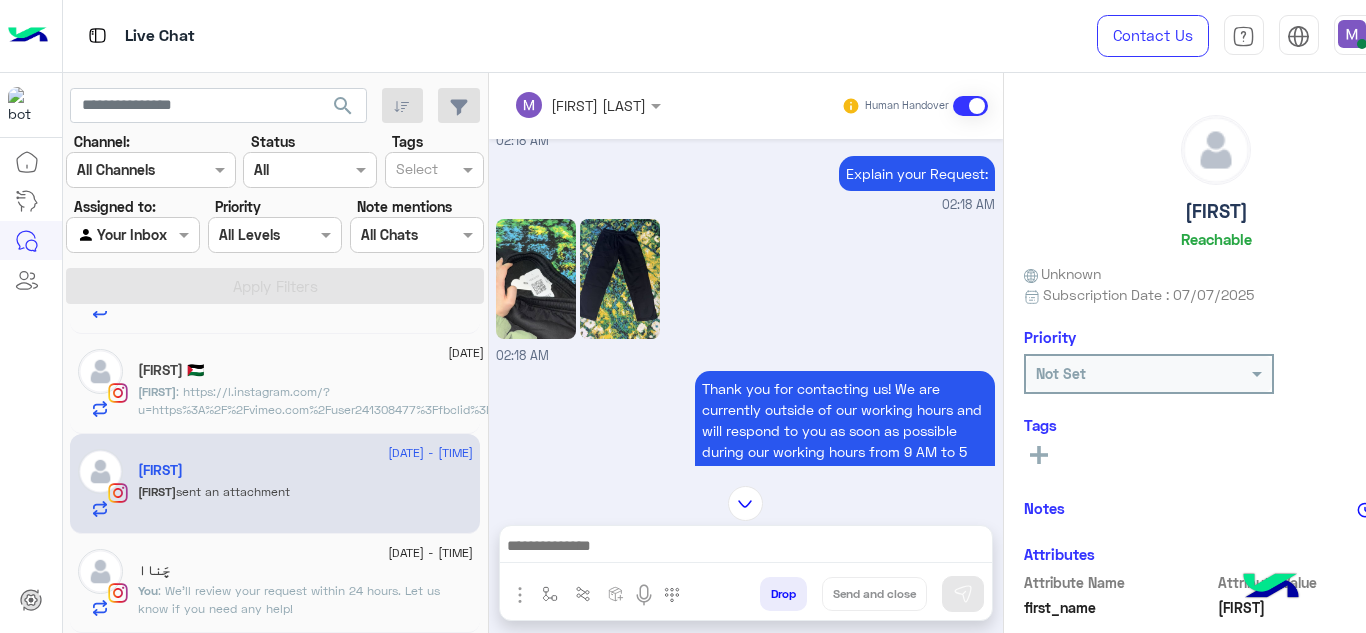 scroll, scrollTop: 0, scrollLeft: 0, axis: both 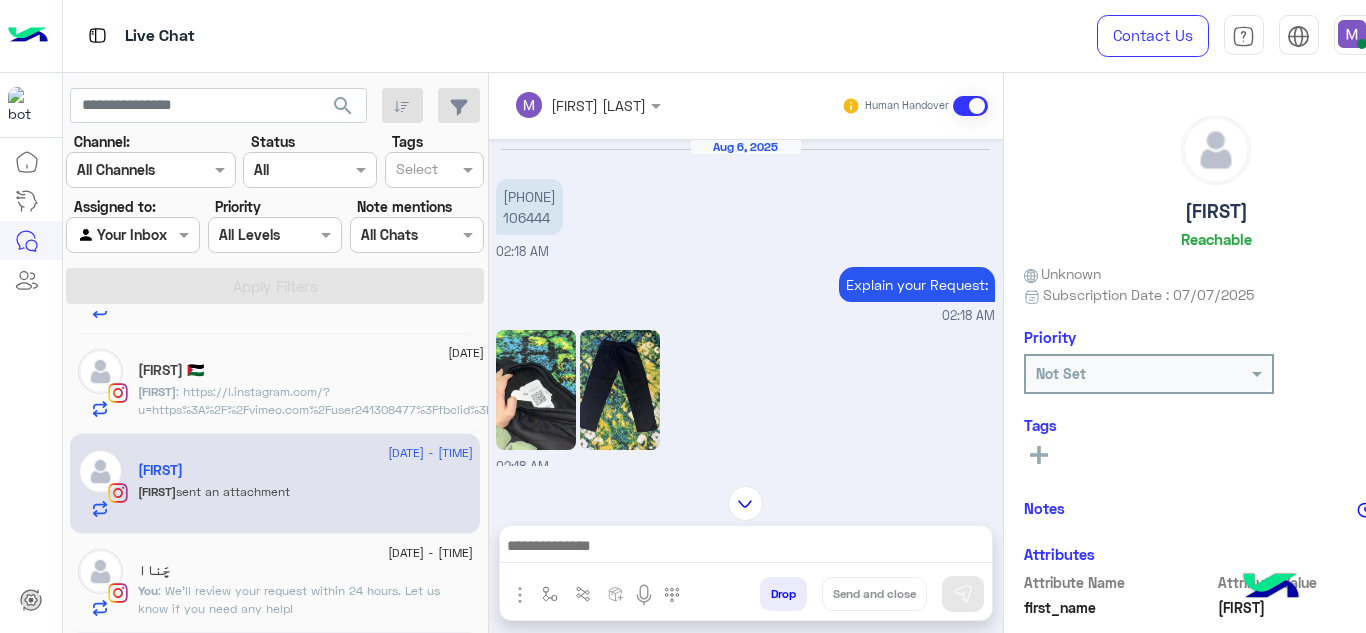 click 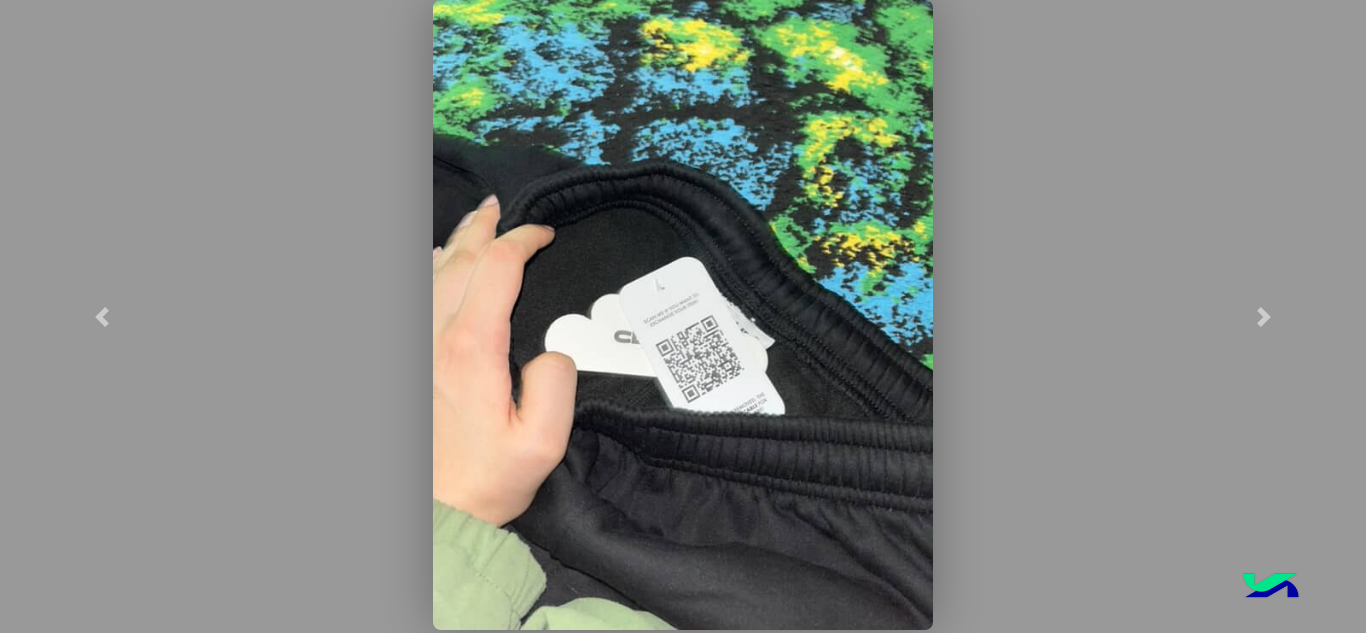 click 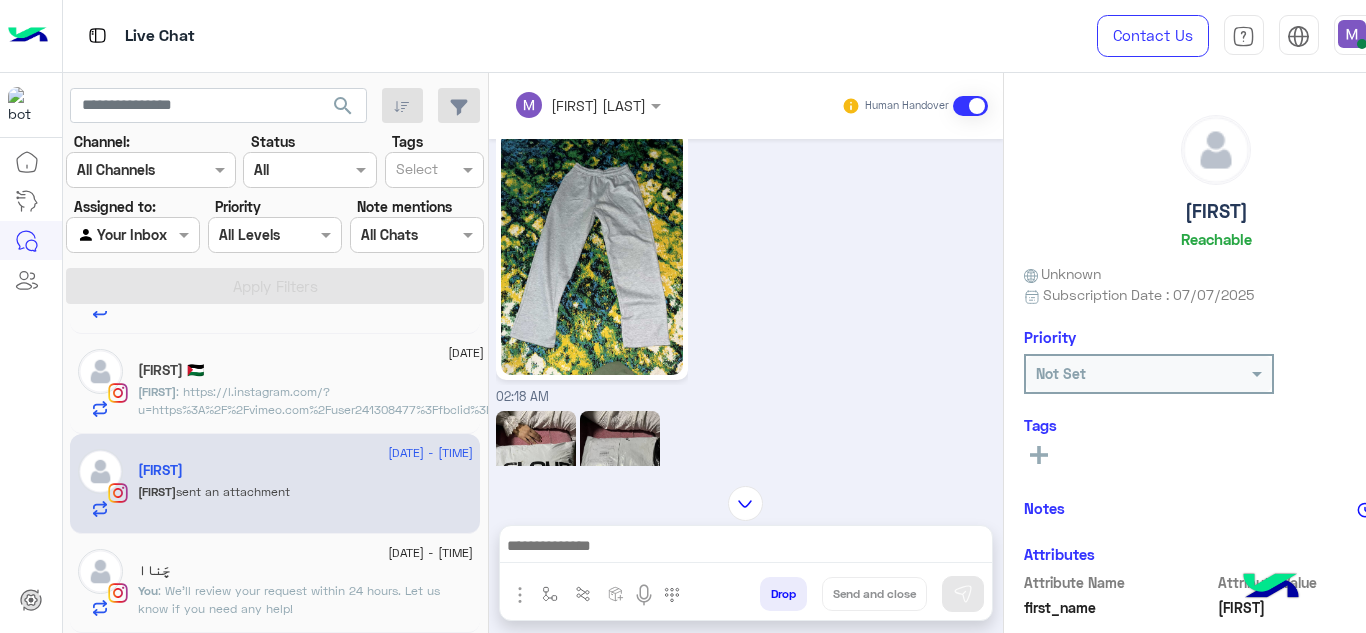 scroll, scrollTop: 1091, scrollLeft: 0, axis: vertical 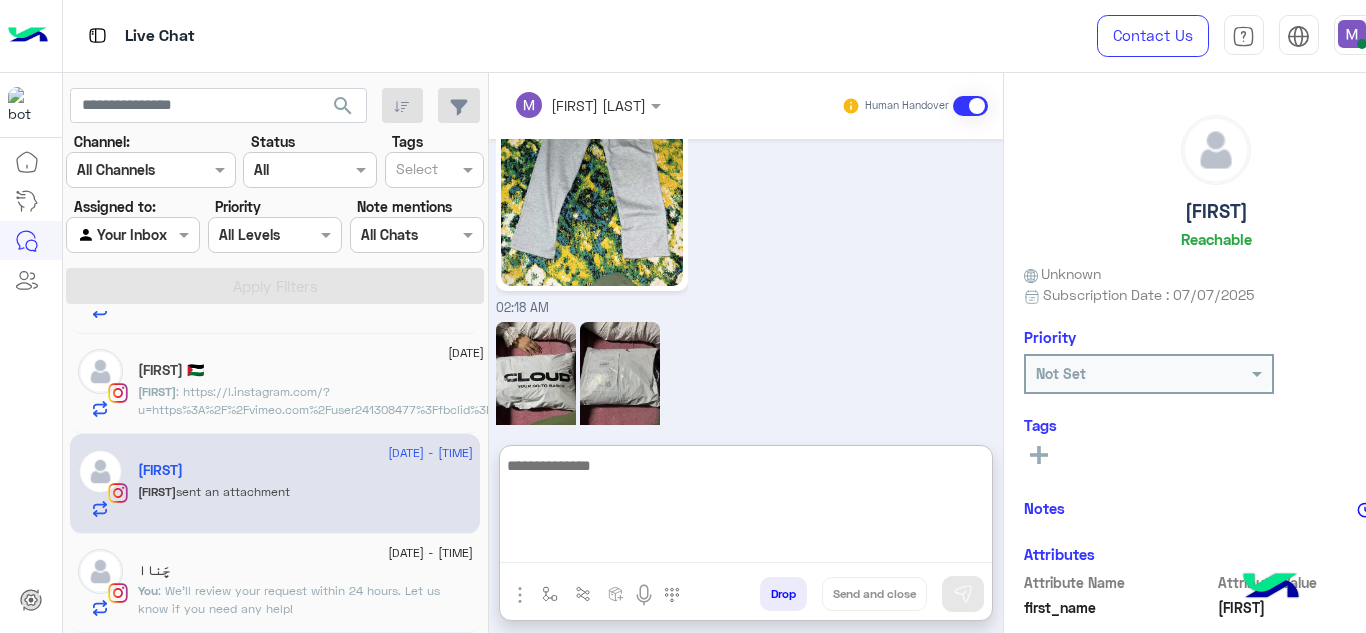 click at bounding box center (746, 508) 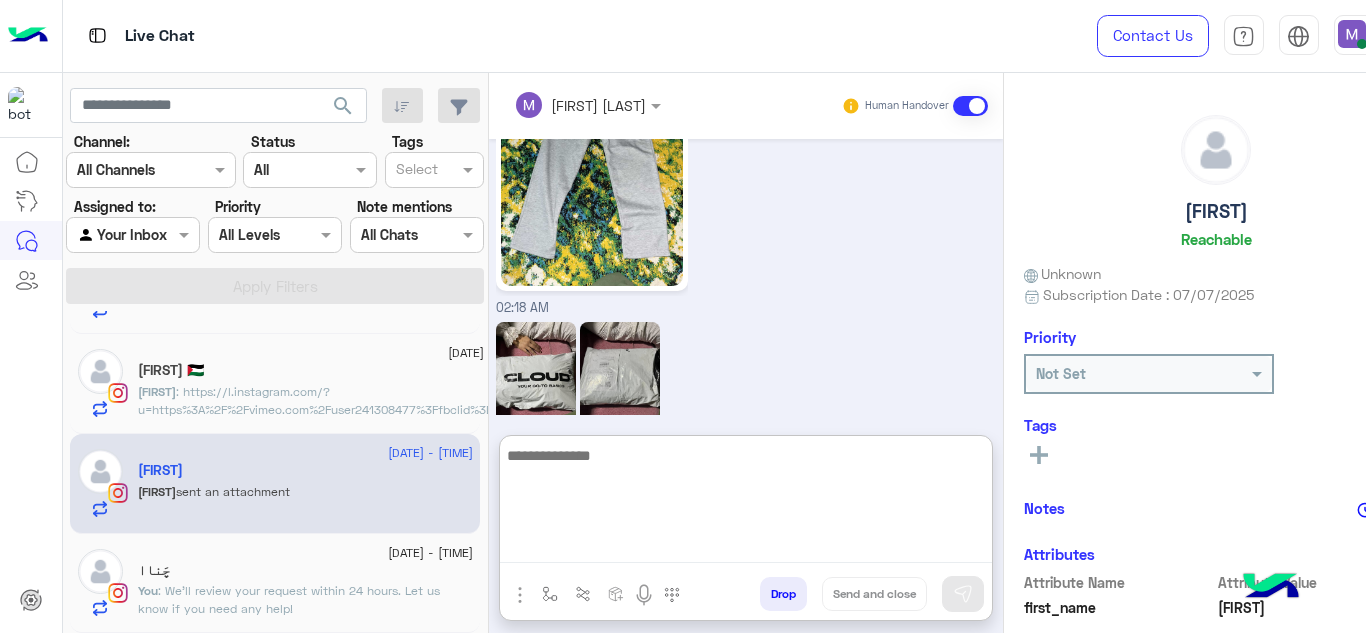 paste on "**********" 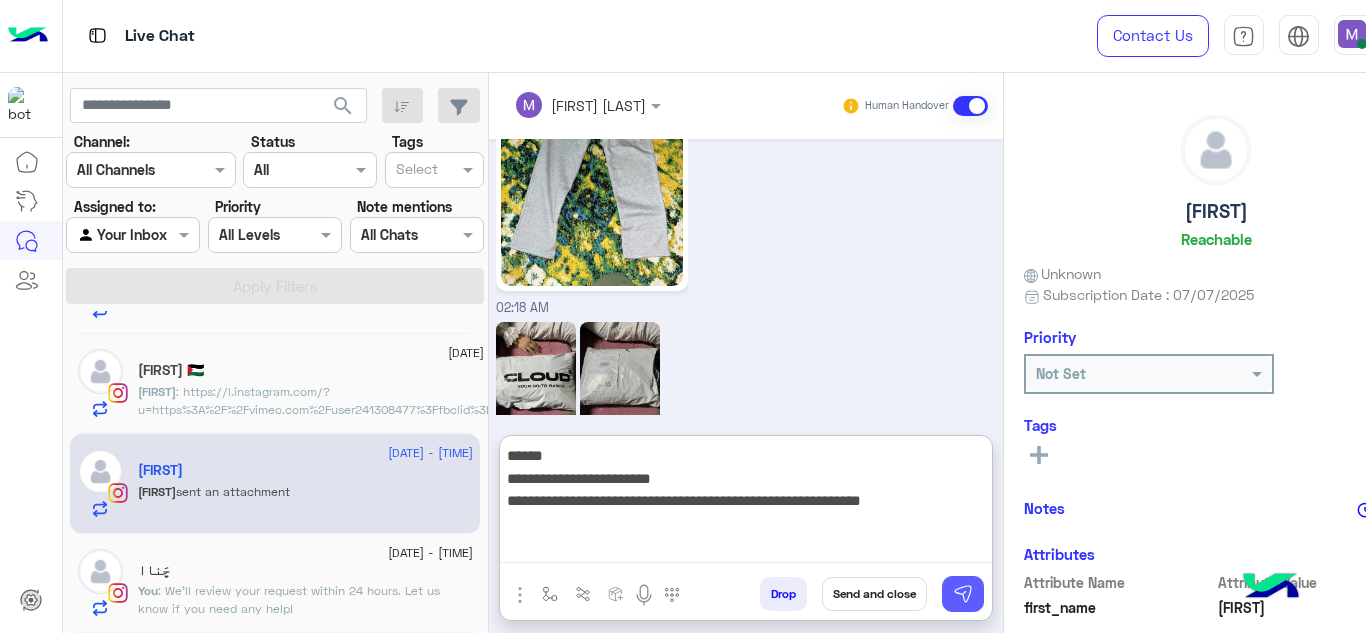 type on "**********" 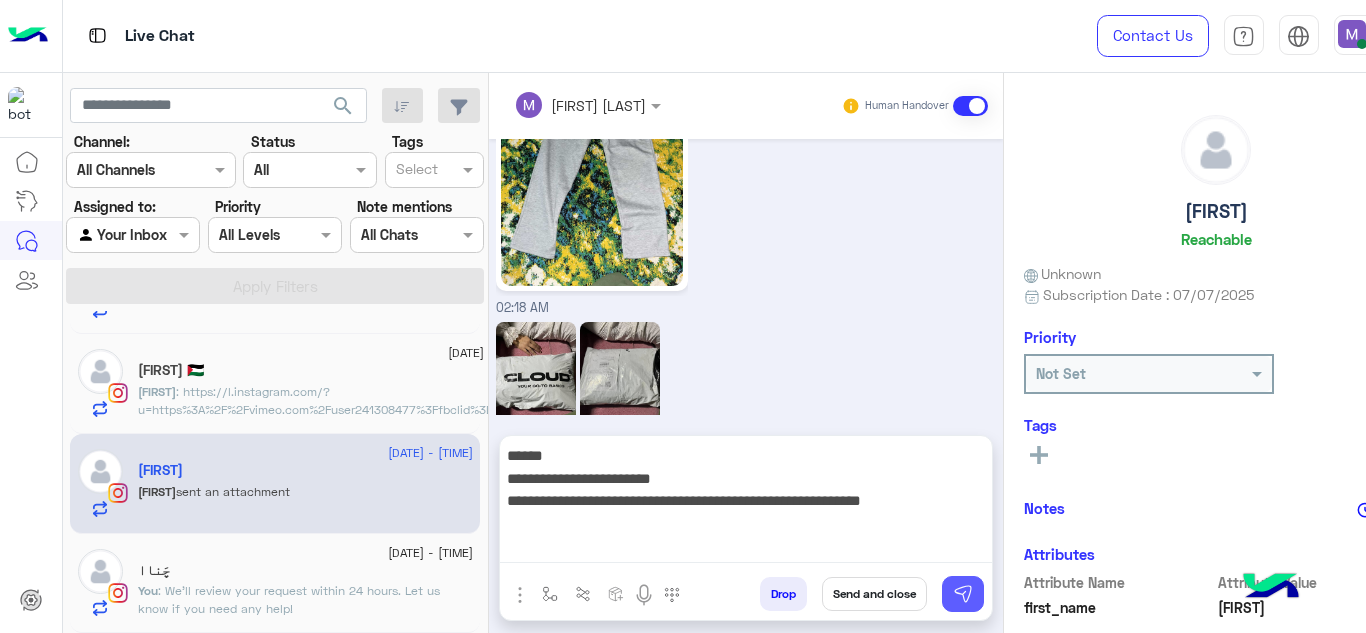 click at bounding box center [963, 594] 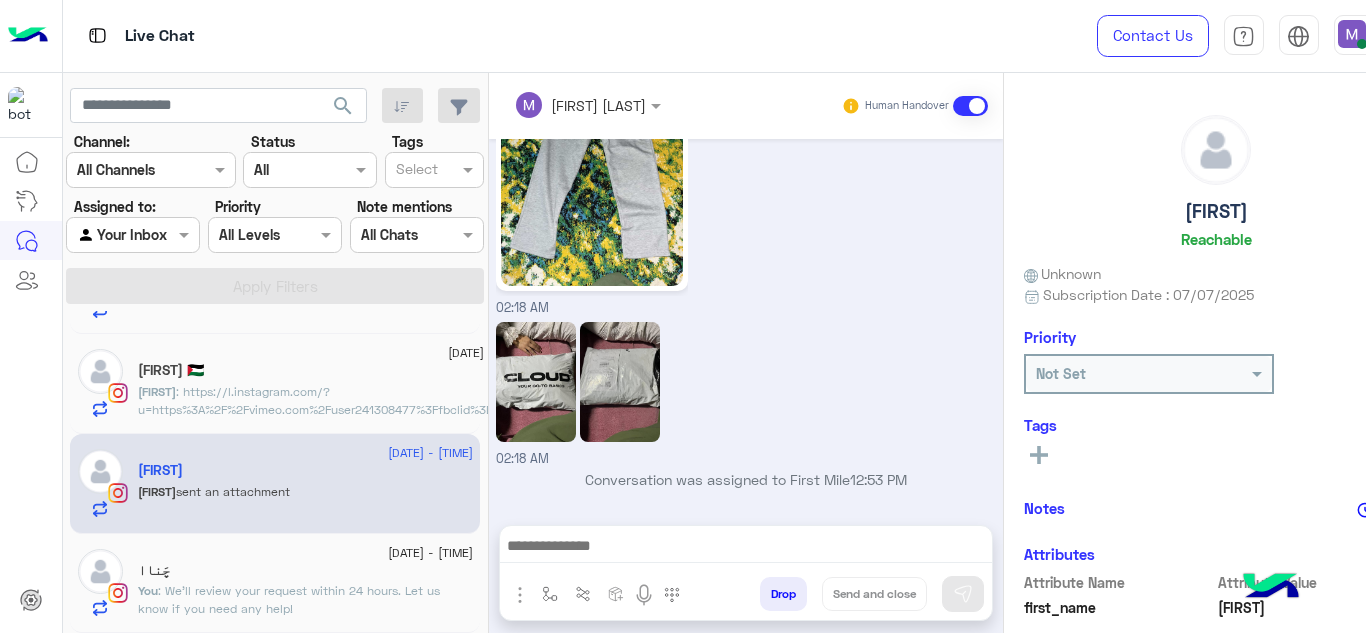 scroll, scrollTop: 1219, scrollLeft: 0, axis: vertical 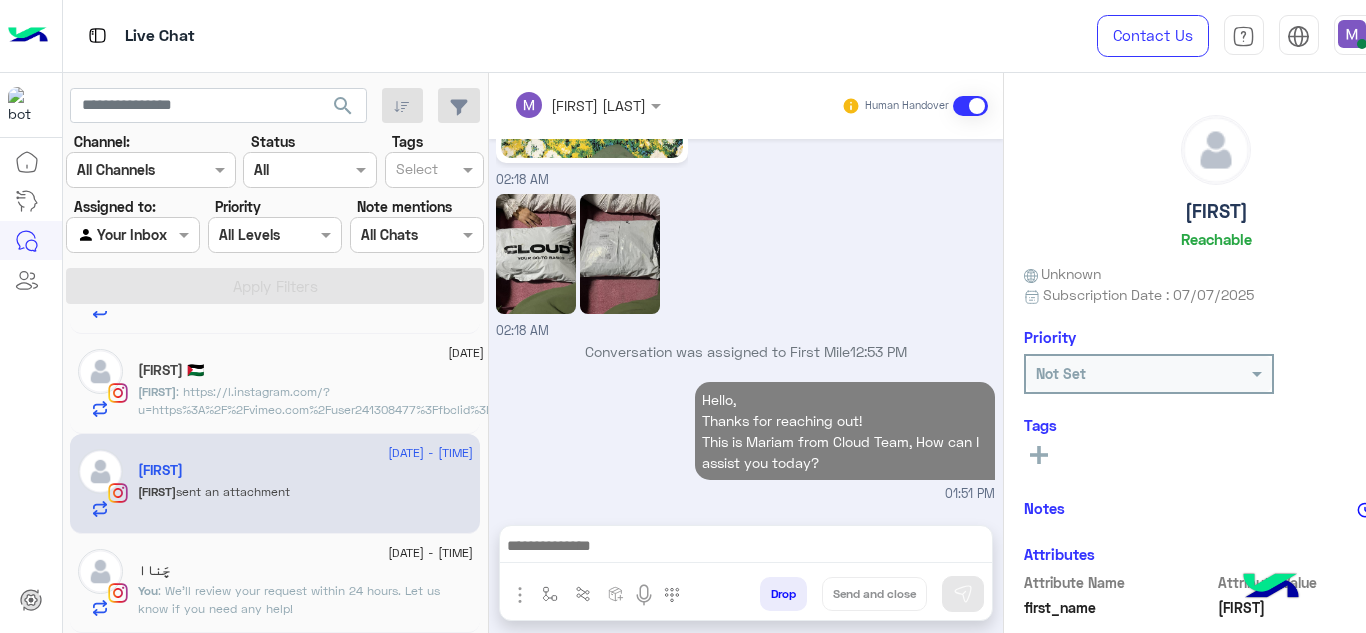 click on "چَناا" 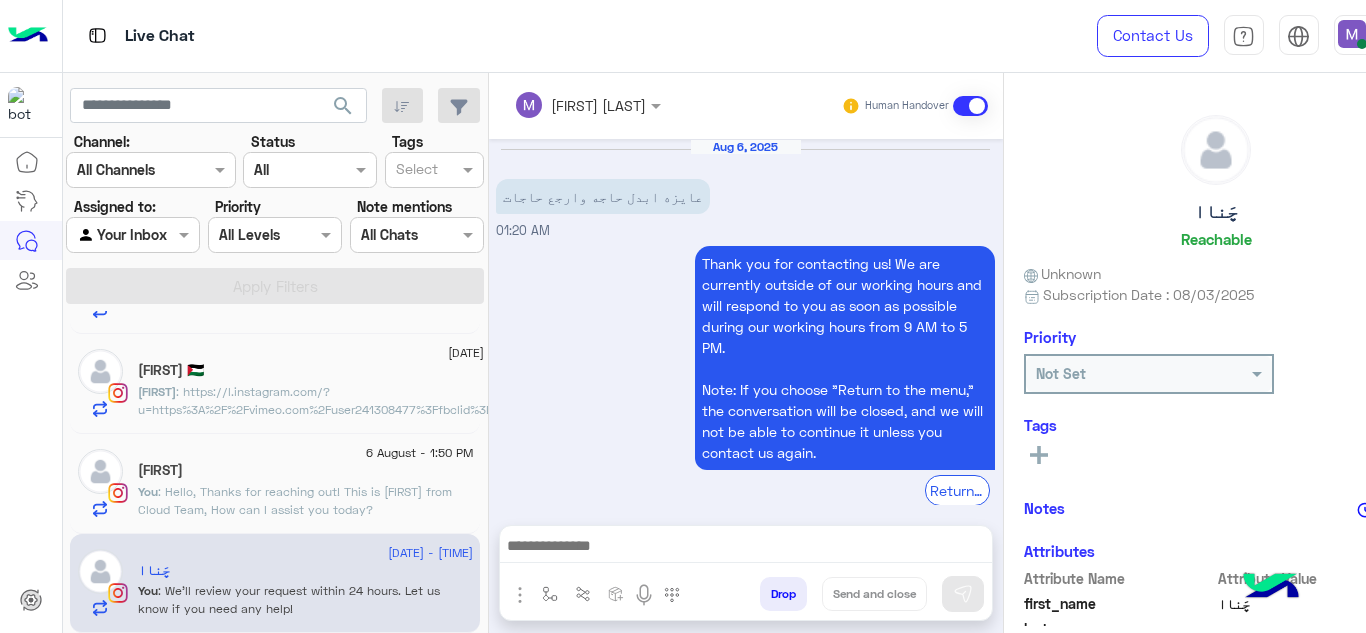 scroll, scrollTop: 614, scrollLeft: 0, axis: vertical 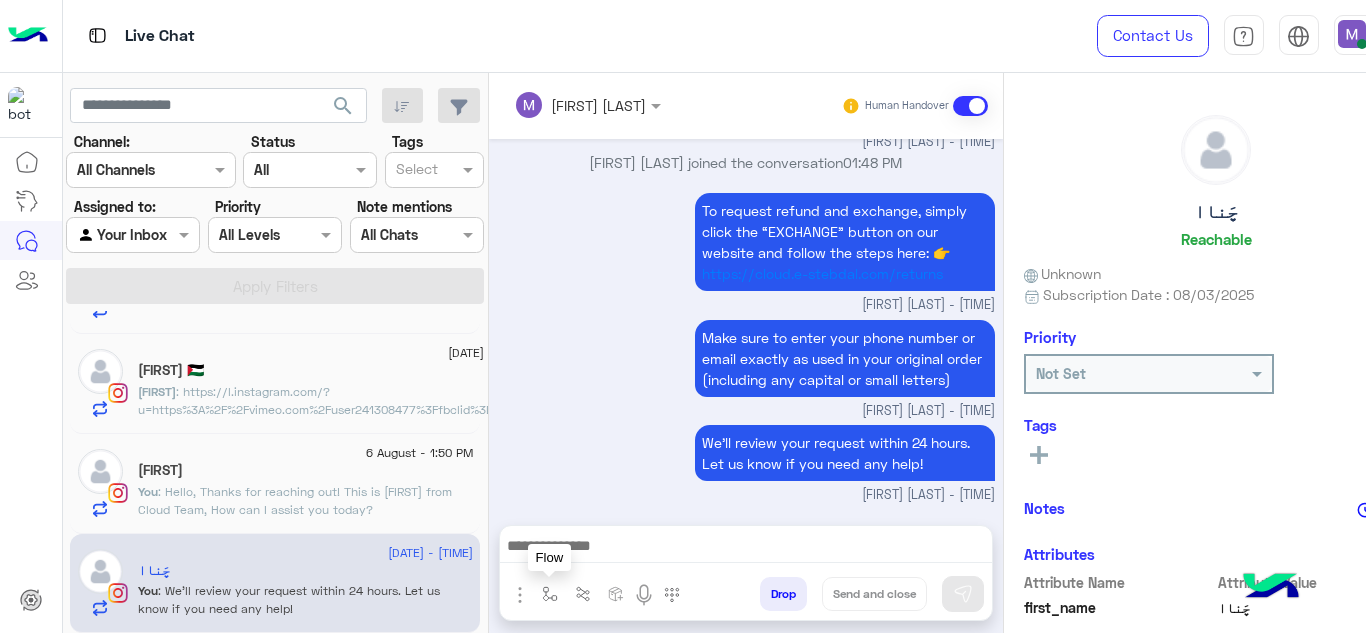 click at bounding box center [550, 594] 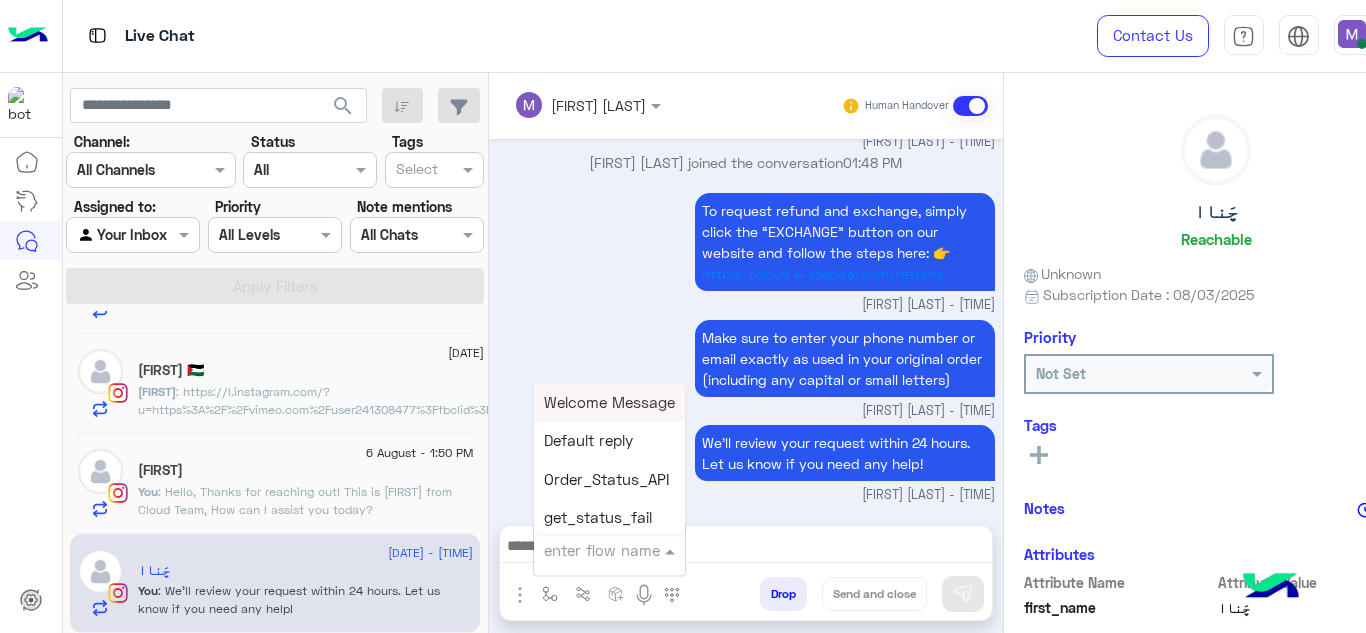 click at bounding box center (585, 550) 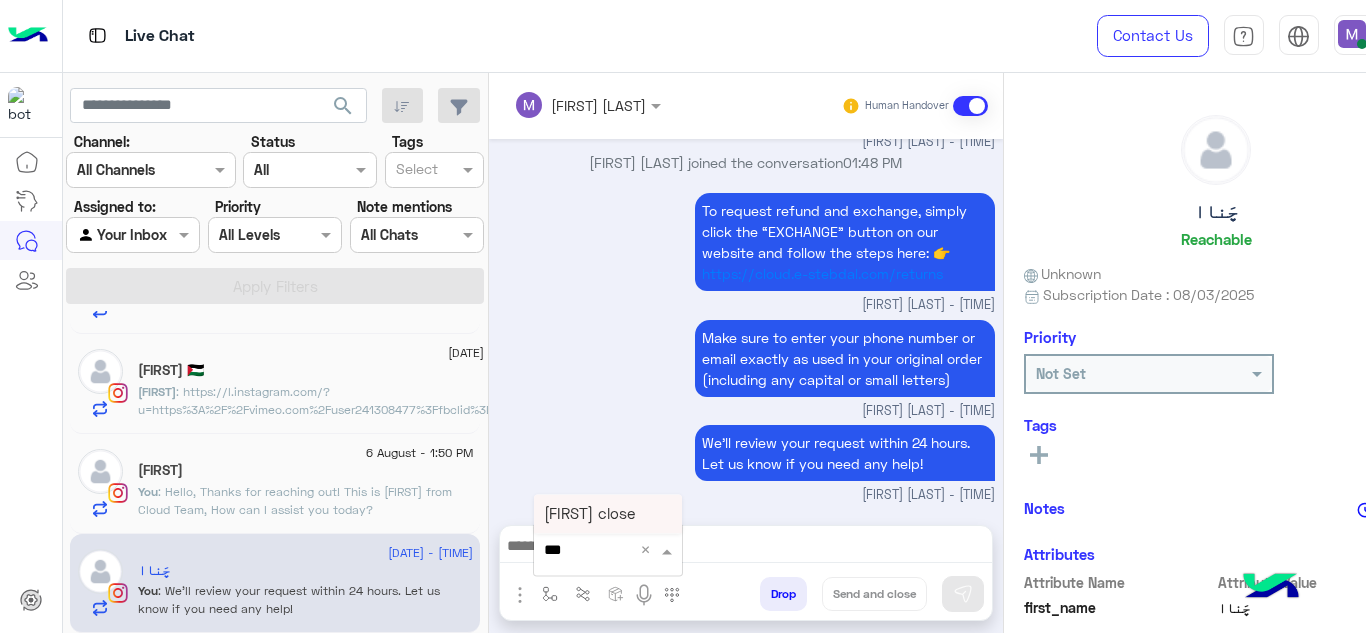 type on "****" 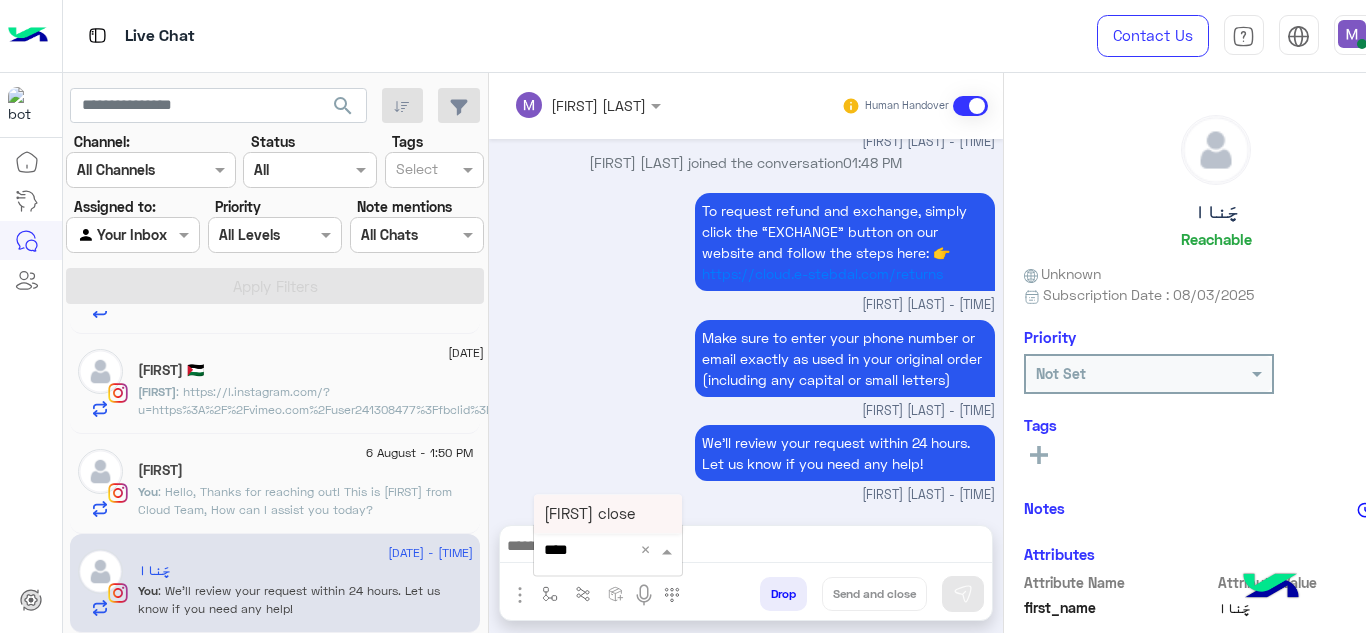 click on "Jana close" at bounding box center (589, 514) 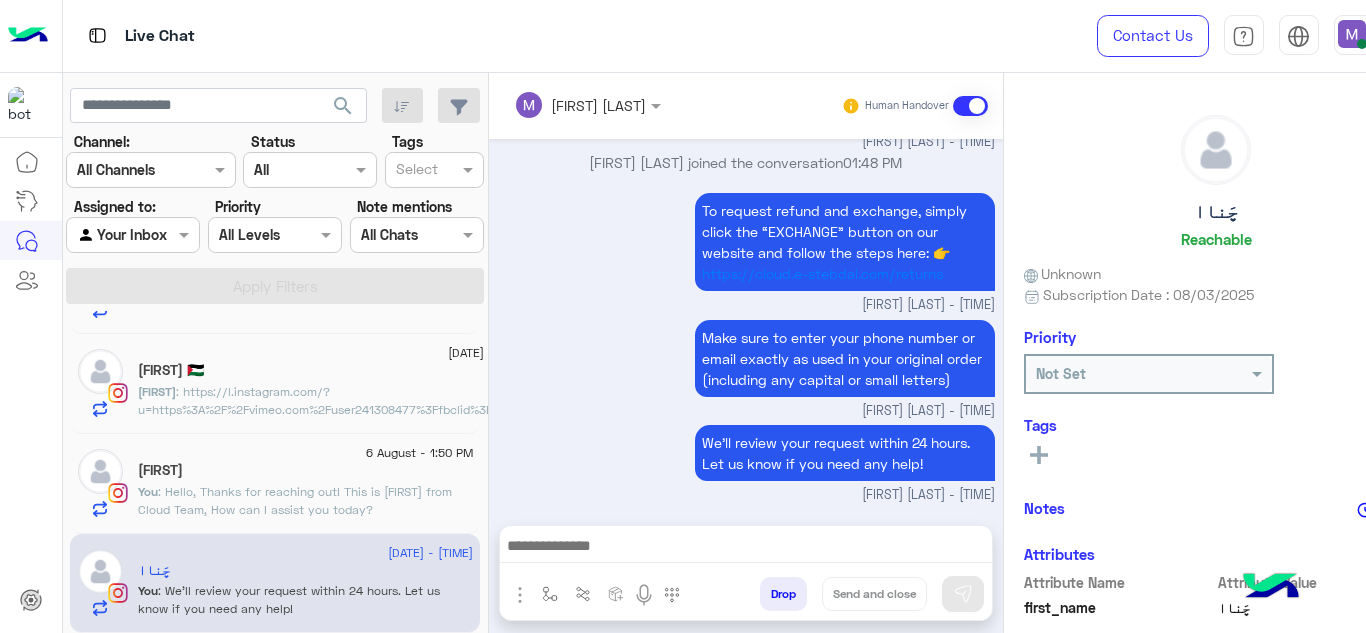 type on "**********" 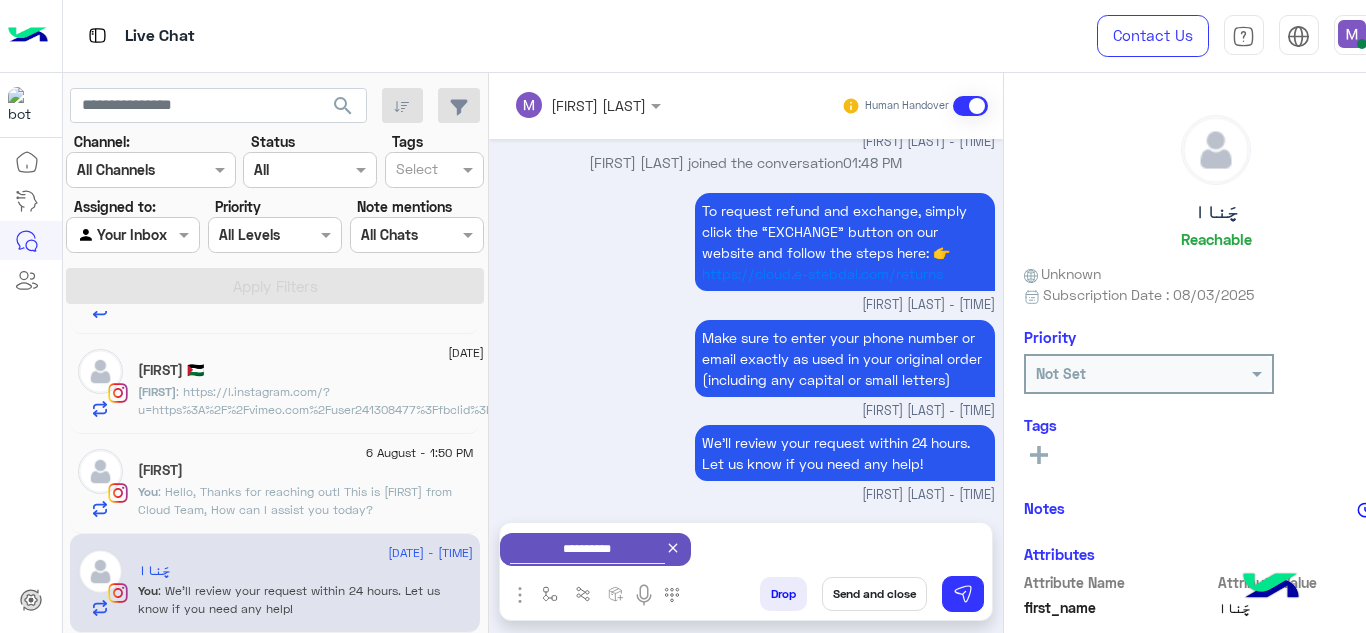 click 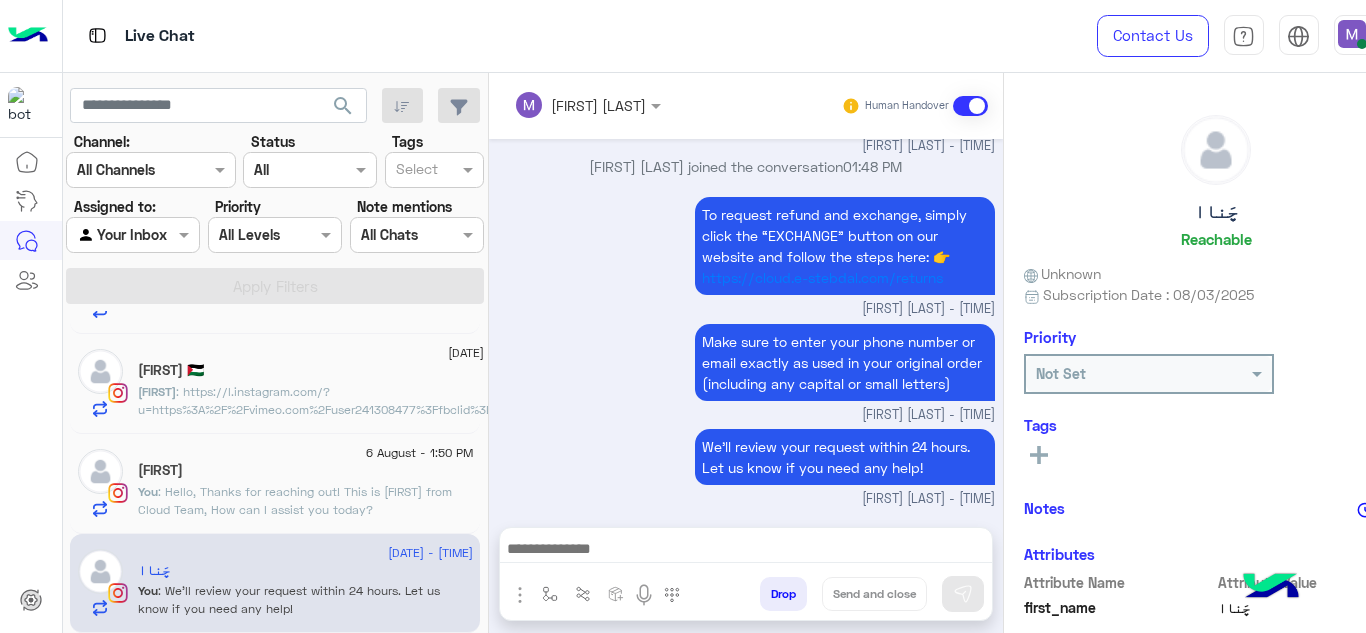 scroll, scrollTop: 614, scrollLeft: 0, axis: vertical 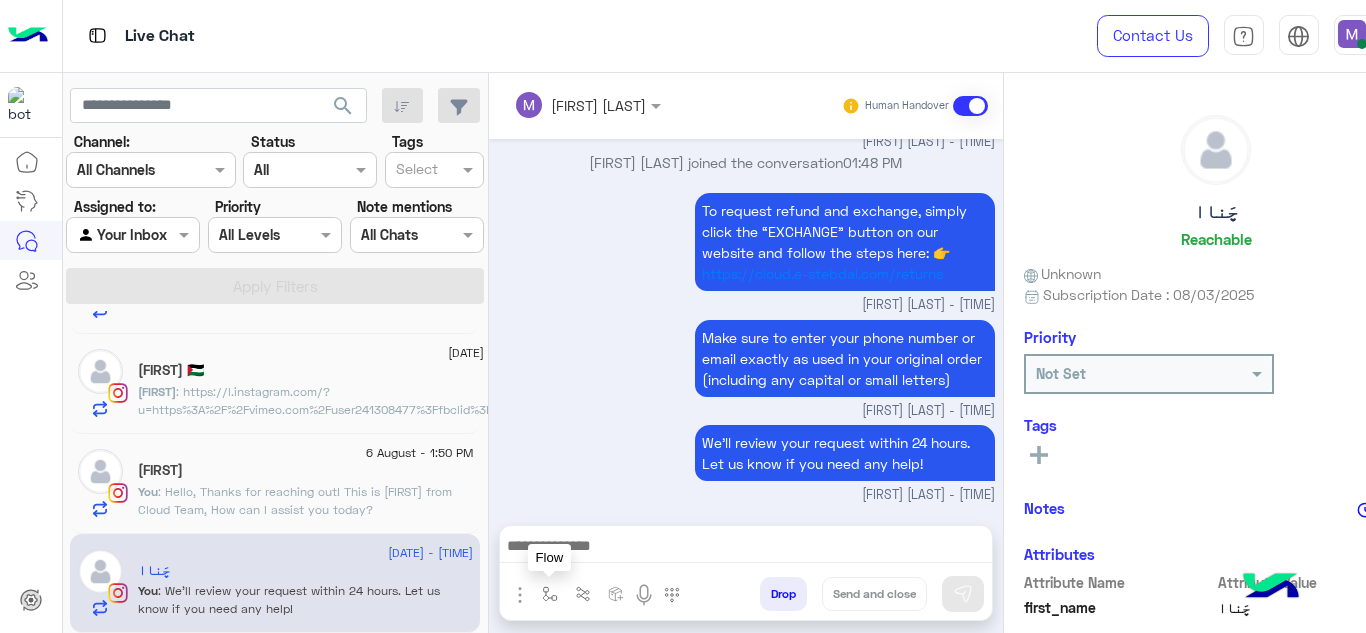 click at bounding box center (550, 594) 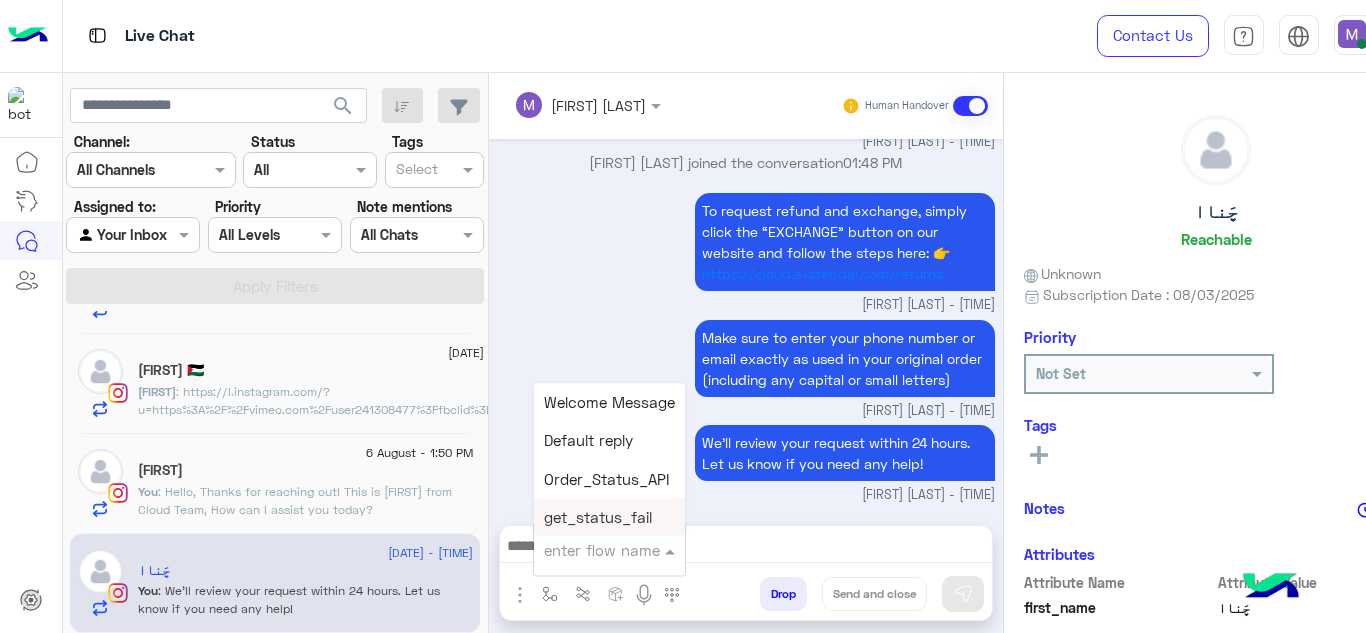 click on "enter flow name Welcome Message Default reply Order_Status_API get_status_fail Check_Status Show_Status Routing_To_Issues GoogleSheet_API Returned to shipper Submit_Complain Reschudled Rejected اللغة العربية  استبدال / استرجاع طلبك تتبع طلبك  مدة وسياسة التوصيل سياسة الاستبدال والاسترجاع الشكاوى و المشاكل last mile ar first mile ar general support  تأخير اوردر تتبع الاستبدال تتبع الاستبدال_copy_1 اللغة العربية _copy_1 الغاء الطلب english  Exchange / Refund  Order Tracking  Delivery Time Exchange &Refund Policy Complaint or Problem last mile first mile General Questions delay order data Track exchange General Q data english _copy_1 cancel request FAQs How do I know my size ? the wrong size Our stores How should I wash the product? Product Meterial   restocked Open the package The prices of this items  place an order on your website AVERAGE ANSWER TIME CS" at bounding box center [609, 550] 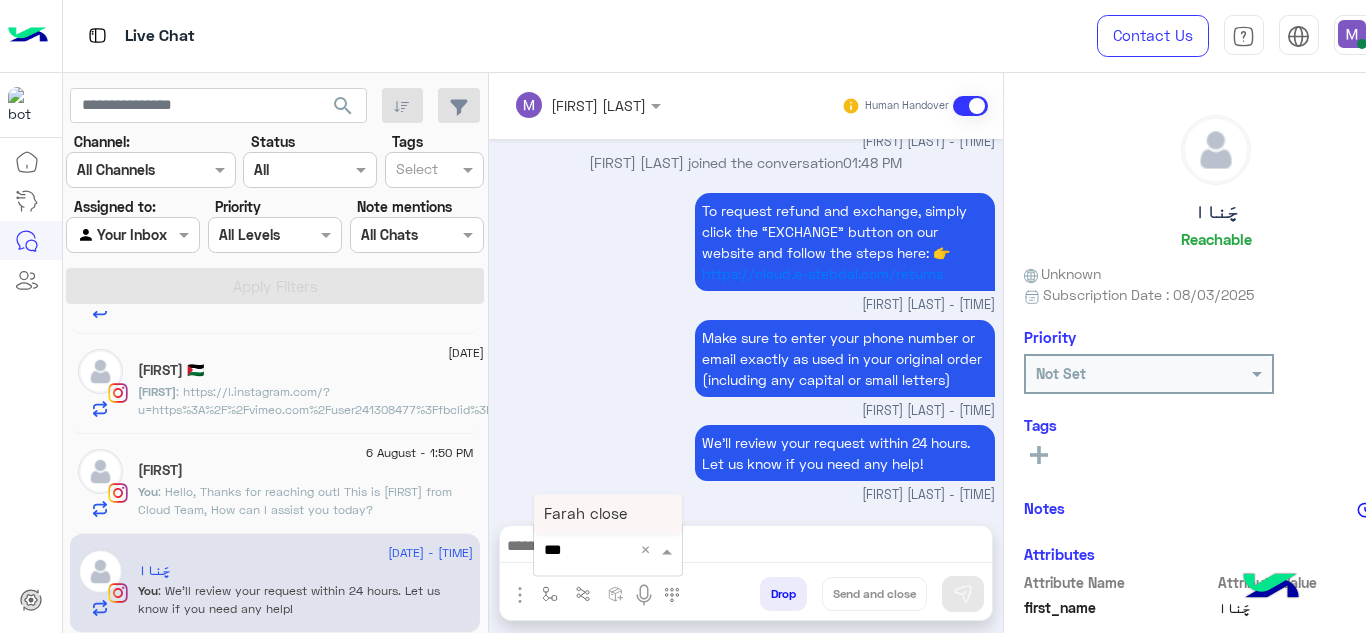 type on "****" 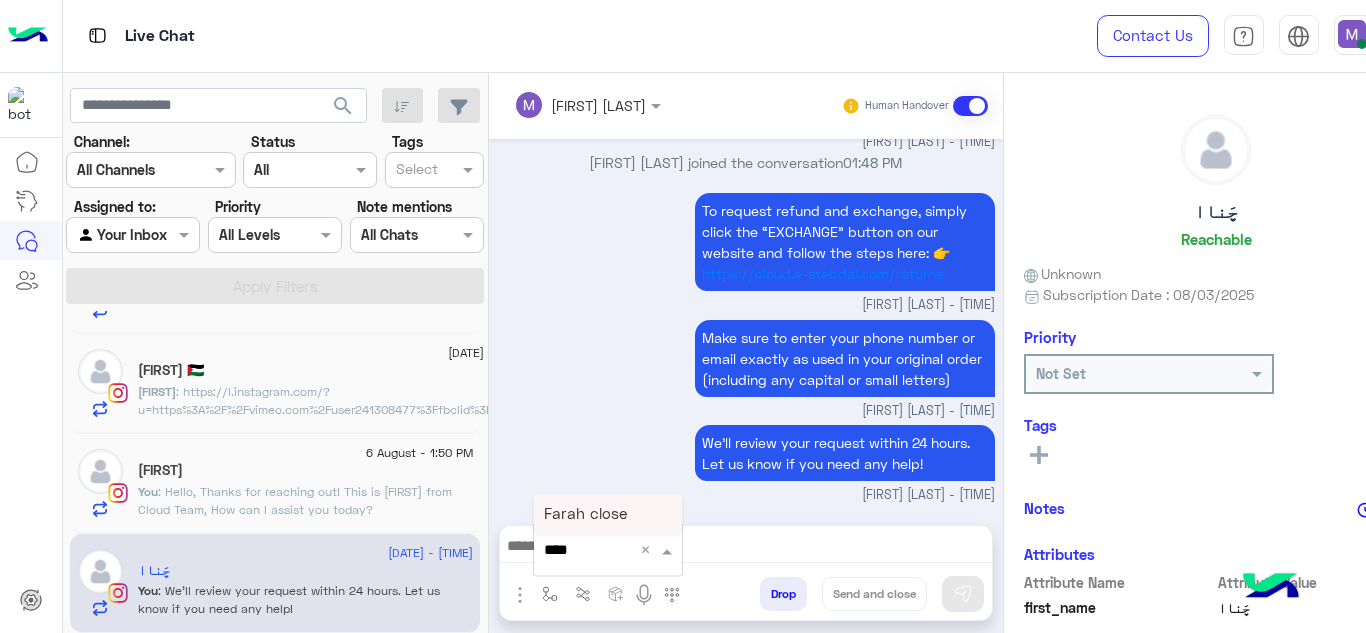click on "Farah close" at bounding box center (608, 514) 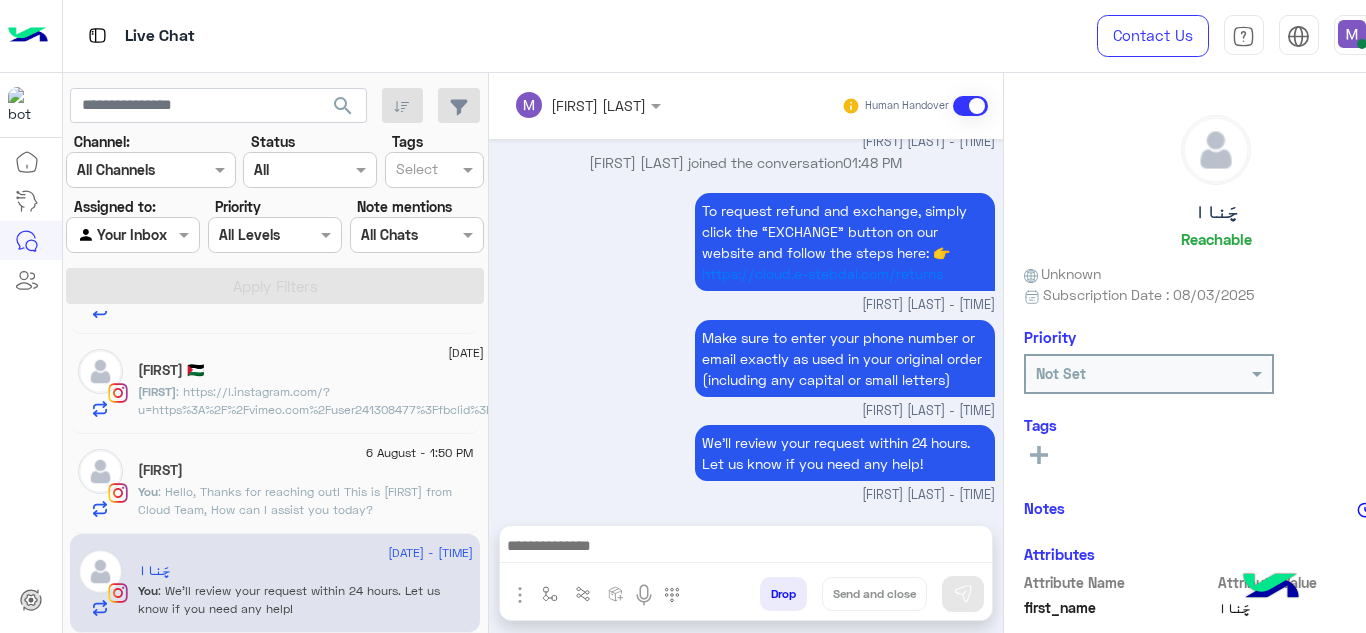 type on "**********" 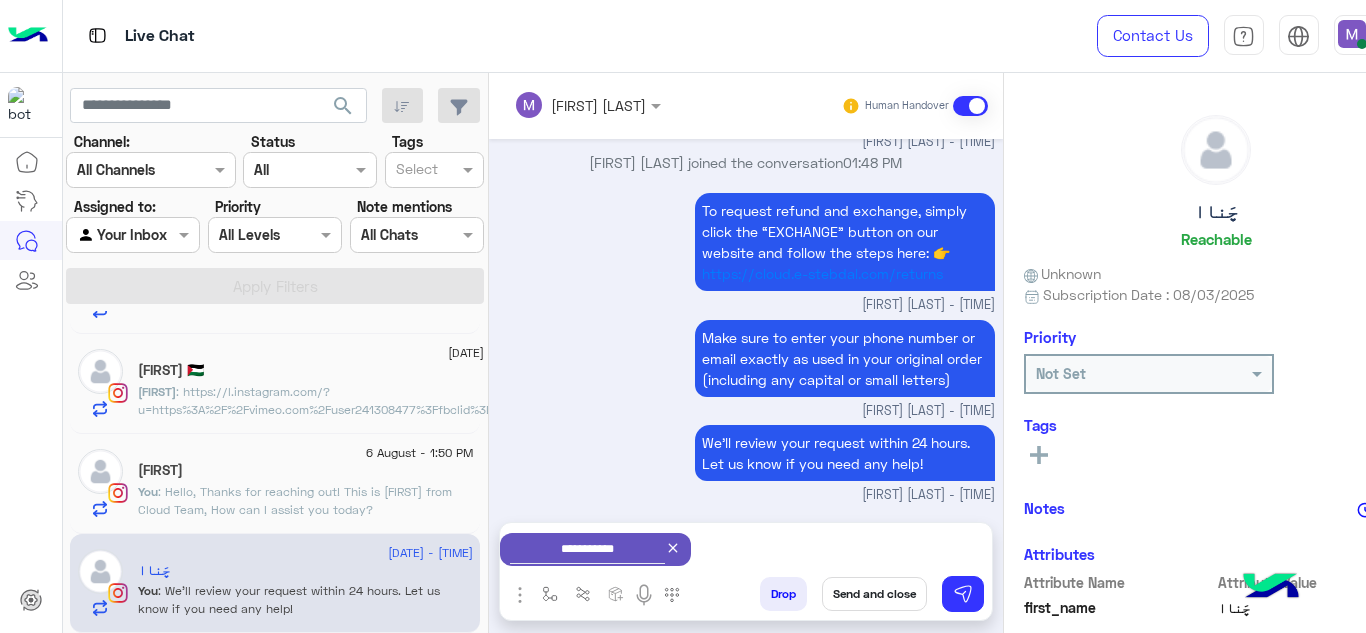 click on "Send and close" at bounding box center [874, 594] 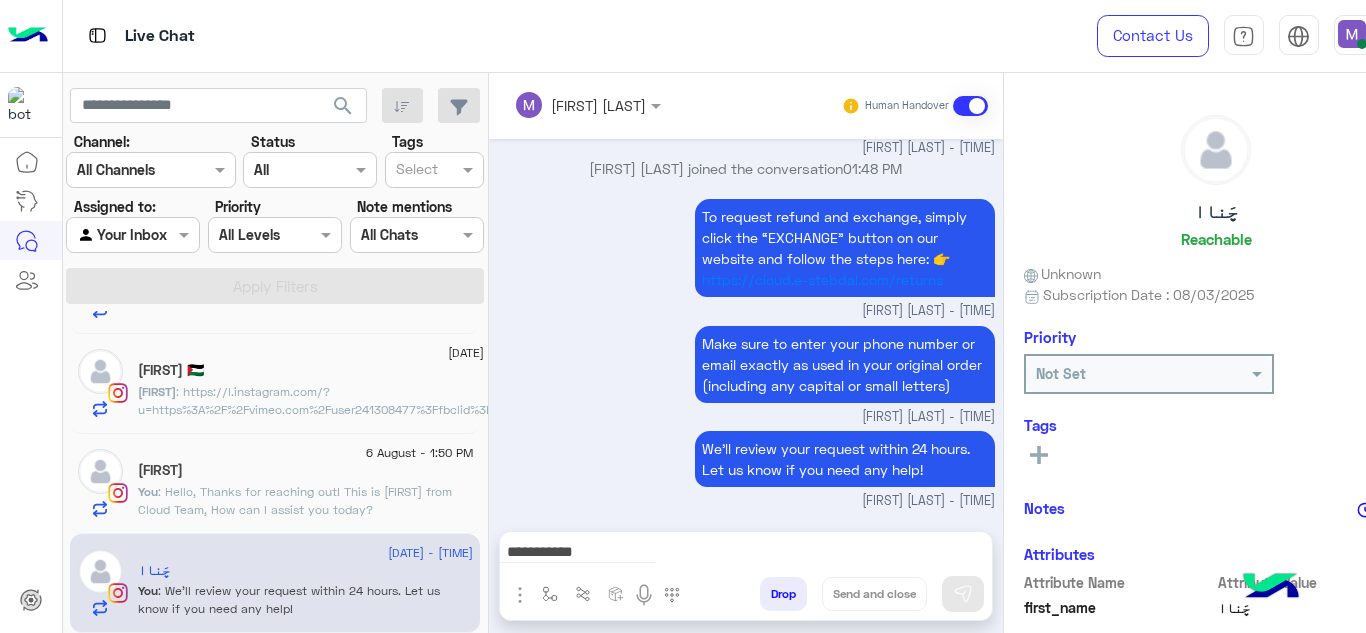 type 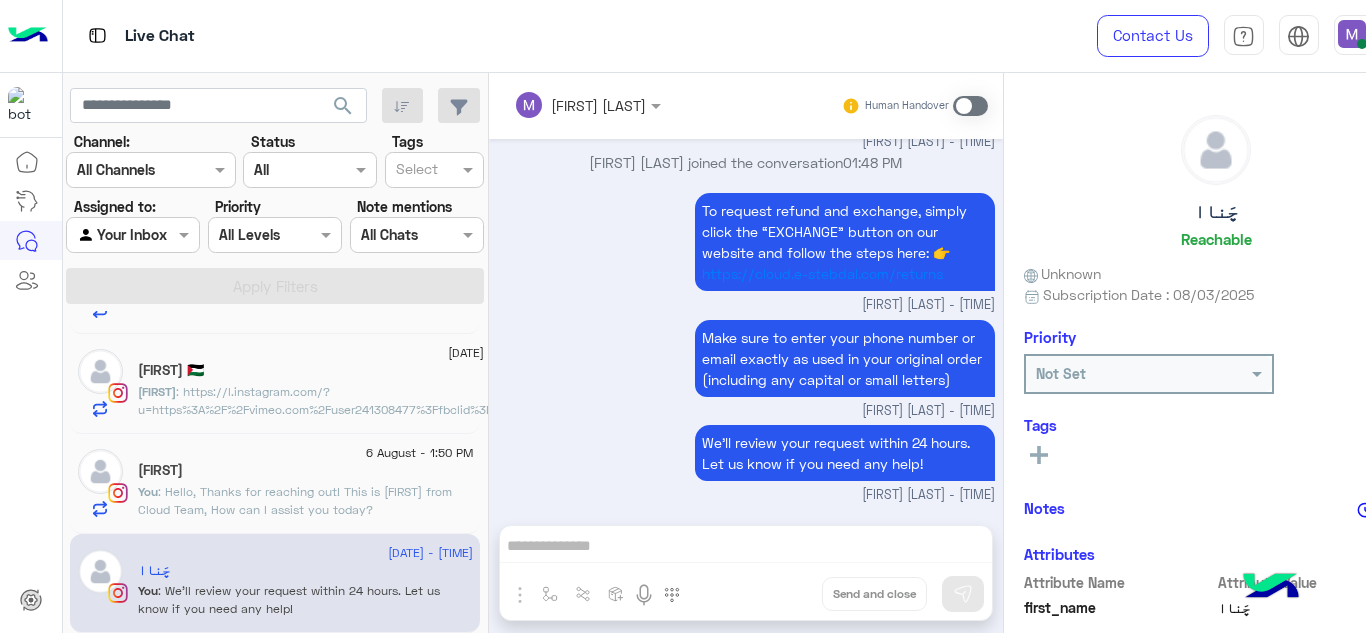 scroll, scrollTop: 651, scrollLeft: 0, axis: vertical 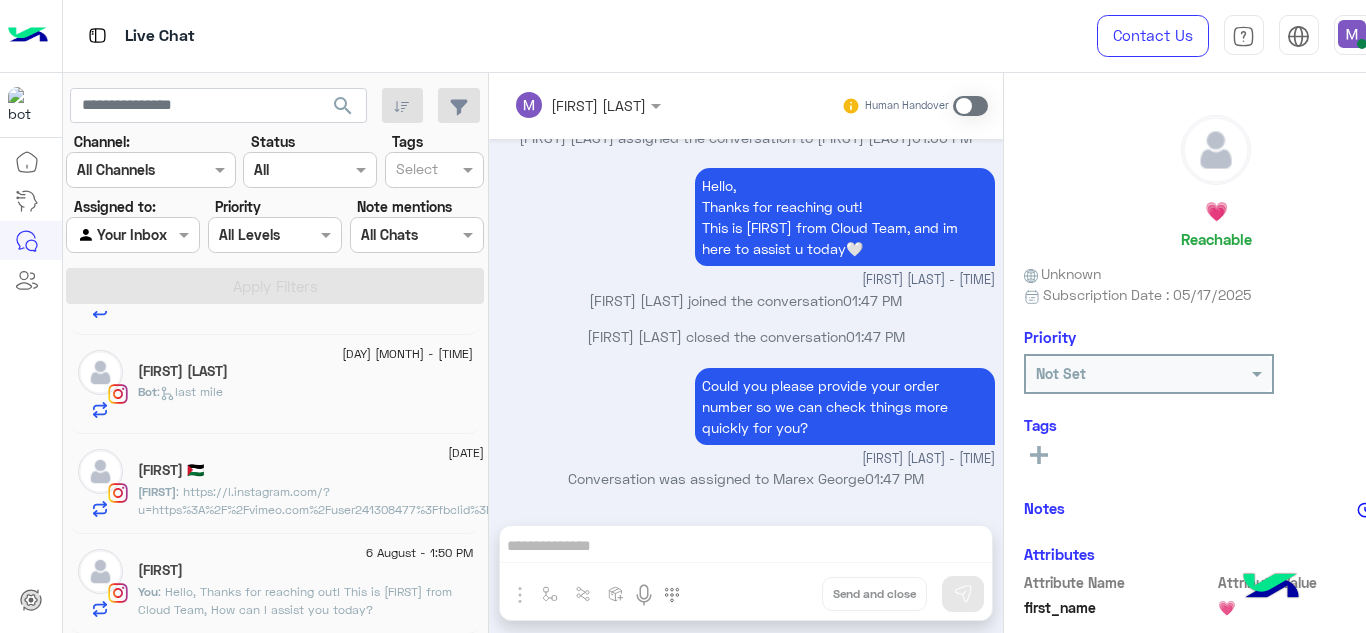 click on "Marex George Human Handover     Aug 6, 2025    01:15 AM  وجالي كده   01:15 AM  ده معناه انه خلاص الشكوى وصلت؟   01:15 AM  ولا اعمل ايه   01:15 AM   Jana Aboelseoud assigned the conversation to Marex George  01:00 PM     Hello, Thanks for reaching out! This is Mariam from Cloud Team, and im here to assist u today🤍  Marex George -  01:47 PM   Marex George joined the conversation   01:47 PM       Marex George closed the conversation   01:47 PM      Could you please provide your order number so we can check things more quickly for you?  Marex George -  01:47 PM   Conversation was assigned to Marex George   01:47 PM      enter flow name  Drop   Send and close" at bounding box center (746, 357) 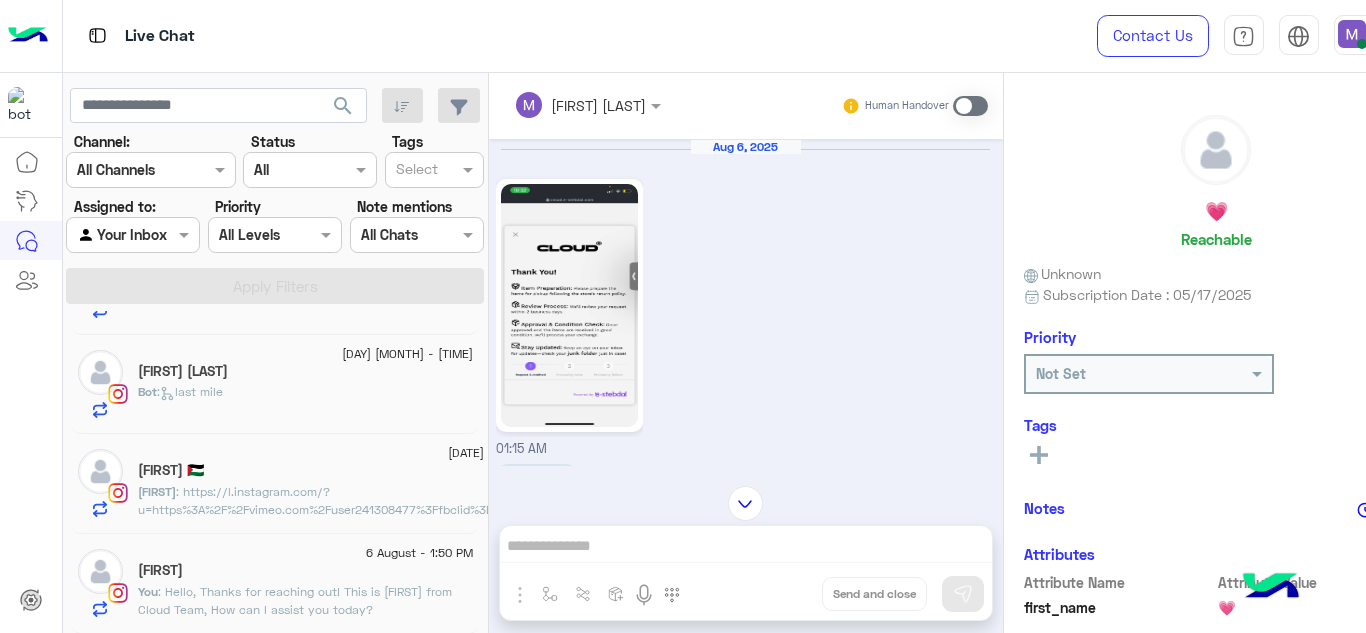 scroll, scrollTop: 532, scrollLeft: 0, axis: vertical 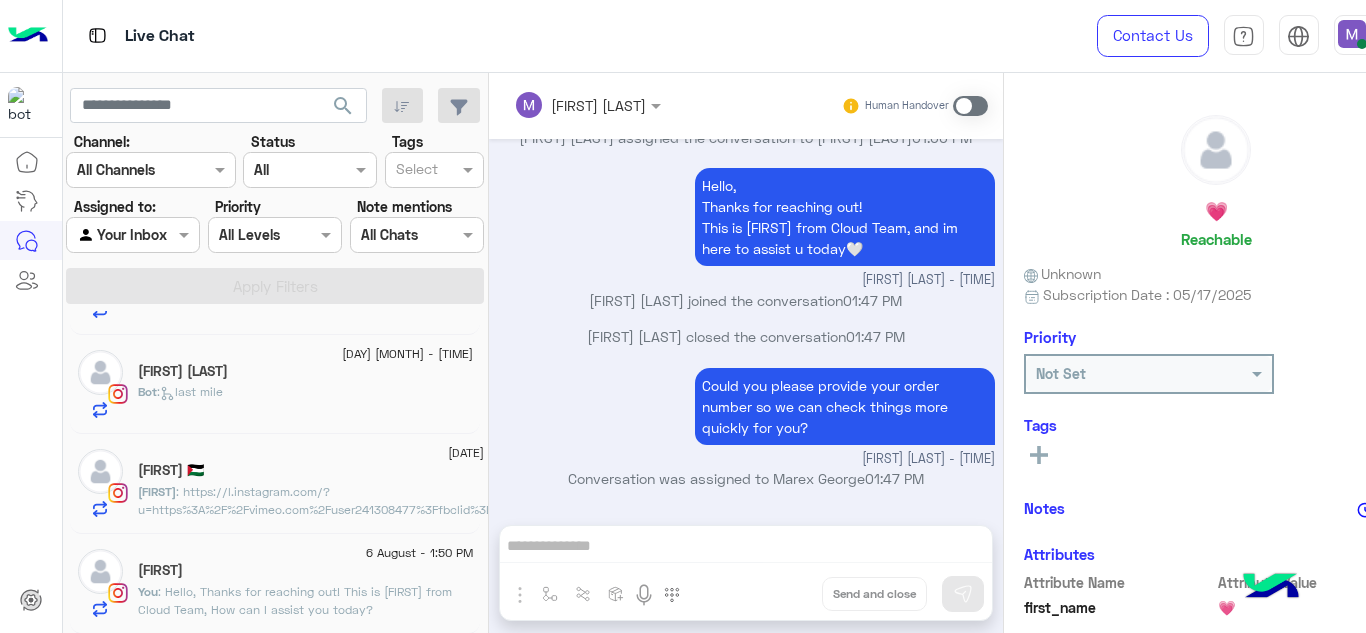 click on ": Hello,
Thanks for reaching out!
This is Mariam from Cloud Team, How can I assist you today?" 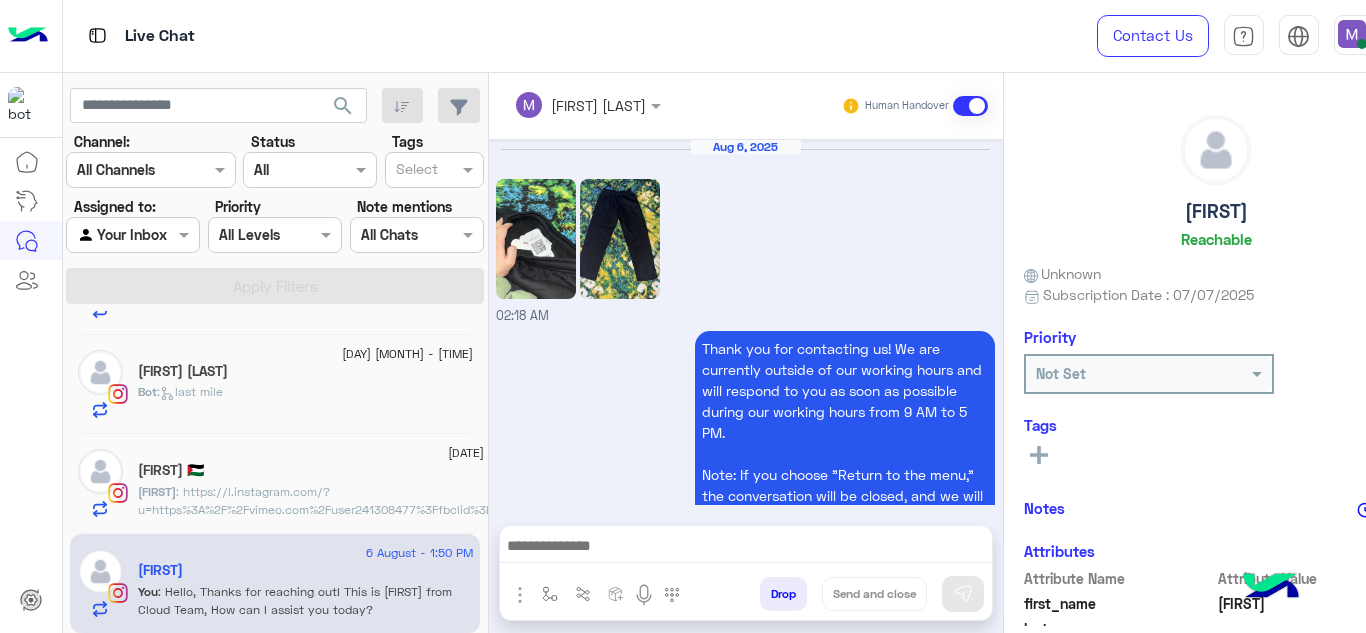scroll, scrollTop: 1103, scrollLeft: 0, axis: vertical 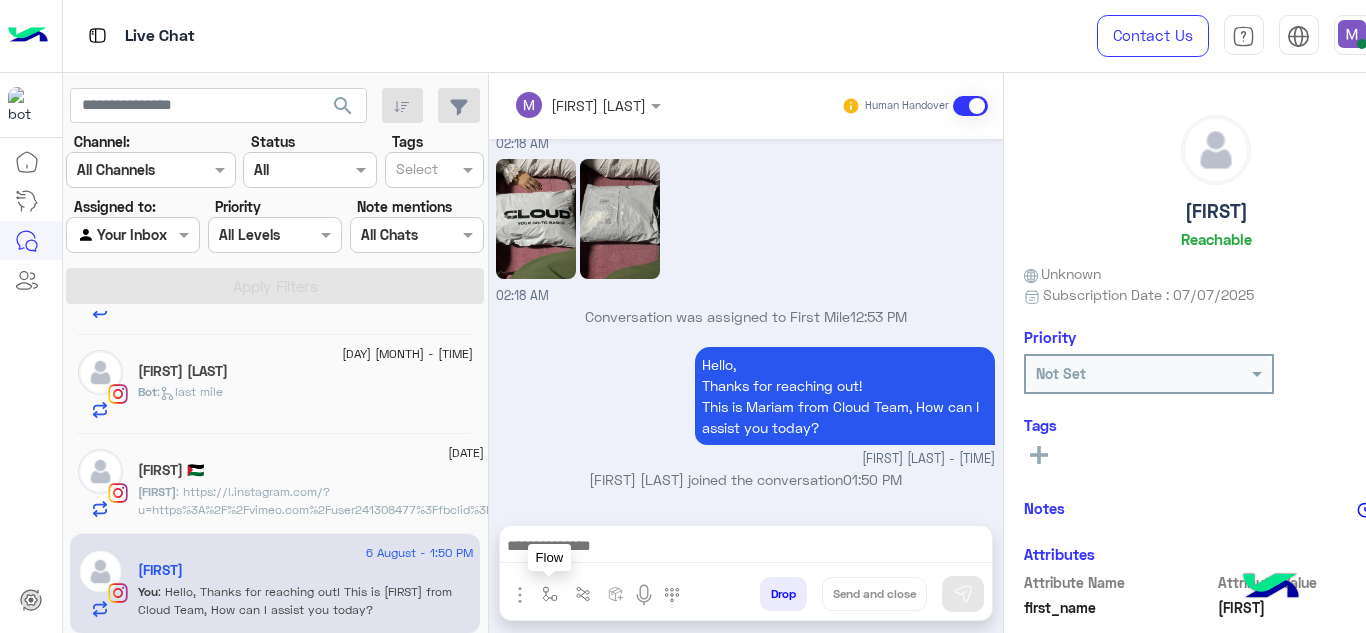 click at bounding box center [550, 594] 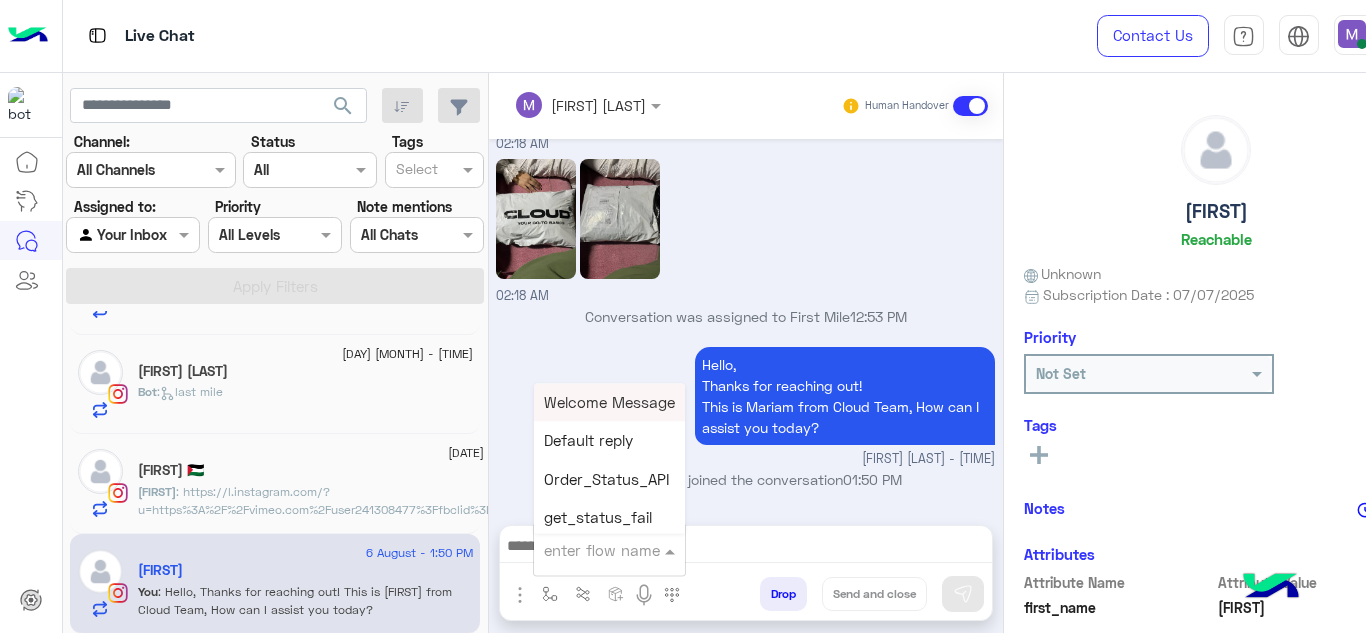 click at bounding box center [585, 550] 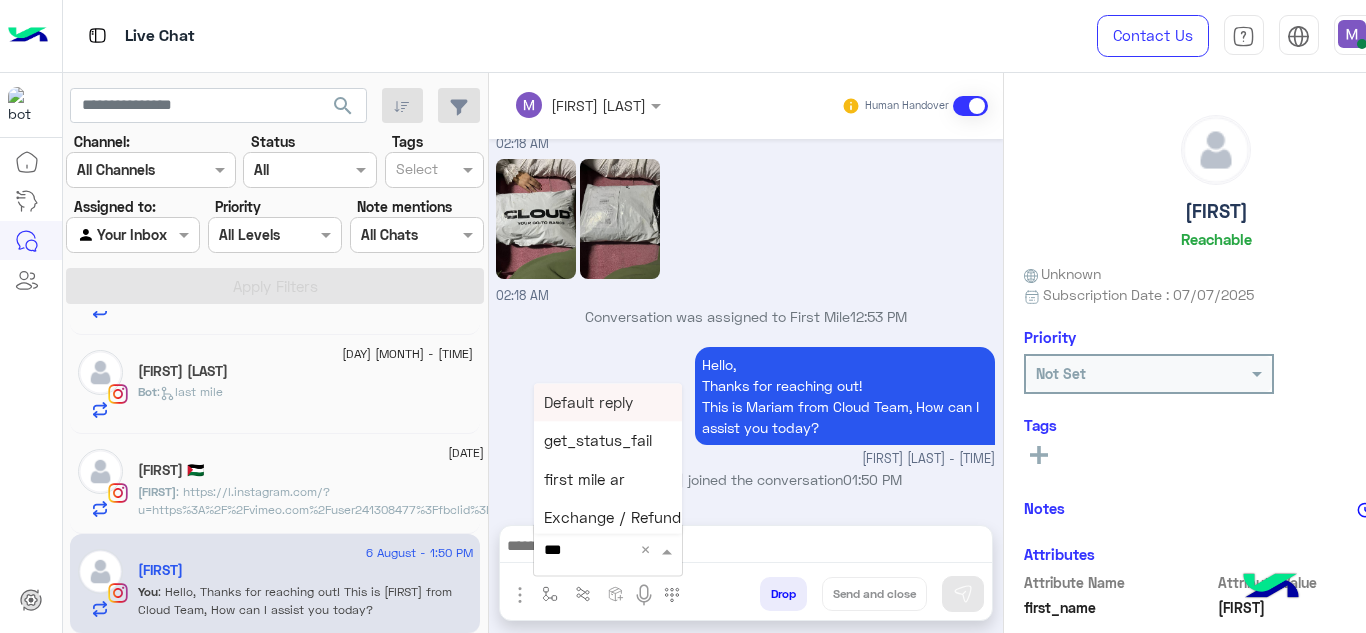 type on "****" 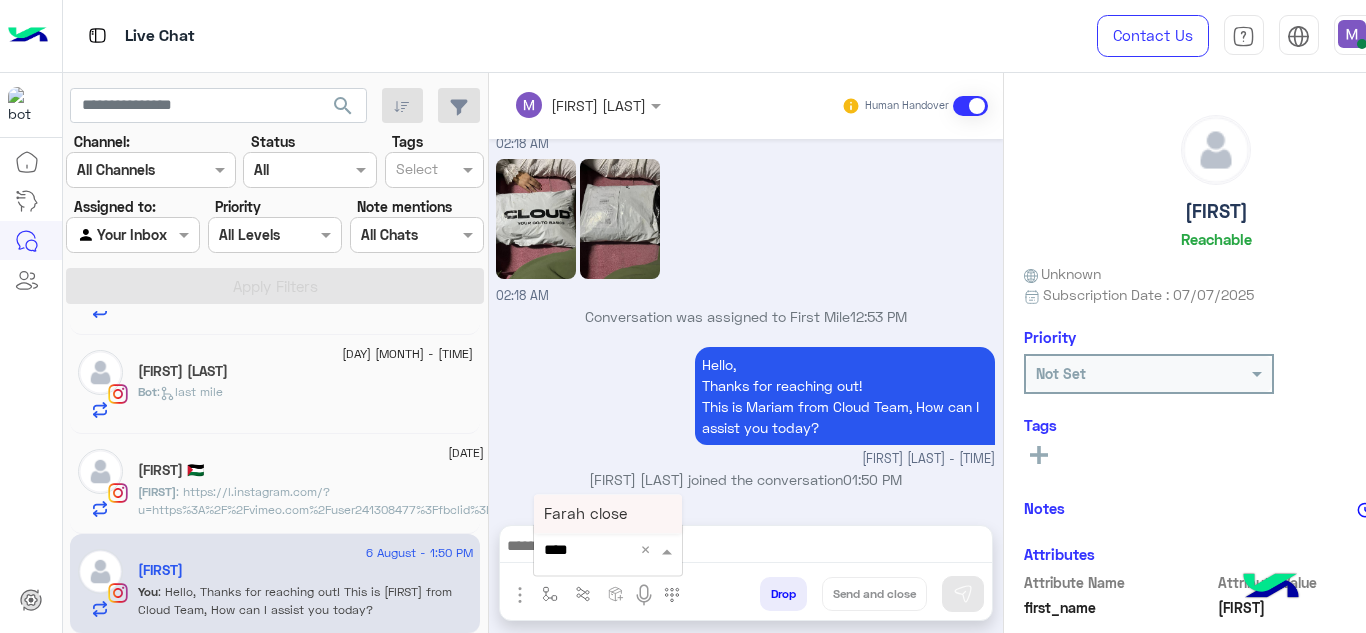 click on "Farah close" at bounding box center (585, 514) 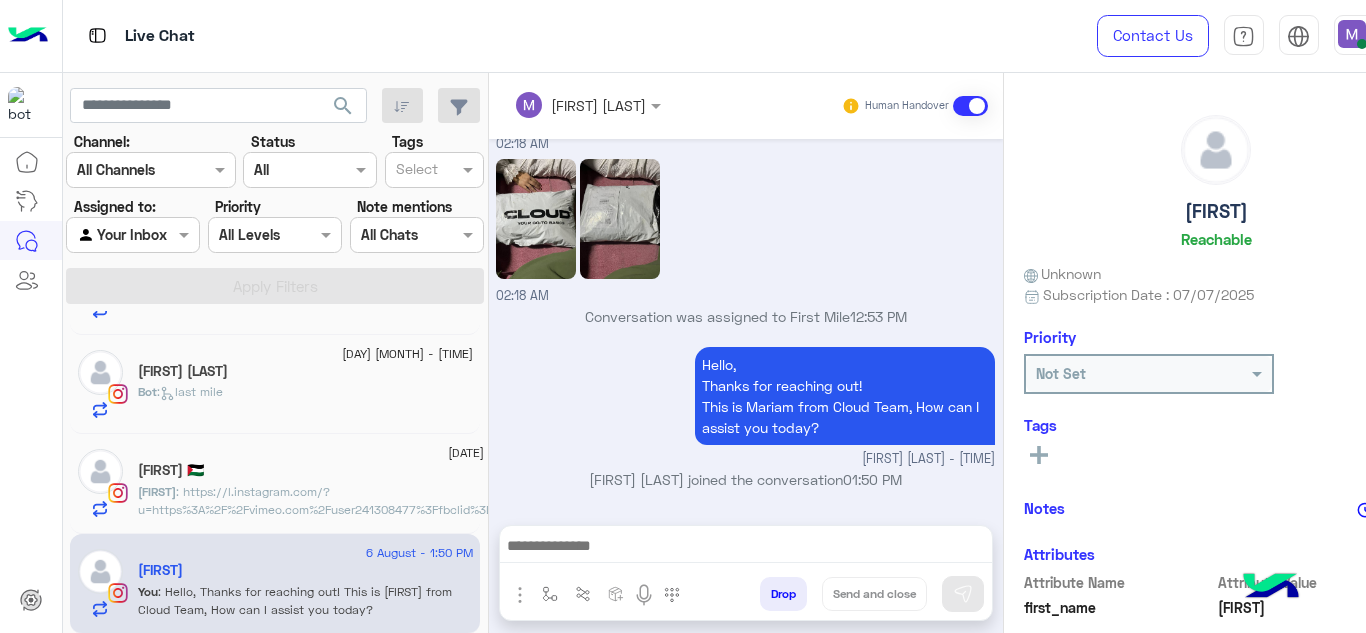 type on "**********" 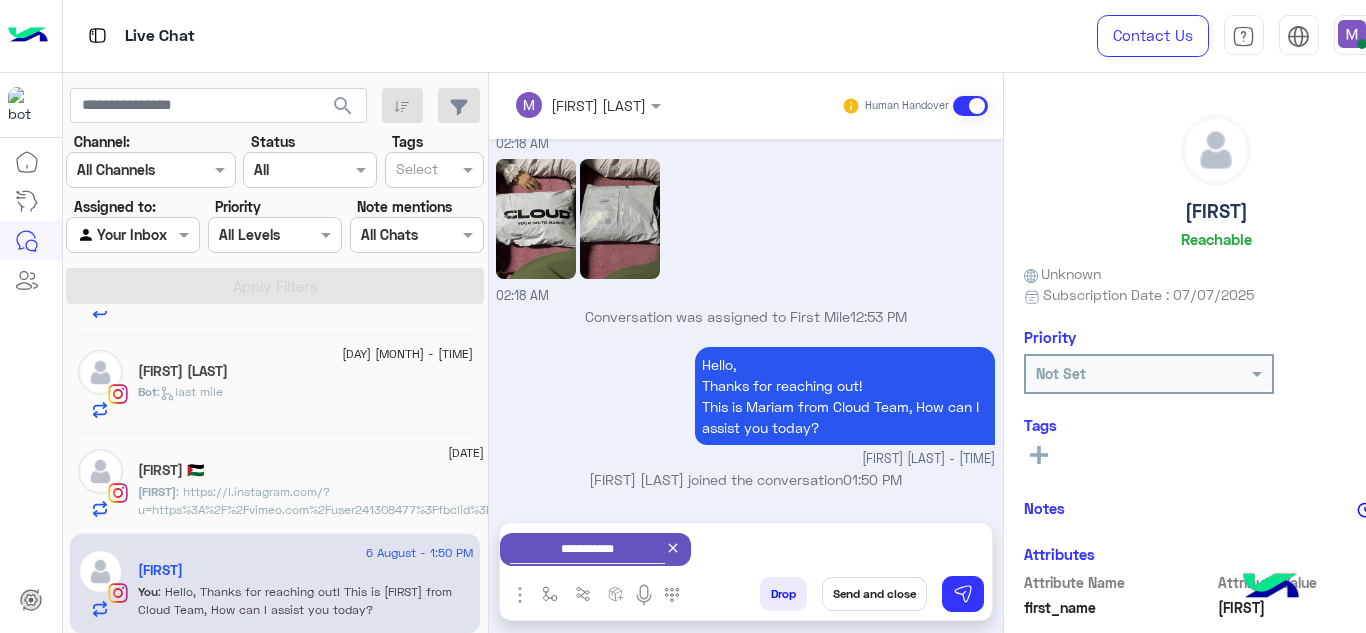 click on "Send and close" at bounding box center (874, 594) 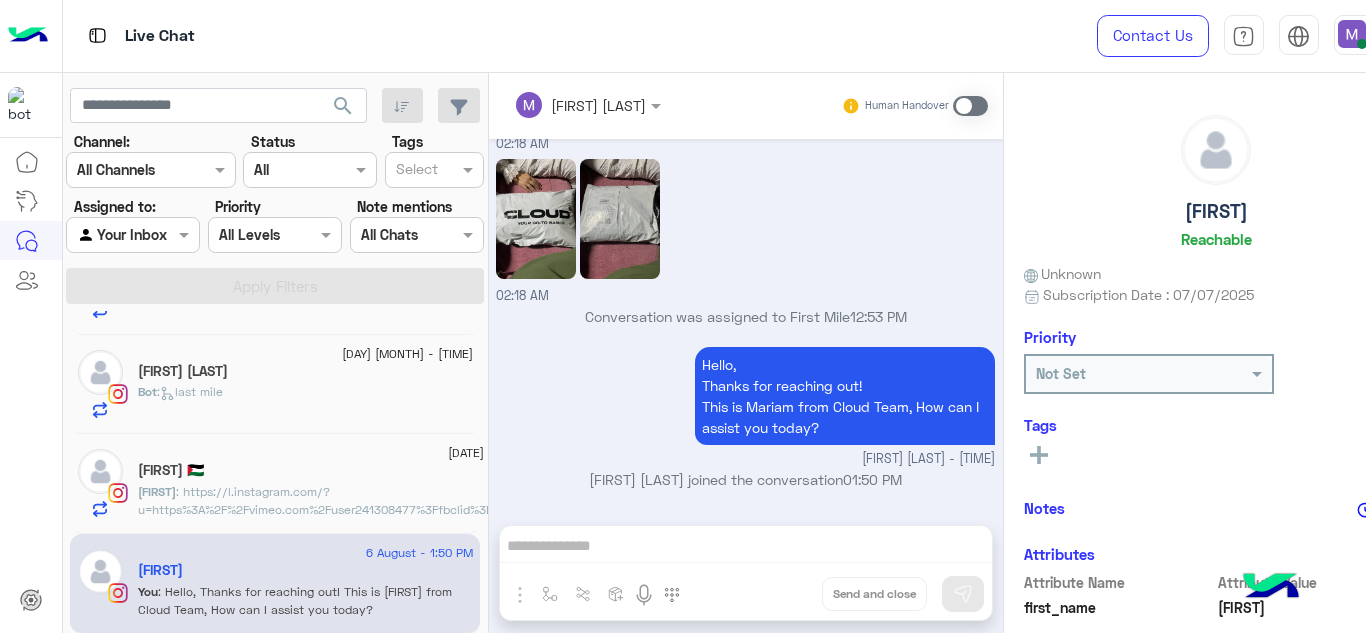 scroll, scrollTop: 1140, scrollLeft: 0, axis: vertical 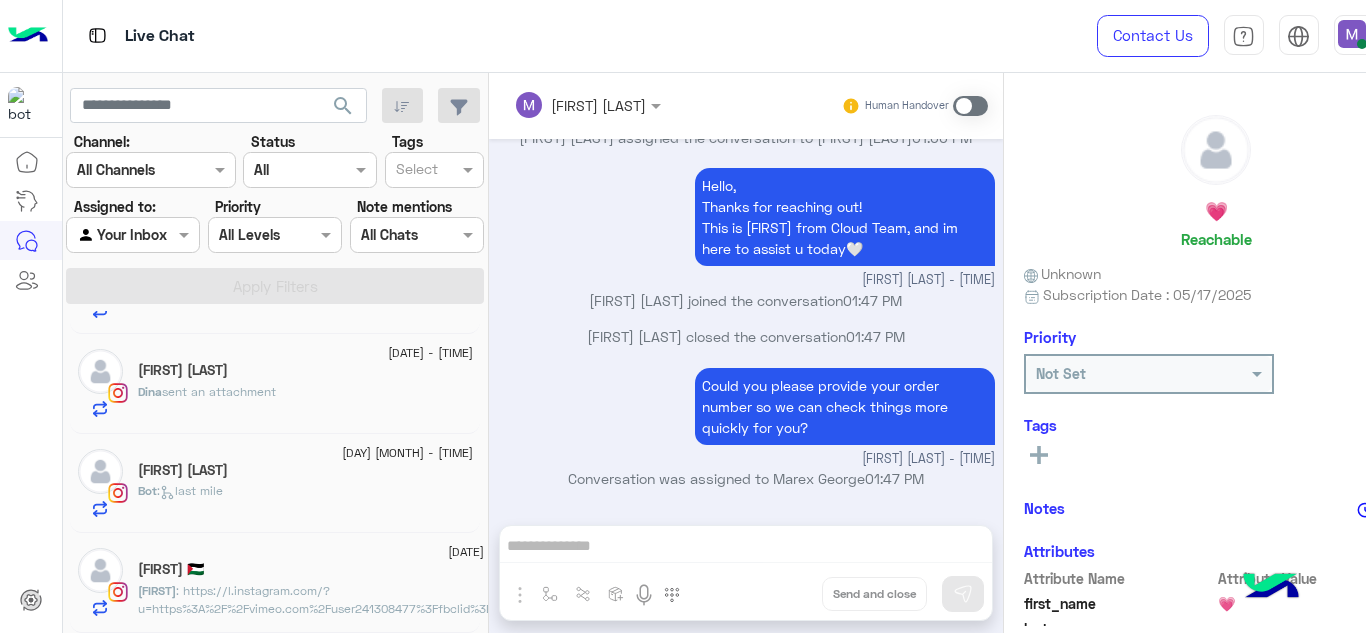 click on "esraanabil 🇵🇸" 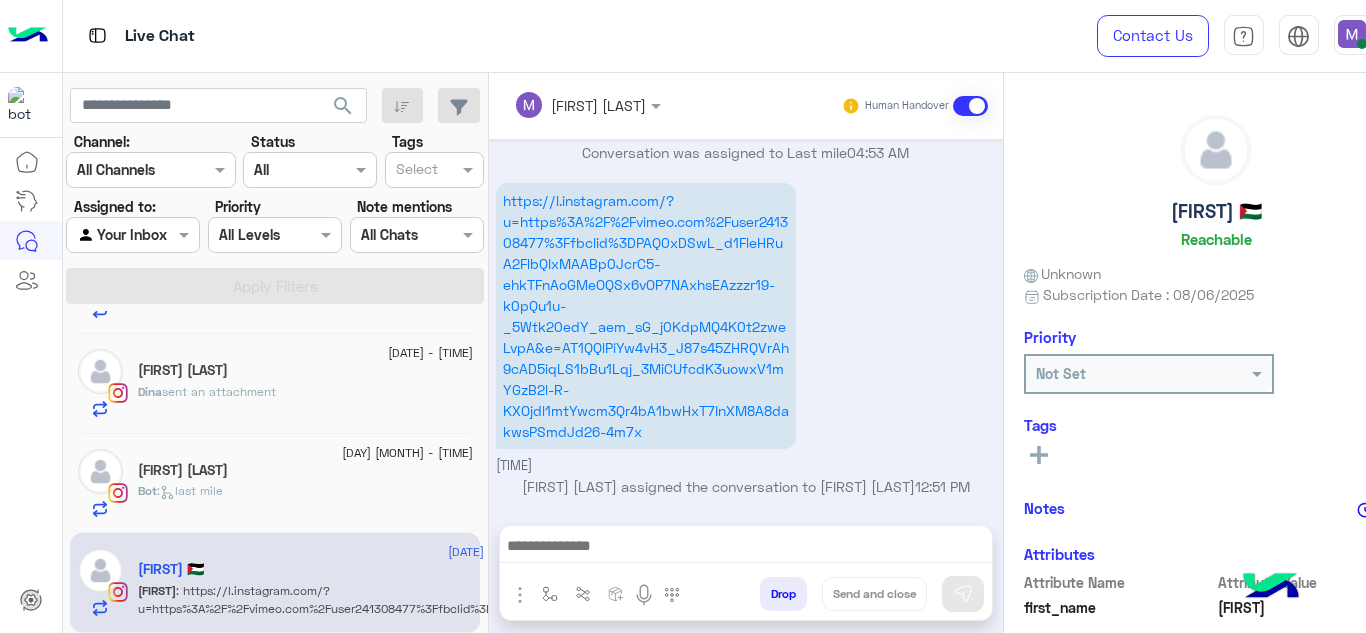 scroll, scrollTop: 793, scrollLeft: 0, axis: vertical 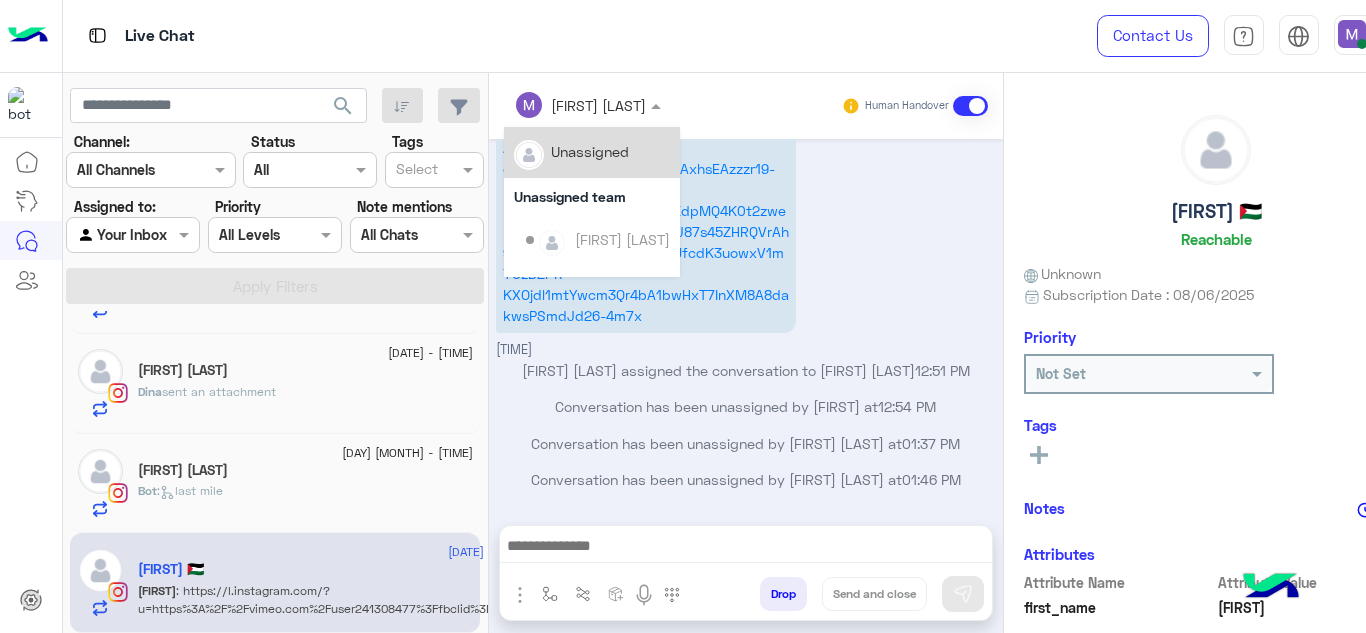 click at bounding box center (562, 105) 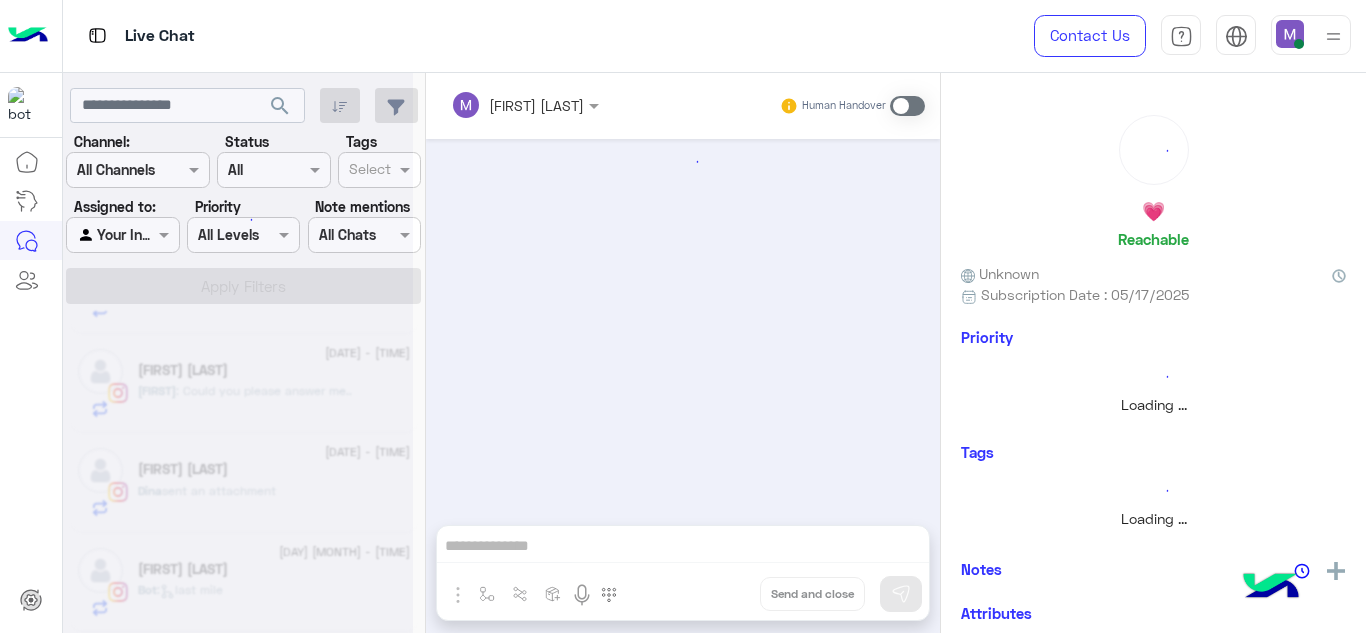 scroll, scrollTop: 184, scrollLeft: 0, axis: vertical 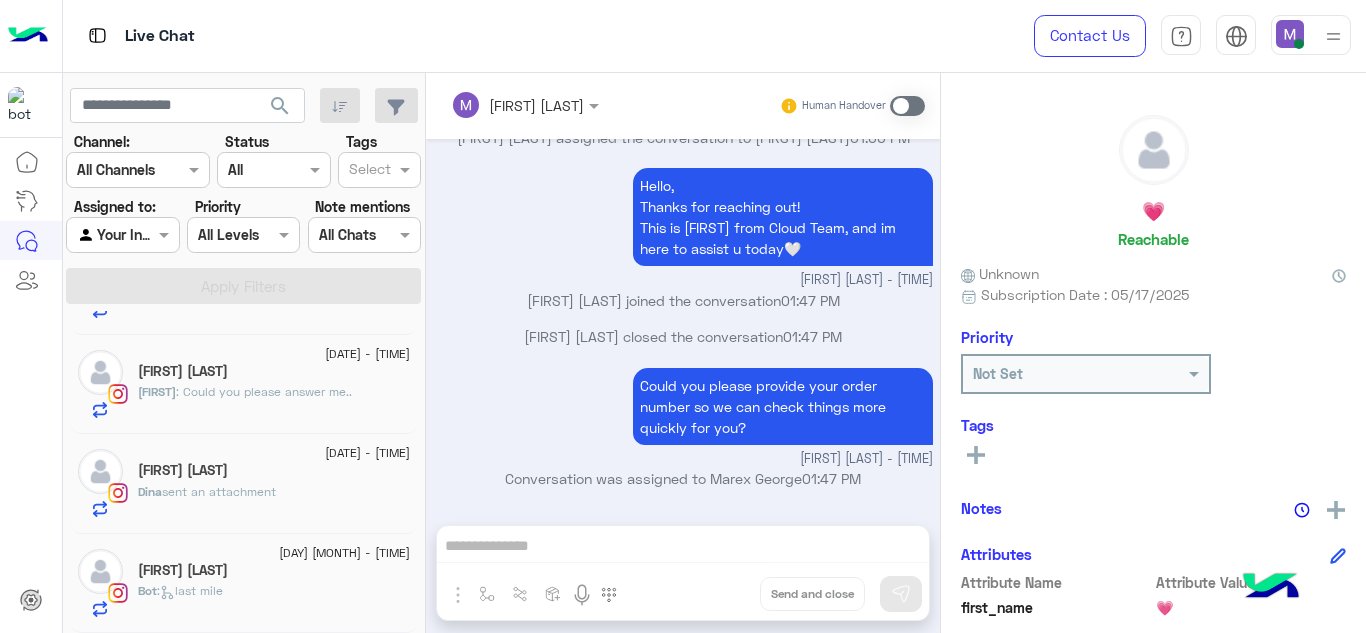 click on ":   last mile" 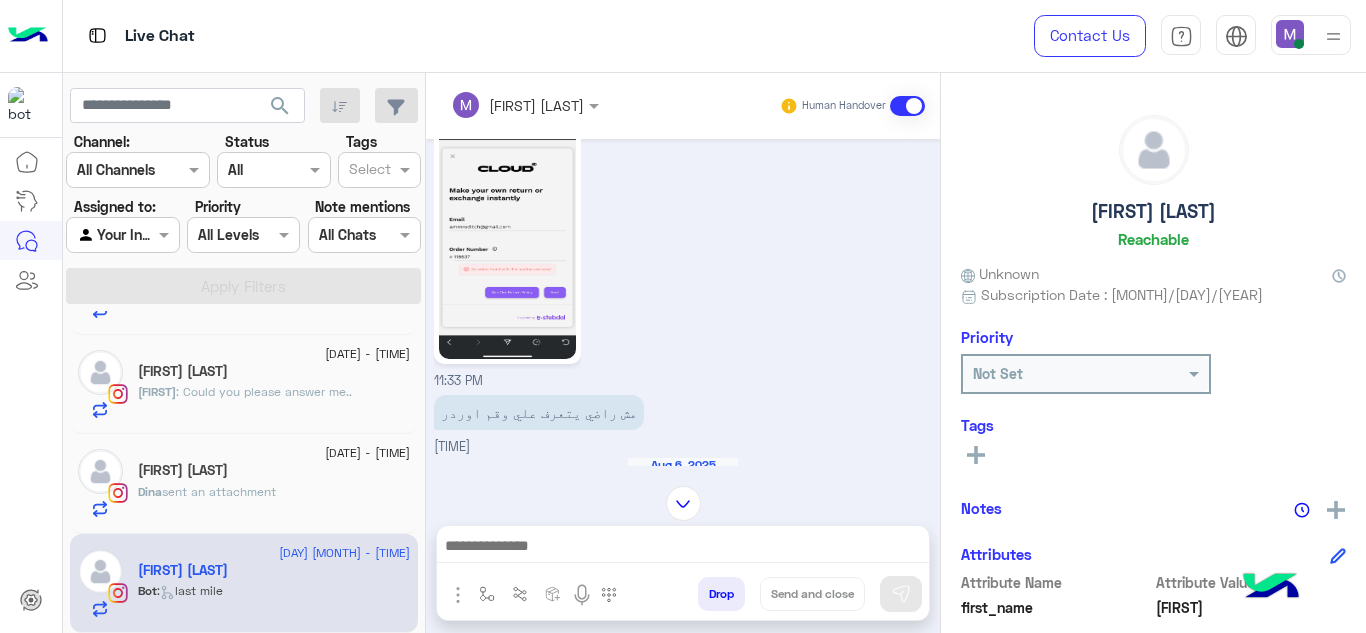 scroll, scrollTop: 134, scrollLeft: 0, axis: vertical 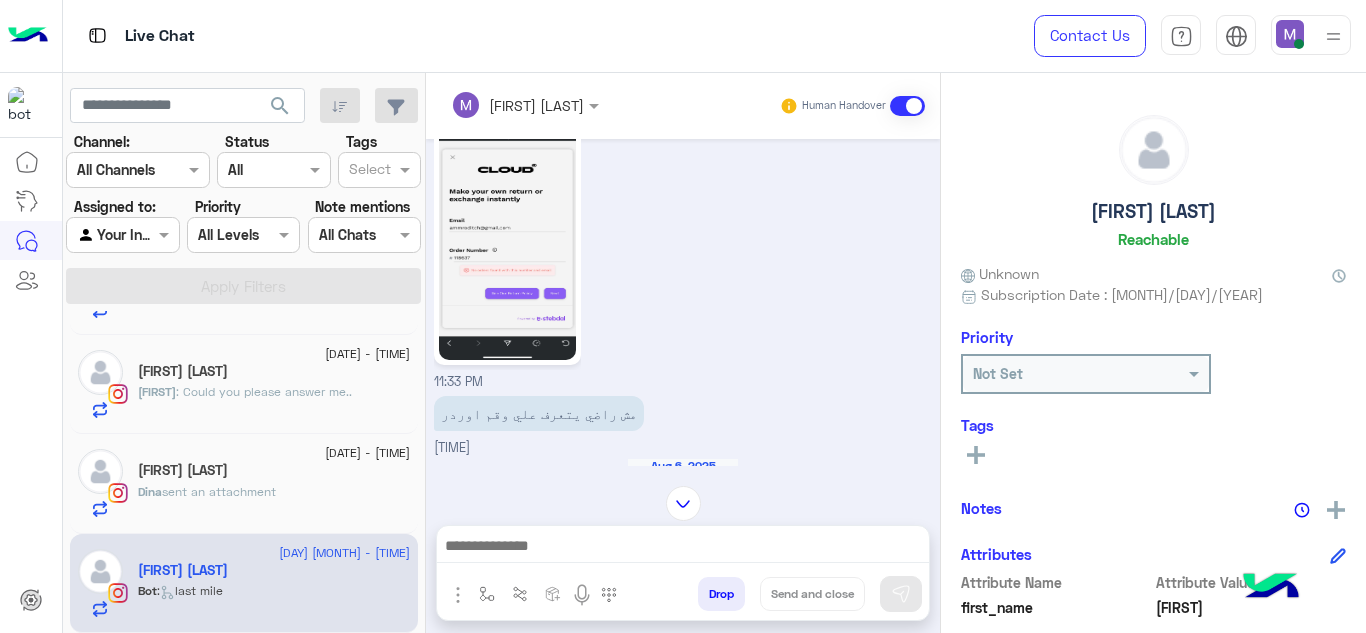 click 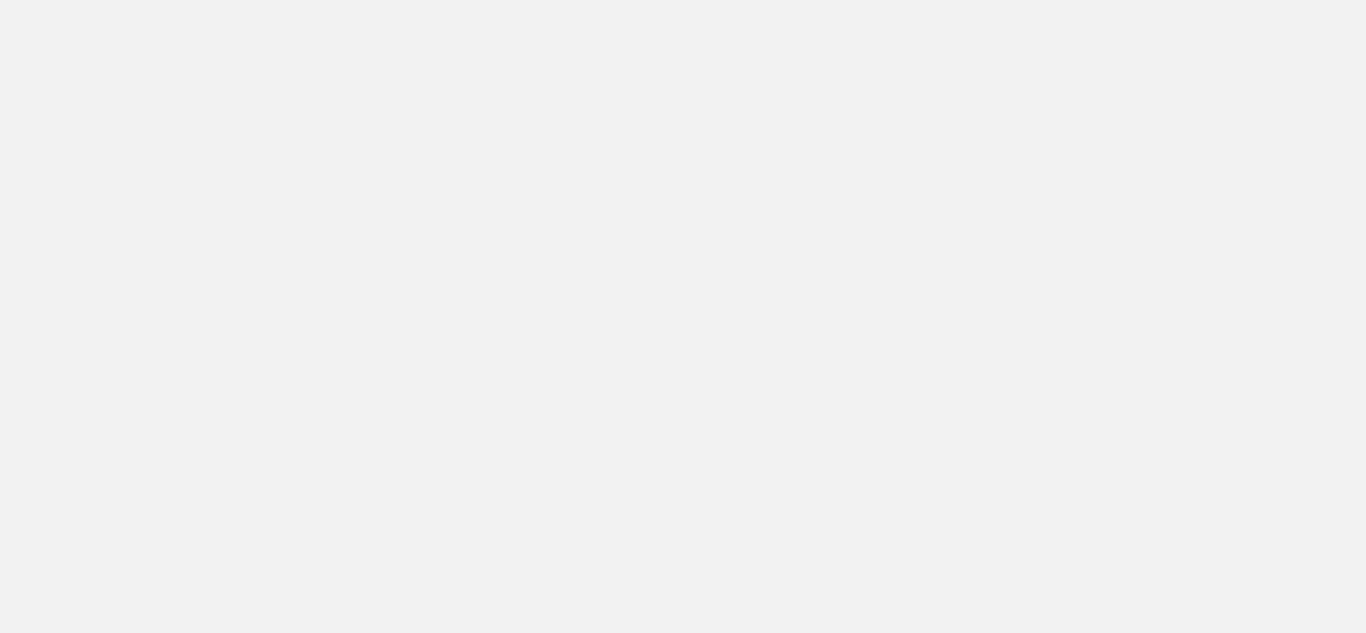 scroll, scrollTop: 0, scrollLeft: 0, axis: both 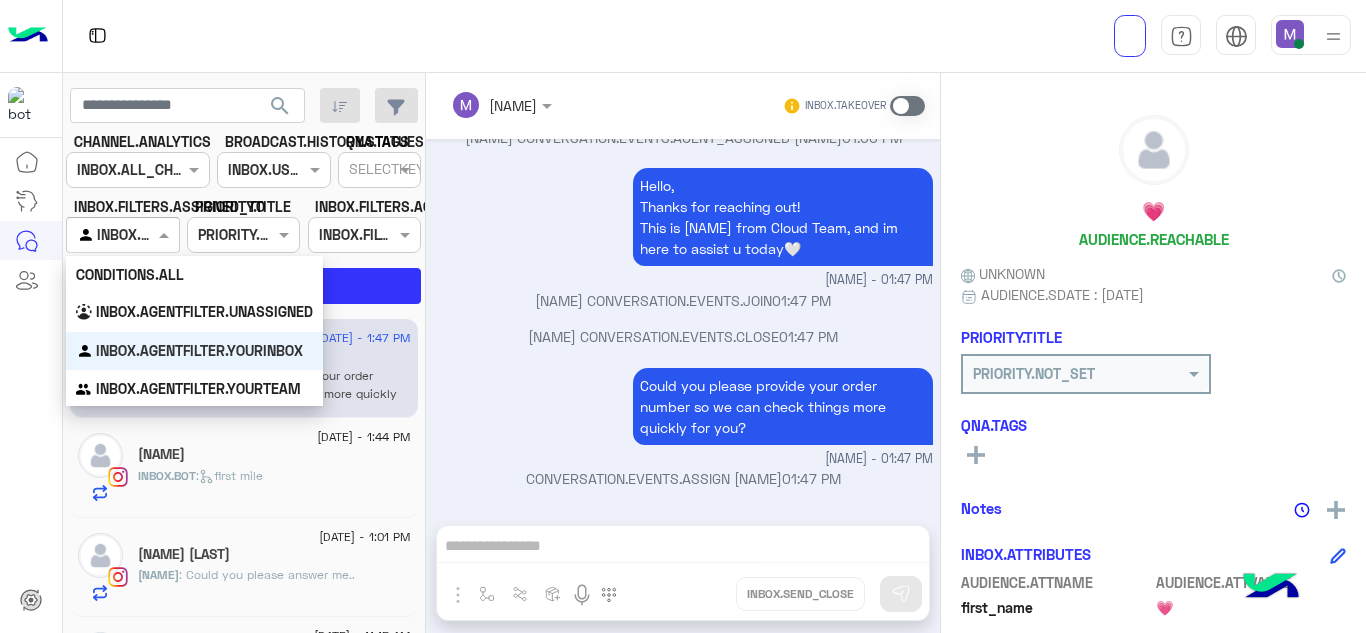 click on "Agent Filter INBOX.AGENTFILTER.YOURINBOX" at bounding box center [122, 235] 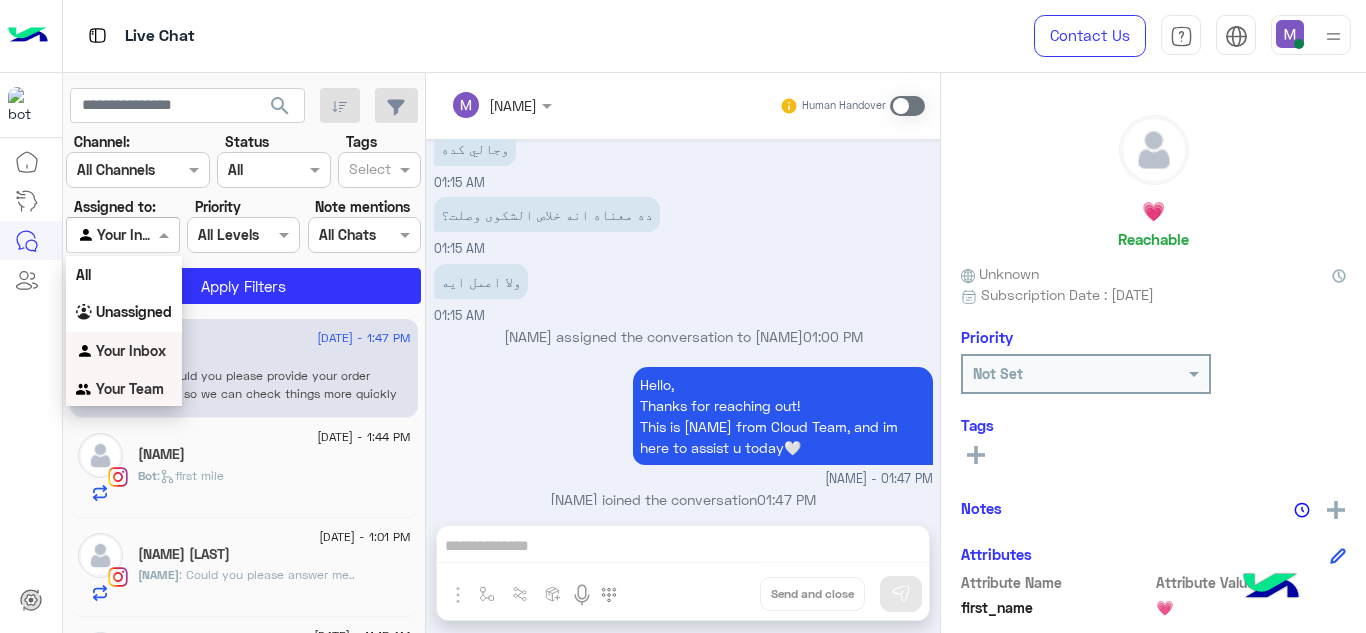 scroll, scrollTop: 532, scrollLeft: 0, axis: vertical 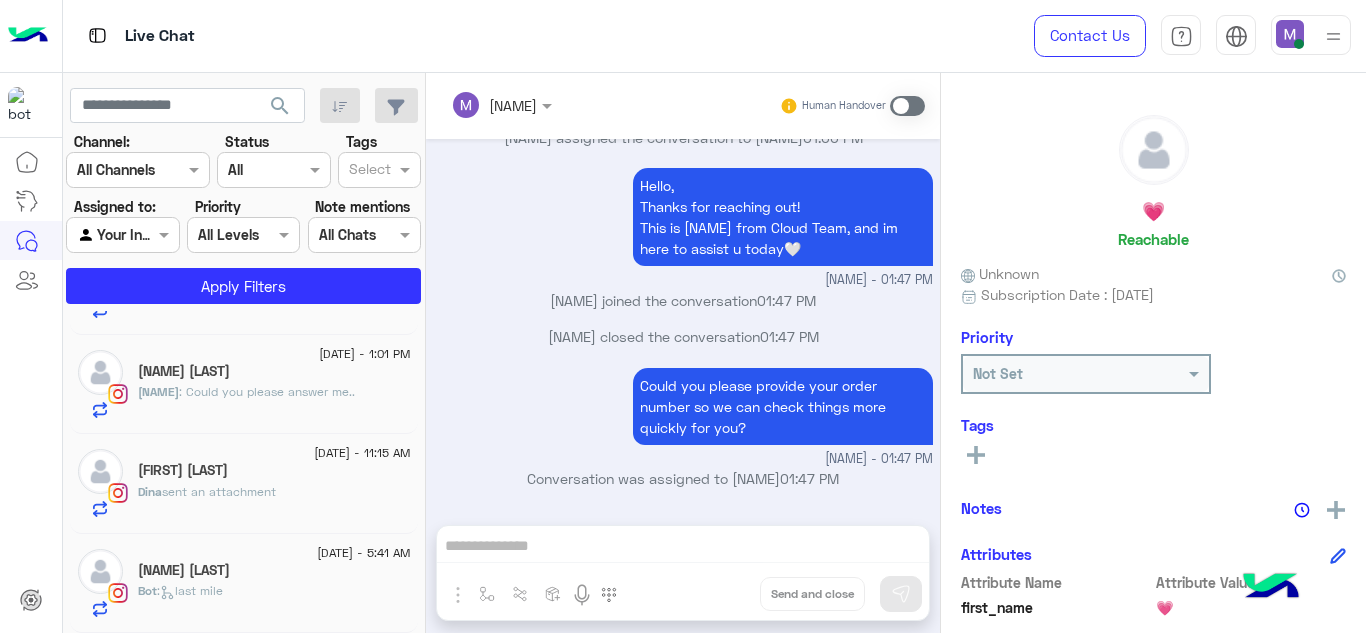 click on "Bot :   last mile" 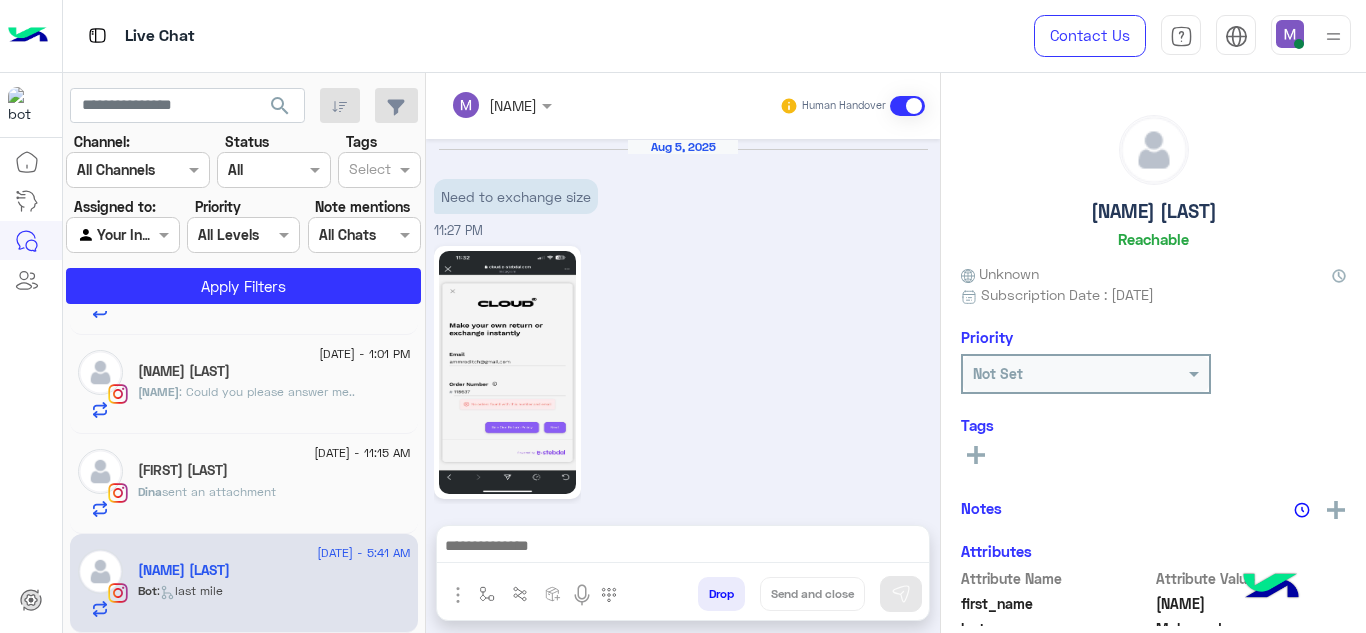 scroll, scrollTop: 656, scrollLeft: 0, axis: vertical 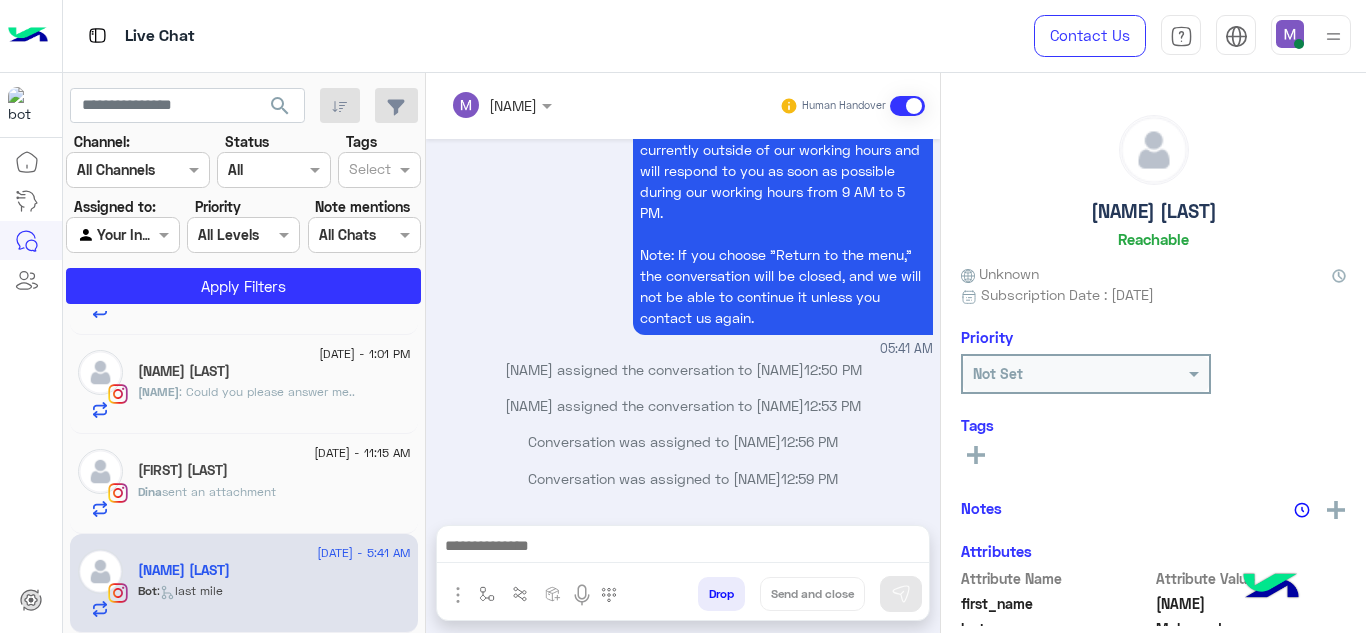 click at bounding box center (683, 551) 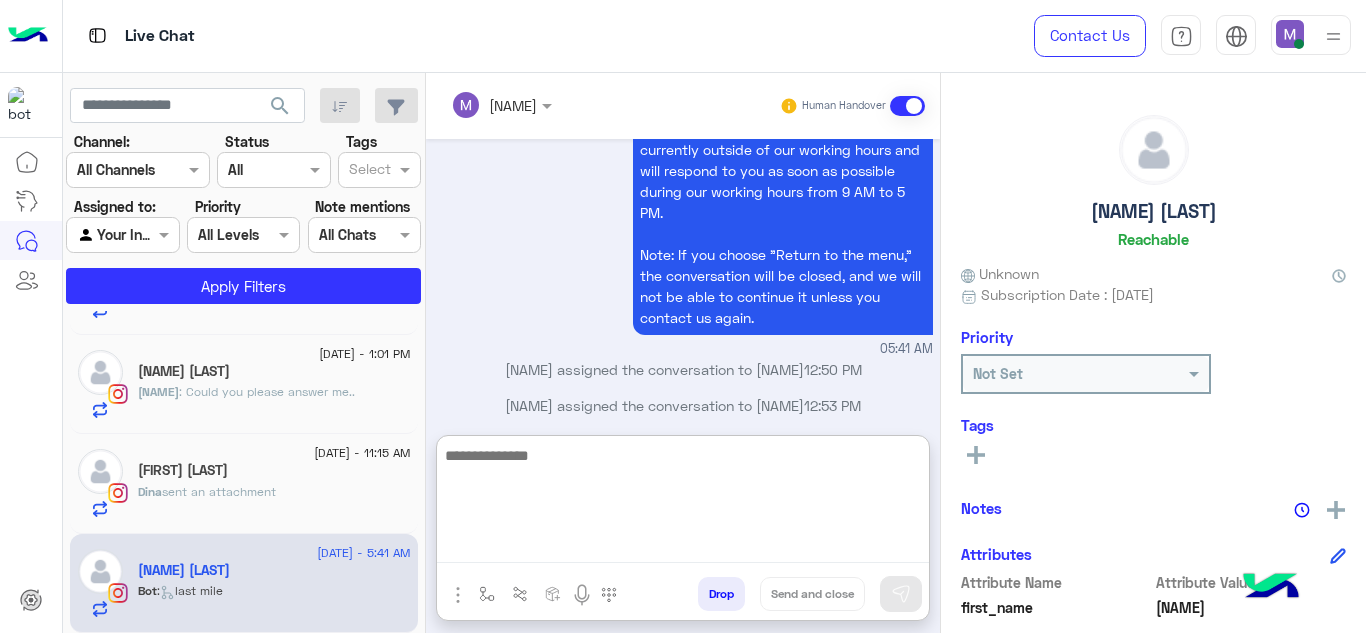 click at bounding box center [683, 503] 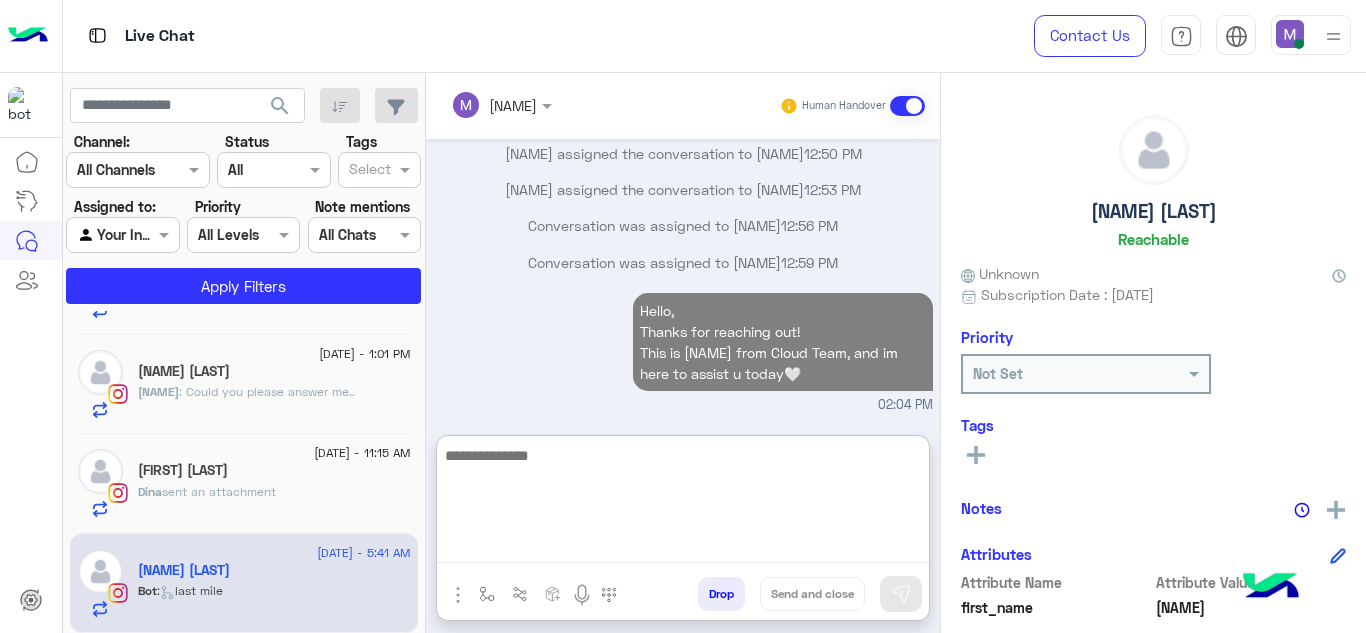scroll, scrollTop: 909, scrollLeft: 0, axis: vertical 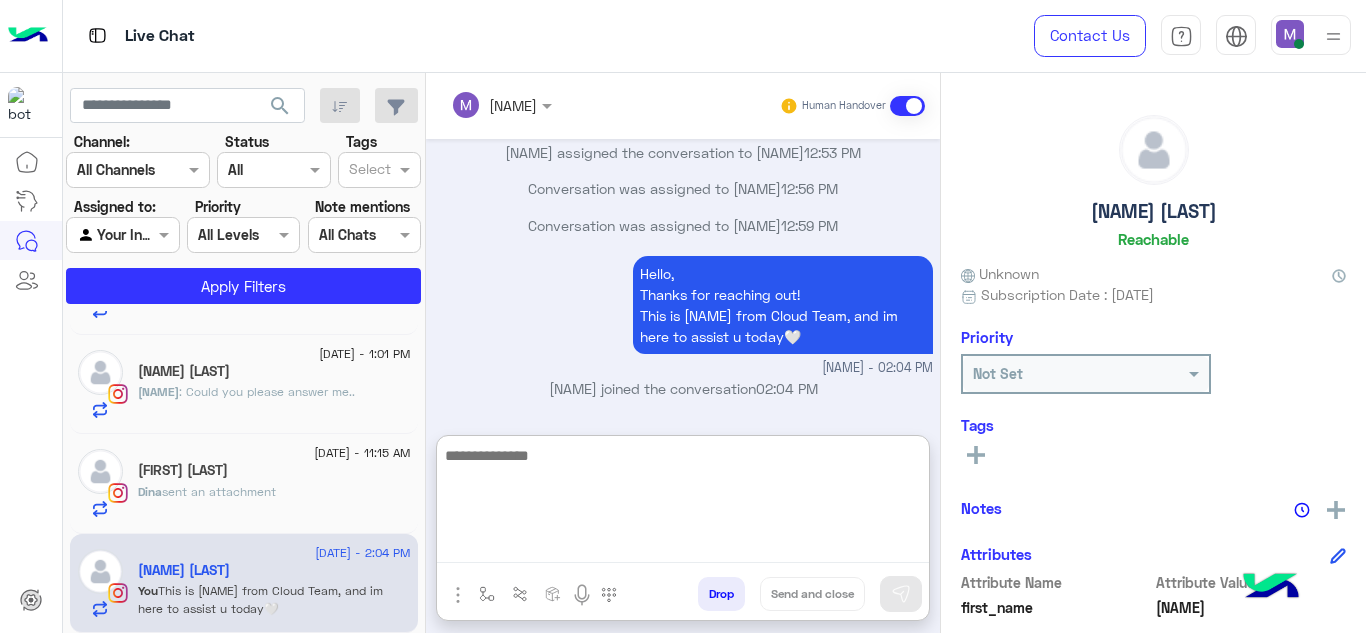 click at bounding box center [683, 503] 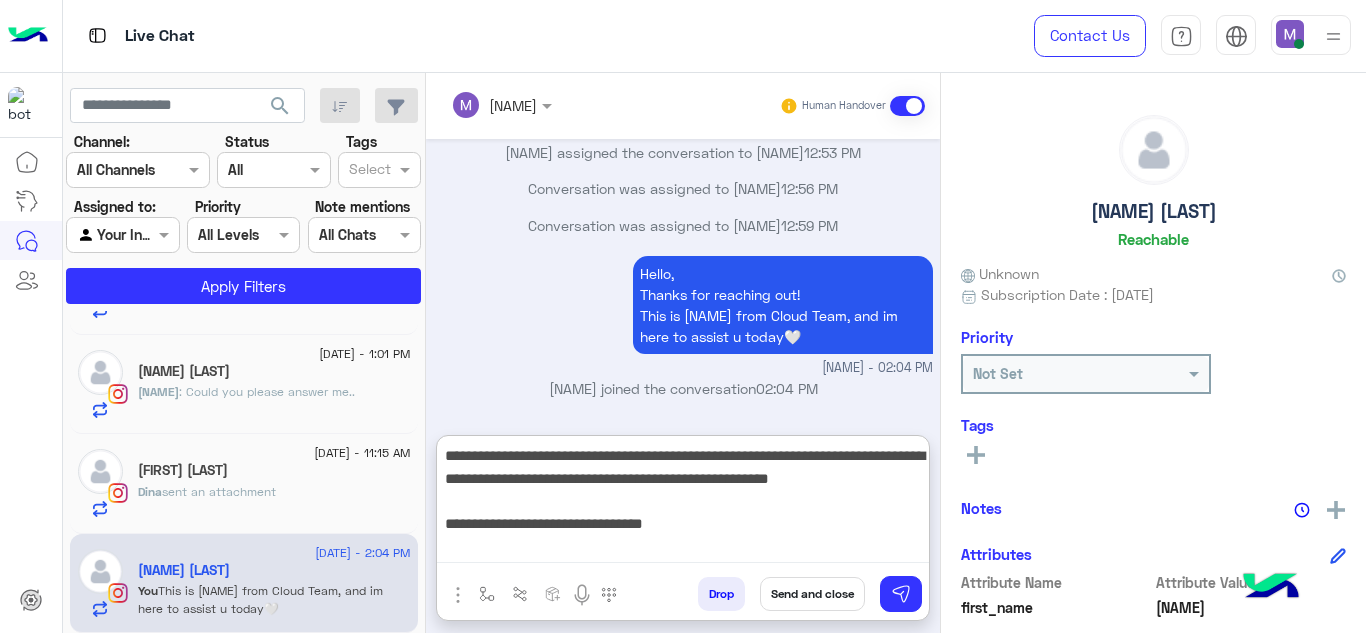 drag, startPoint x: 444, startPoint y: 494, endPoint x: 721, endPoint y: 530, distance: 279.32956 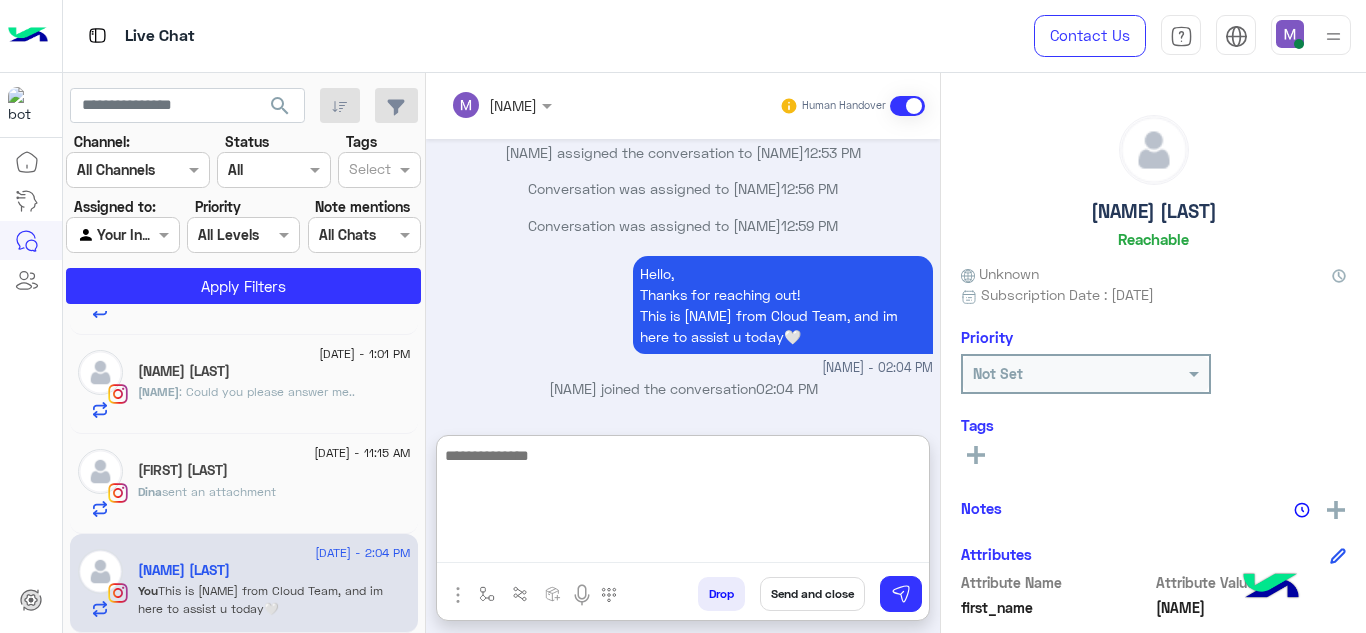scroll, scrollTop: 1035, scrollLeft: 0, axis: vertical 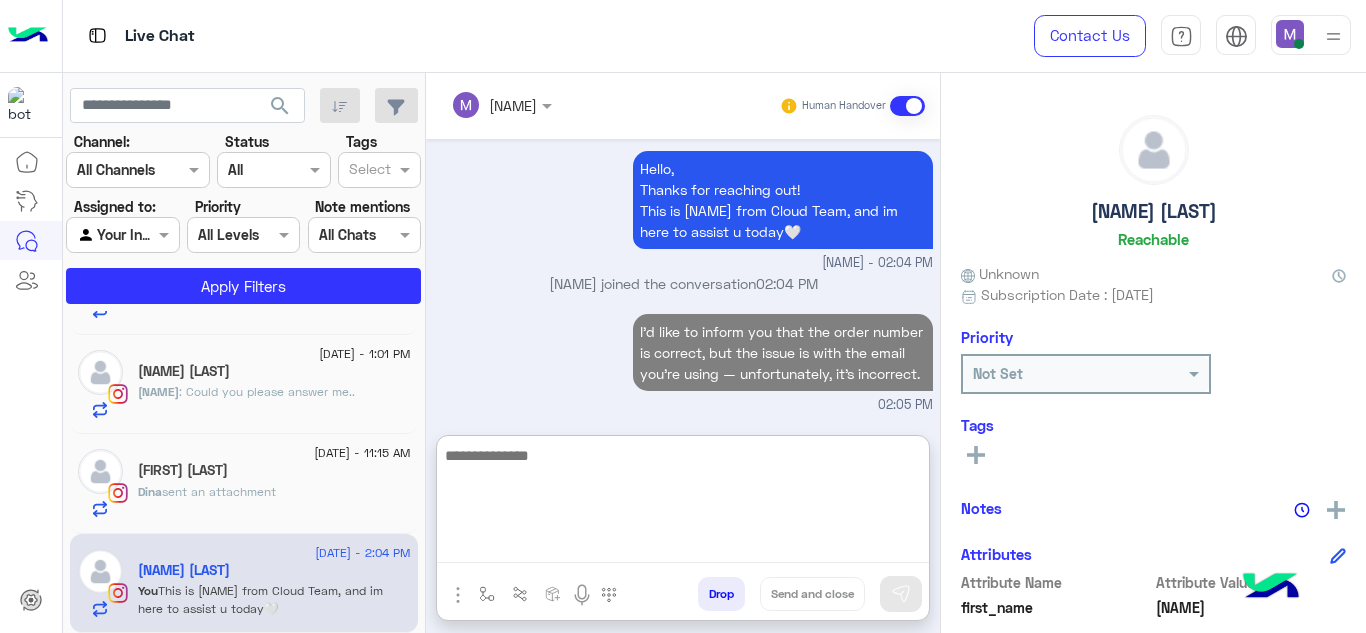 paste on "**********" 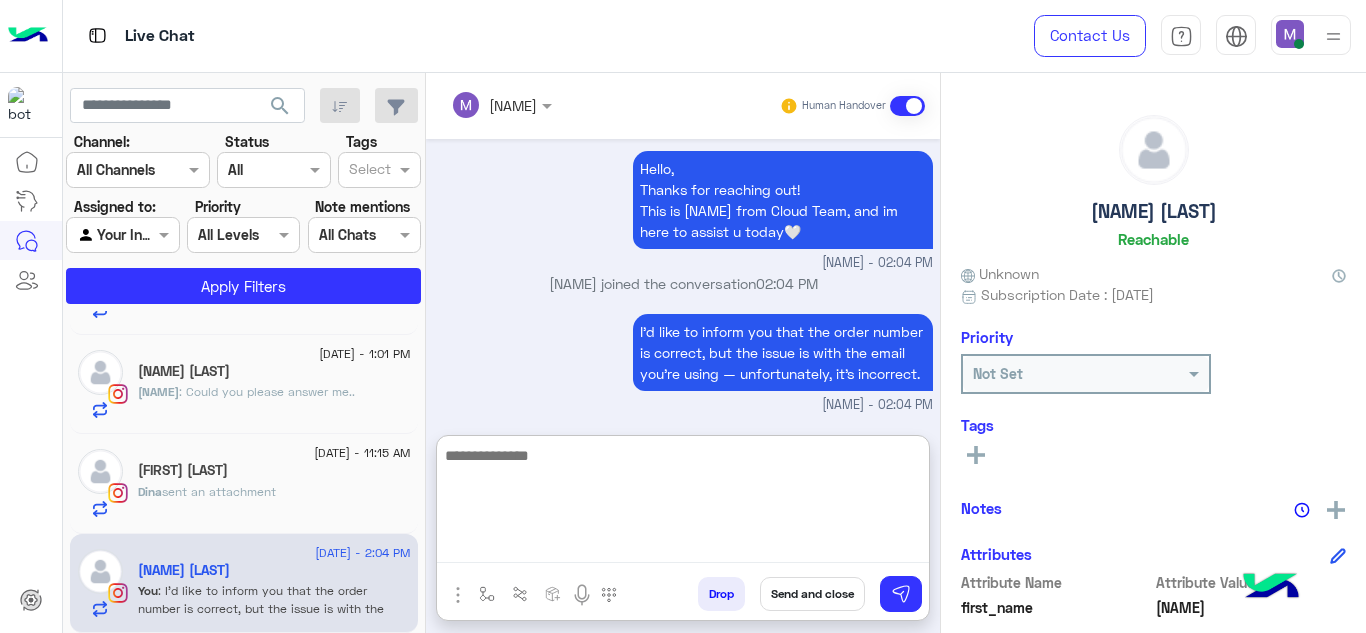 scroll, scrollTop: 1099, scrollLeft: 0, axis: vertical 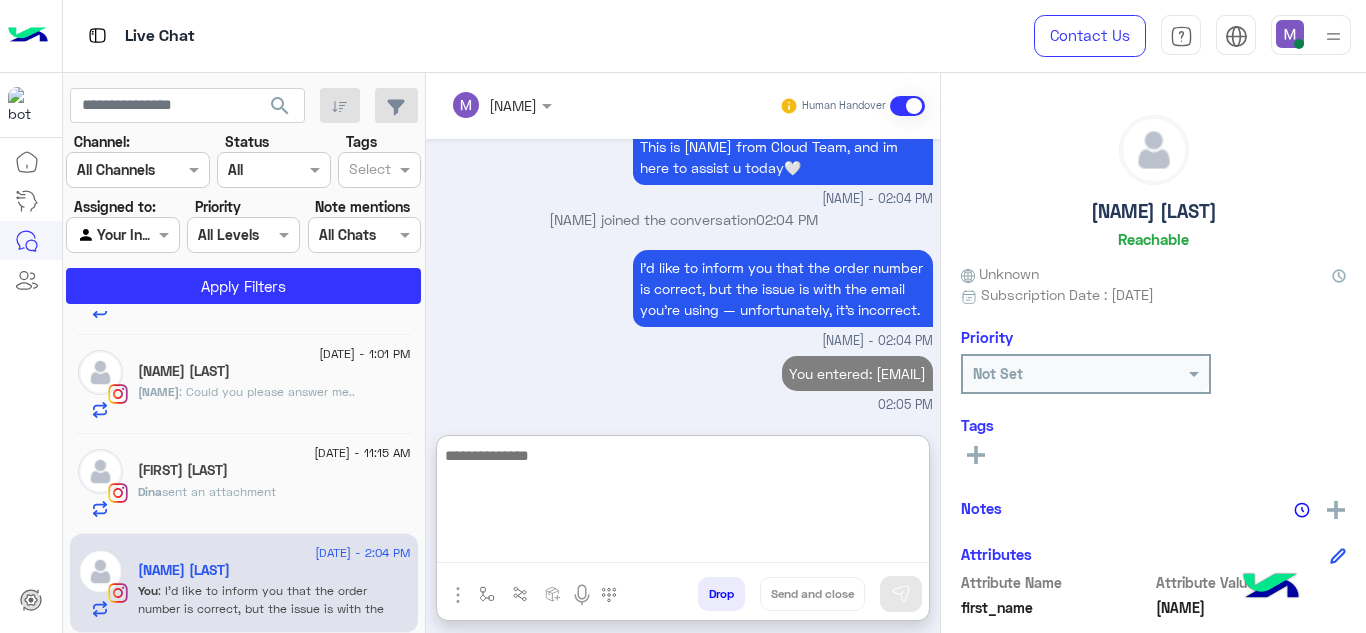 paste on "**********" 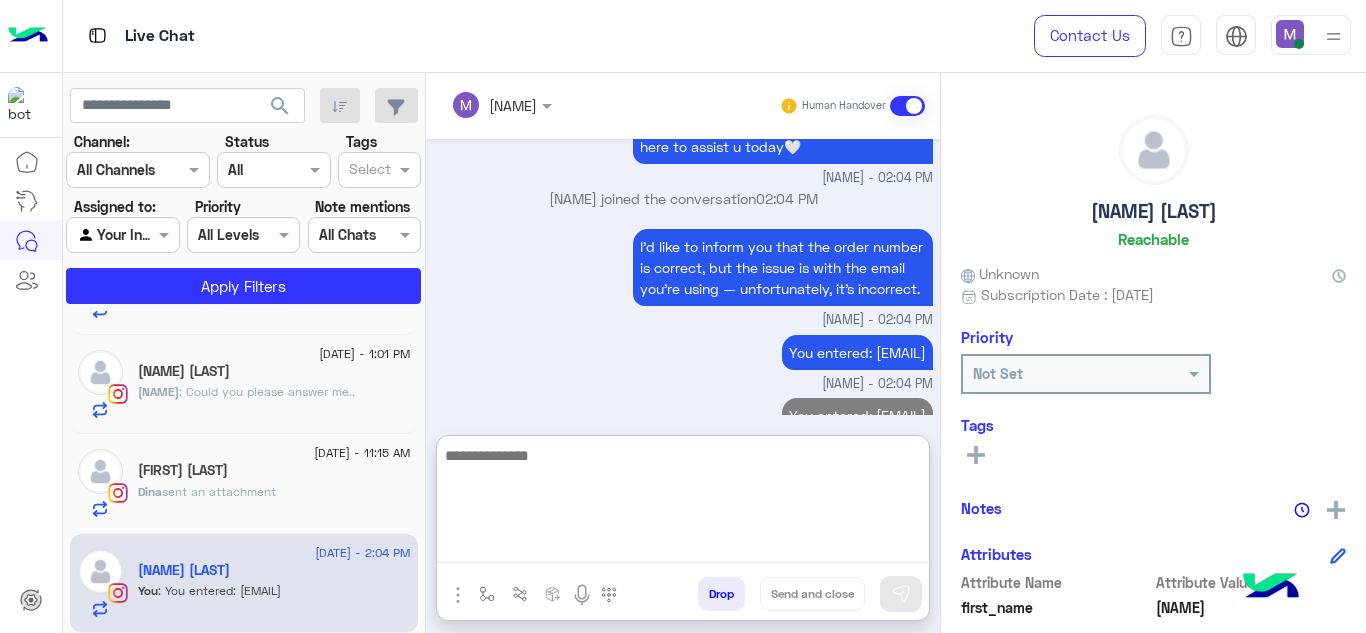 scroll, scrollTop: 1163, scrollLeft: 0, axis: vertical 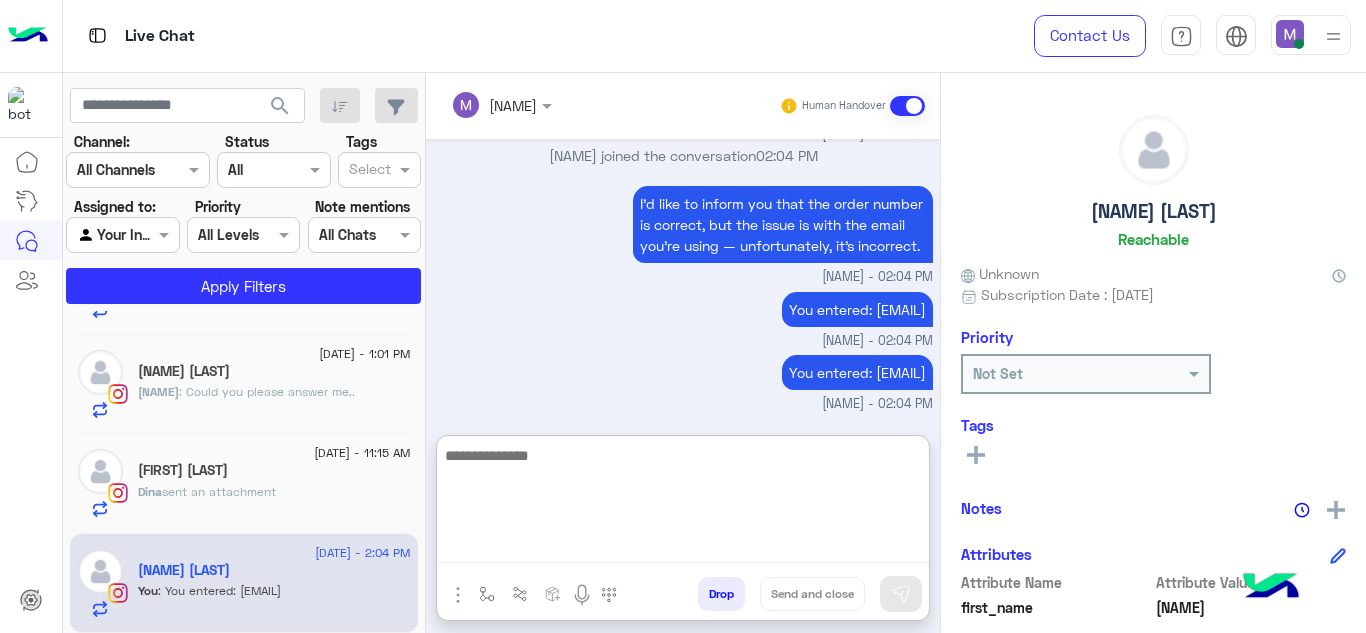 click at bounding box center [683, 503] 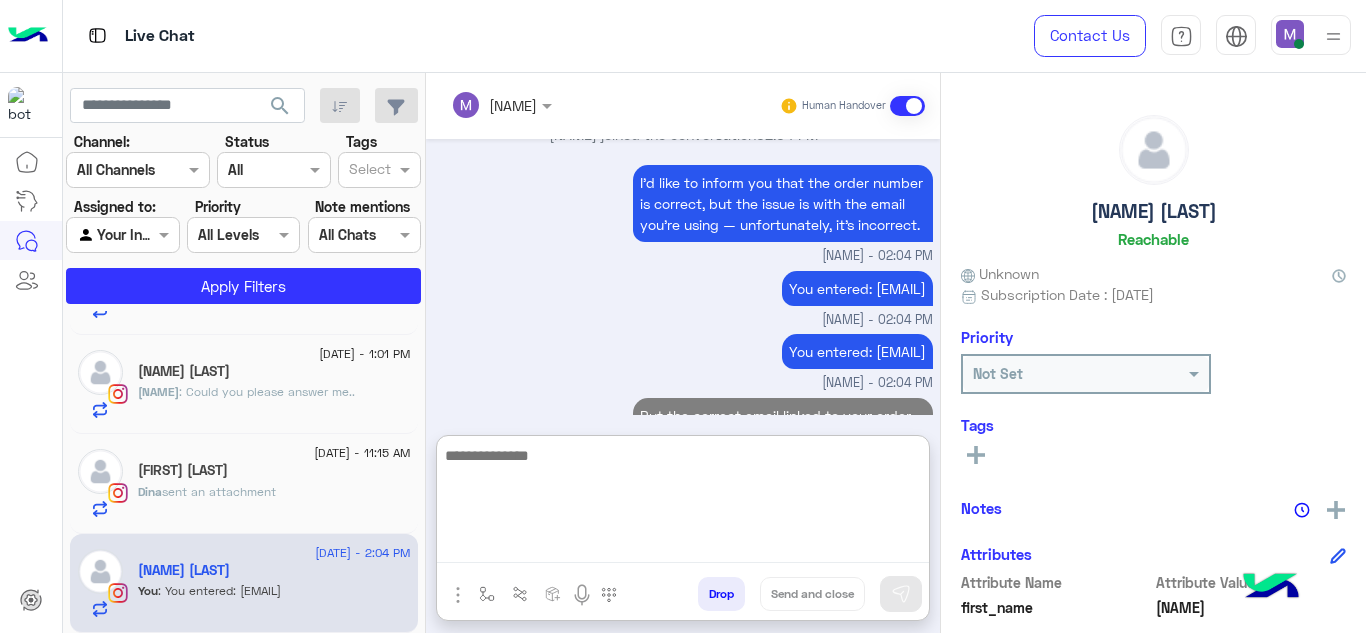 scroll, scrollTop: 1247, scrollLeft: 0, axis: vertical 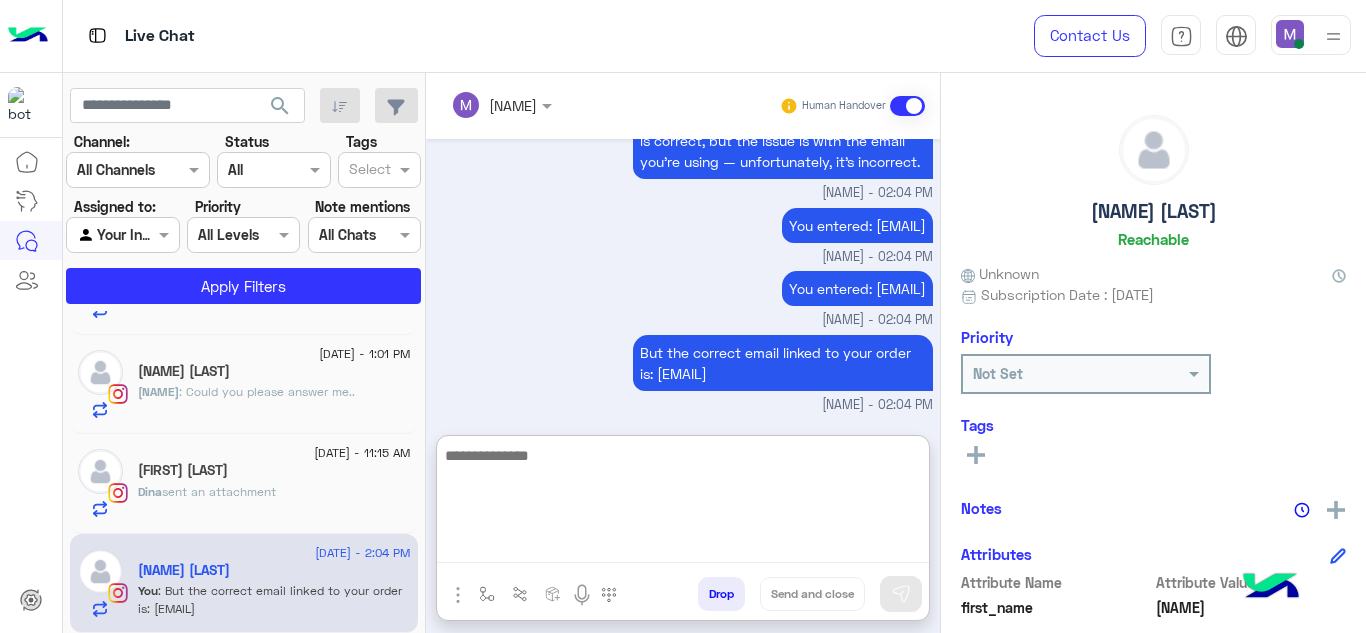 click at bounding box center [683, 503] 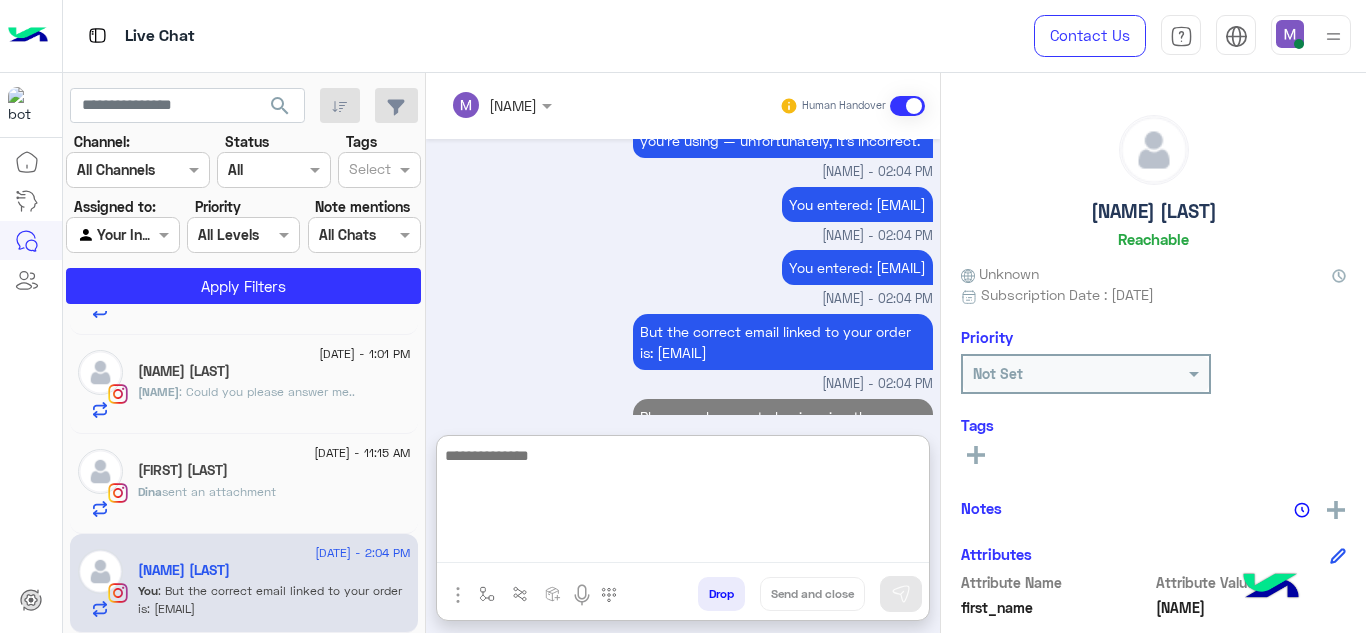scroll, scrollTop: 1353, scrollLeft: 0, axis: vertical 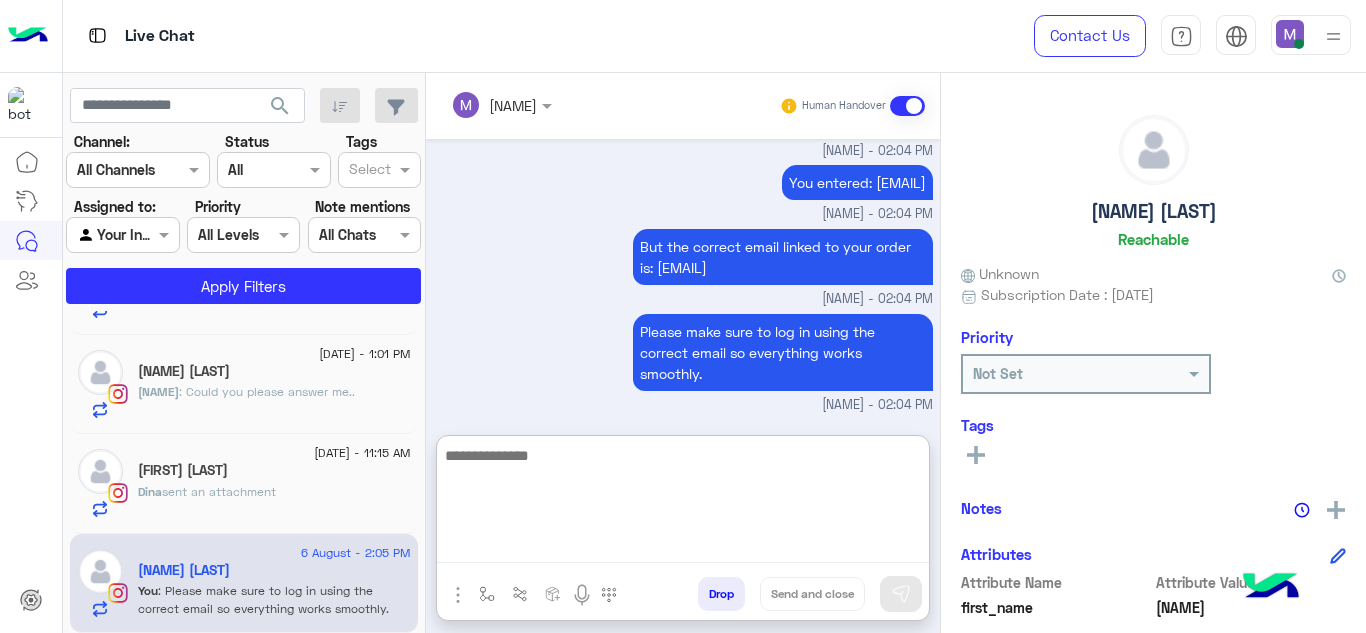click at bounding box center [683, 503] 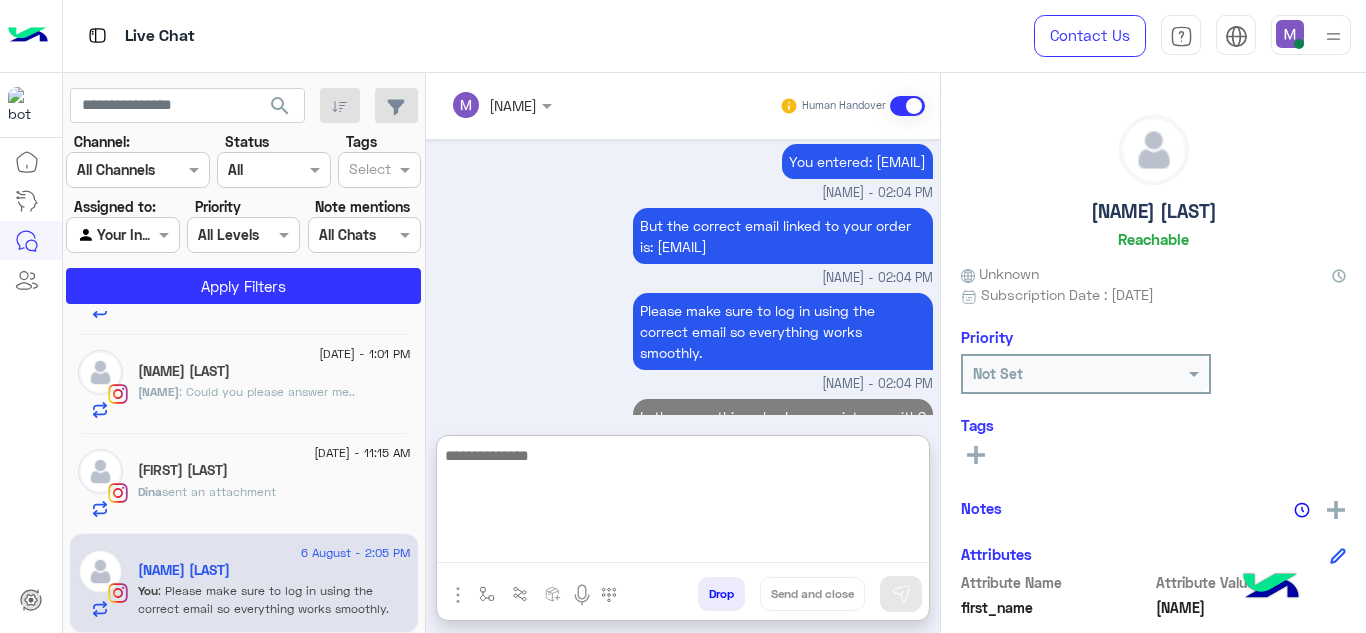 scroll, scrollTop: 1438, scrollLeft: 0, axis: vertical 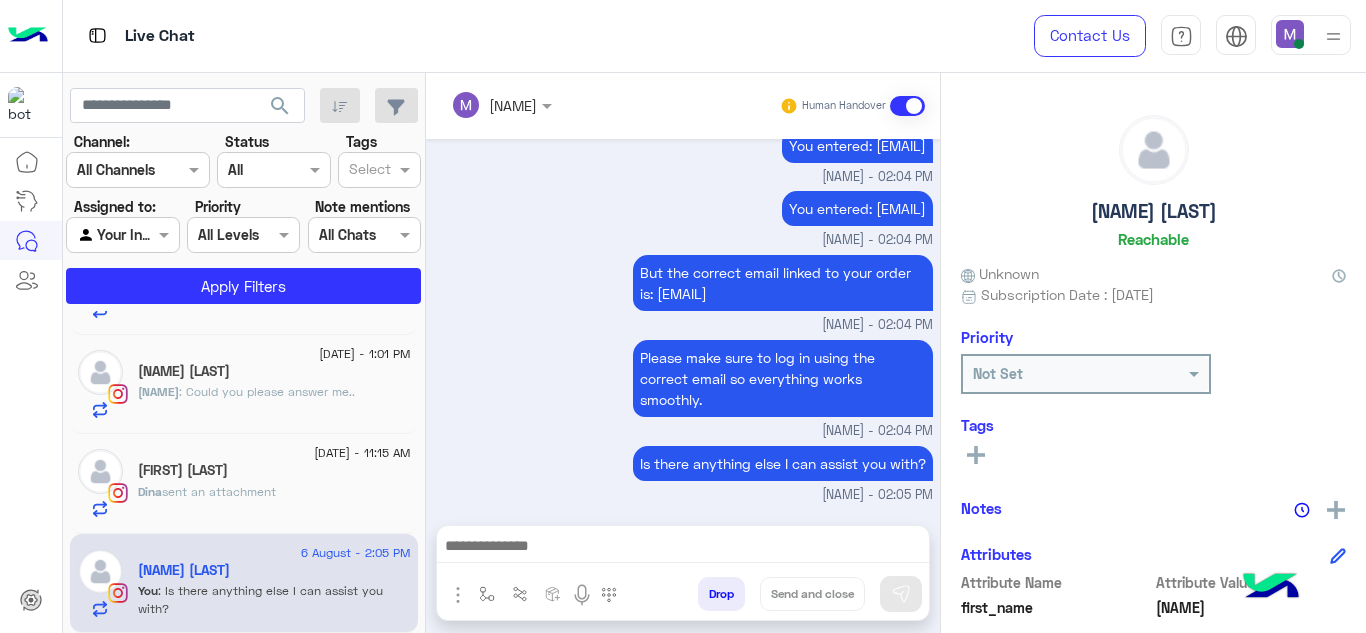 click on "6 August - 11:15 AM  Dina Sherif  Dina  sent an attachment" 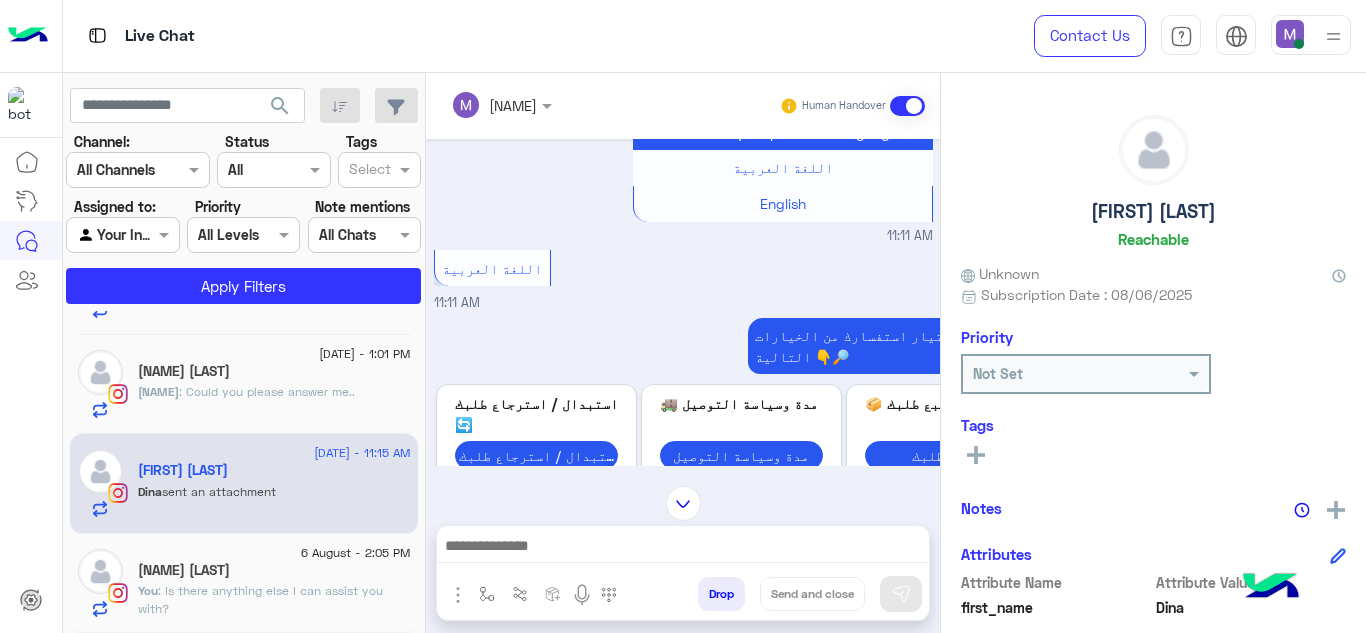 scroll, scrollTop: 195, scrollLeft: 0, axis: vertical 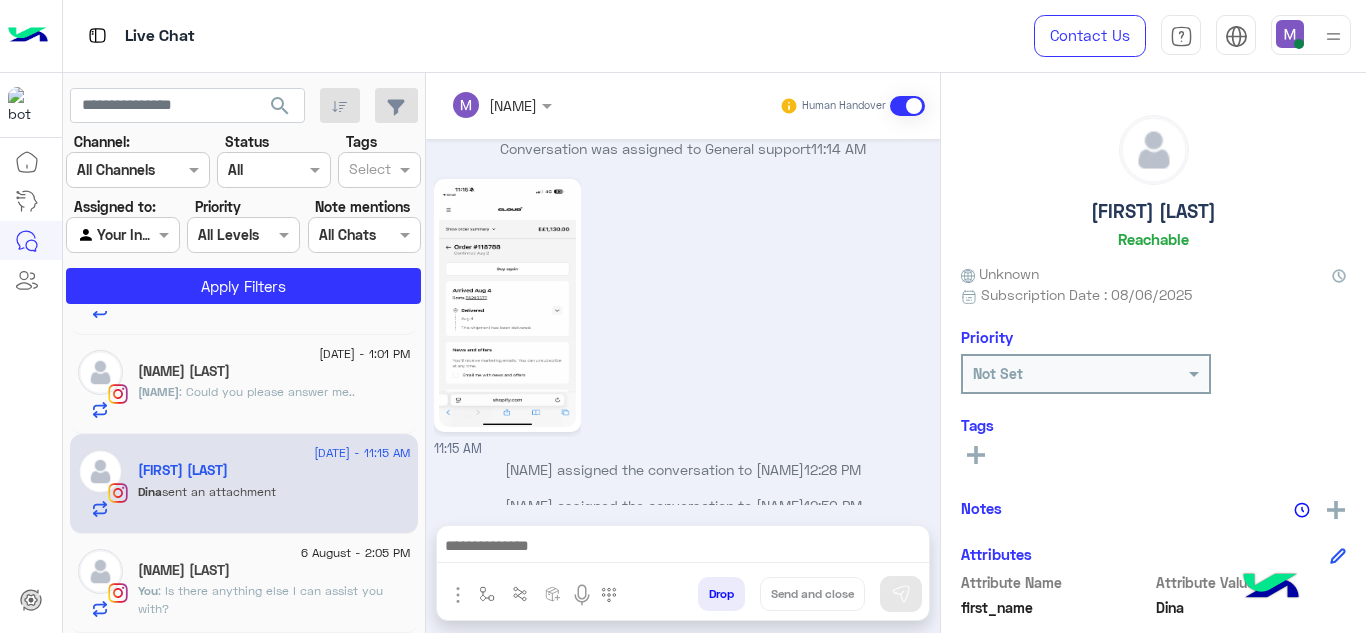 click 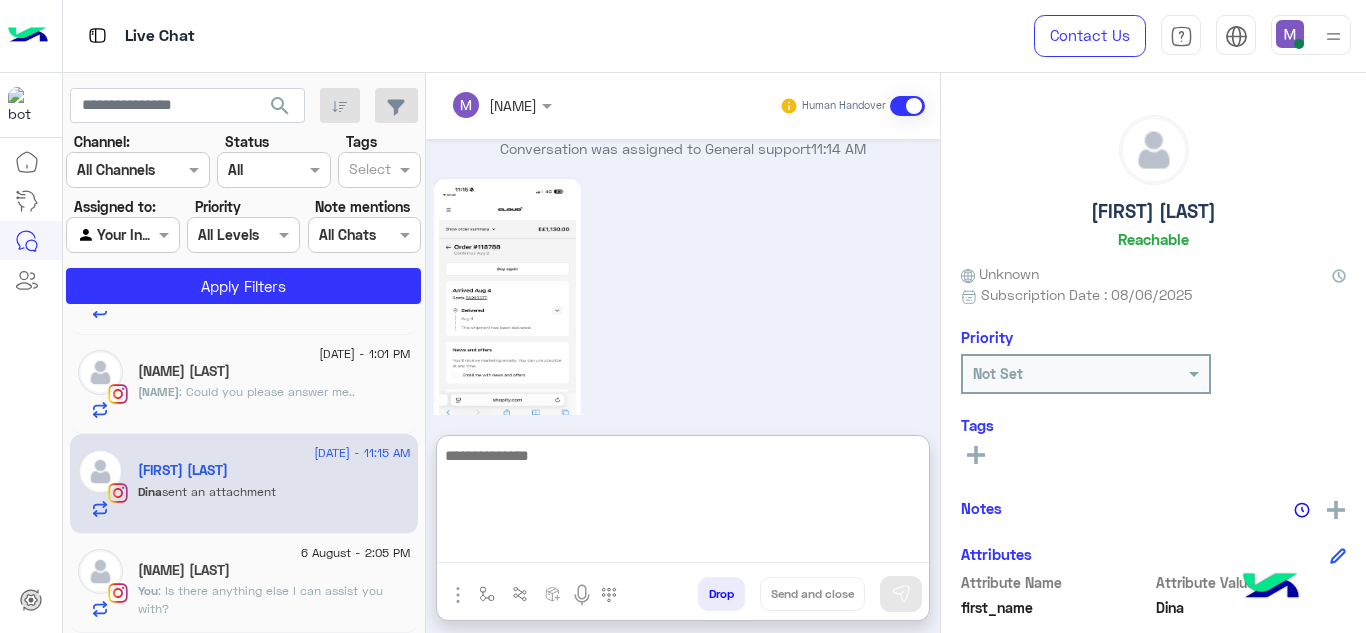 click at bounding box center [683, 503] 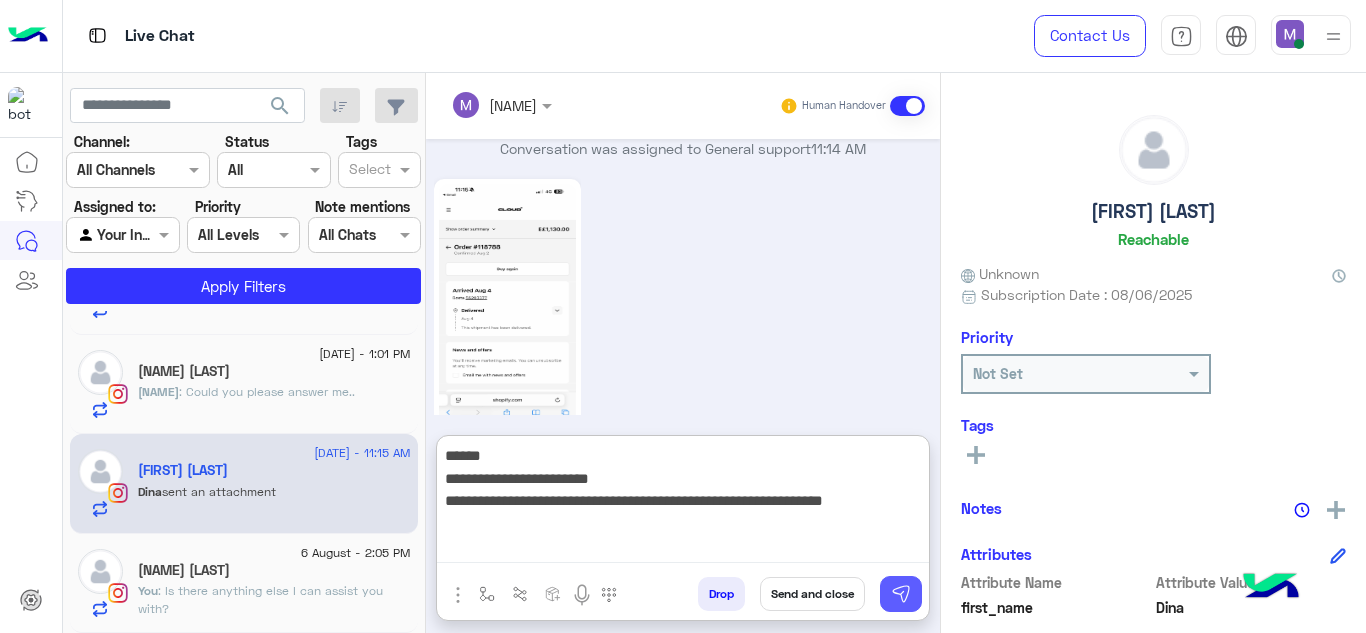 type on "**********" 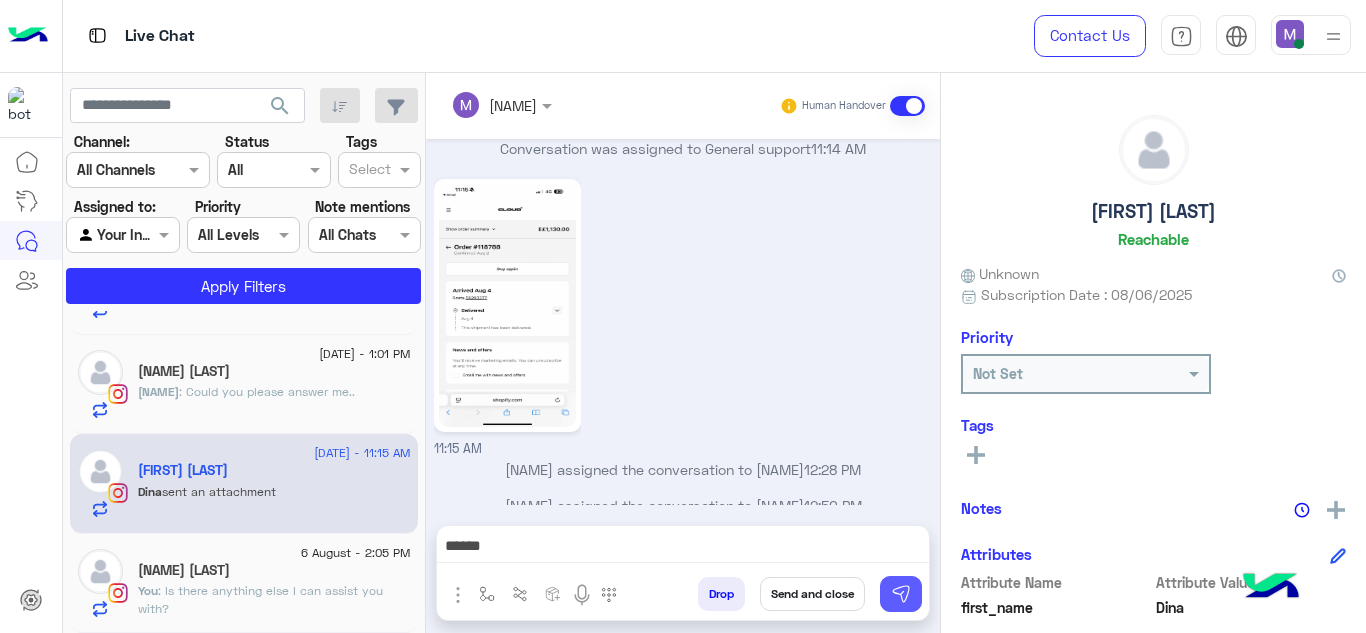 click at bounding box center [901, 594] 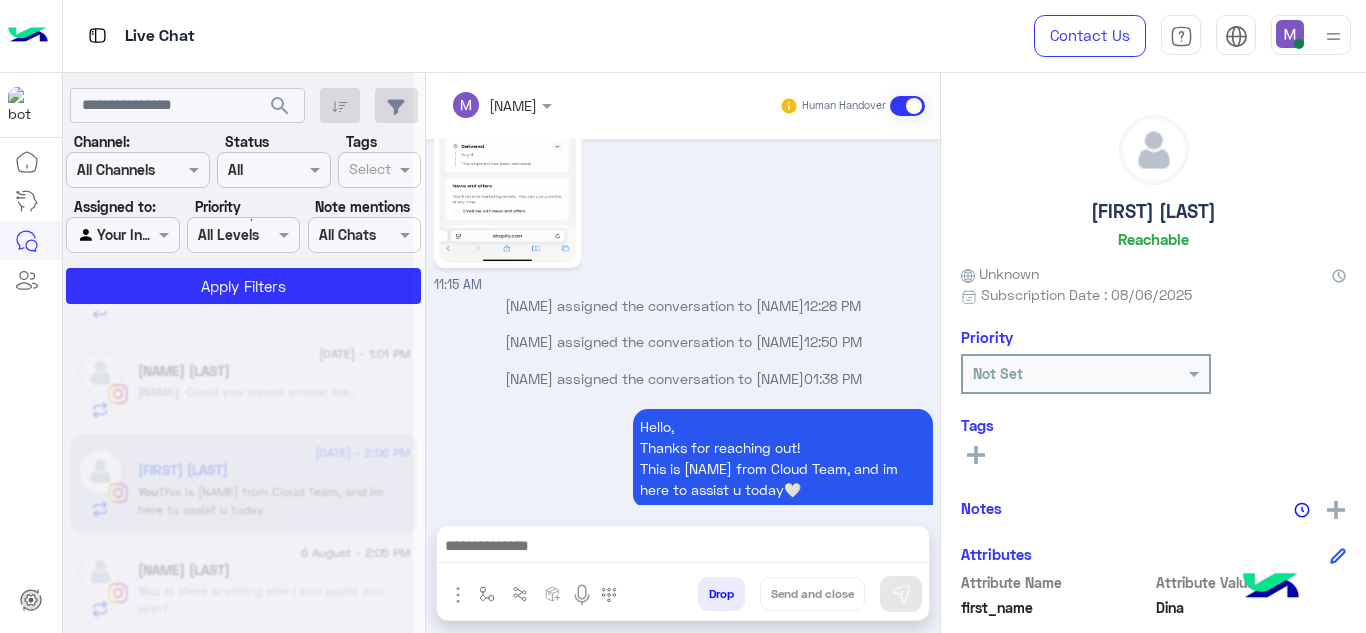 scroll, scrollTop: 1616, scrollLeft: 0, axis: vertical 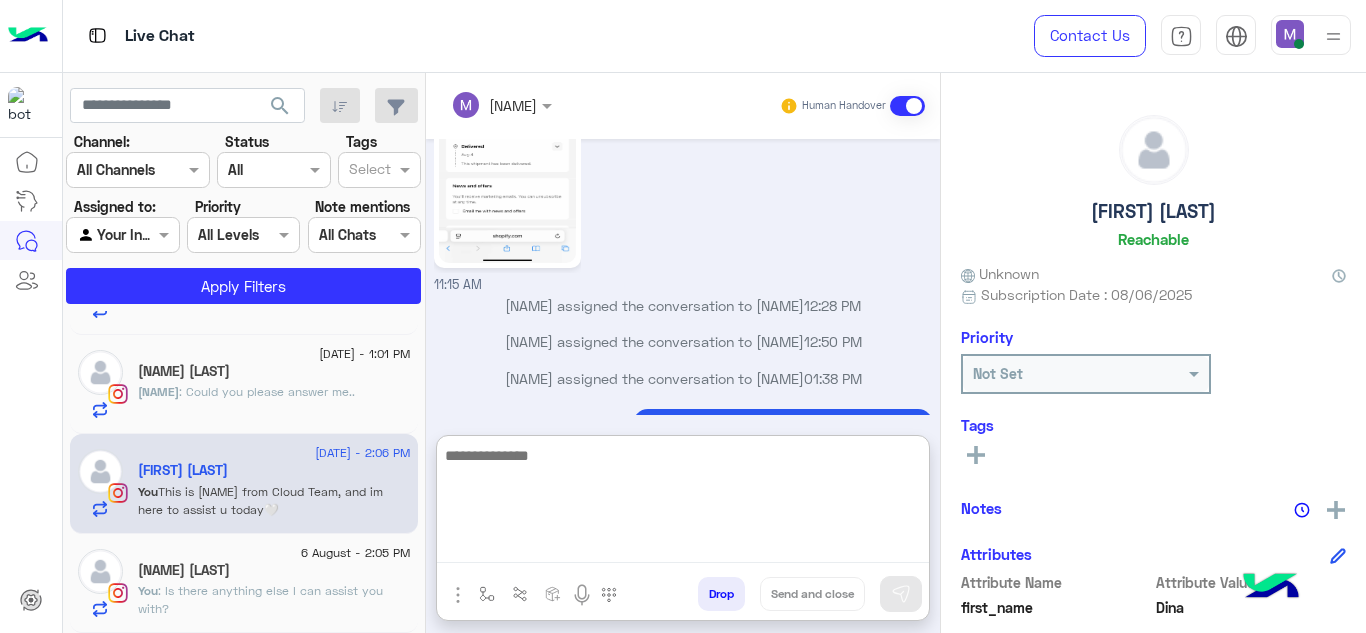 click at bounding box center (683, 503) 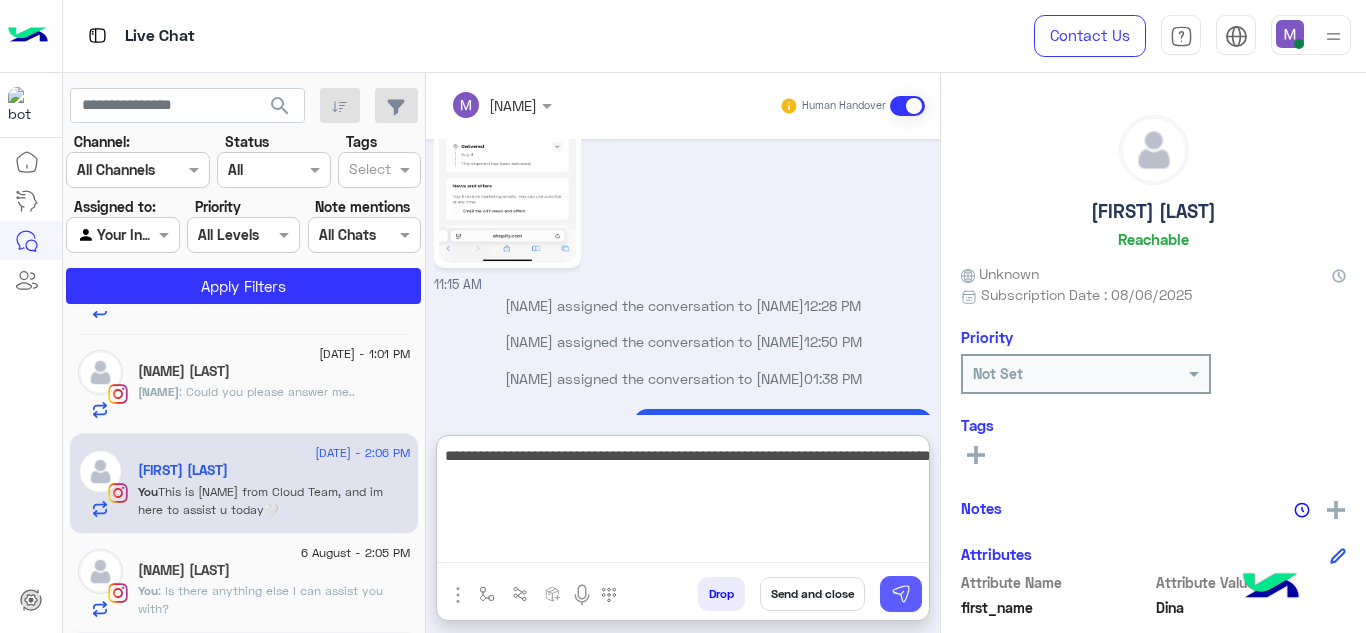 type on "**********" 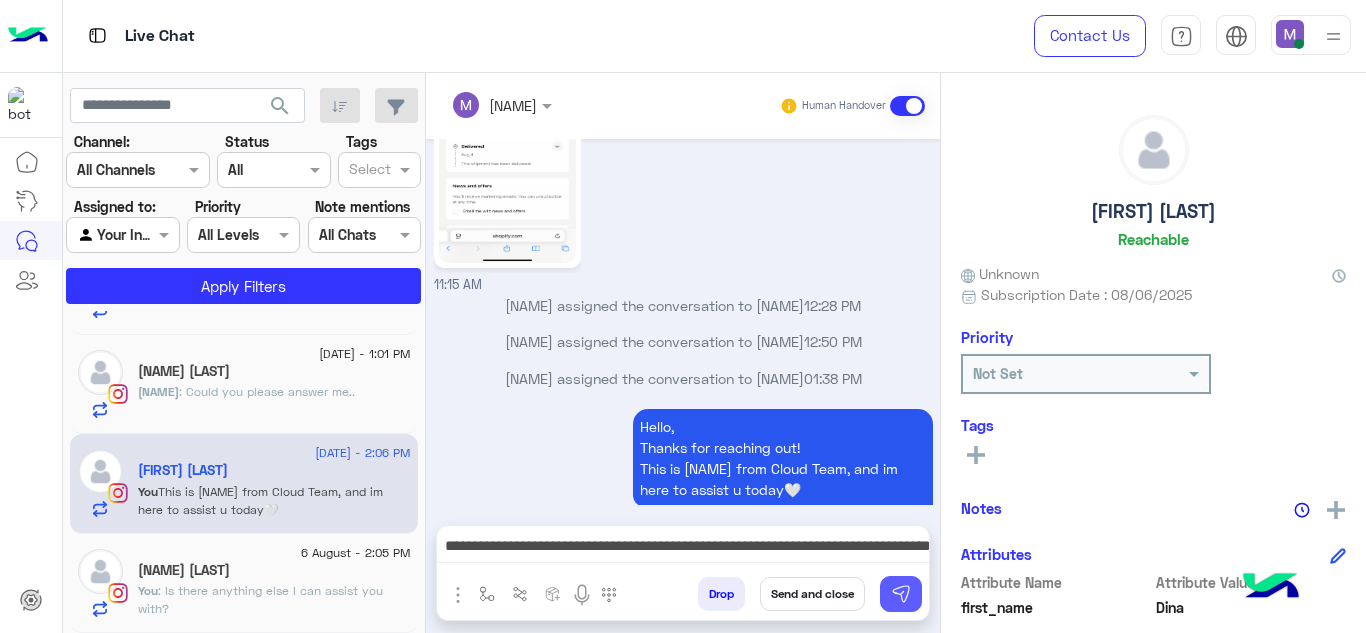 click at bounding box center (901, 594) 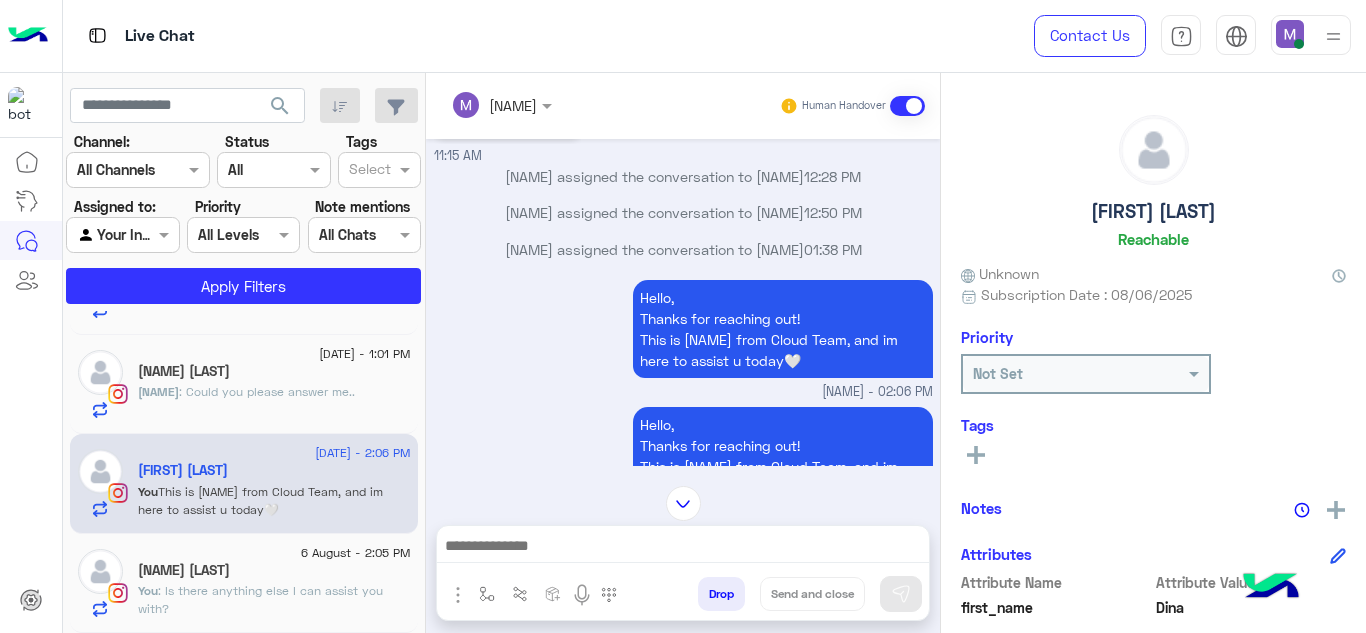 scroll, scrollTop: 1863, scrollLeft: 0, axis: vertical 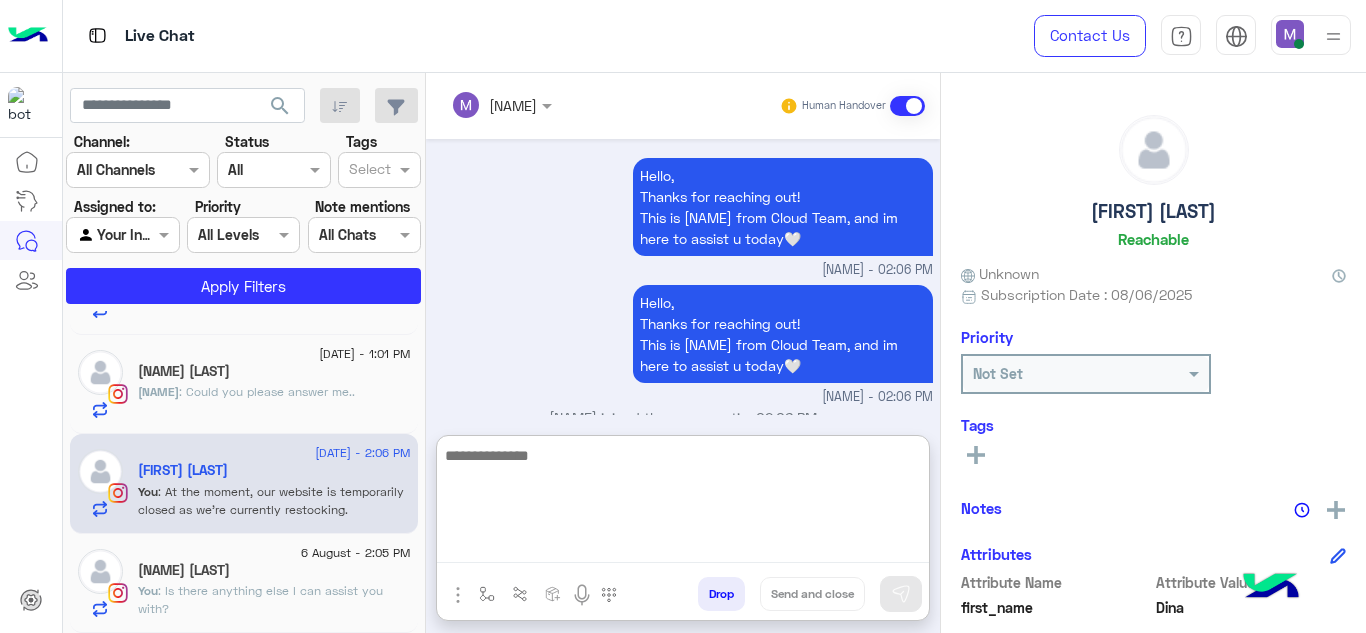 click at bounding box center [683, 503] 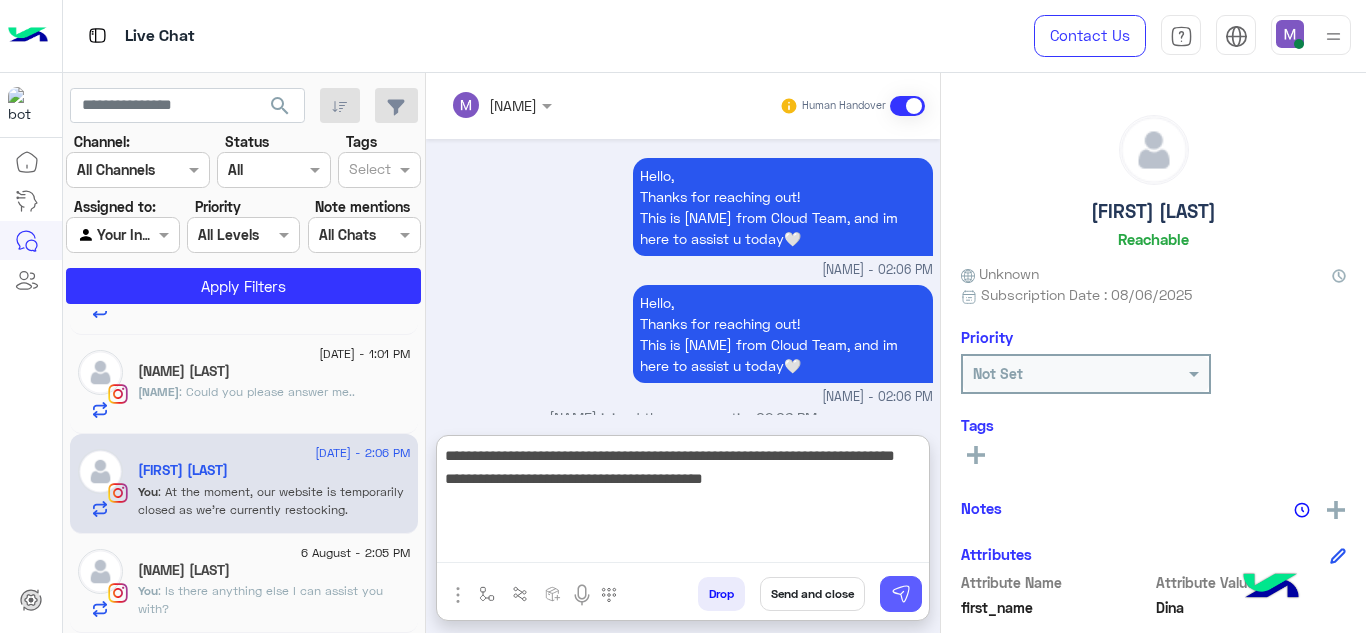type on "**********" 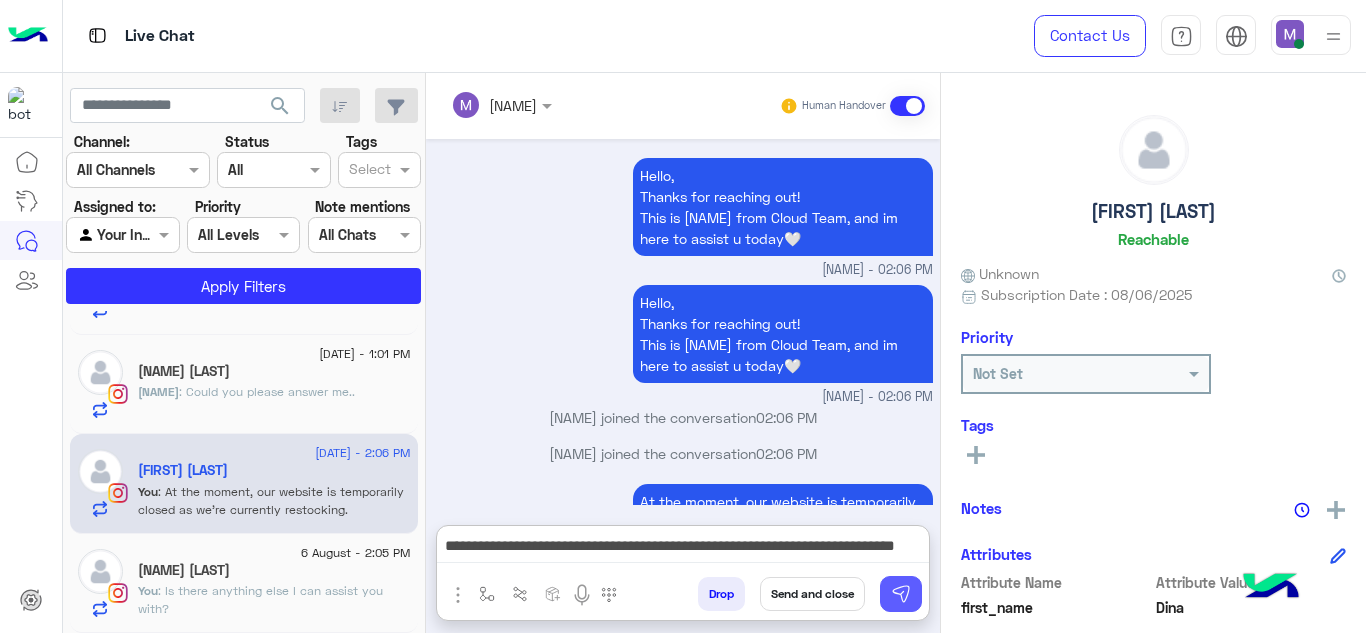 click at bounding box center (901, 594) 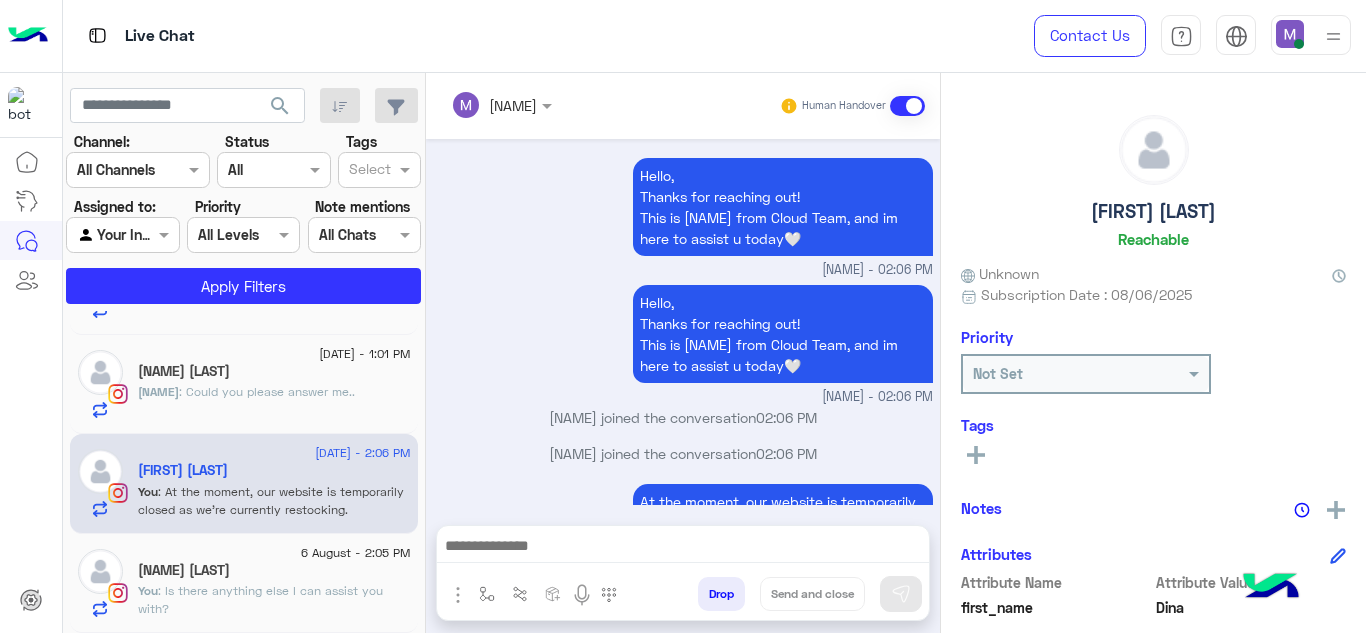 scroll, scrollTop: 1969, scrollLeft: 0, axis: vertical 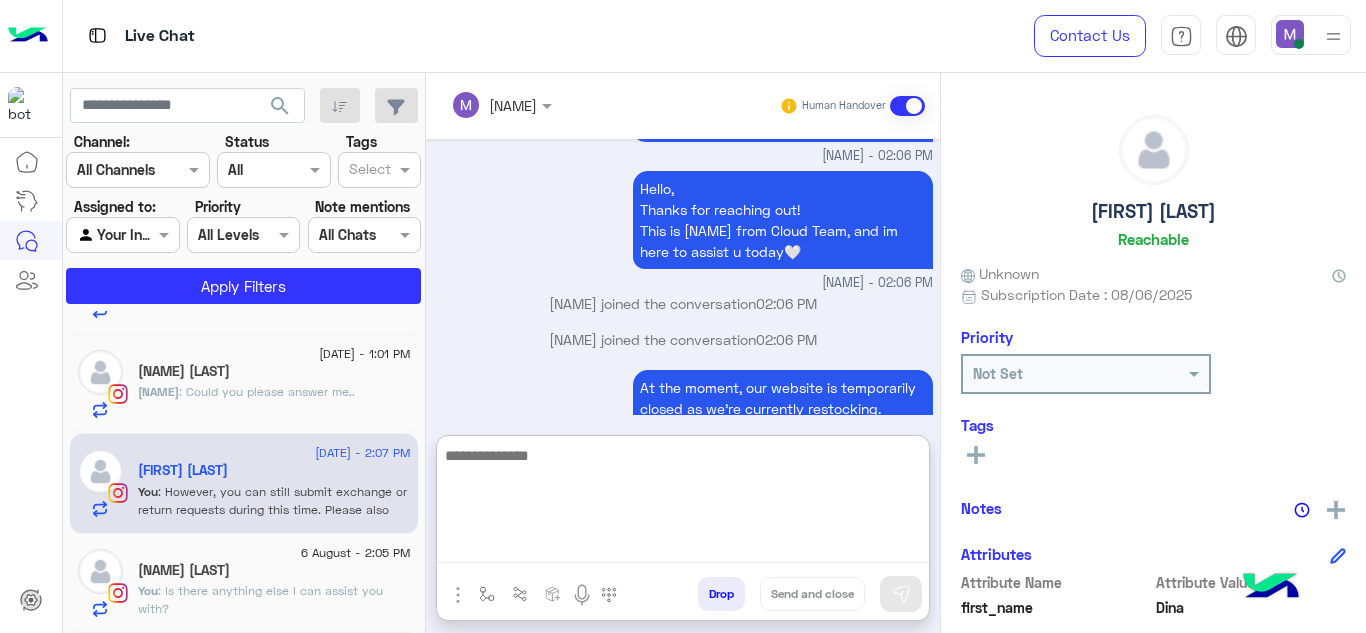click at bounding box center (683, 503) 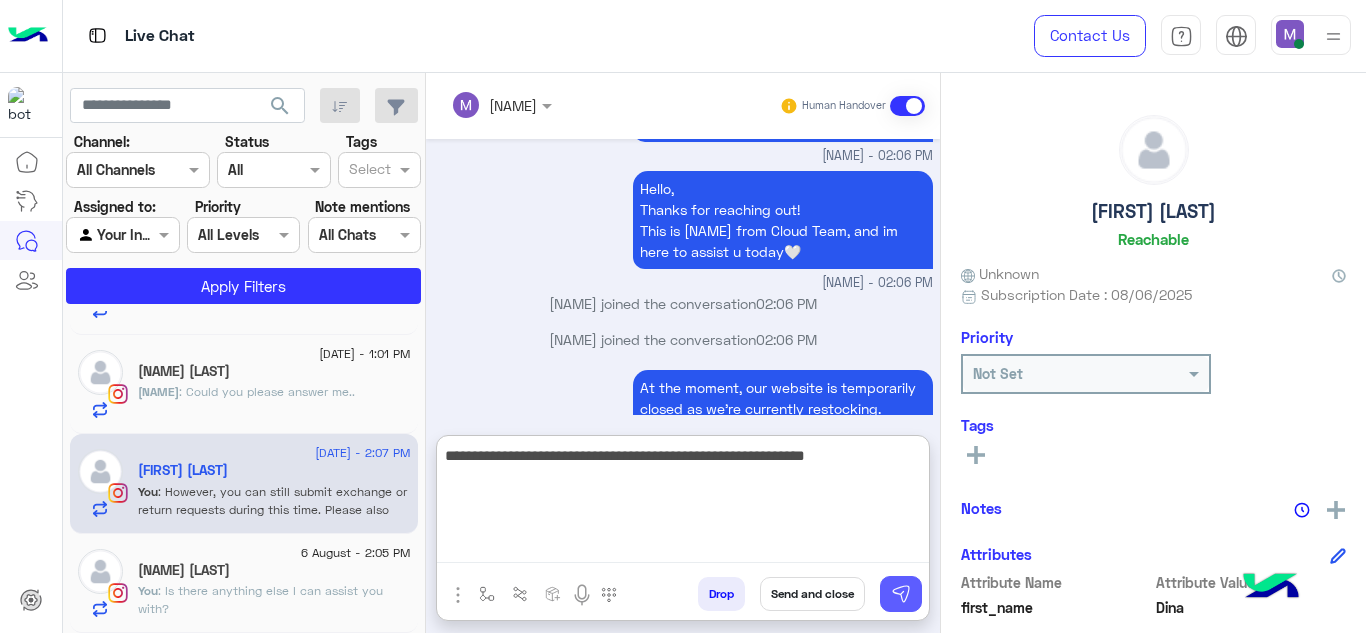 type on "**********" 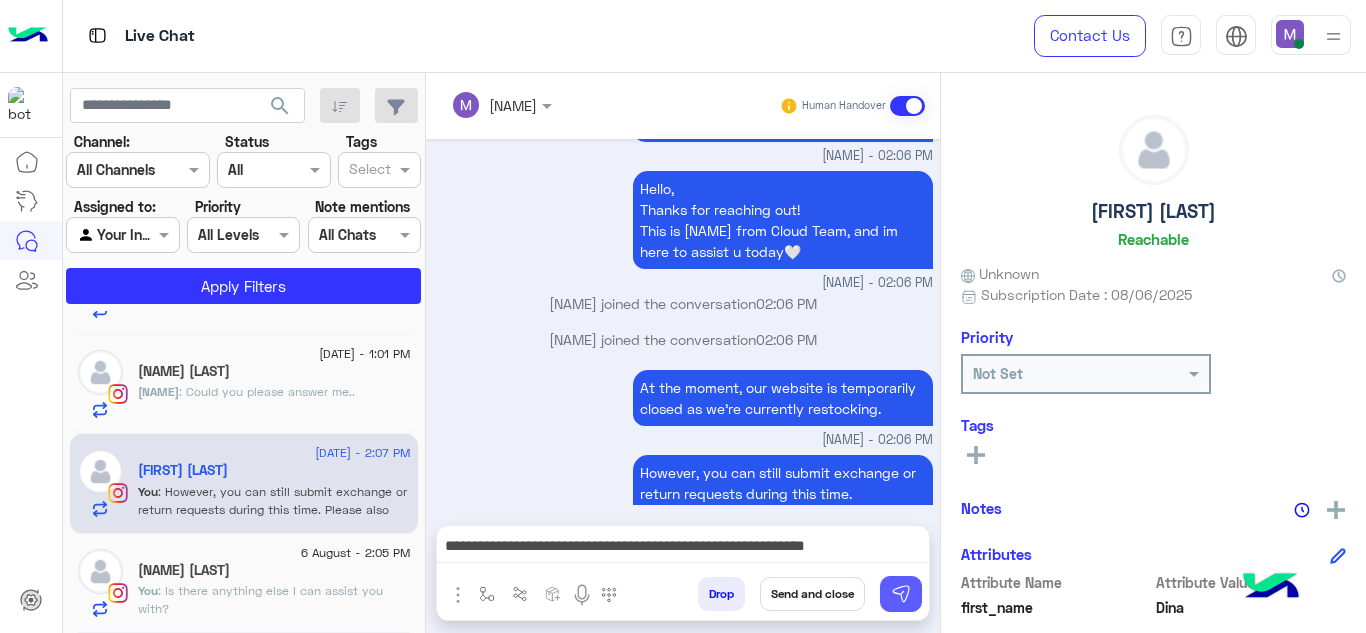 click at bounding box center [901, 594] 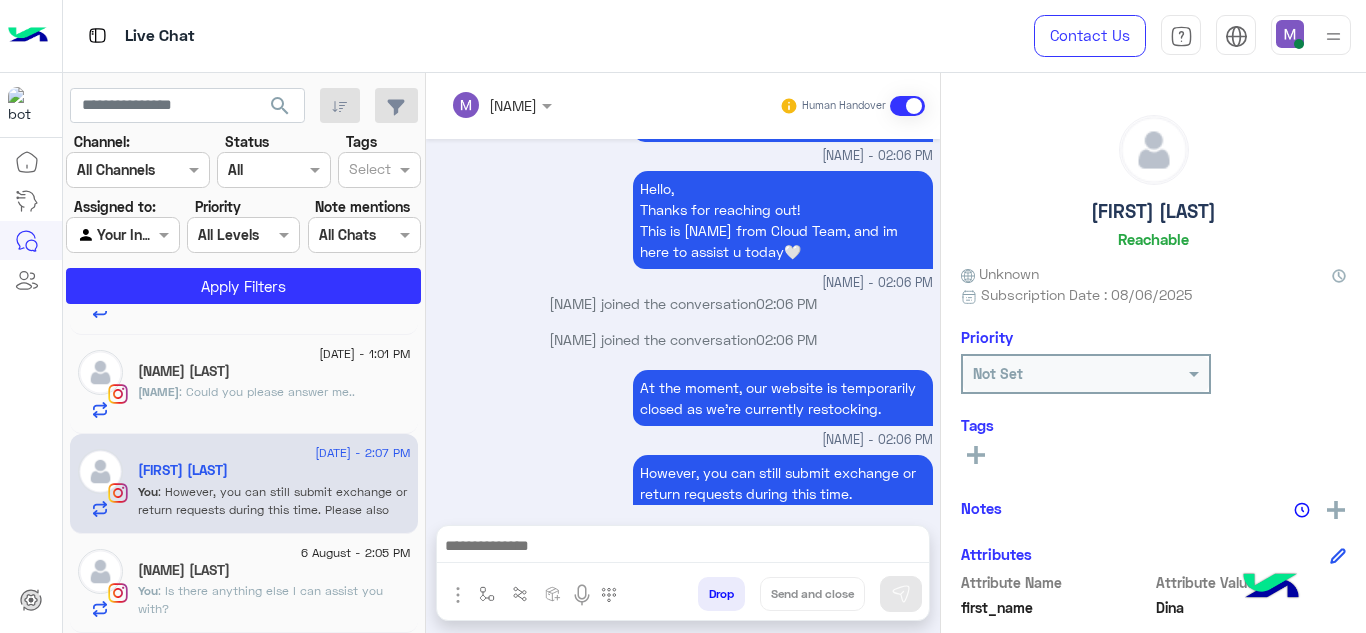 scroll, scrollTop: 2054, scrollLeft: 0, axis: vertical 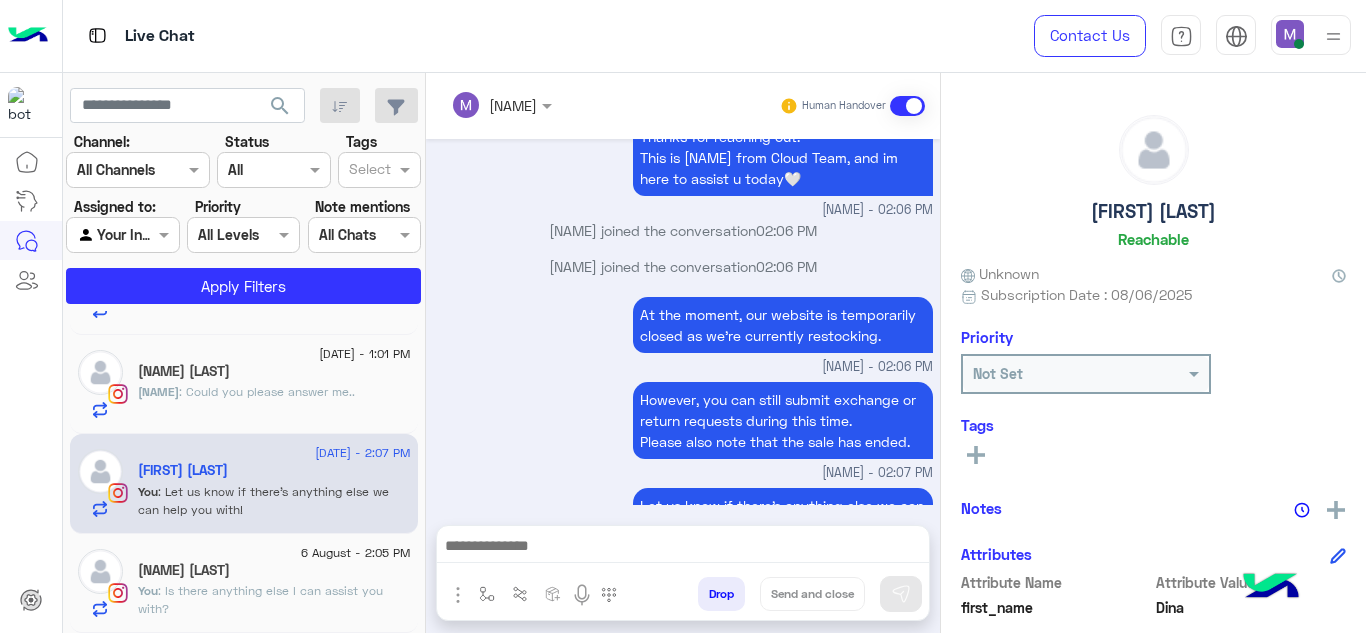 click on ": Is there anything else I can assist you with?" 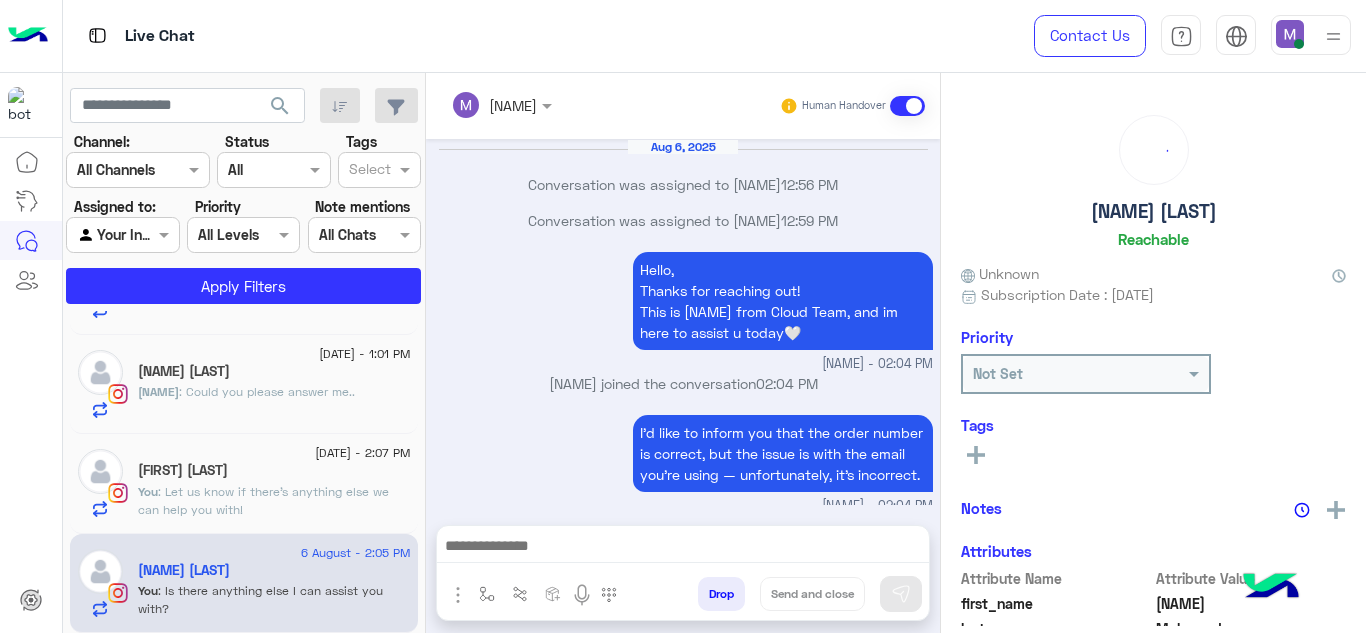 scroll, scrollTop: 434, scrollLeft: 0, axis: vertical 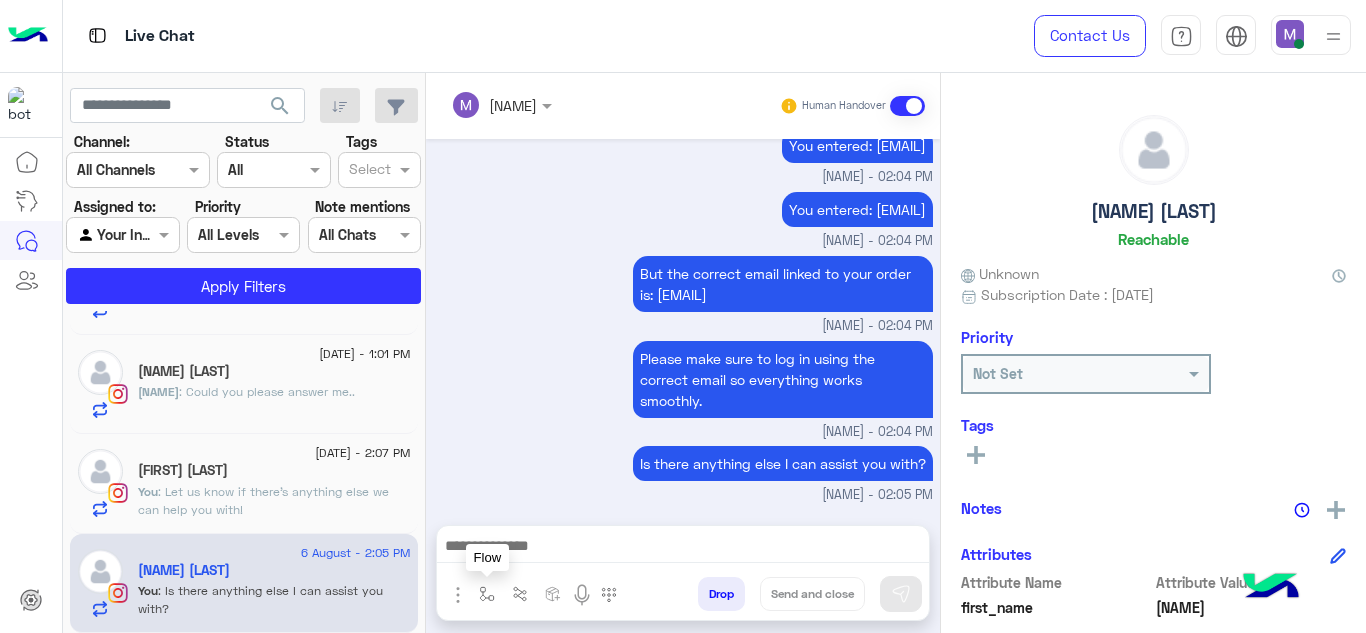 click at bounding box center (487, 594) 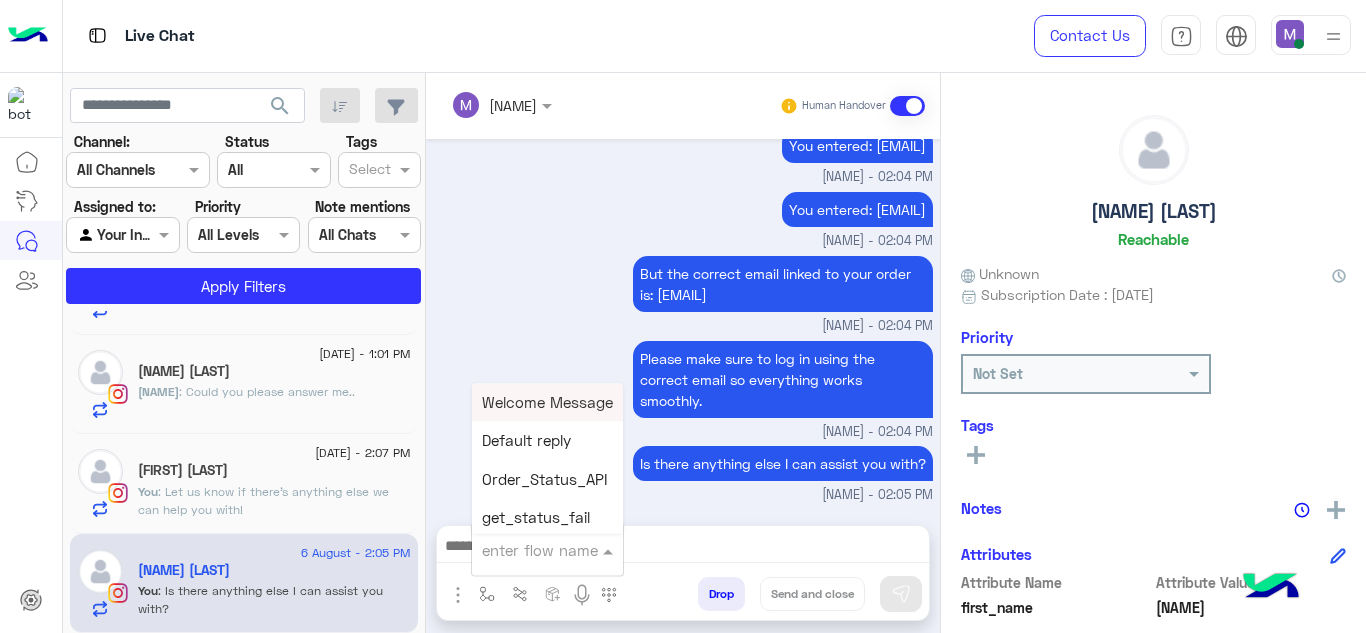 click at bounding box center [547, 549] 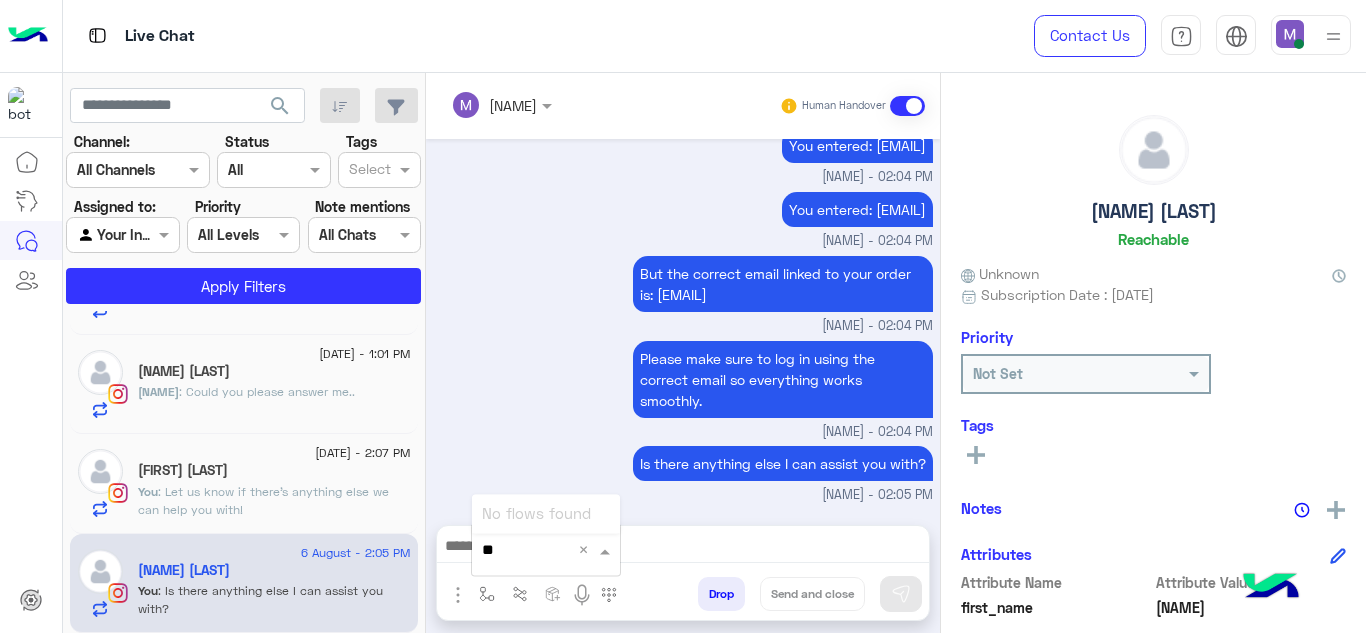 type on "*" 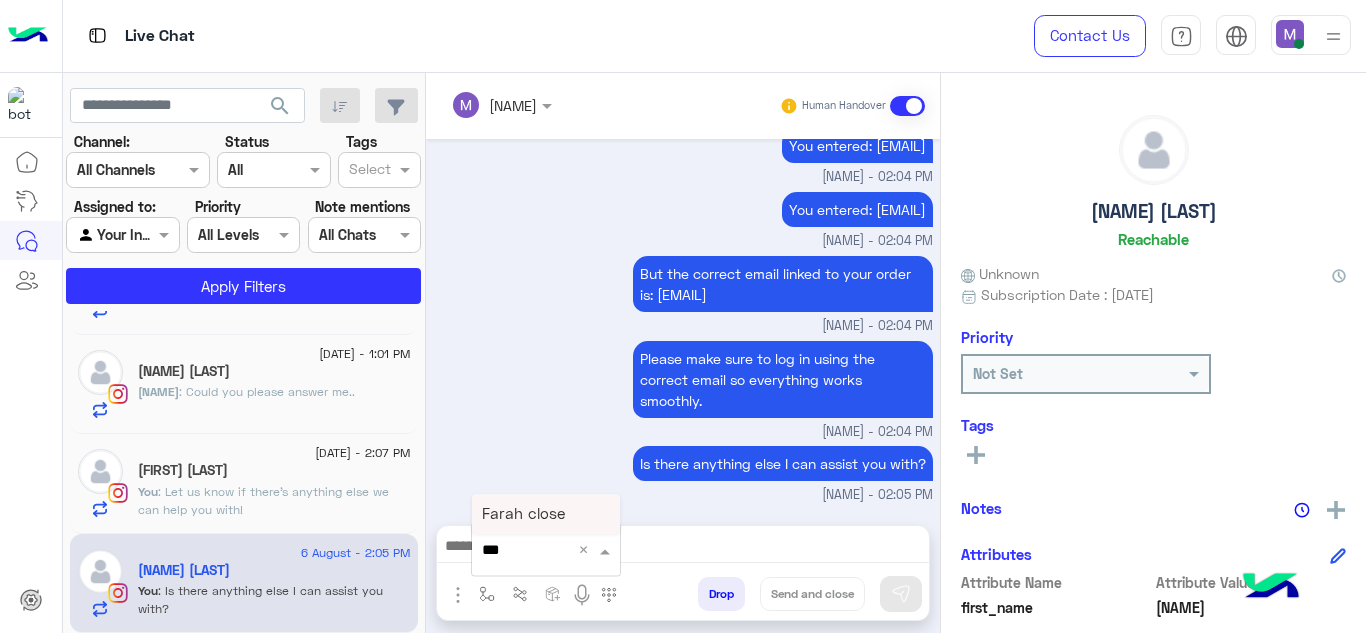 type on "****" 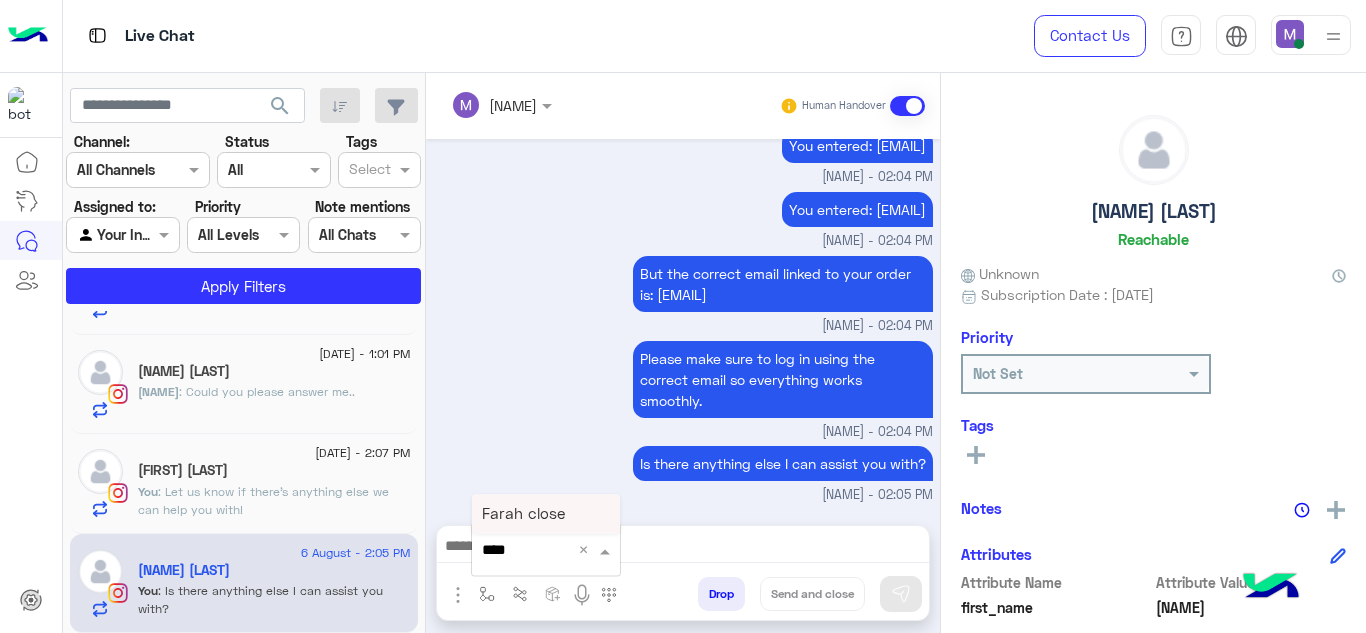 click on "Farah close" at bounding box center [546, 514] 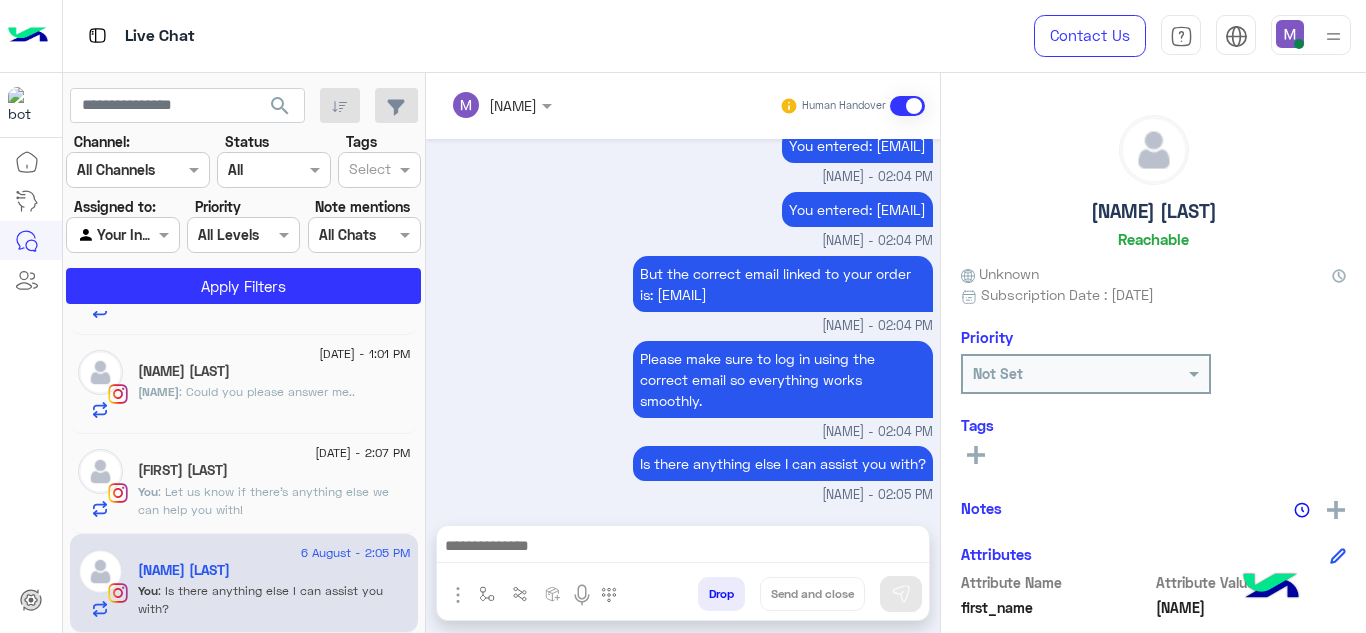 type on "**********" 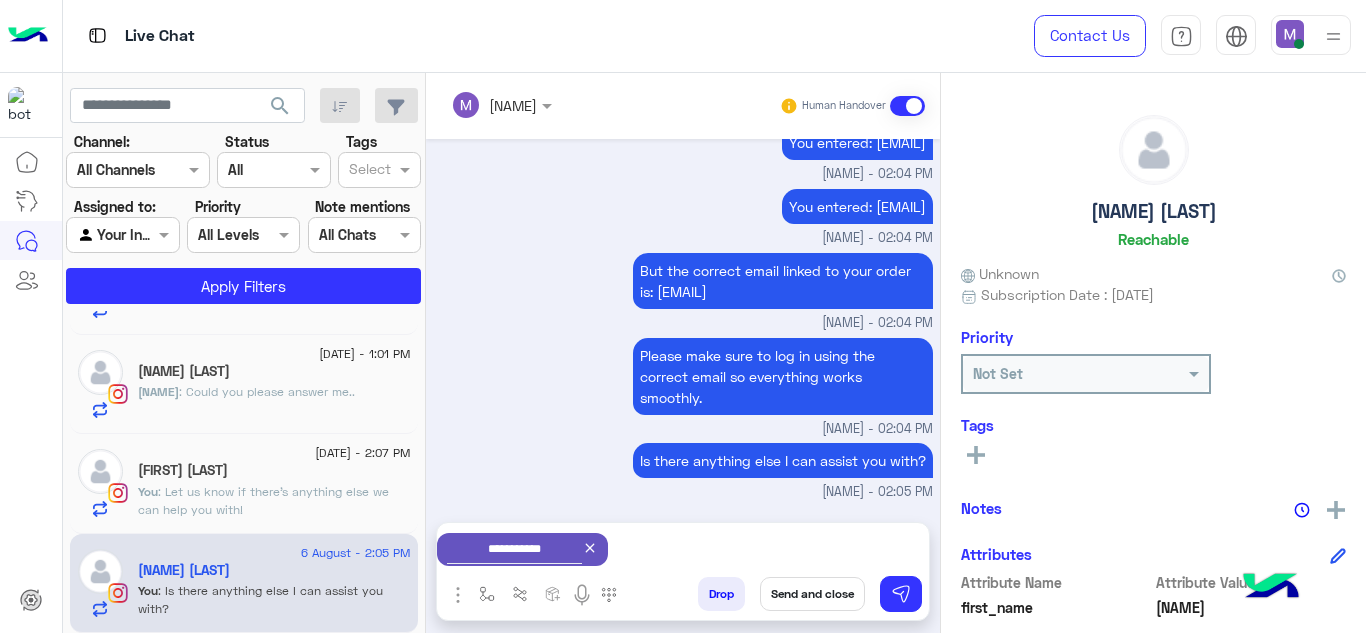 click on "Send and close" at bounding box center (812, 594) 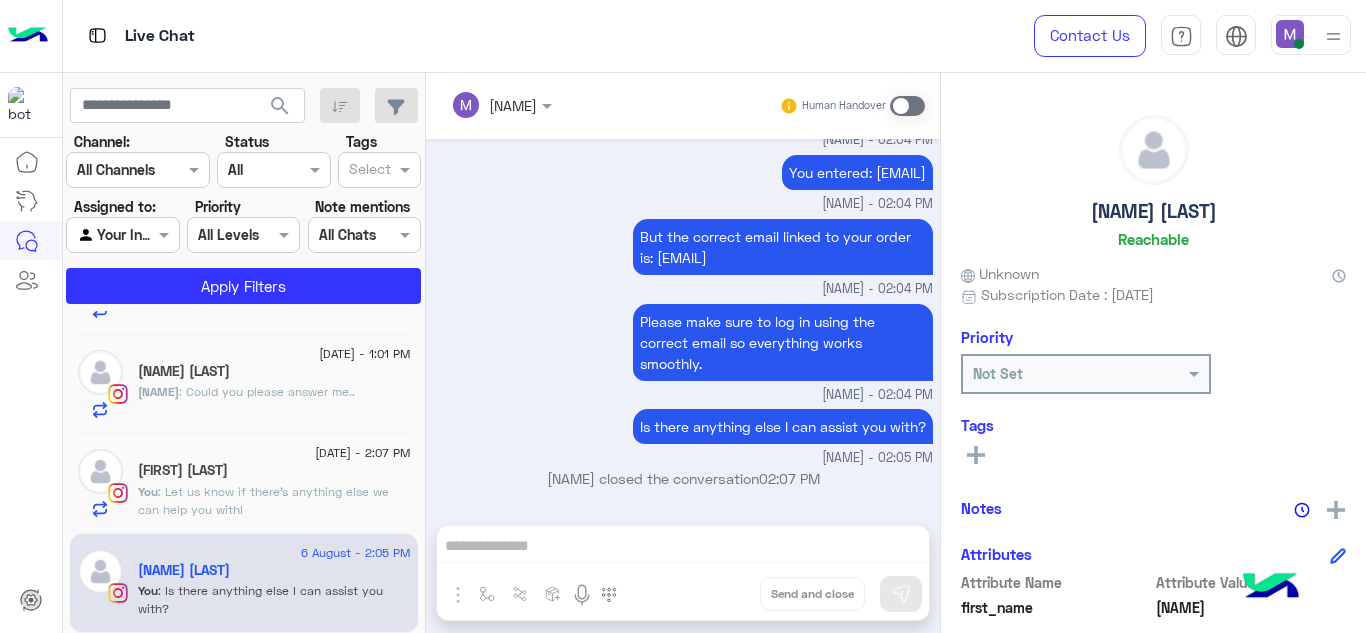 scroll, scrollTop: 471, scrollLeft: 0, axis: vertical 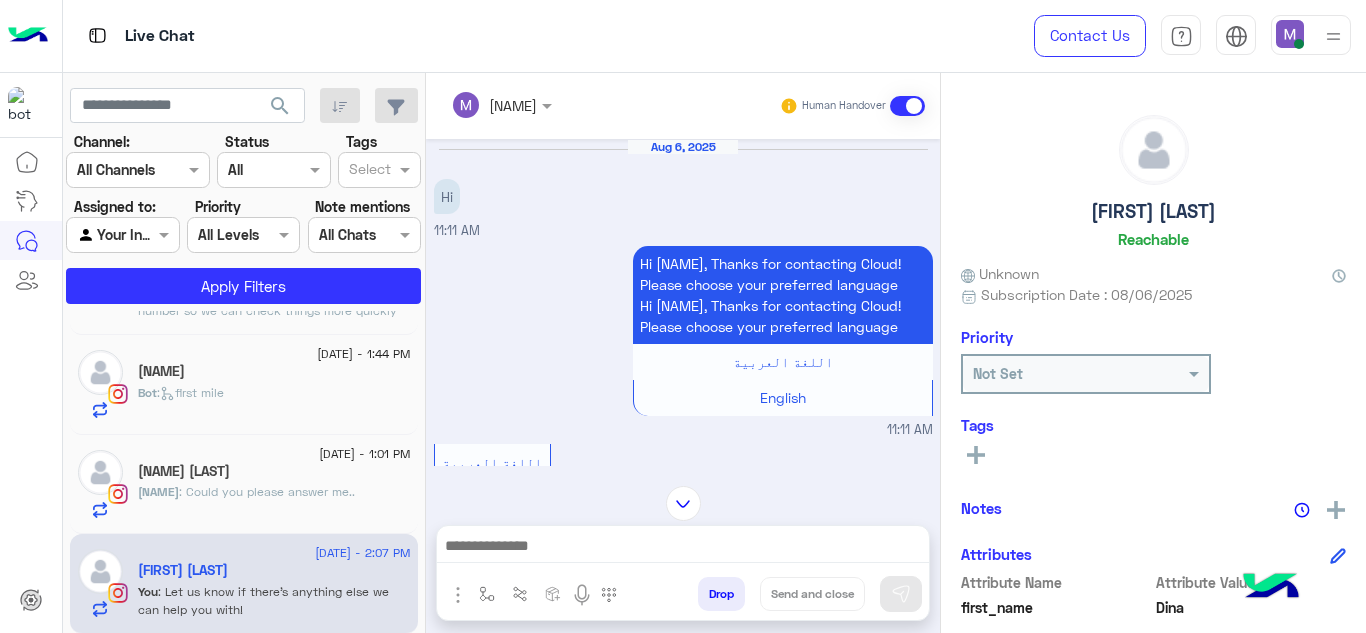 click on "Maivel : Could you please answer me.." 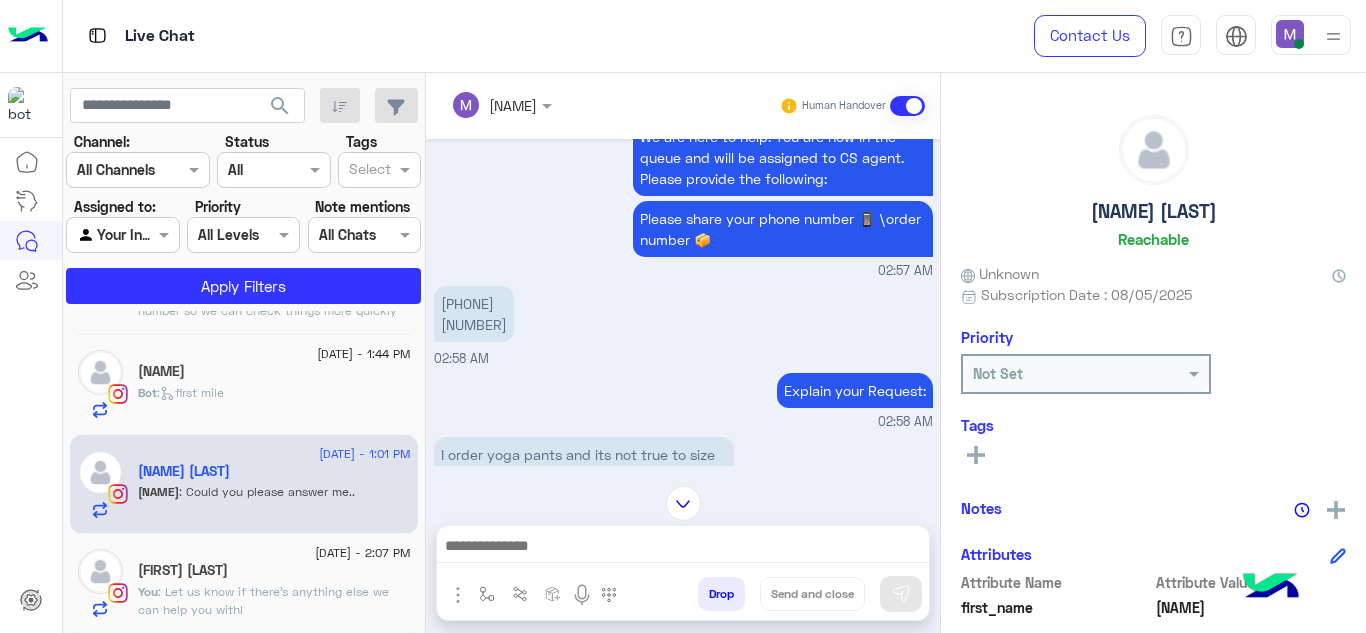 scroll, scrollTop: 57, scrollLeft: 0, axis: vertical 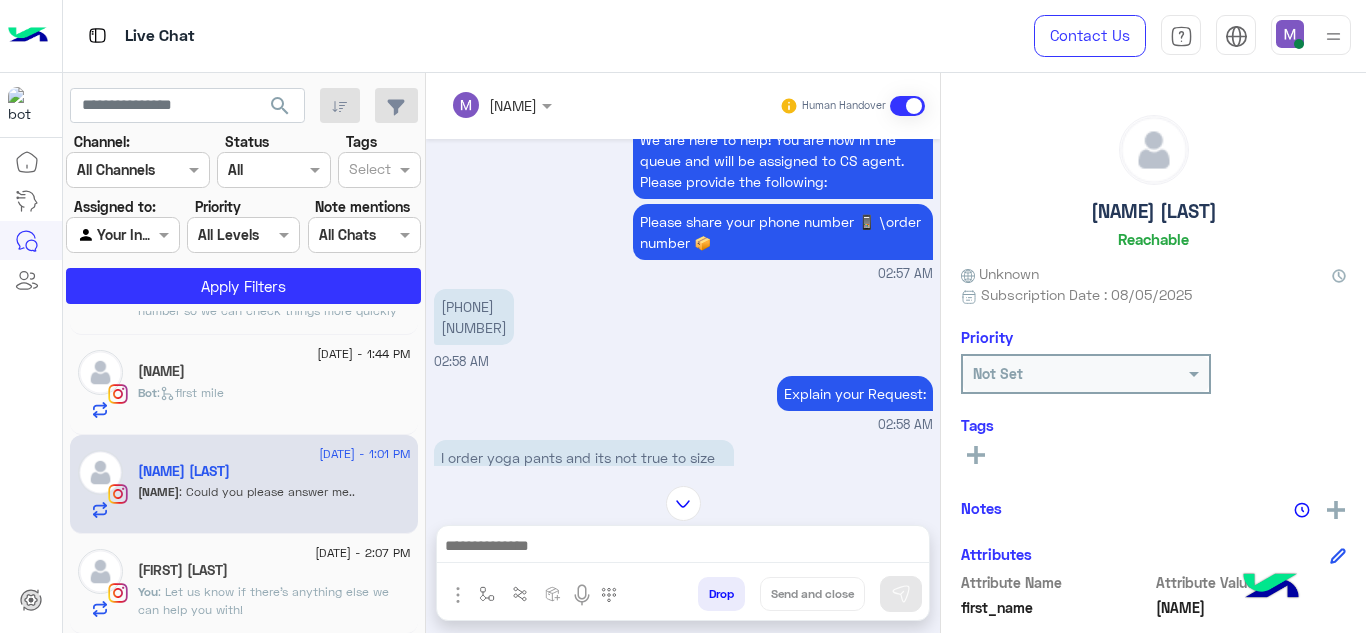 click on "01288442824  118777" at bounding box center (474, 317) 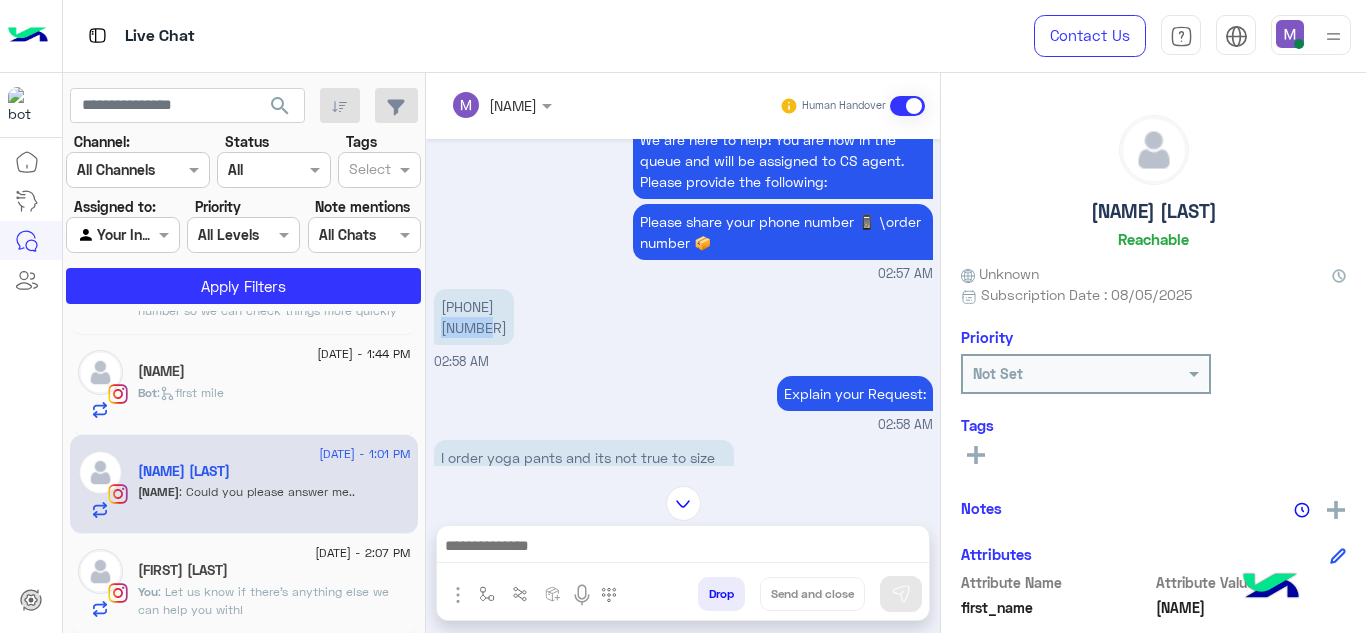 click on "01288442824  118777" at bounding box center (474, 317) 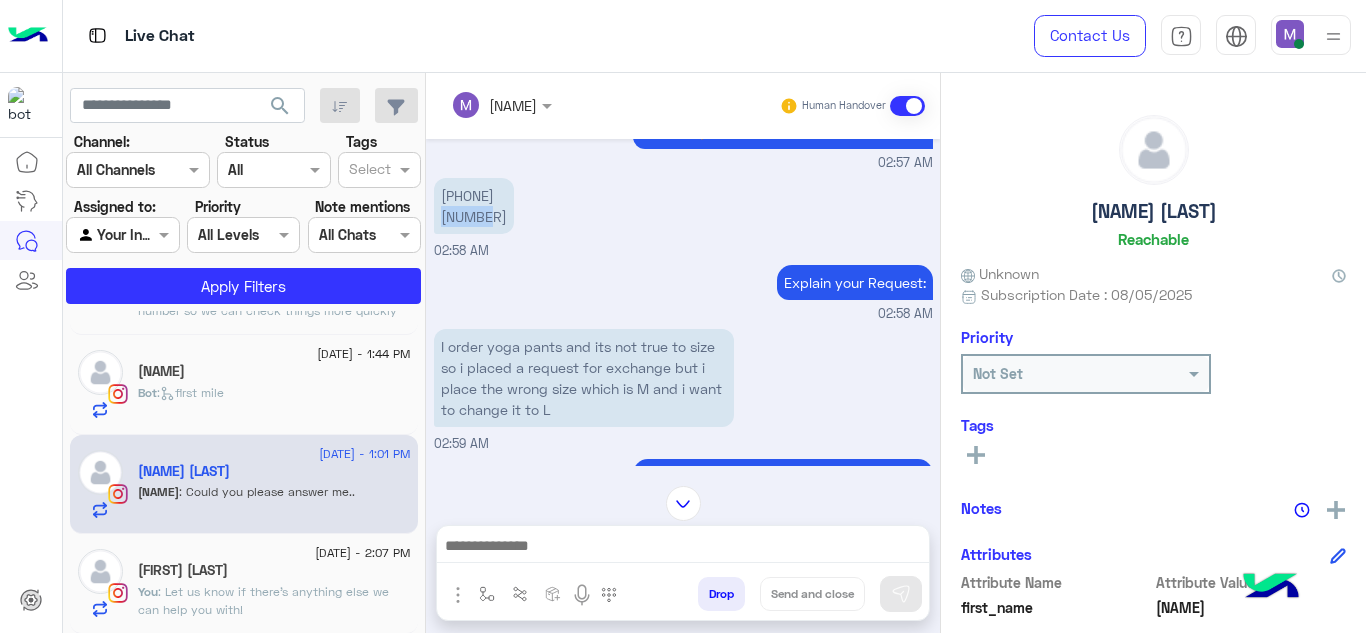 scroll, scrollTop: 168, scrollLeft: 0, axis: vertical 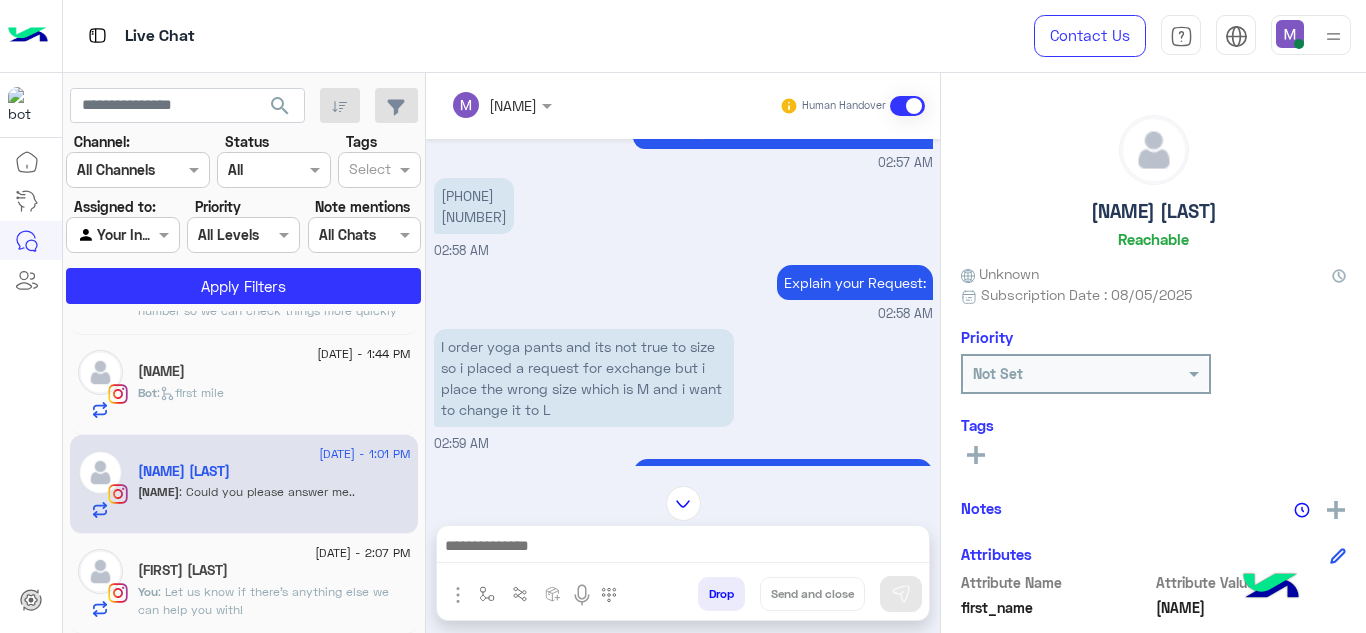 click on "Thank you for contacting us! We are currently outside of our working hours and will respond to you as soon as possible during our working hours from 9 AM to 5 PM. Note: If you choose "Return to the menu," the conversation will be closed, and we will not be able to continue it unless you contact us again.  Return to main menu" at bounding box center [855, 282] 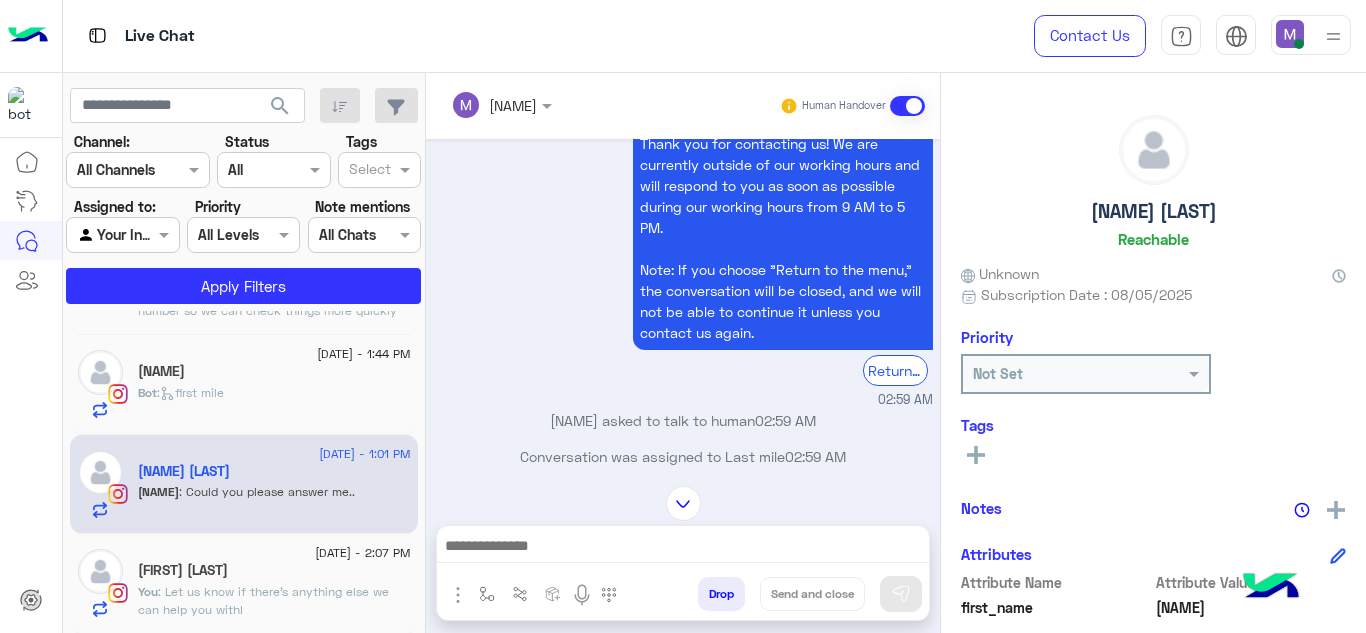 scroll, scrollTop: 694, scrollLeft: 0, axis: vertical 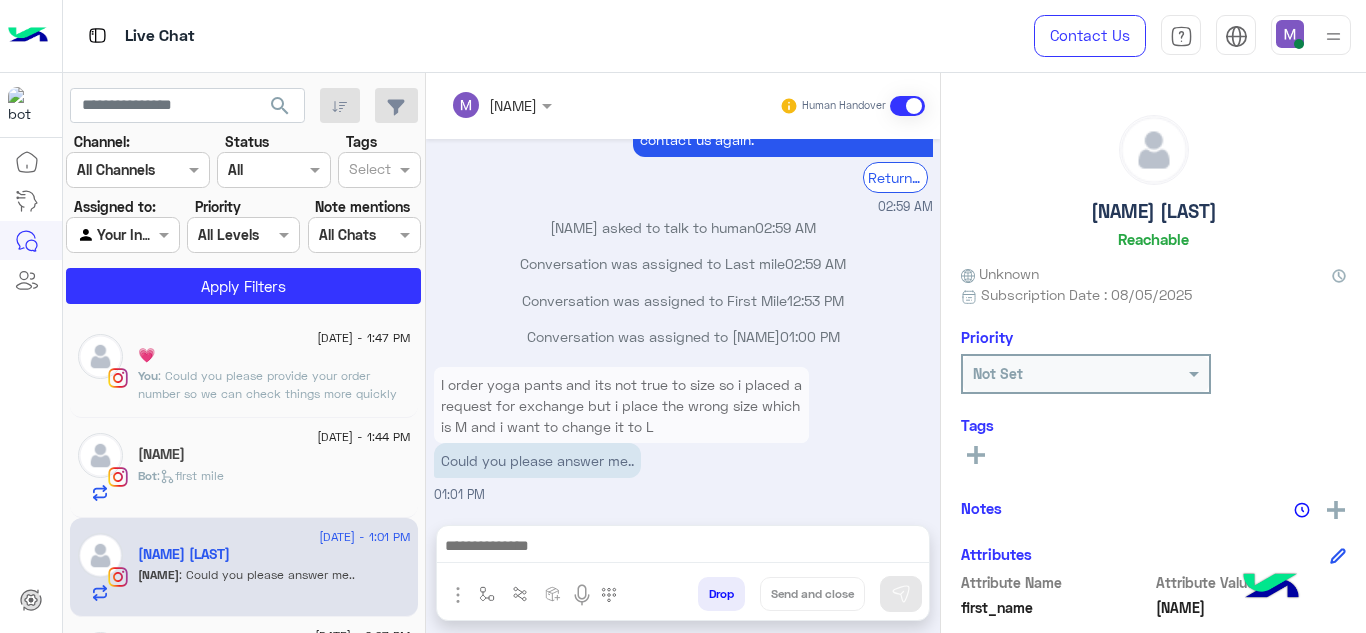 click on ": Could you please provide your order number so we can check things more quickly for you?" 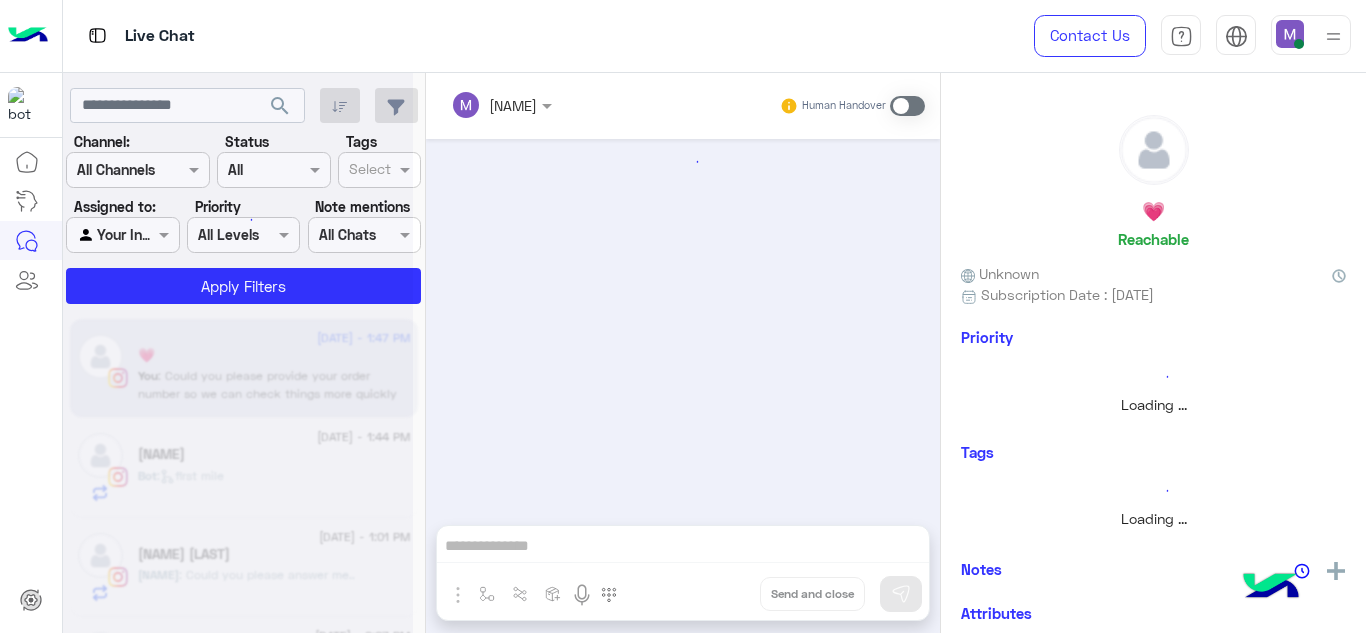 scroll, scrollTop: 532, scrollLeft: 0, axis: vertical 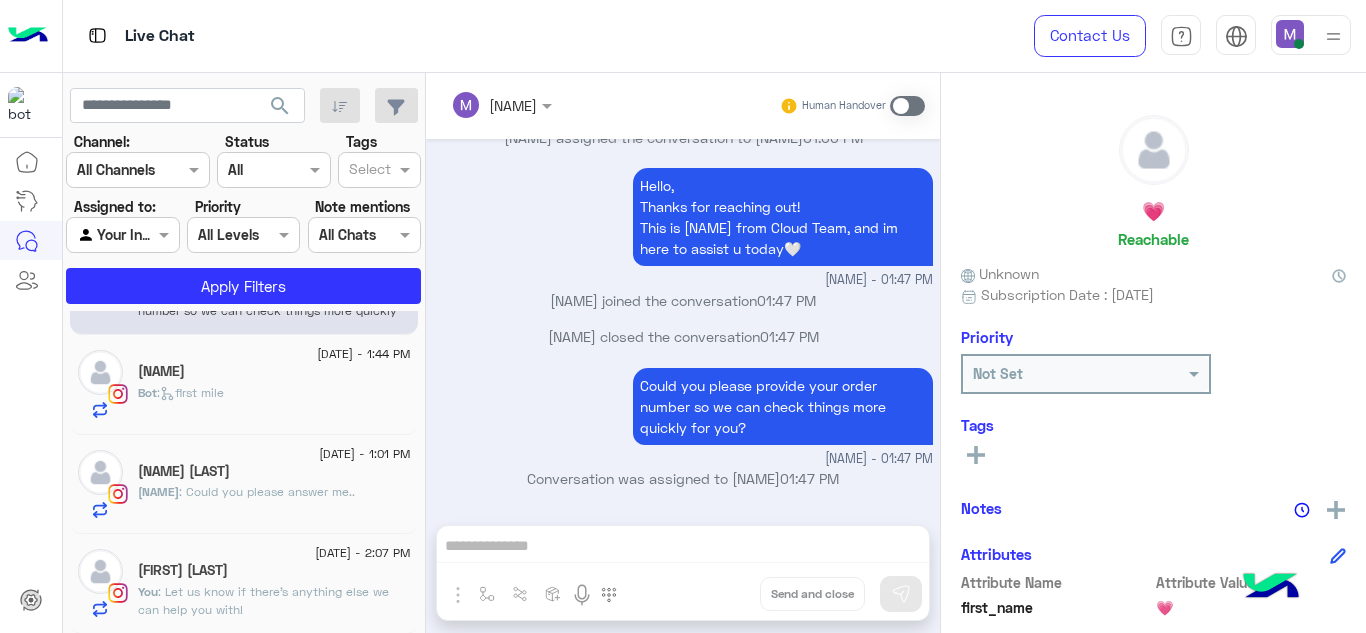 click on "6 August - 1:01 PM" 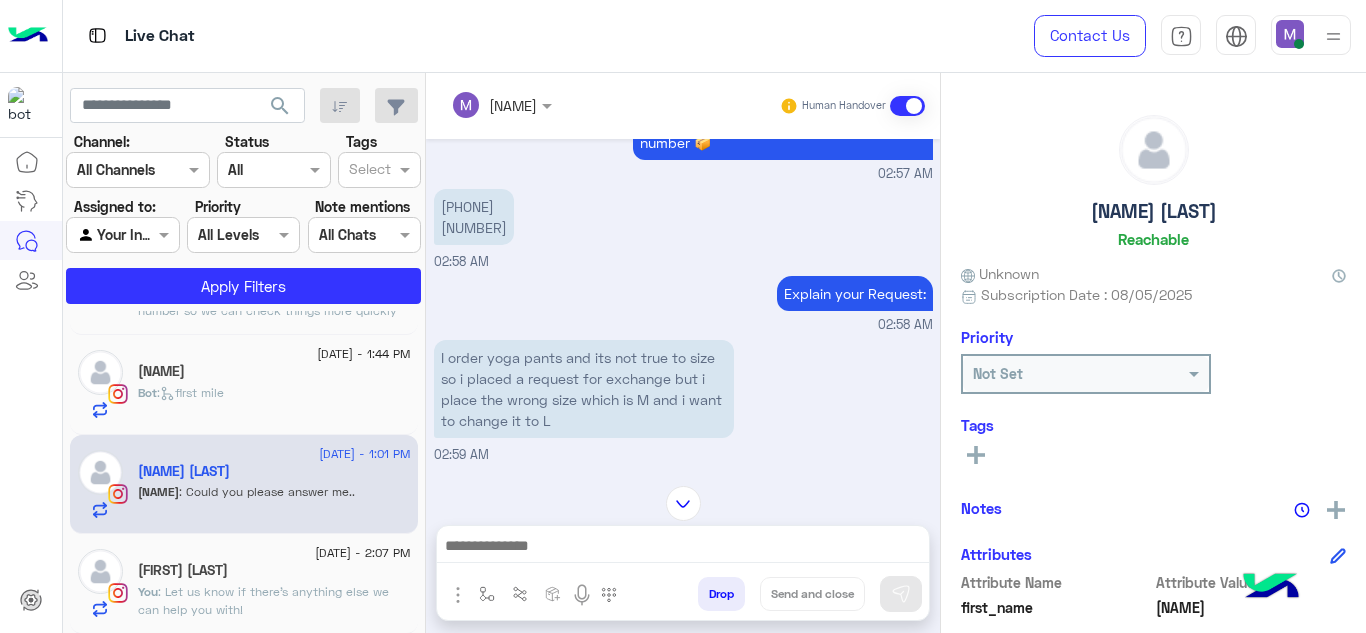 scroll, scrollTop: 156, scrollLeft: 0, axis: vertical 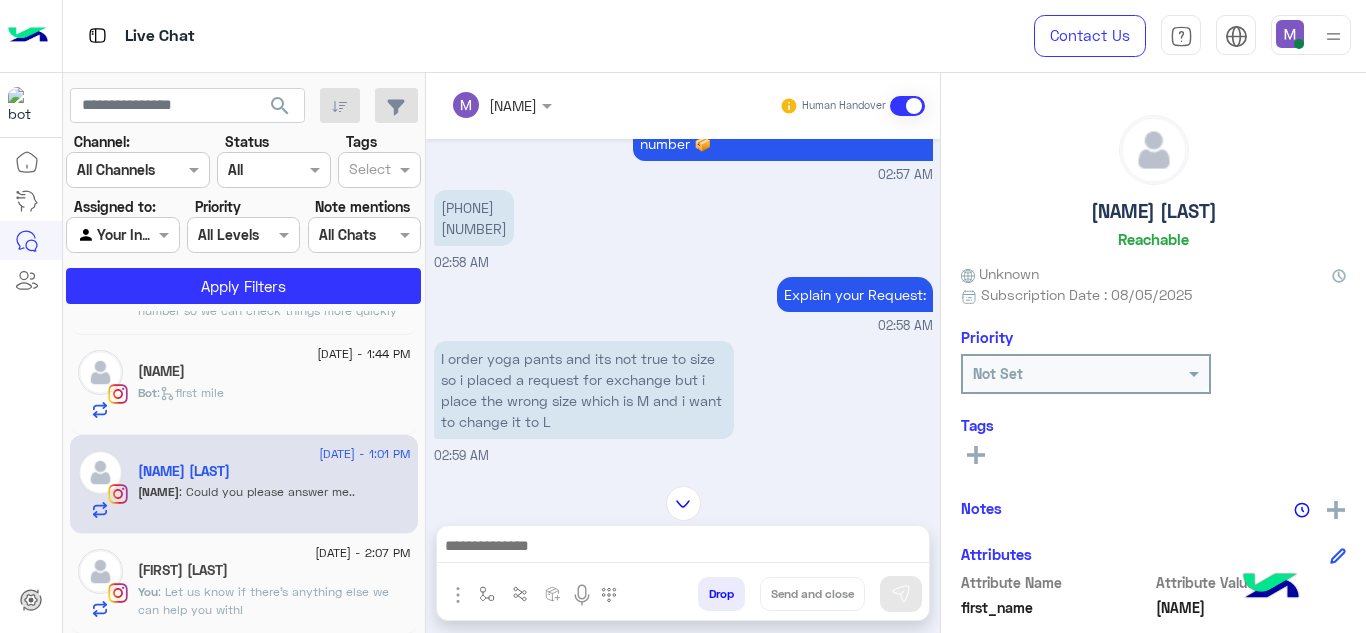 click on "01288442824  118777" at bounding box center [474, 218] 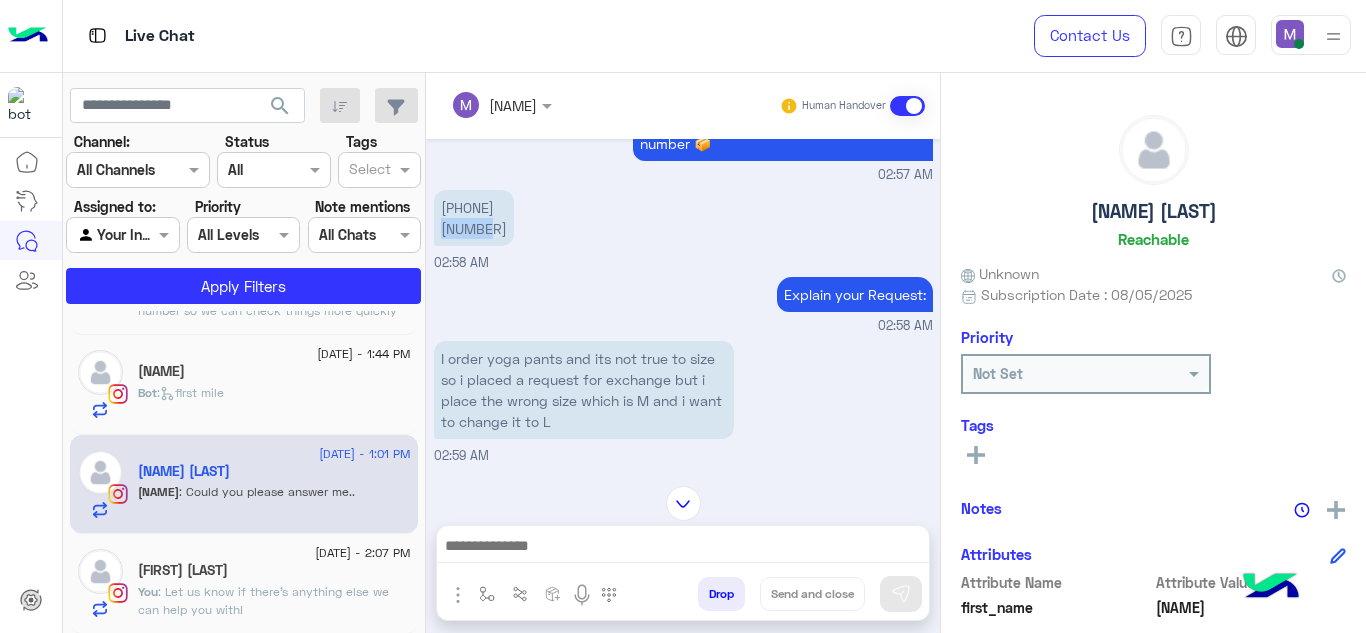 click on "01288442824  118777" at bounding box center [474, 218] 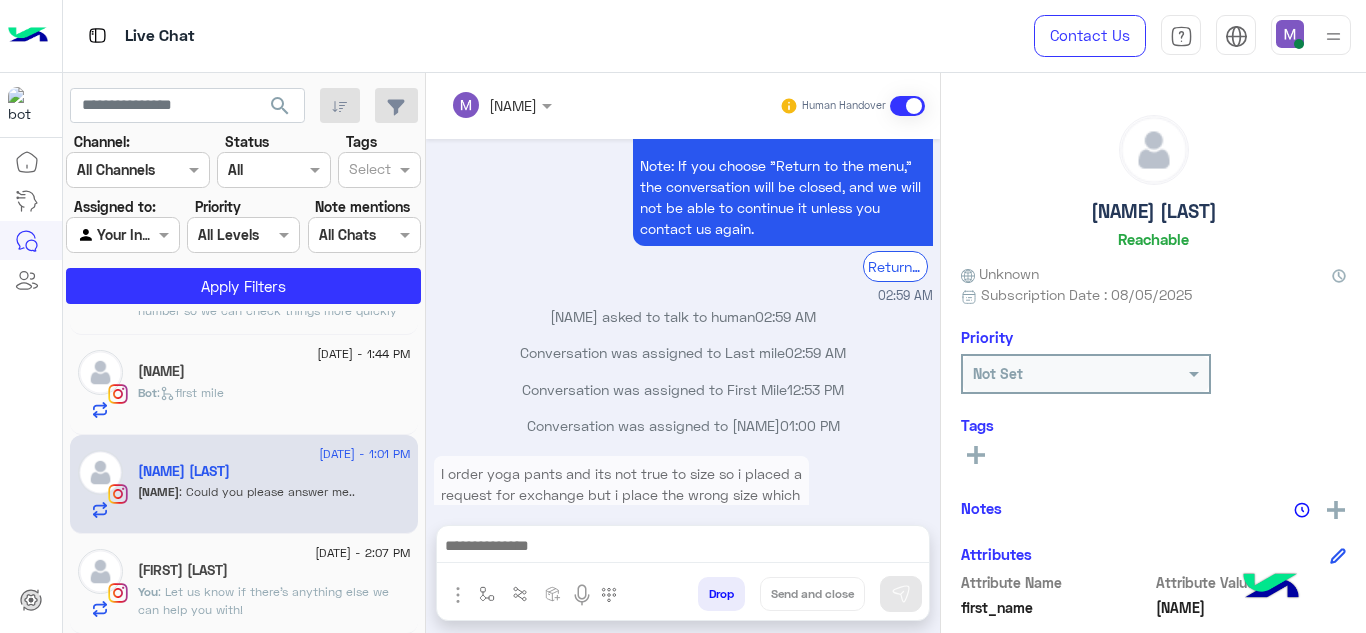scroll, scrollTop: 694, scrollLeft: 0, axis: vertical 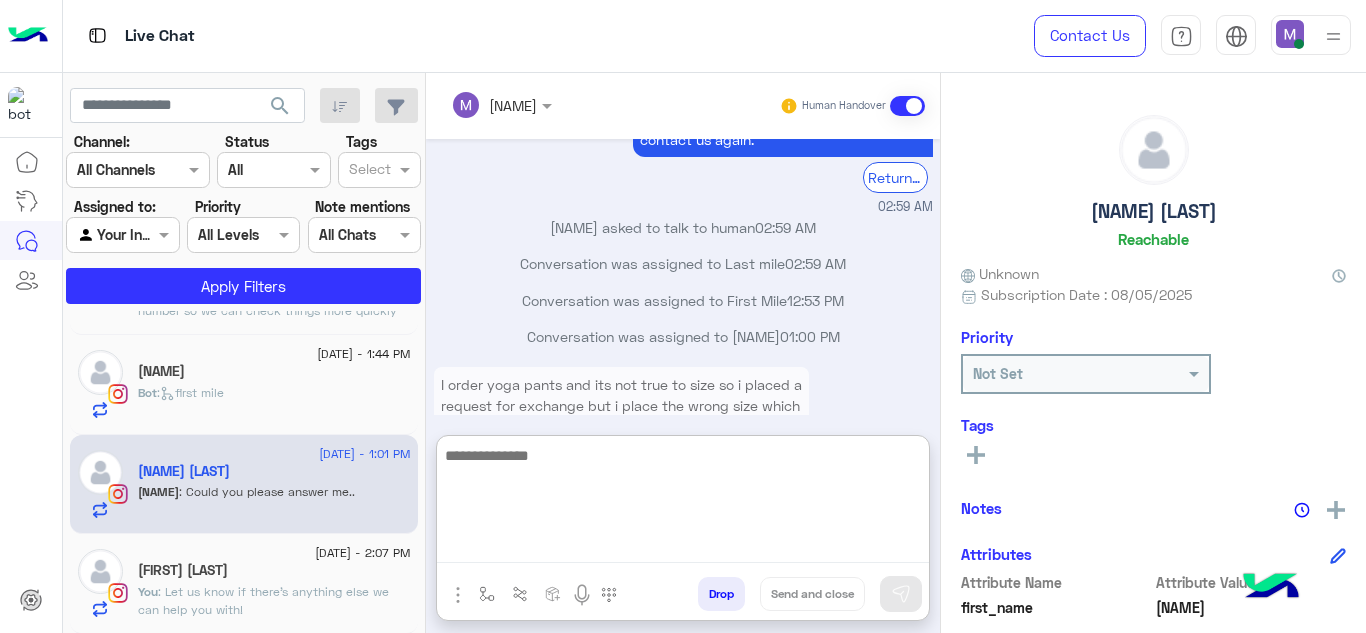 click at bounding box center (683, 503) 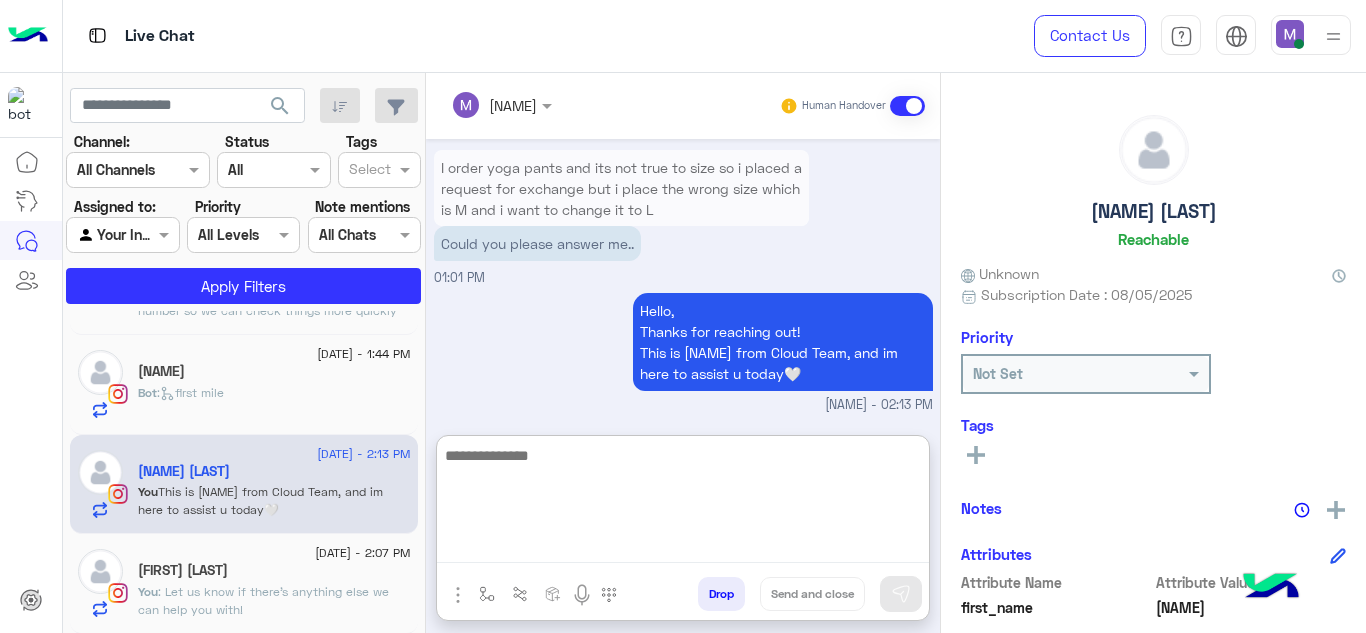 scroll, scrollTop: 947, scrollLeft: 0, axis: vertical 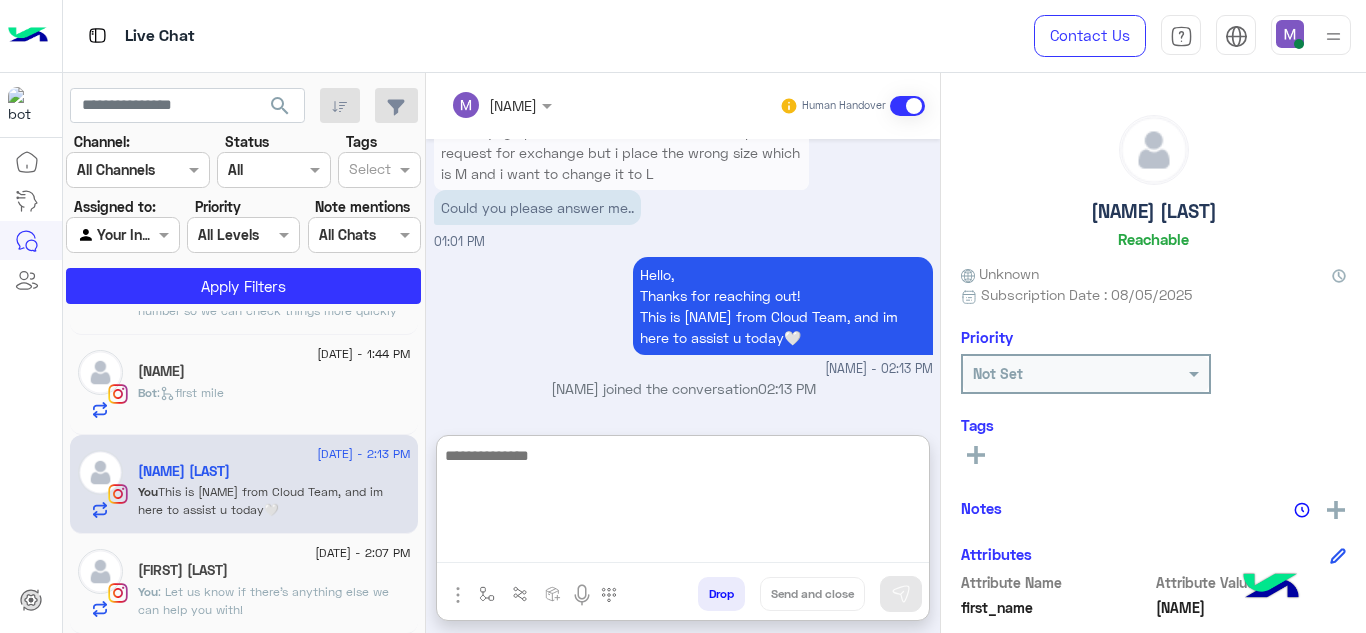 paste on "**********" 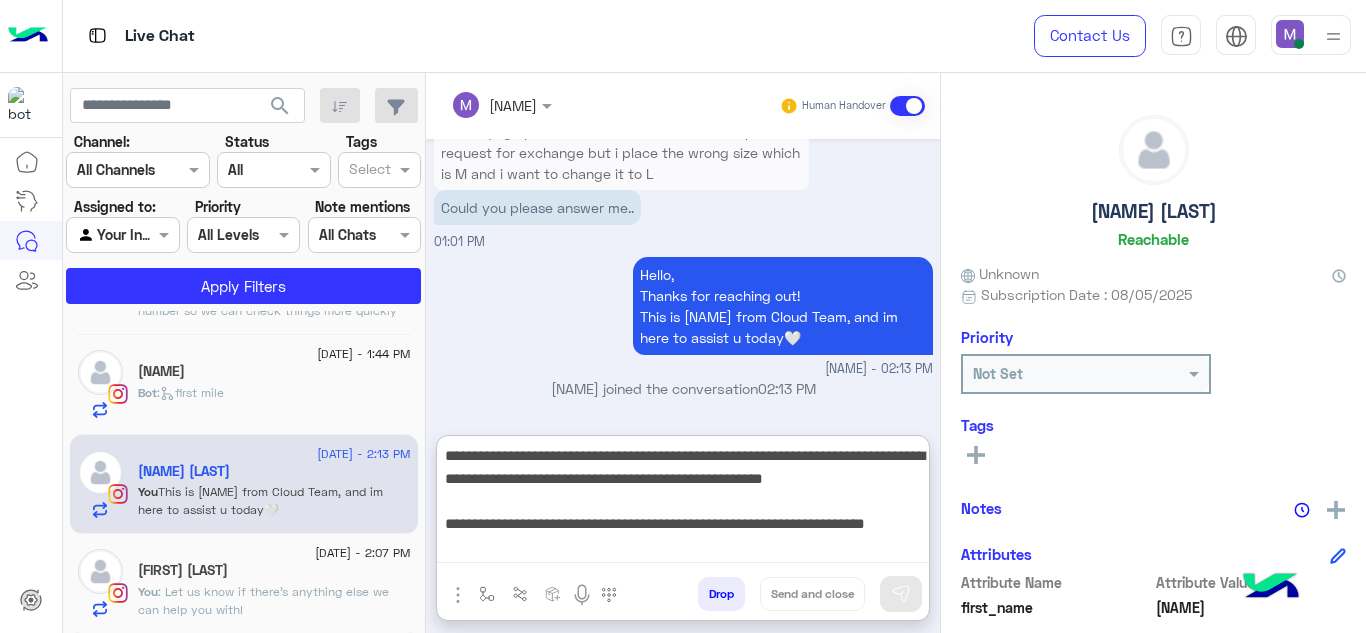 scroll, scrollTop: 16, scrollLeft: 0, axis: vertical 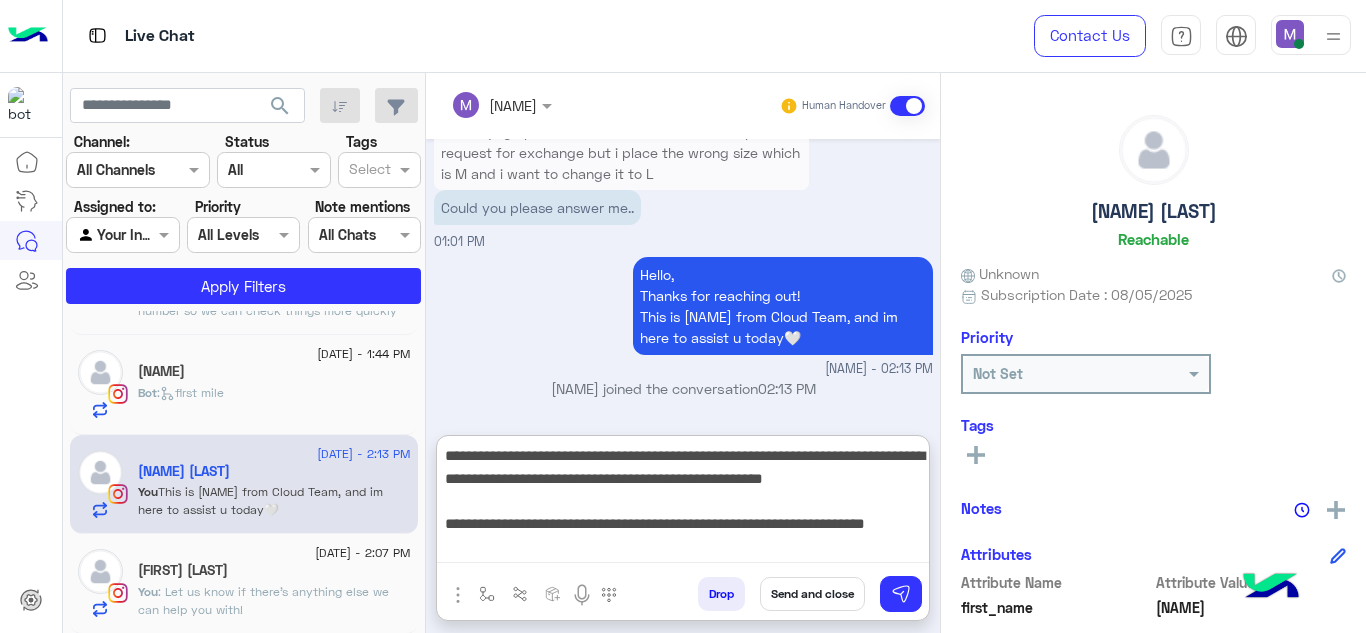 drag, startPoint x: 449, startPoint y: 503, endPoint x: 539, endPoint y: 557, distance: 104.95713 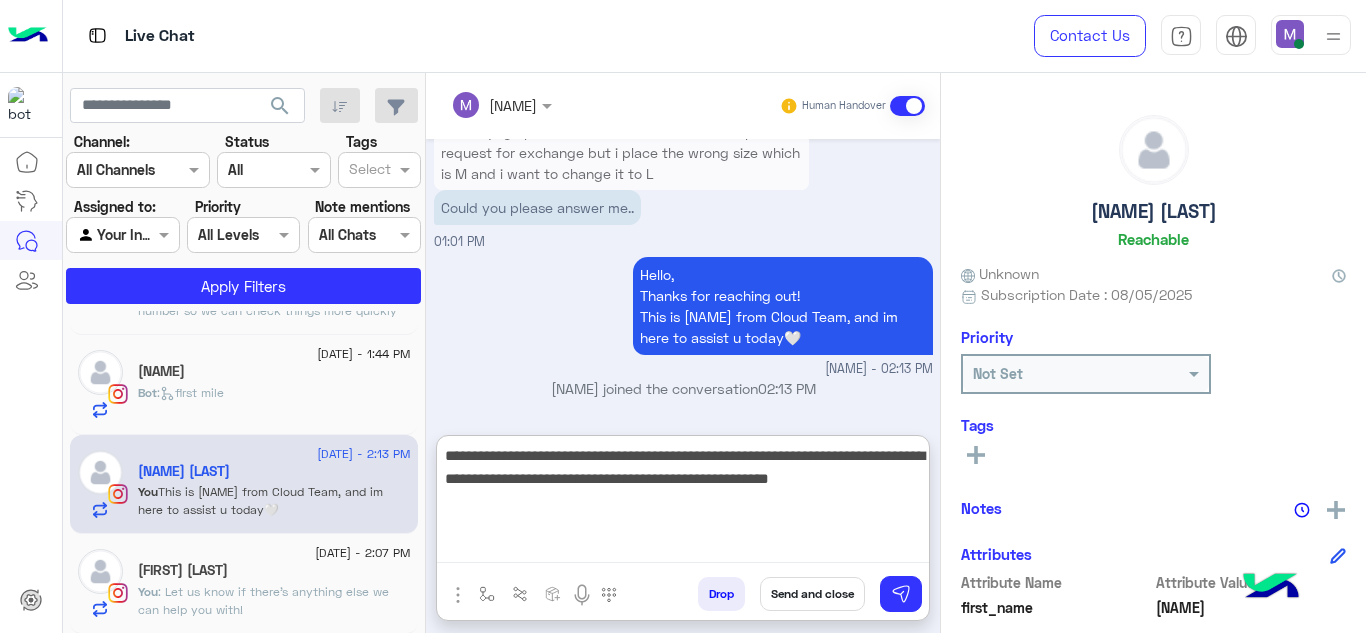 scroll, scrollTop: 0, scrollLeft: 0, axis: both 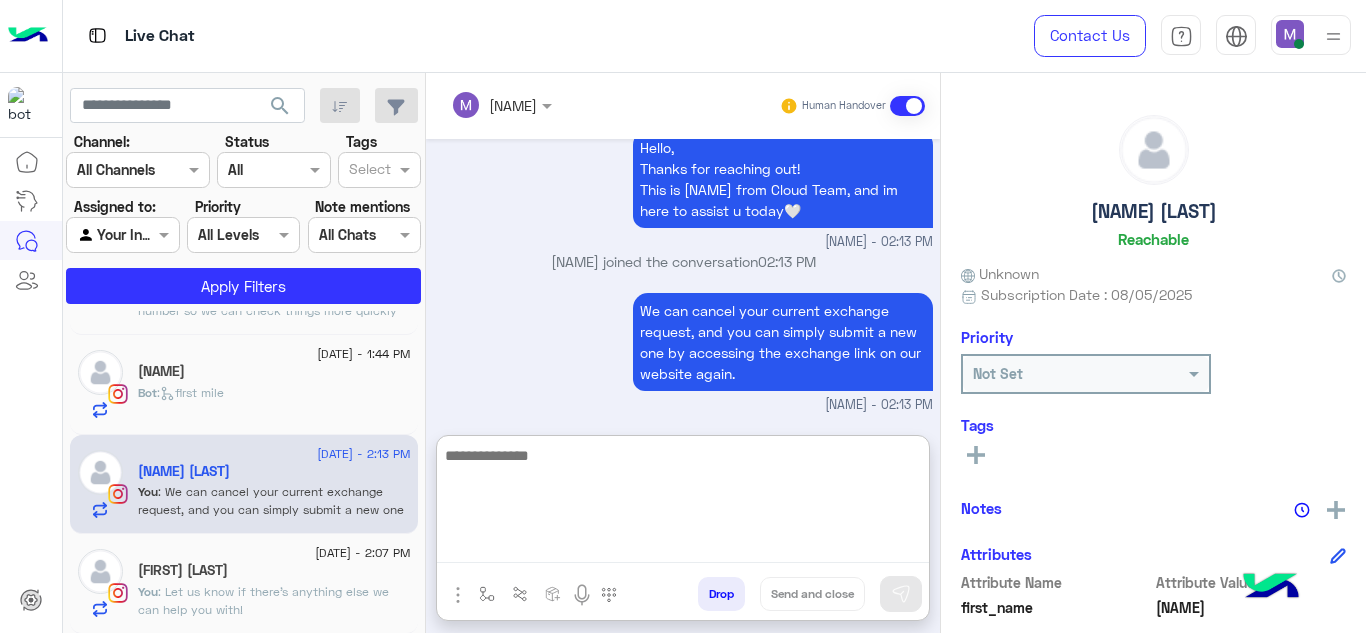 paste on "**********" 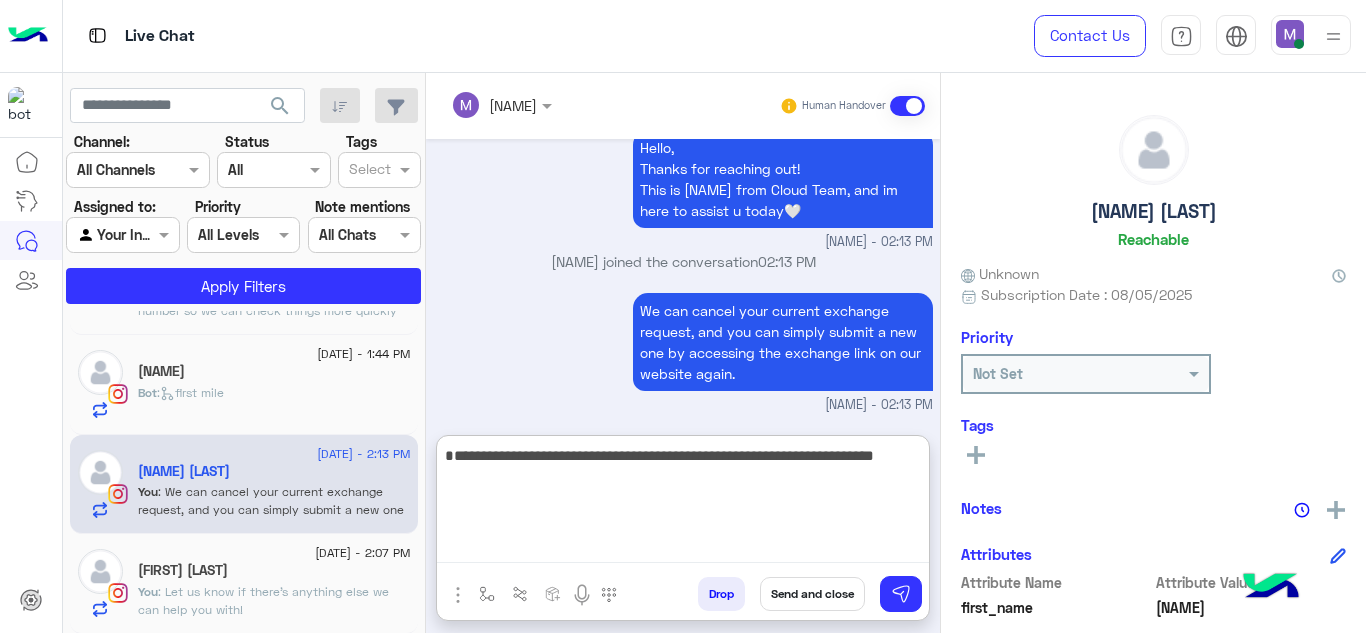 type 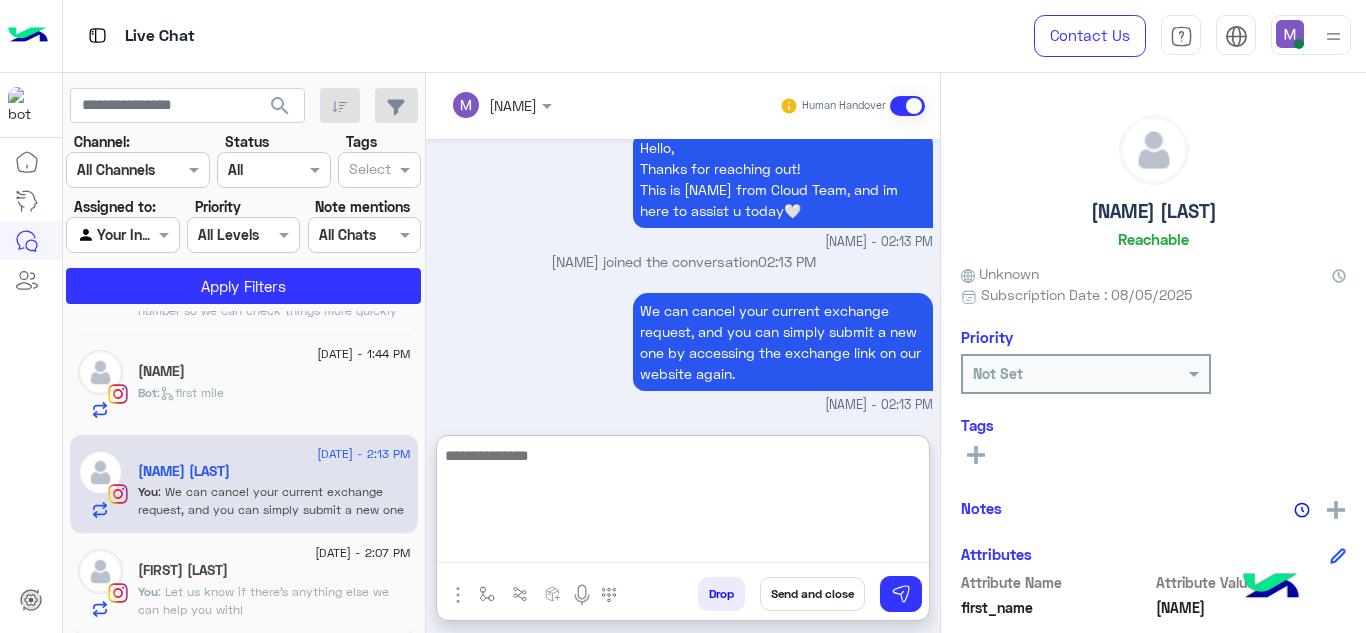 scroll, scrollTop: 1159, scrollLeft: 0, axis: vertical 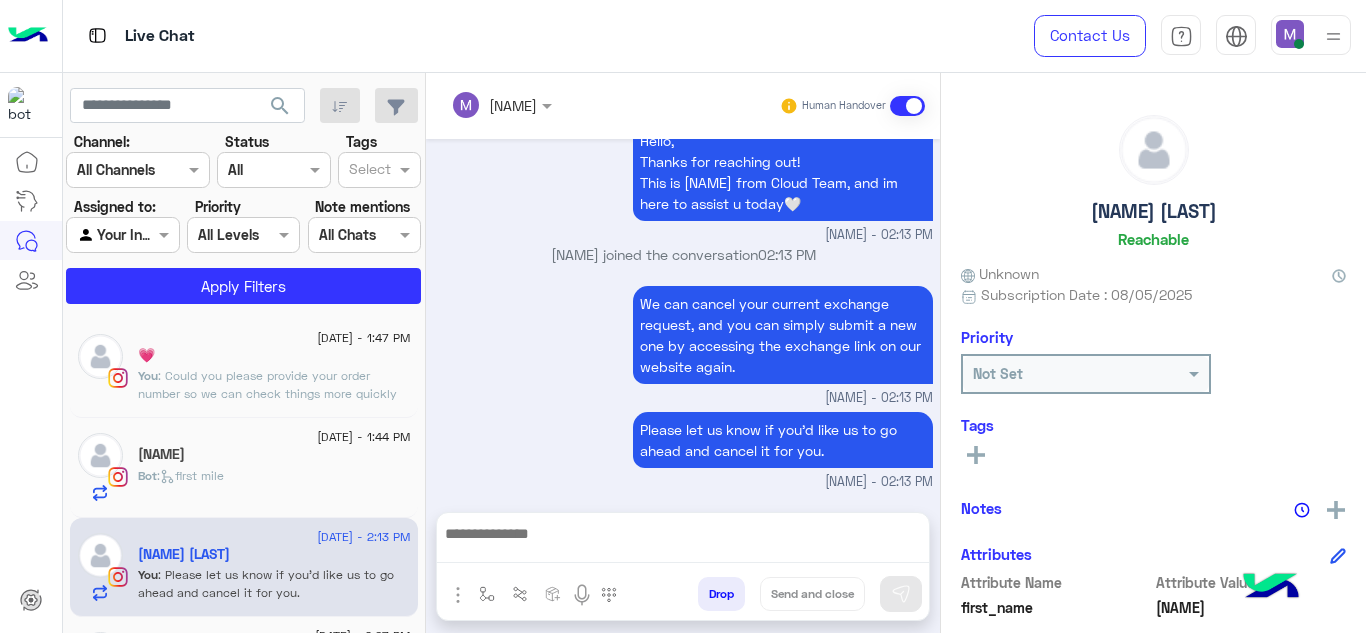 click on "[FIRST] [LAST]" 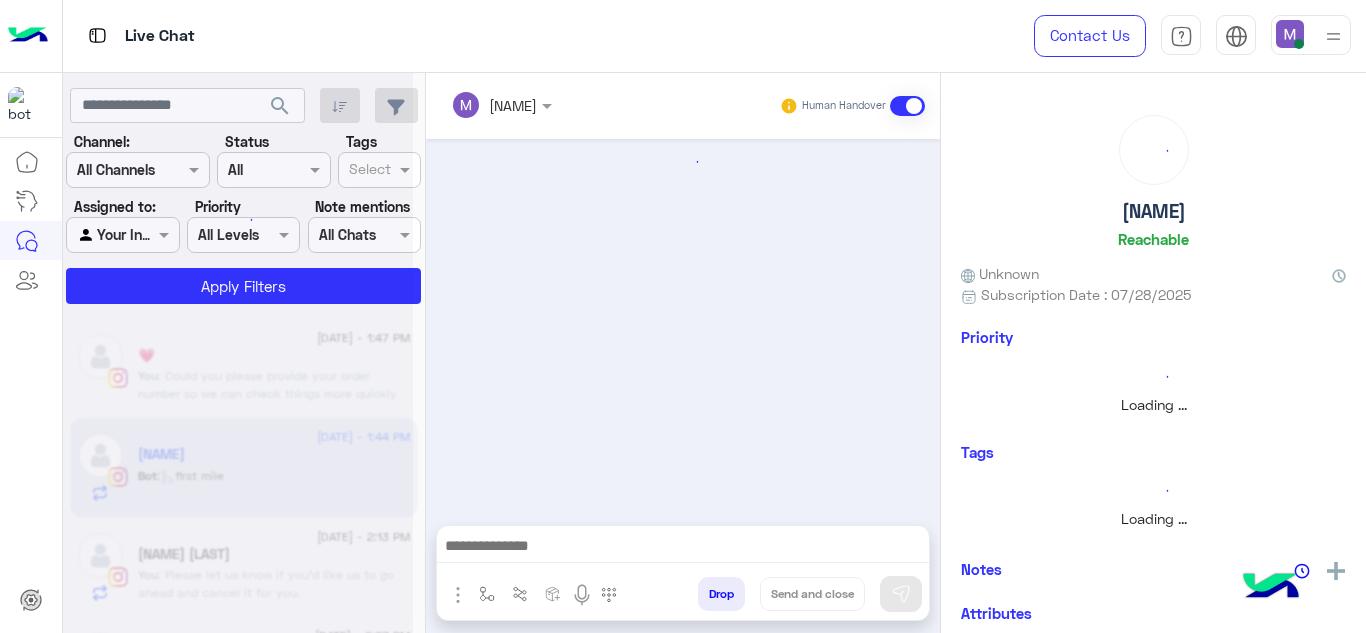 scroll, scrollTop: 714, scrollLeft: 0, axis: vertical 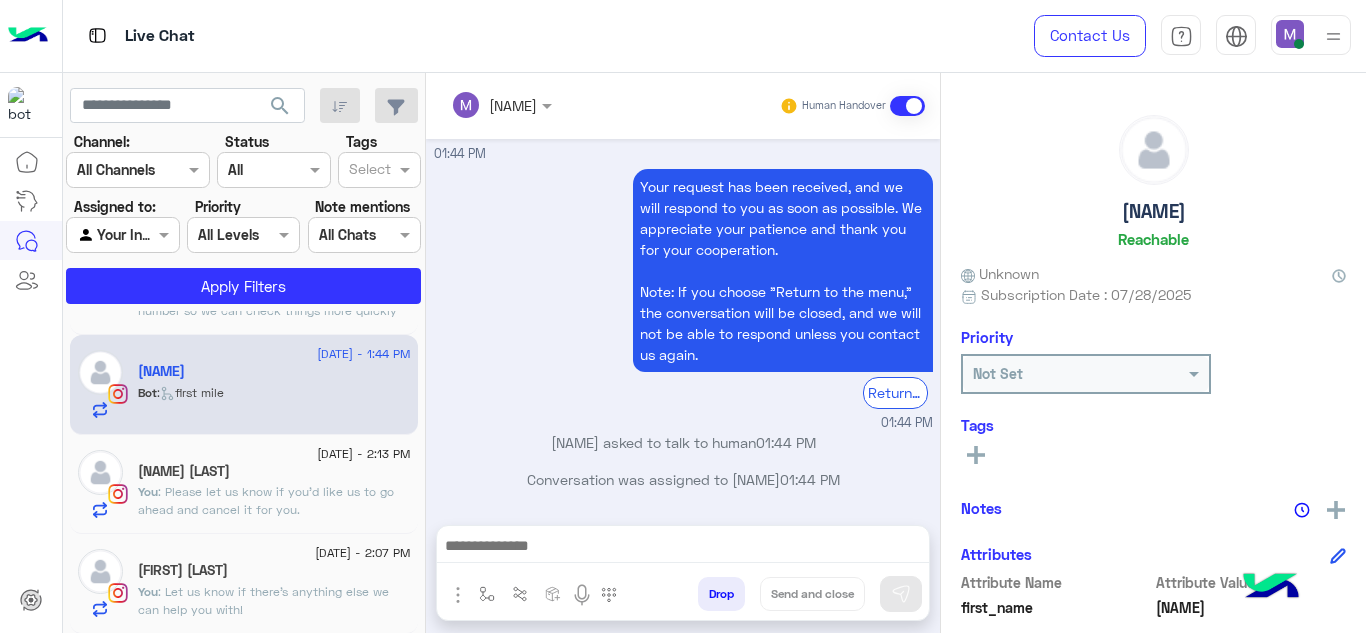 click on "Dina Sherif" 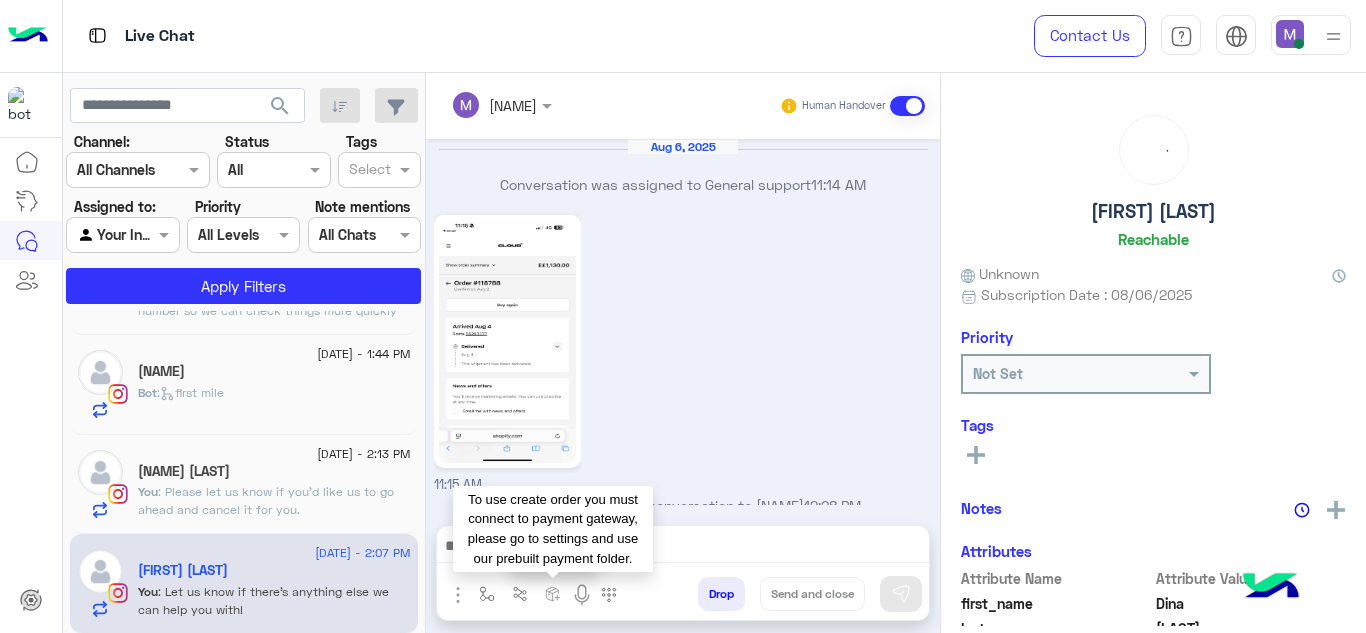 scroll, scrollTop: 538, scrollLeft: 0, axis: vertical 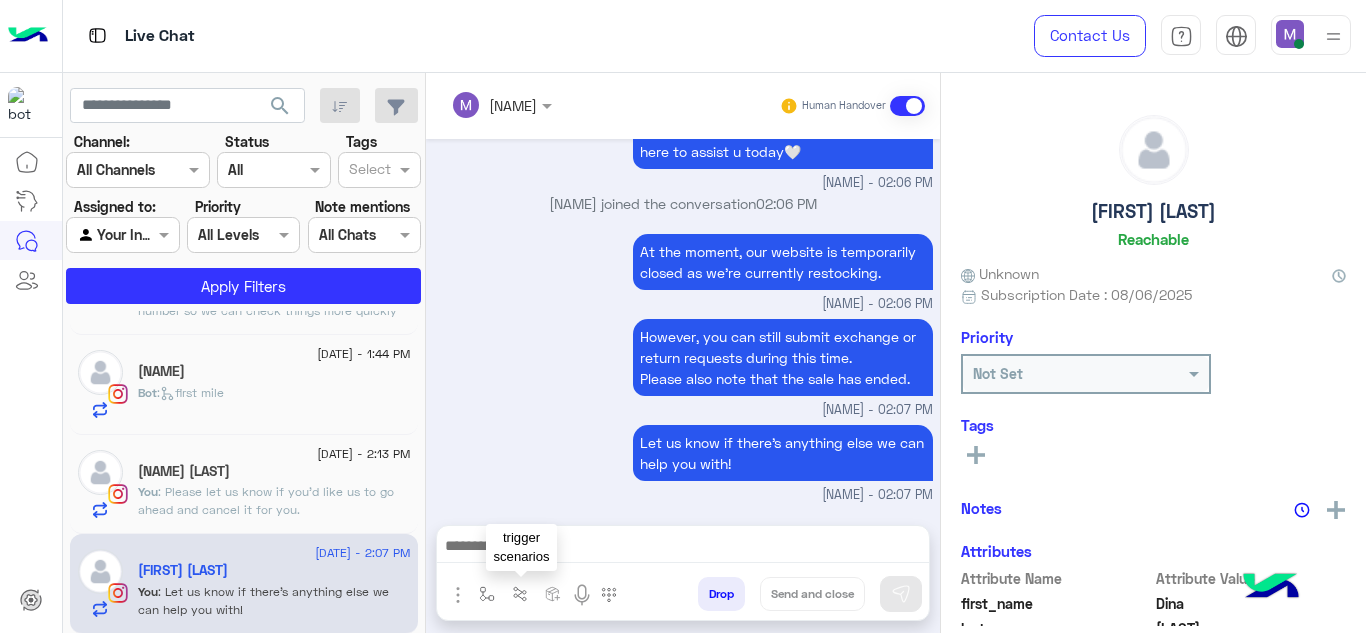 click at bounding box center (520, 594) 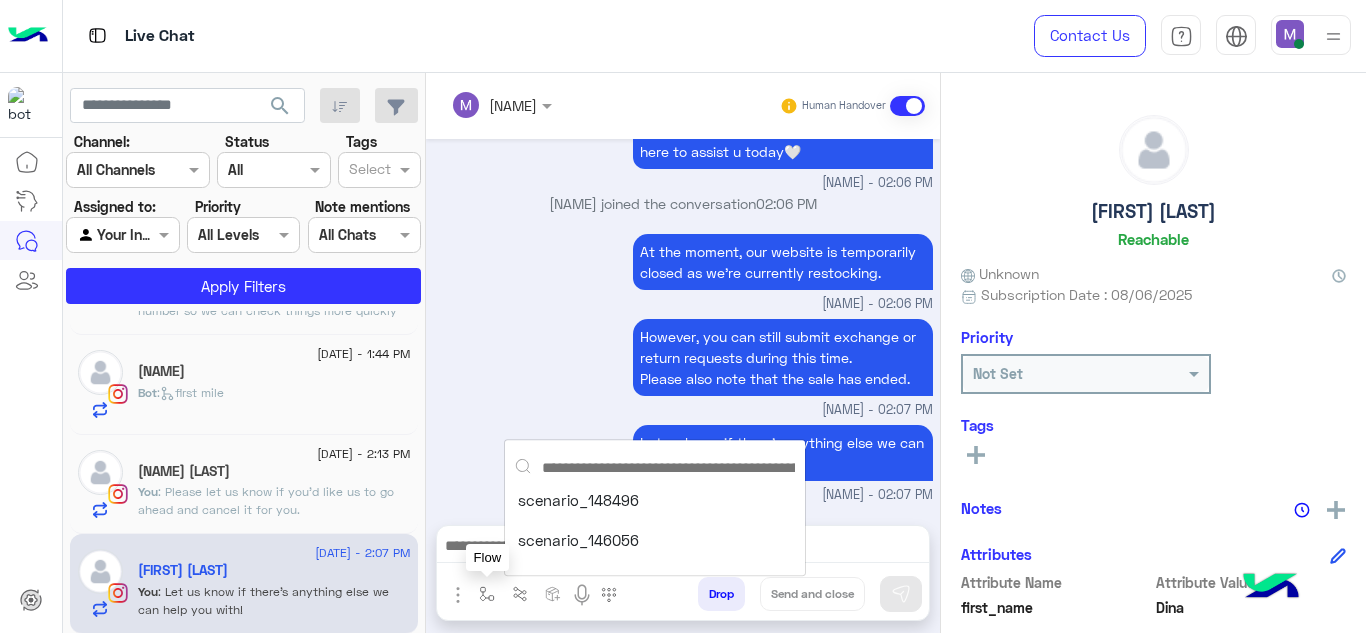 click at bounding box center [487, 594] 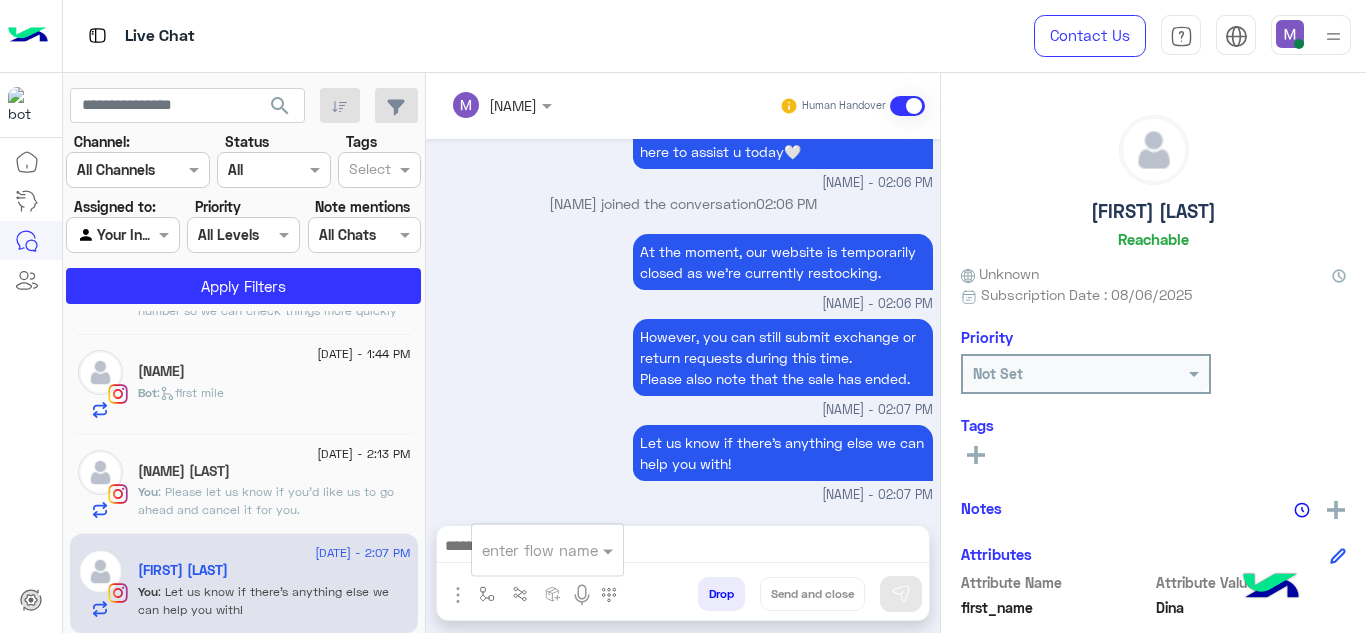 click at bounding box center [523, 550] 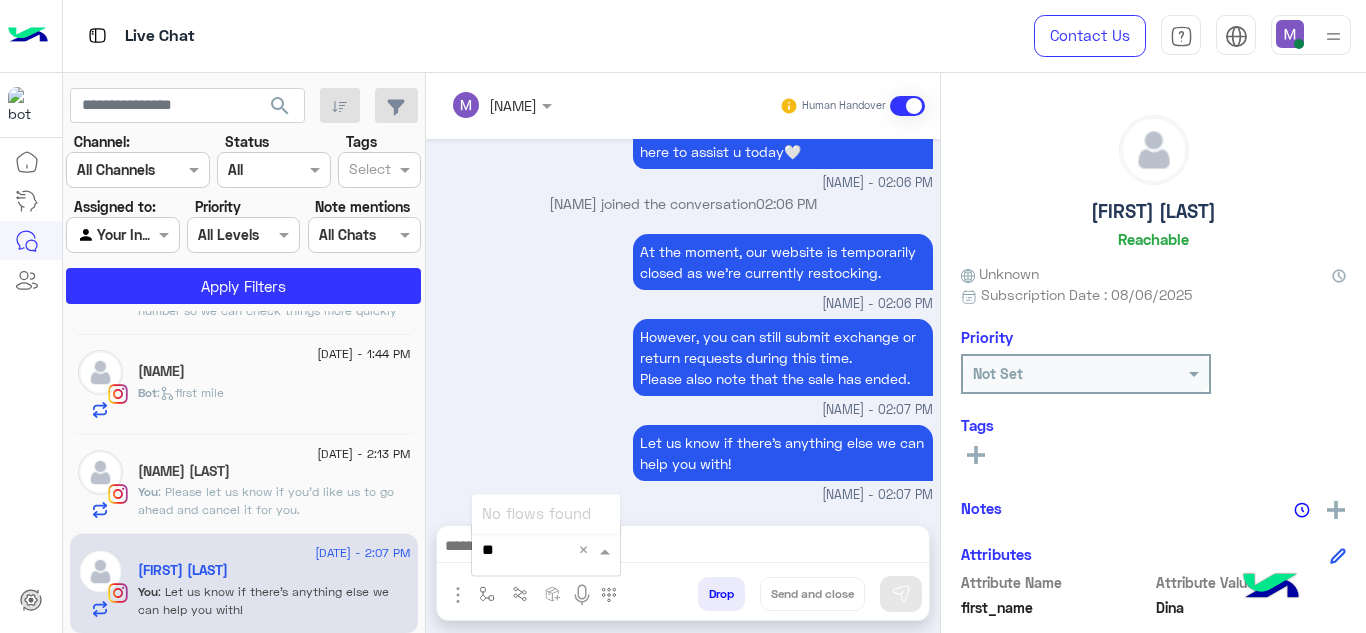type on "*" 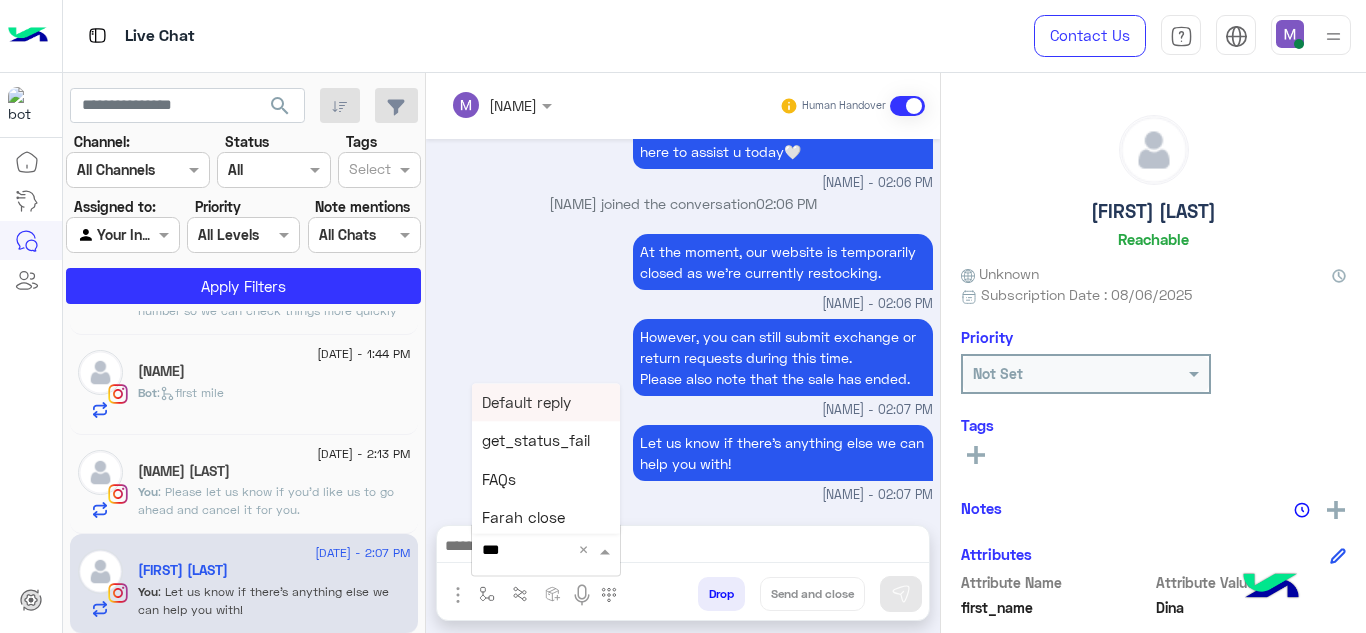 type on "****" 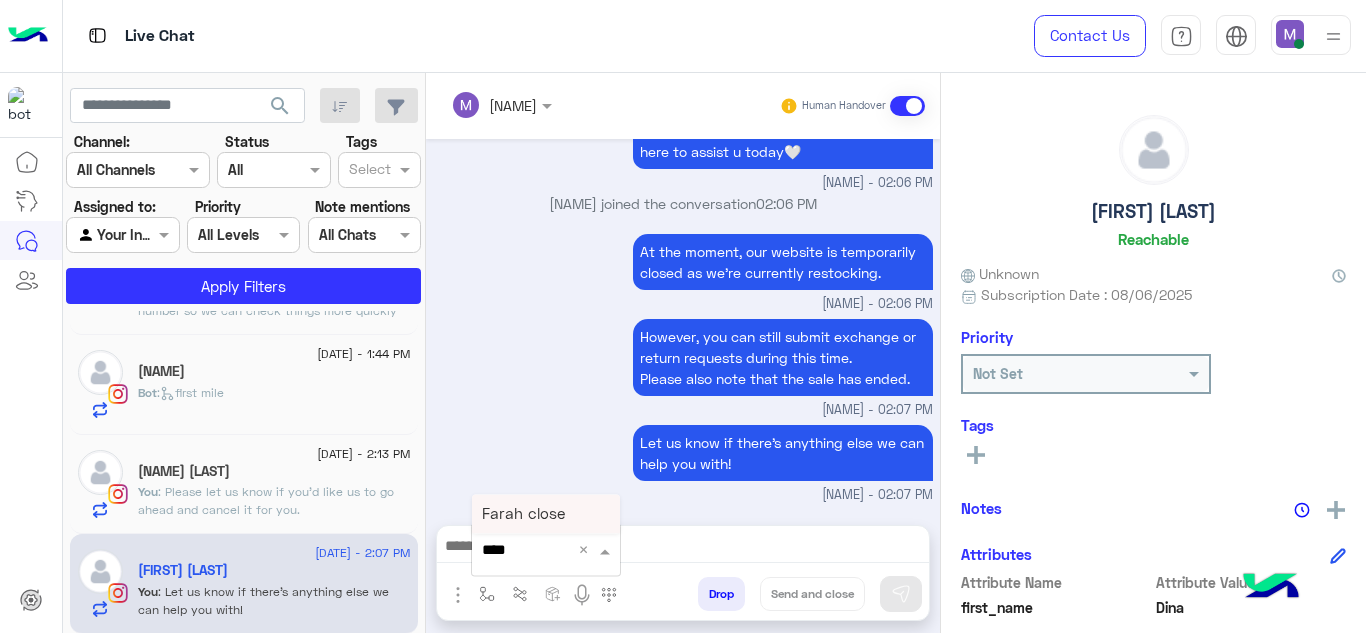 click on "Farah close" at bounding box center (523, 514) 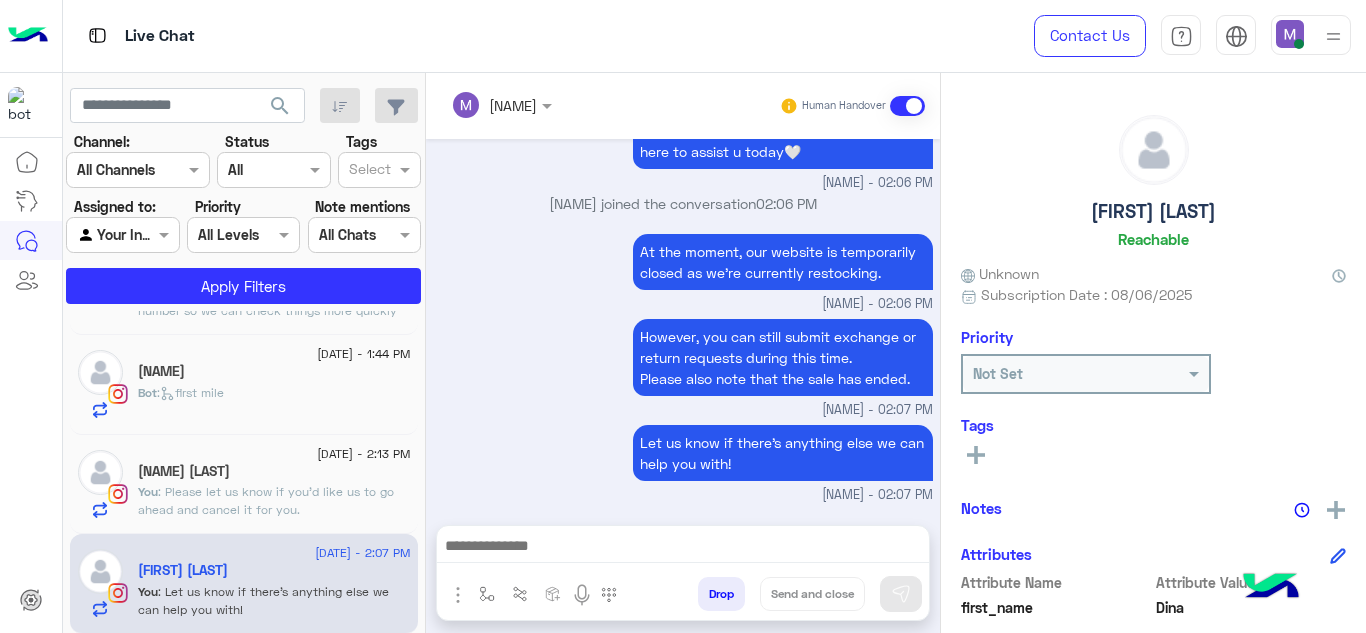 type on "**********" 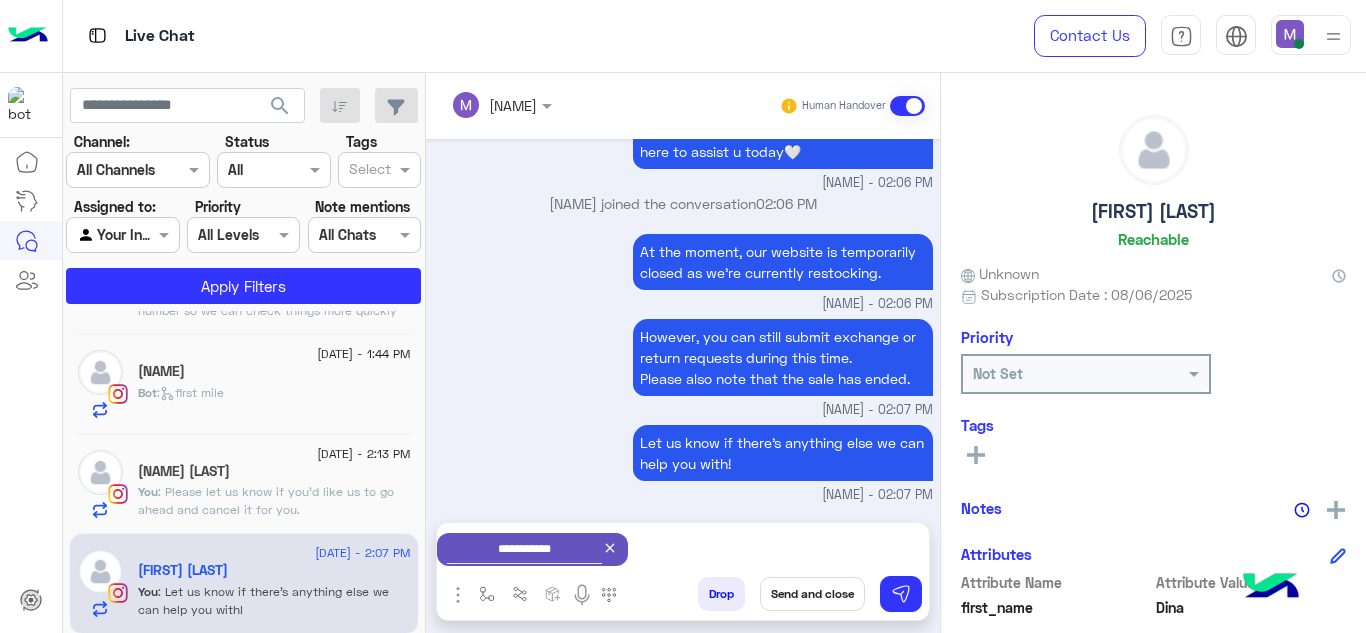 click on "Send and close" at bounding box center (812, 594) 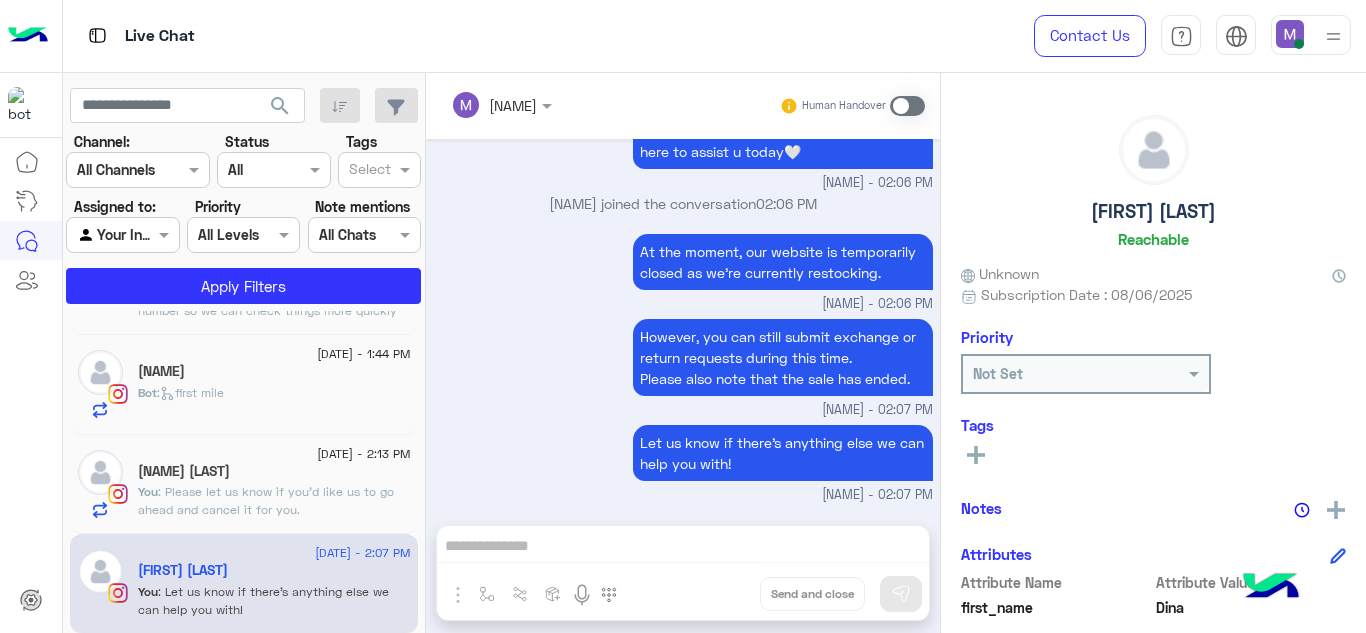 scroll, scrollTop: 574, scrollLeft: 0, axis: vertical 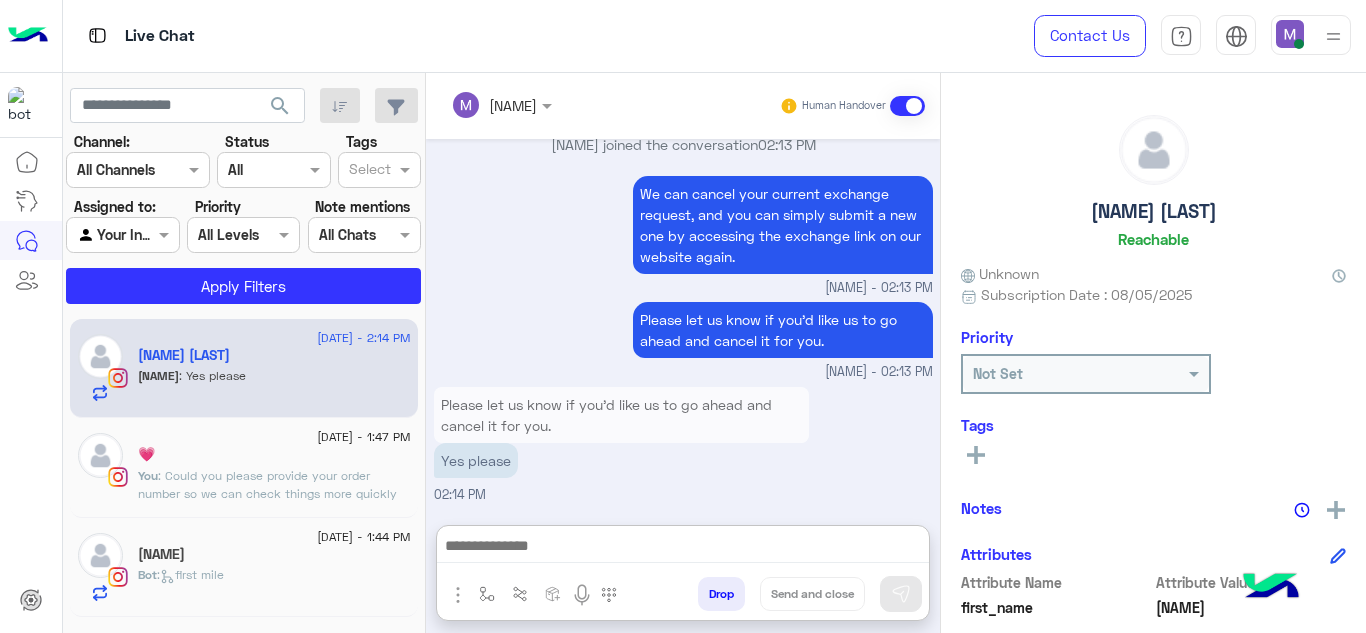 click at bounding box center [683, 548] 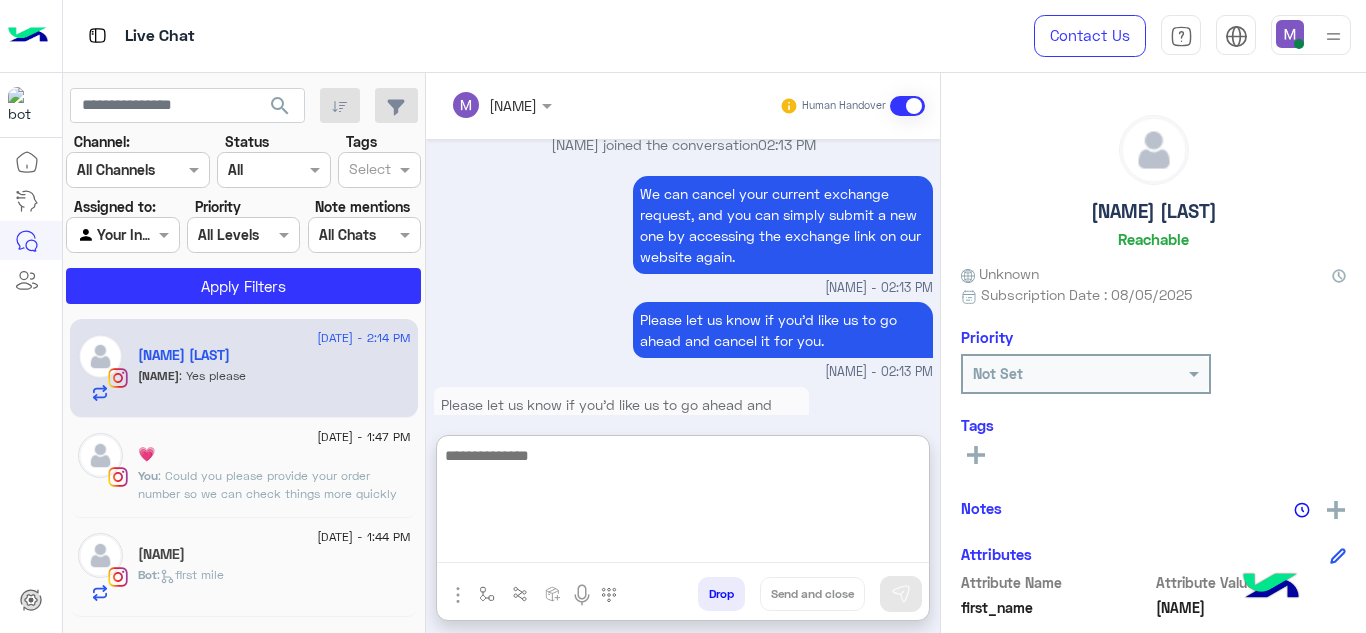 scroll, scrollTop: 544, scrollLeft: 0, axis: vertical 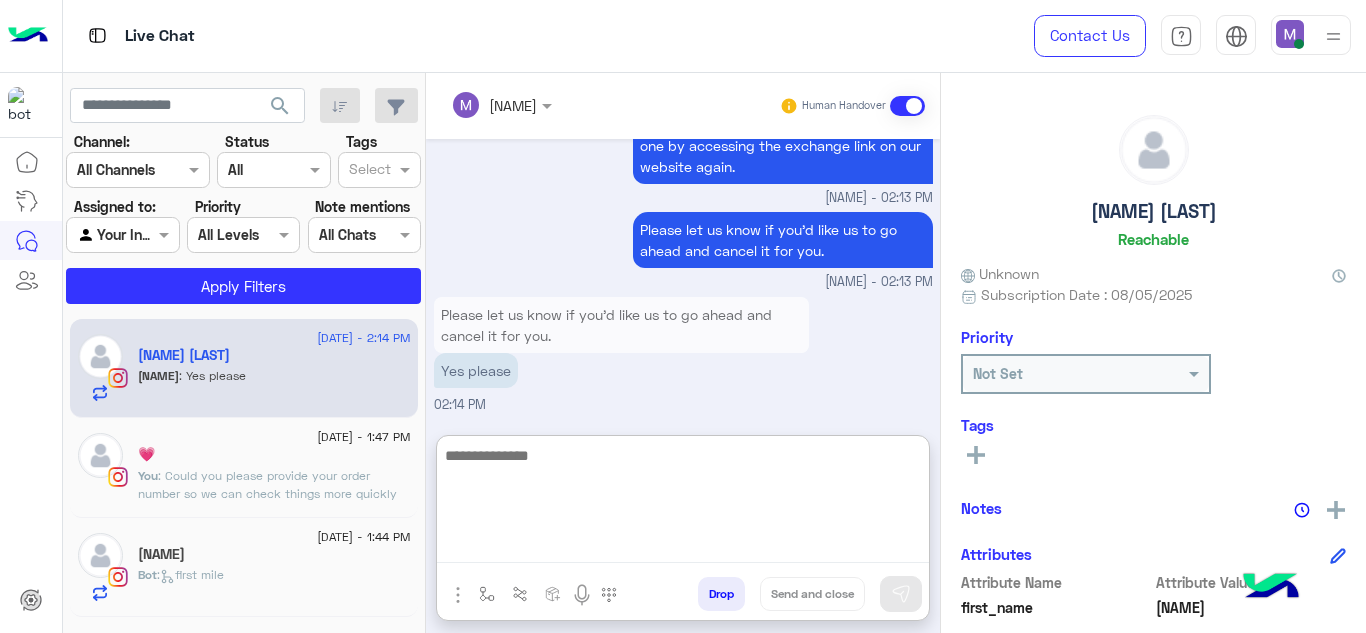 click at bounding box center (683, 503) 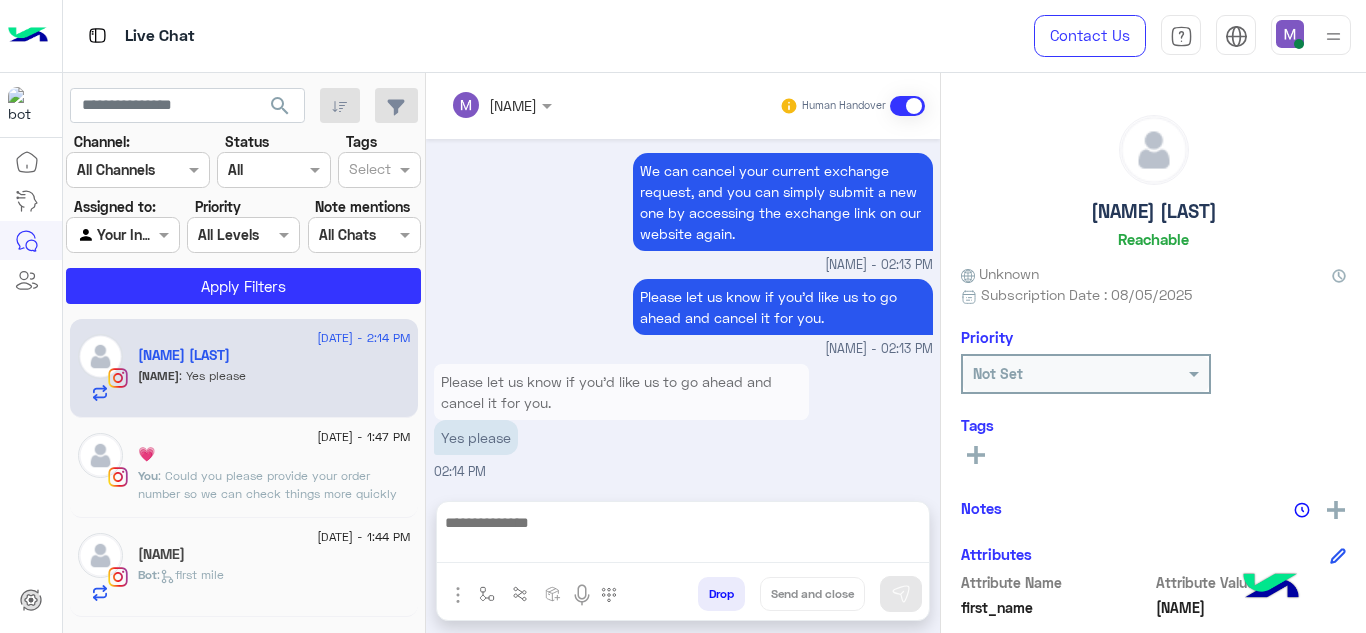 click on ": Could you please provide your order number so we can check things more quickly for you?" 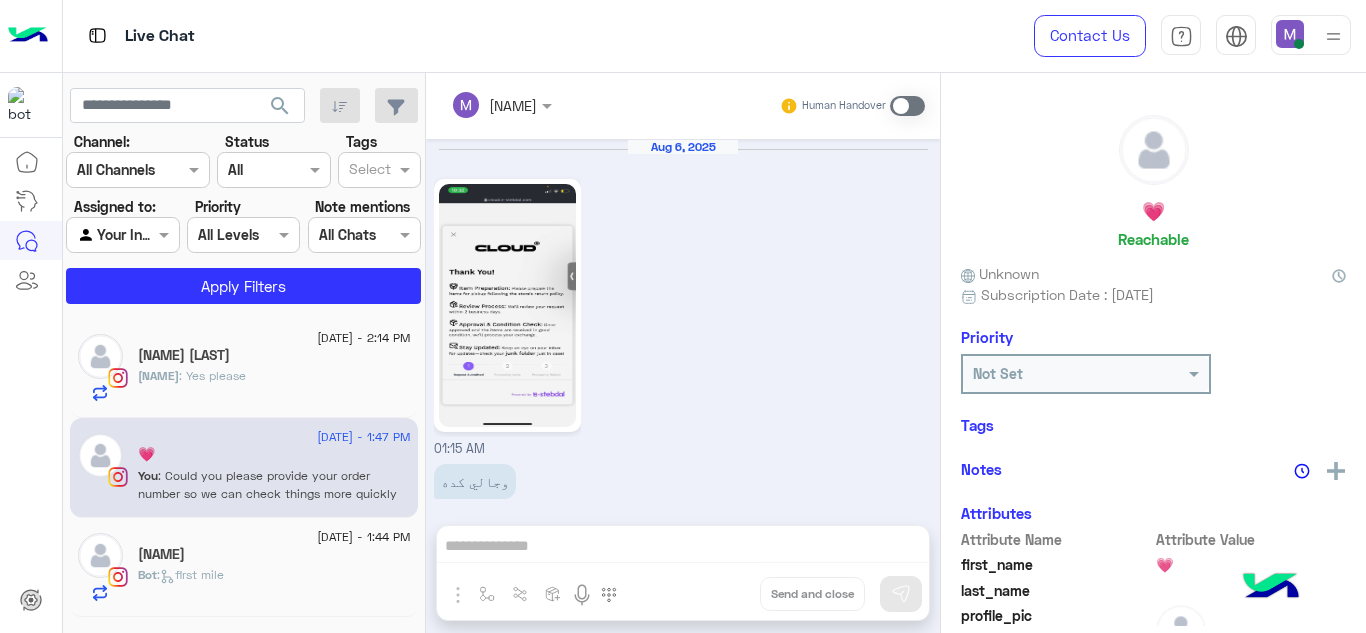 scroll, scrollTop: 532, scrollLeft: 0, axis: vertical 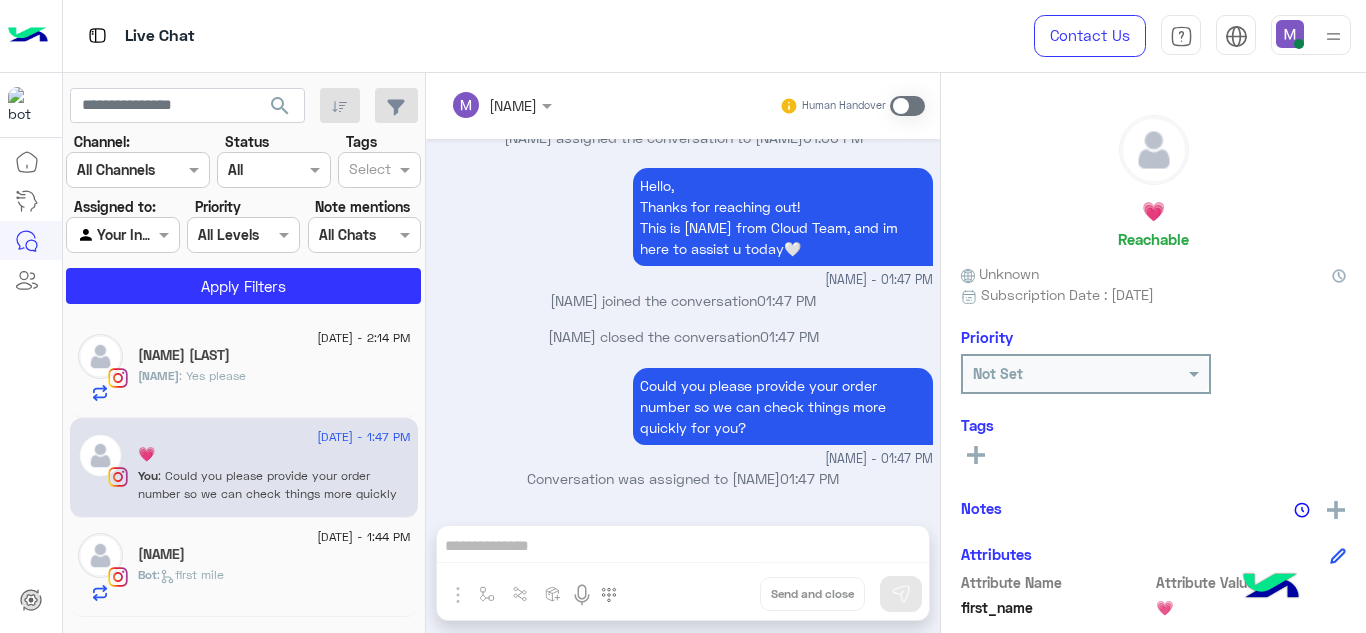 click on "[FIRST] [LAST]" 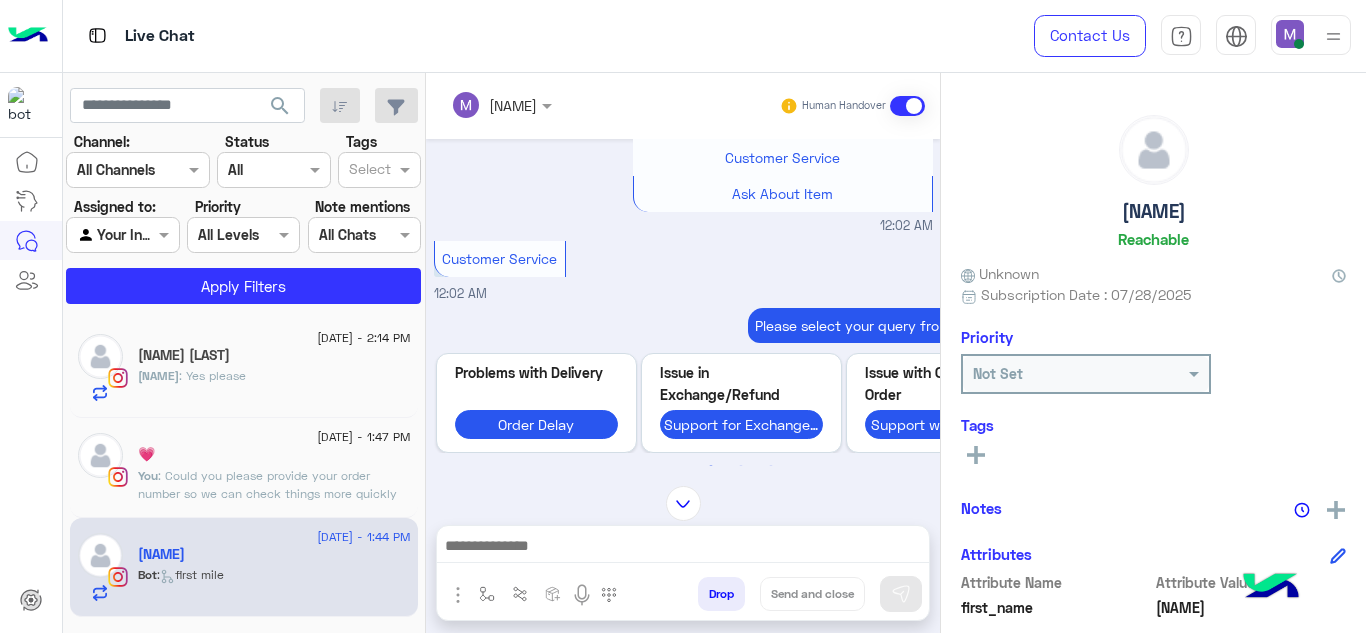 scroll, scrollTop: 2209, scrollLeft: 0, axis: vertical 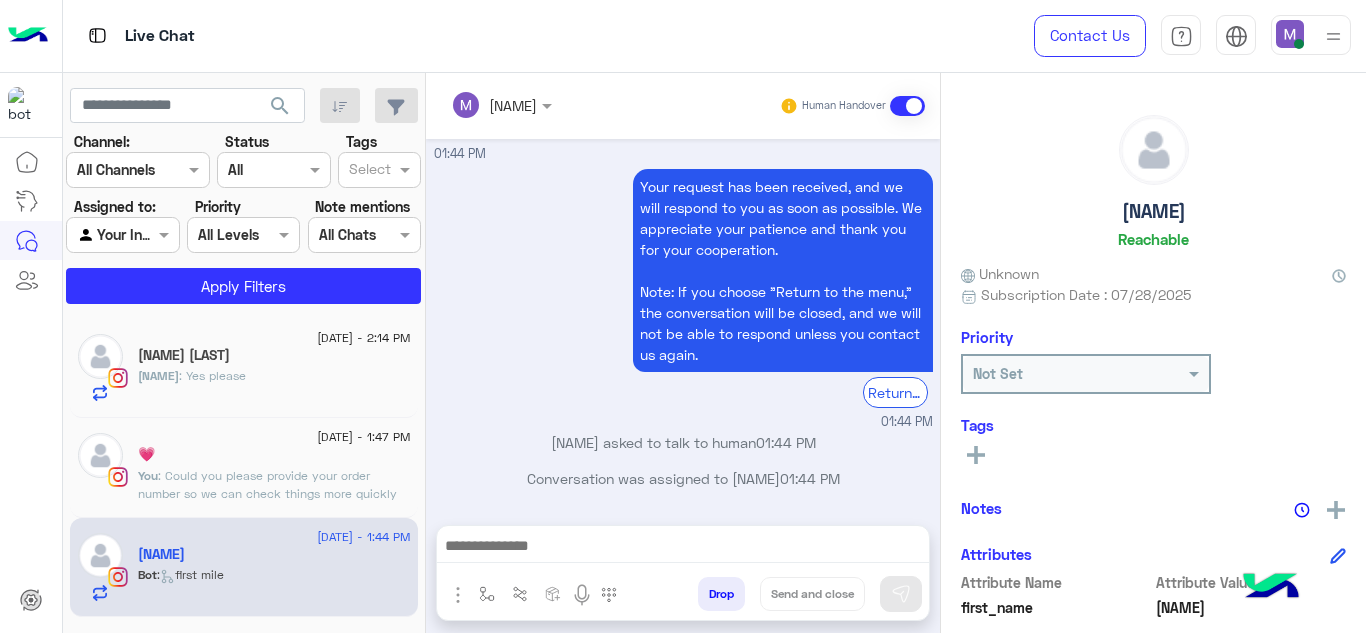 click at bounding box center [683, 551] 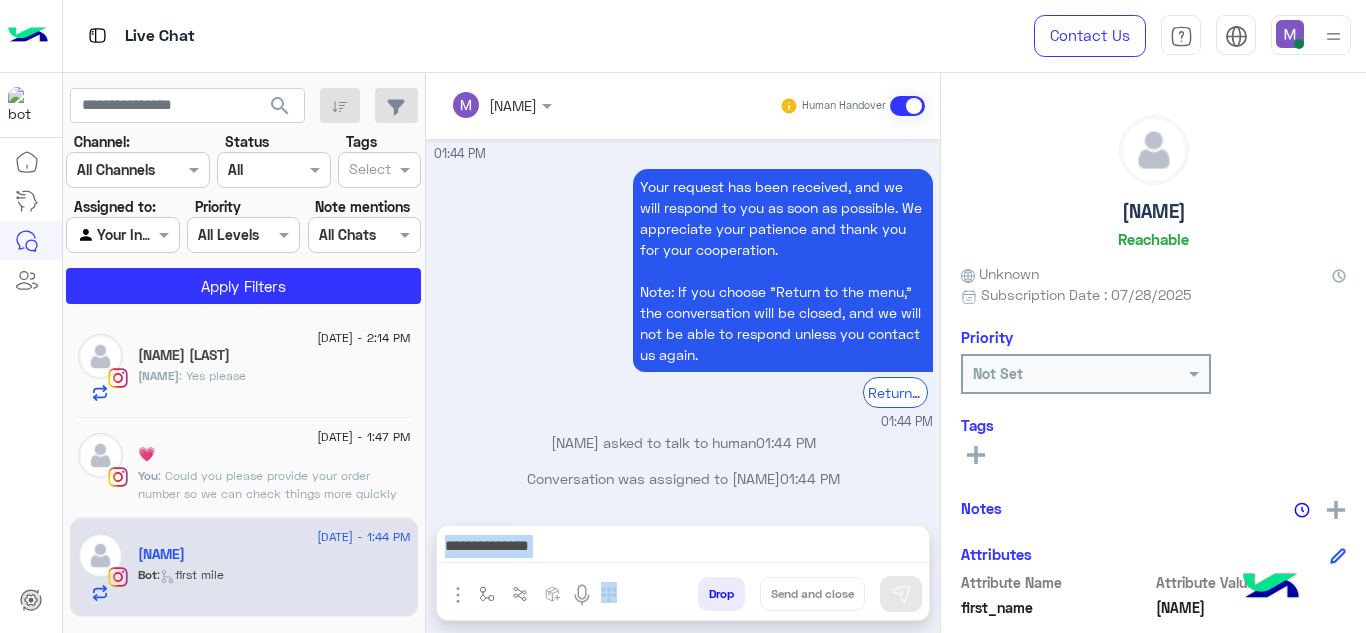 click at bounding box center [683, 551] 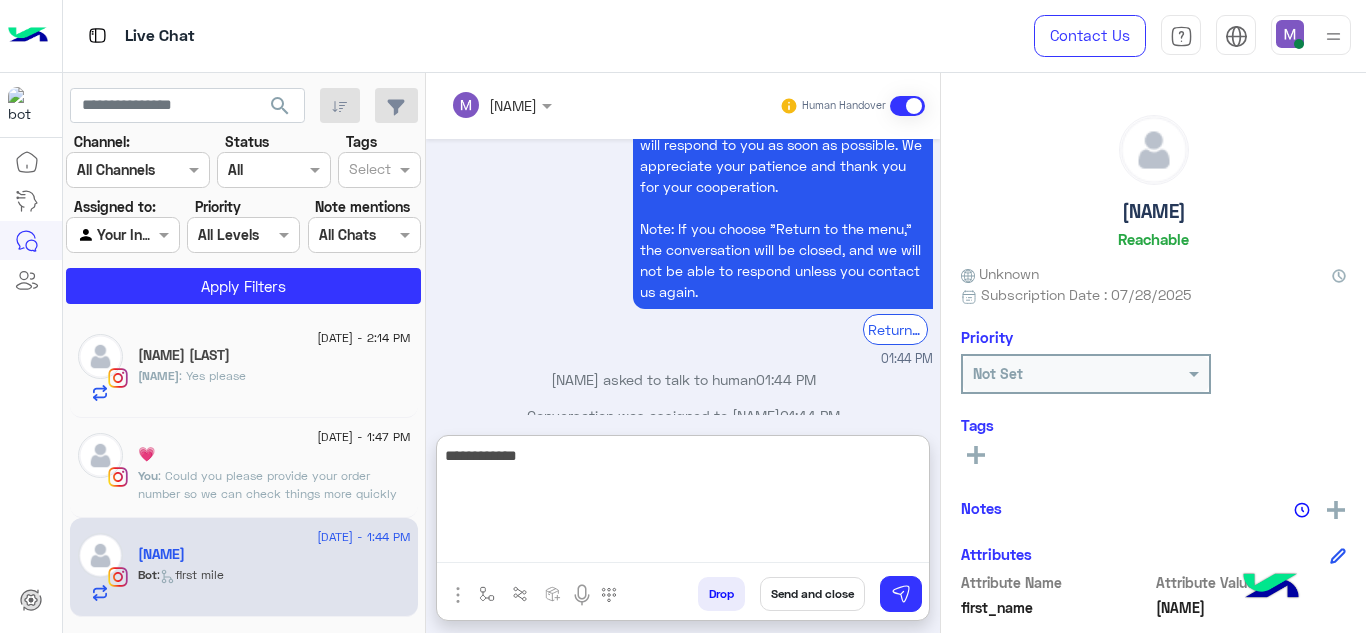 paste on "**********" 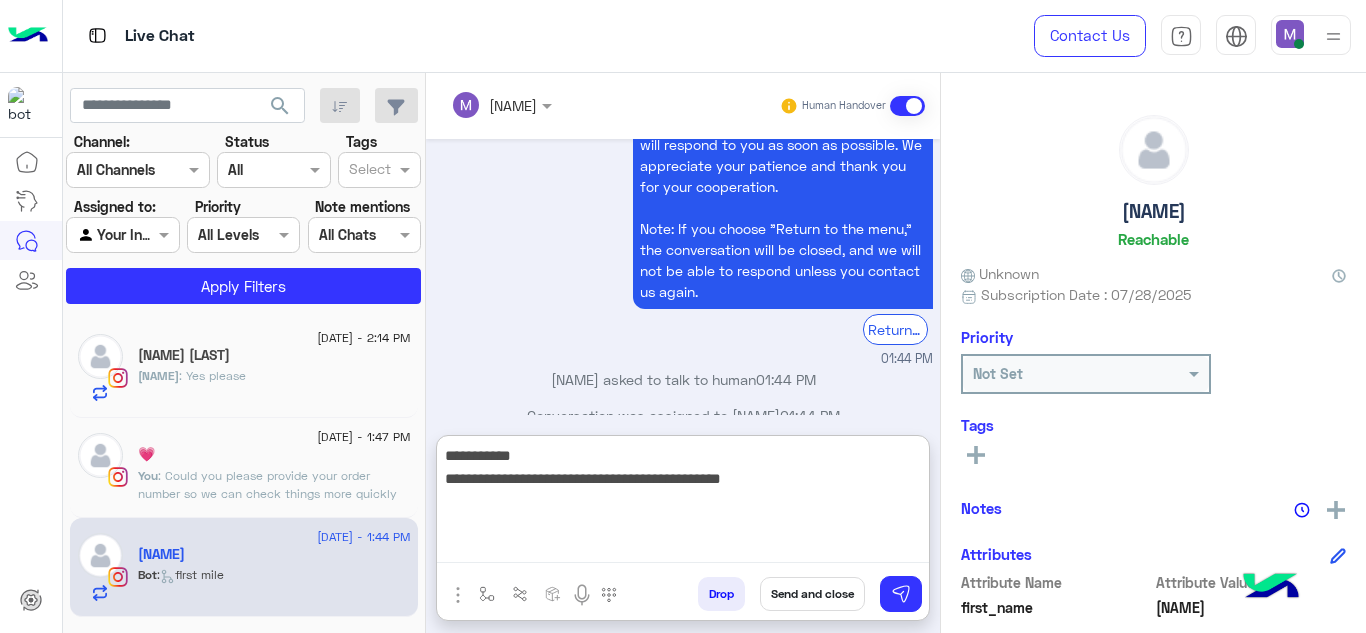 type 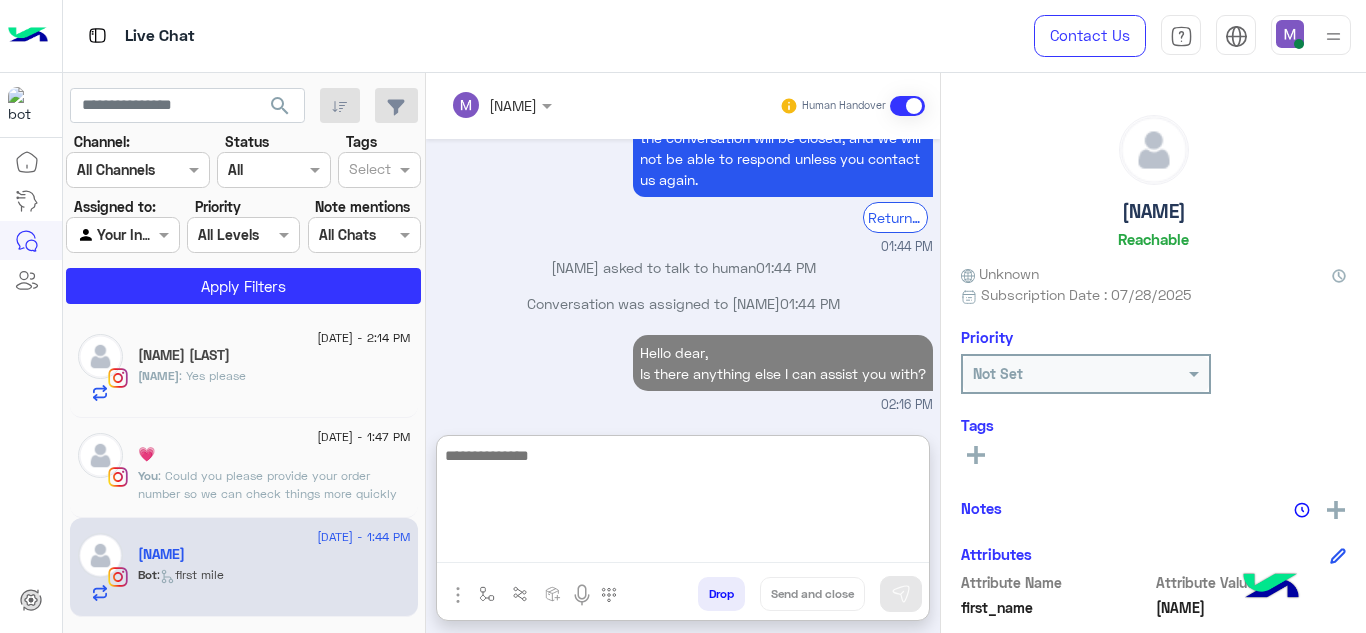scroll, scrollTop: 4487, scrollLeft: 0, axis: vertical 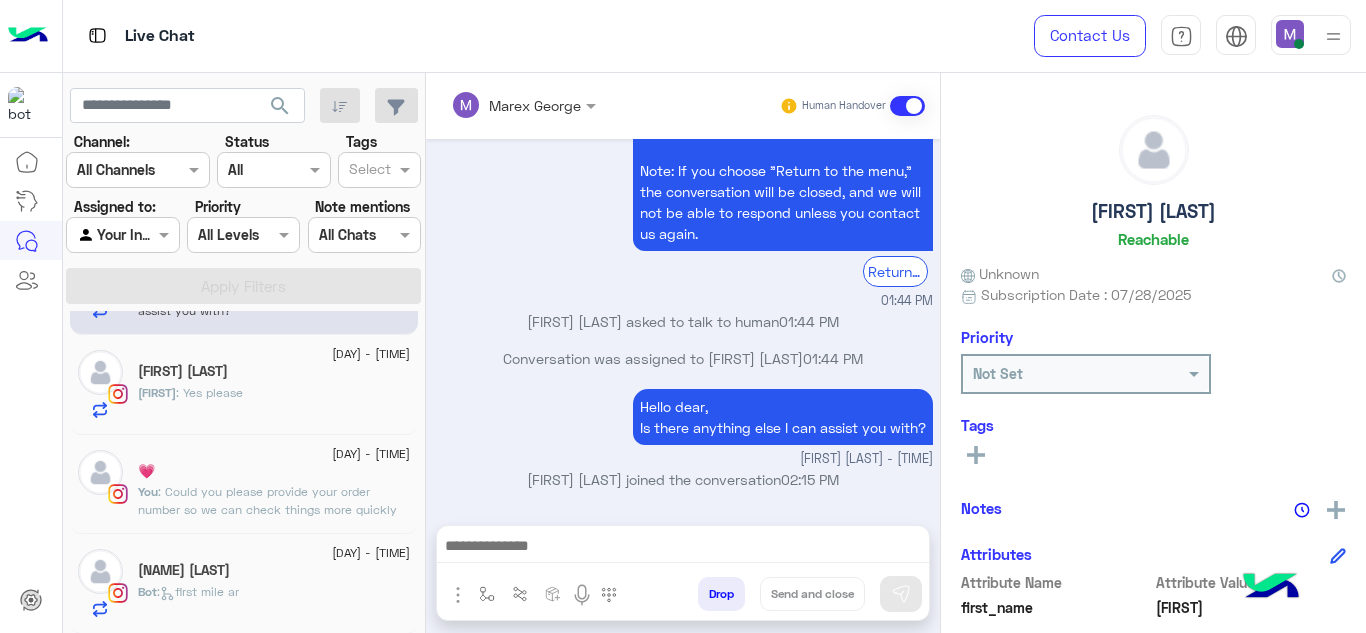 click on "[NAME] [LAST]" 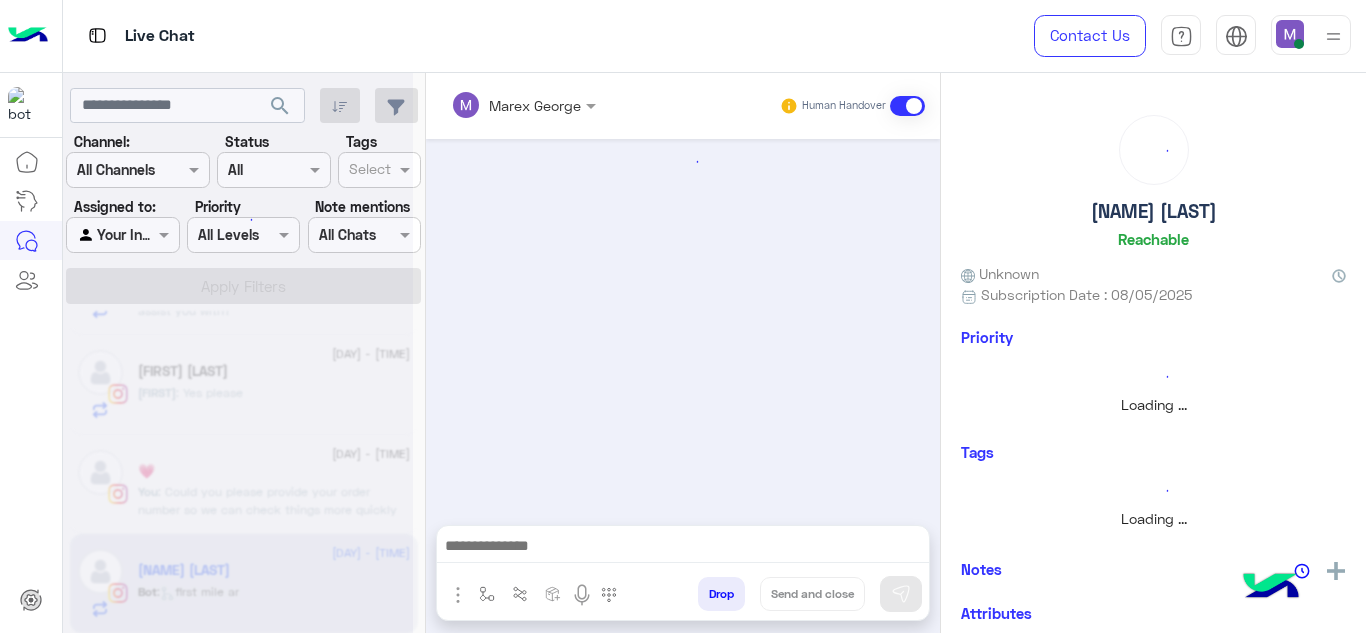 scroll, scrollTop: 479, scrollLeft: 0, axis: vertical 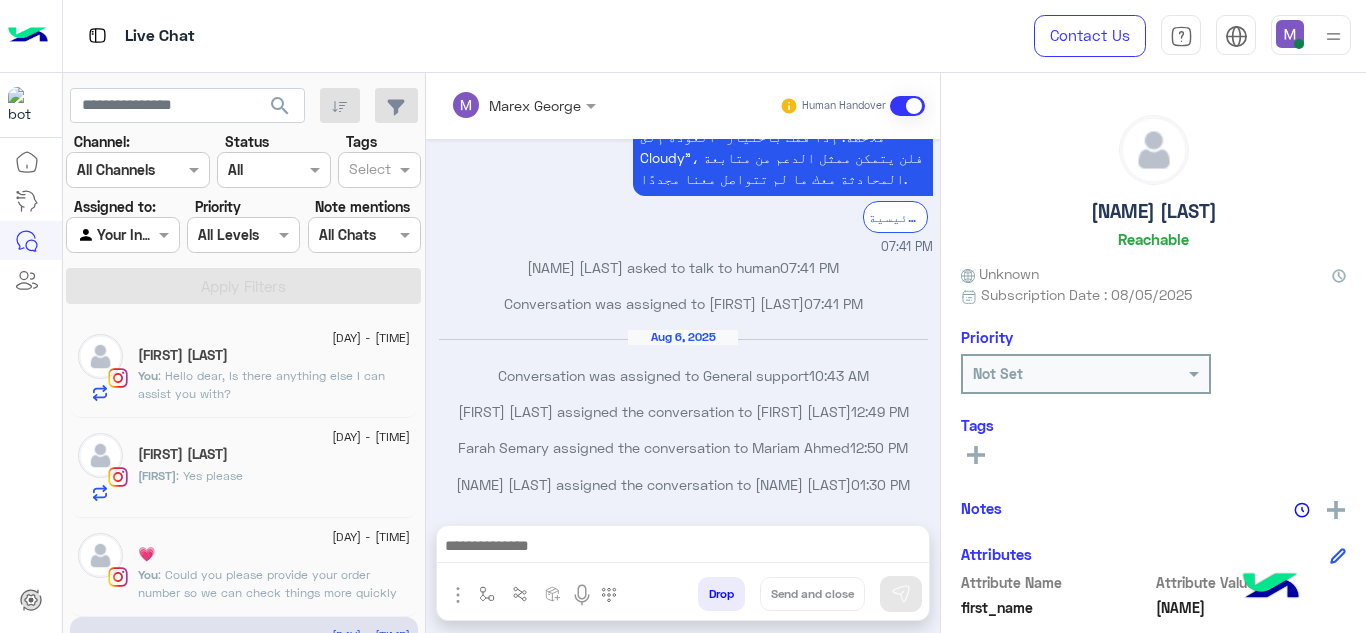 click on "[FIRST] [LAST]" 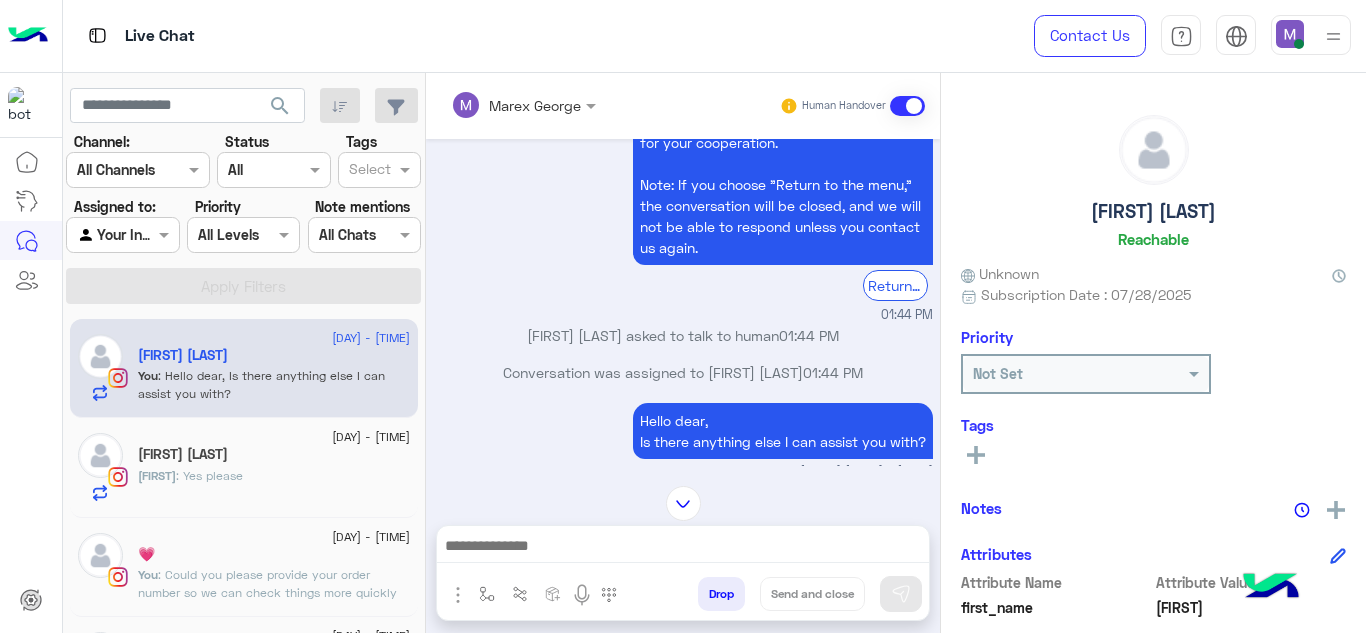 scroll, scrollTop: 693, scrollLeft: 0, axis: vertical 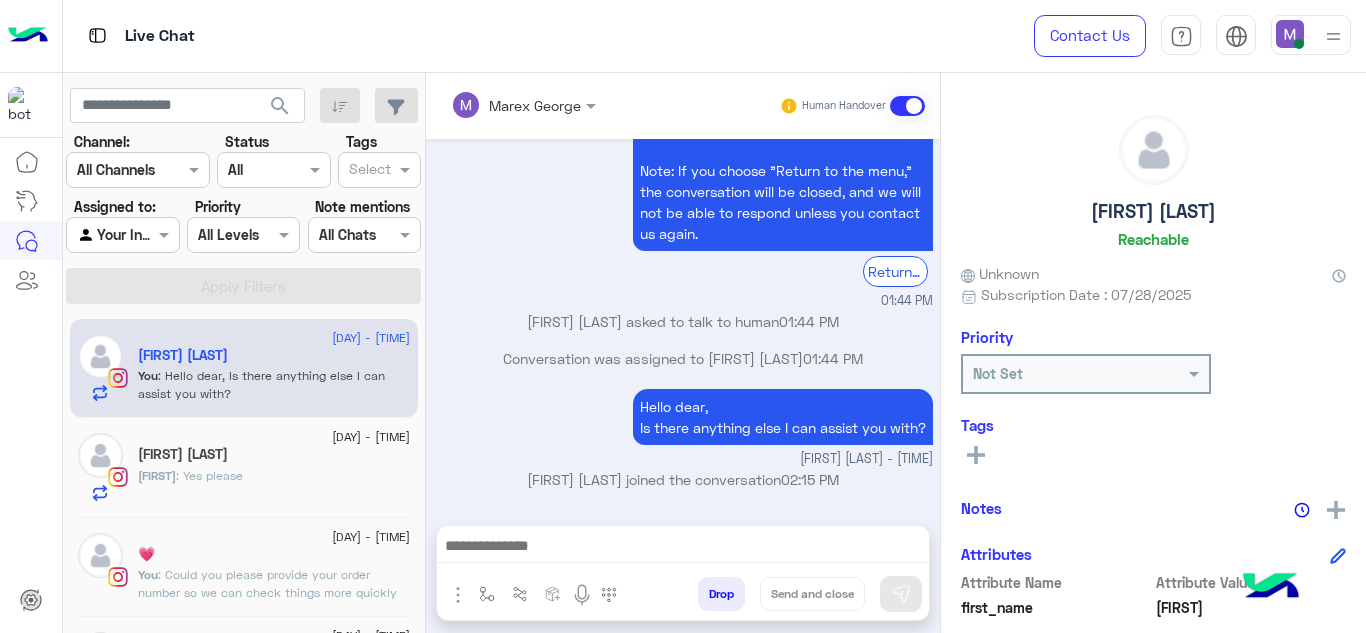 click on "[DAY] - [TIME]" 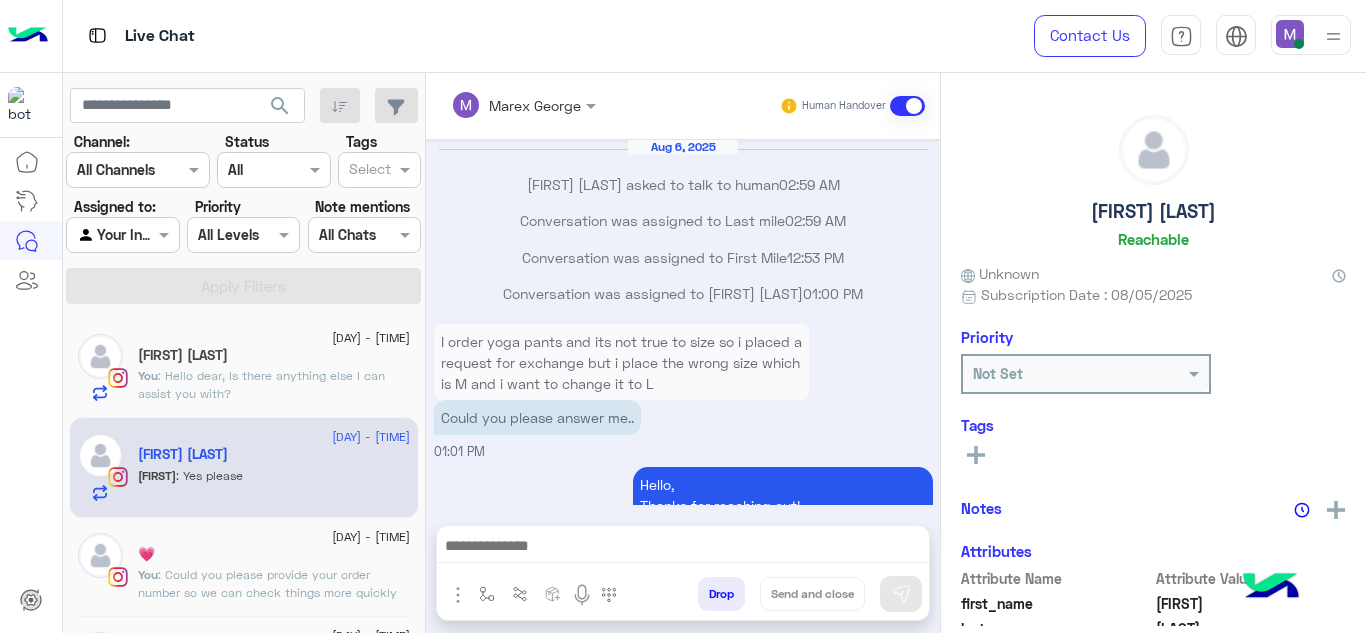 scroll, scrollTop: 454, scrollLeft: 0, axis: vertical 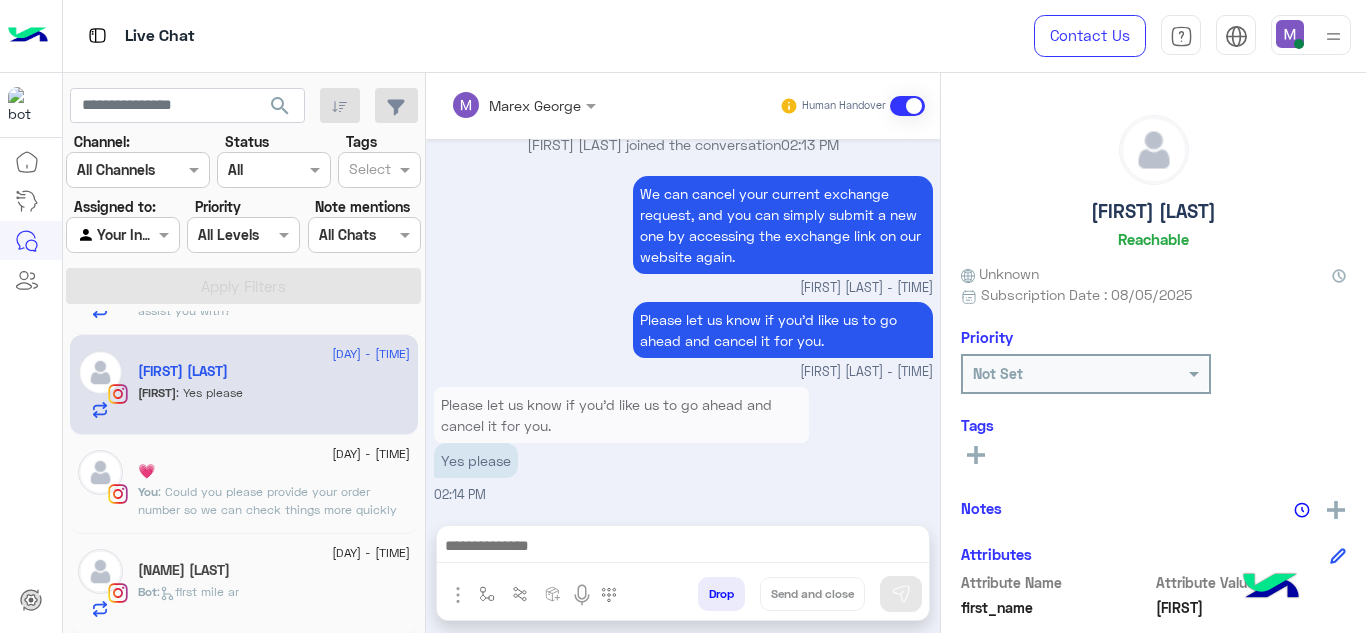 click on ": Could you please provide your order number so we can check things more quickly for you?" 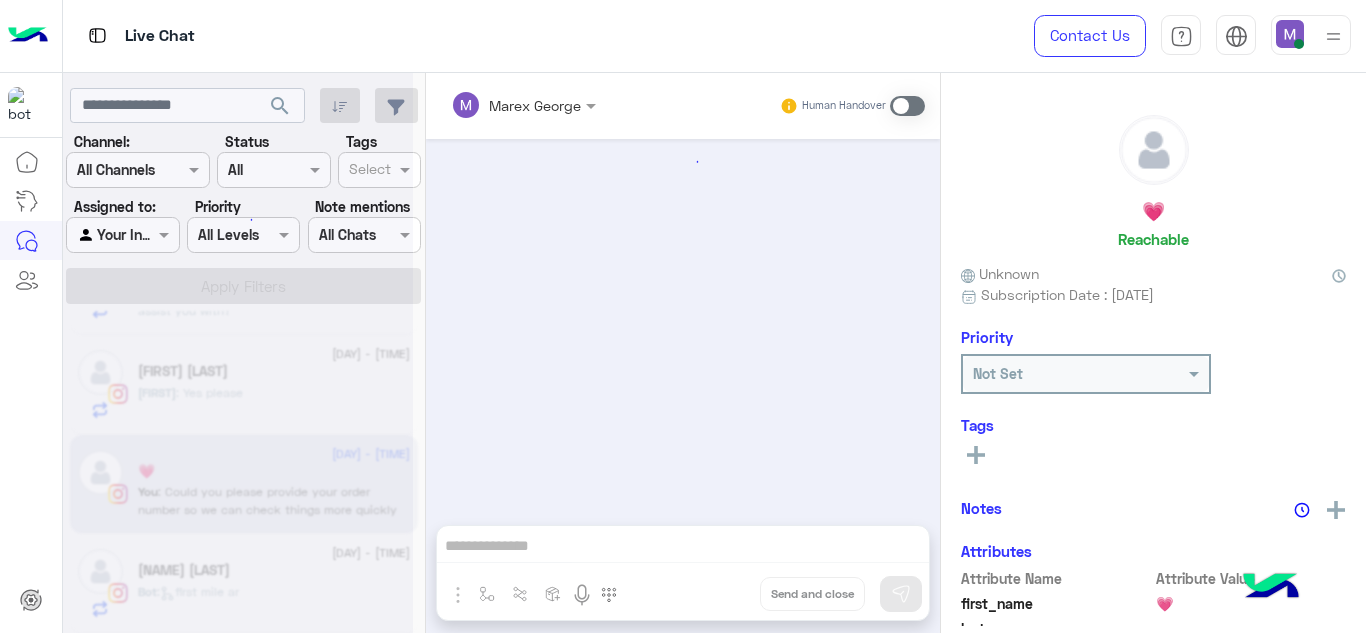 scroll, scrollTop: 532, scrollLeft: 0, axis: vertical 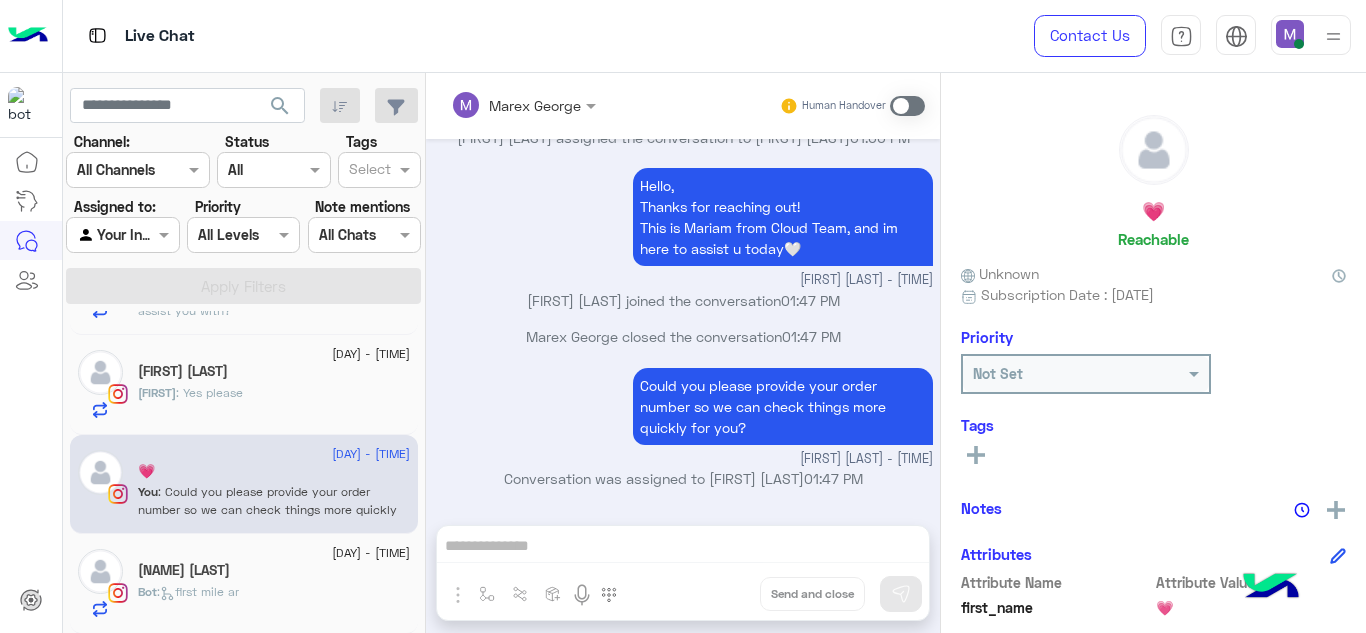 click on "[NAME] [LAST]" 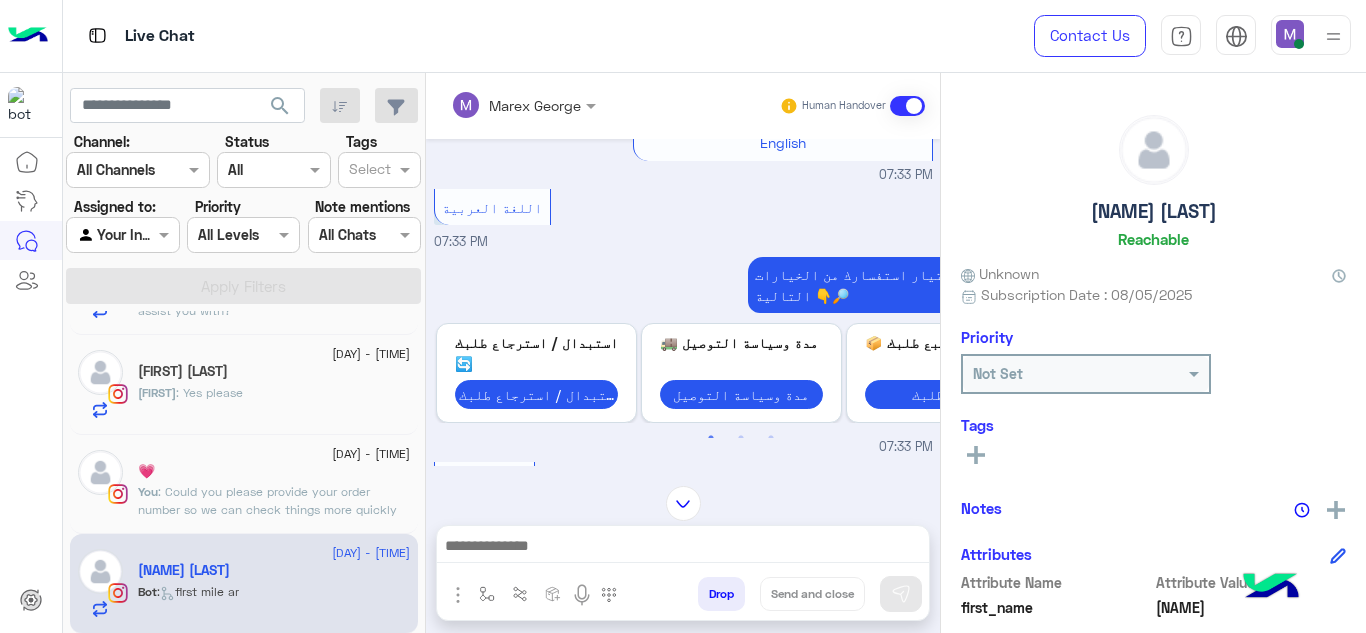 scroll, scrollTop: 256, scrollLeft: 0, axis: vertical 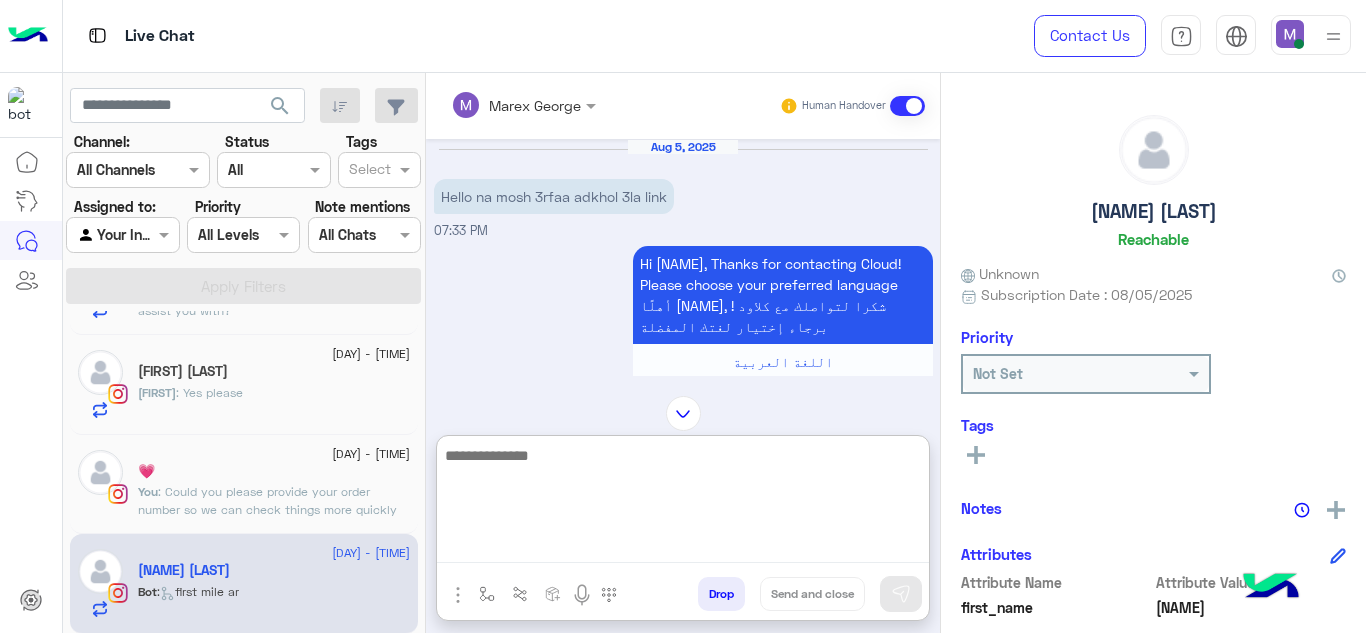 click at bounding box center (683, 503) 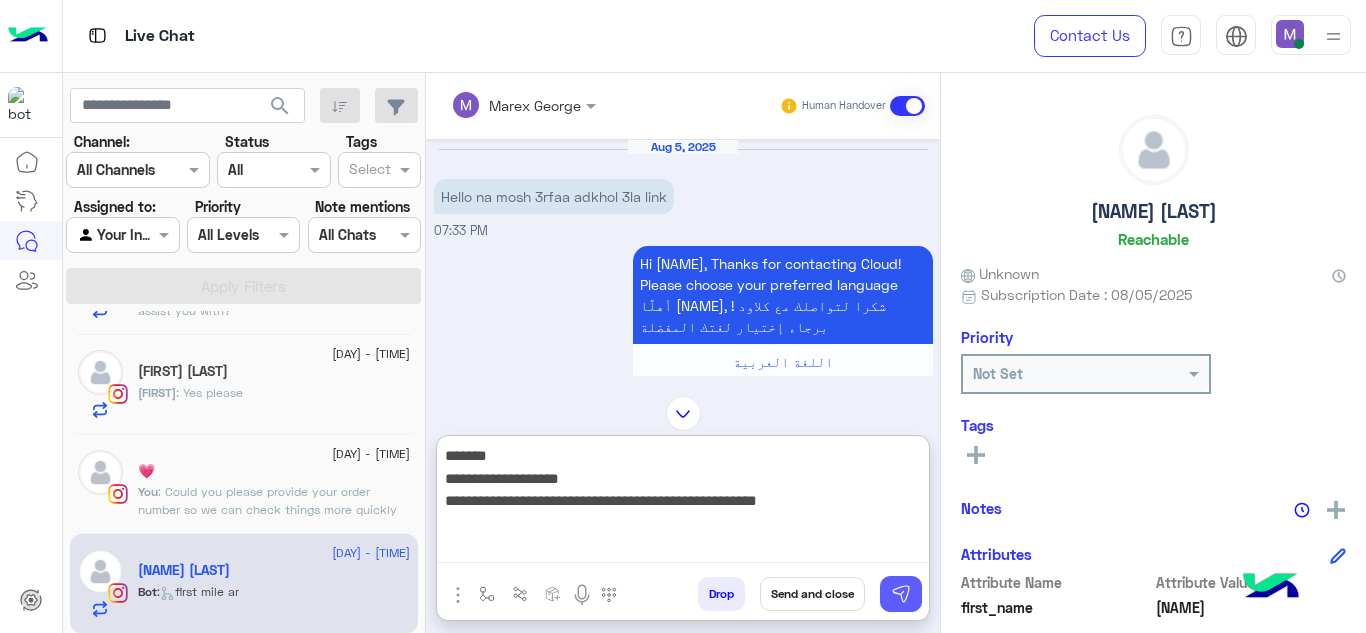 type on "**********" 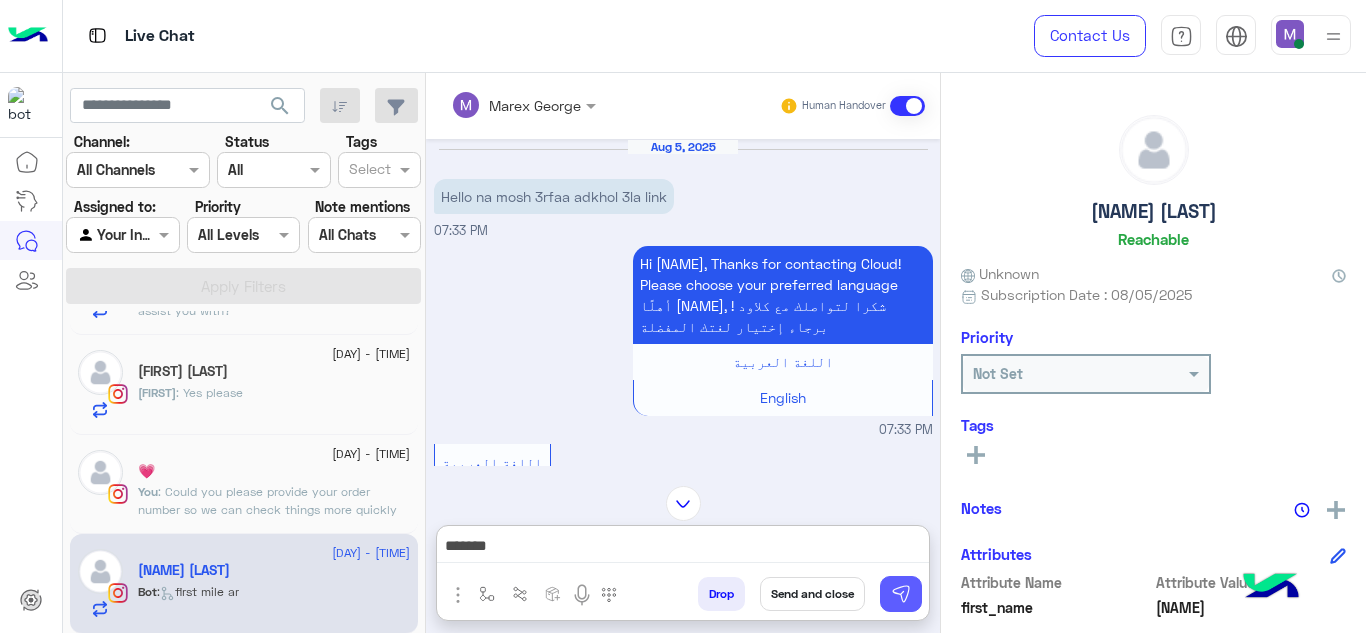 click at bounding box center (901, 594) 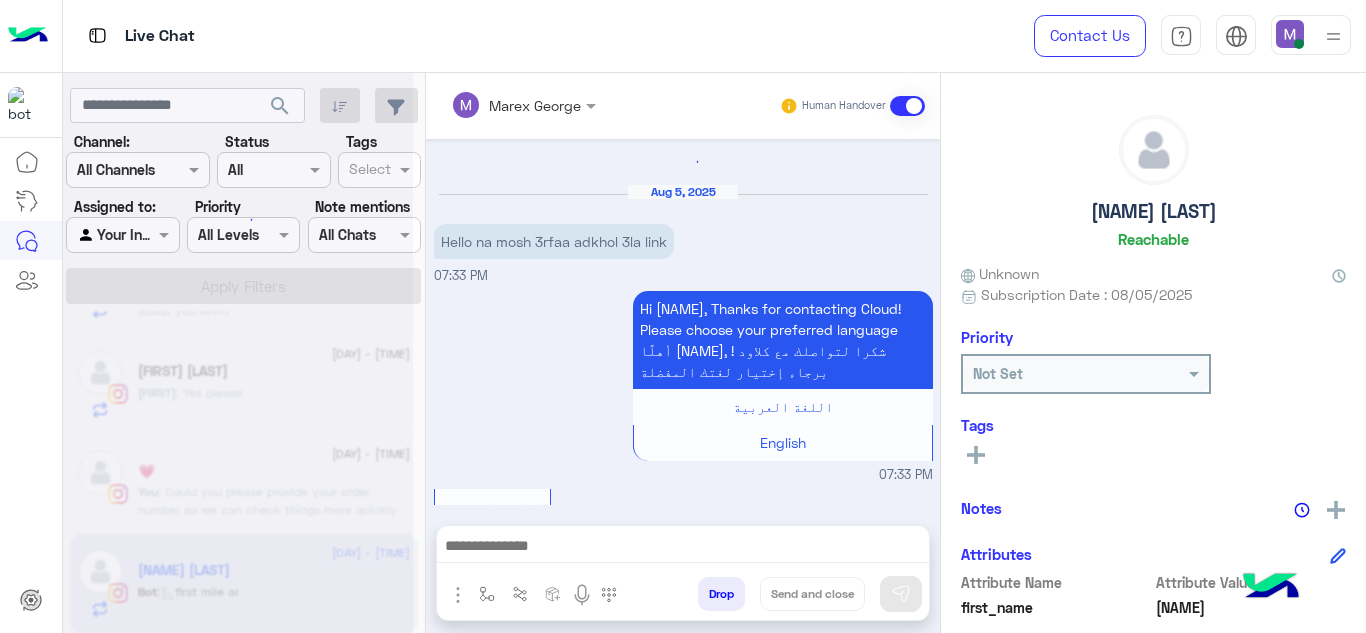 scroll, scrollTop: 1235, scrollLeft: 0, axis: vertical 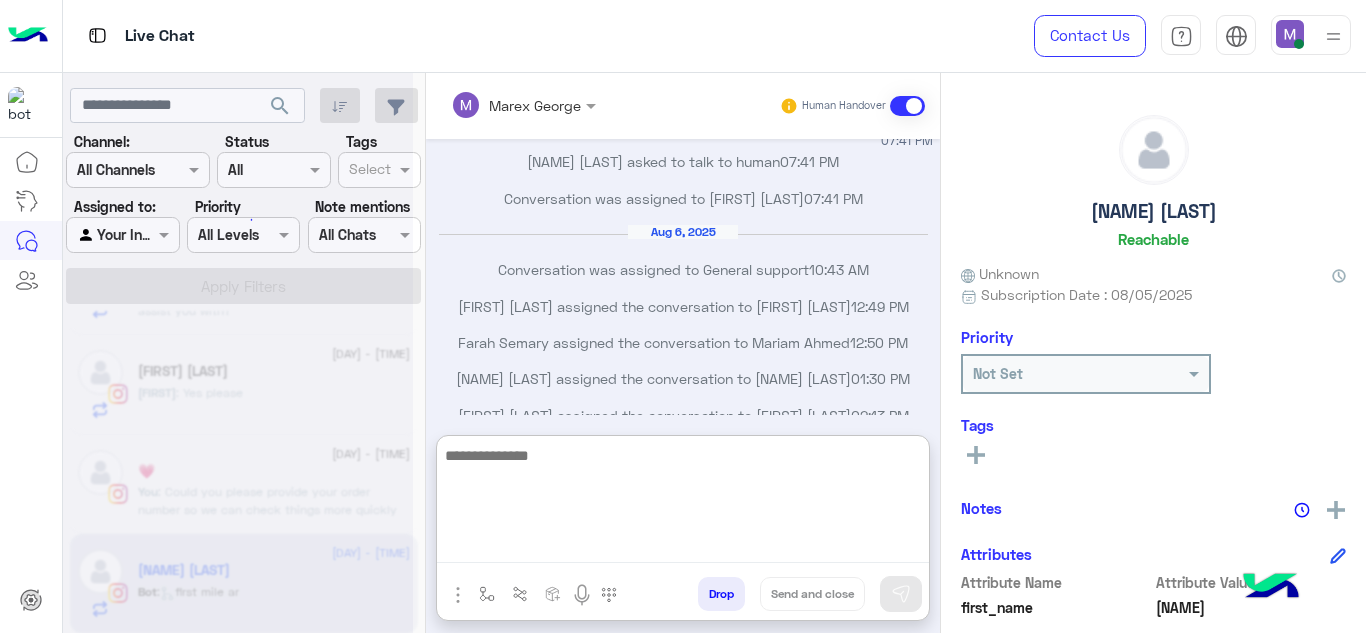 click at bounding box center [683, 503] 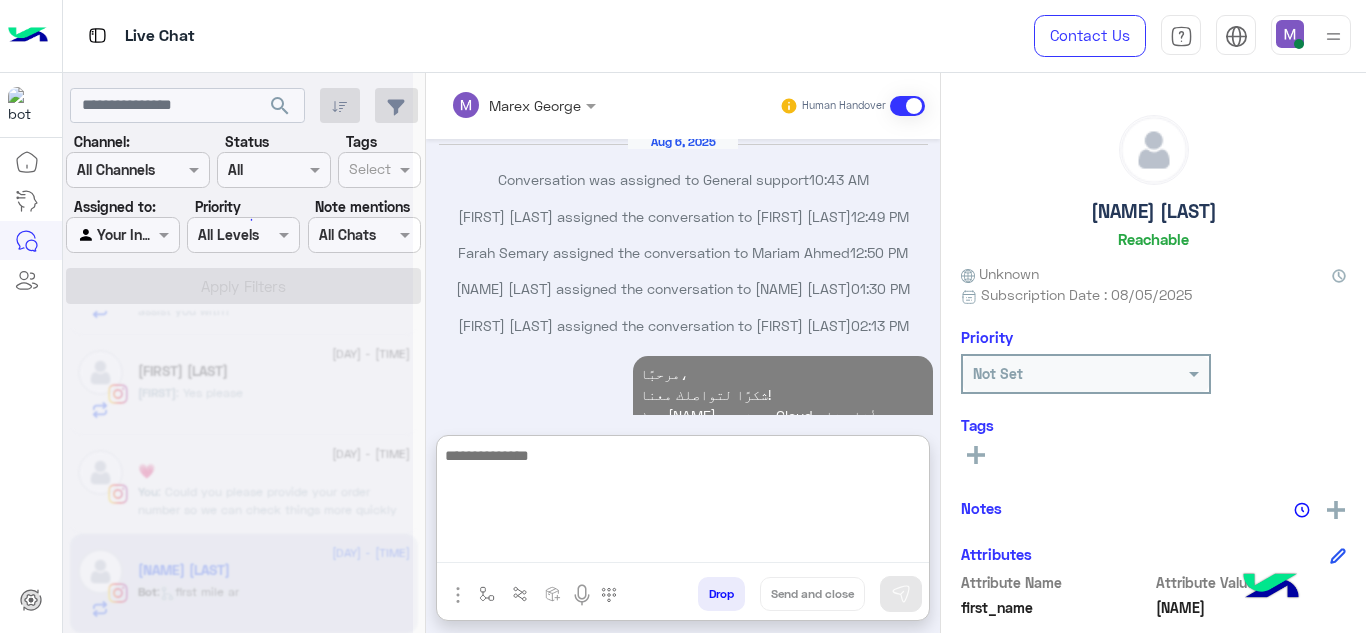 scroll, scrollTop: 0, scrollLeft: 0, axis: both 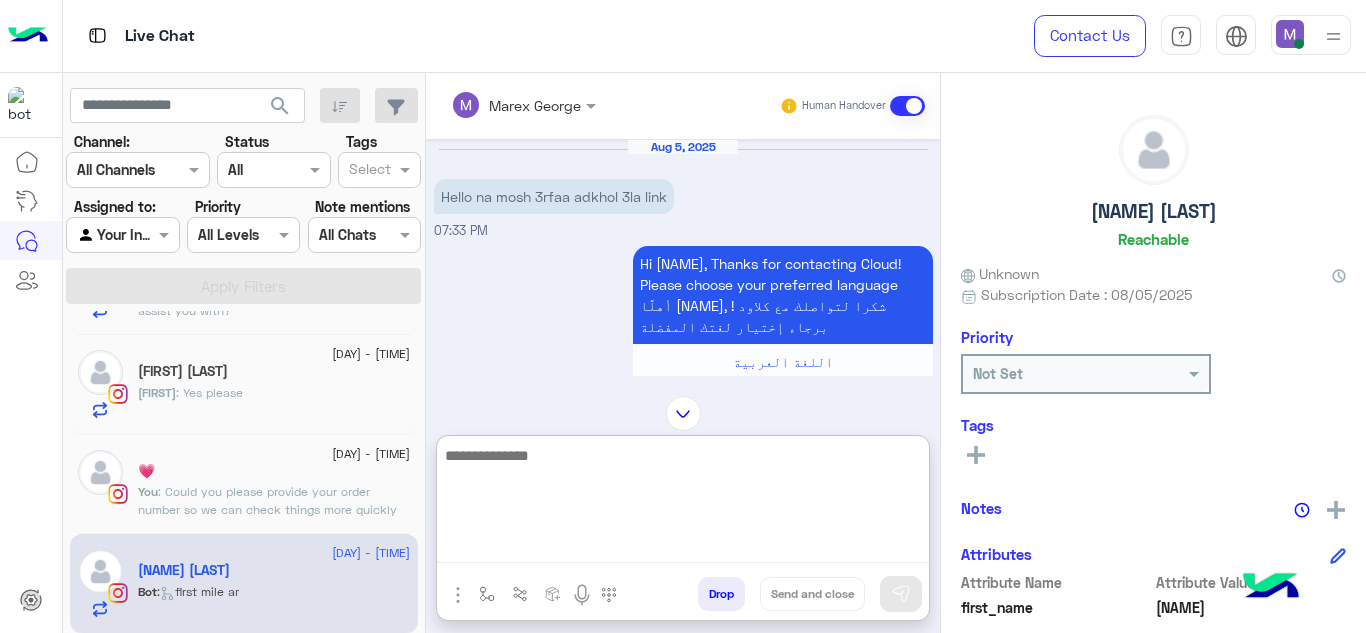 paste on "**********" 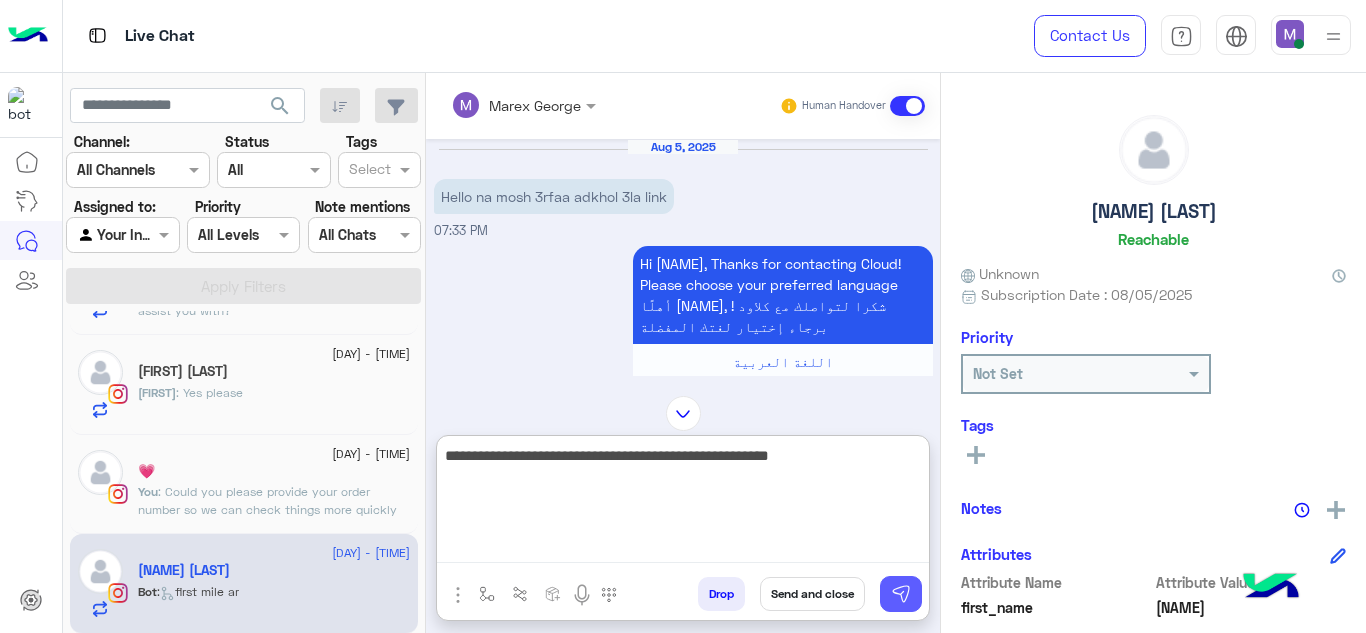 type on "**********" 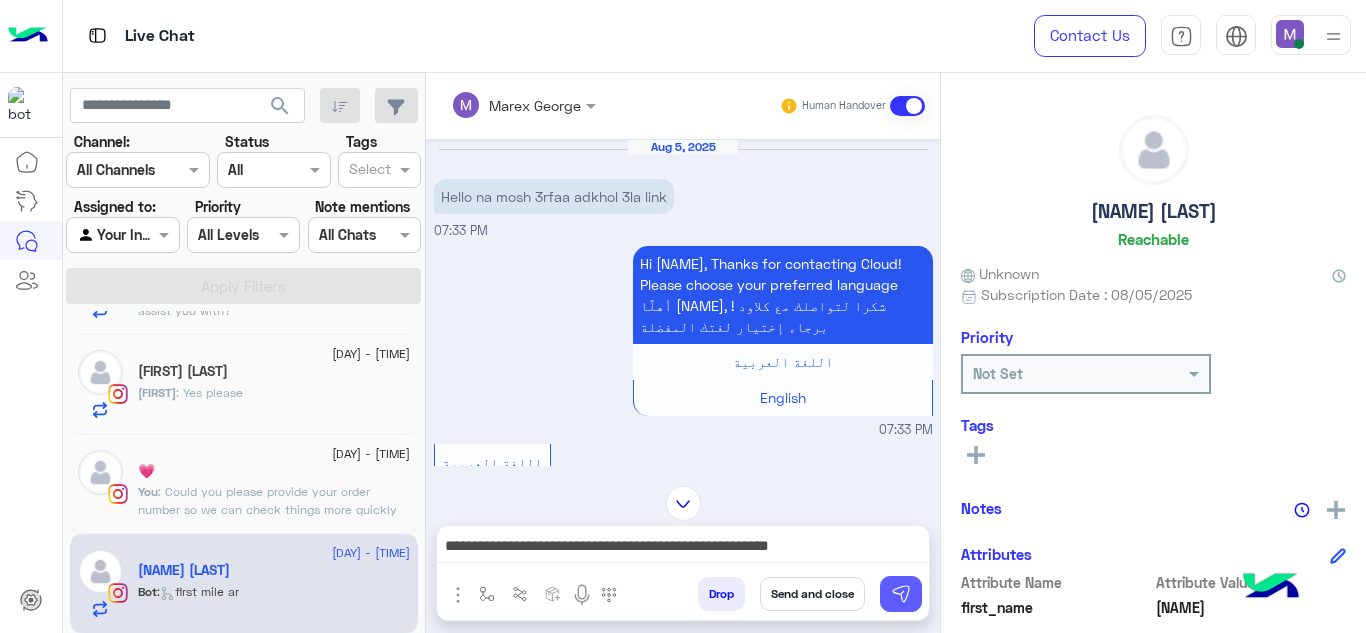 click at bounding box center (901, 594) 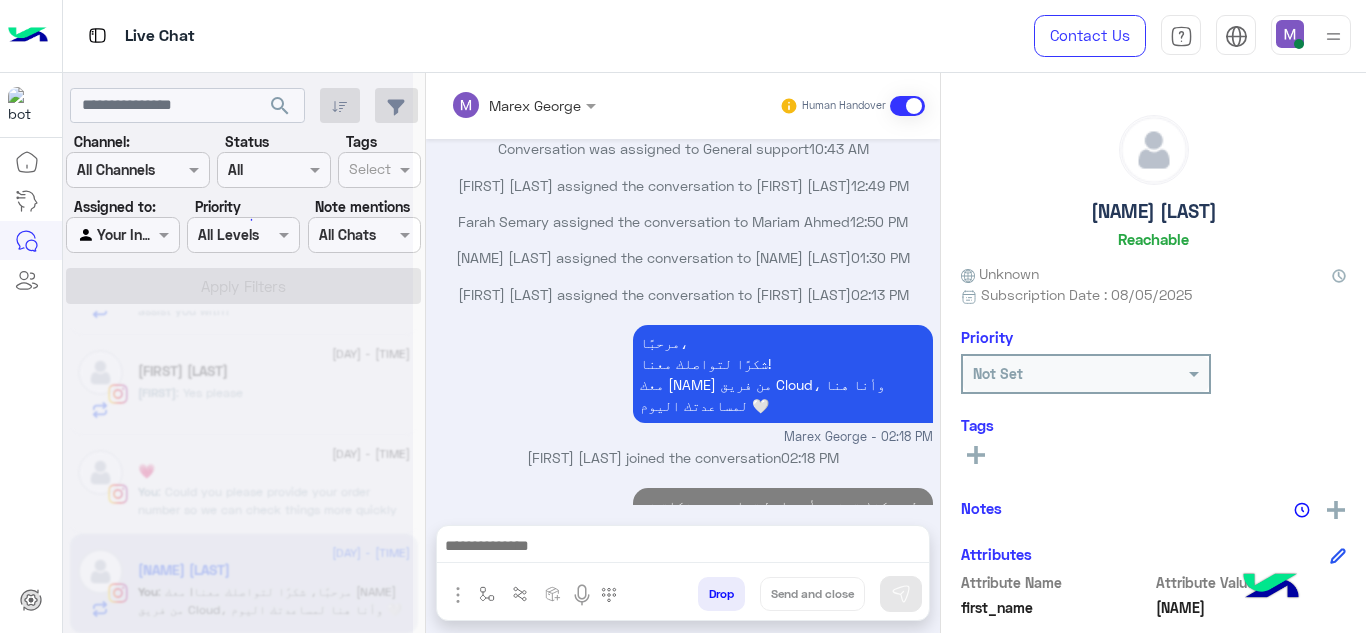 scroll, scrollTop: 1475, scrollLeft: 0, axis: vertical 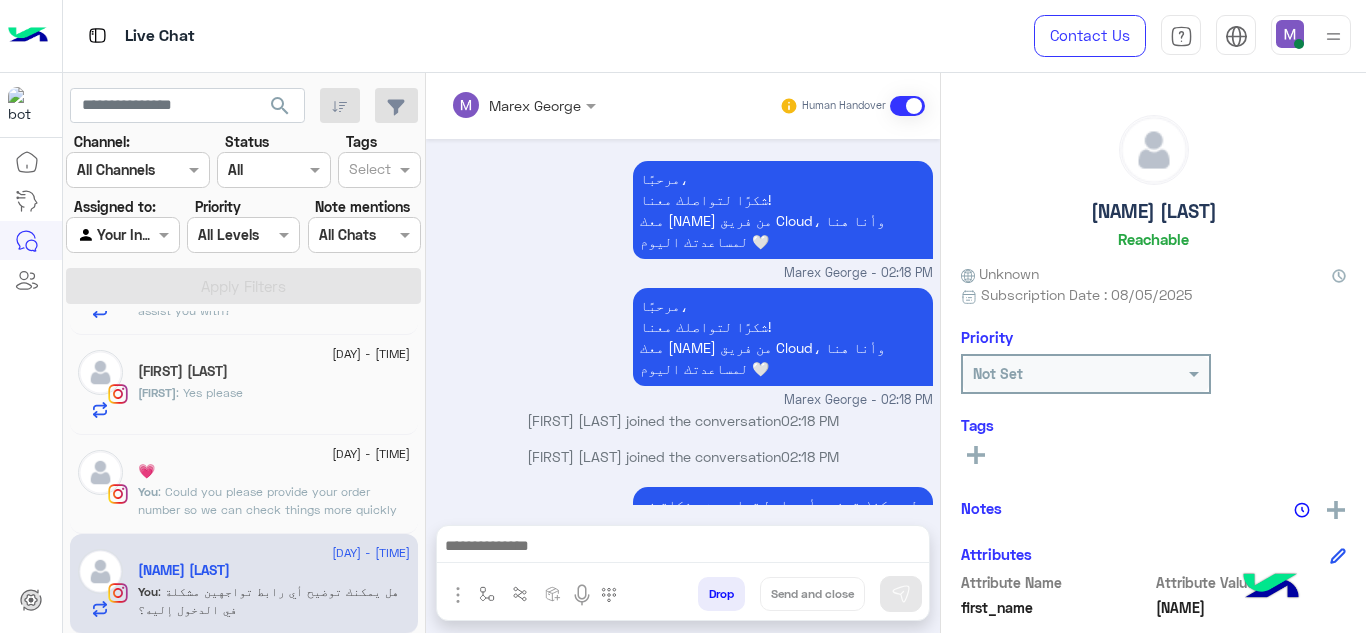 click on ": Could you please provide your order number so we can check things more quickly for you?" 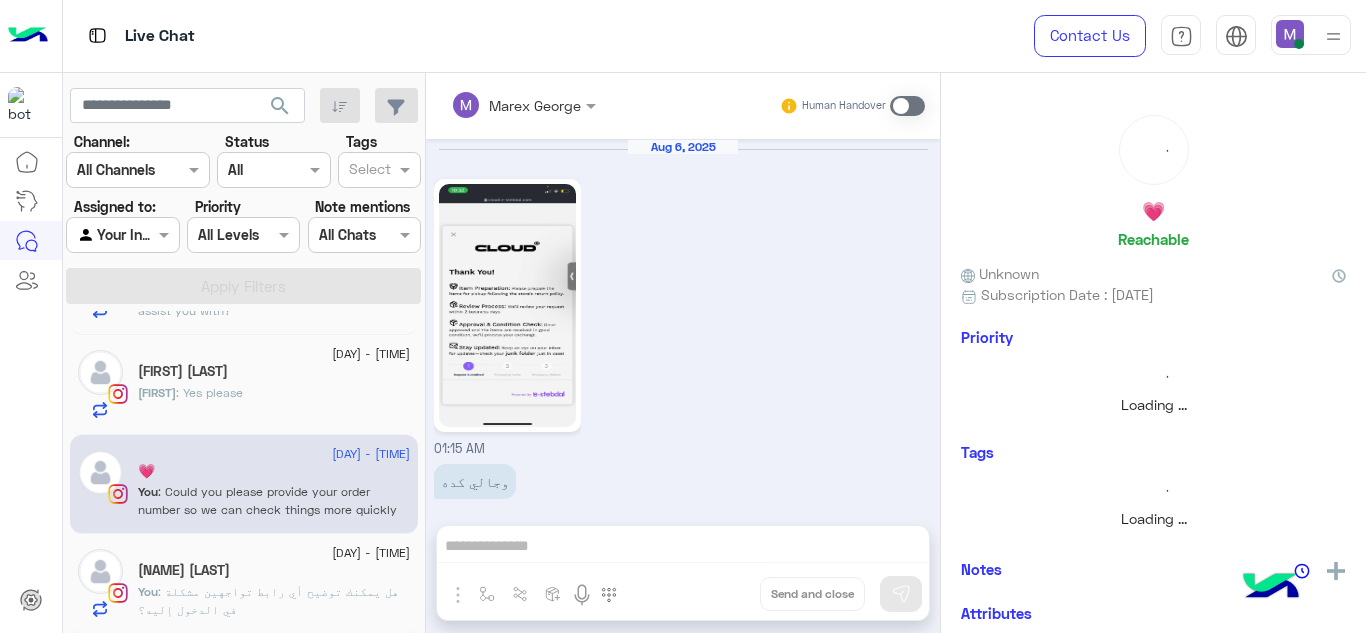 scroll, scrollTop: 532, scrollLeft: 0, axis: vertical 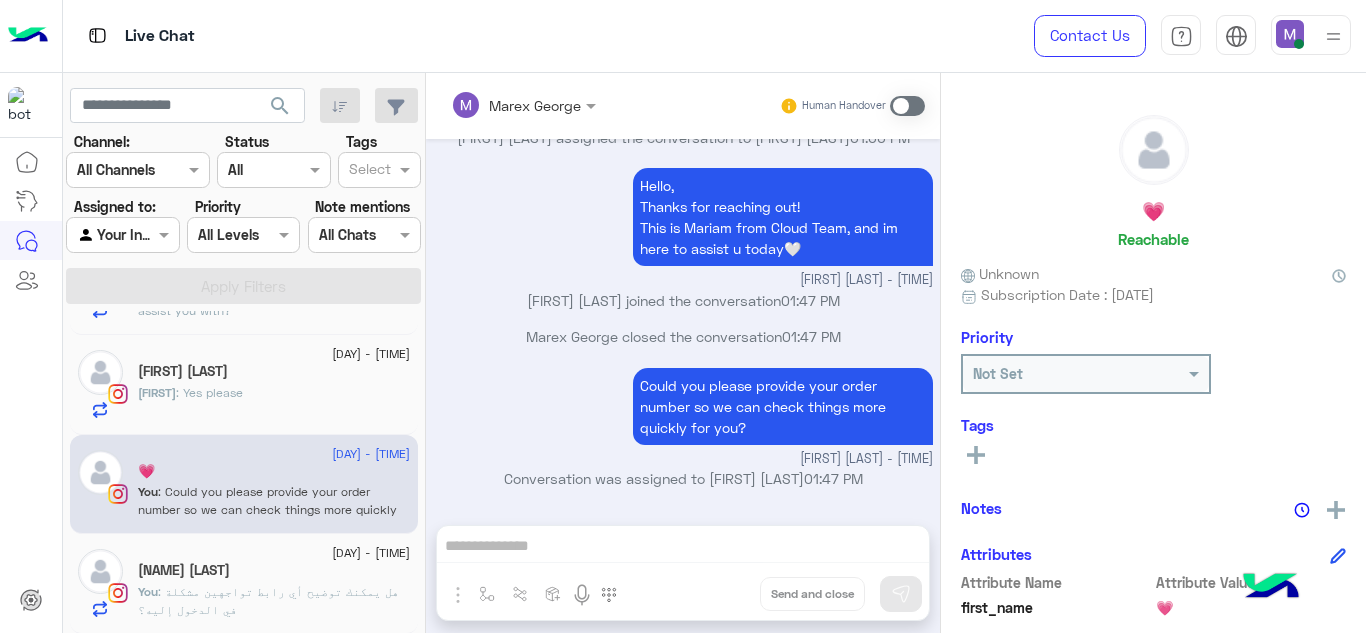 click on "[FIRST] [LAST]" 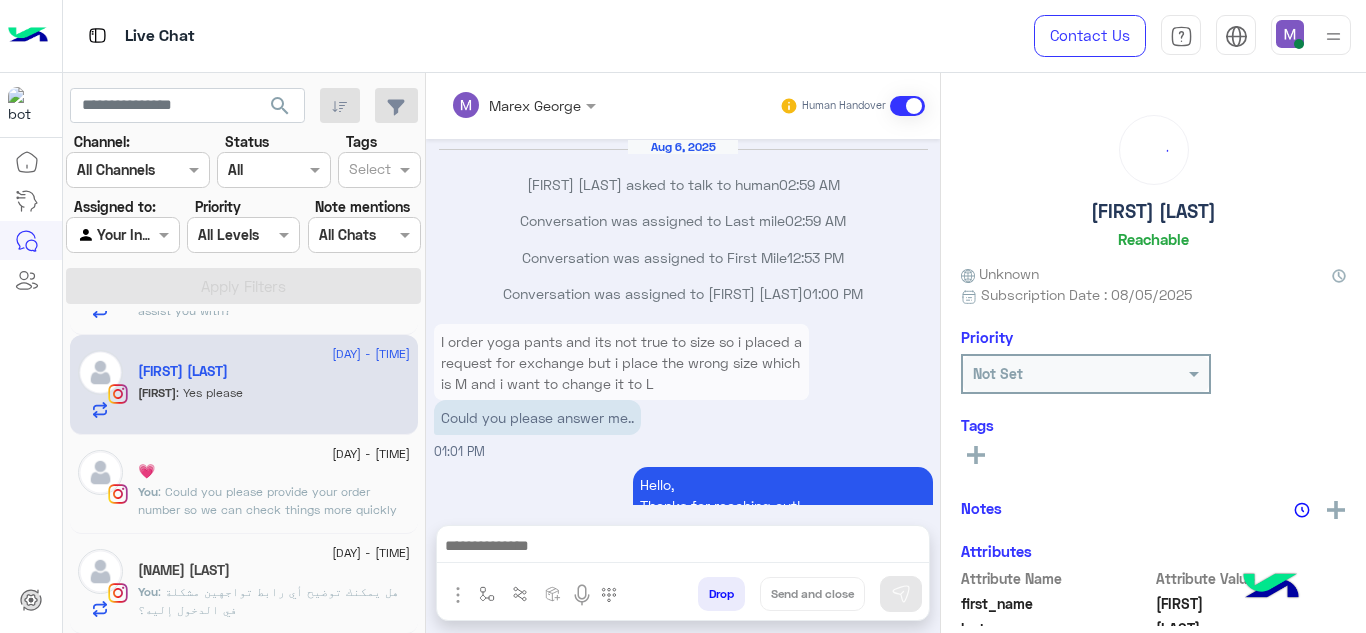 scroll, scrollTop: 454, scrollLeft: 0, axis: vertical 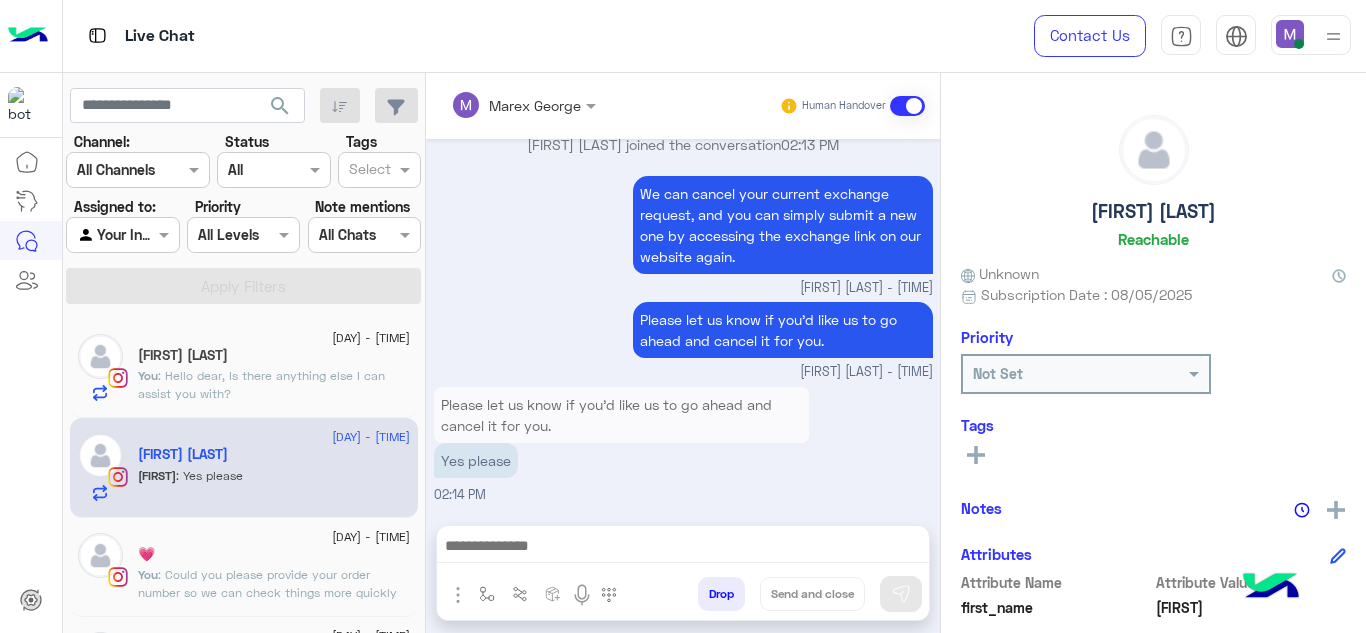 click on ": Hello dear,
Is there anything else I can assist you with?" 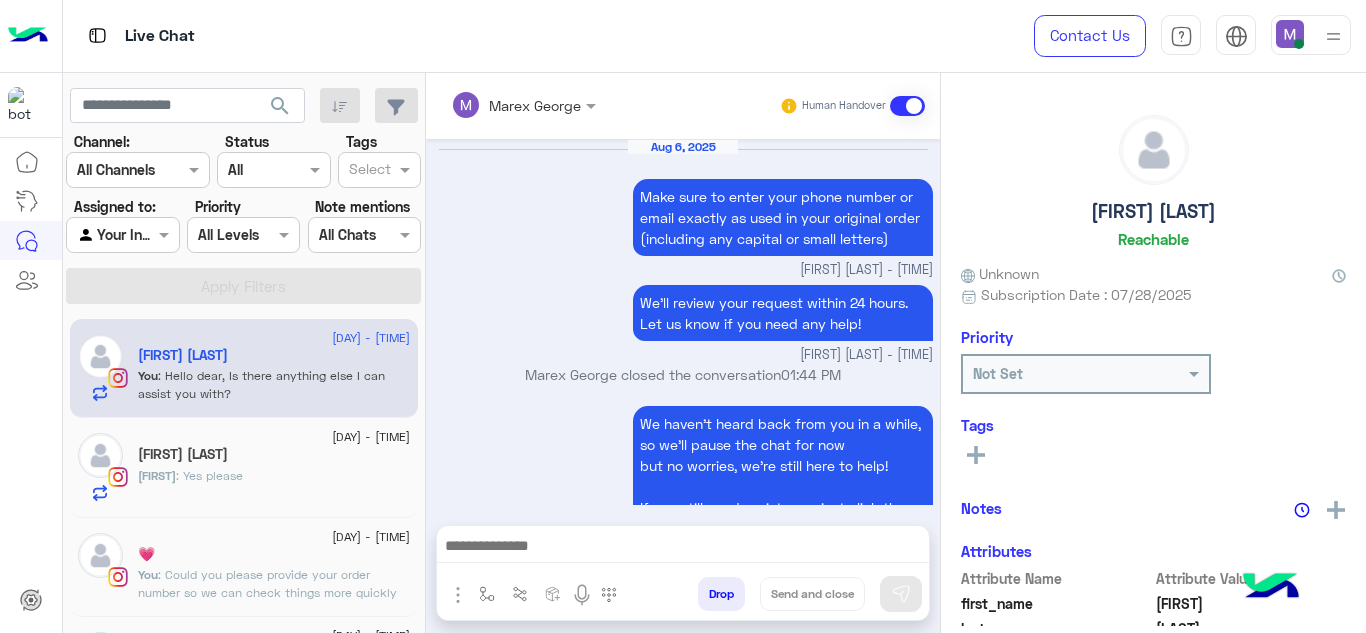 scroll, scrollTop: 693, scrollLeft: 0, axis: vertical 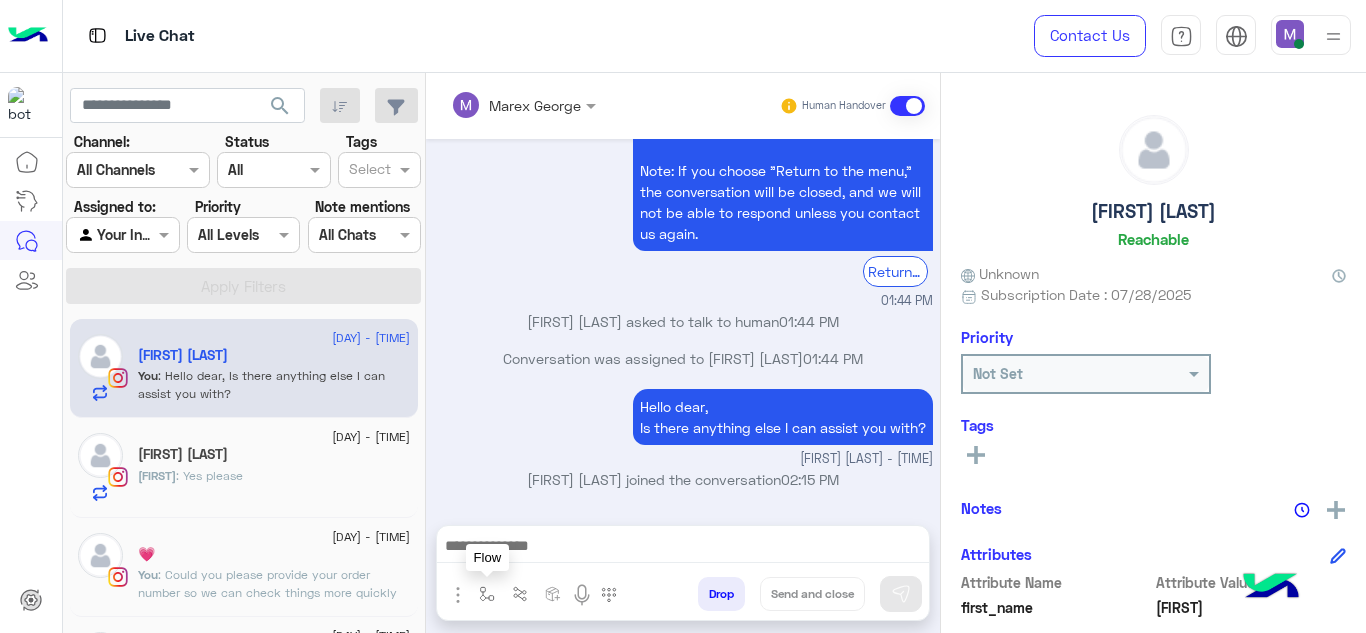 click at bounding box center (487, 593) 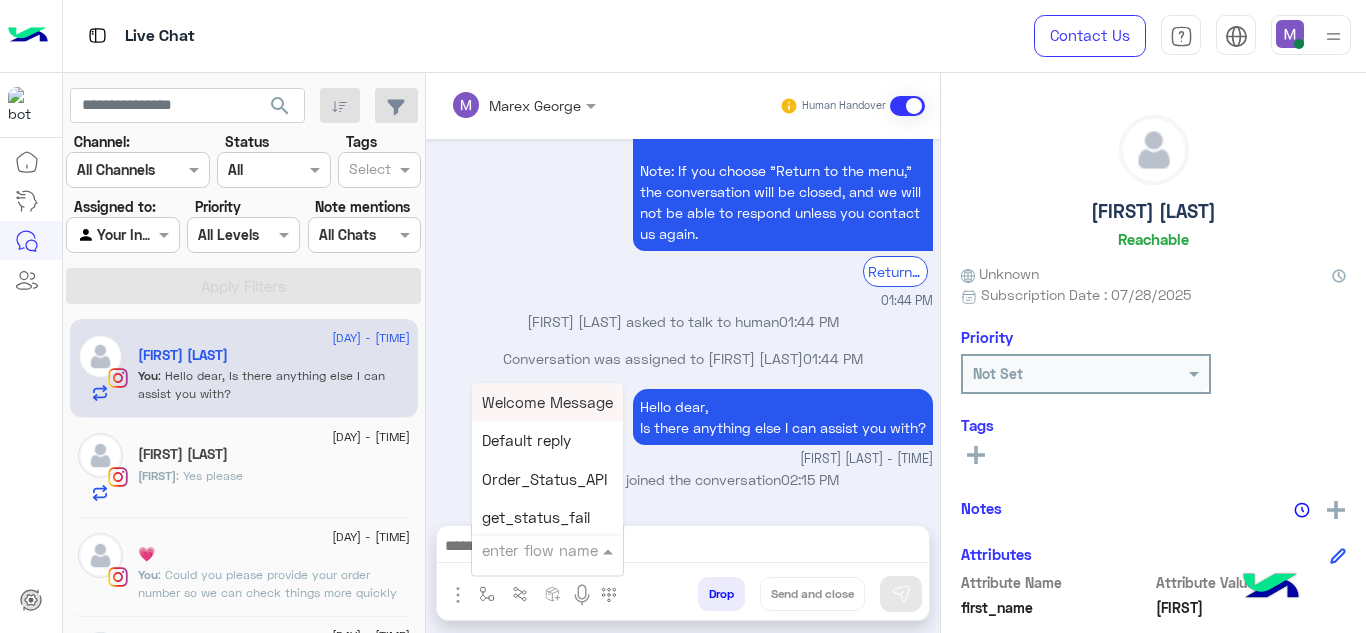 click at bounding box center (547, 549) 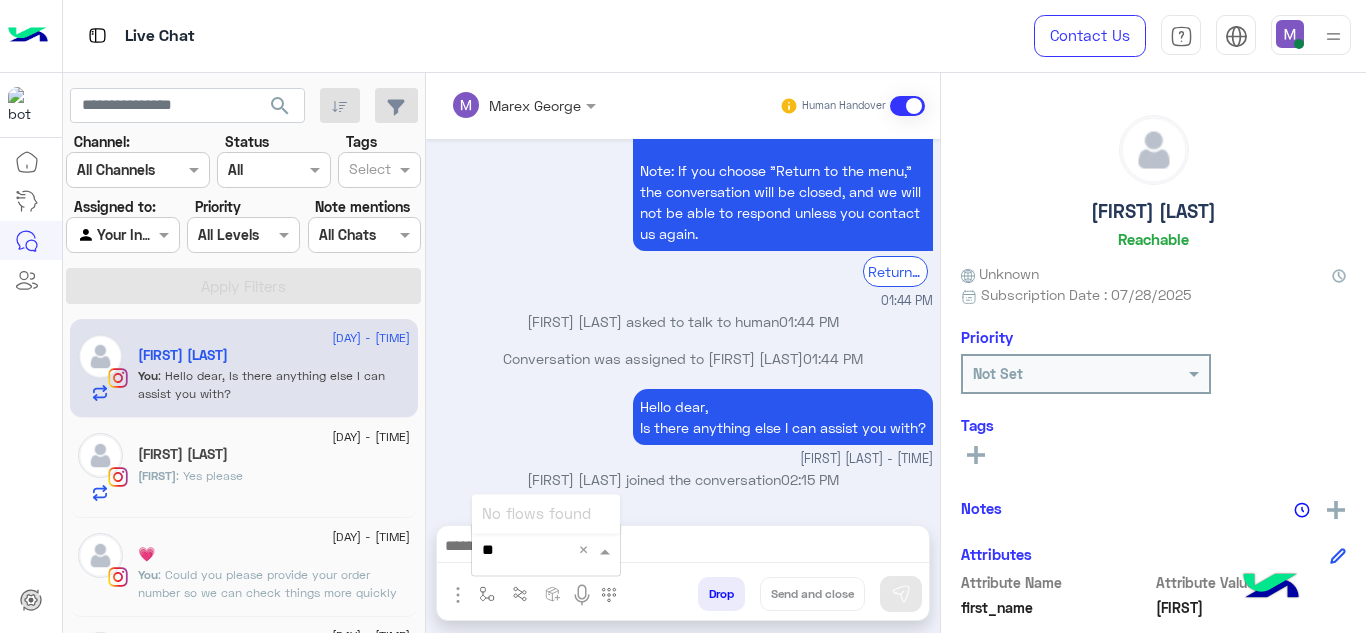 type on "*" 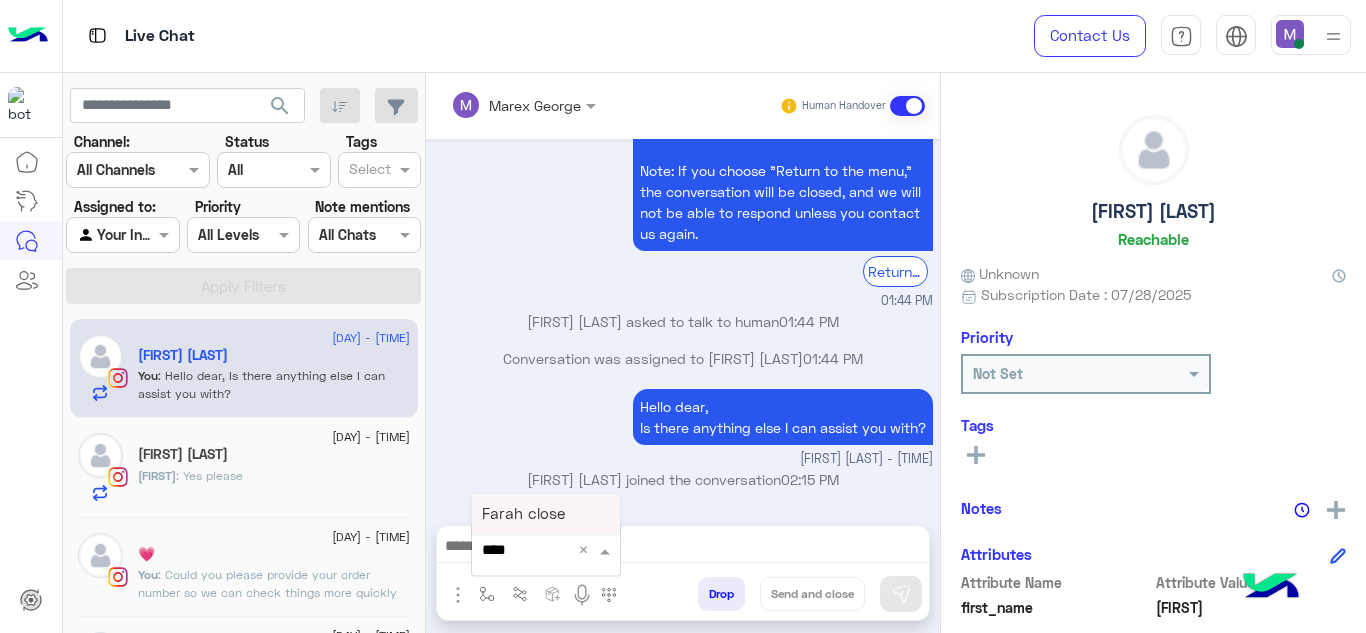 type on "*****" 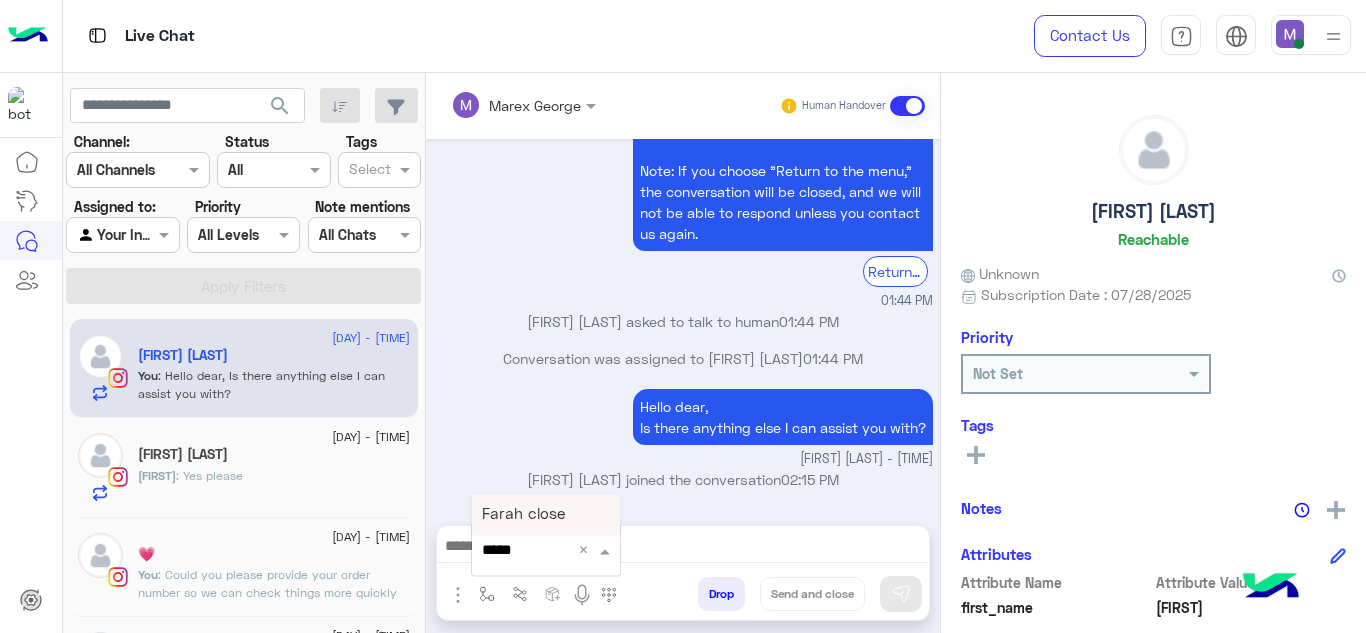 click on "Farah close" at bounding box center (546, 514) 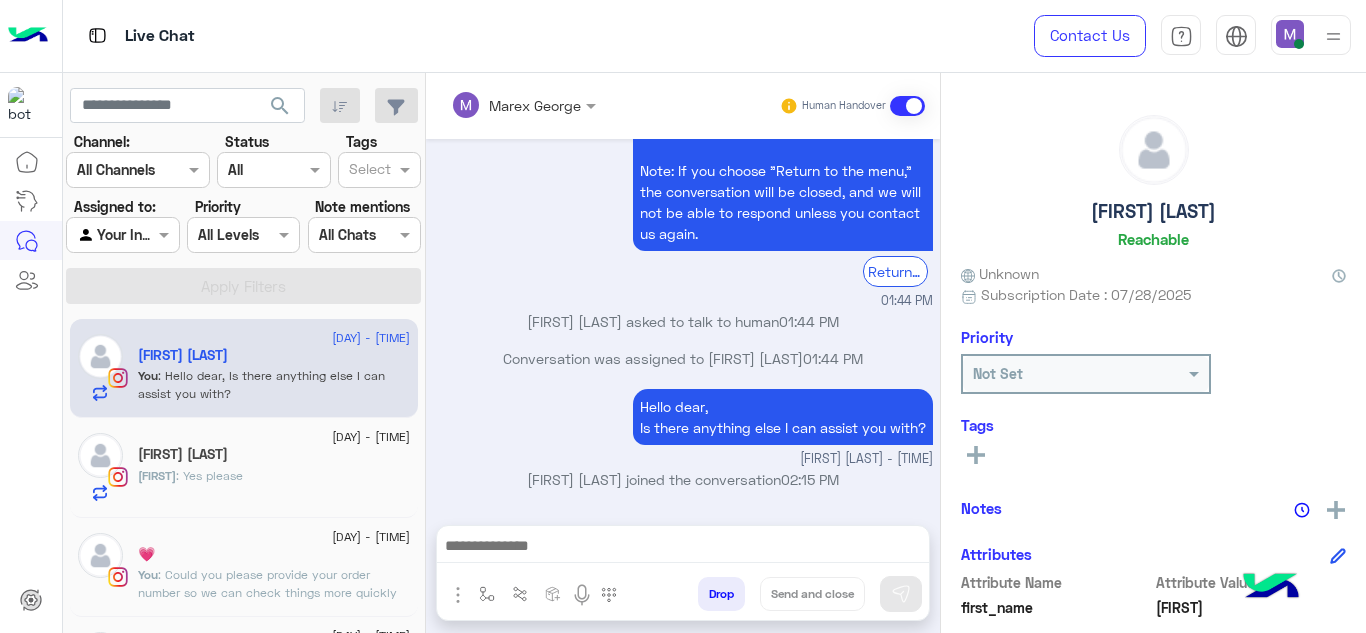 type on "**********" 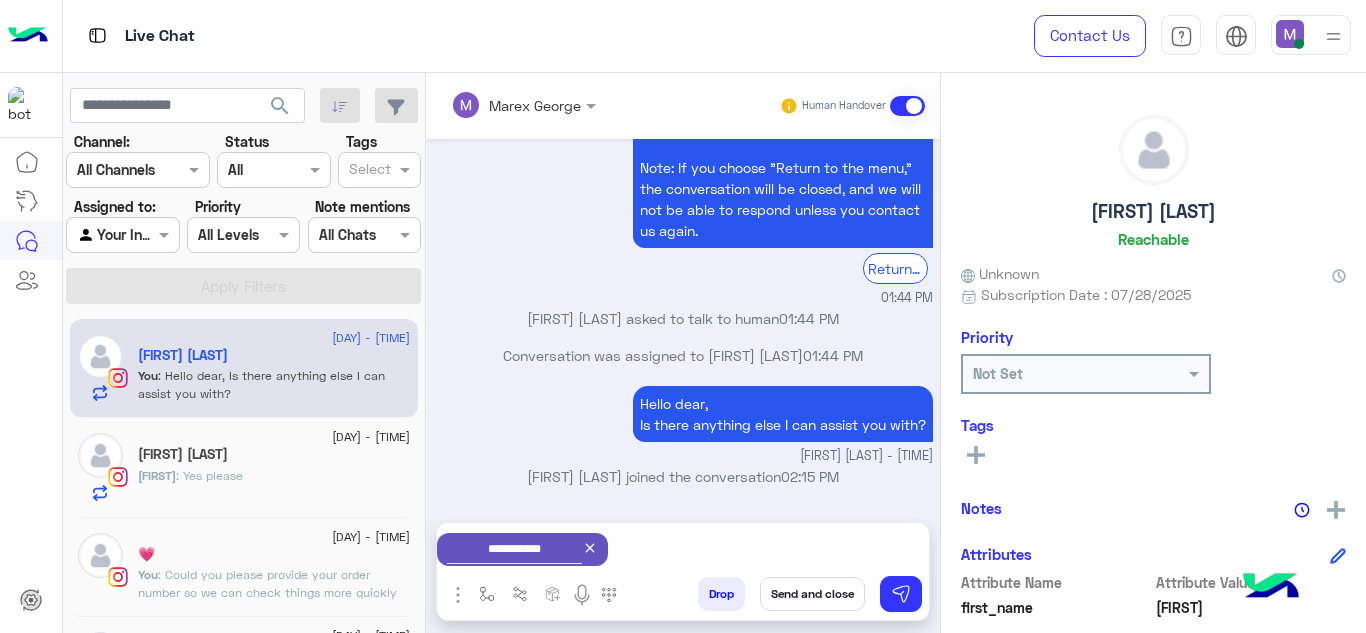 click on "Send and close" at bounding box center (812, 594) 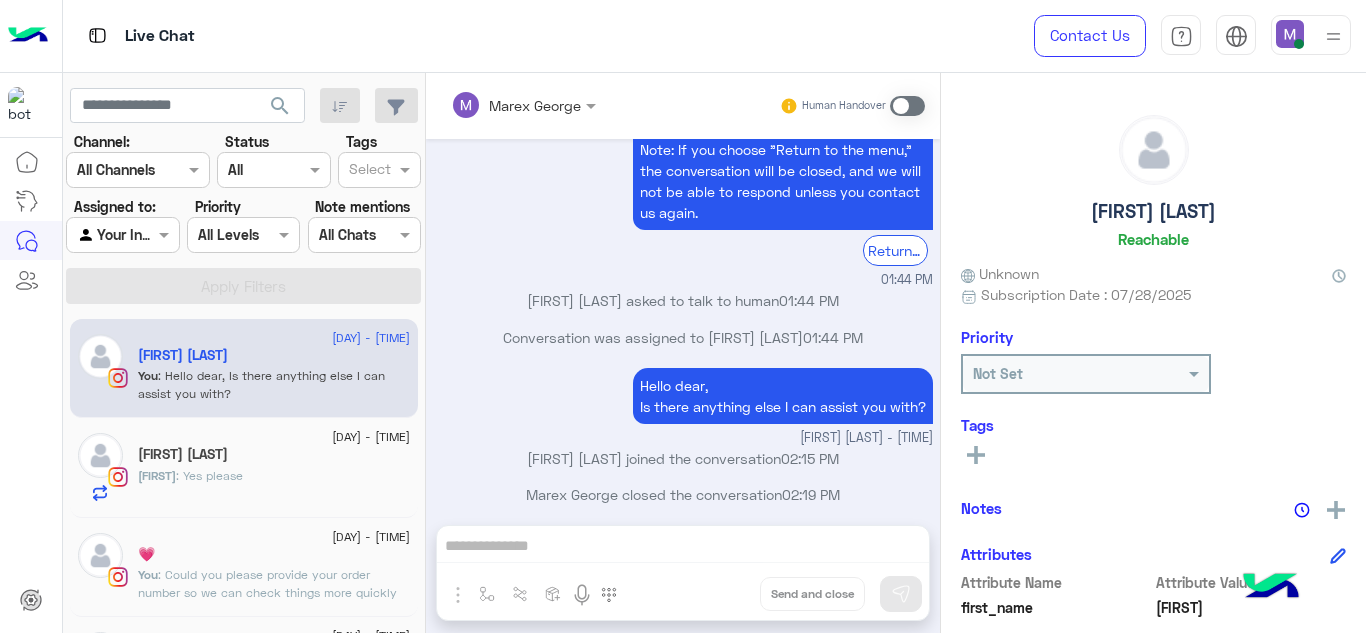 scroll, scrollTop: 730, scrollLeft: 0, axis: vertical 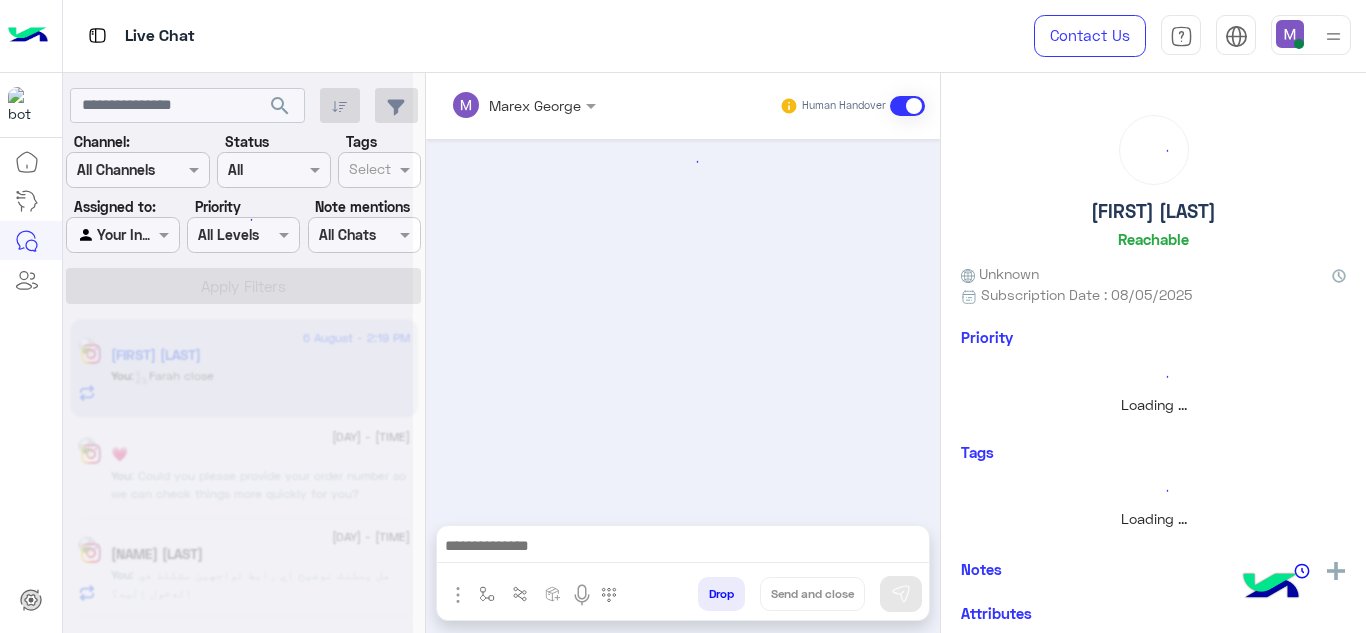 click 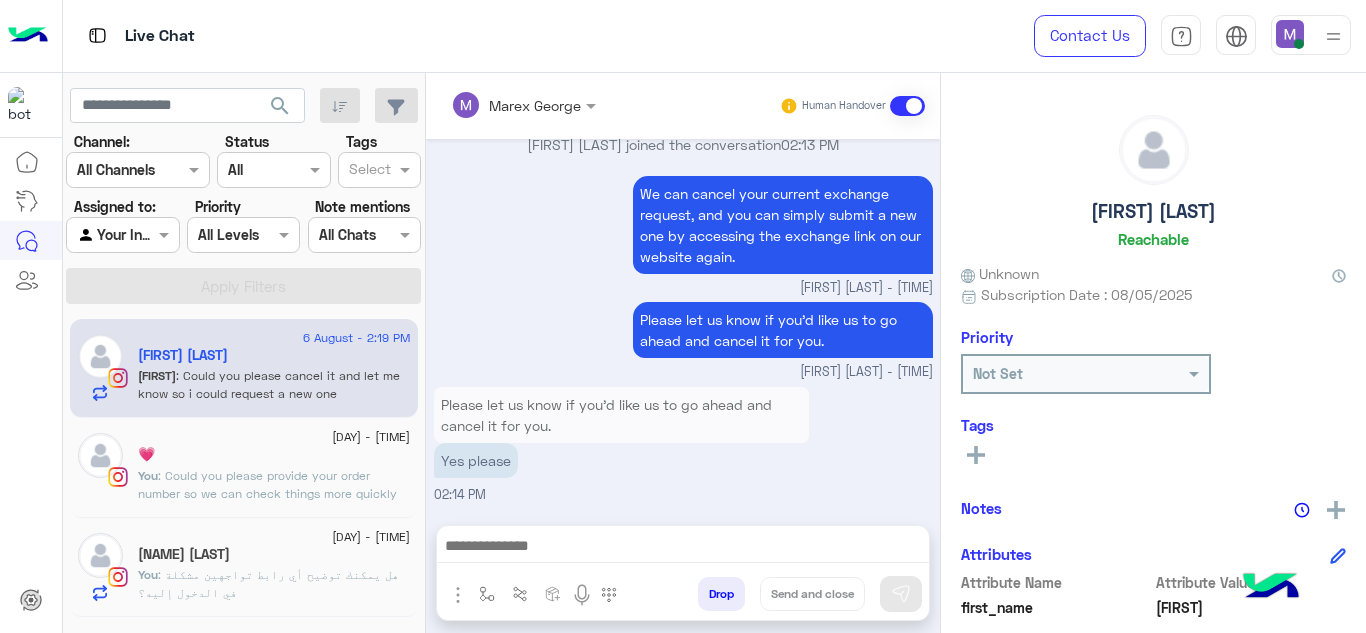 scroll, scrollTop: 618, scrollLeft: 0, axis: vertical 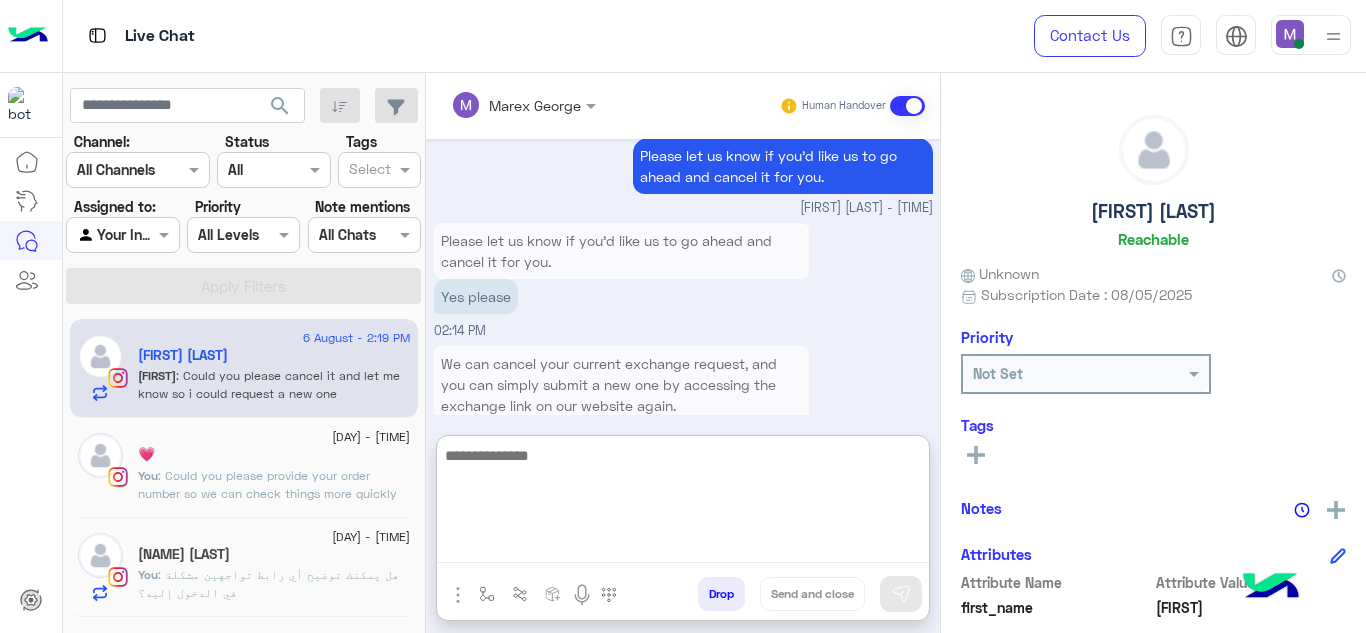 click at bounding box center (683, 503) 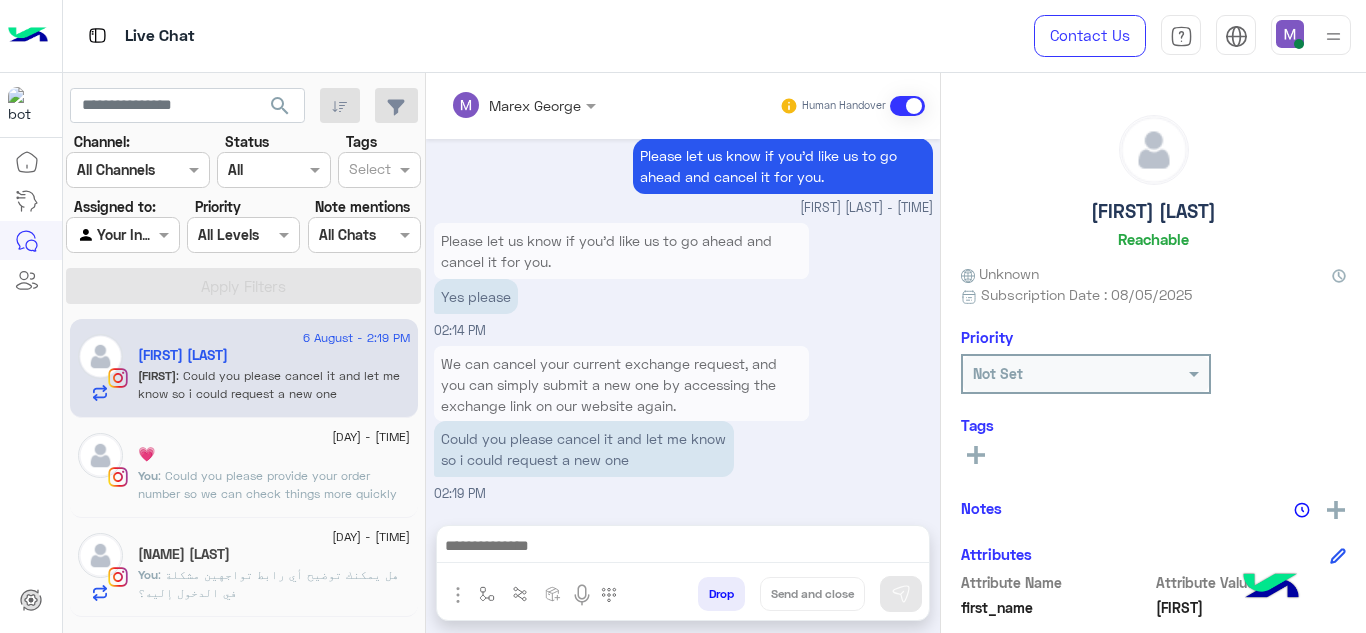 click on "You  : Could you please provide your order number so we can check things more quickly for you?" 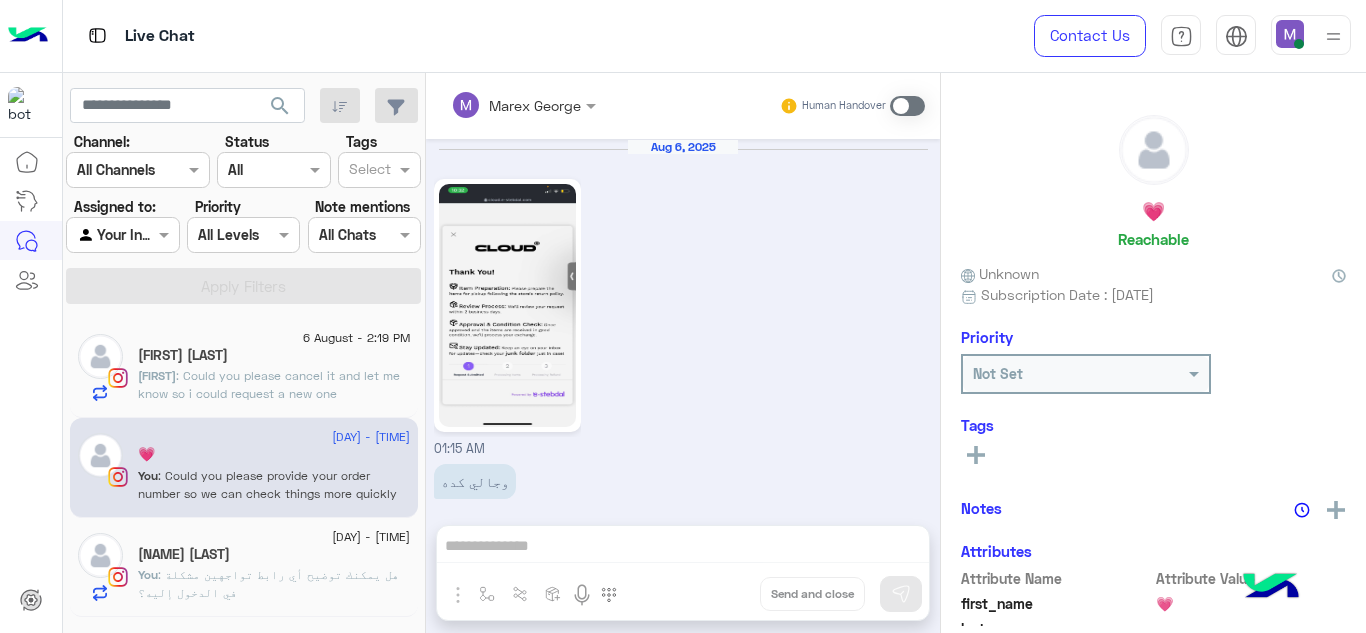 scroll, scrollTop: 532, scrollLeft: 0, axis: vertical 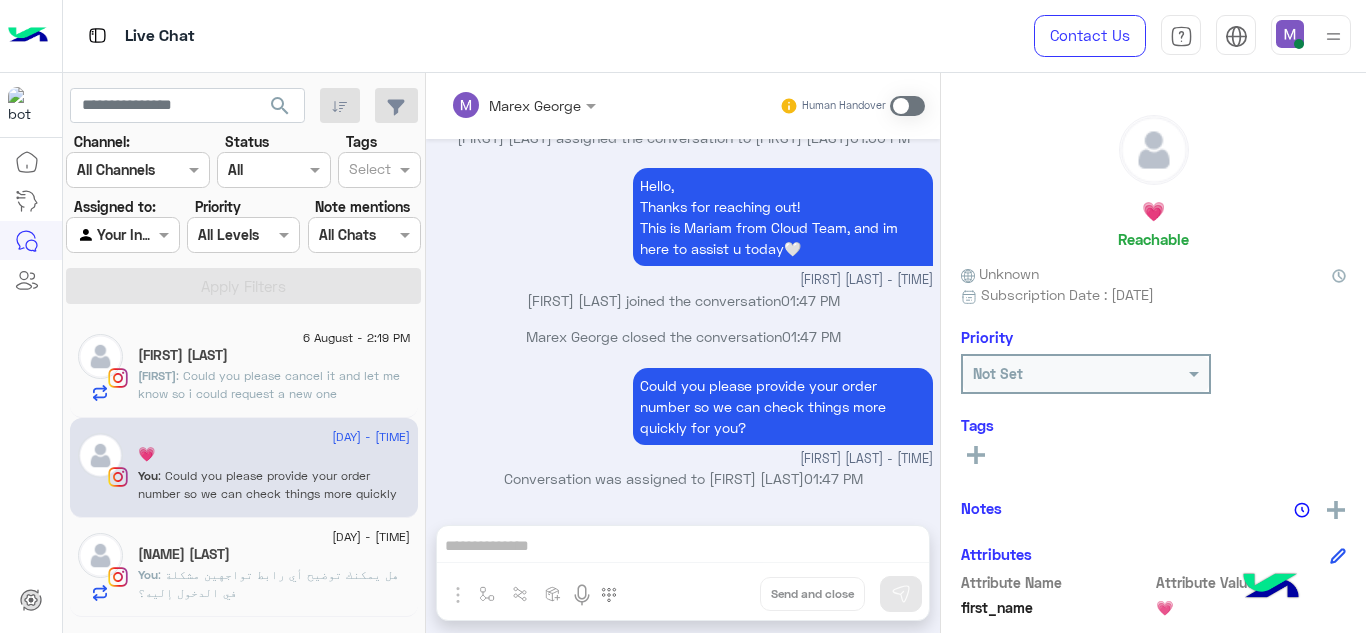 click on ": Could you please cancel it and let me know so i could request a new one" 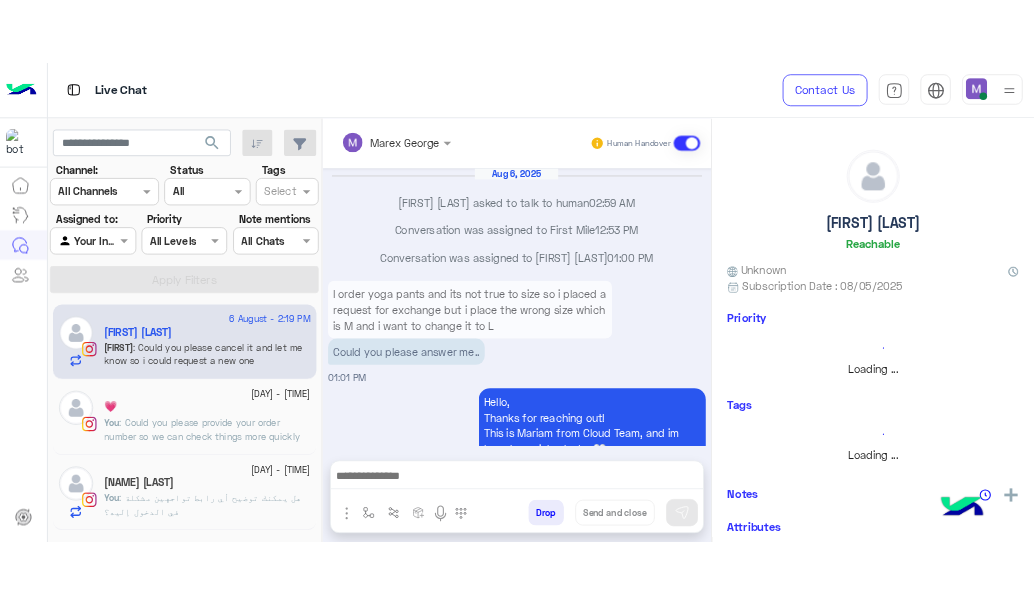 scroll, scrollTop: 581, scrollLeft: 0, axis: vertical 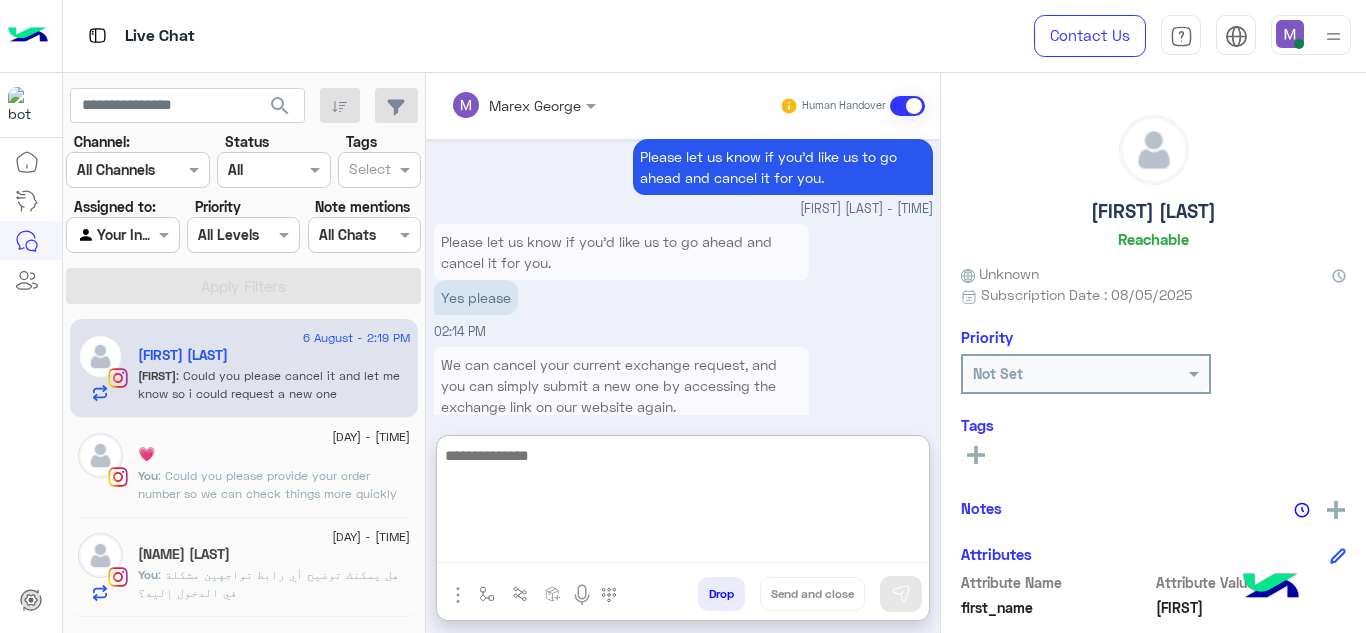 click at bounding box center [683, 503] 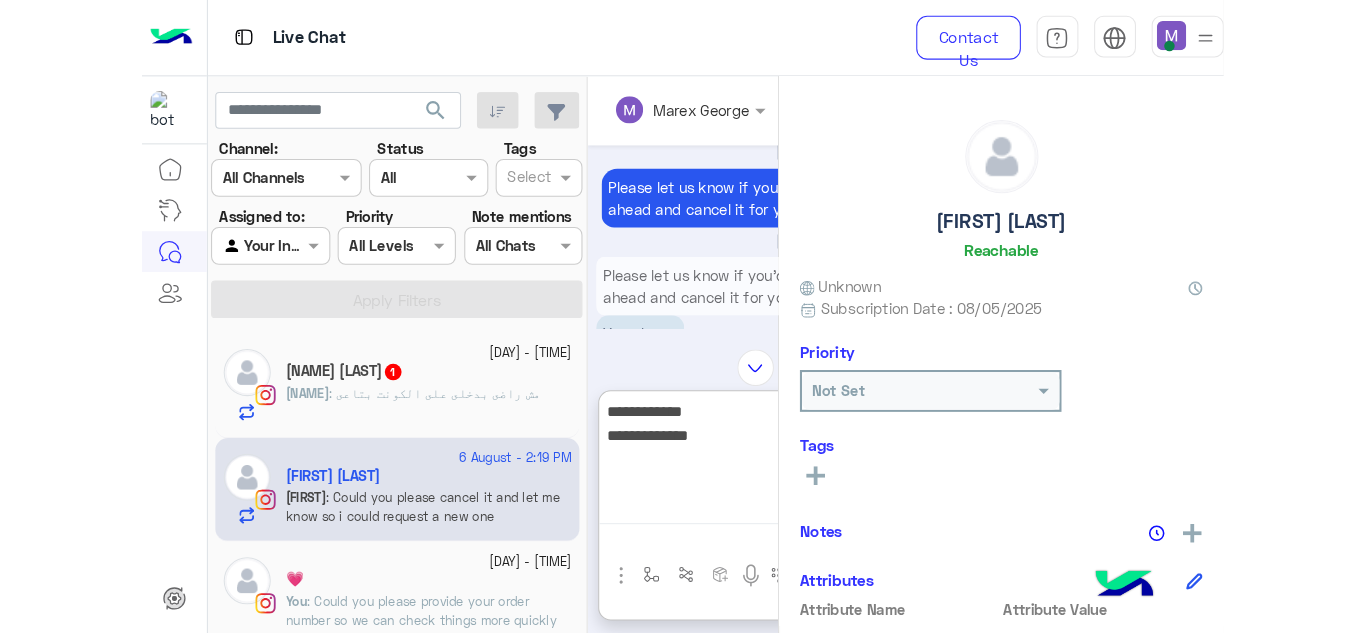 scroll, scrollTop: 666, scrollLeft: 0, axis: vertical 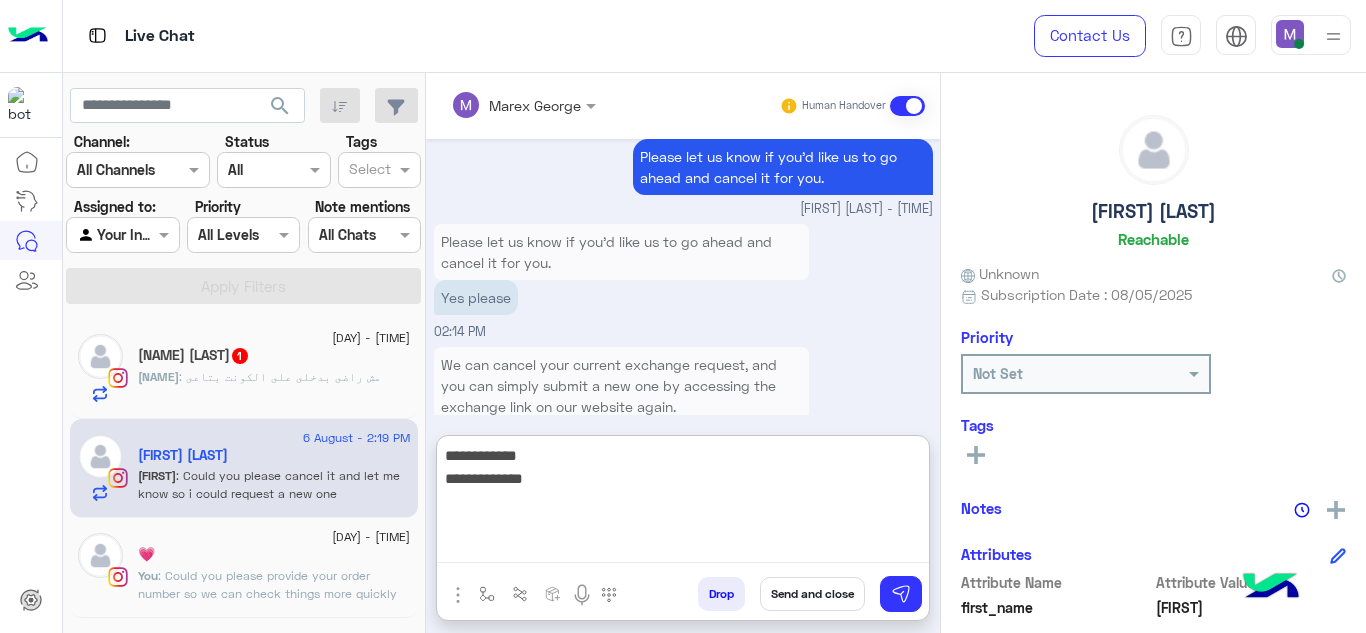 click on "**********" at bounding box center (683, 503) 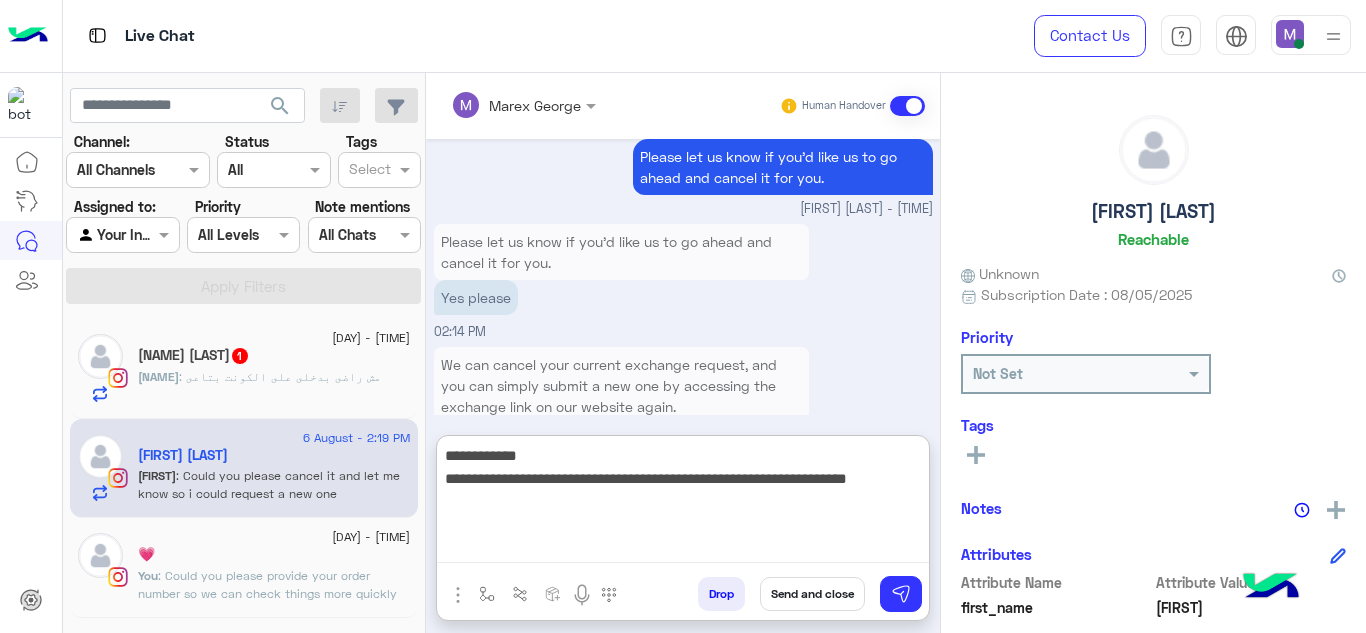 type on "**********" 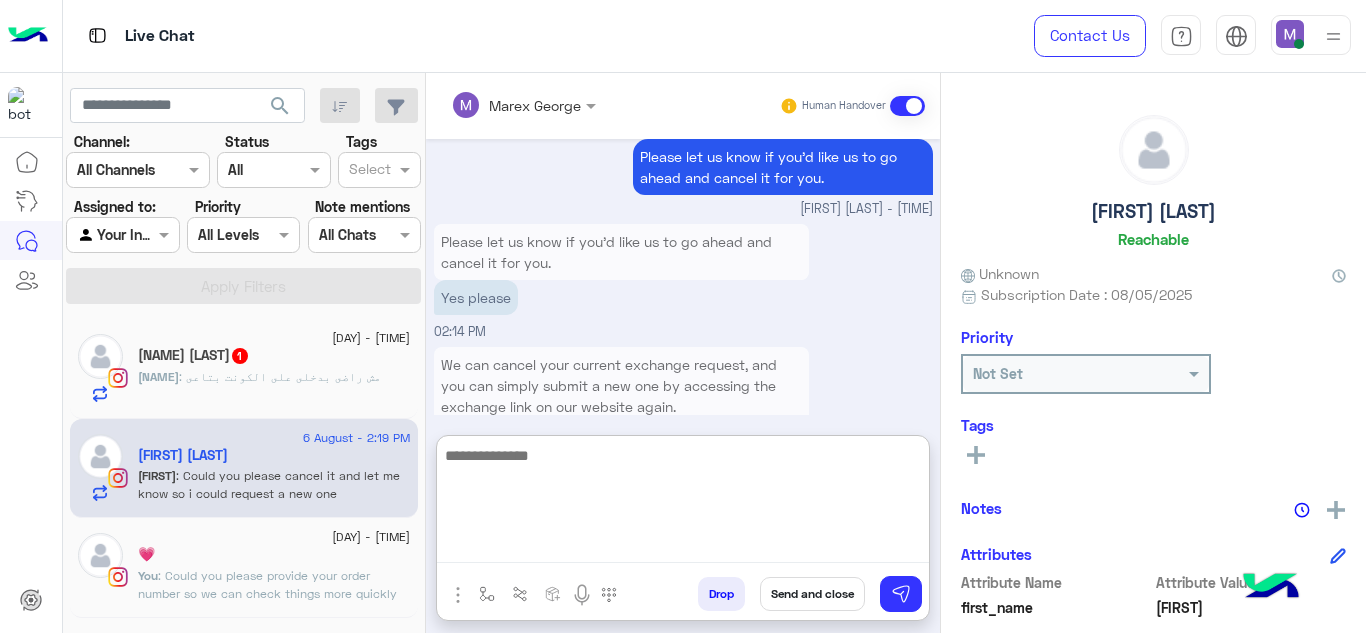 scroll, scrollTop: 777, scrollLeft: 0, axis: vertical 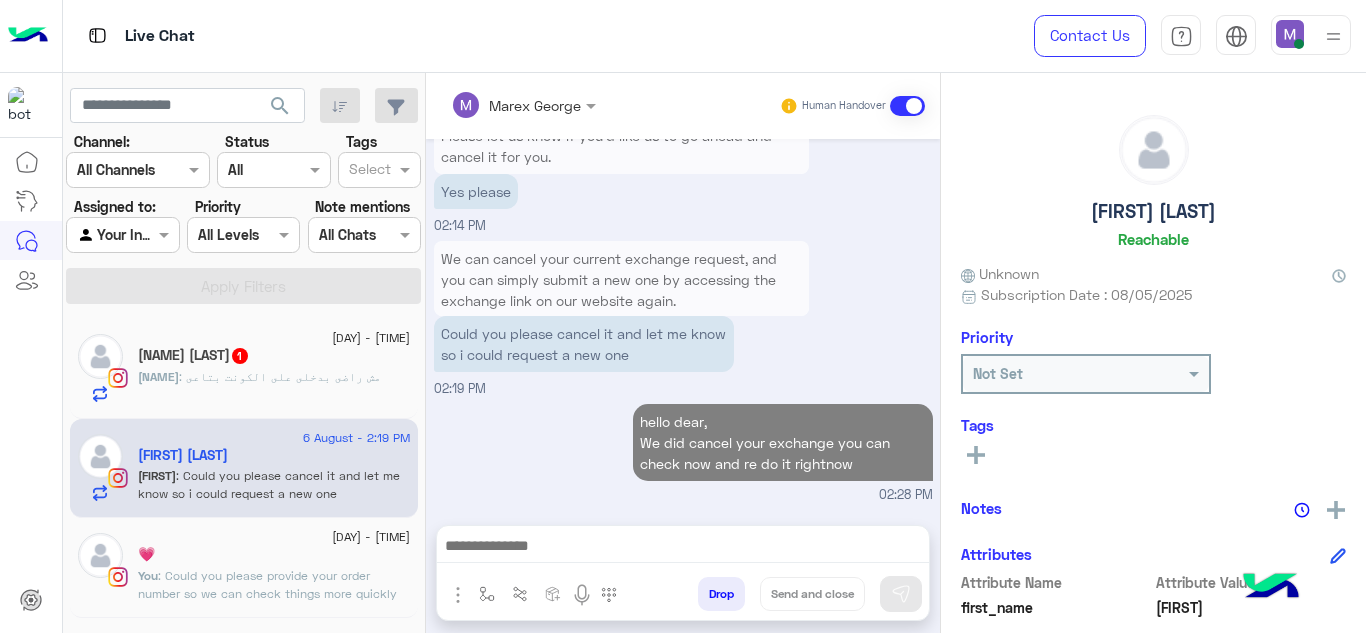 click on "[NAME] : مش راضى بدخلى على الكونت بتاعى" 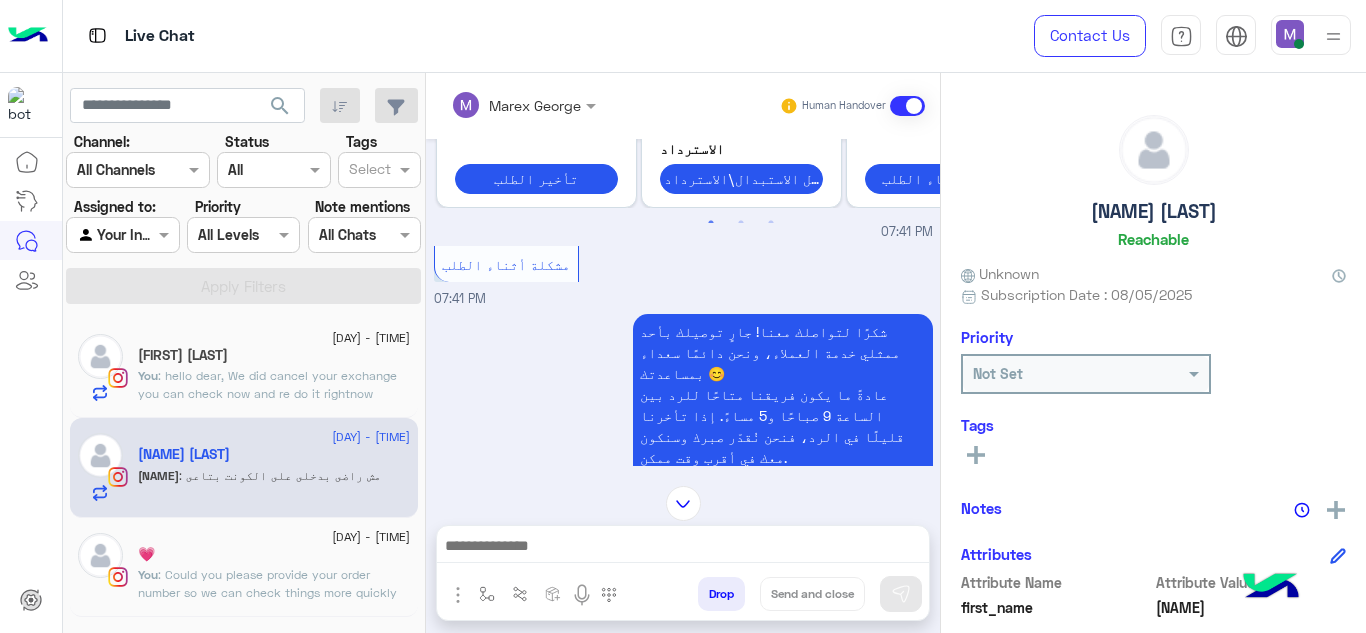 scroll, scrollTop: 590, scrollLeft: 0, axis: vertical 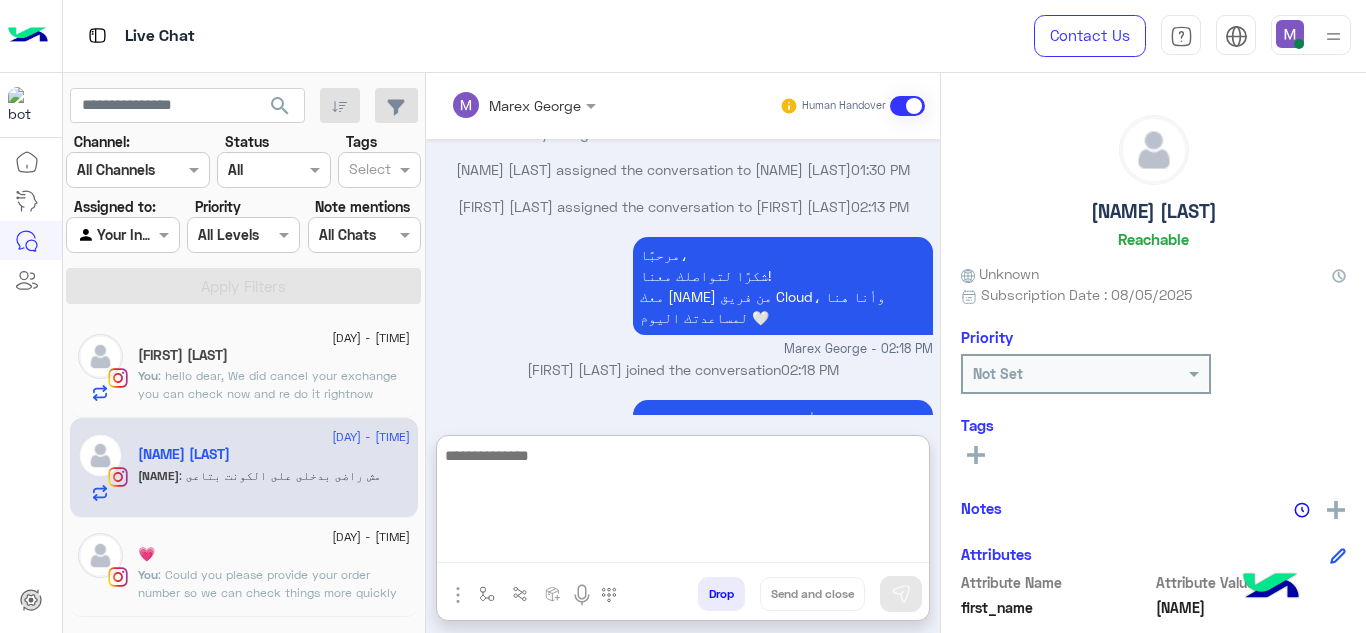 click at bounding box center (683, 503) 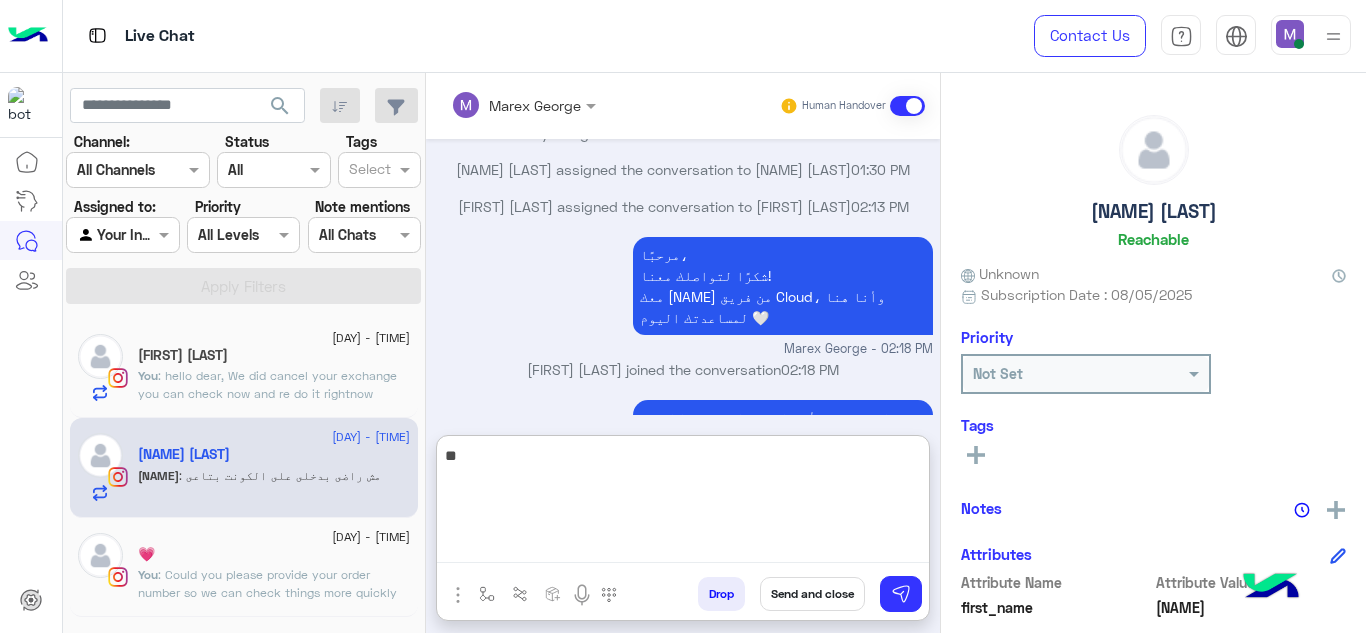 type on "*" 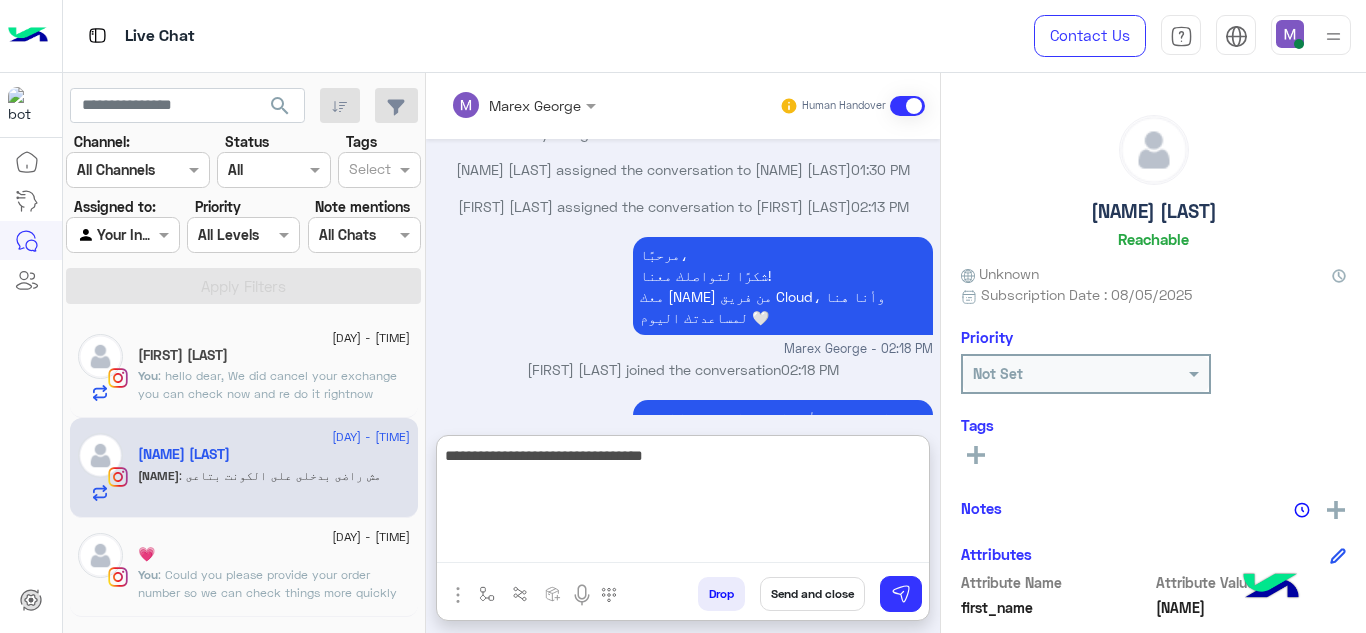 type on "**********" 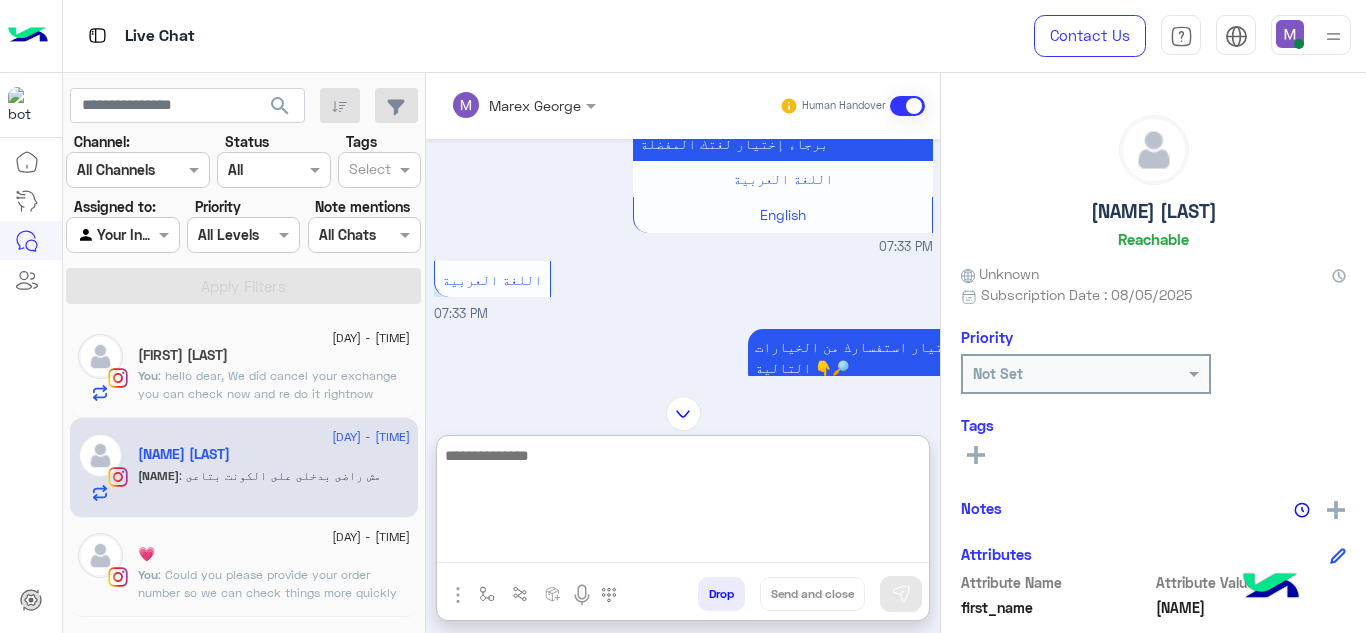 scroll, scrollTop: 138, scrollLeft: 0, axis: vertical 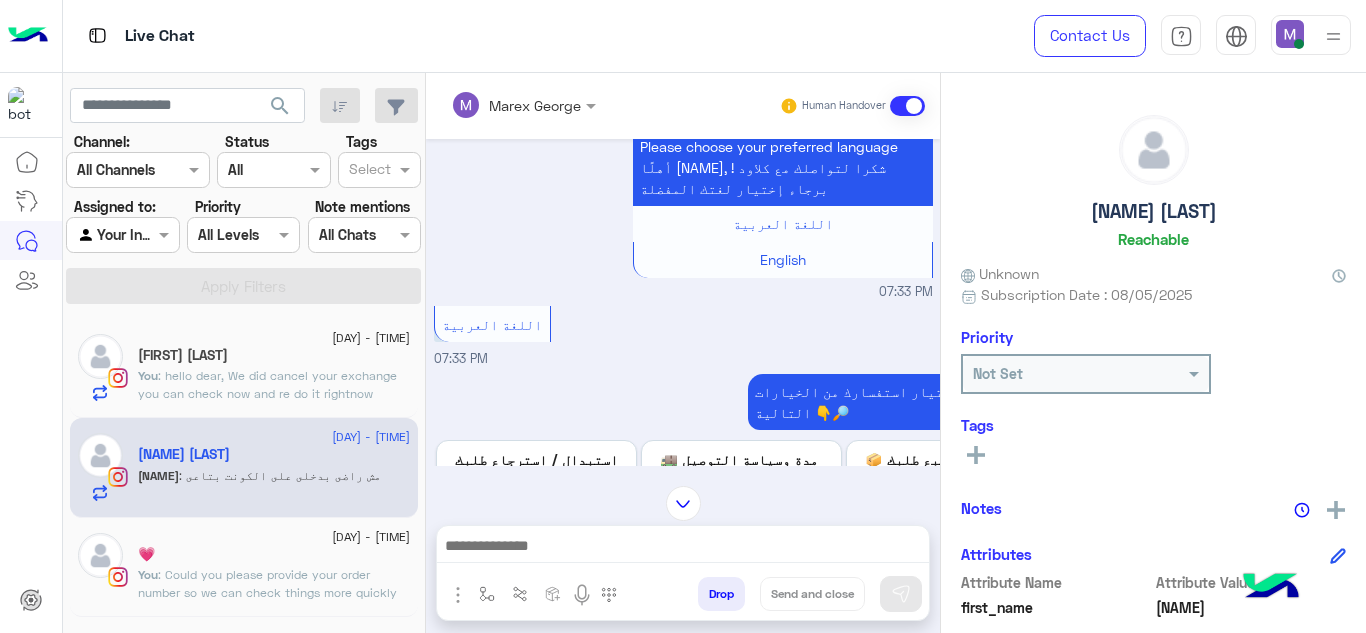 click on "💗" 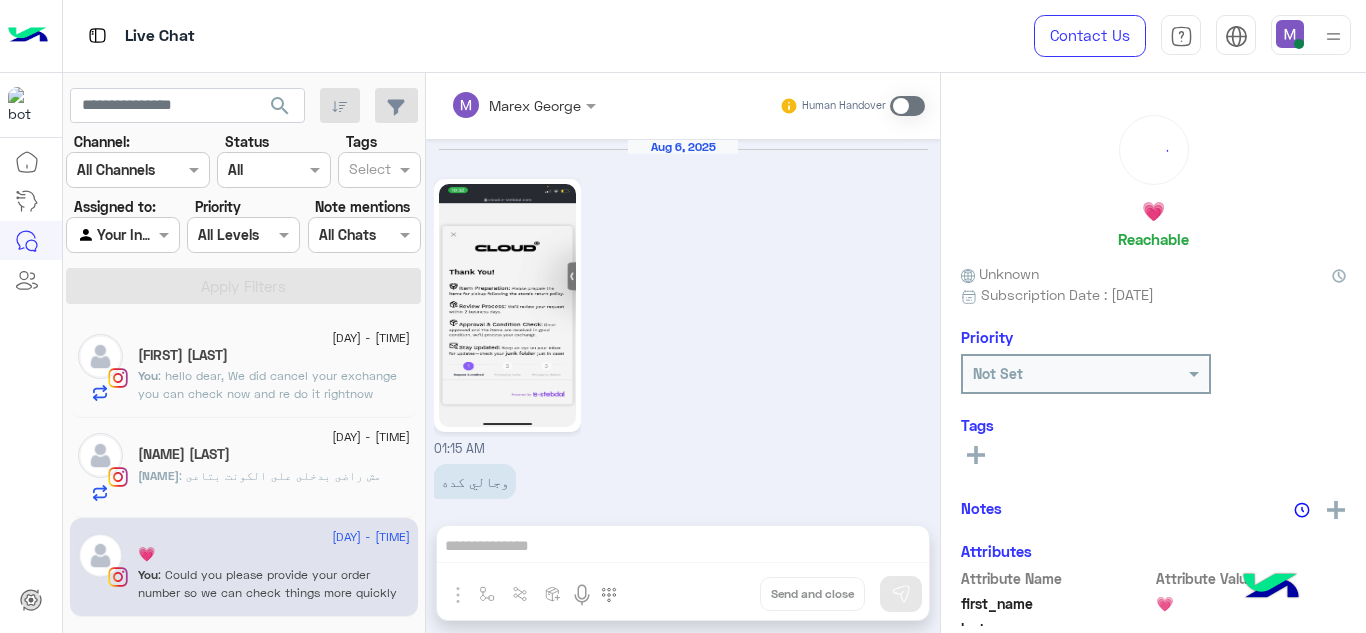 scroll, scrollTop: 532, scrollLeft: 0, axis: vertical 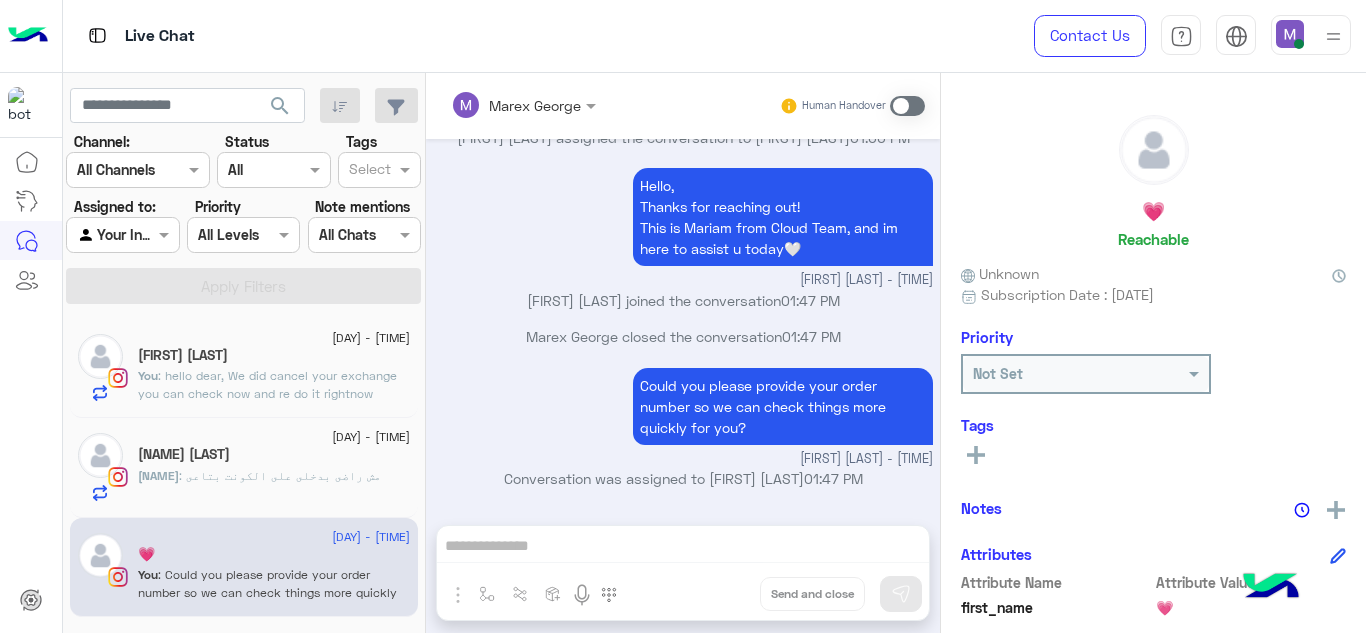 click on "[FIRST] [LAST]" 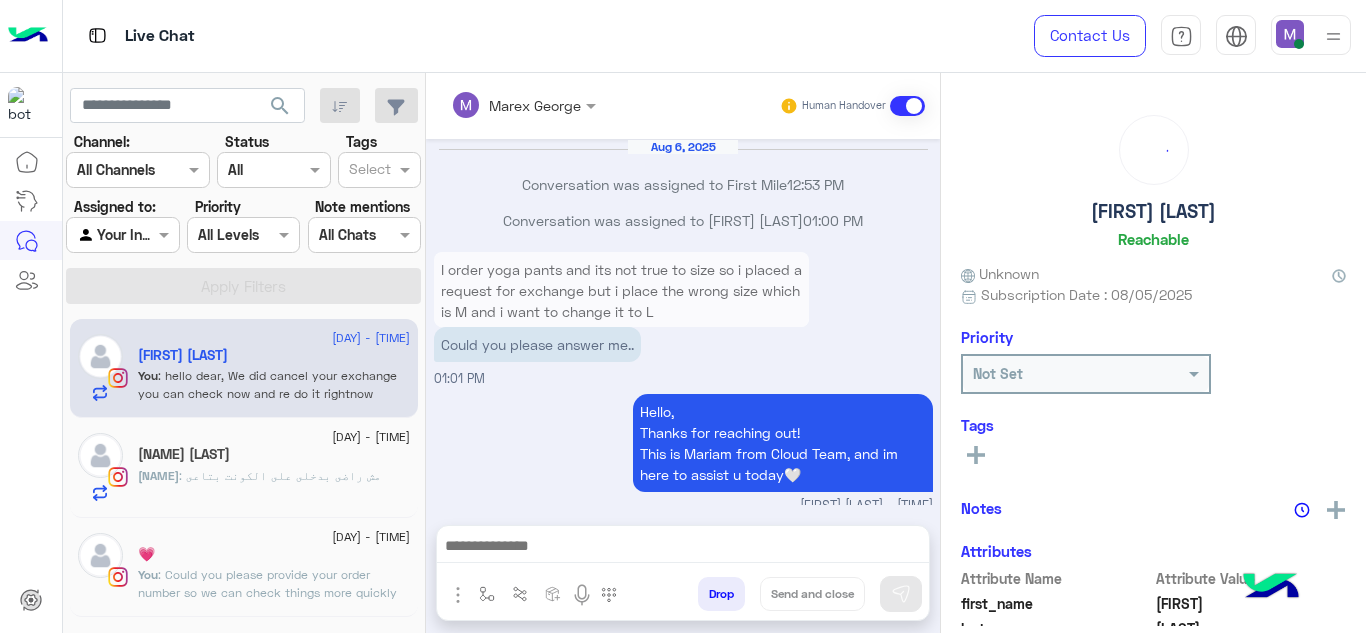 scroll, scrollTop: 651, scrollLeft: 0, axis: vertical 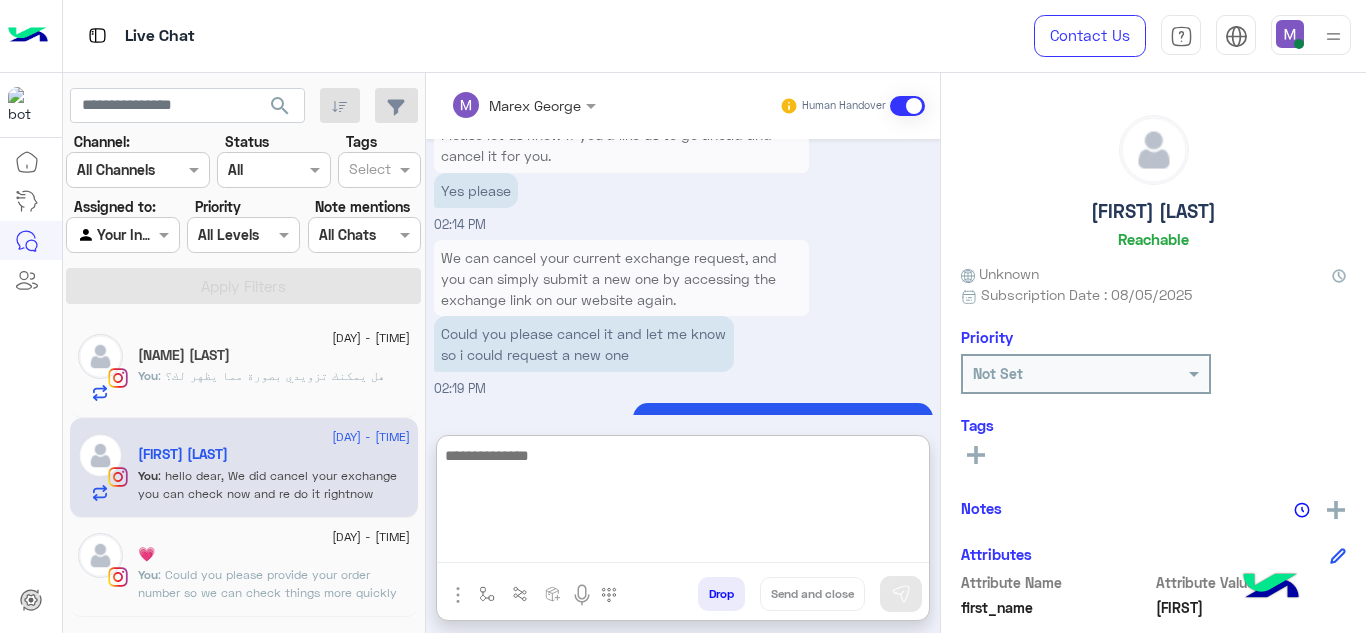click at bounding box center (683, 503) 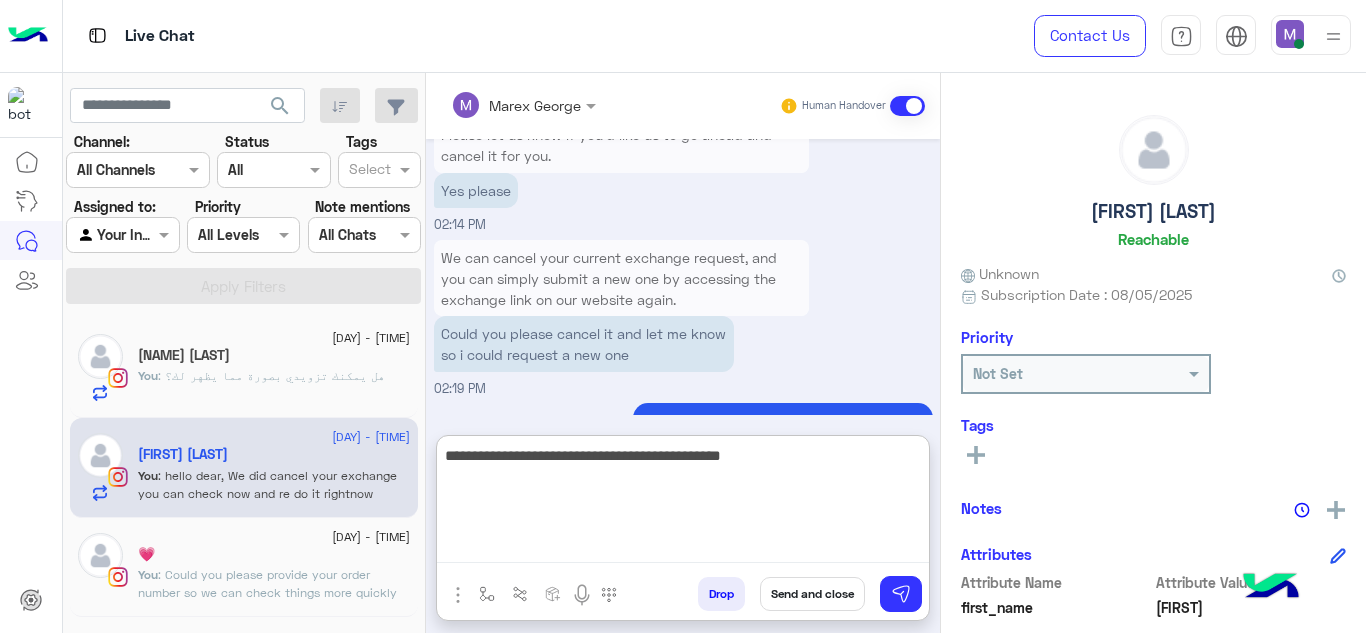 type 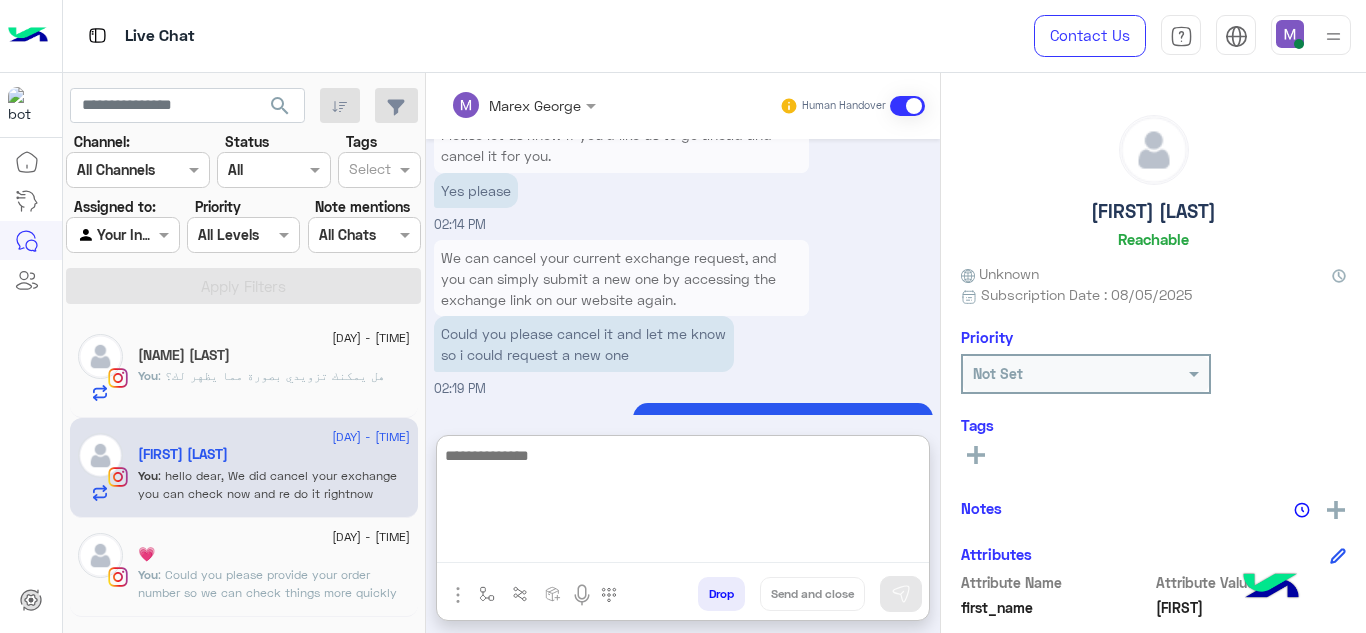 scroll, scrollTop: 825, scrollLeft: 0, axis: vertical 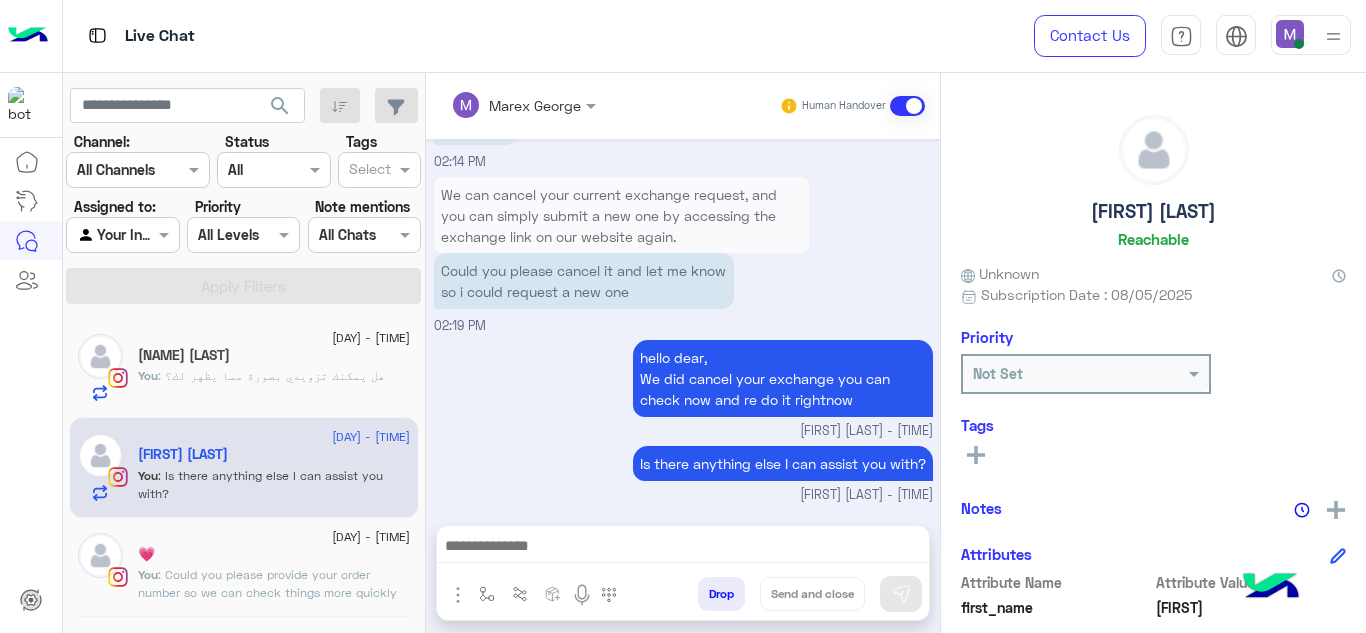 click on "You  : هل يمكنك تزويدي بصورة مما يظهر لك؟" 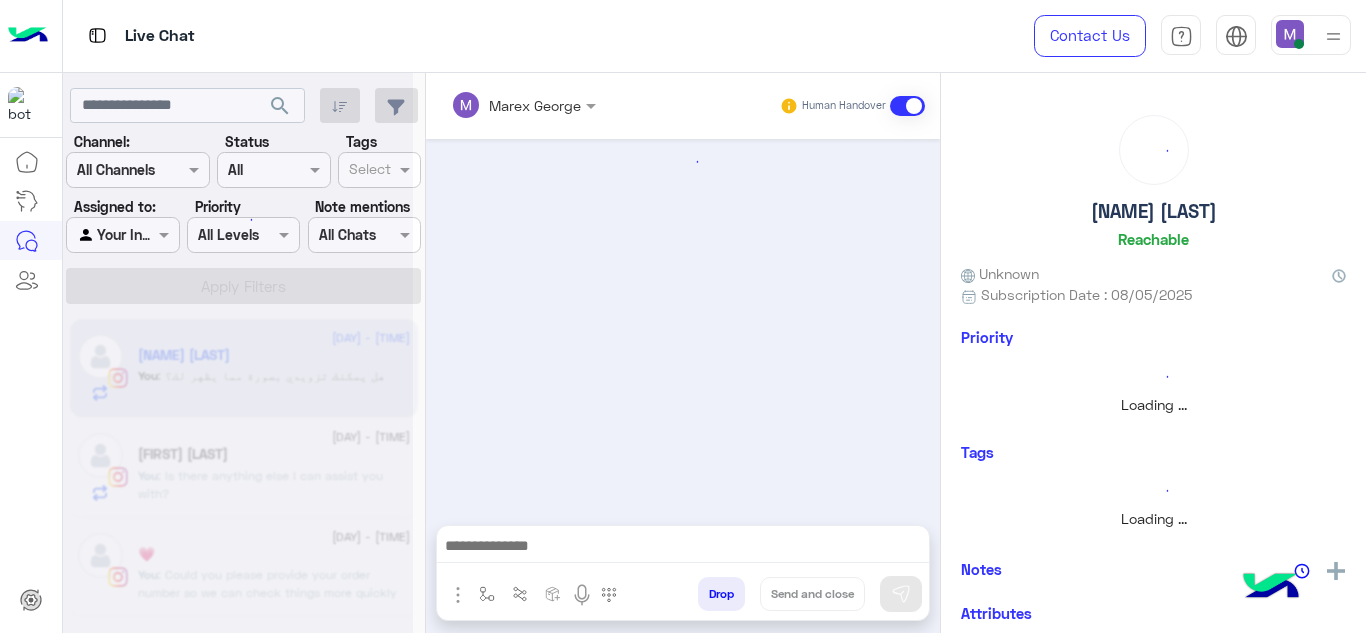 scroll, scrollTop: 229, scrollLeft: 0, axis: vertical 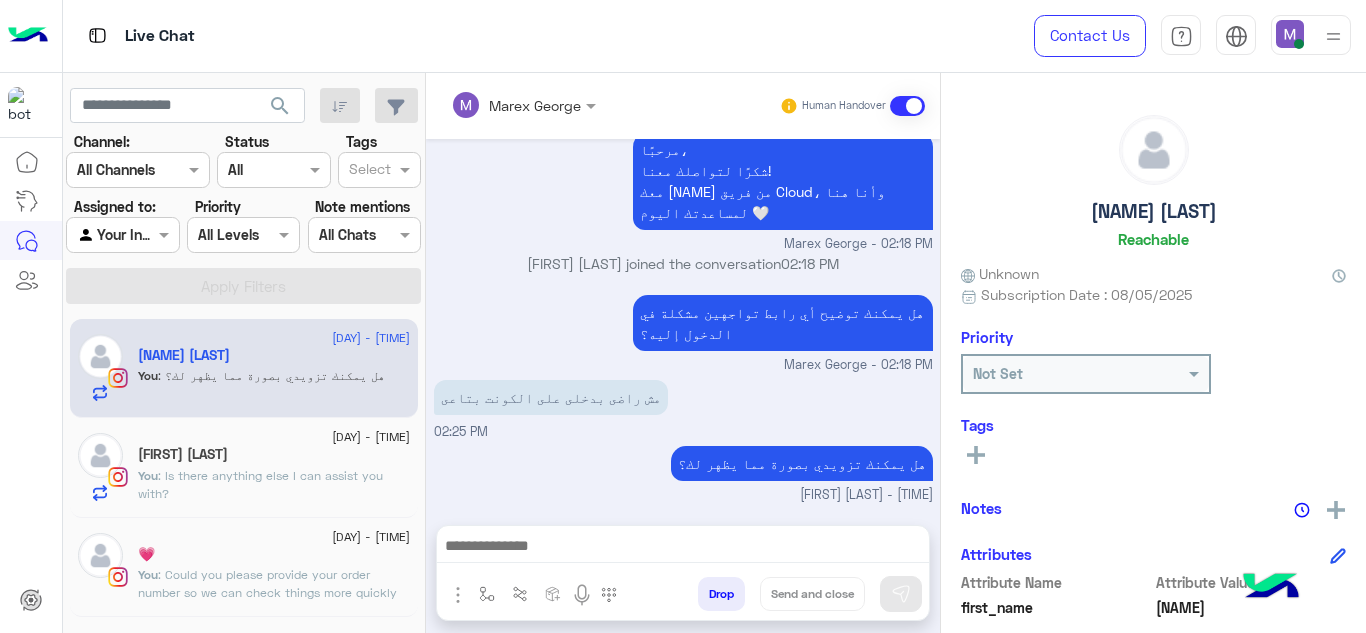 click on "[DAY] - [TIME]" 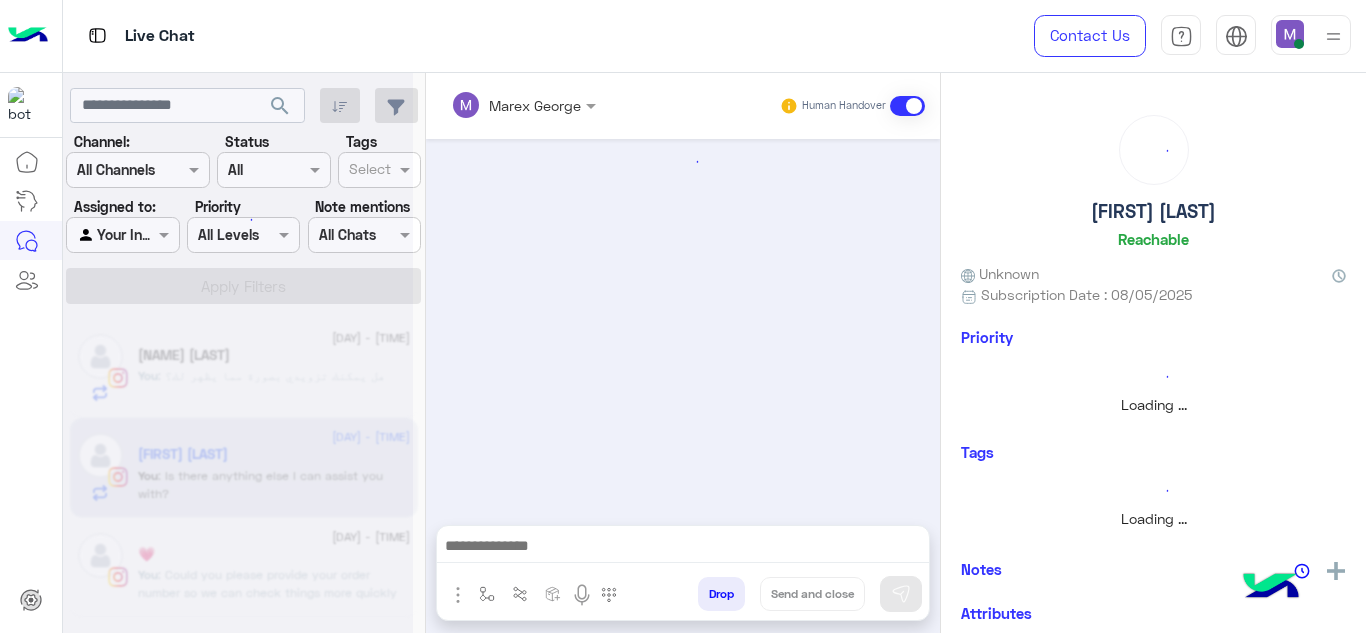 scroll, scrollTop: 699, scrollLeft: 0, axis: vertical 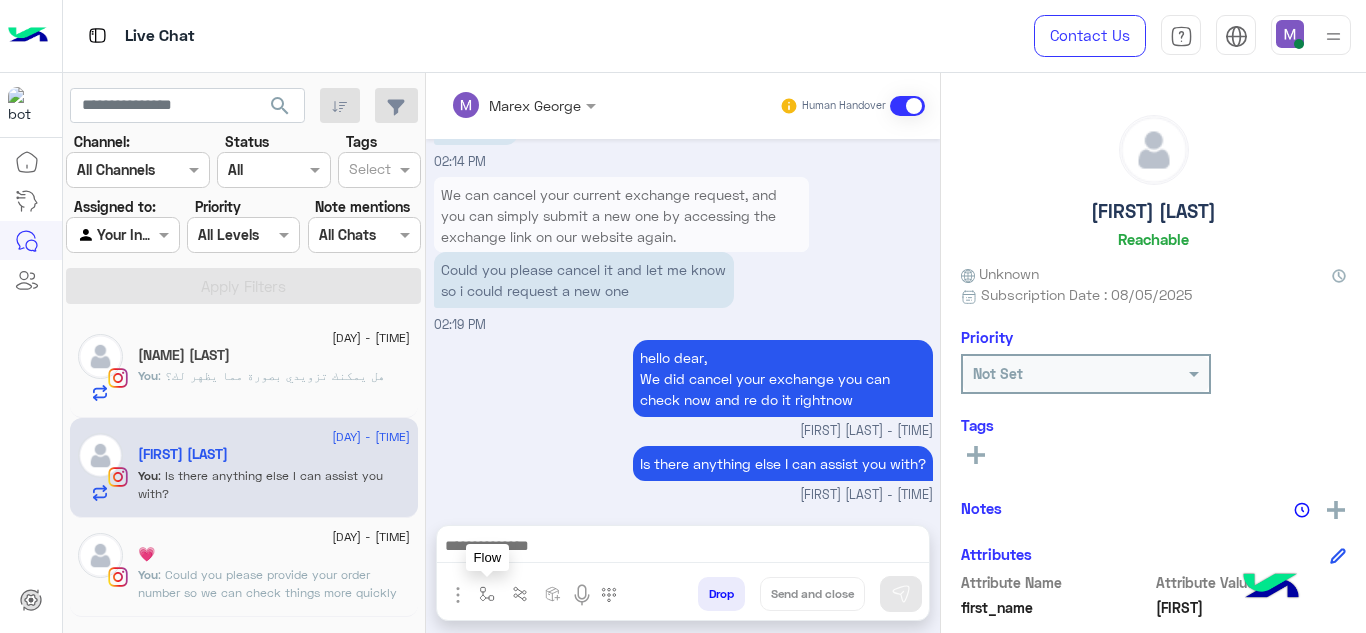 click at bounding box center [487, 594] 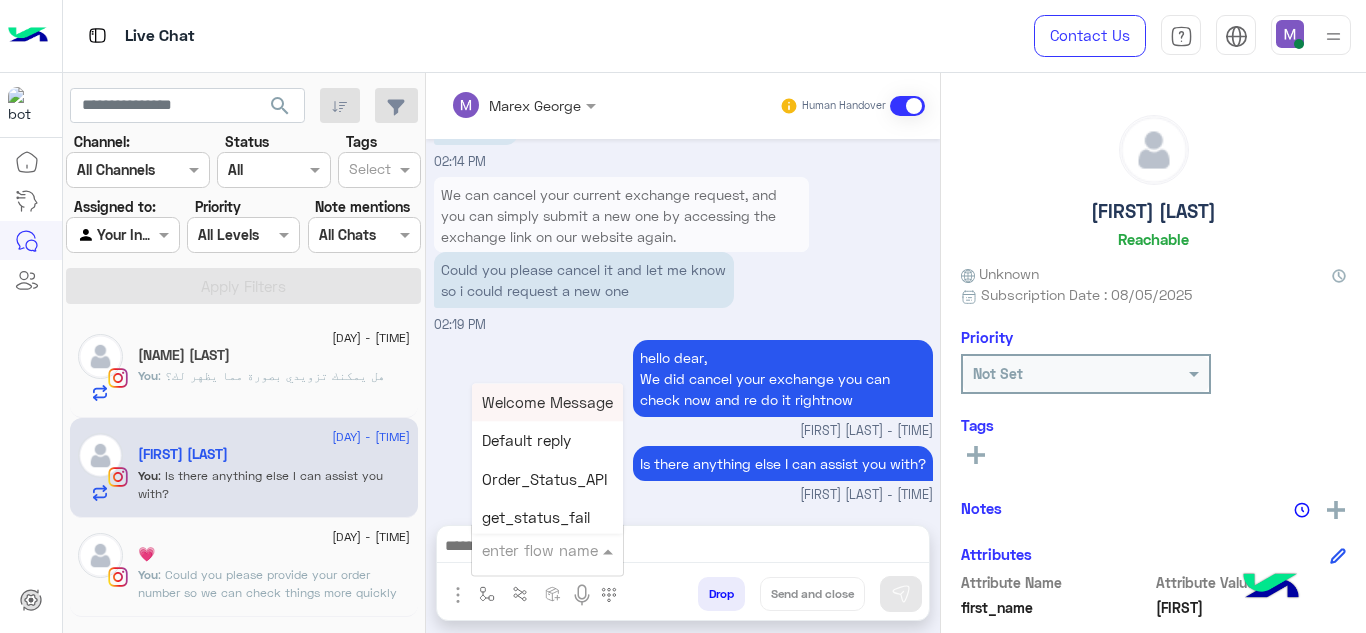 click at bounding box center (523, 550) 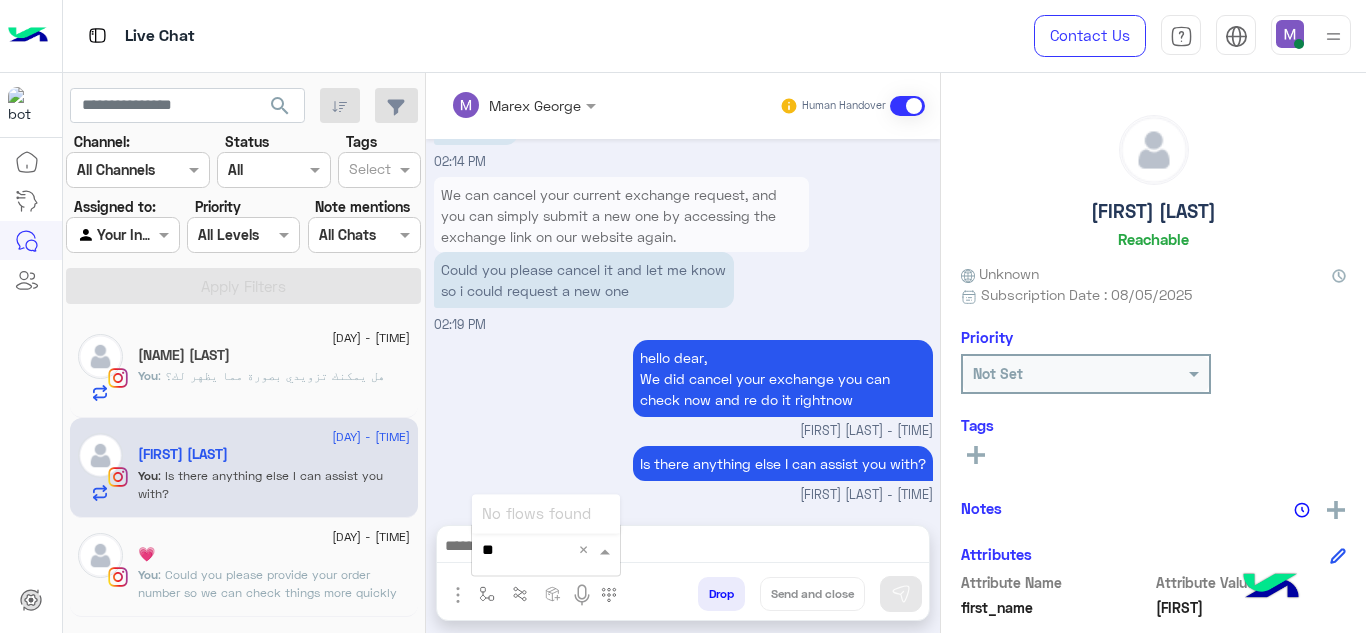 type on "*" 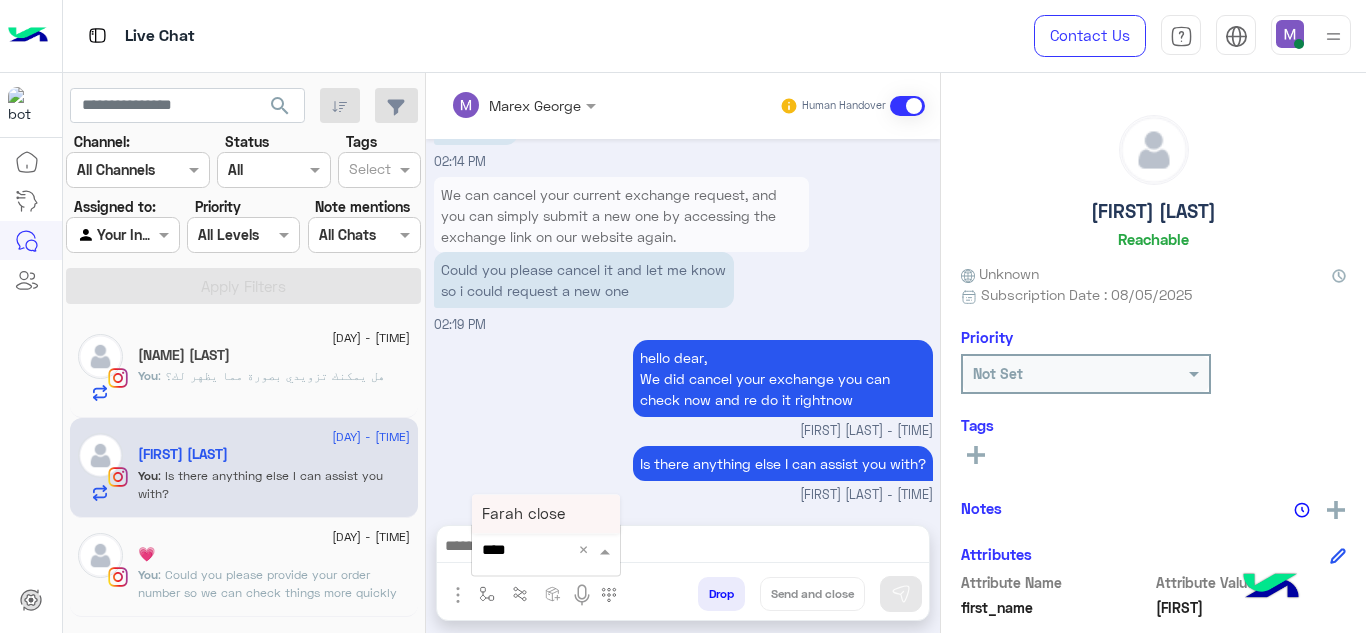type on "*****" 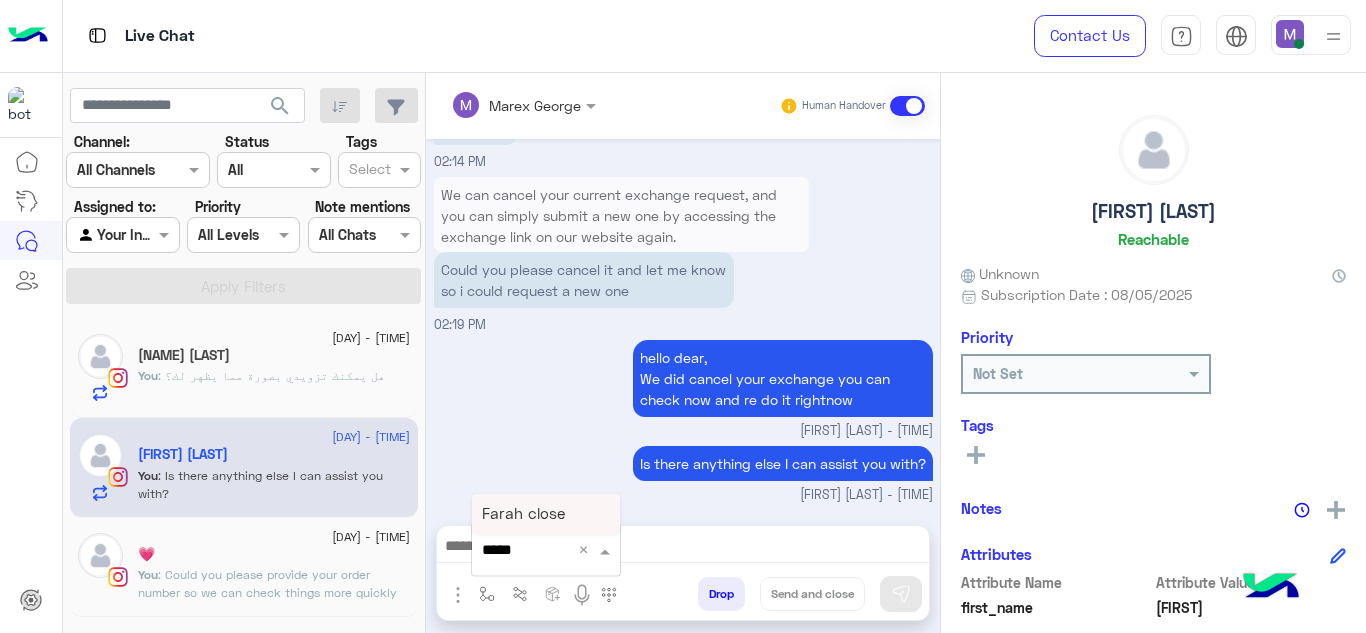 click on "Farah close" at bounding box center (546, 514) 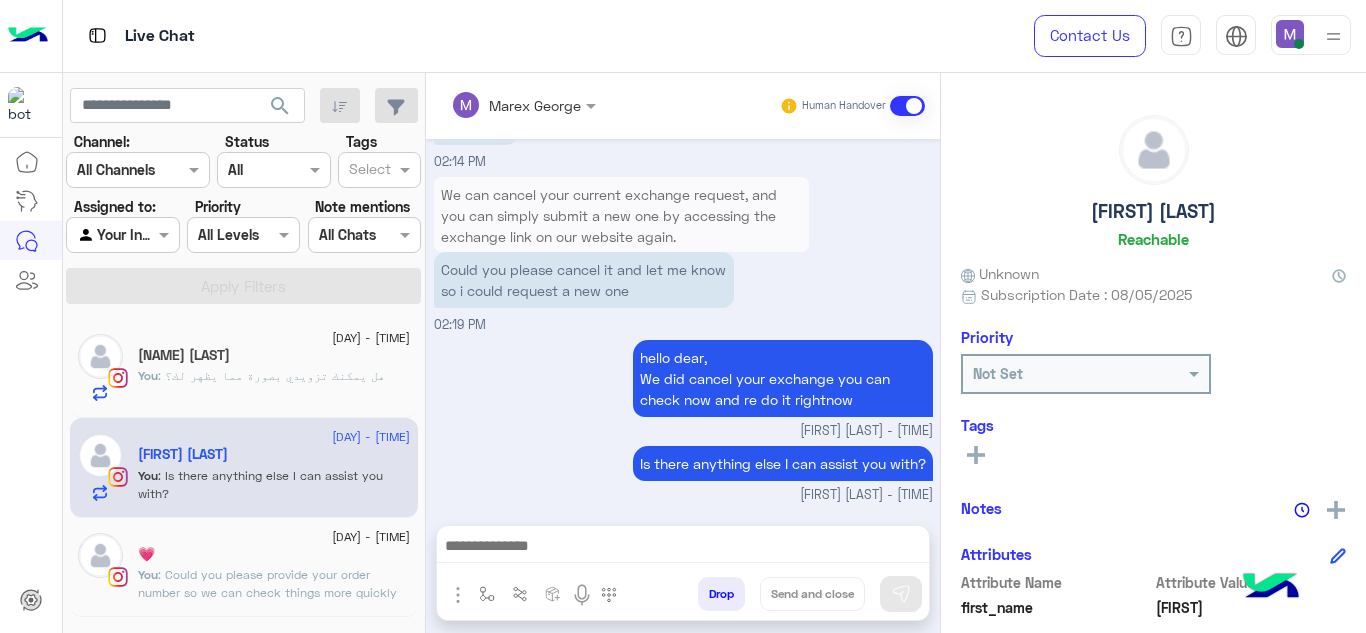 type on "**********" 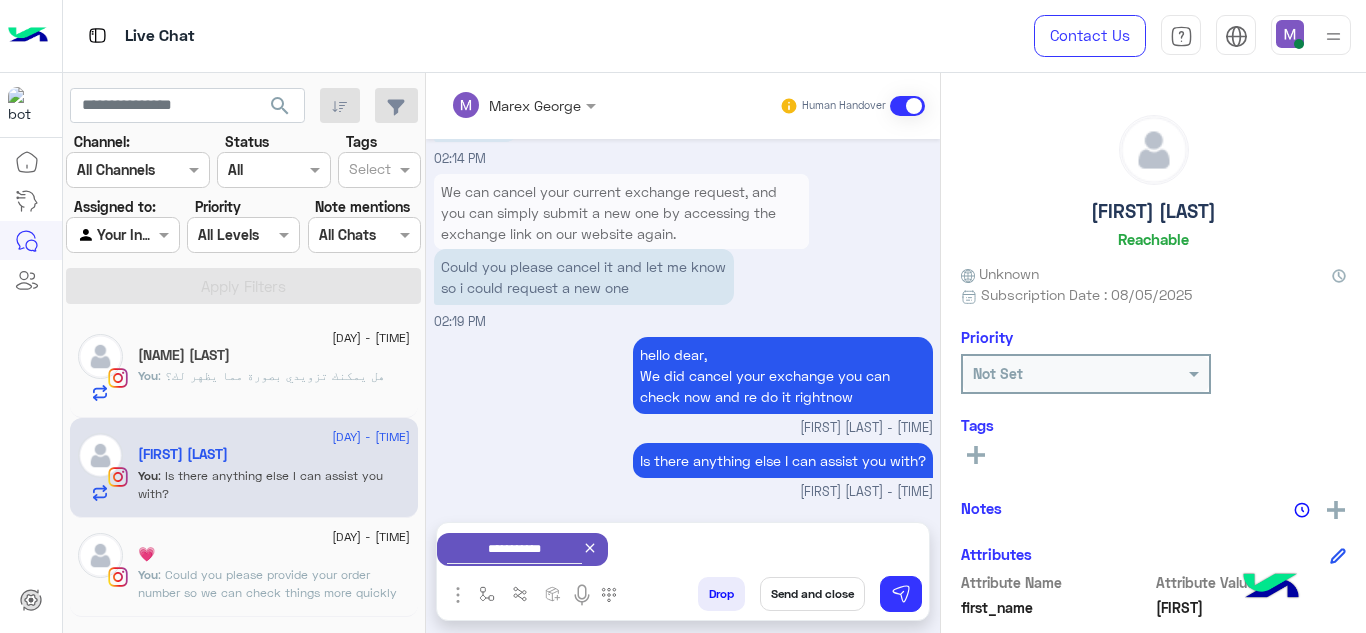 click on "Send and close" at bounding box center [812, 594] 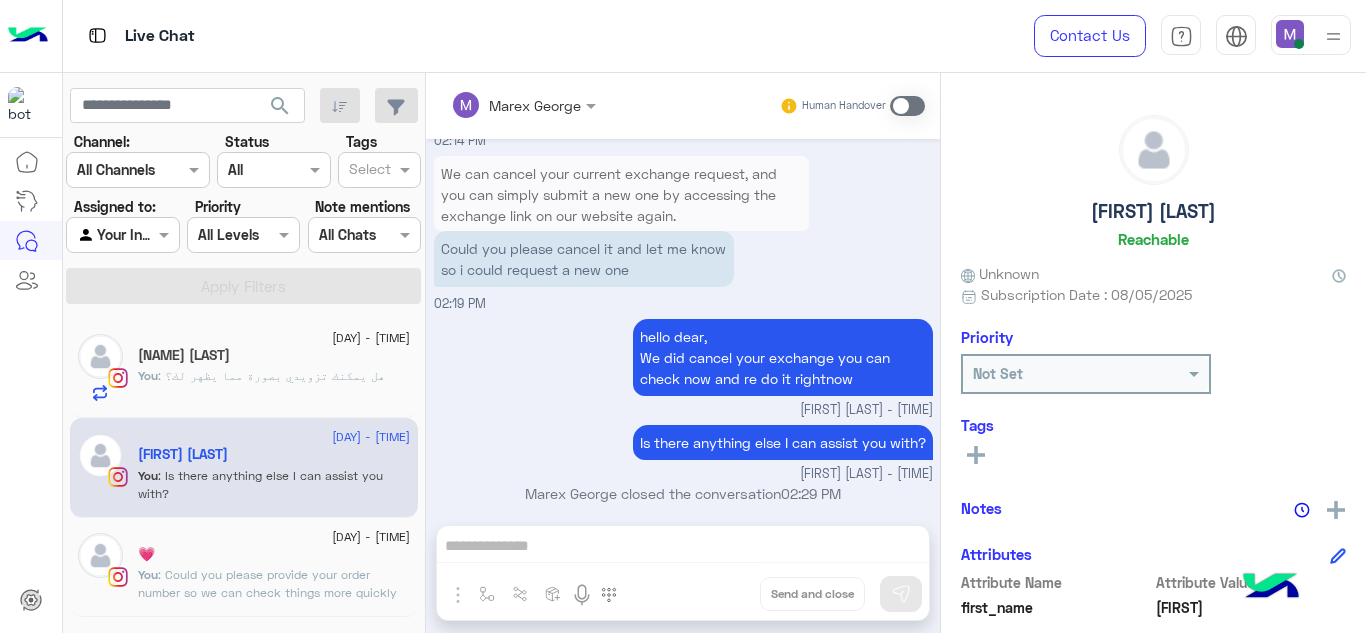 scroll, scrollTop: 735, scrollLeft: 0, axis: vertical 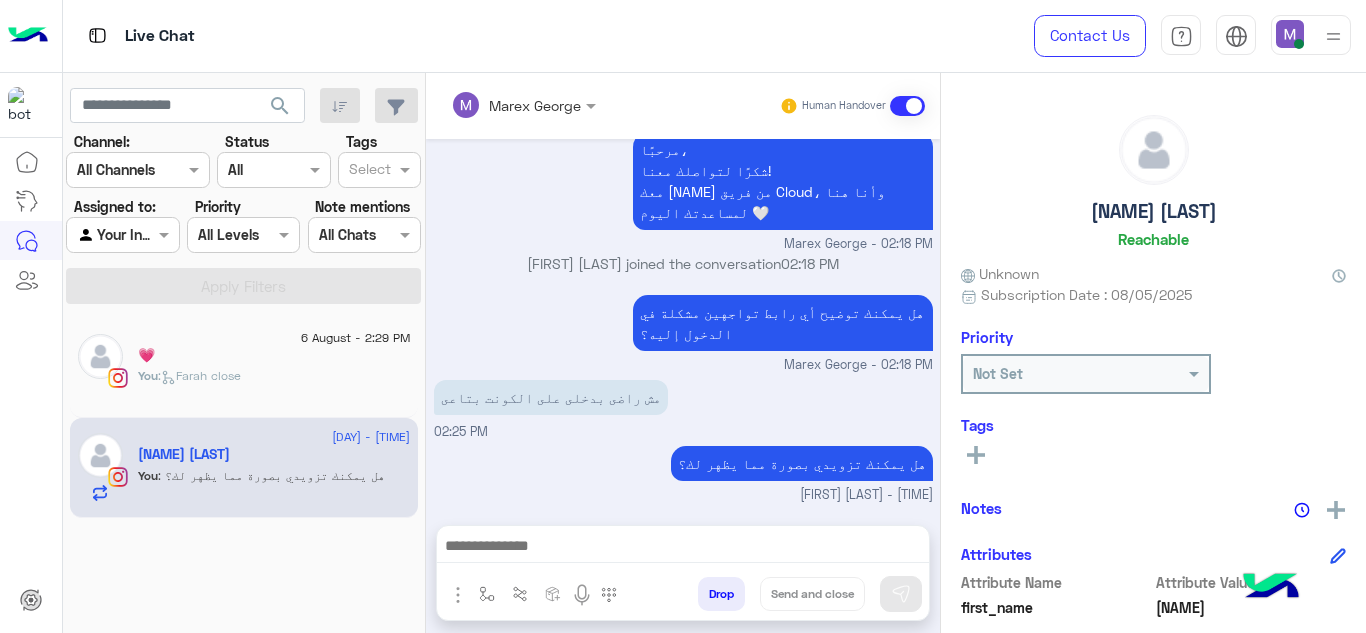 click on "💗" 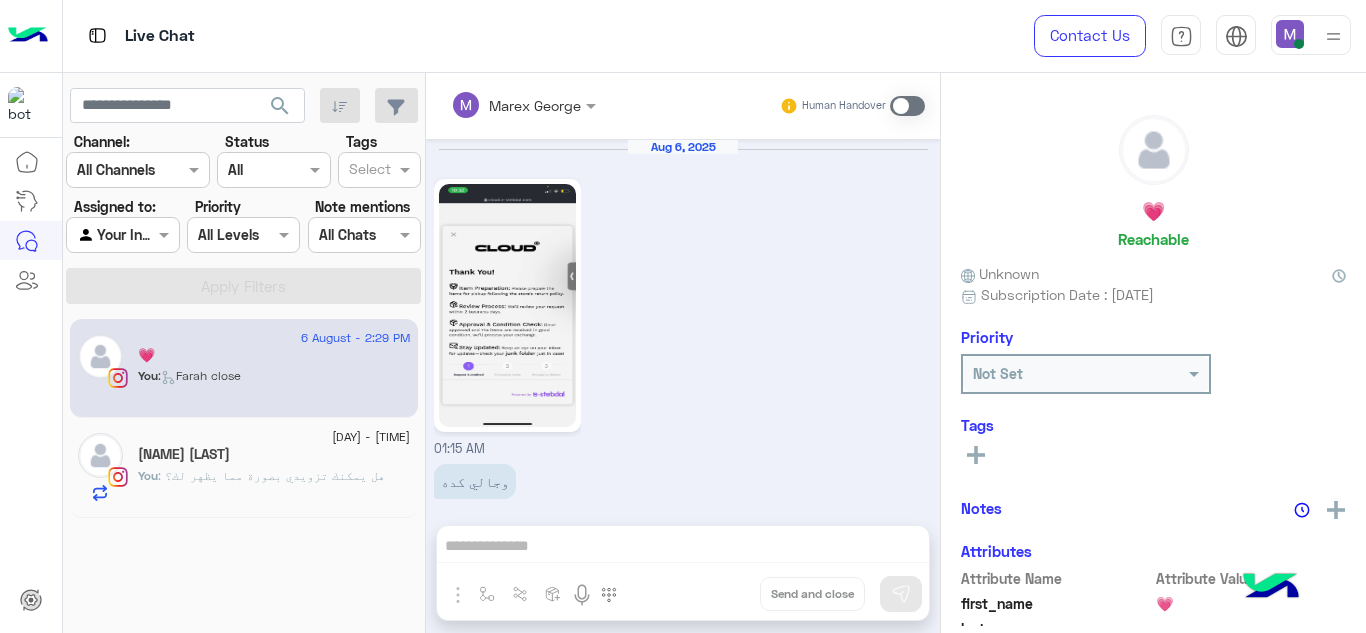 scroll, scrollTop: 532, scrollLeft: 0, axis: vertical 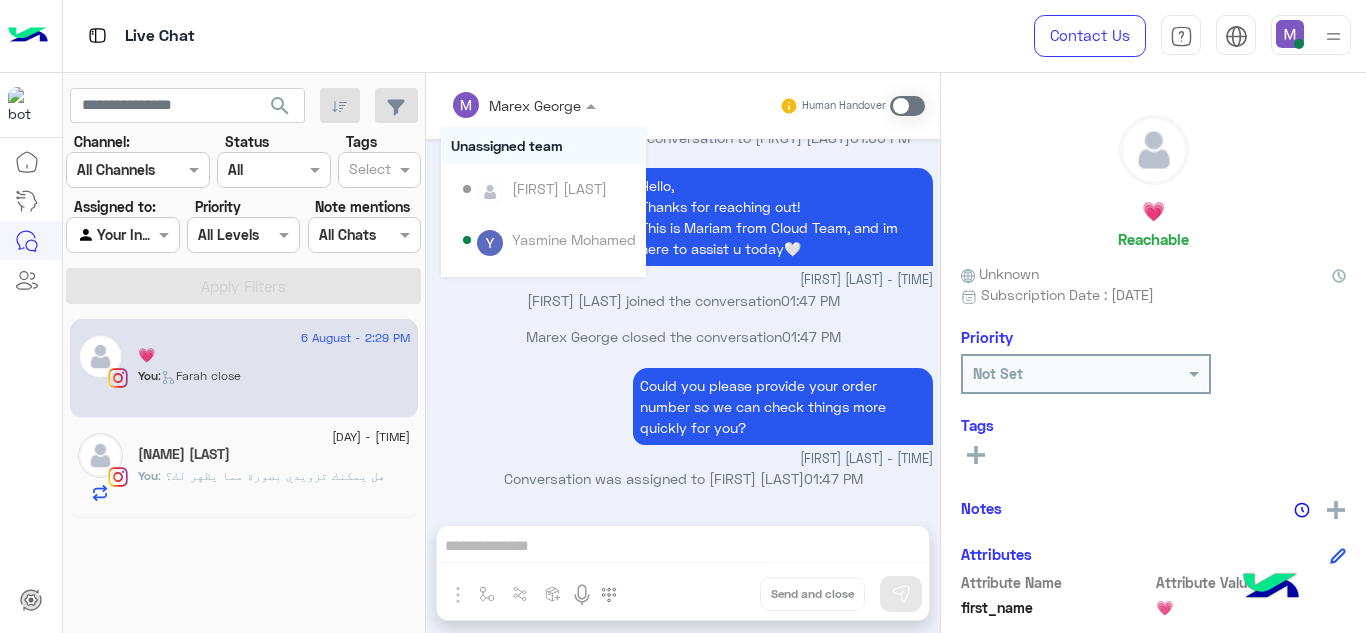 click at bounding box center (498, 105) 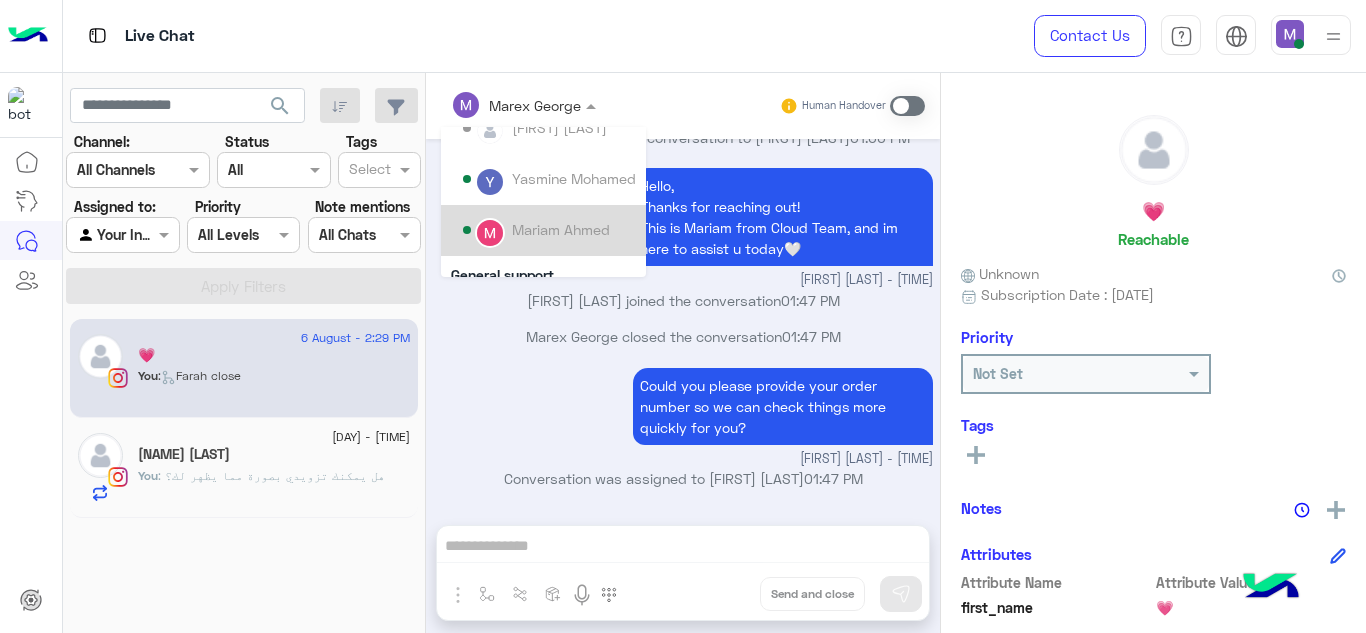 scroll, scrollTop: 114, scrollLeft: 0, axis: vertical 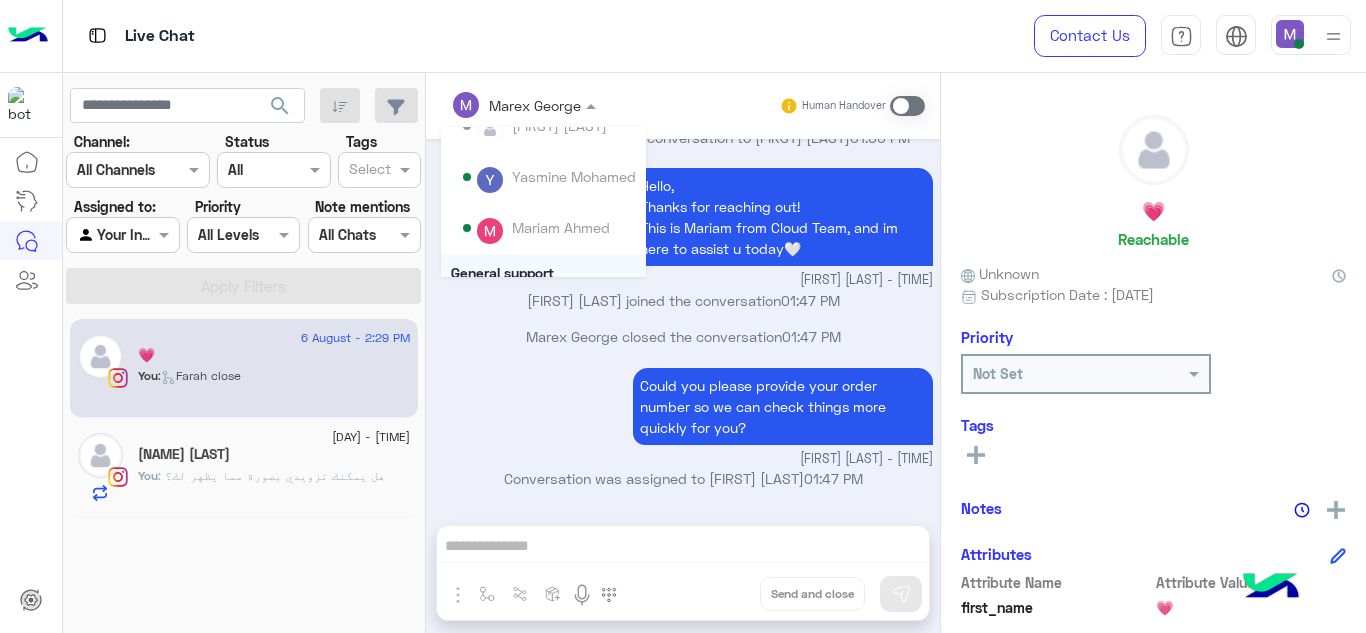 click on "[NAME] [LAST]" 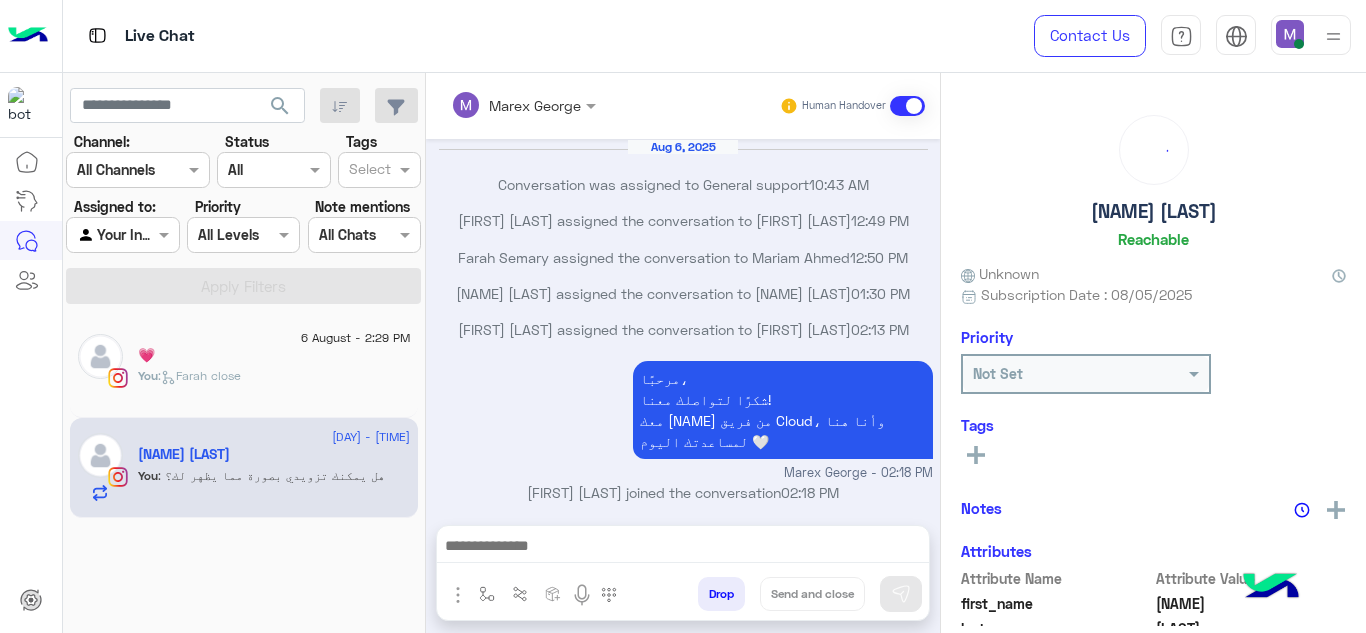 scroll, scrollTop: 229, scrollLeft: 0, axis: vertical 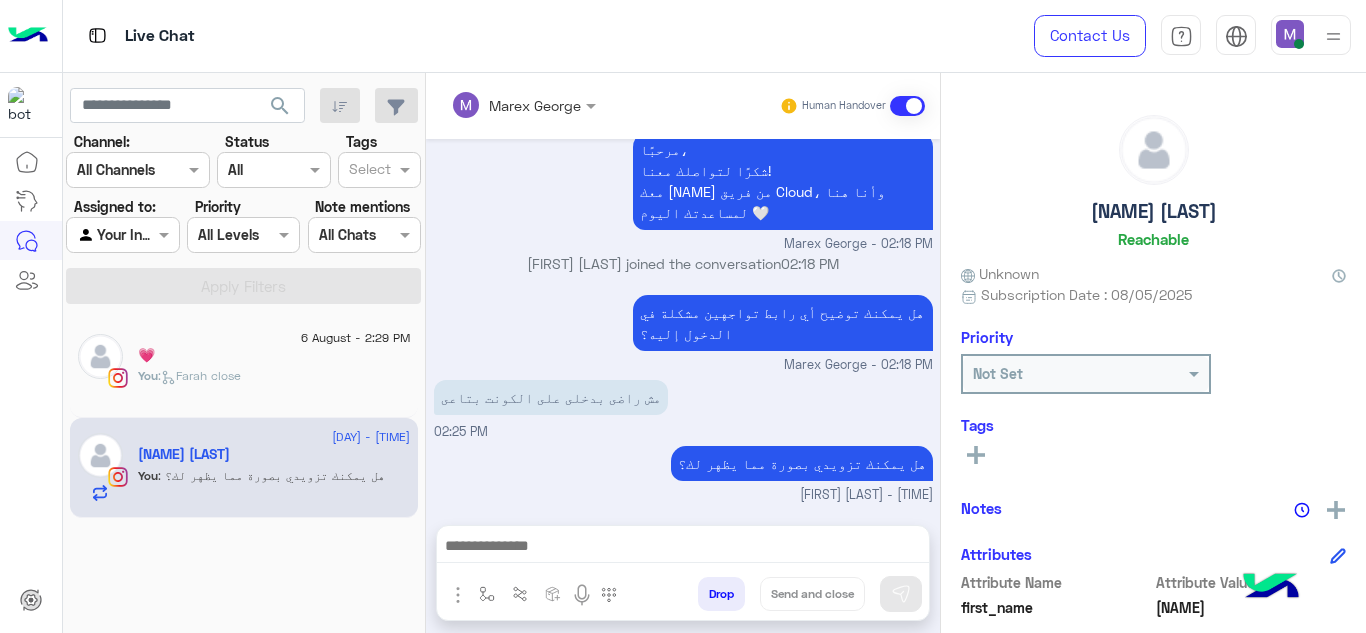click on ":   [FIRST] close" 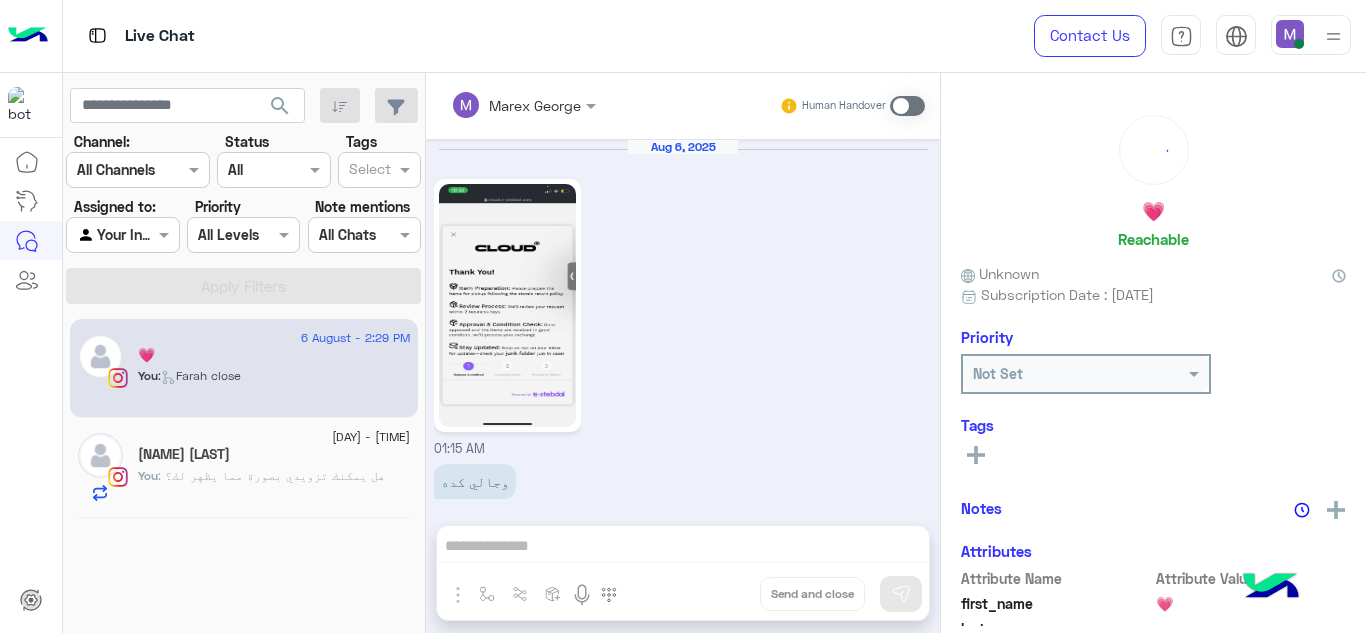 scroll, scrollTop: 532, scrollLeft: 0, axis: vertical 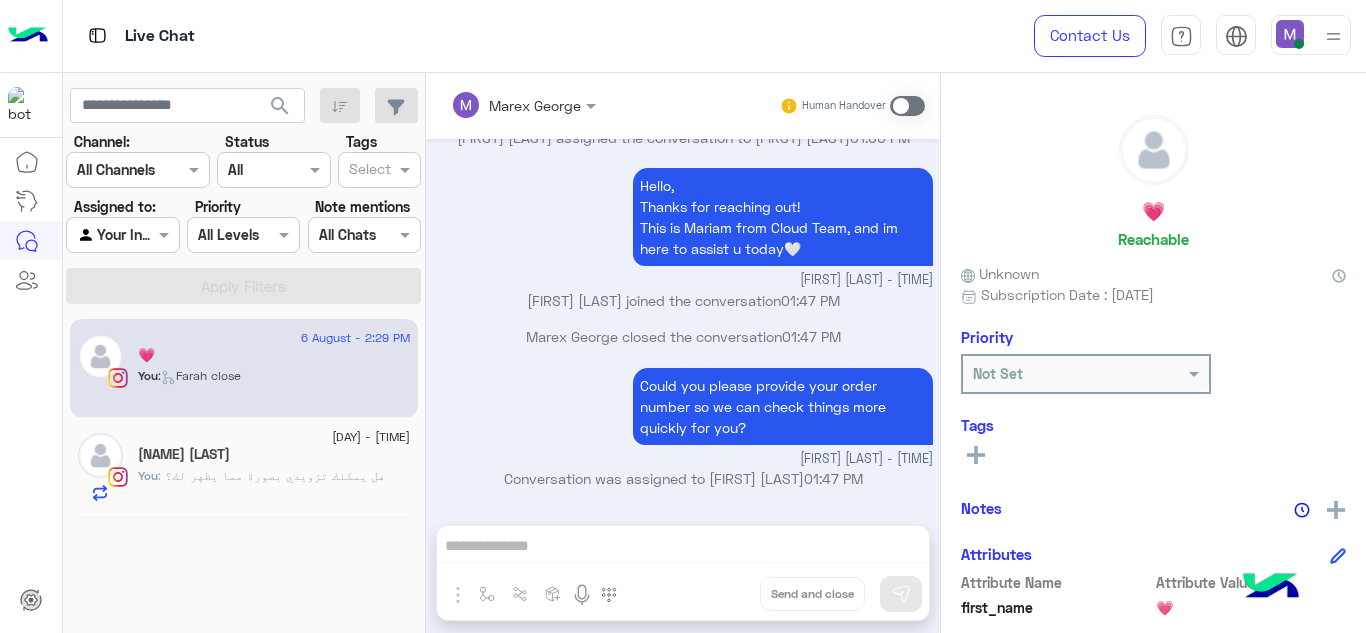 click at bounding box center [523, 104] 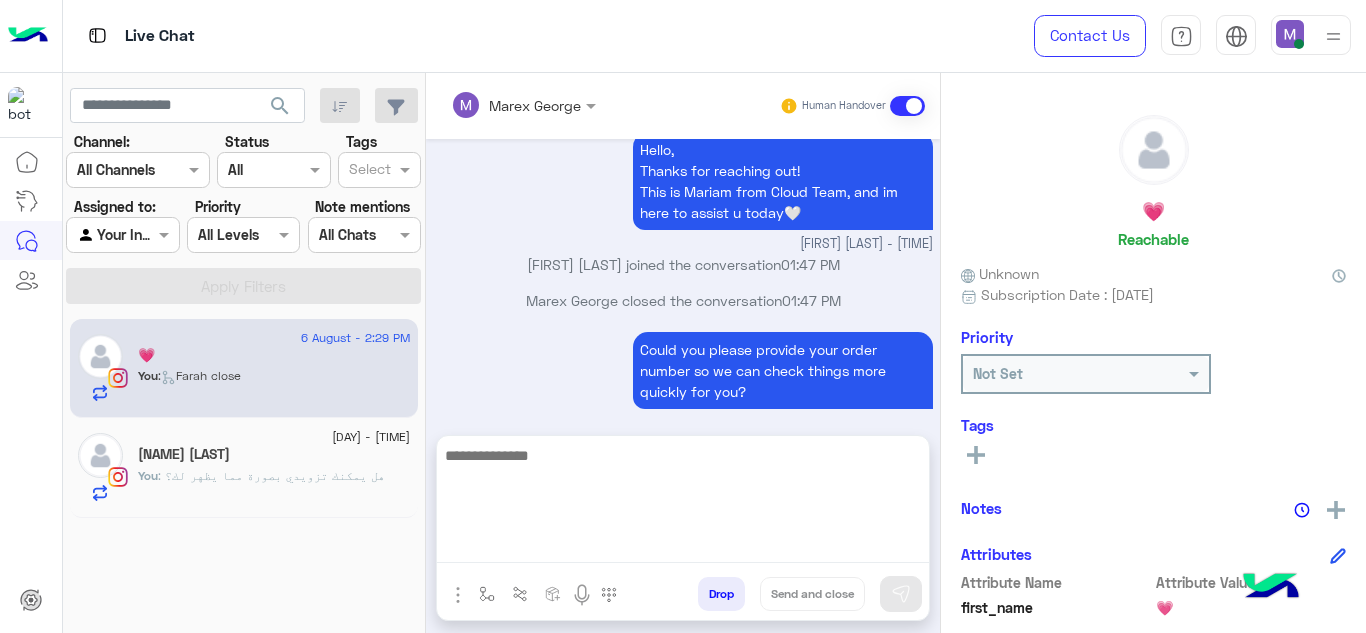 click at bounding box center [683, 503] 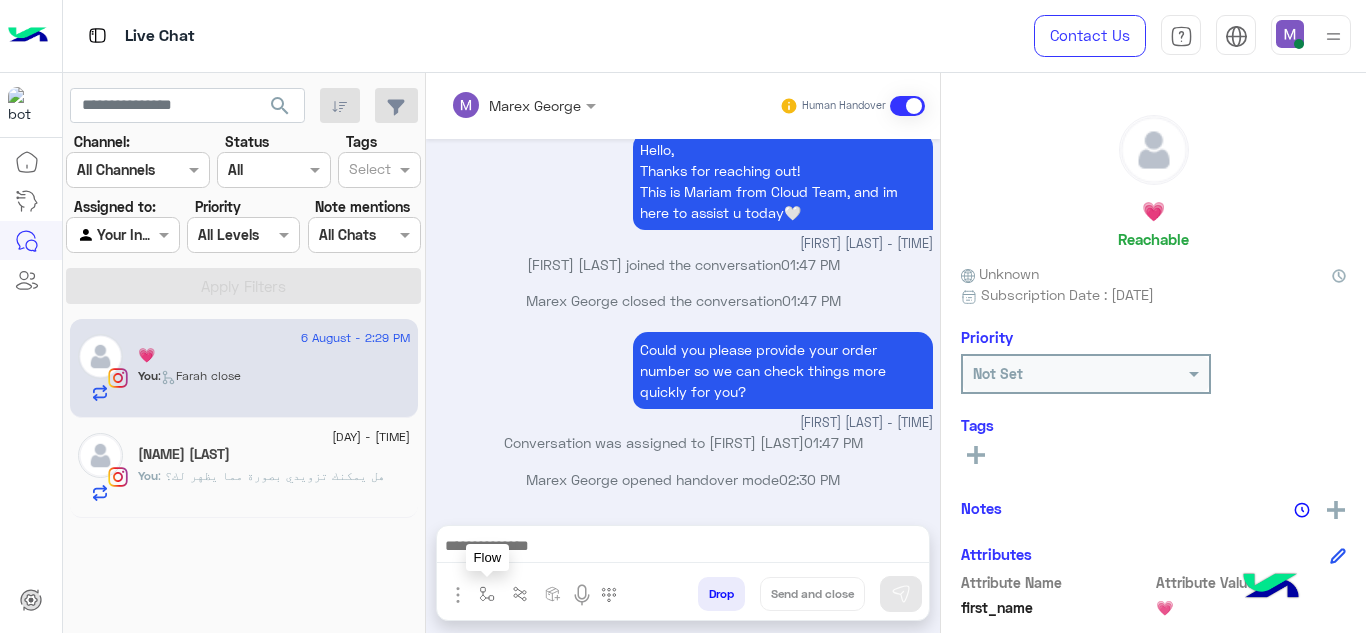 click at bounding box center [487, 594] 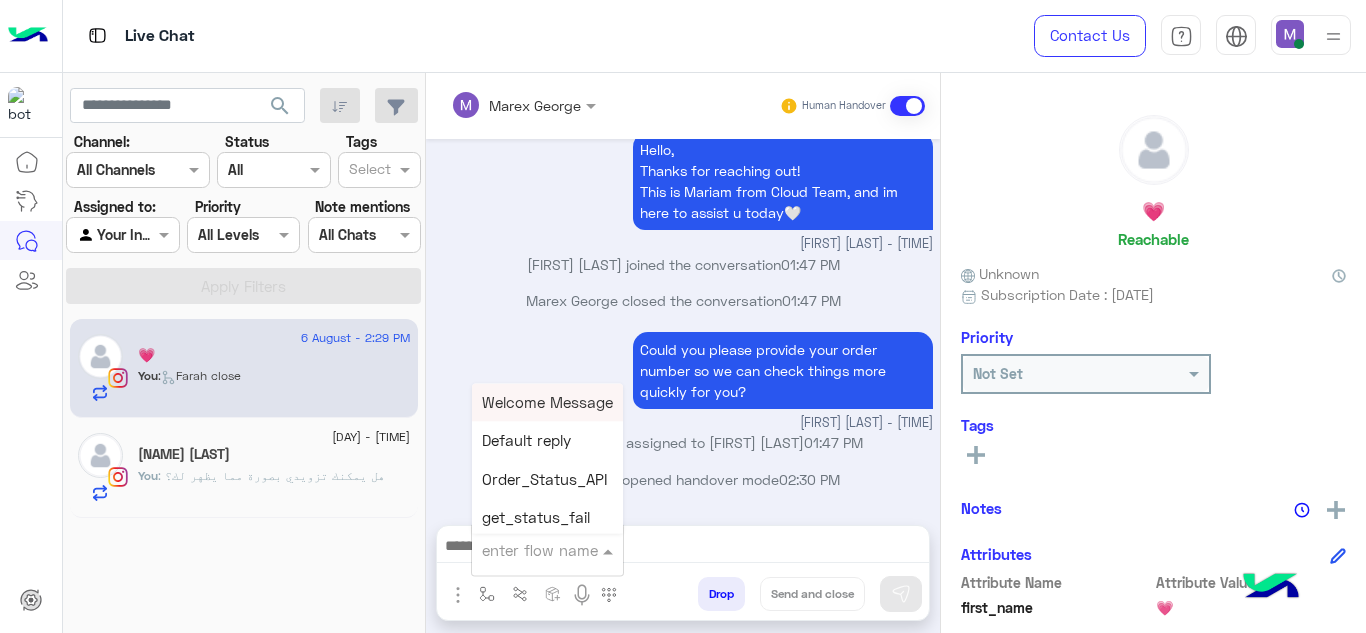 click at bounding box center [523, 550] 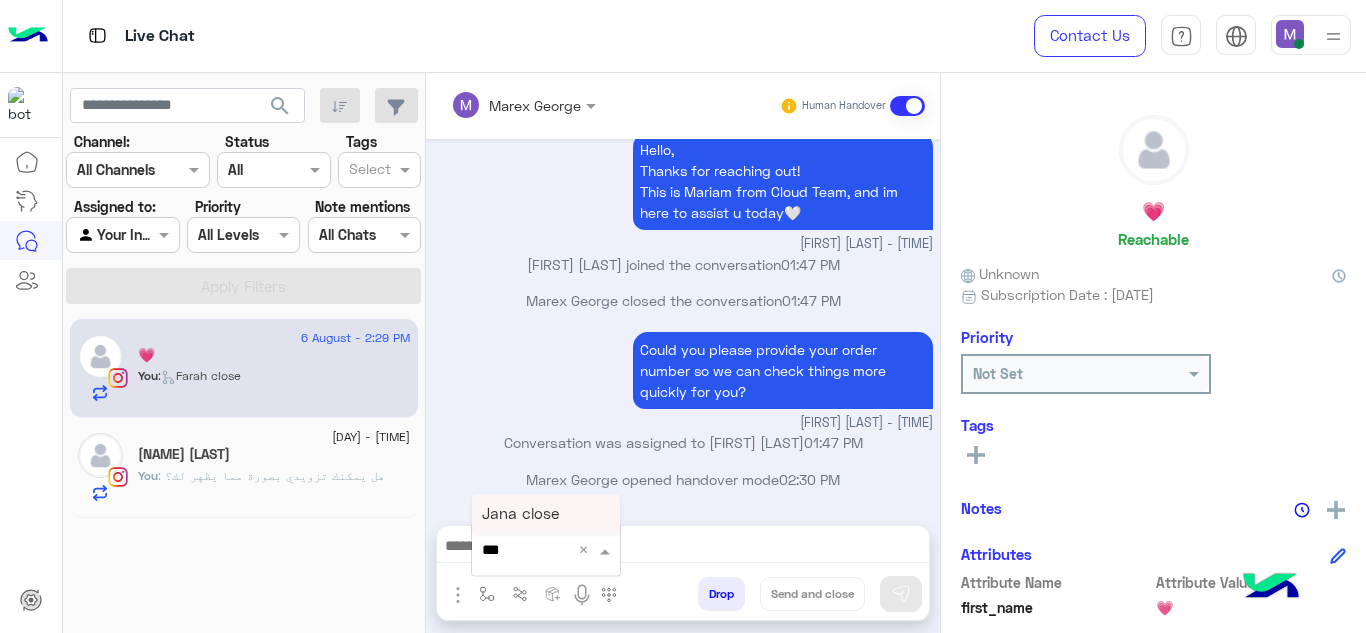 type on "****" 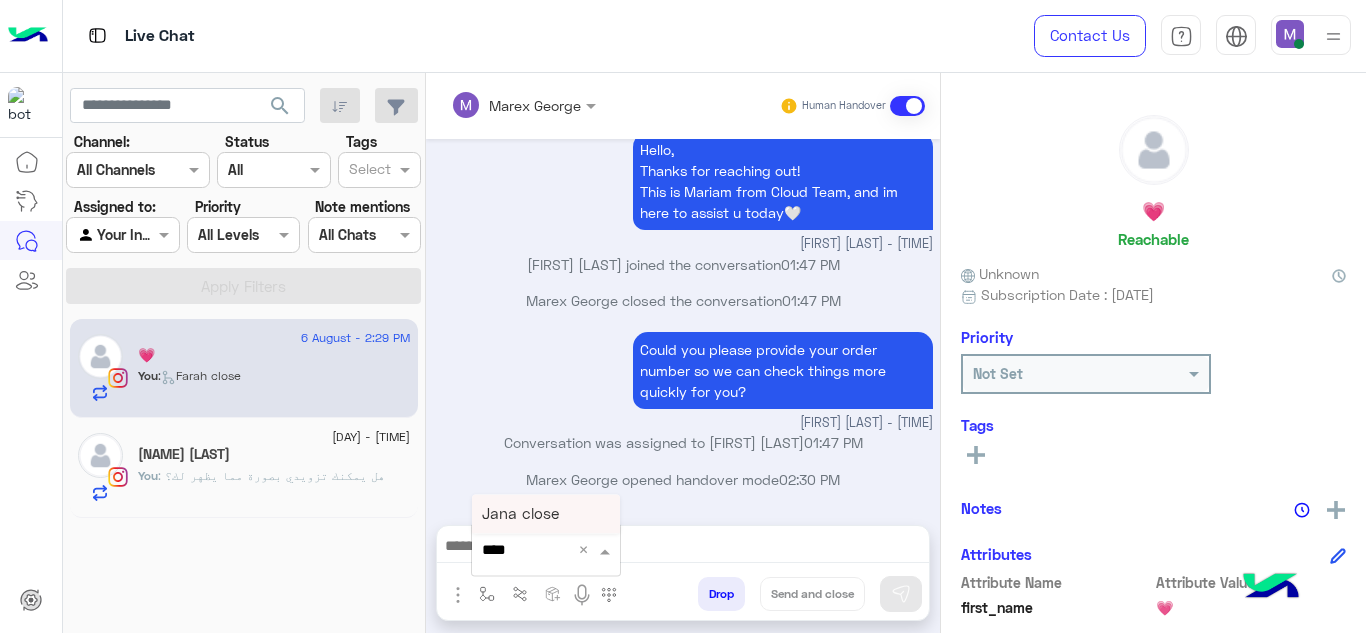 click on "Jana close" at bounding box center (546, 514) 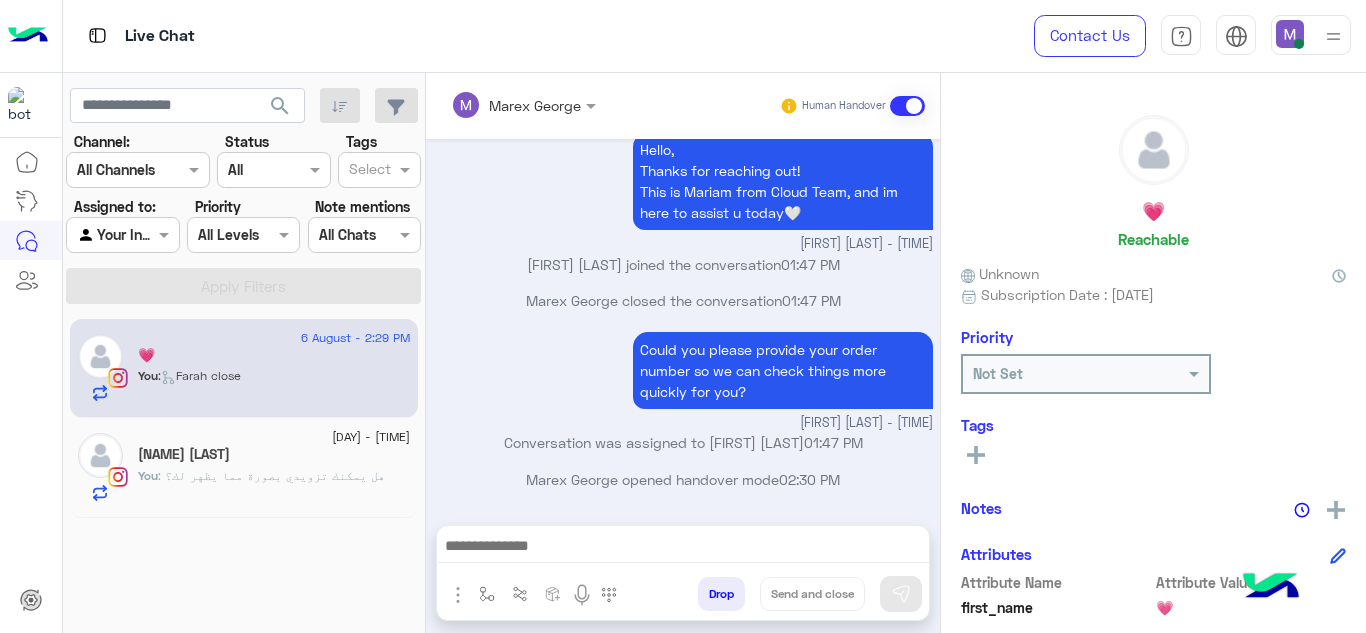 type on "**********" 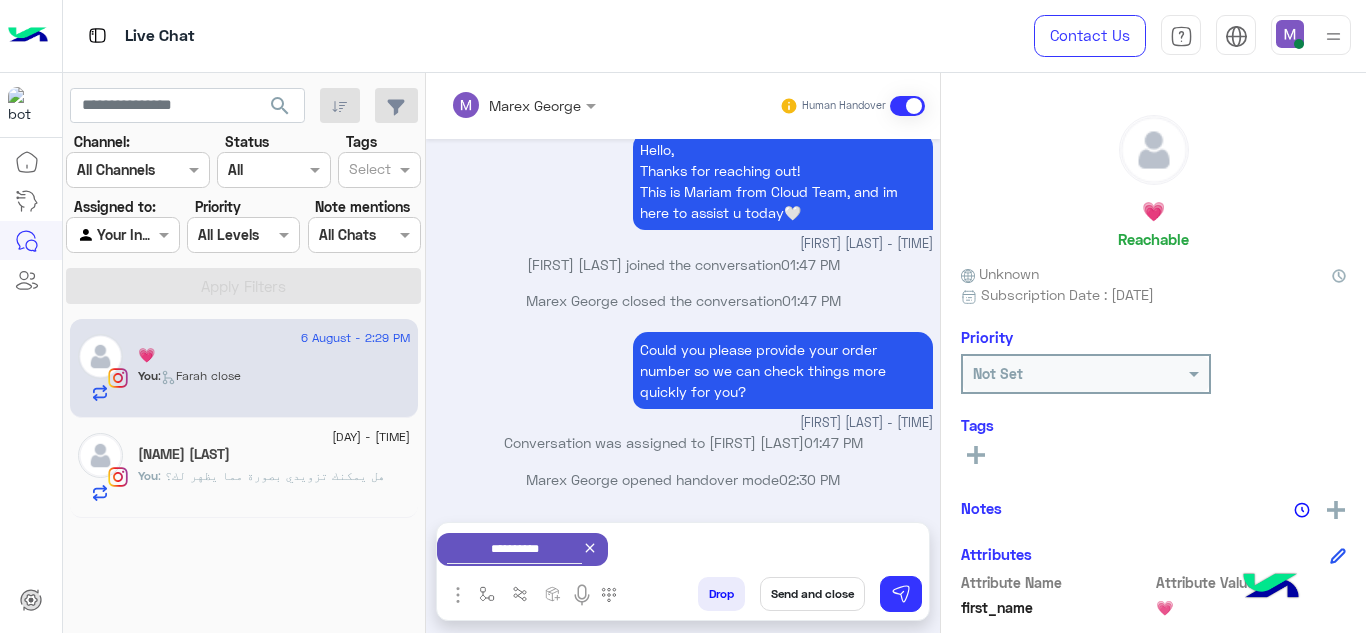 click on "Send and close" at bounding box center (812, 594) 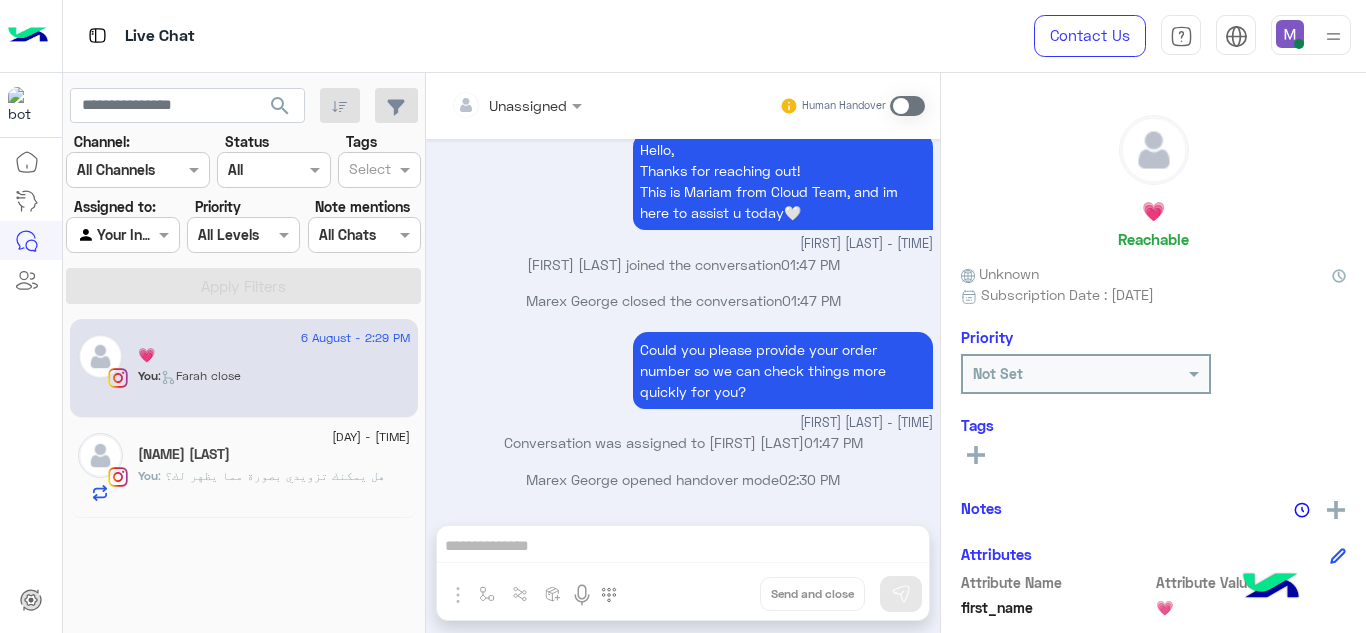 scroll, scrollTop: 605, scrollLeft: 0, axis: vertical 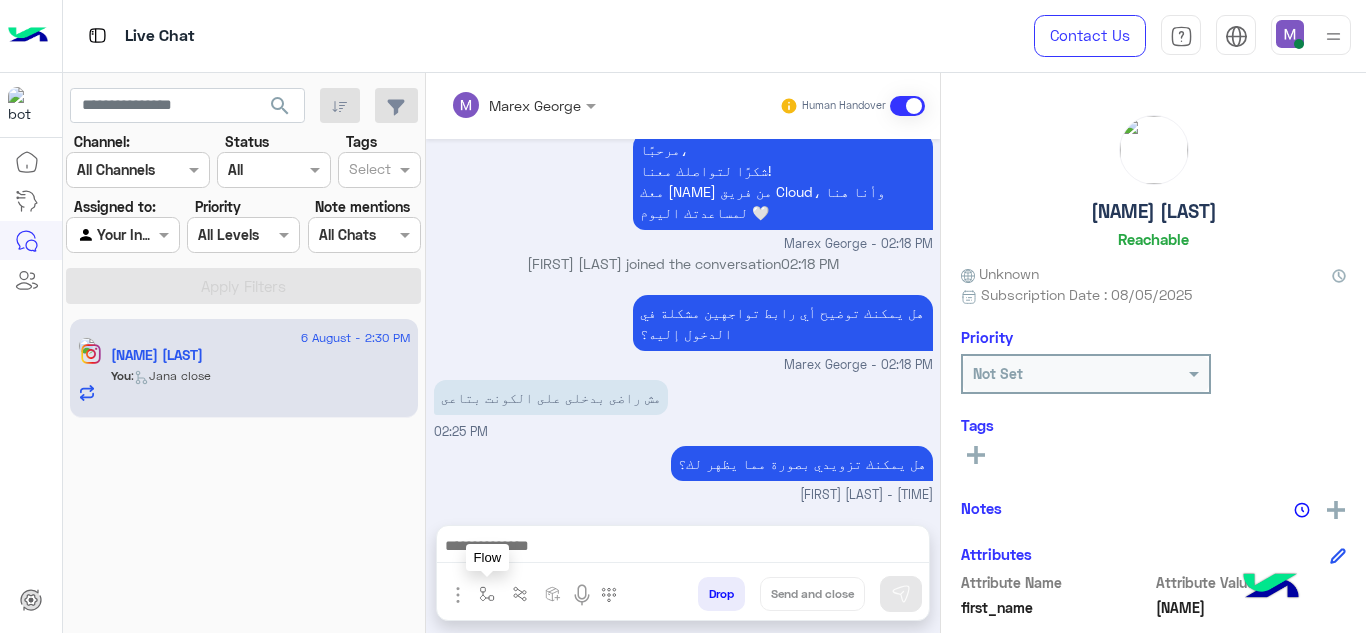 click at bounding box center (487, 594) 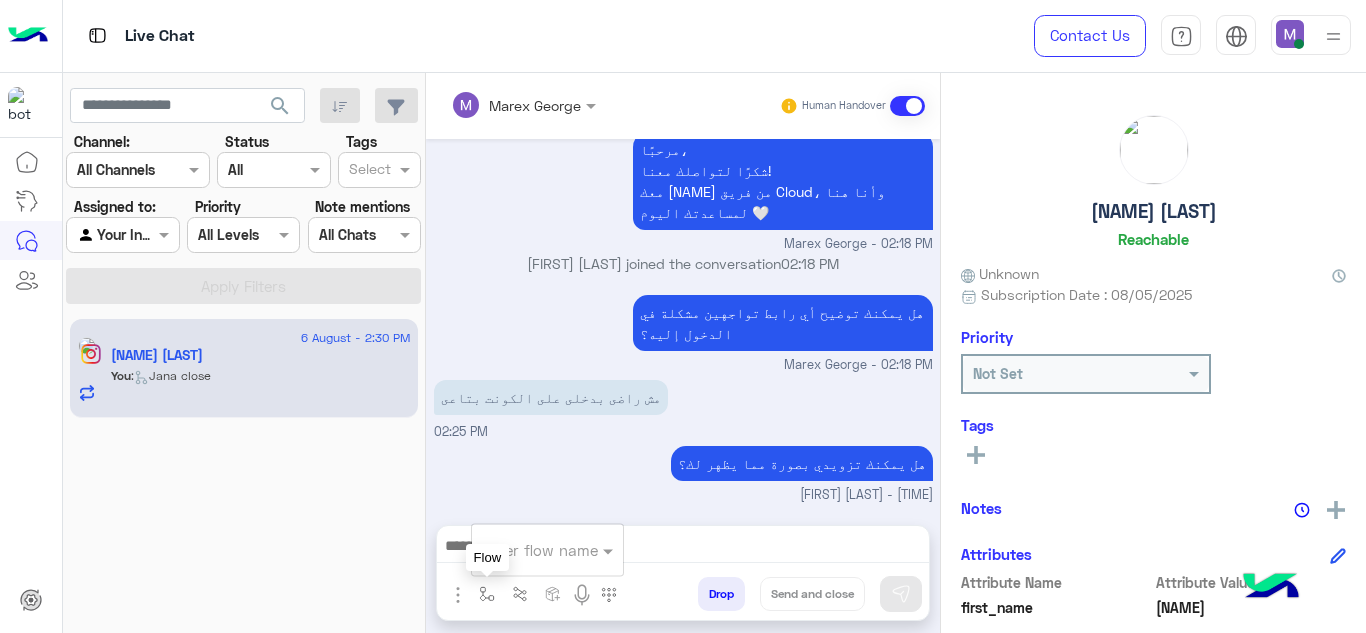 type 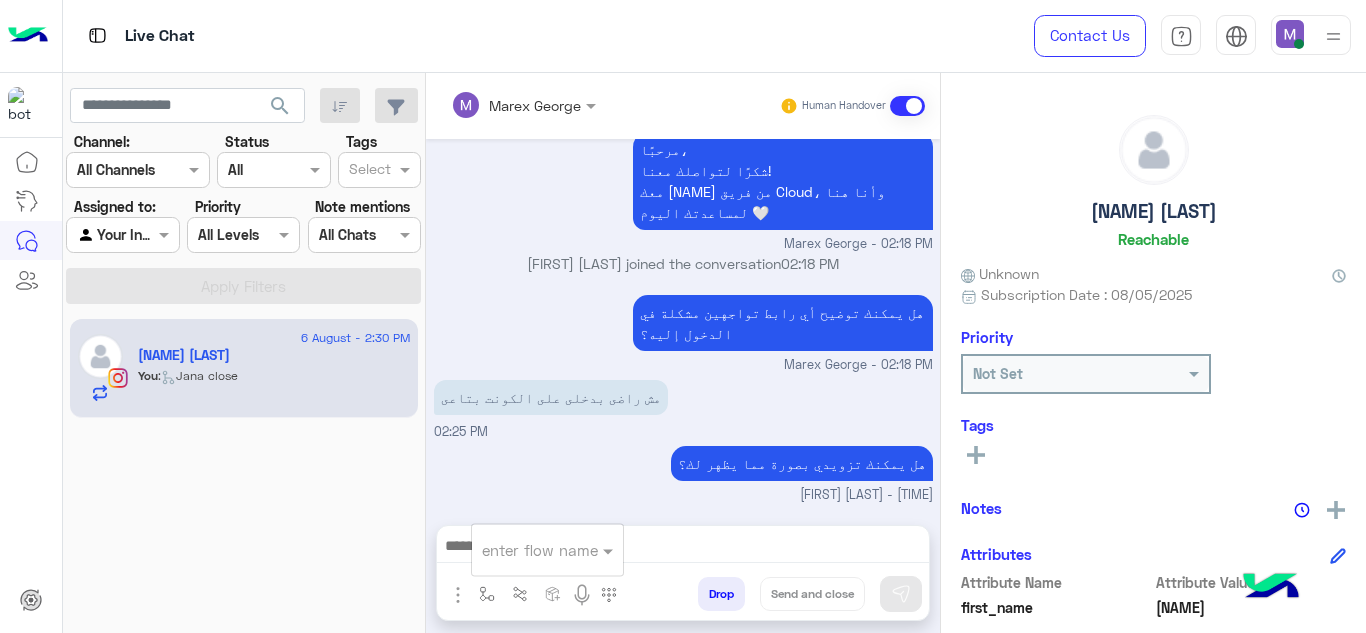click at bounding box center (523, 550) 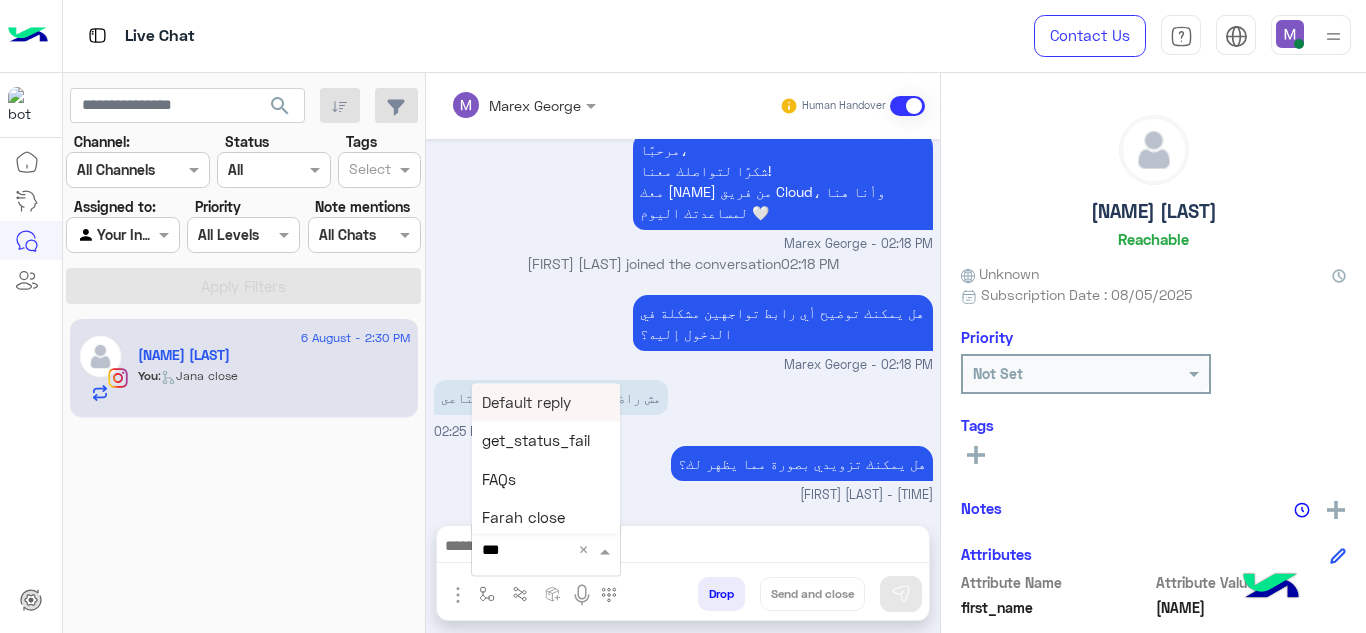 type on "****" 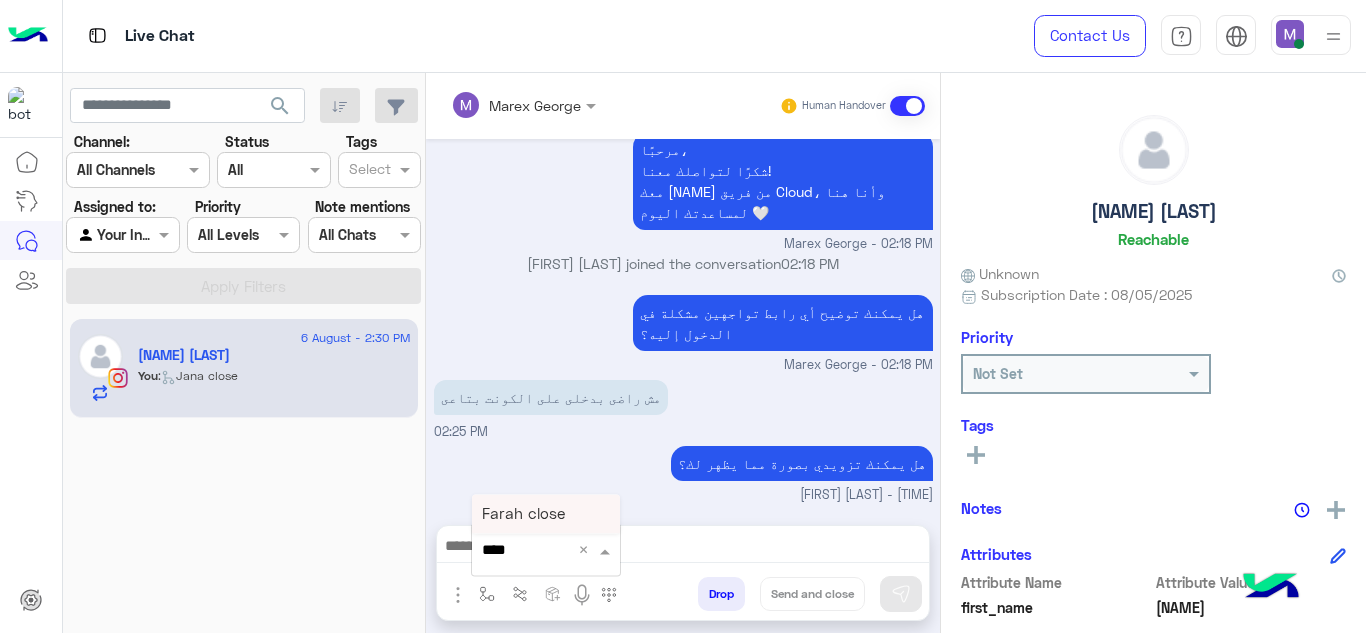 click on "Farah close" at bounding box center [523, 514] 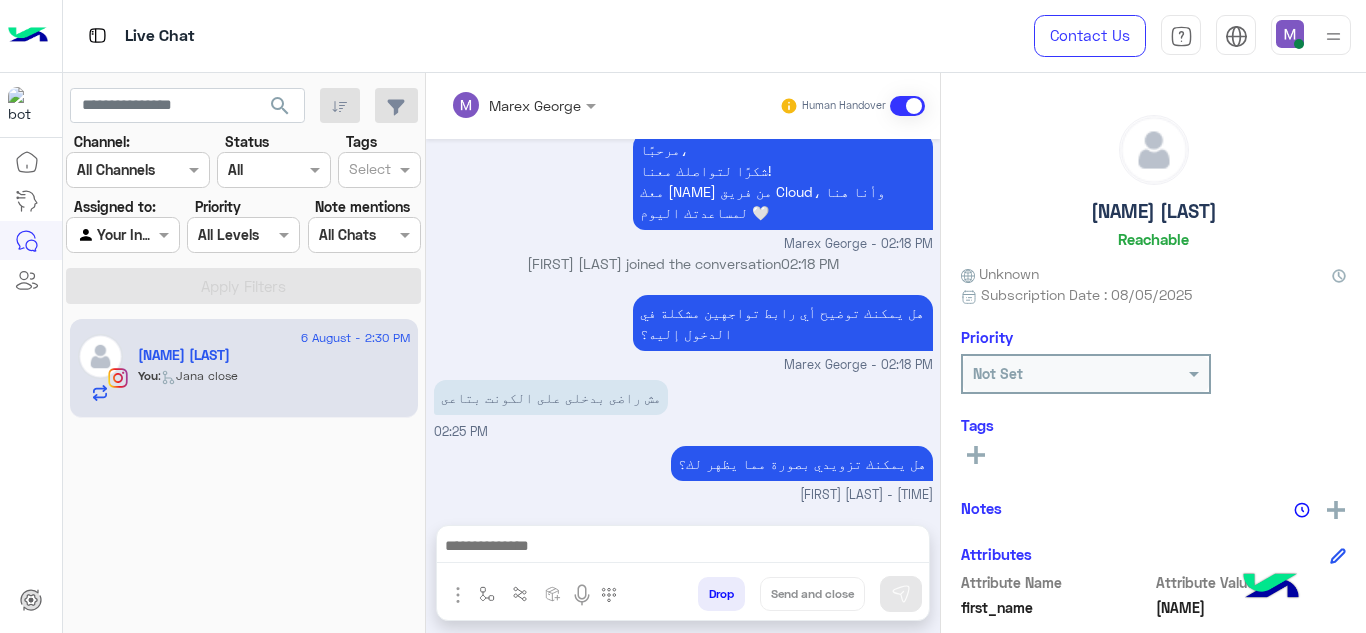 type on "**********" 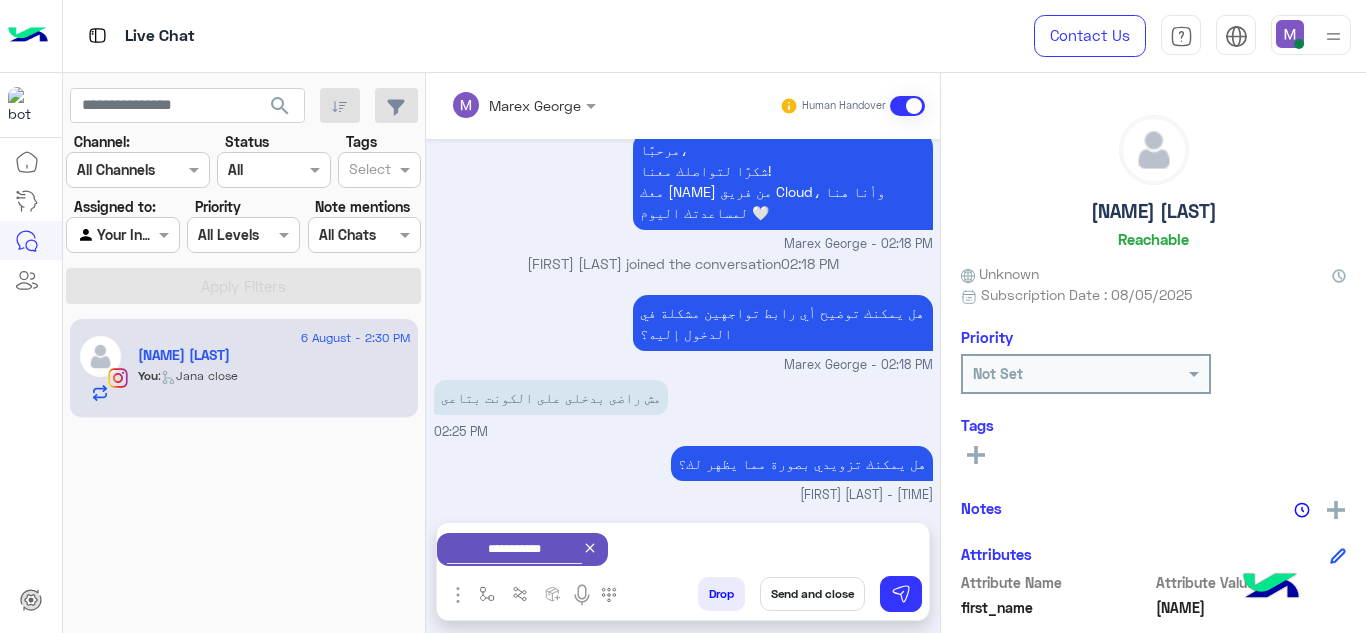 click 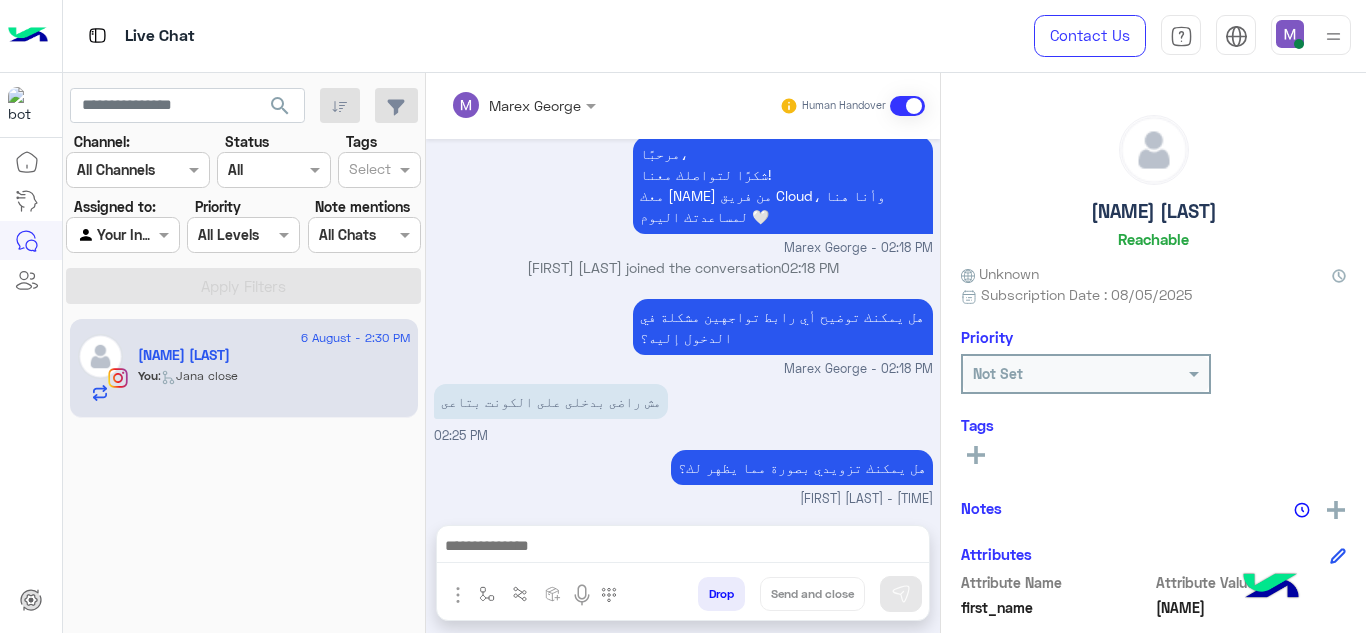 scroll, scrollTop: 229, scrollLeft: 0, axis: vertical 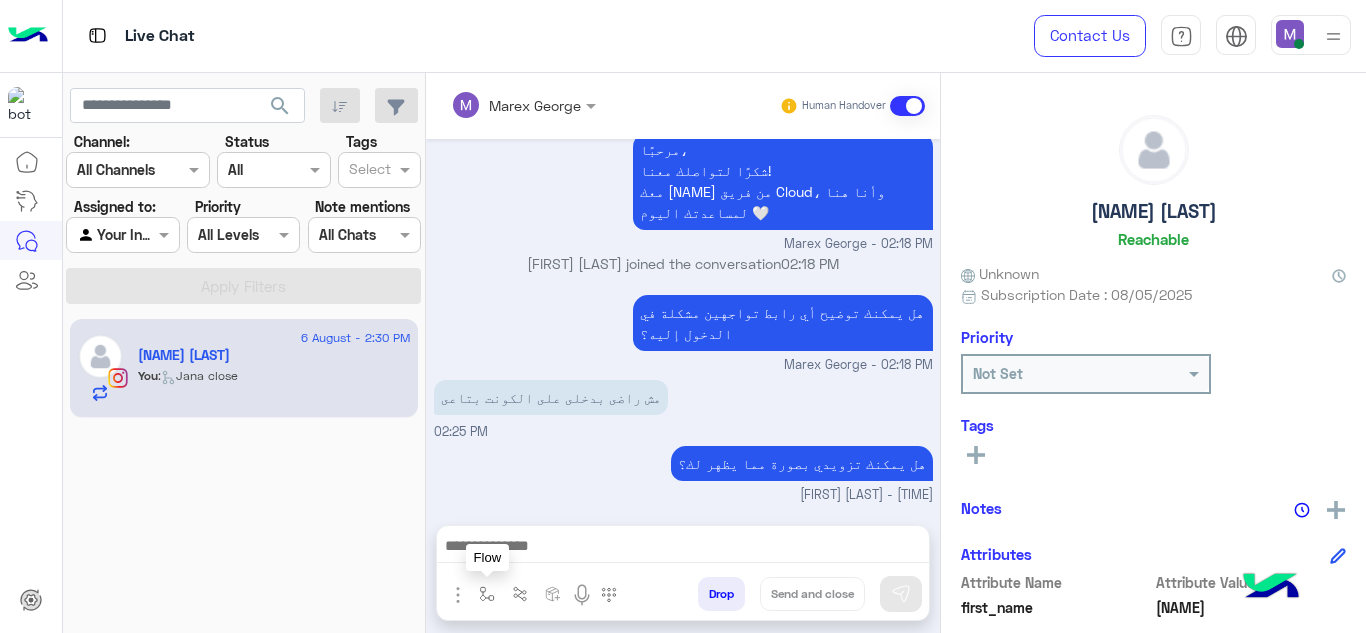 click at bounding box center [487, 593] 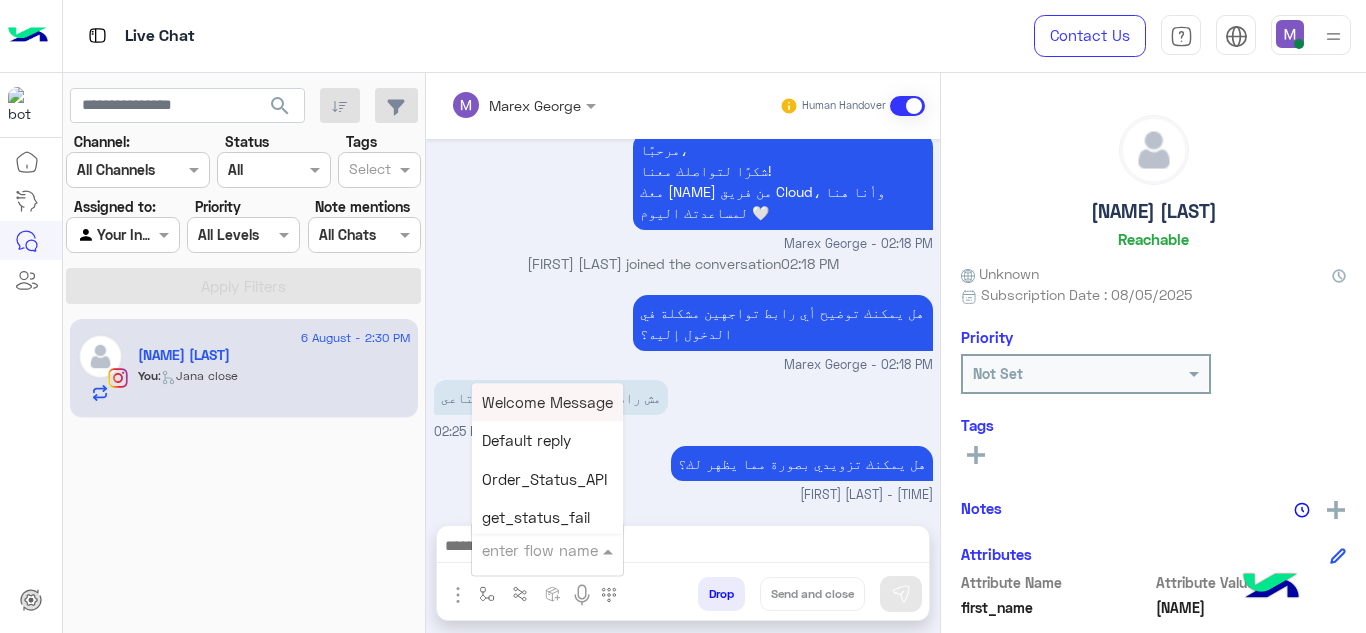click at bounding box center [523, 550] 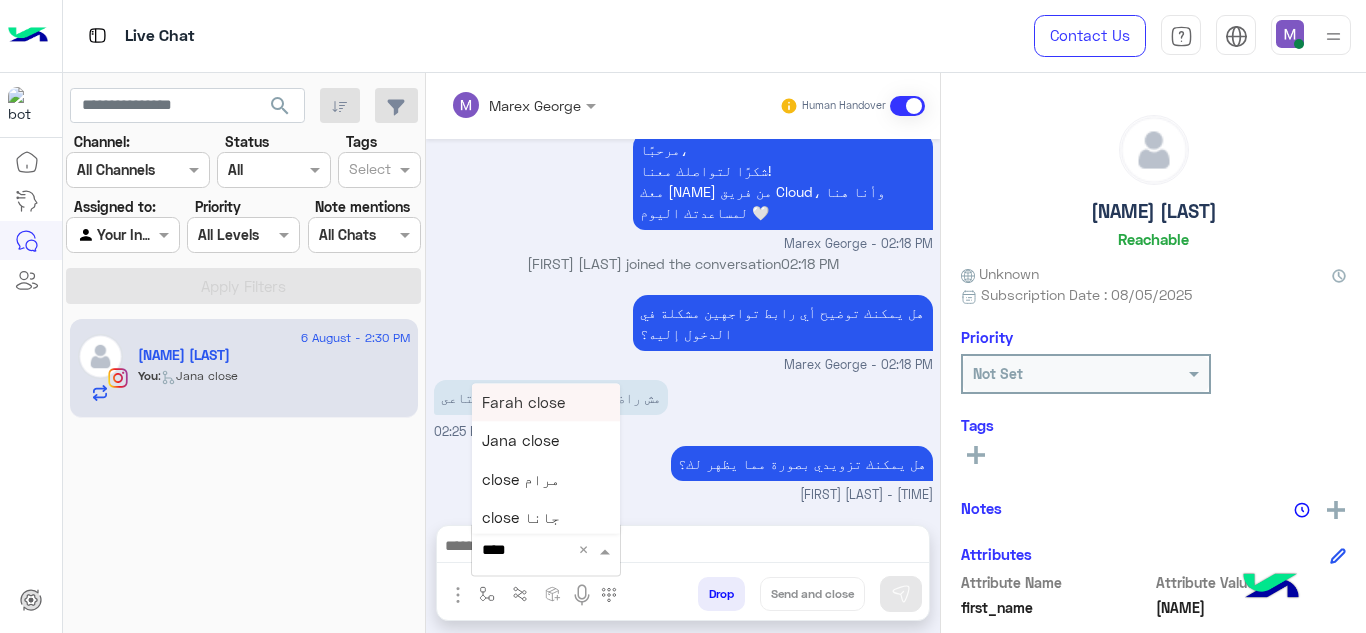 type on "*****" 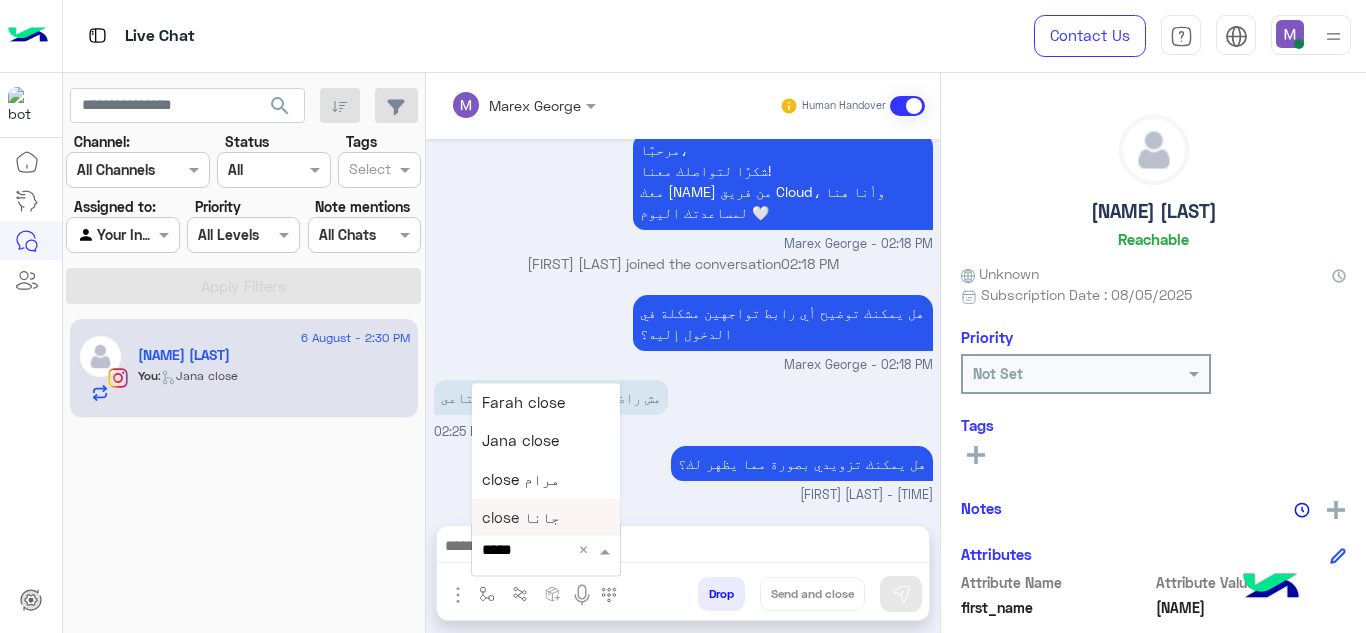 click on "close جانا" at bounding box center (546, 518) 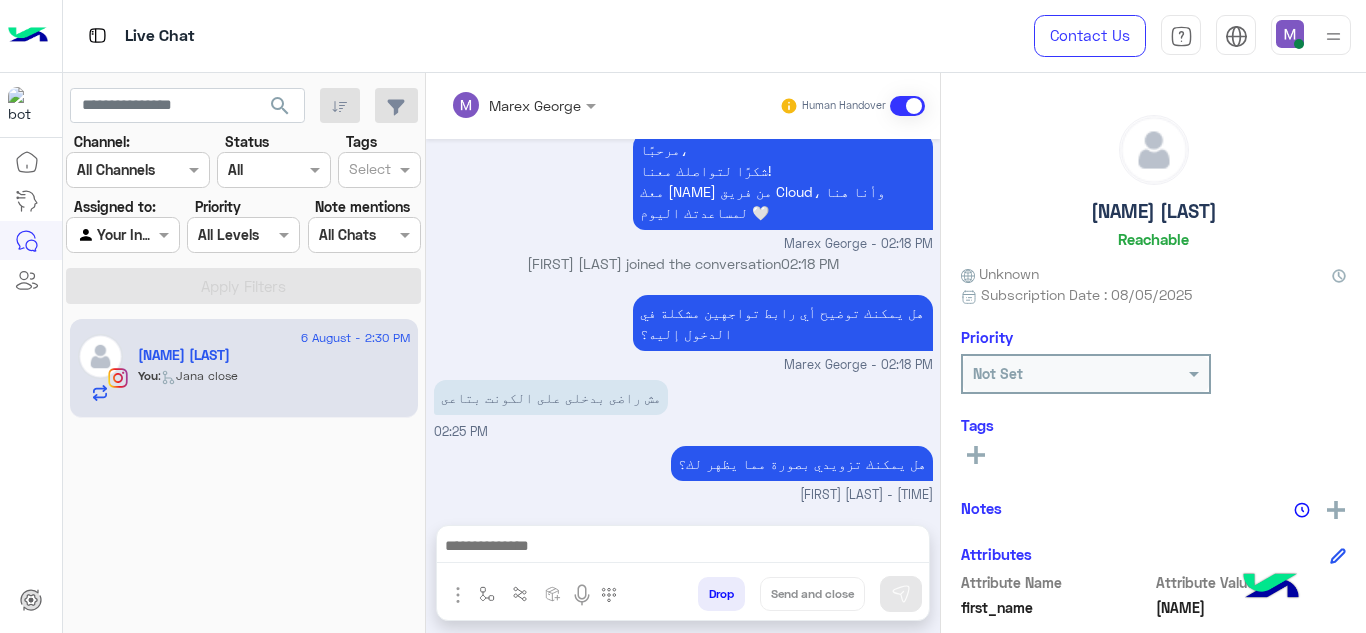 type on "**********" 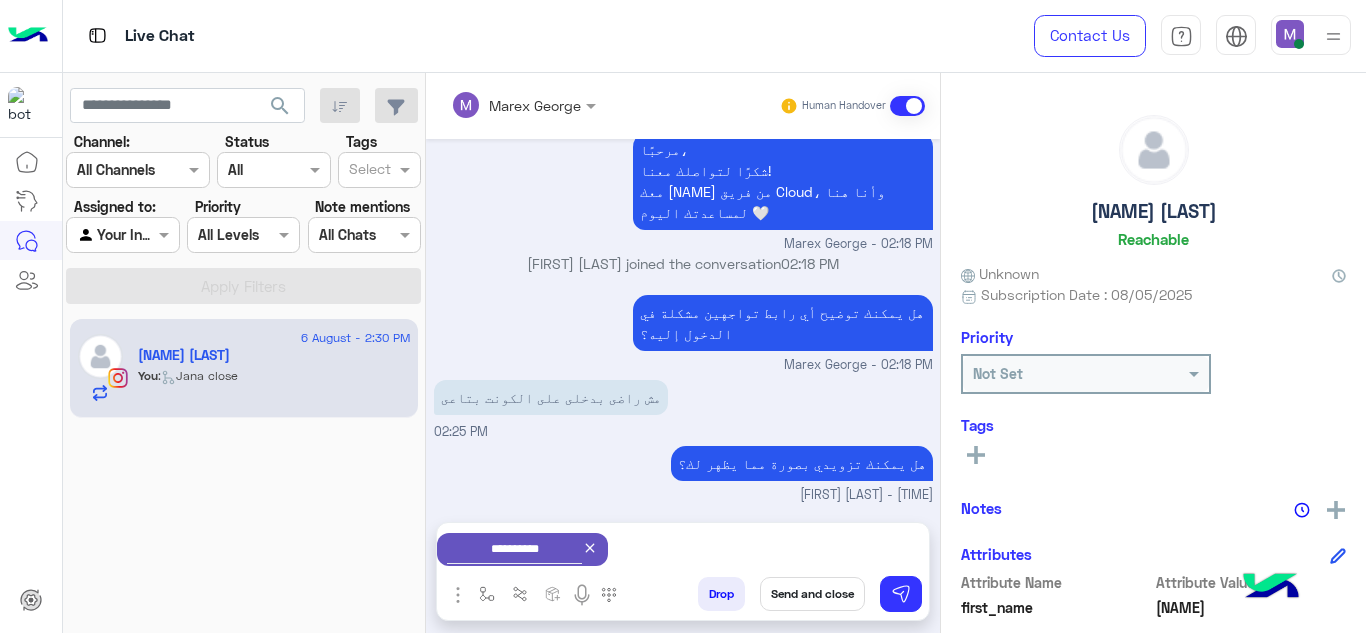 click on "Send and close" at bounding box center [812, 594] 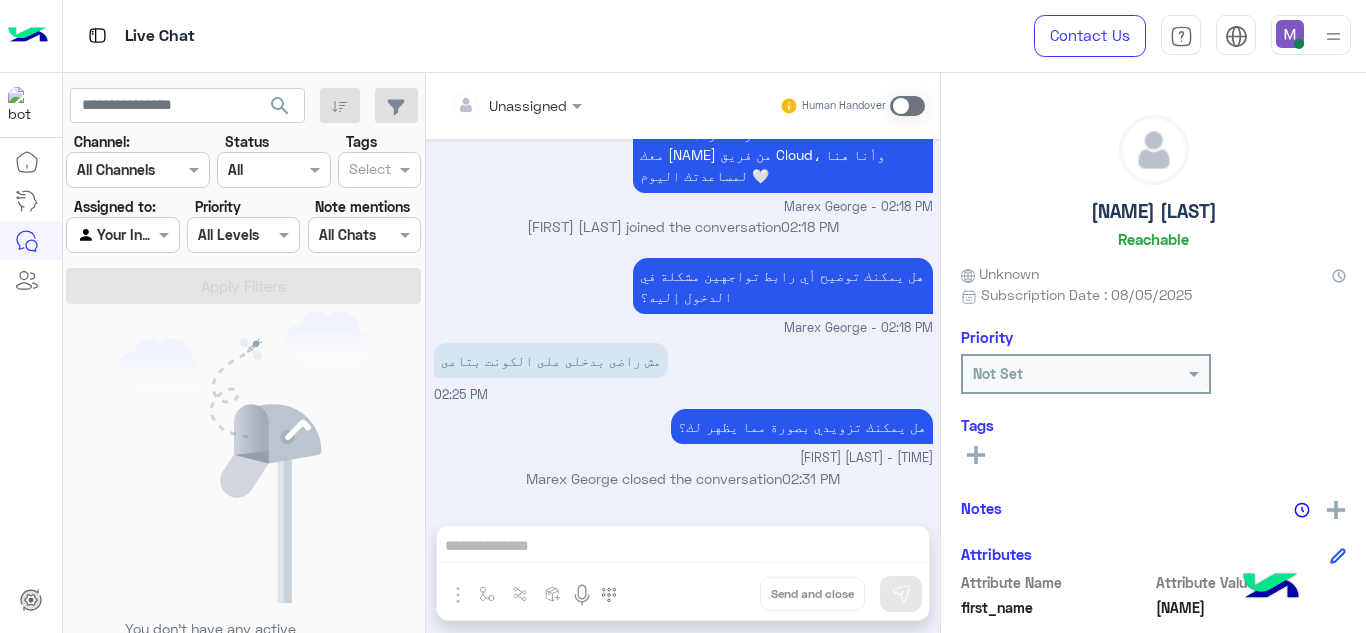 scroll, scrollTop: 513, scrollLeft: 0, axis: vertical 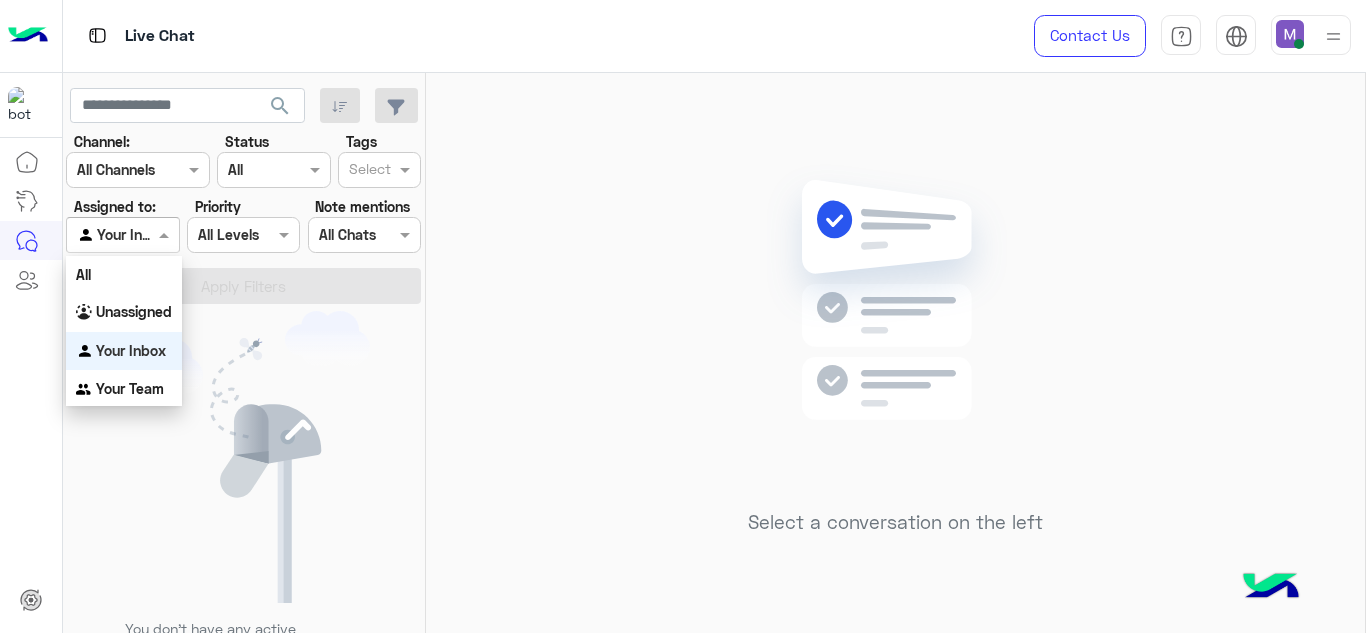 click at bounding box center [122, 234] 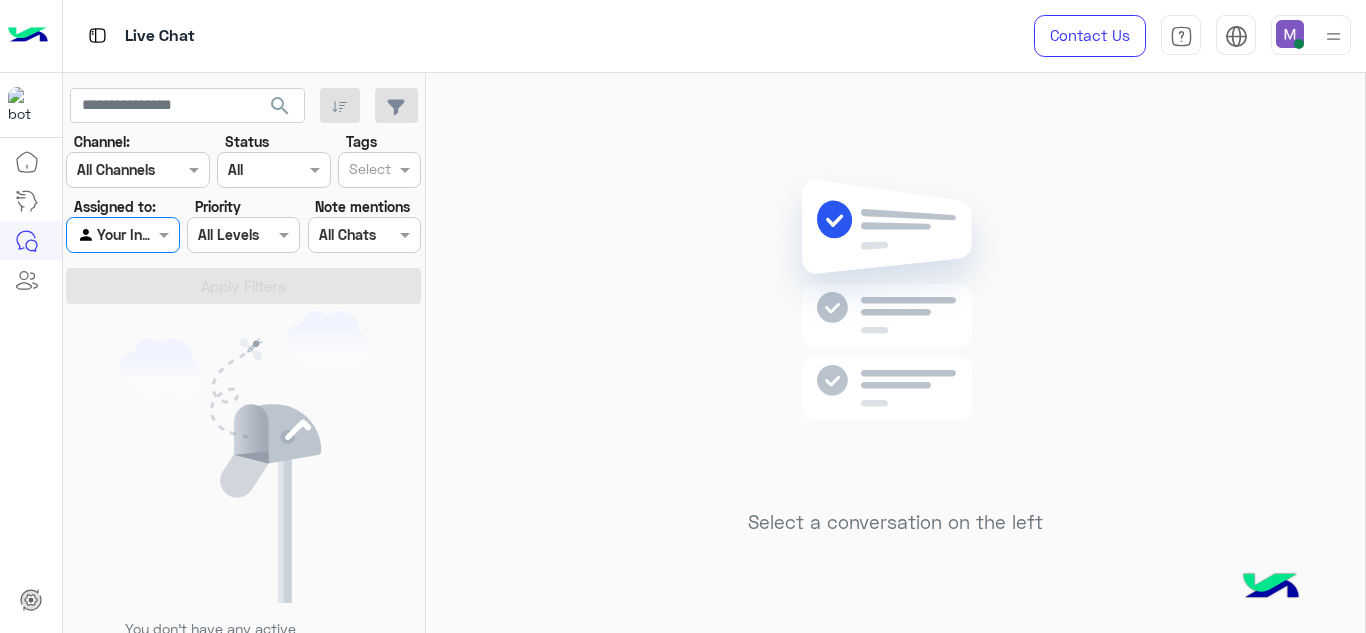 click at bounding box center [122, 234] 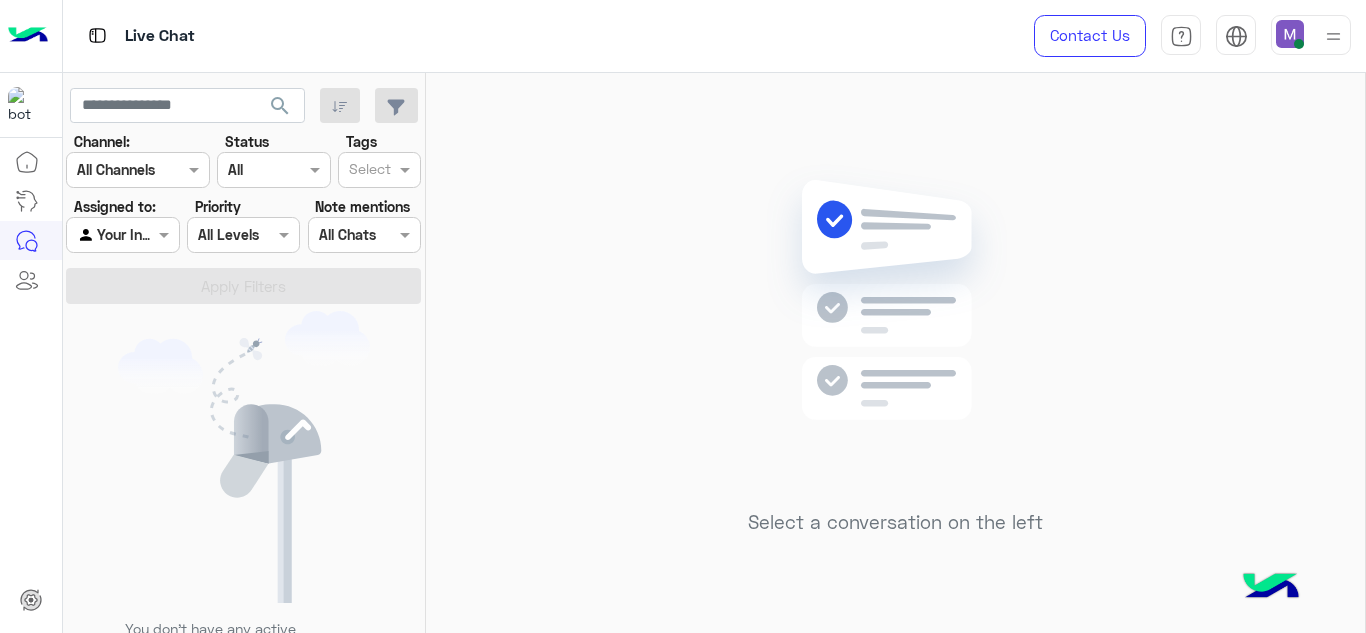 click at bounding box center (1299, 44) 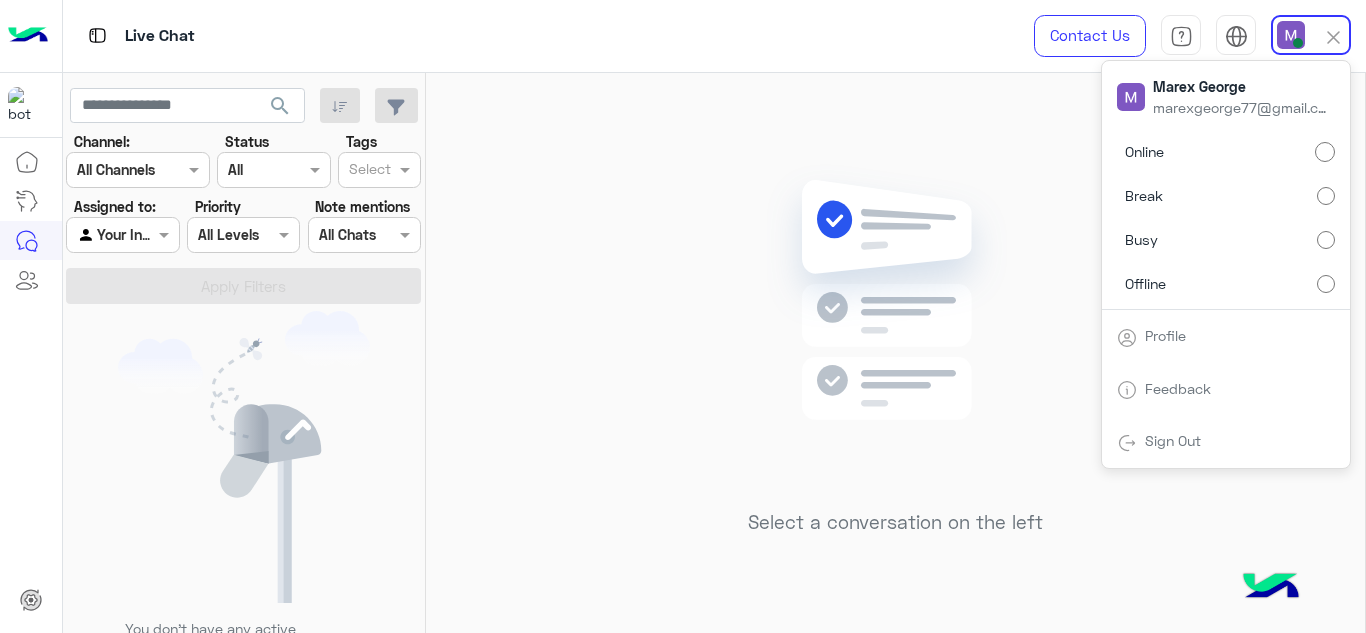 click 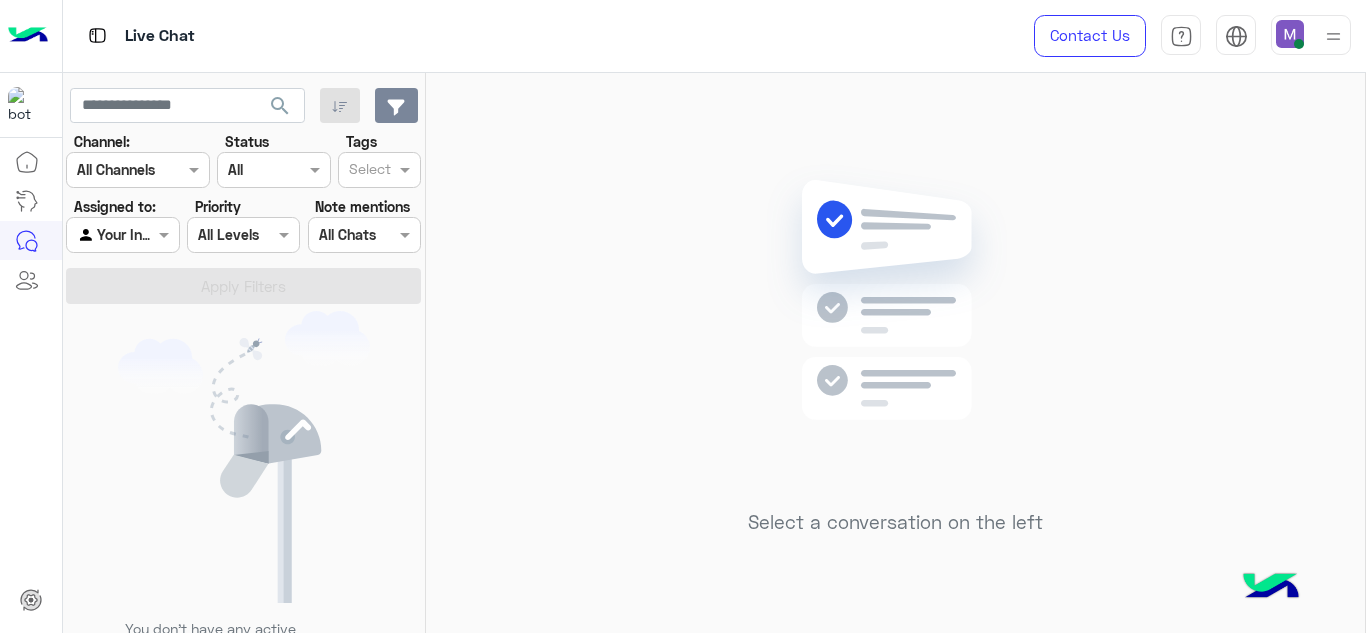 click 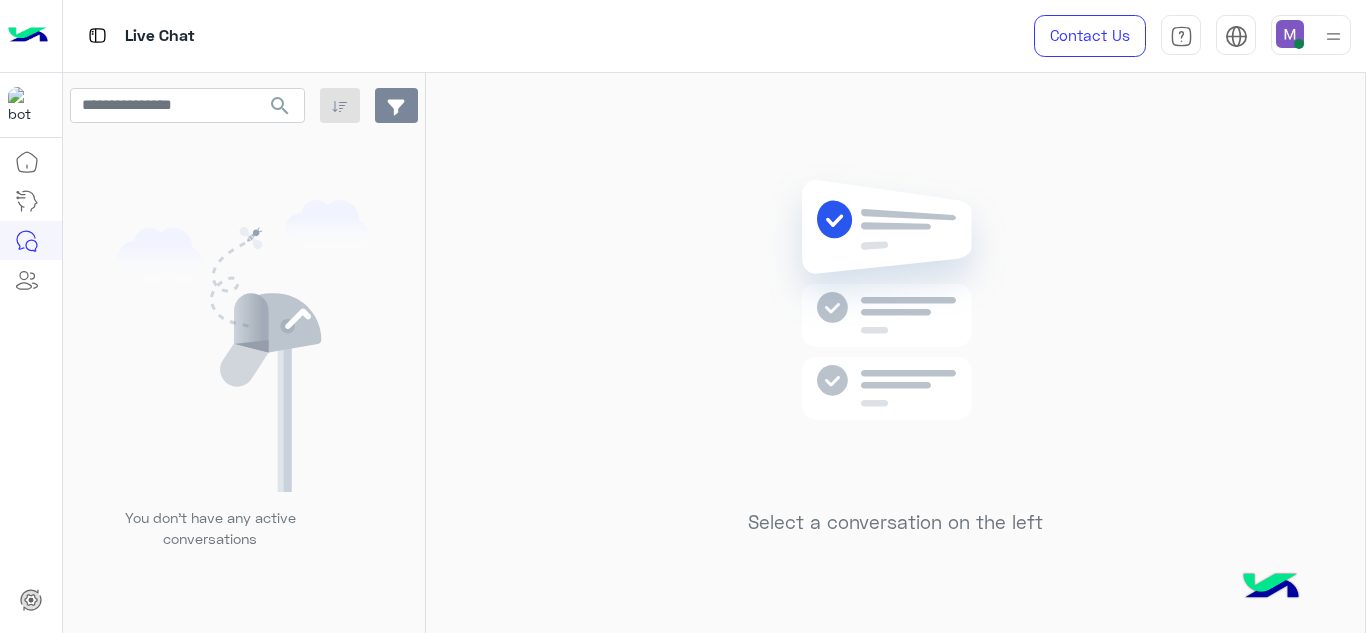 click 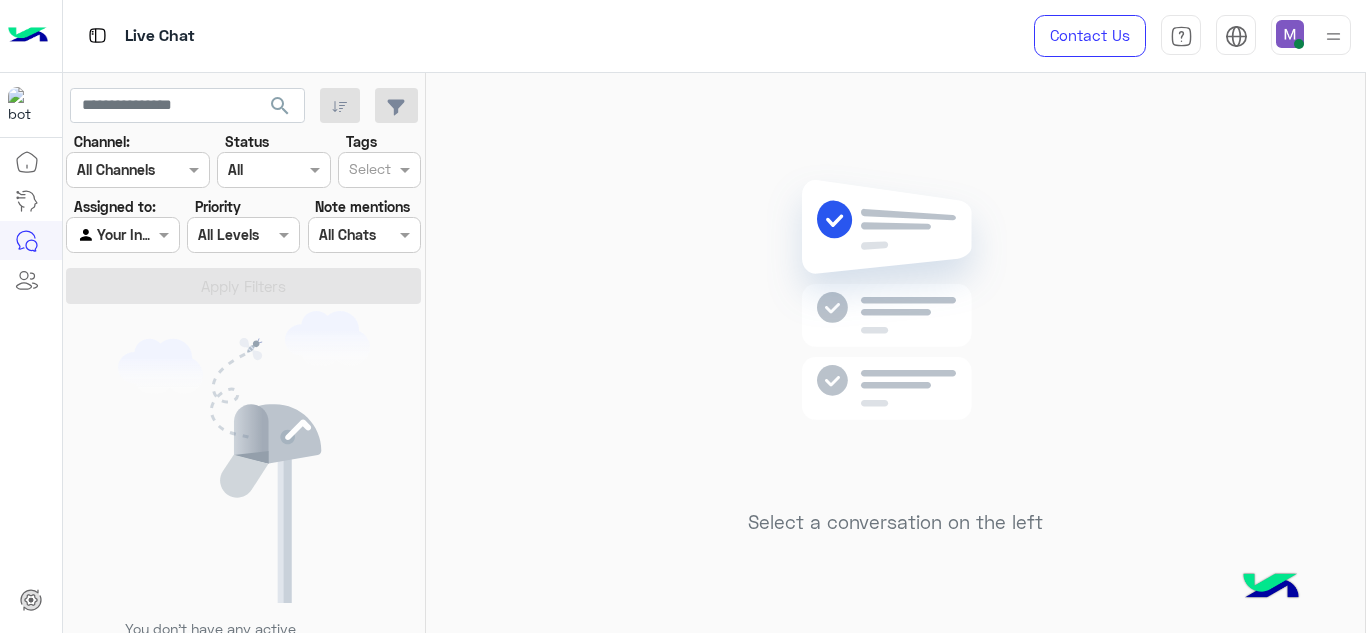 click on "Note mentions" 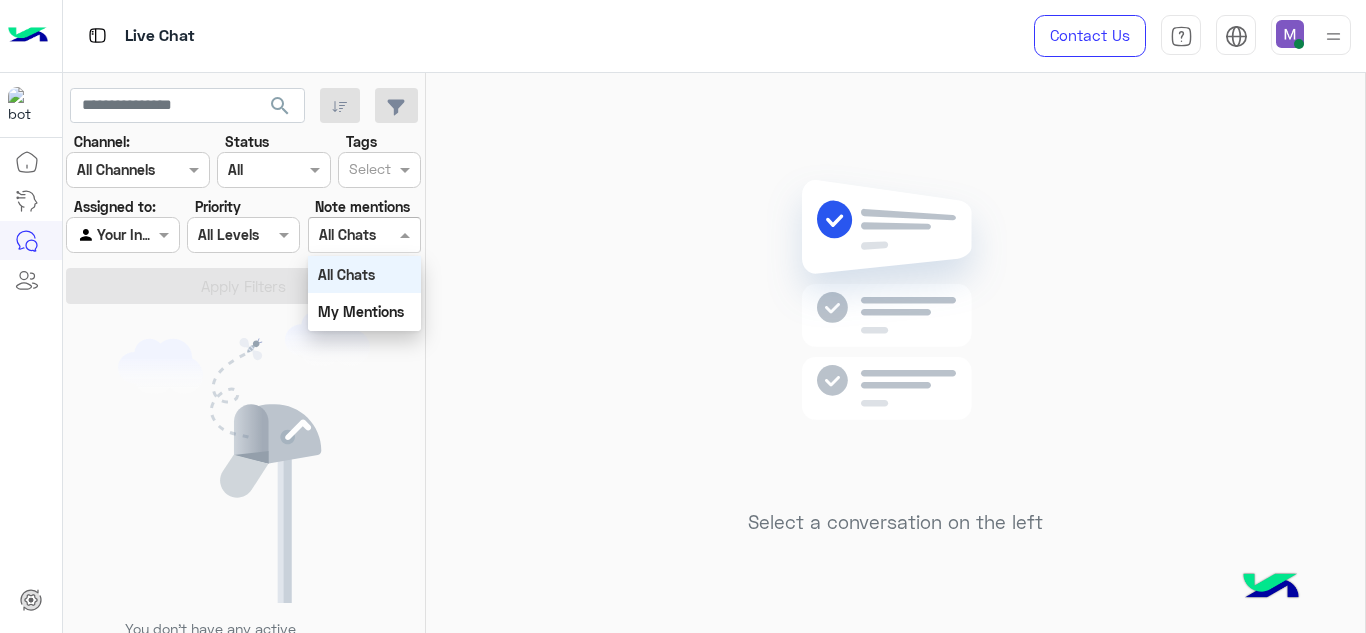 click on "Select All Chats" at bounding box center [364, 235] 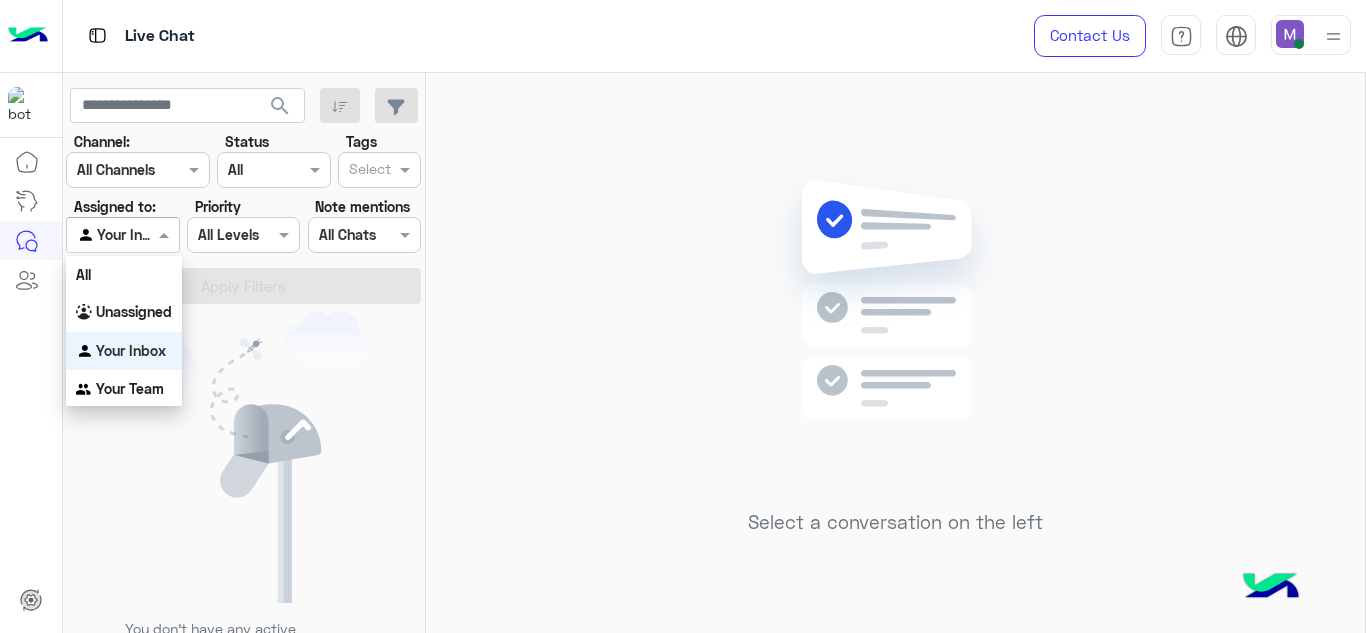 click at bounding box center [166, 234] 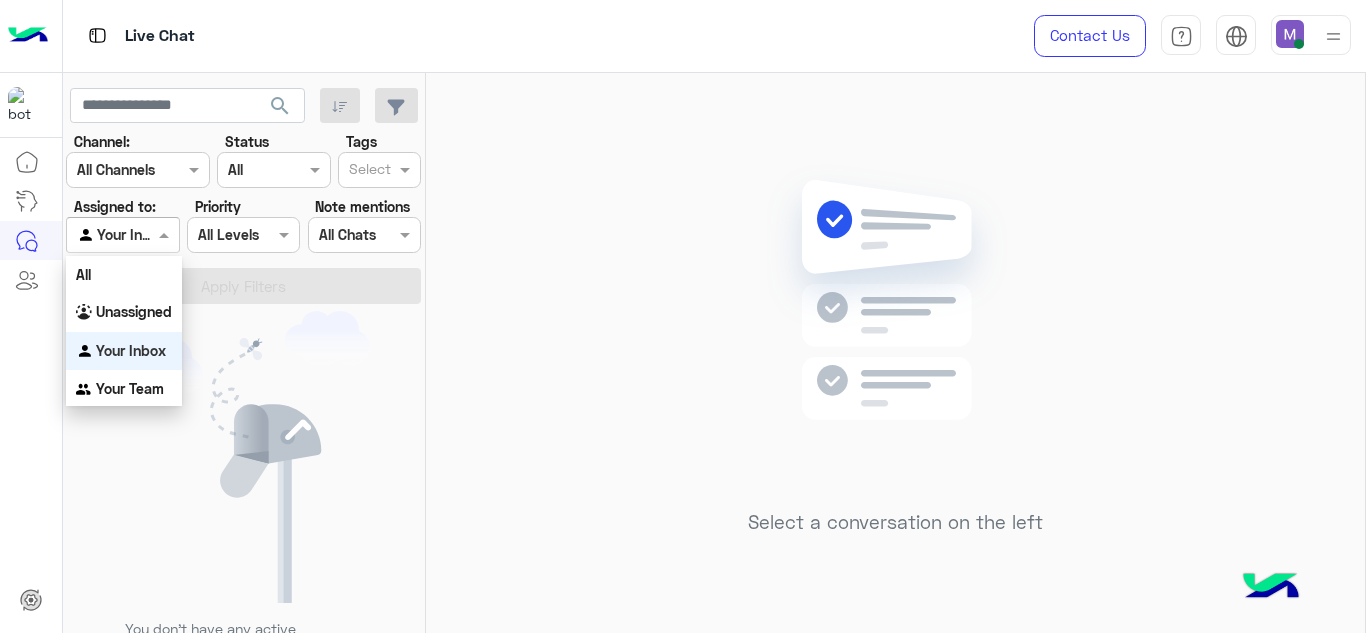 scroll, scrollTop: 3, scrollLeft: 0, axis: vertical 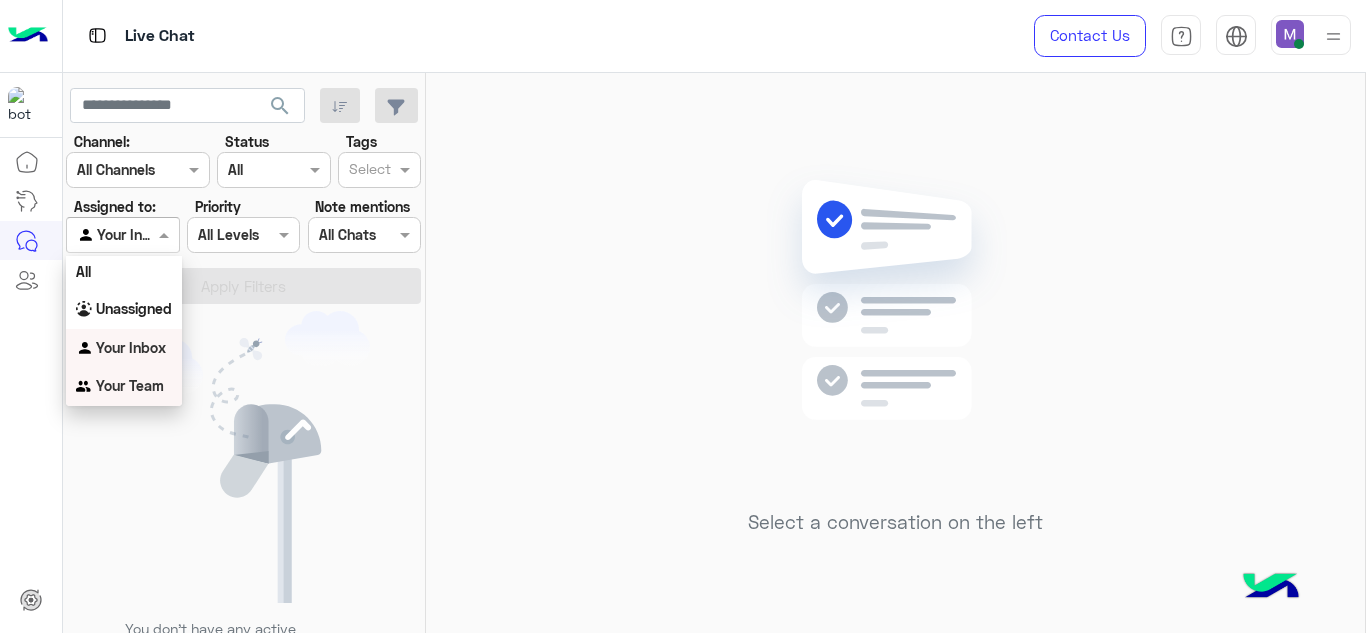 click on "Agent Filter Your Inbox" at bounding box center [122, 235] 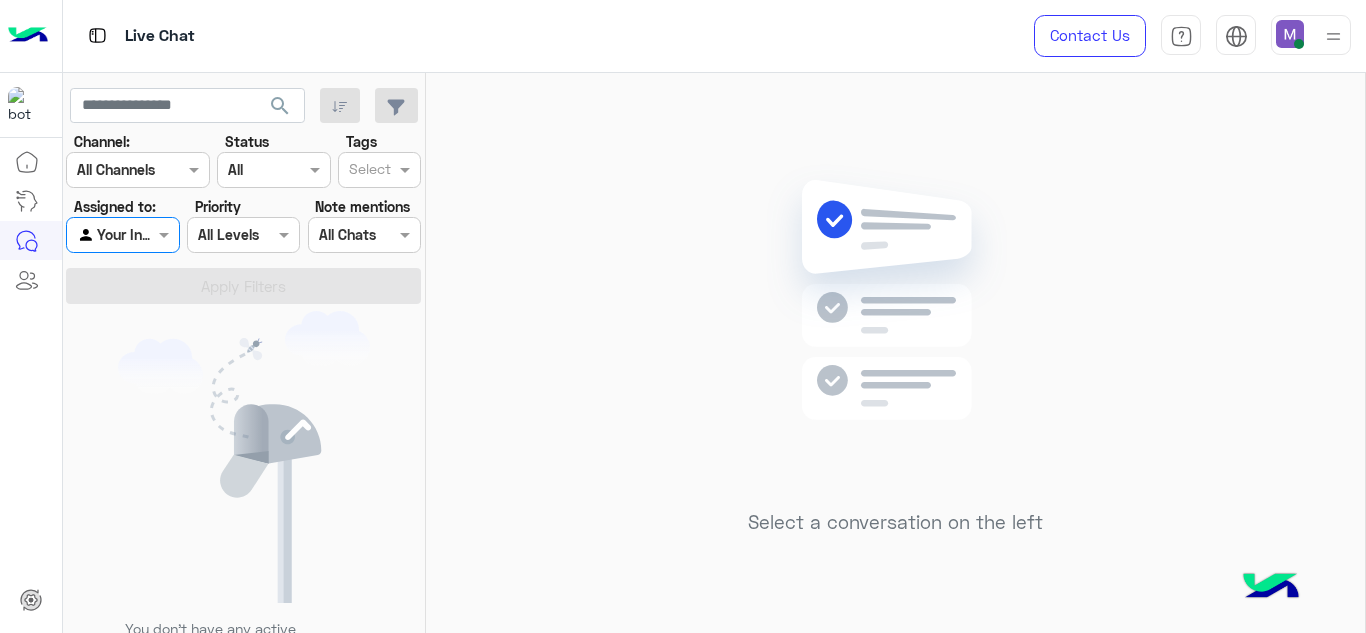 click on "Channel All Channels" at bounding box center (138, 170) 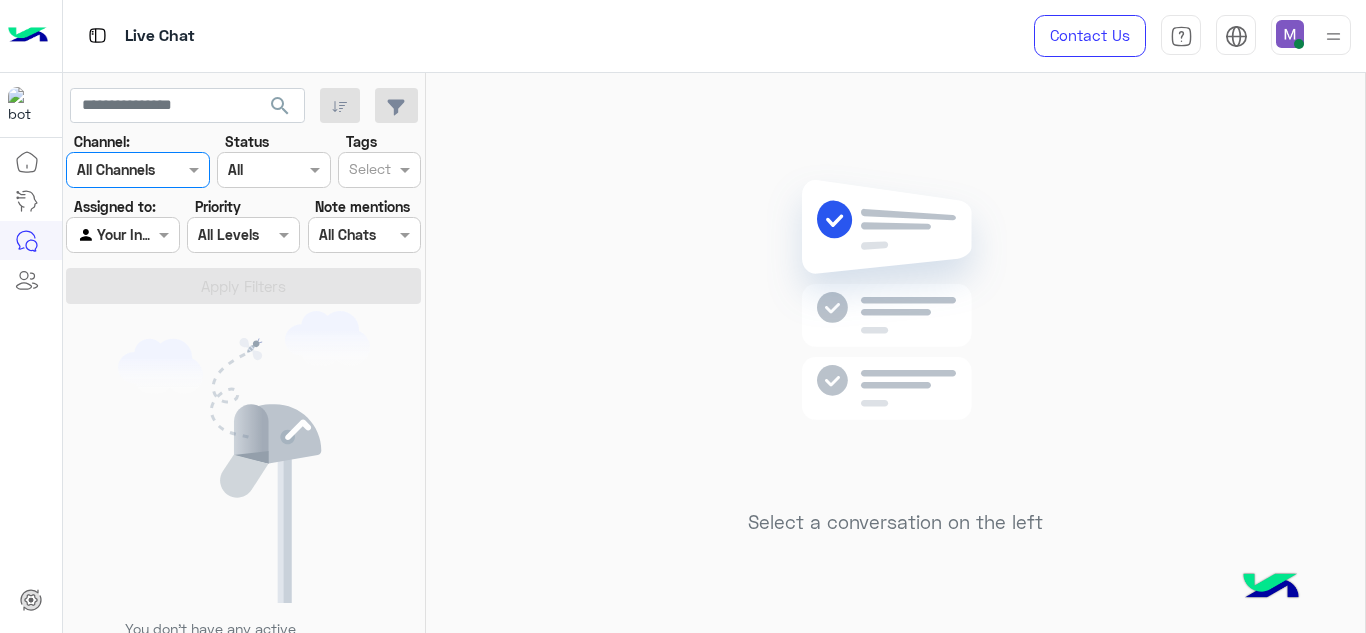 click on "Channel All Channels" at bounding box center (138, 170) 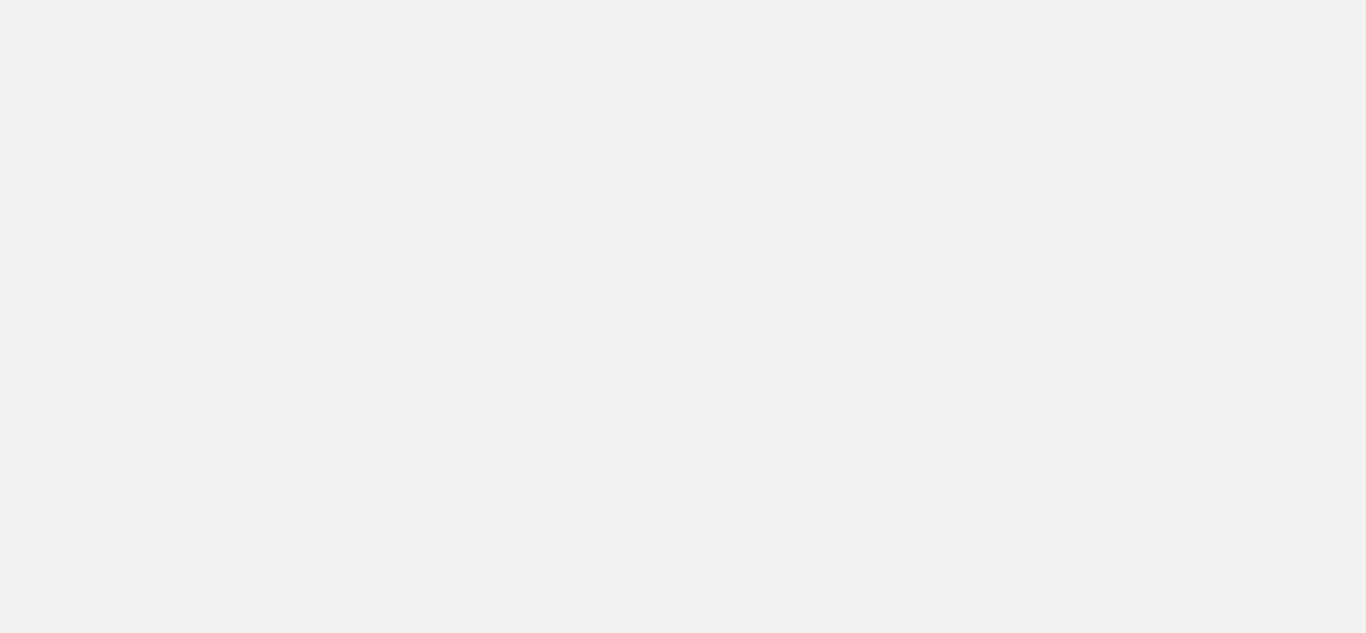 scroll, scrollTop: 0, scrollLeft: 0, axis: both 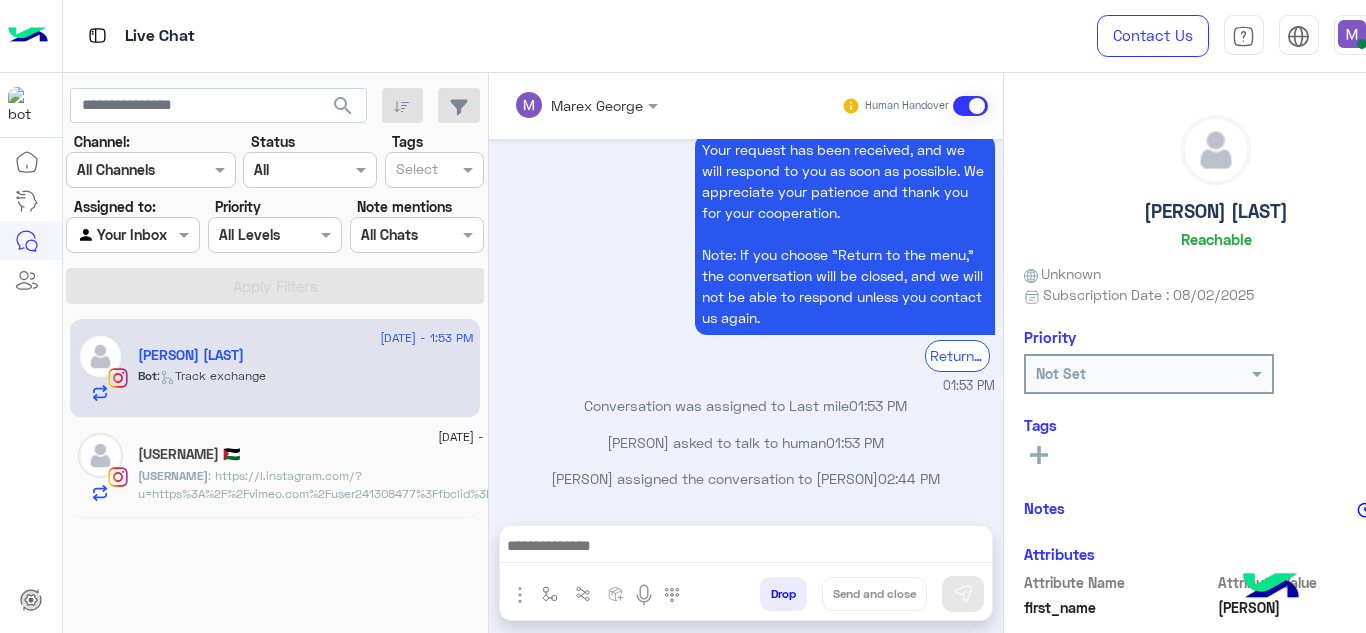 click on ": https://l.instagram.com/?u=https%3A%2F%2Fvimeo.com%2Fuser241308477%3Ffbclid%3DPAQ0xDSwL_d1FleHRuA2FlbQIxMAABp0JcrC5-ehkTFnAoGMeOQSx6vOP7NAxhsEAzzzr19-k0pQu1u-_5Wtk20edY_aem_sG_j0KdpMQ4K0t2zweLvpA&e=AT1QQlPiYw4vH3_J87s45ZHRQVrAh9cAD5iqLS1bBu1Lqj_3MiCUfcdK3uowxV1mYGzB2l-R-KXOjdl1mtYwcm3Qr4bA1bwHxT7InXM8A8dakwsPSmdJd26-4m7x" 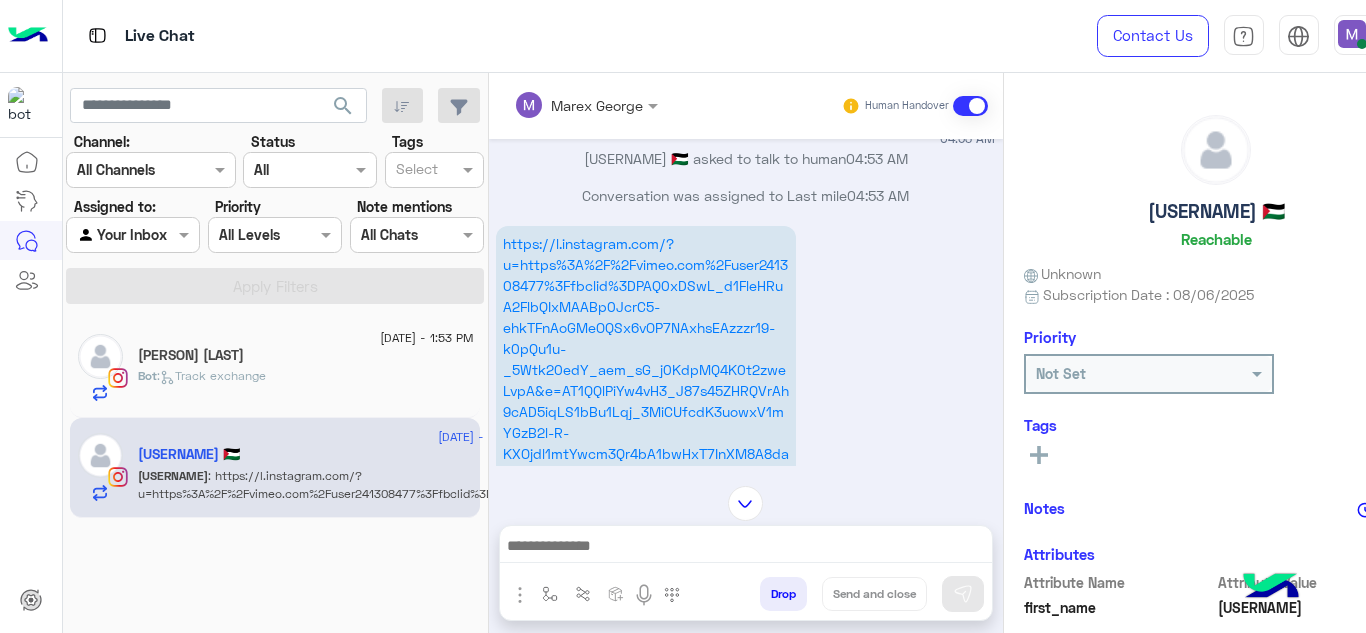 scroll, scrollTop: 1699, scrollLeft: 0, axis: vertical 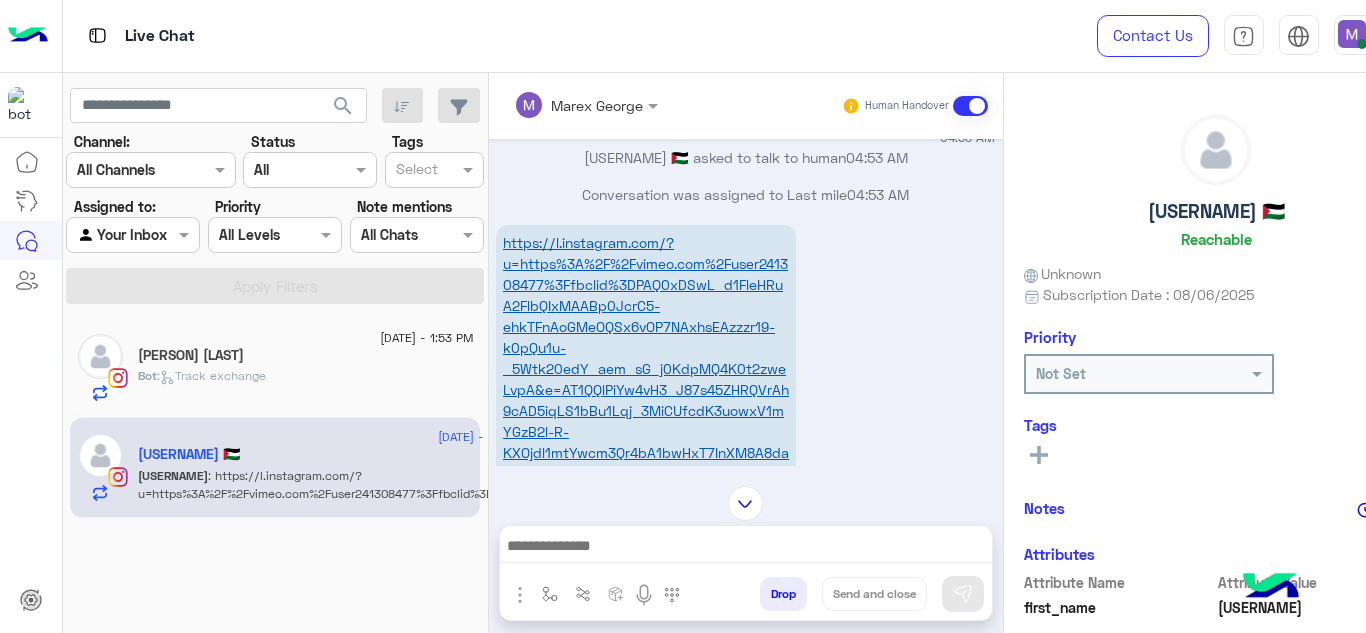 click on "https://l.instagram.com/?u=https%3A%2F%2Fvimeo.com%2Fuser241308477%3Ffbclid%3DPAQ0xDSwL_d1FleHRuA2FlbQIxMAABp0JcrC5-ehkTFnAoGMeOQSx6vOP7NAxhsEAzzzr19-k0pQu1u-_5Wtk20edY_aem_sG_j0KdpMQ4K0t2zweLvpA&e=AT1QQlPiYw4vH3_J87s45ZHRQVrAh9cAD5iqLS1bBu1Lqj_3MiCUfcdK3uowxV1mYGzB2l-R-KXOjdl1mtYwcm3Qr4bA1bwHxT7InXM8A8dakwsPSmdJd26-4m7x" at bounding box center [646, 358] 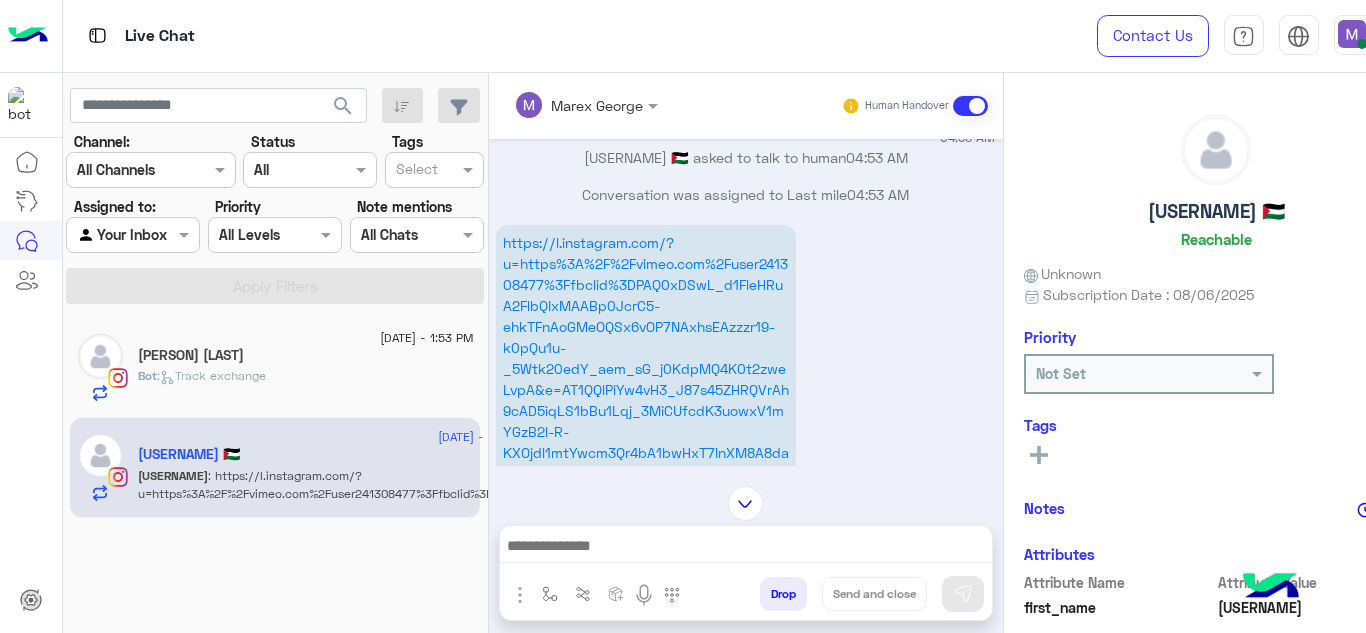 click on ":   Track exchange" 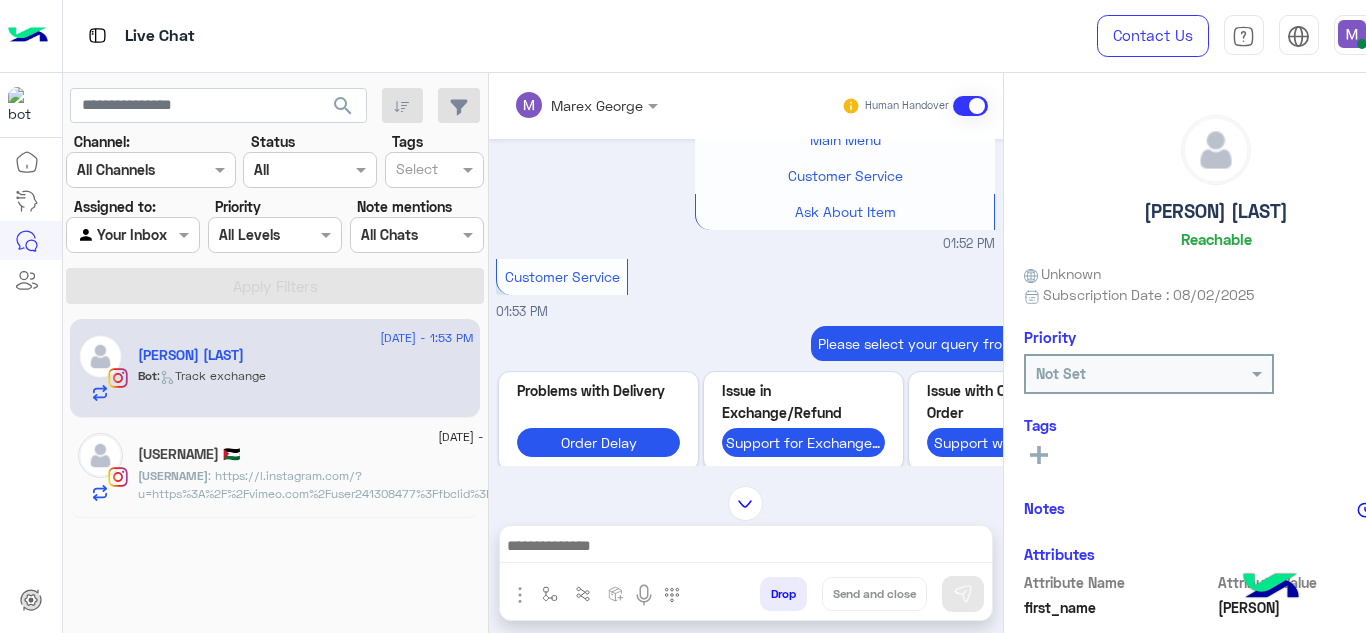 scroll, scrollTop: 1864, scrollLeft: 0, axis: vertical 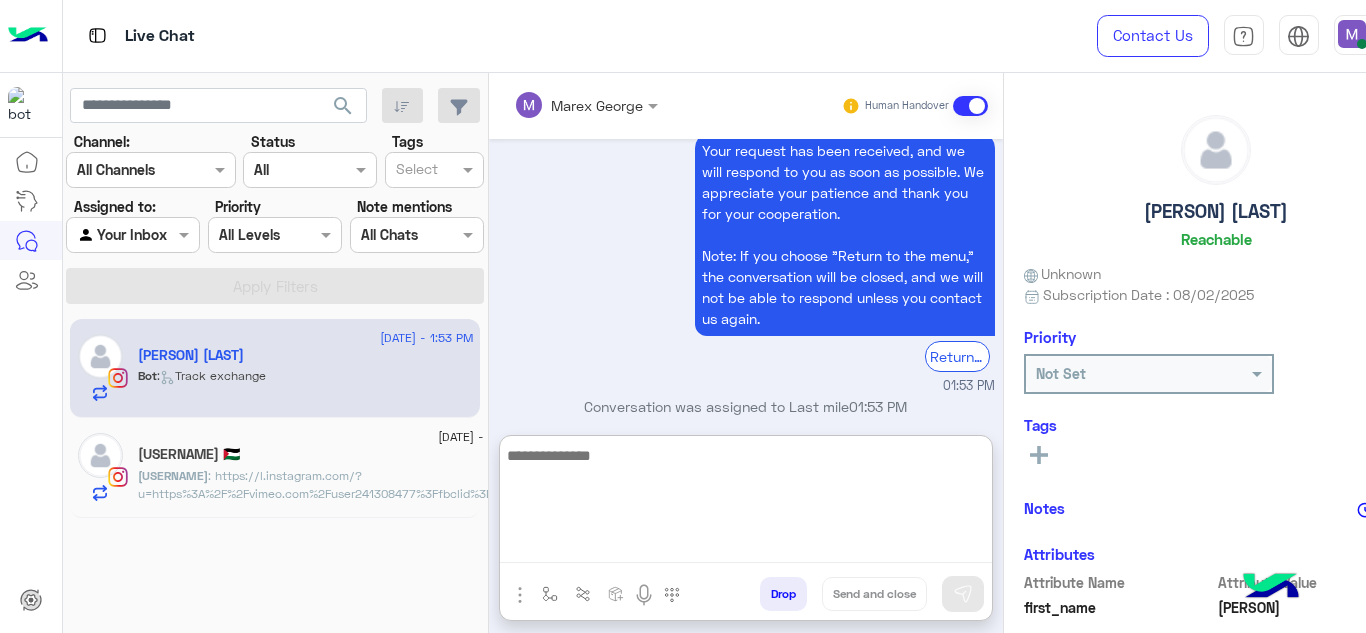 click at bounding box center (746, 503) 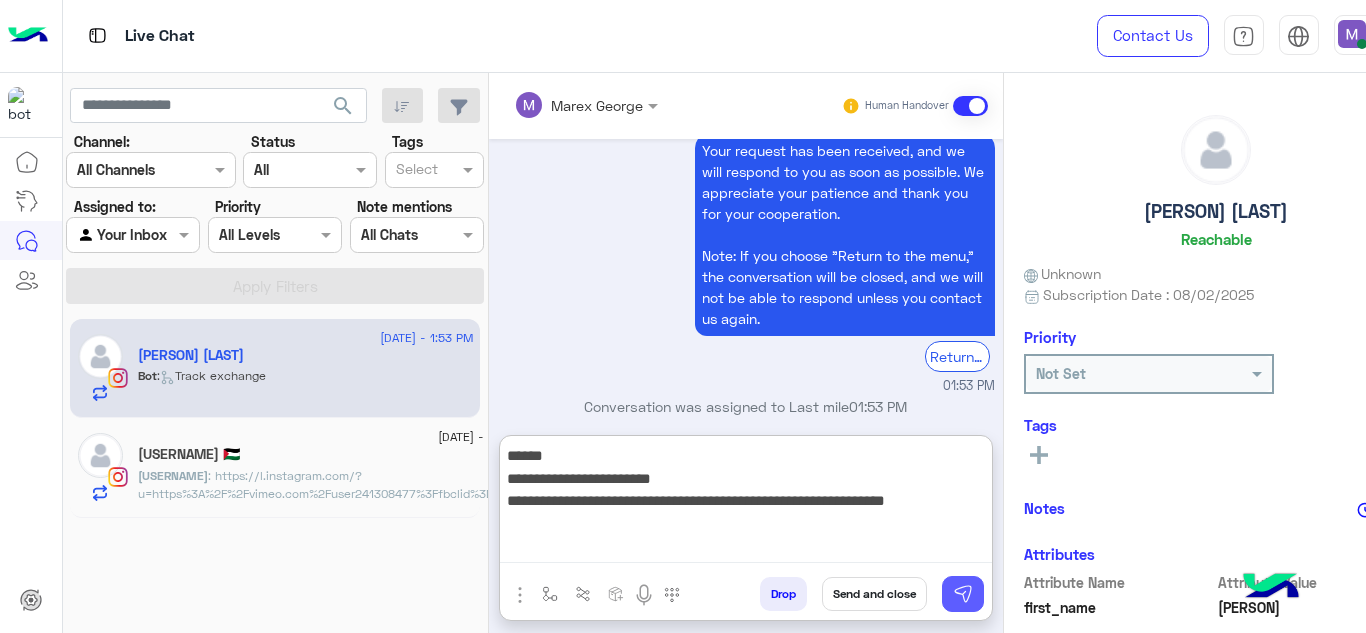 type on "**********" 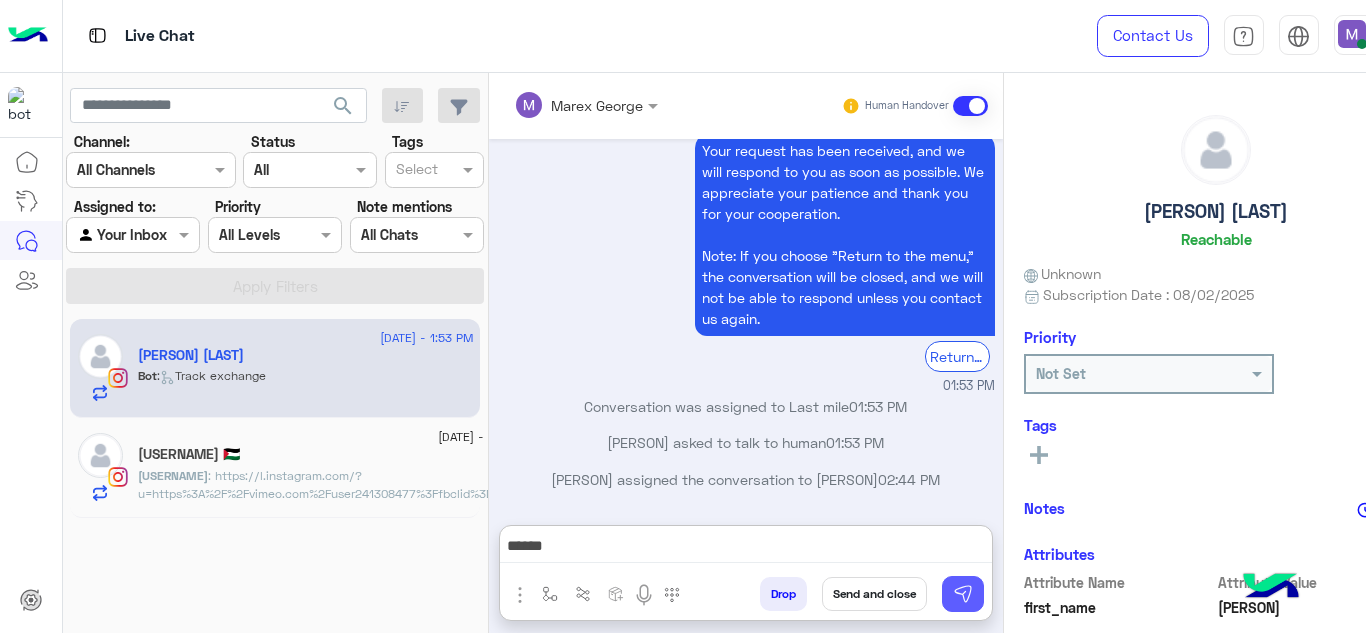 click at bounding box center [963, 594] 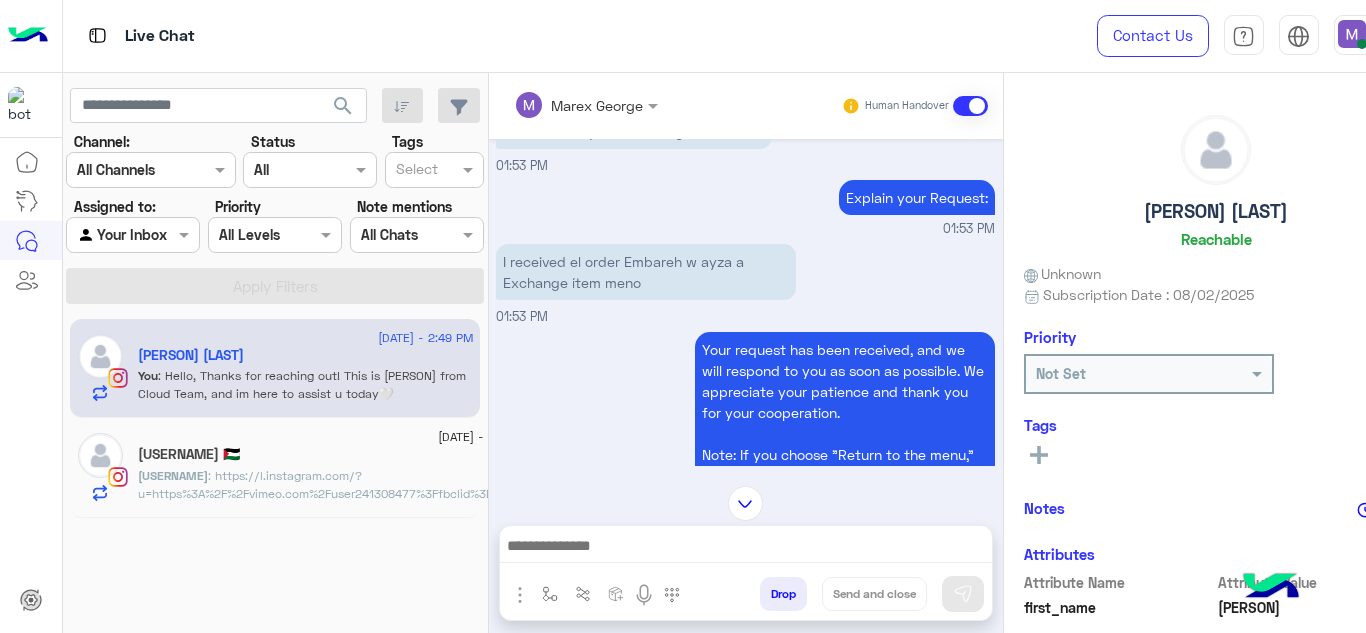 scroll, scrollTop: 2486, scrollLeft: 0, axis: vertical 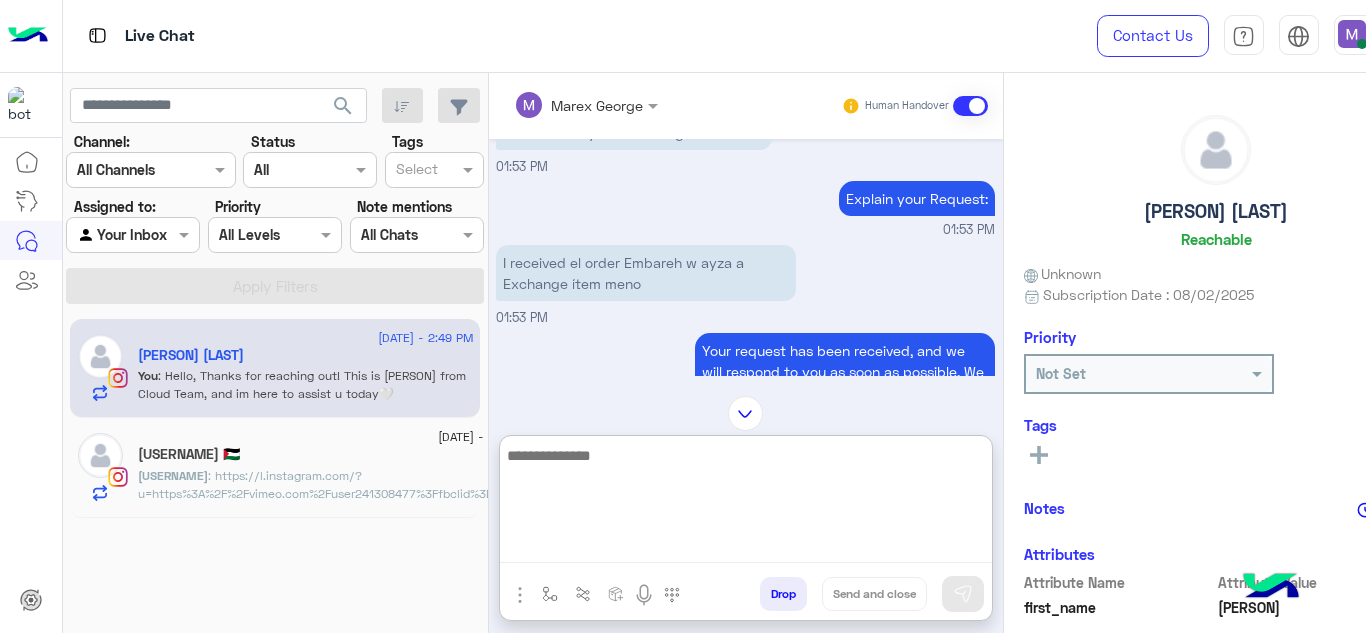 click at bounding box center [746, 503] 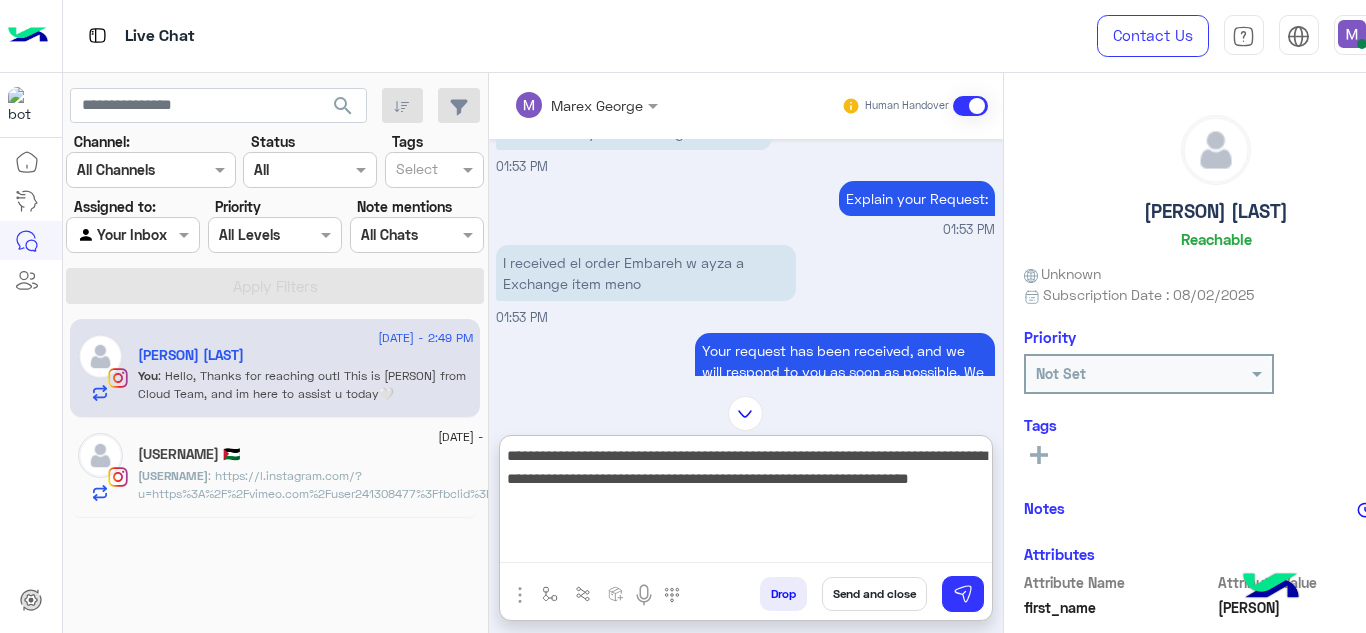 type on "**********" 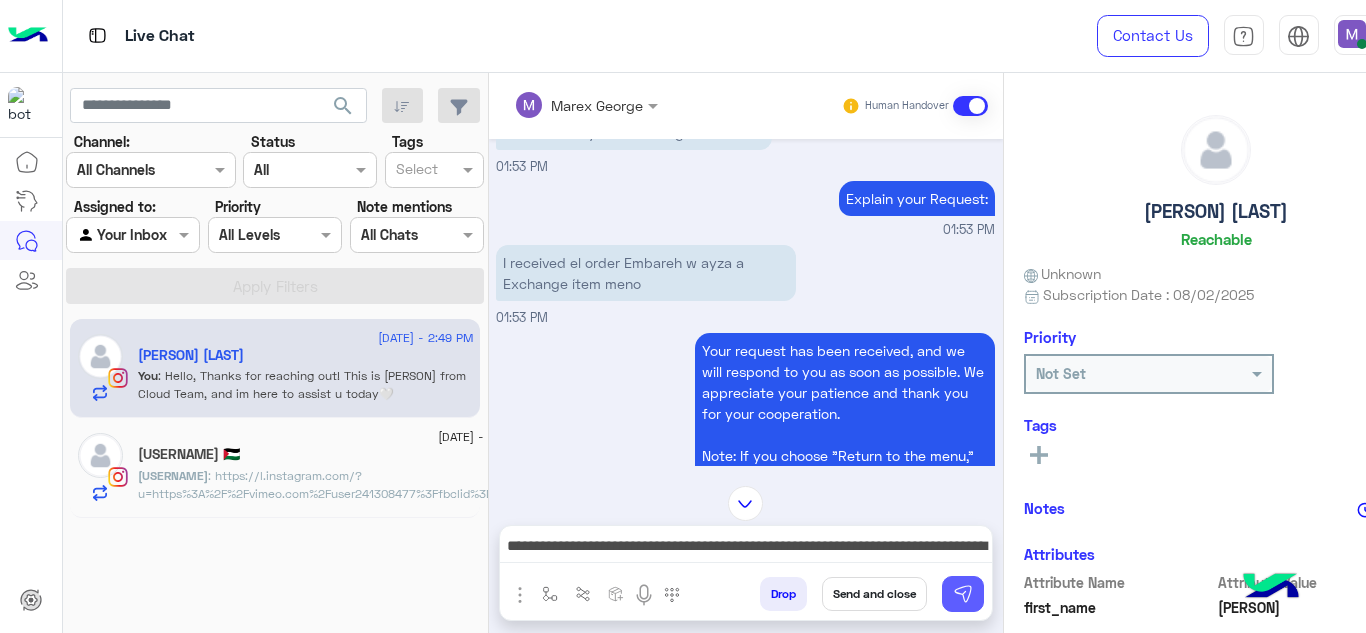 drag, startPoint x: 937, startPoint y: 629, endPoint x: 956, endPoint y: 601, distance: 33.83785 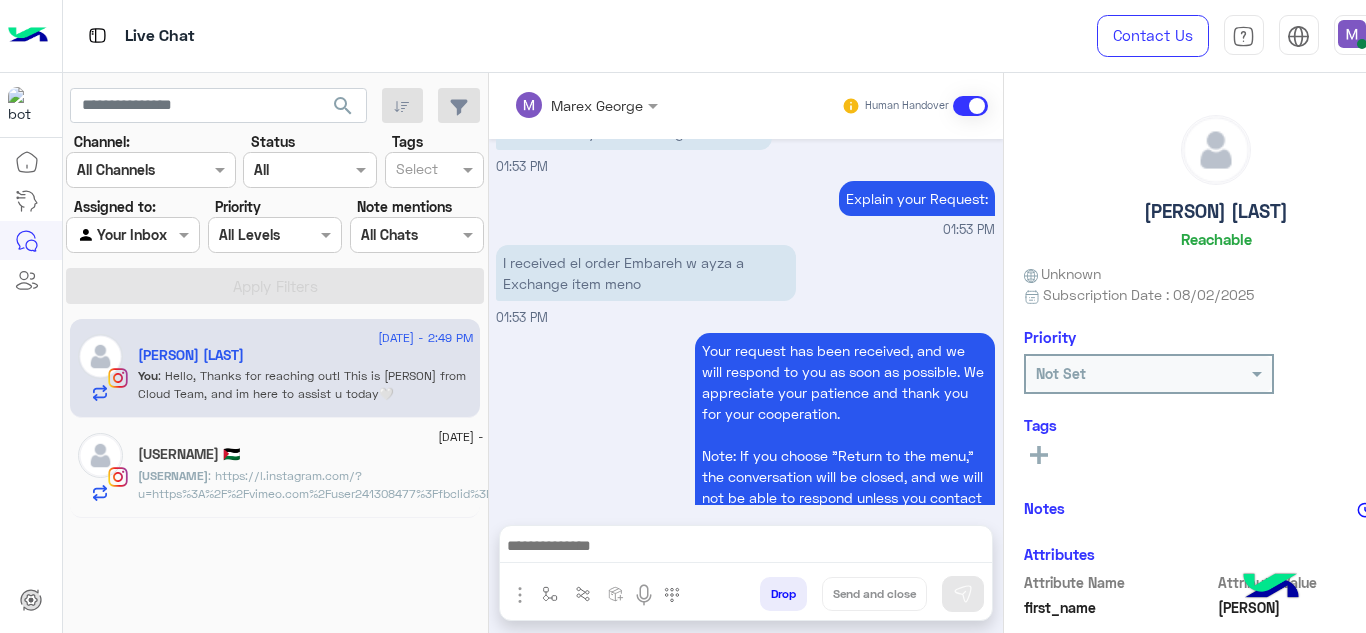 scroll, scrollTop: 2976, scrollLeft: 0, axis: vertical 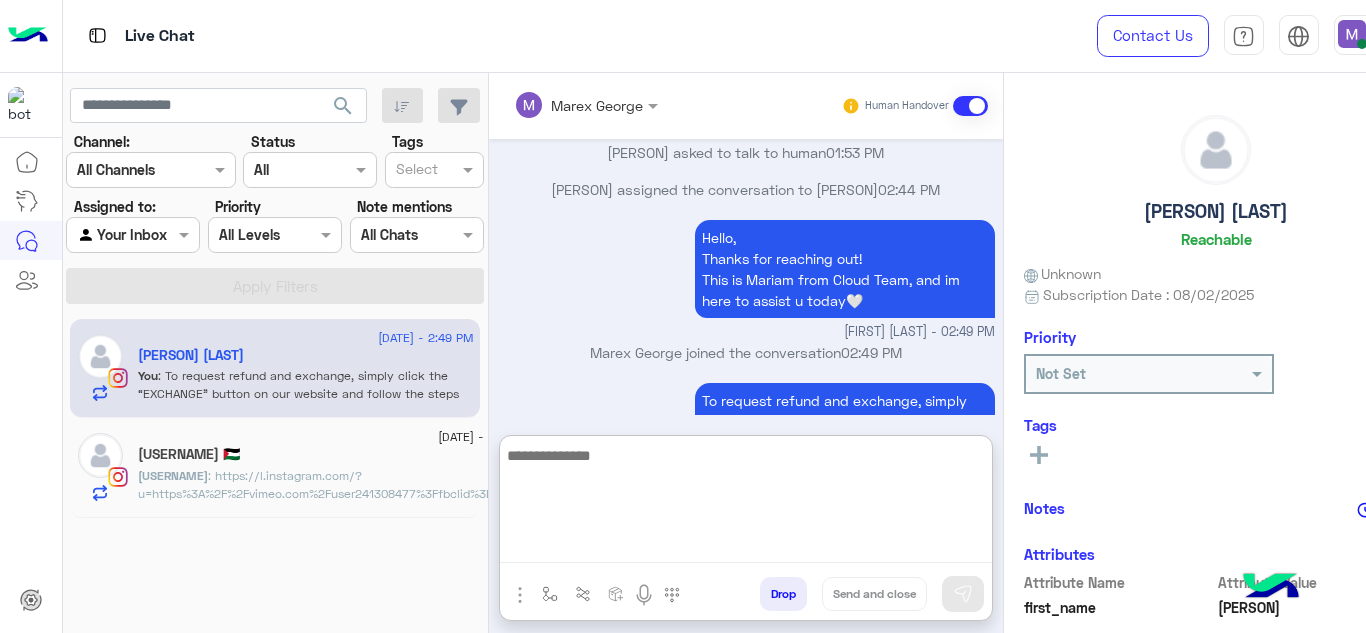 click at bounding box center [746, 503] 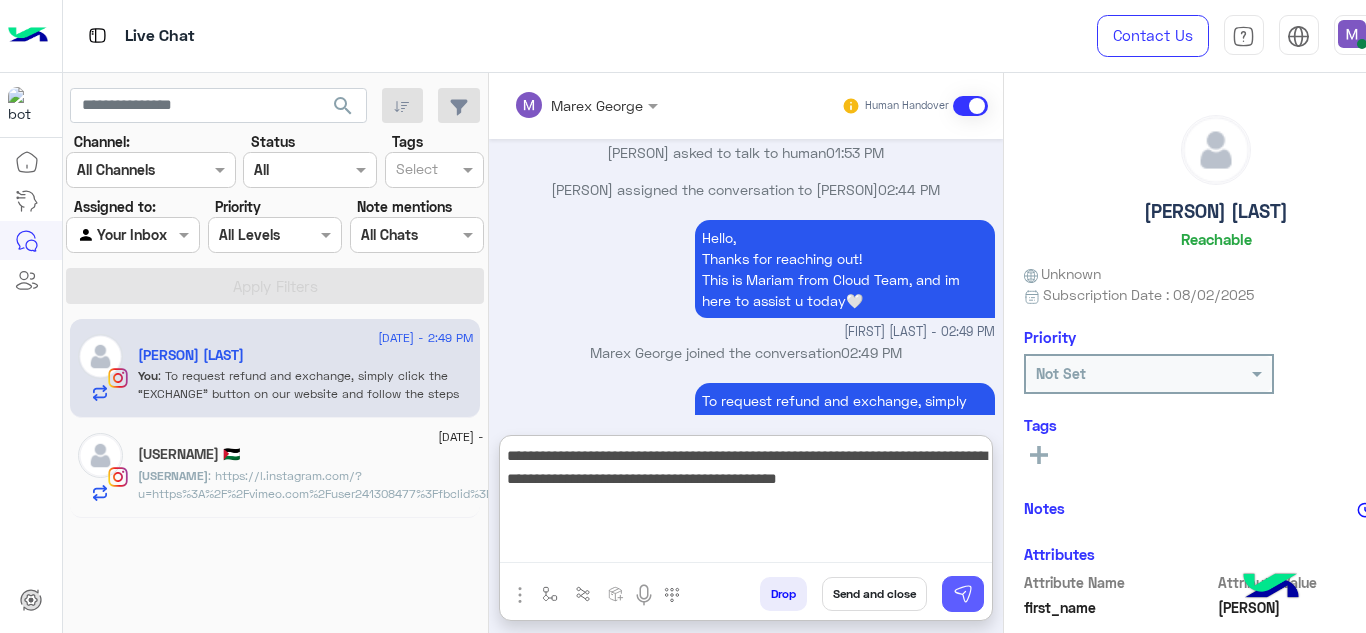 type on "**********" 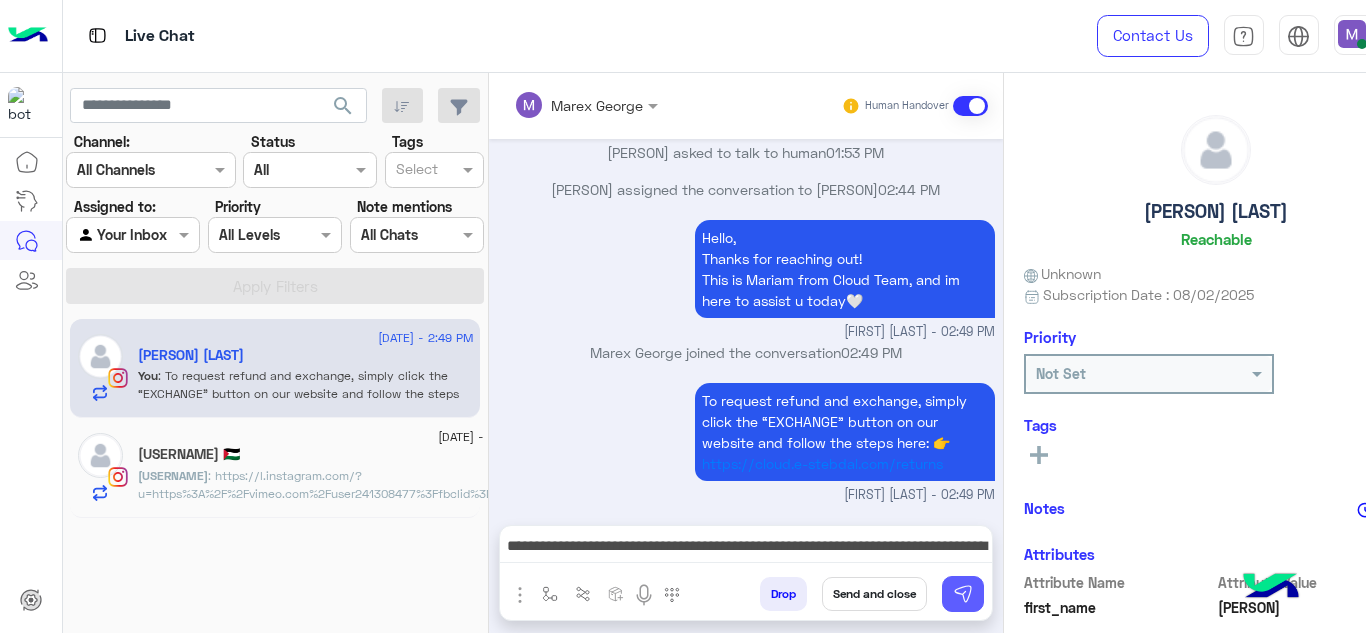 click at bounding box center (963, 594) 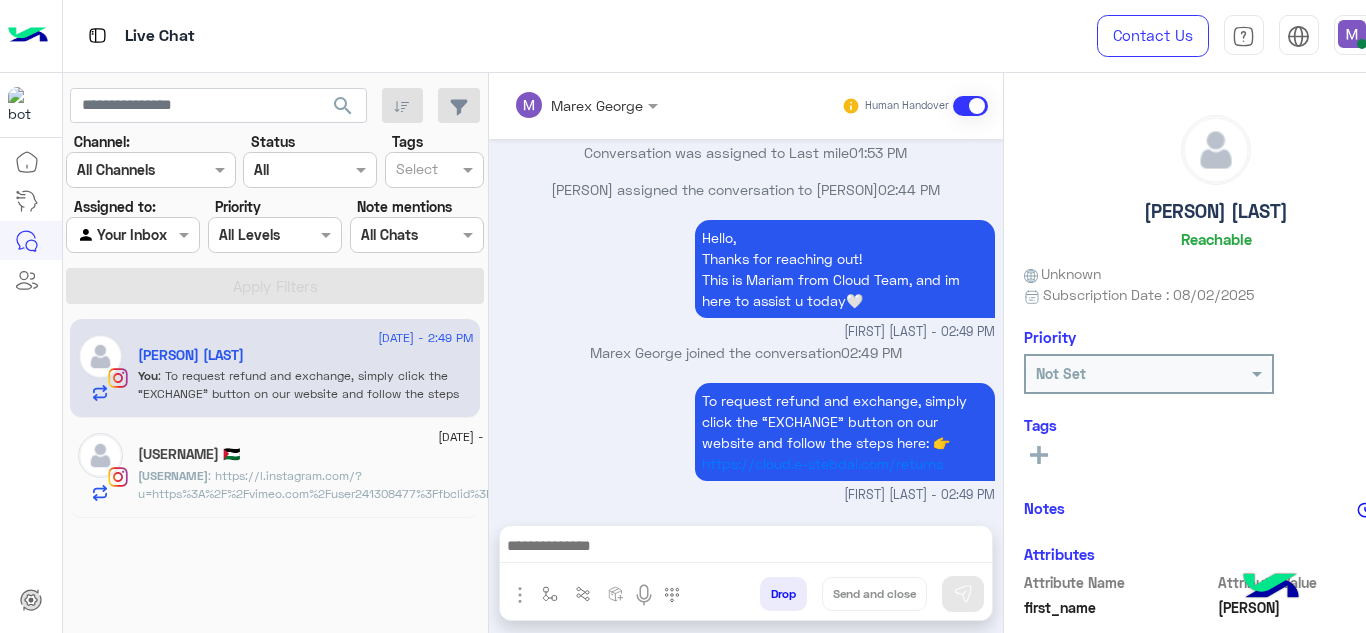 scroll, scrollTop: 3082, scrollLeft: 0, axis: vertical 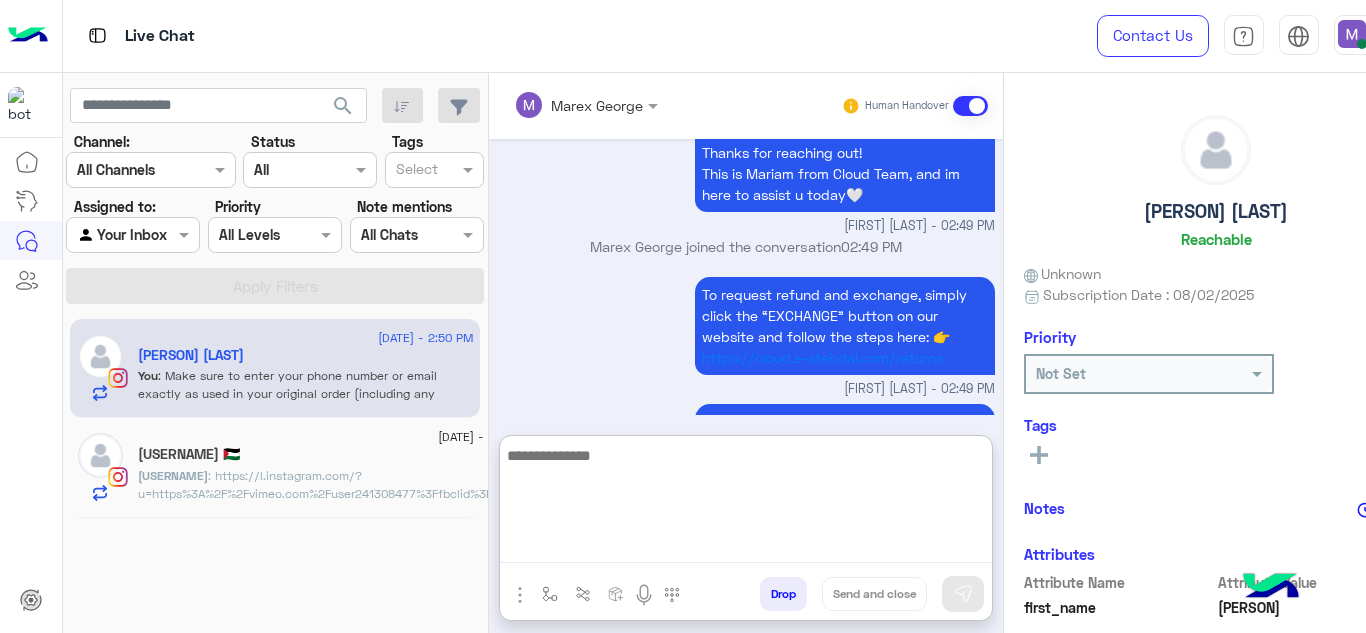 click at bounding box center (746, 503) 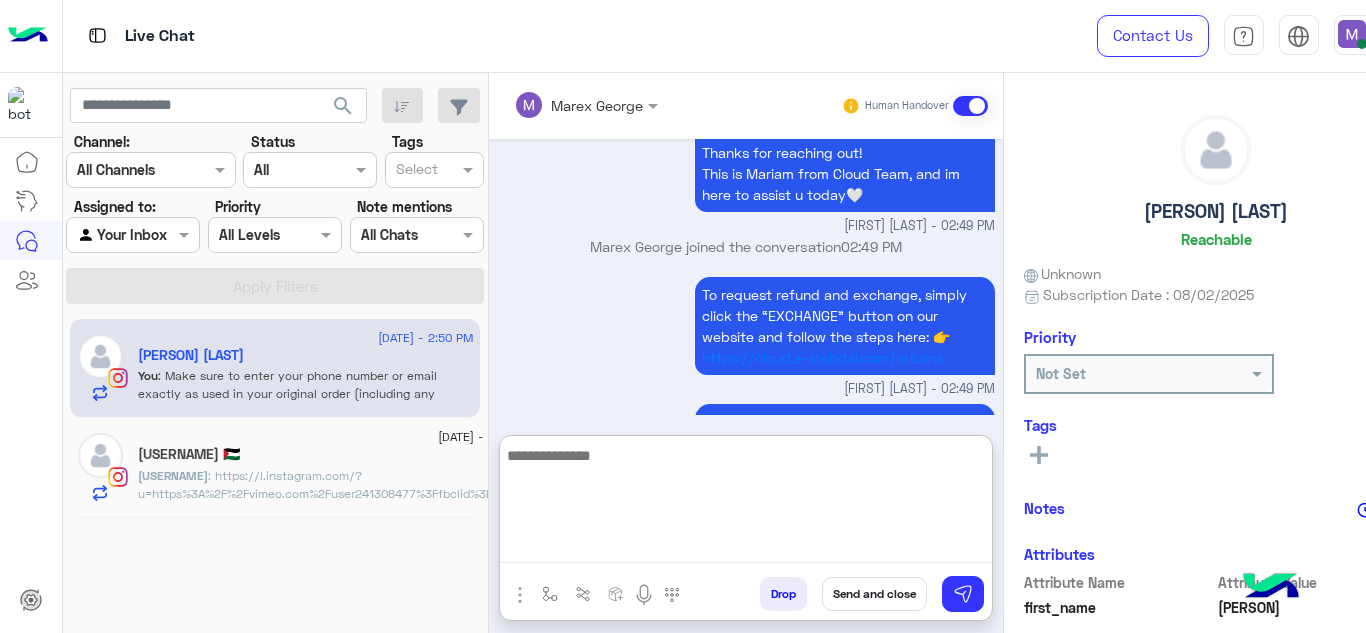 scroll, scrollTop: 3257, scrollLeft: 0, axis: vertical 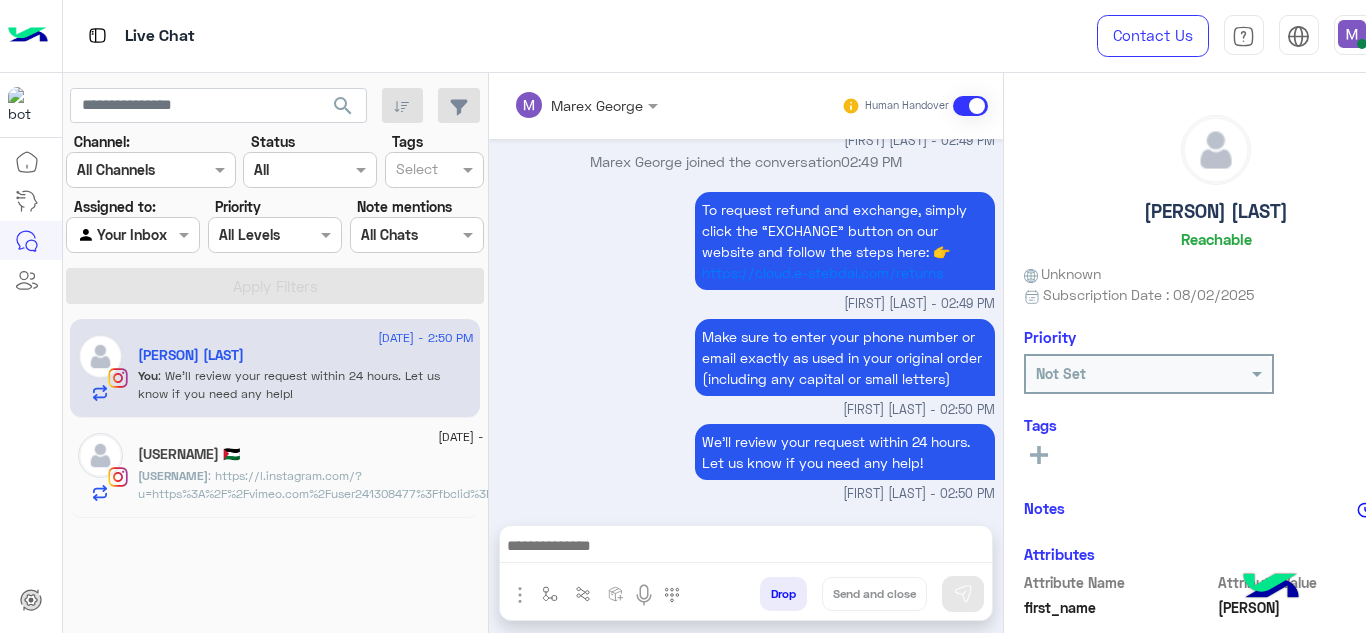 click on "esraanabil 🇵🇸" 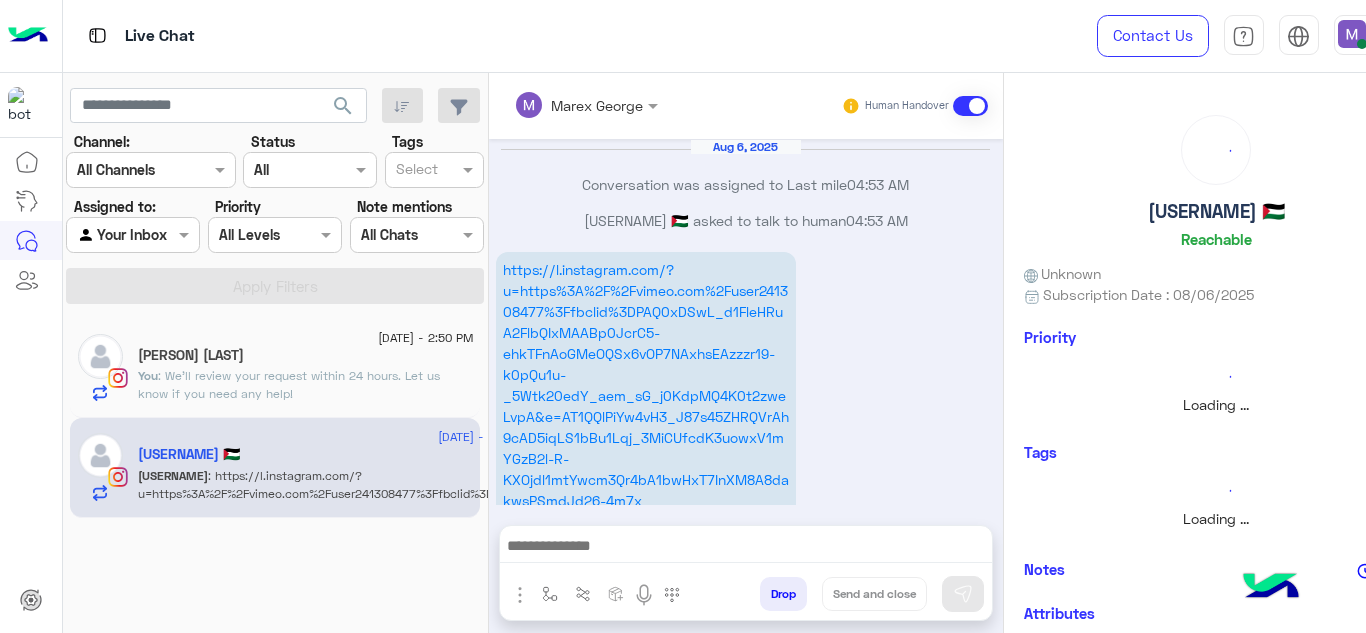 scroll, scrollTop: 294, scrollLeft: 0, axis: vertical 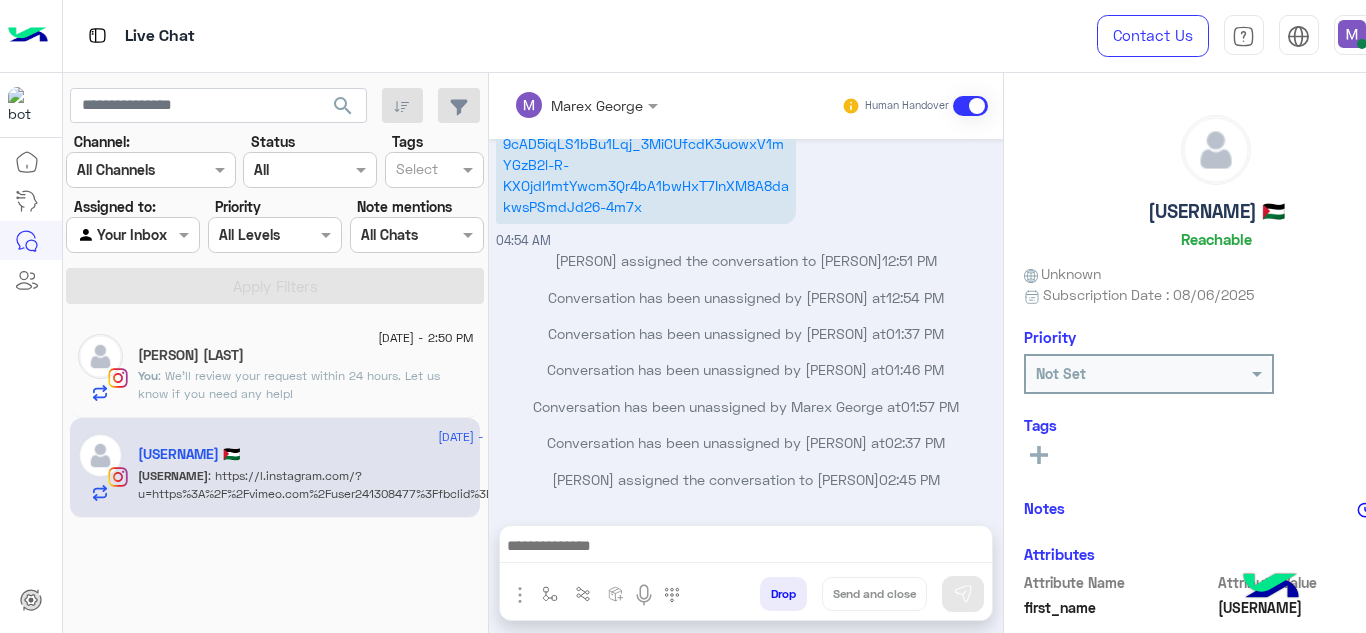 click on ": We’ll review your request within 24 hours. Let us know if you need any help!" 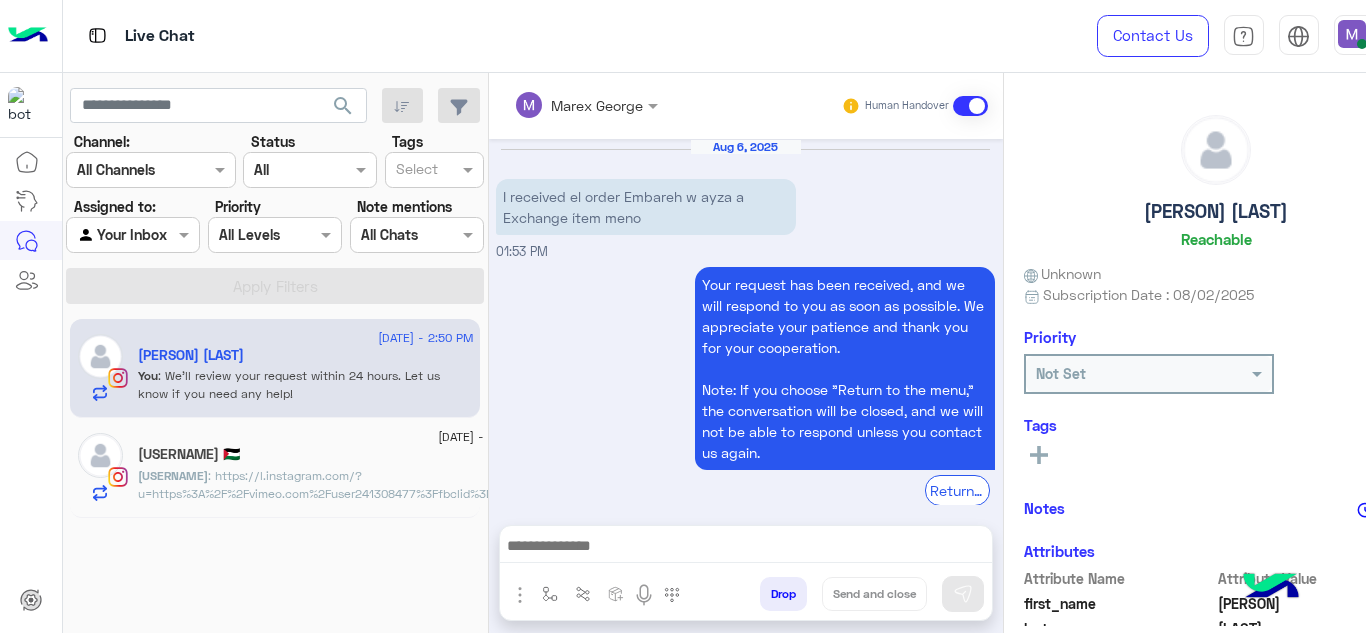 scroll, scrollTop: 614, scrollLeft: 0, axis: vertical 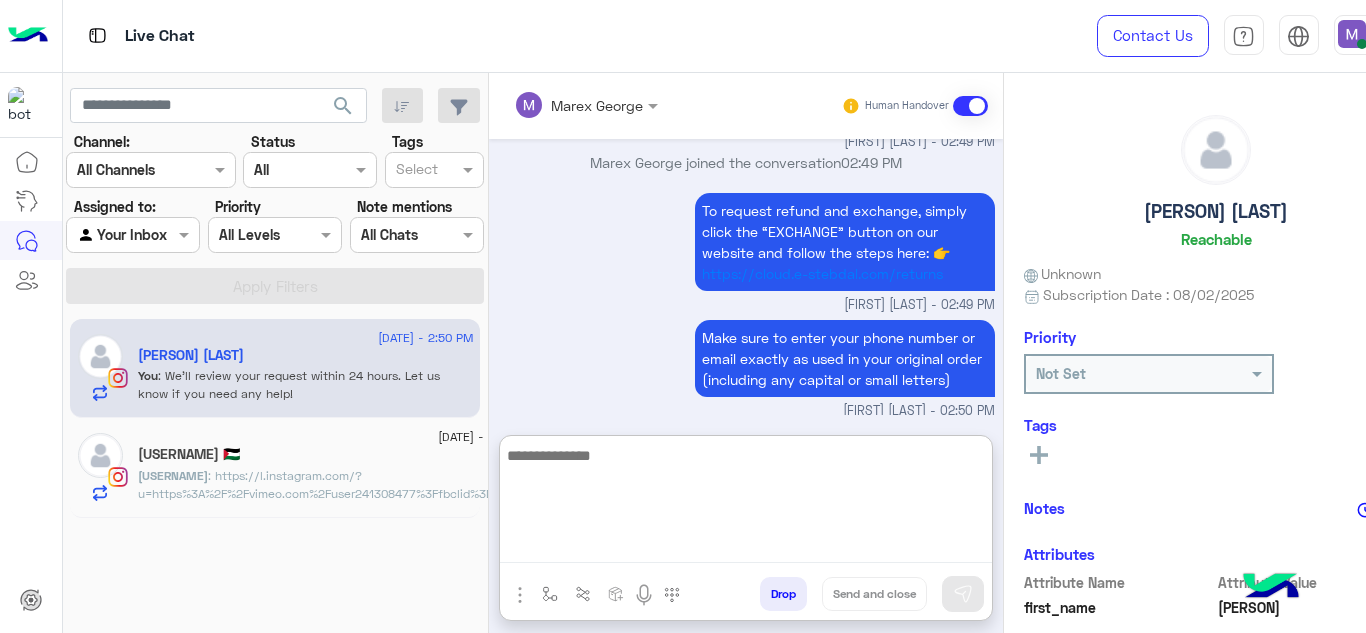 click at bounding box center [746, 503] 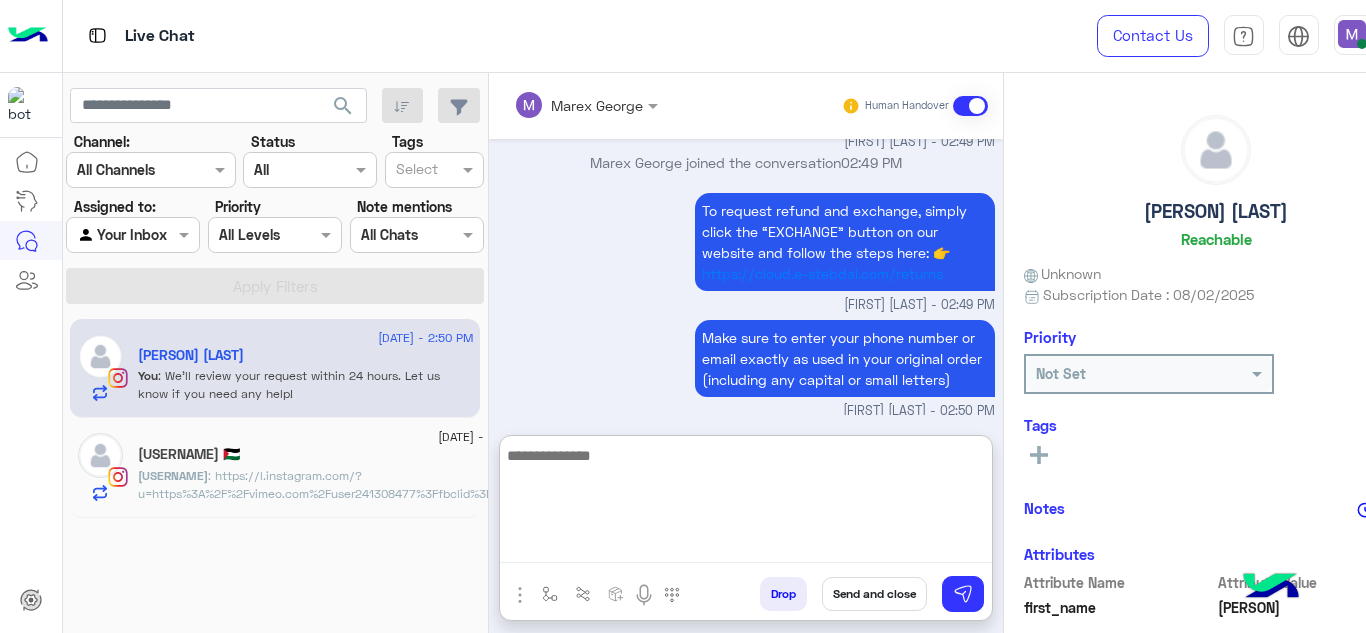 type on "**********" 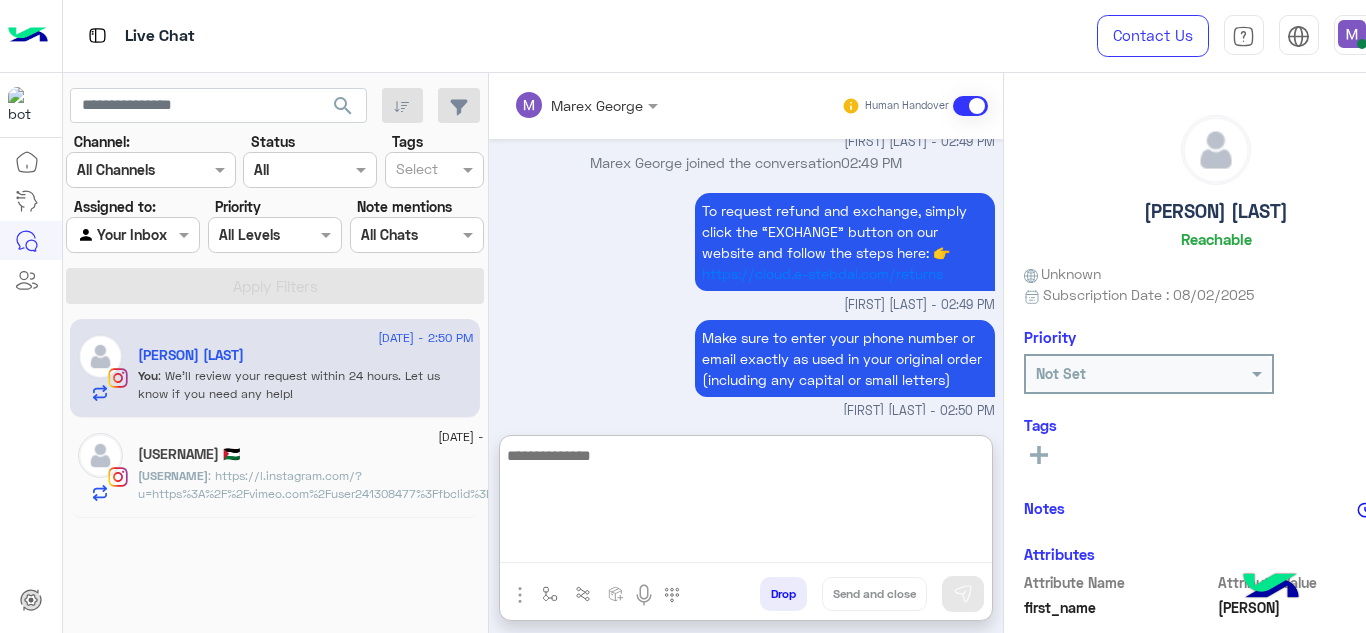 scroll, scrollTop: 789, scrollLeft: 0, axis: vertical 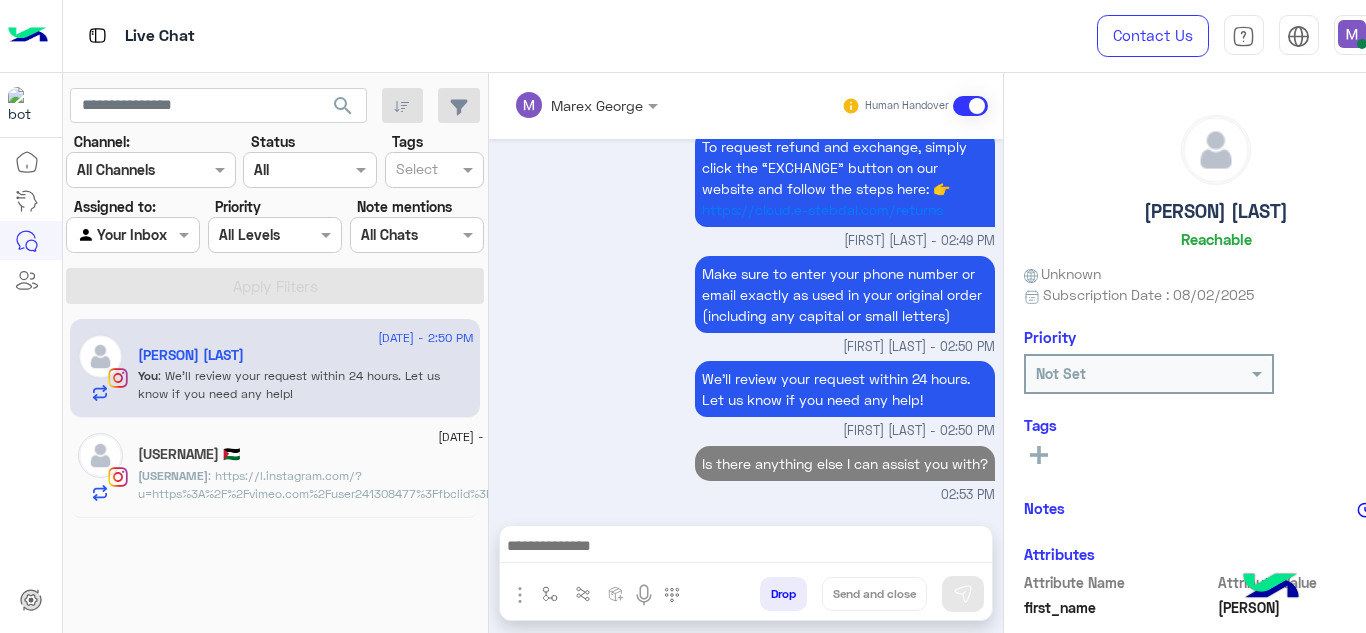 click on "esraanabil : https://l.instagram.com/?u=https%3A%2F%2Fvimeo.com%2Fuser241308477%3Ffbclid%3DPAQ0xDSwL_d1FleHRuA2FlbQIxMAABp0JcrC5-ehkTFnAoGMeOQSx6vOP7NAxhsEAzzzr19-k0pQu1u-_5Wtk20edY_aem_sG_j0KdpMQ4K0t2zweLvpA&e=AT1QQlPiYw4vH3_J87s45ZHRQVrAh9cAD5iqLS1bBu1Lqj_3MiCUfcdK3uowxV1mYGzB2l-R-KXOjdl1mtYwcm3Qr4bA1bwHxT7InXM8A8dakwsPSmdJd26-4m7x" 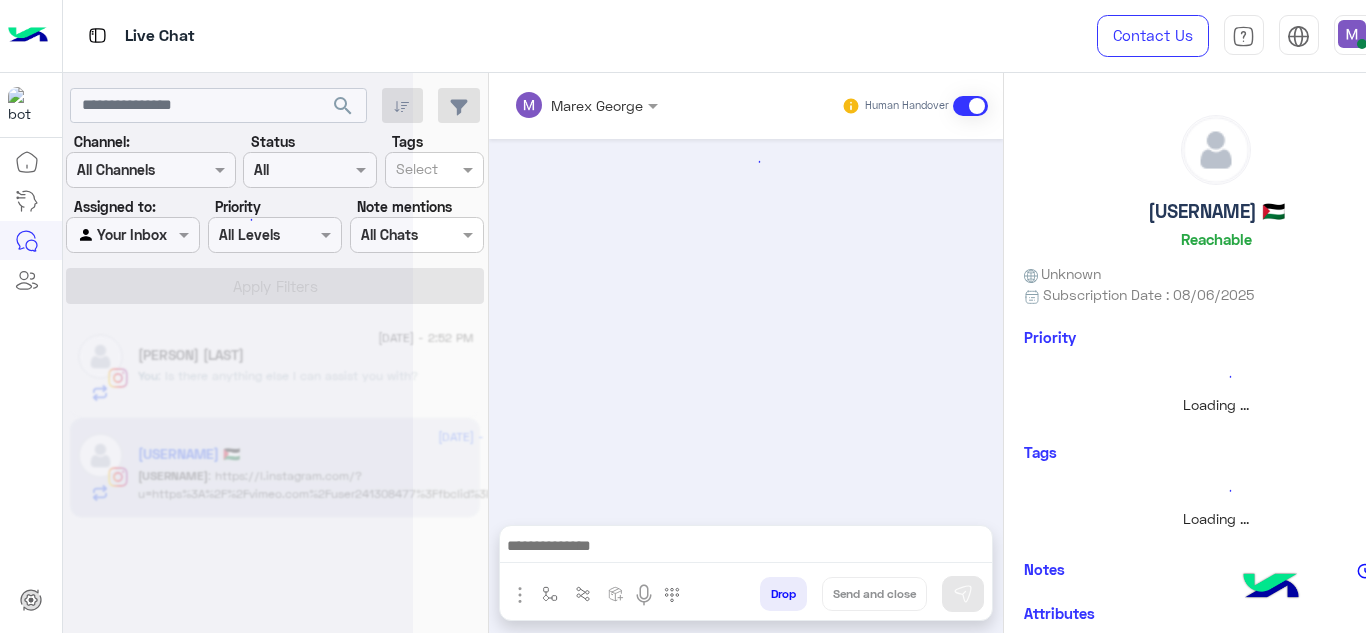 scroll, scrollTop: 294, scrollLeft: 0, axis: vertical 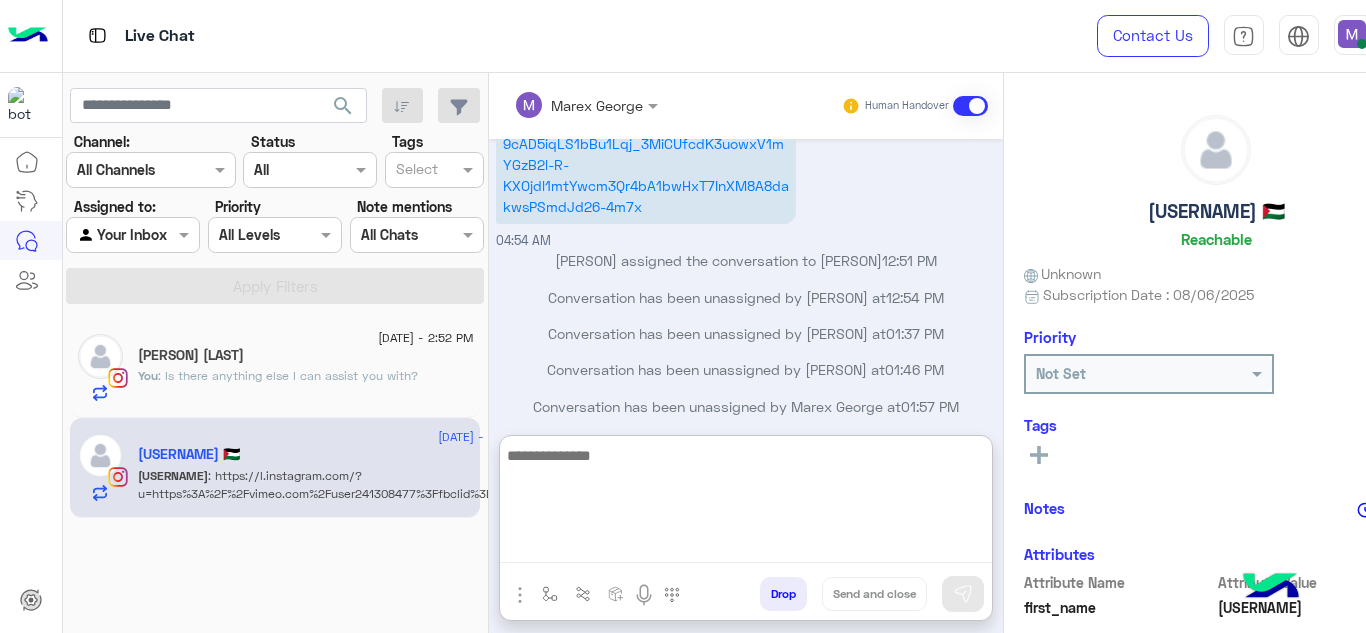 click at bounding box center (746, 503) 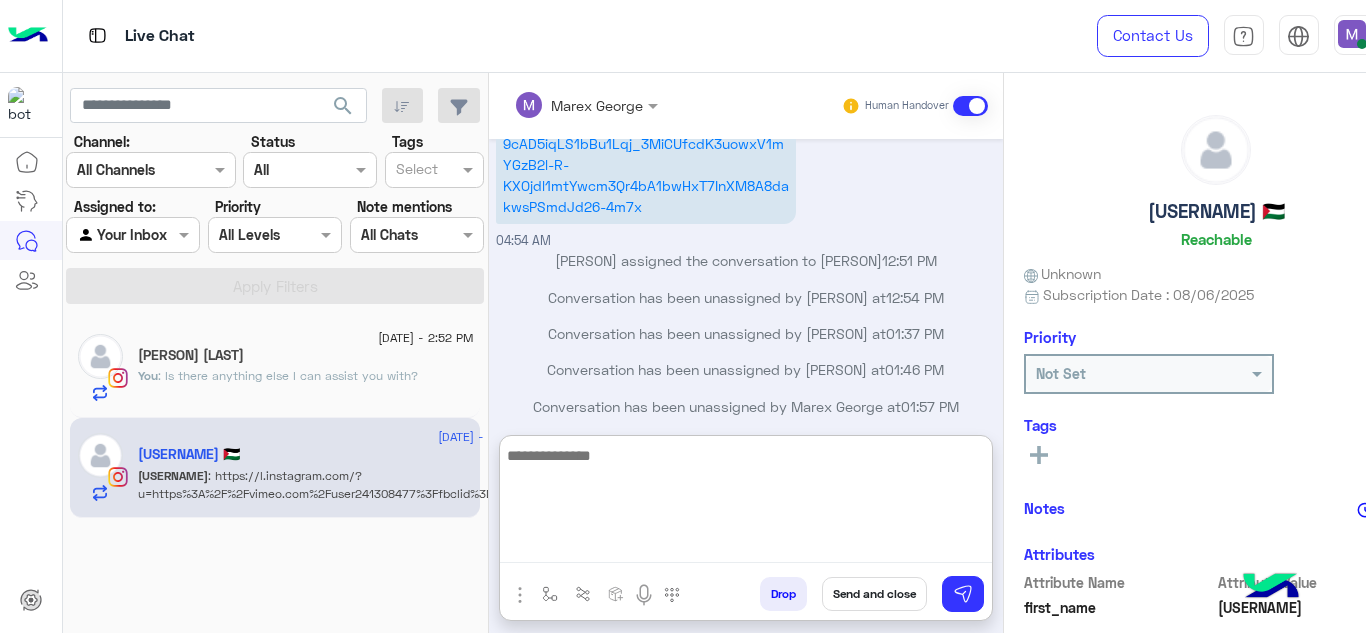 type on "**********" 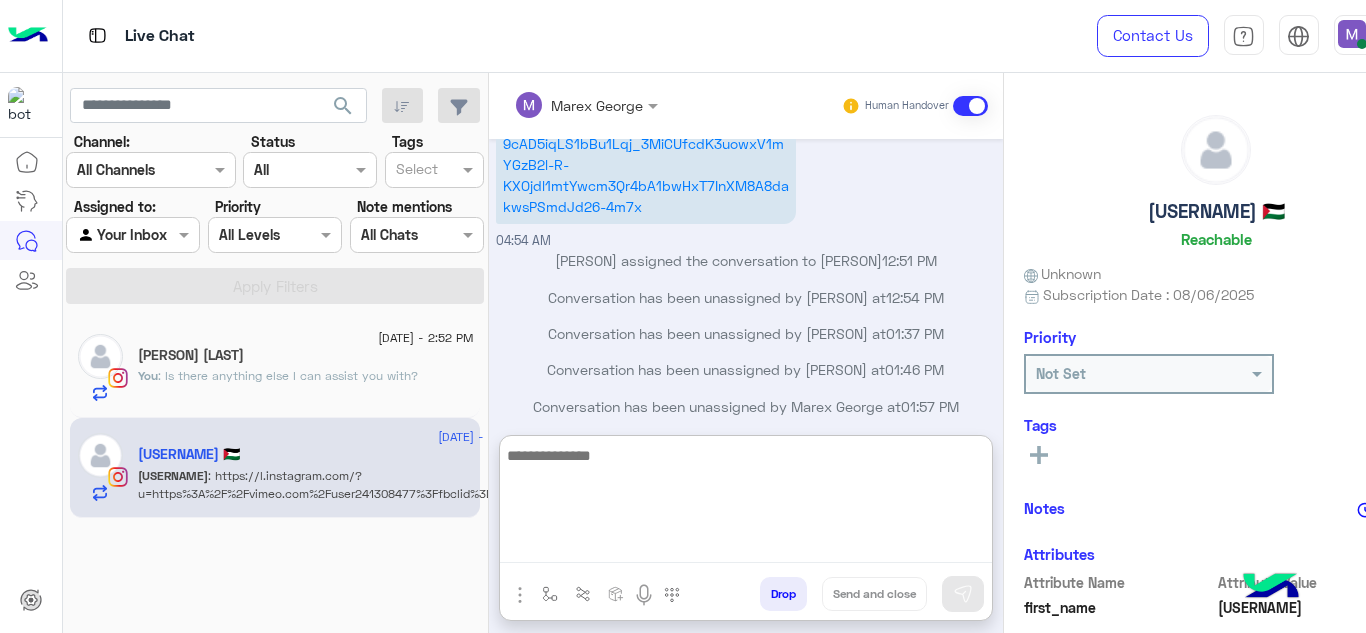 scroll, scrollTop: 511, scrollLeft: 0, axis: vertical 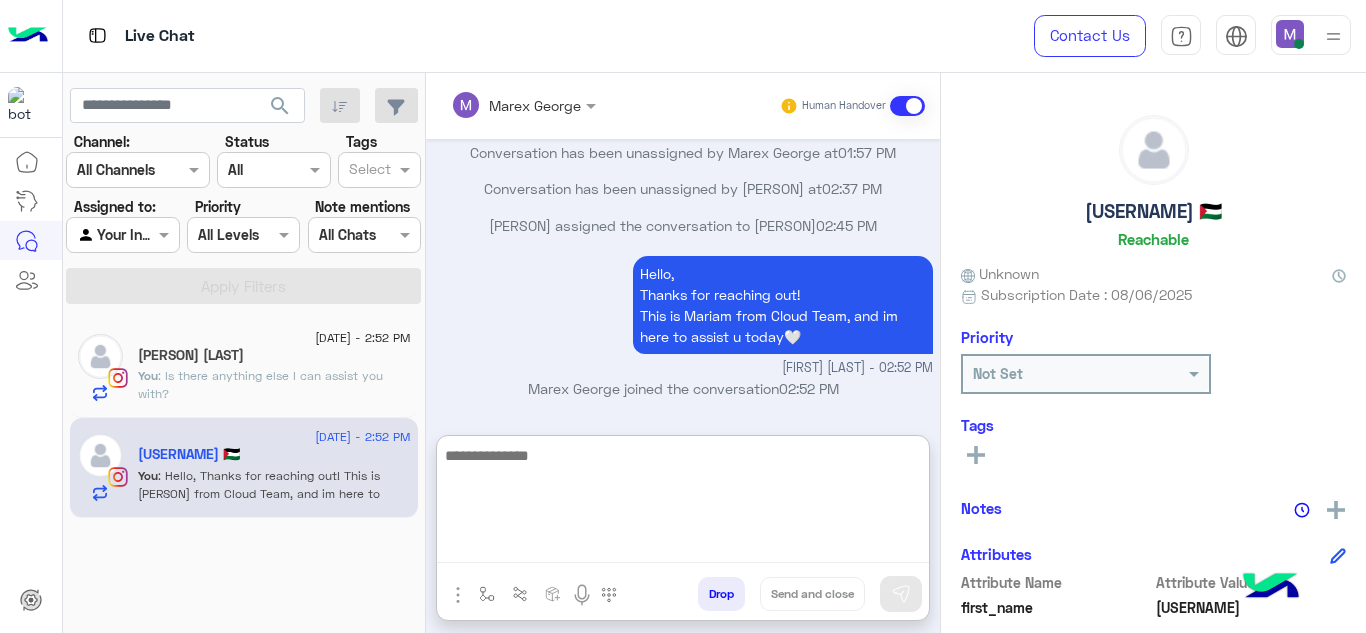 paste on "**********" 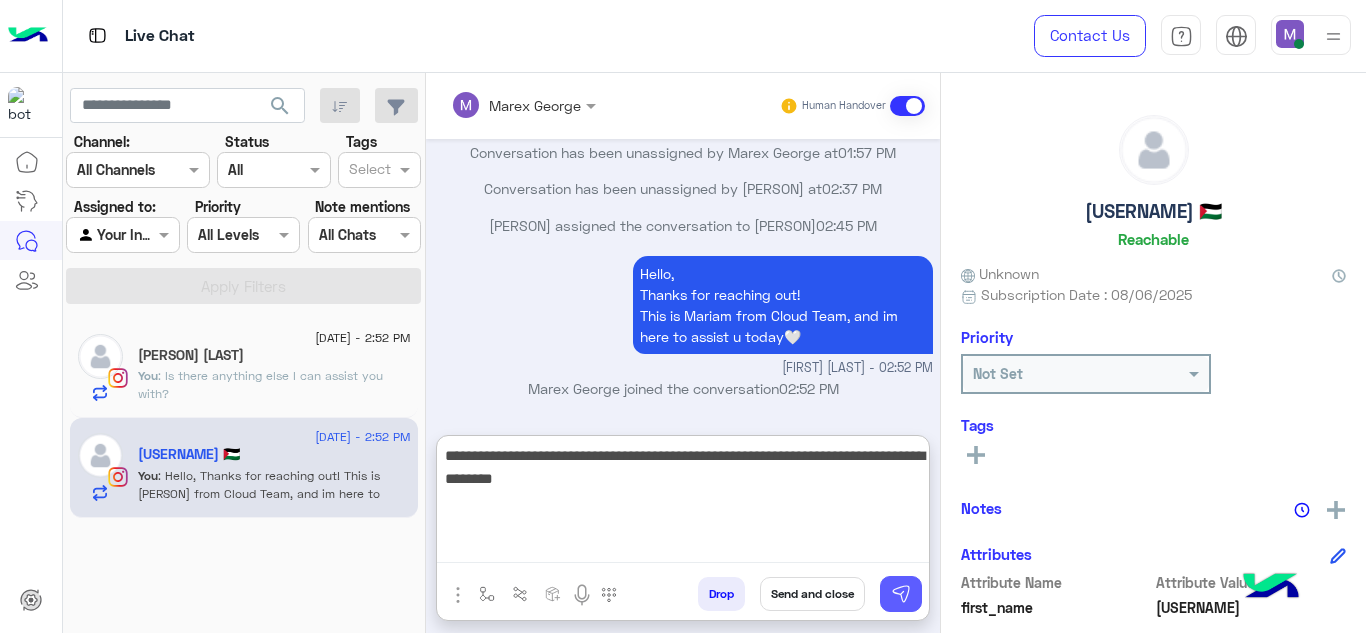 type on "**********" 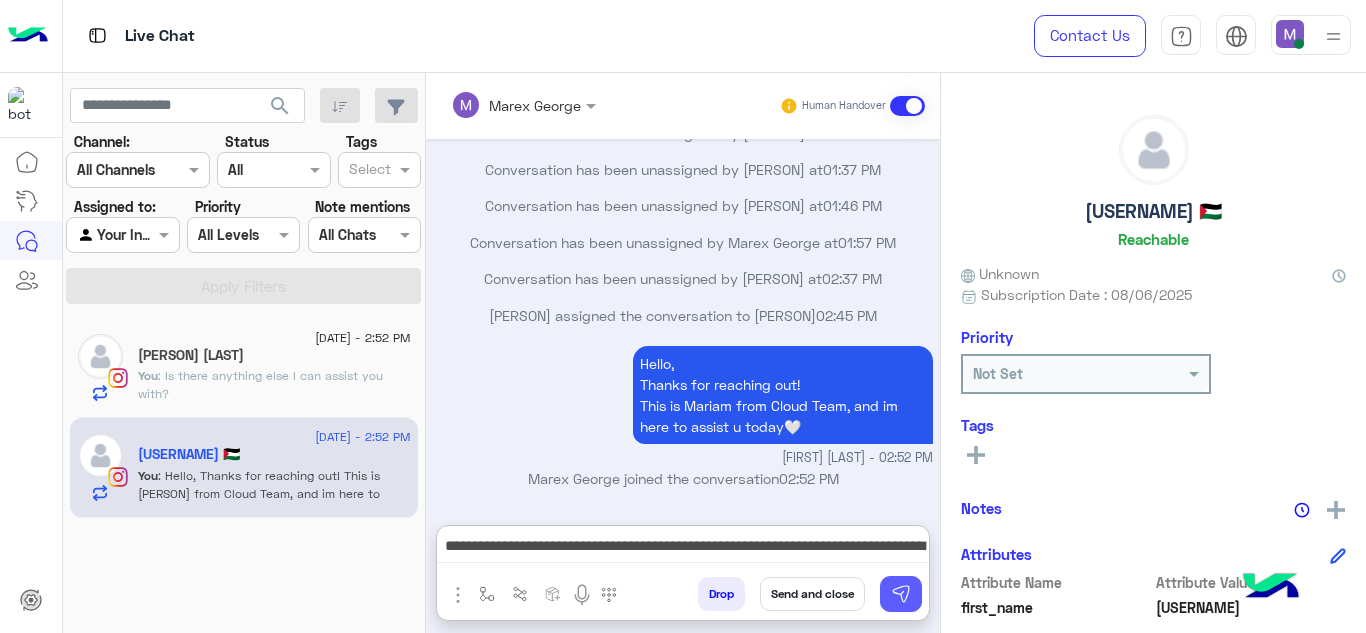click at bounding box center (901, 594) 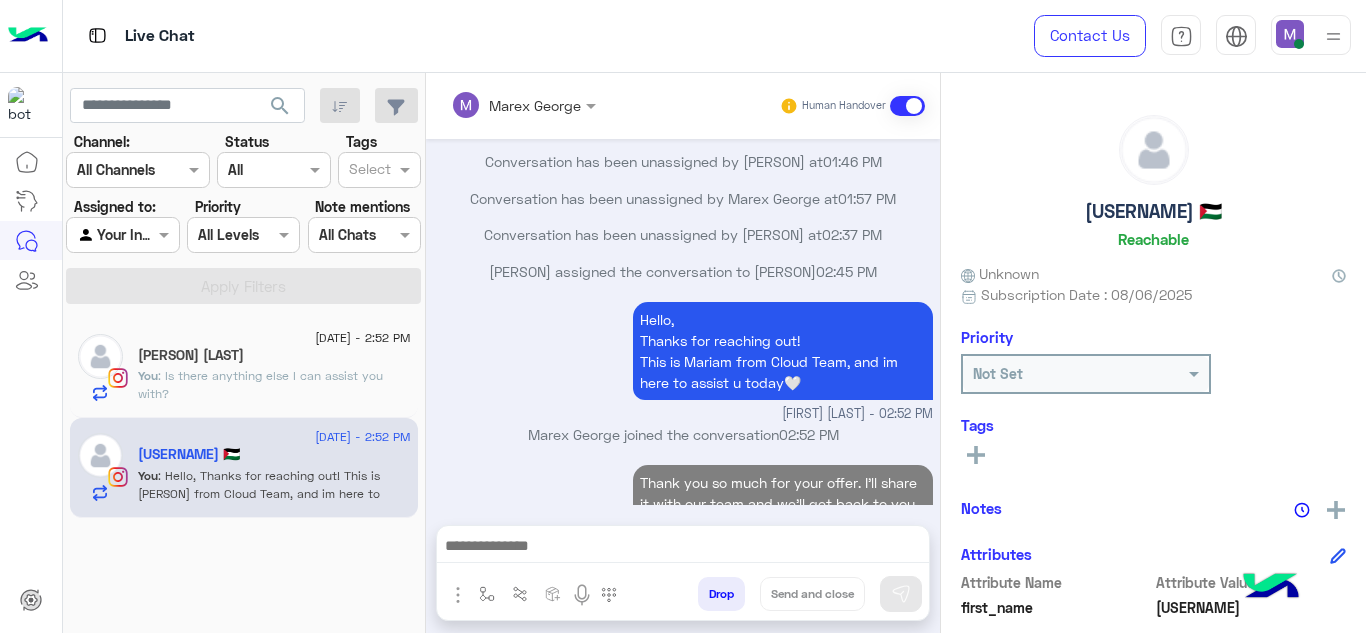 scroll, scrollTop: 542, scrollLeft: 0, axis: vertical 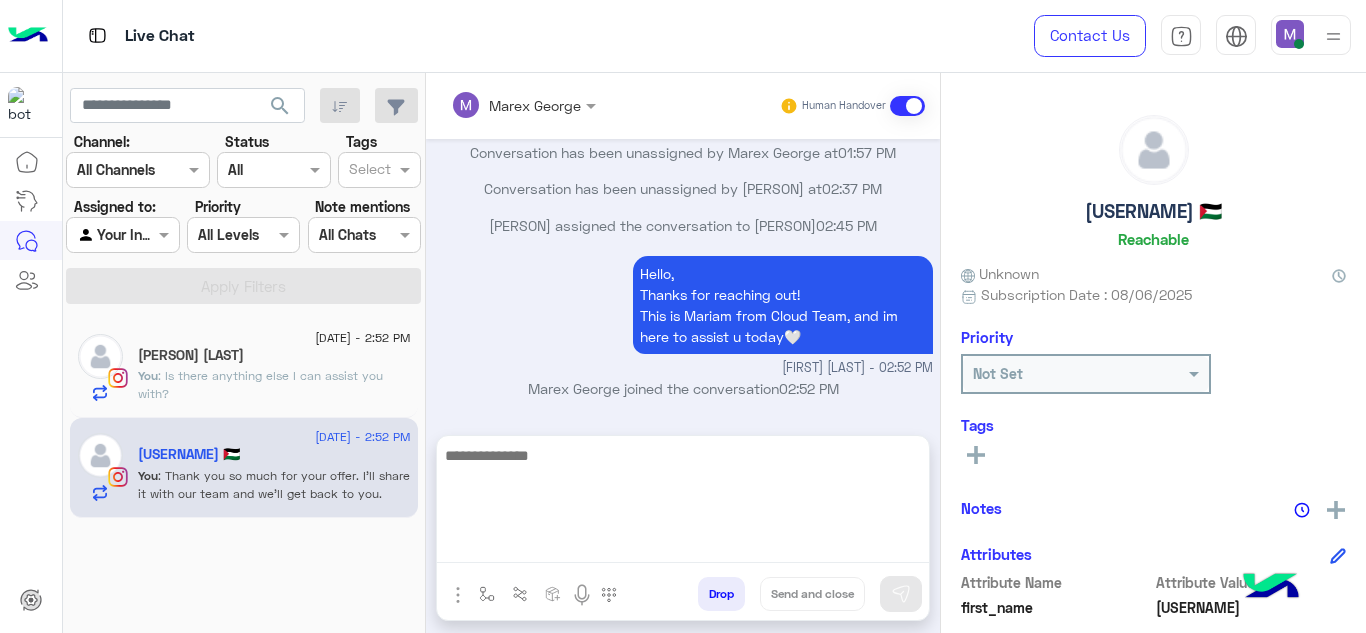 click at bounding box center [683, 503] 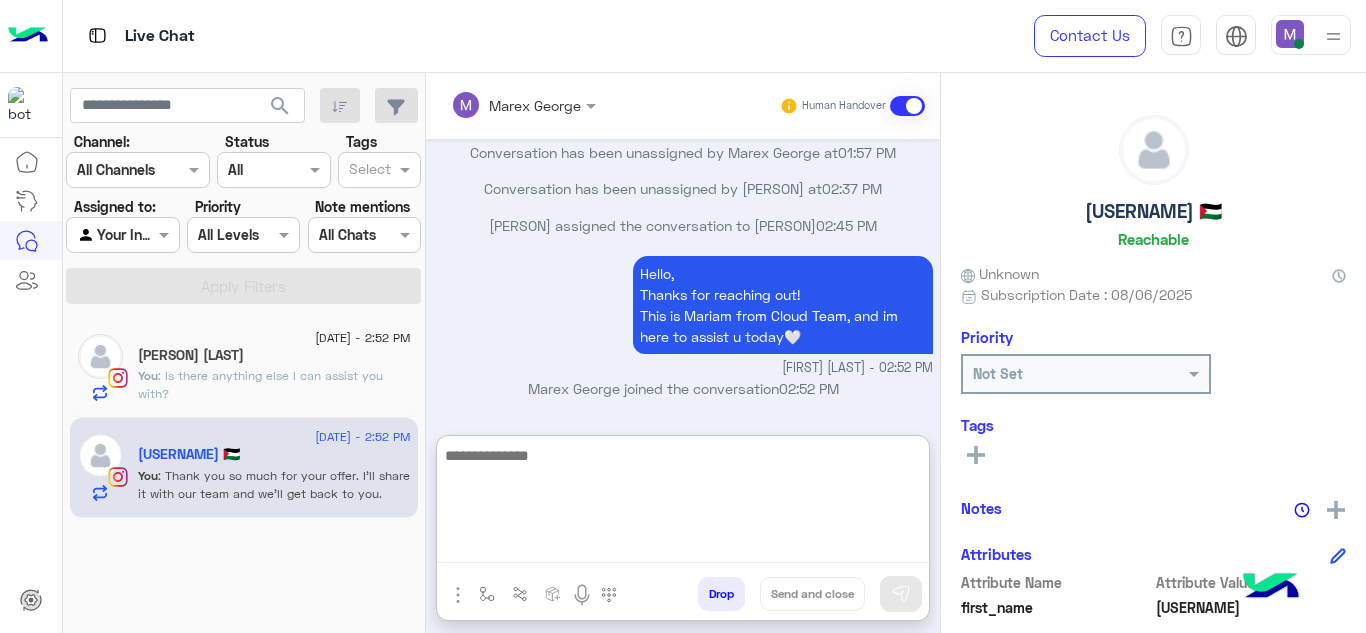paste on "**********" 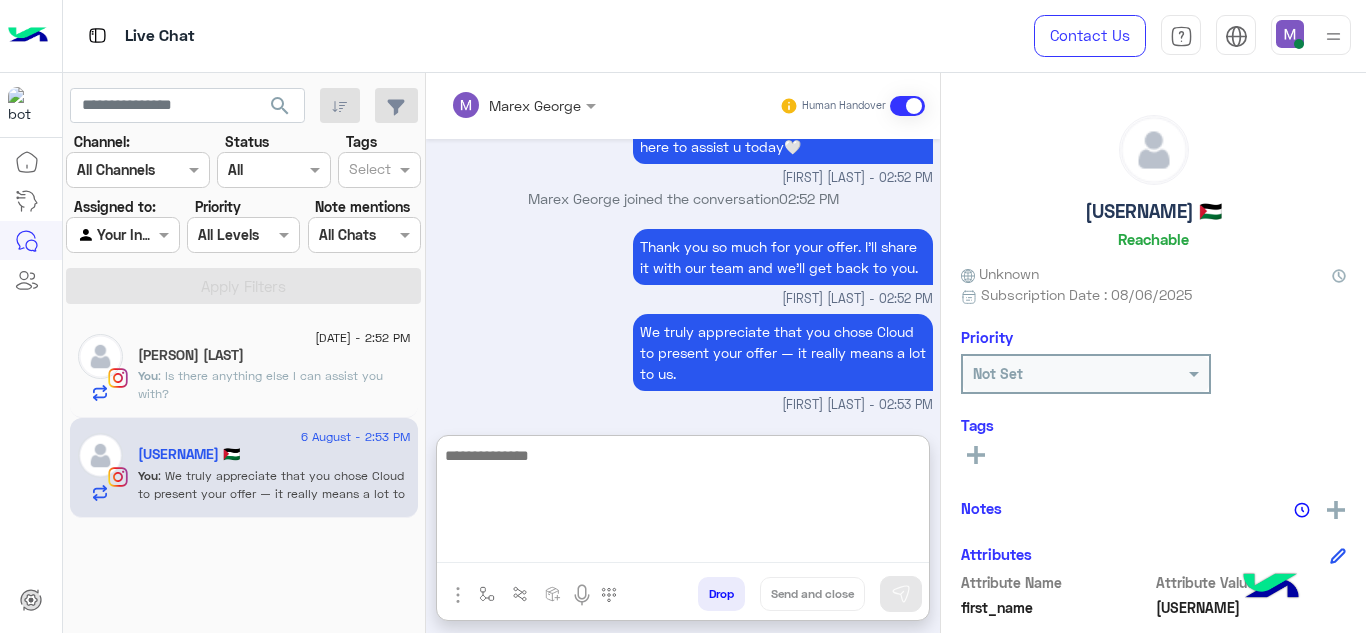 click at bounding box center (683, 503) 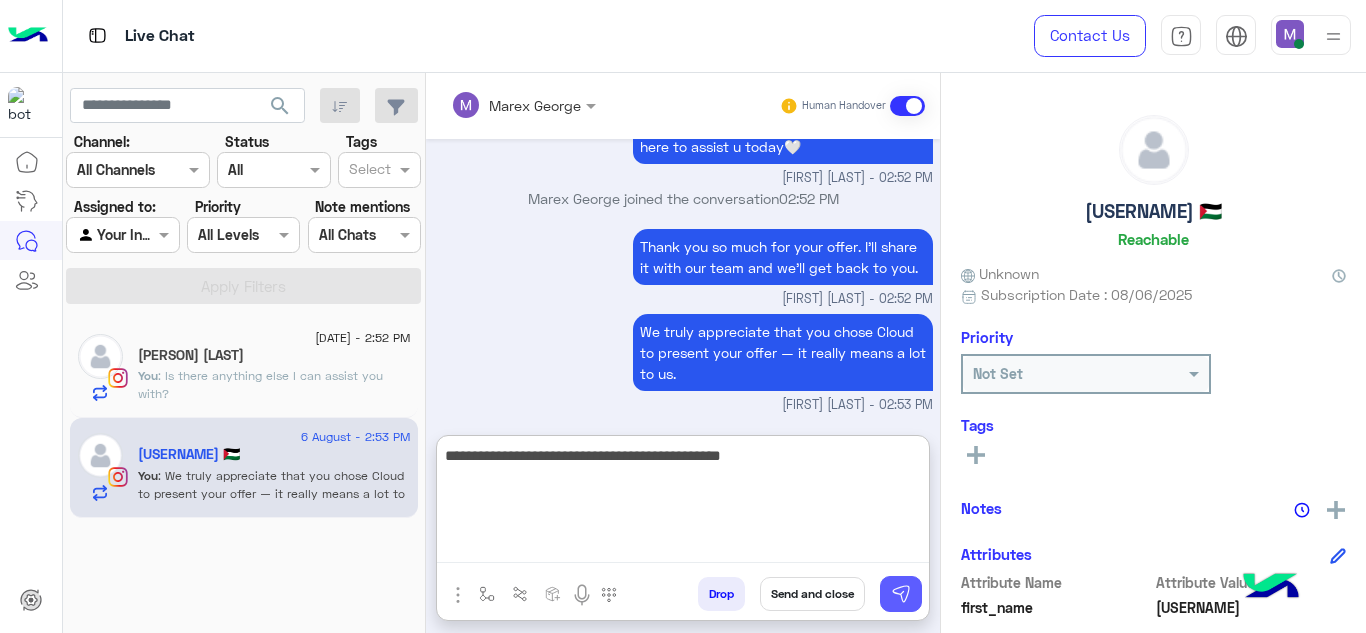 type on "**********" 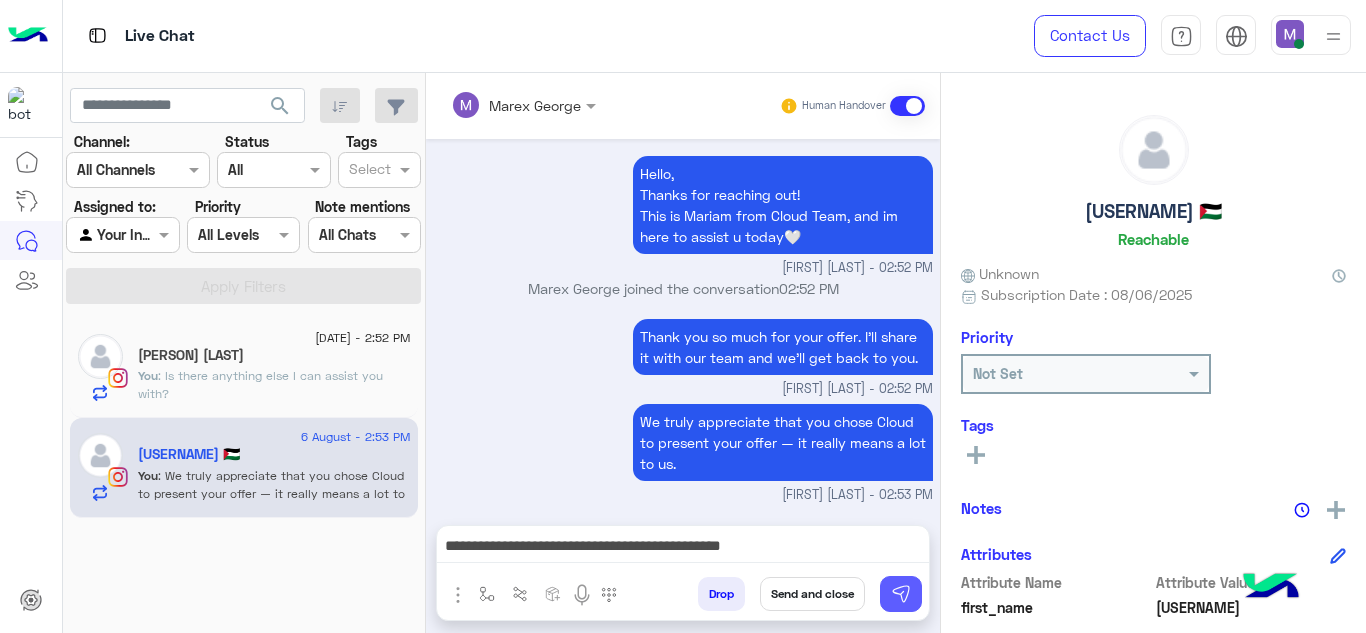 scroll, scrollTop: 733, scrollLeft: 0, axis: vertical 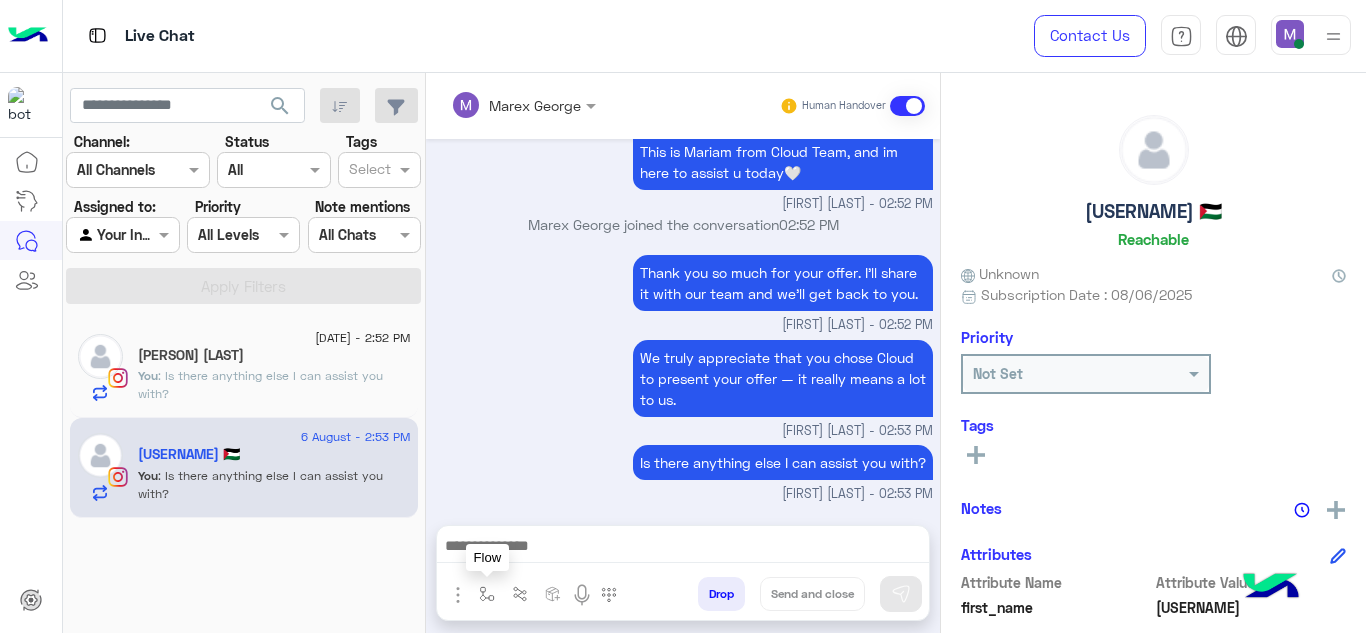 click at bounding box center [487, 594] 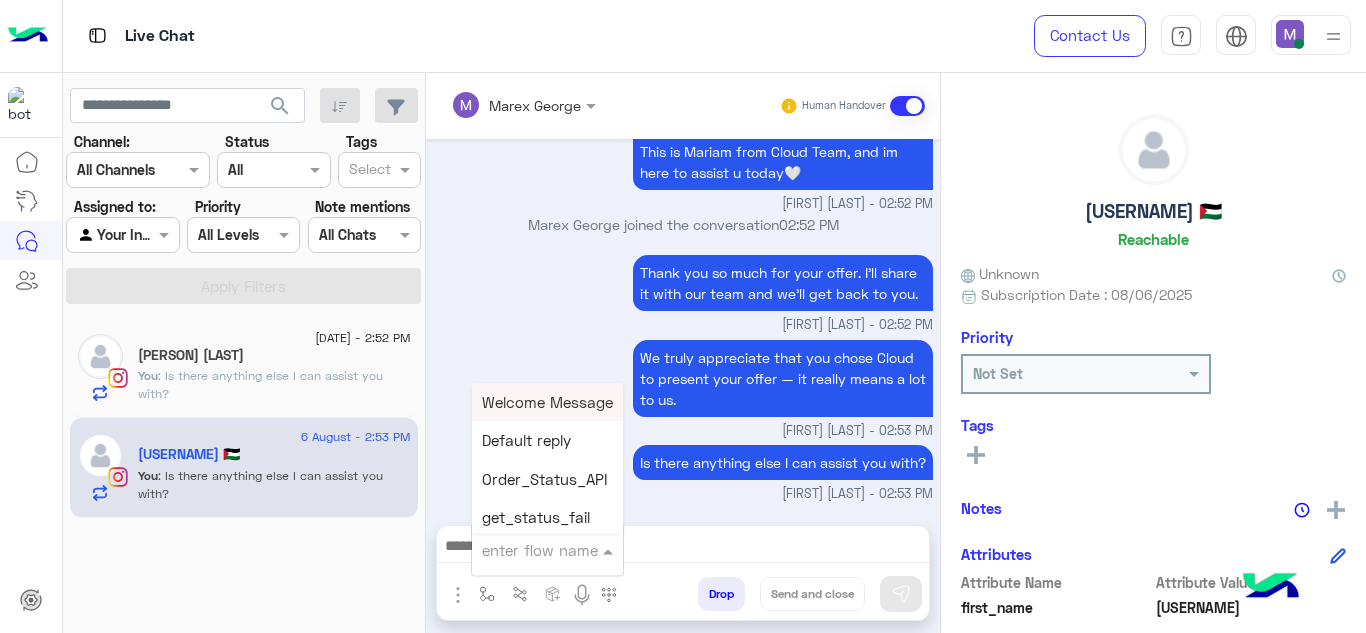 click at bounding box center (523, 550) 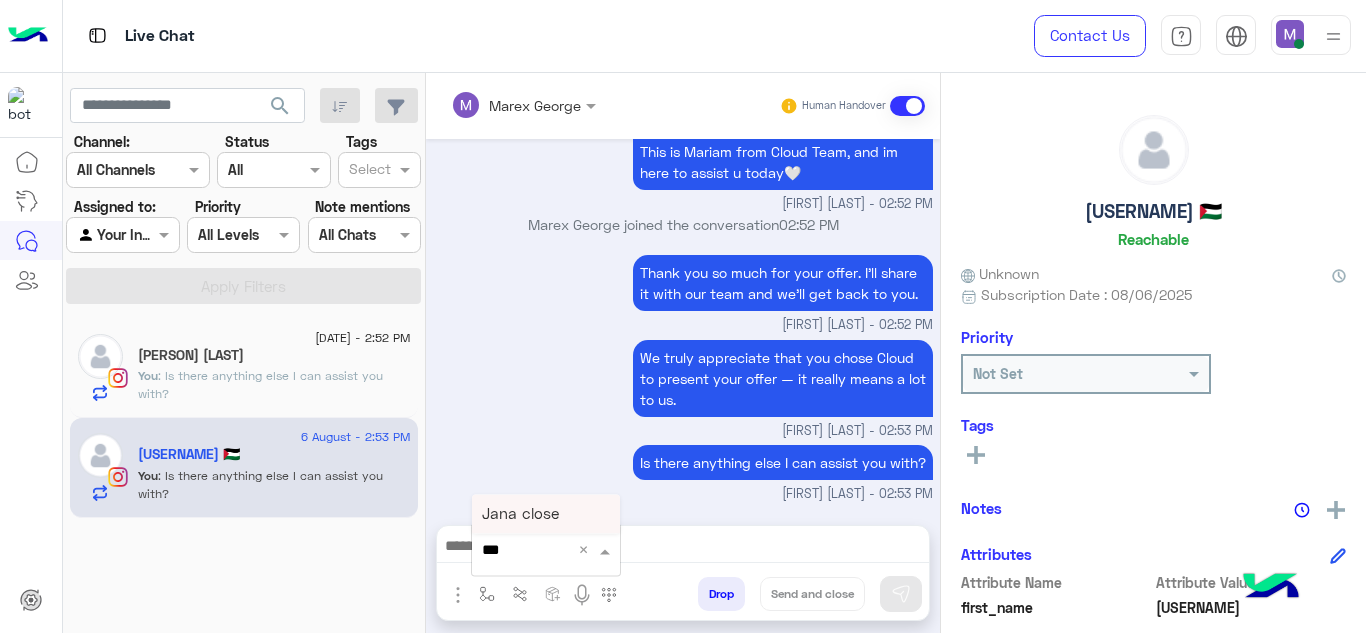 type on "****" 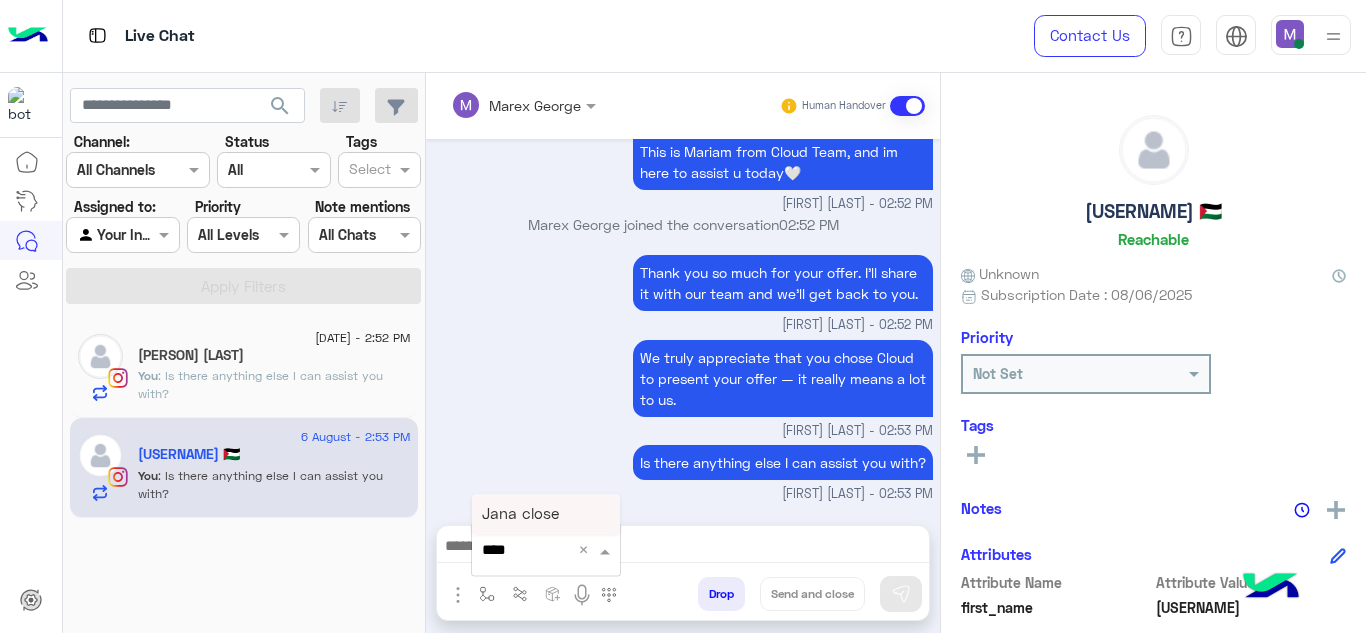 click on "Jana close" at bounding box center [546, 514] 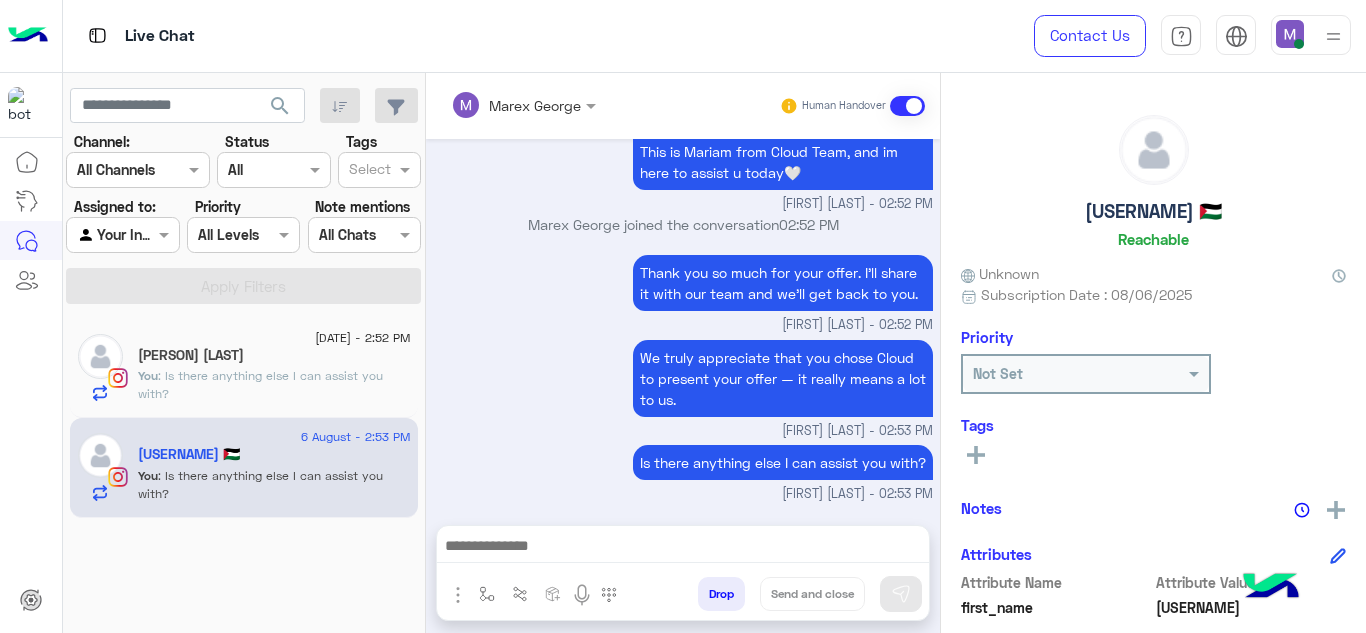 type on "**********" 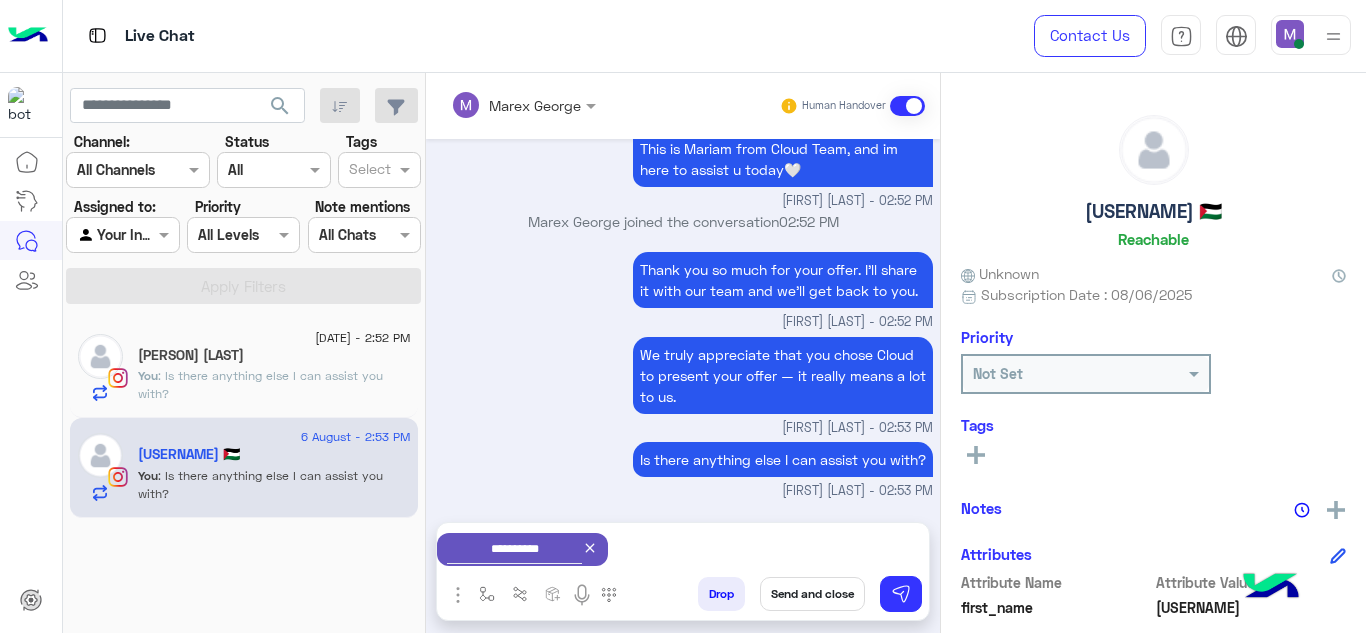 click on "Send and close" at bounding box center [812, 594] 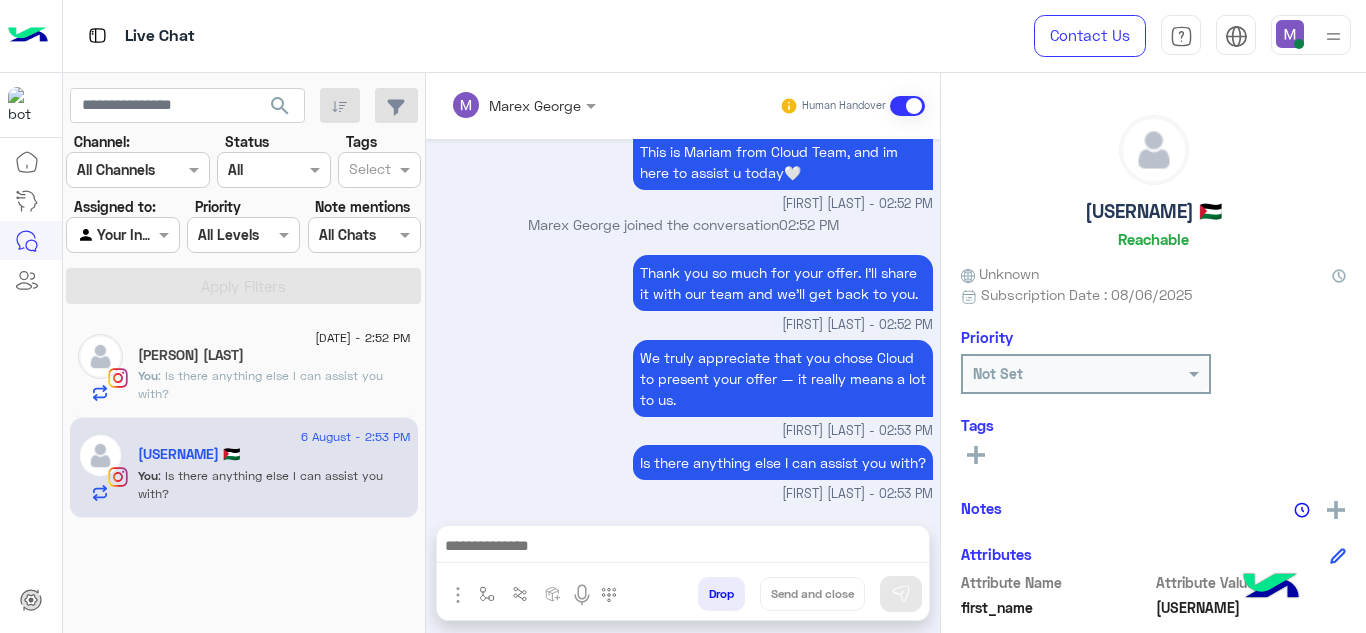 scroll, scrollTop: 769, scrollLeft: 0, axis: vertical 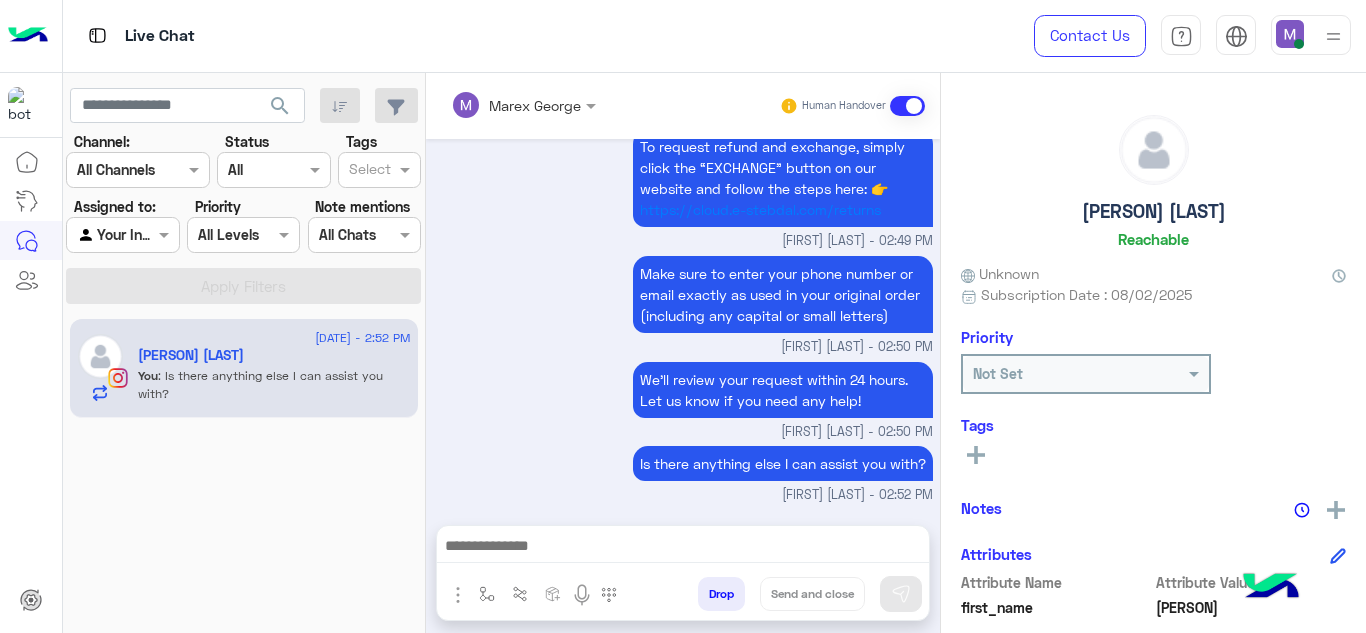 click on ": Is there anything else I can assist you with?" 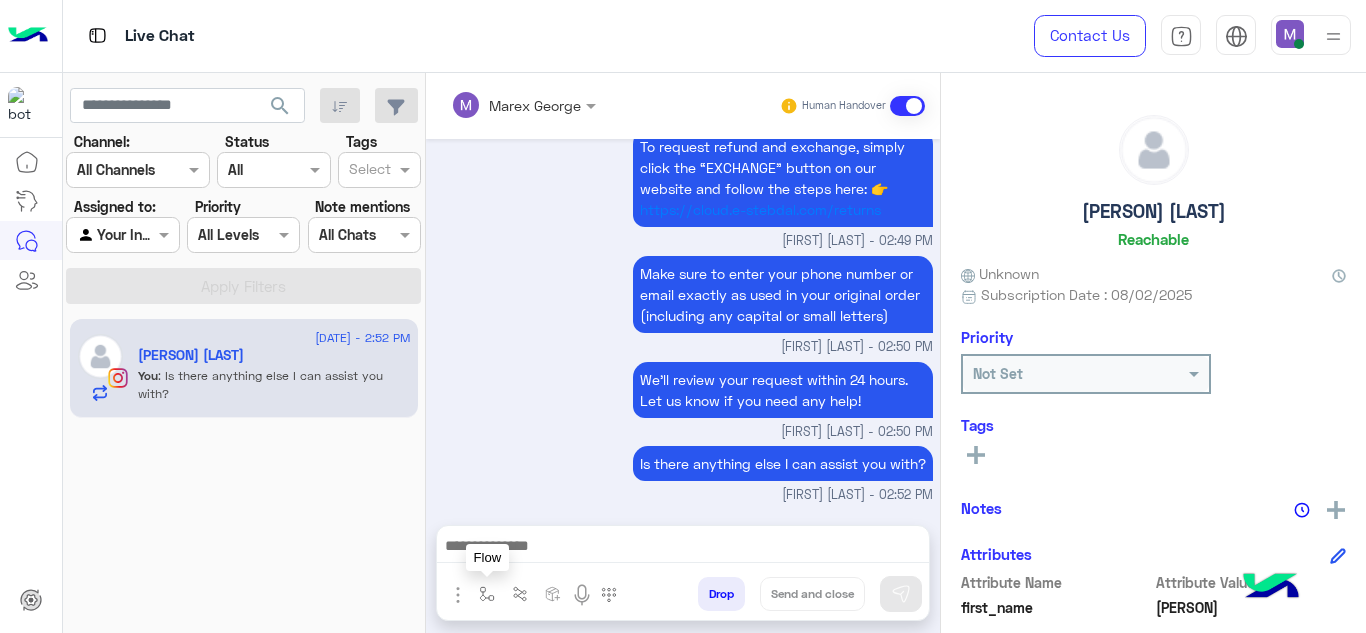 click at bounding box center [487, 594] 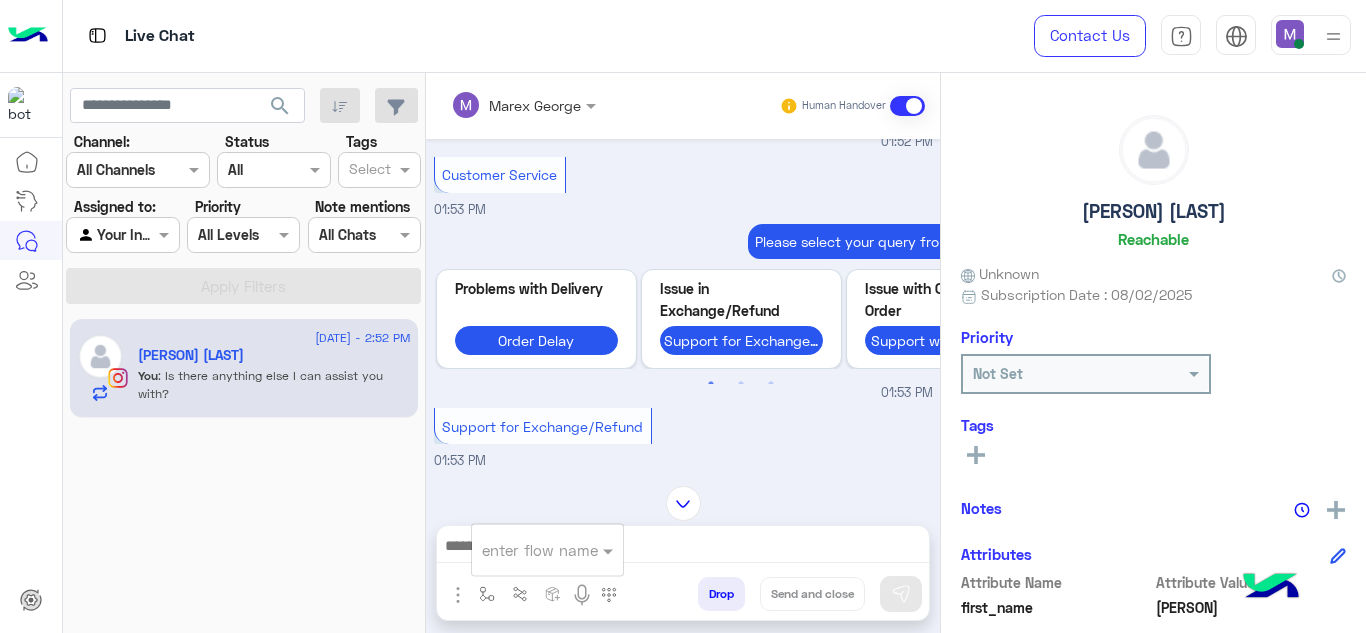 scroll, scrollTop: 2462, scrollLeft: 0, axis: vertical 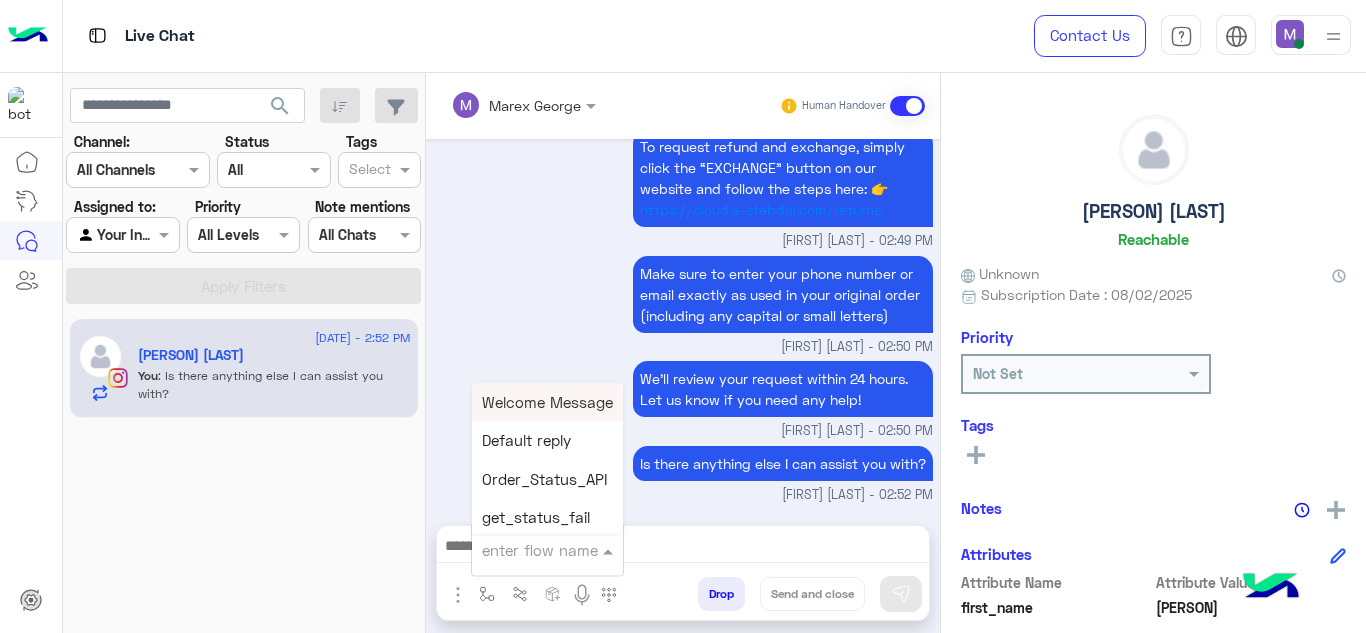 click at bounding box center [523, 550] 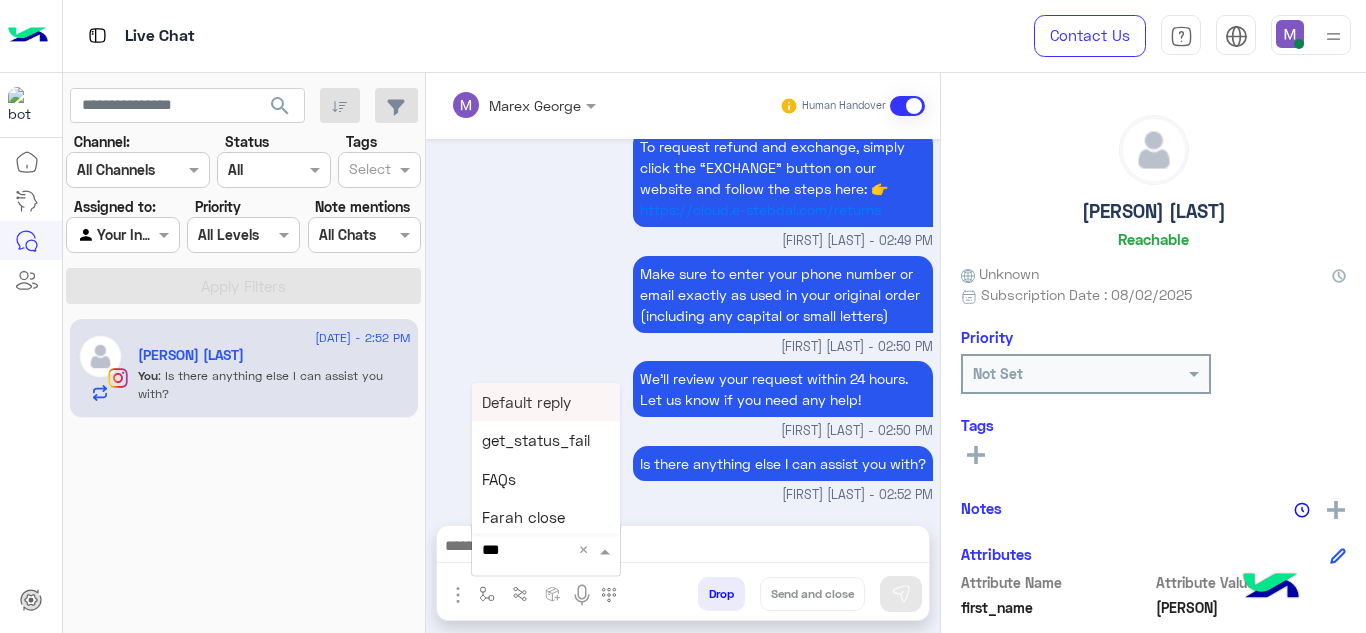 type on "****" 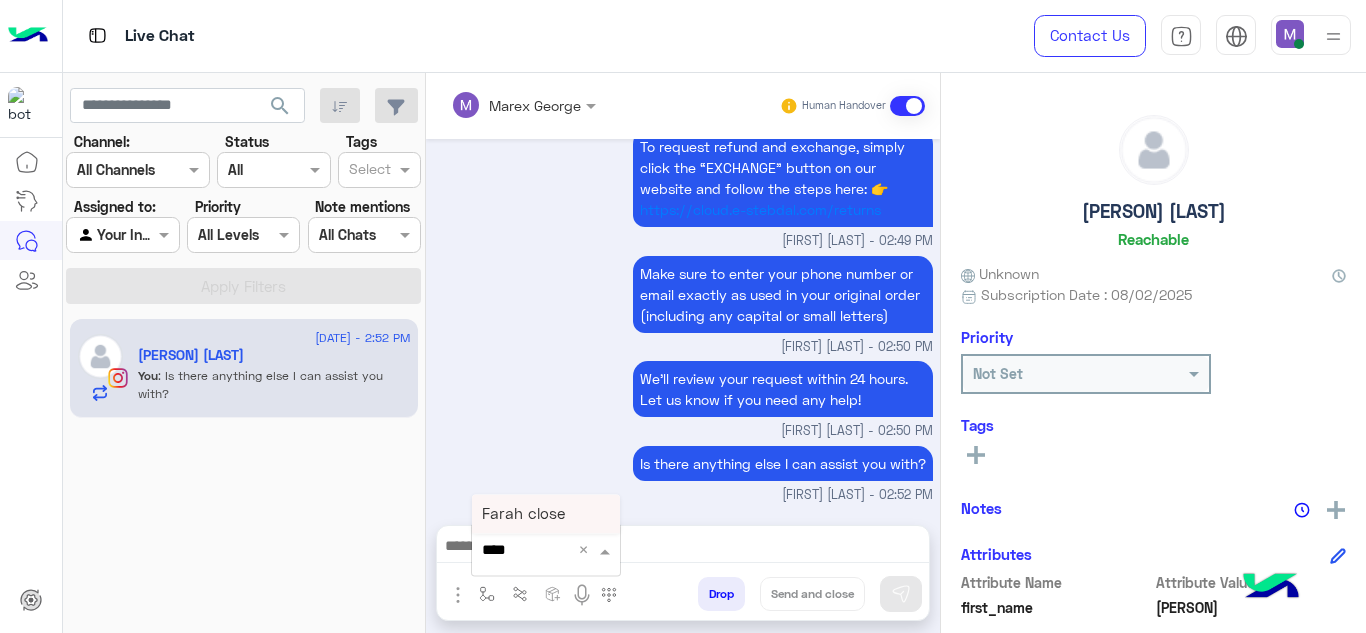 click on "Farah close" at bounding box center [523, 514] 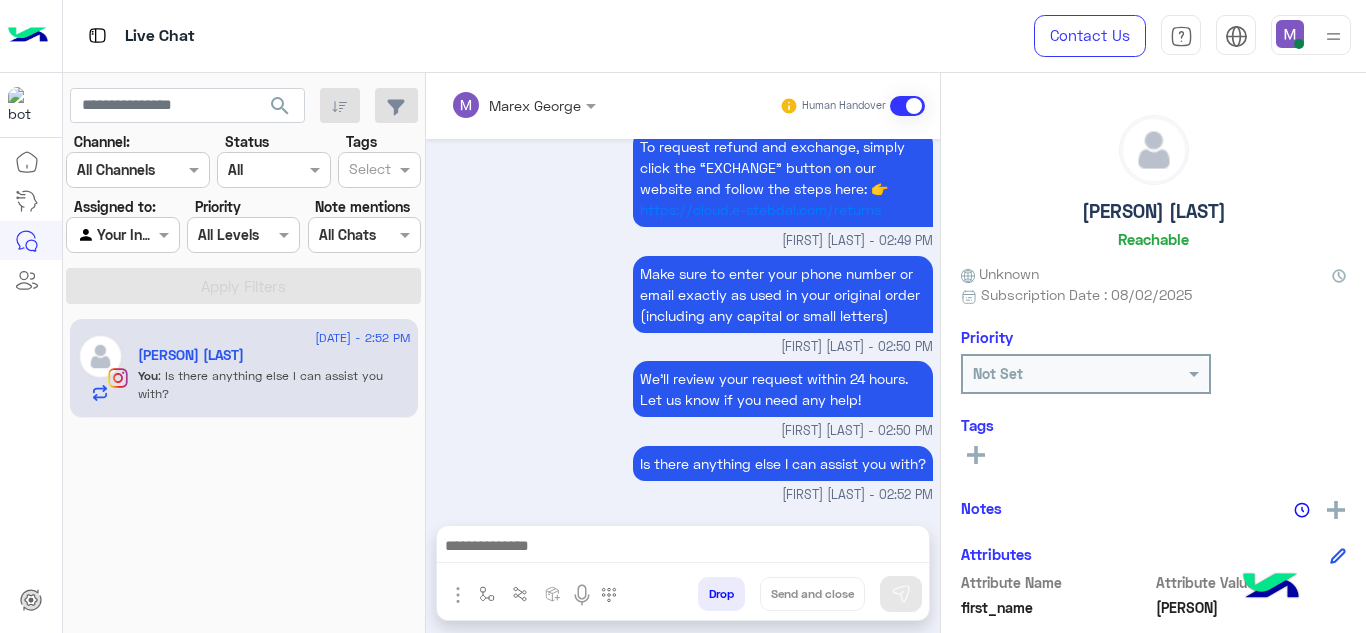 type on "**********" 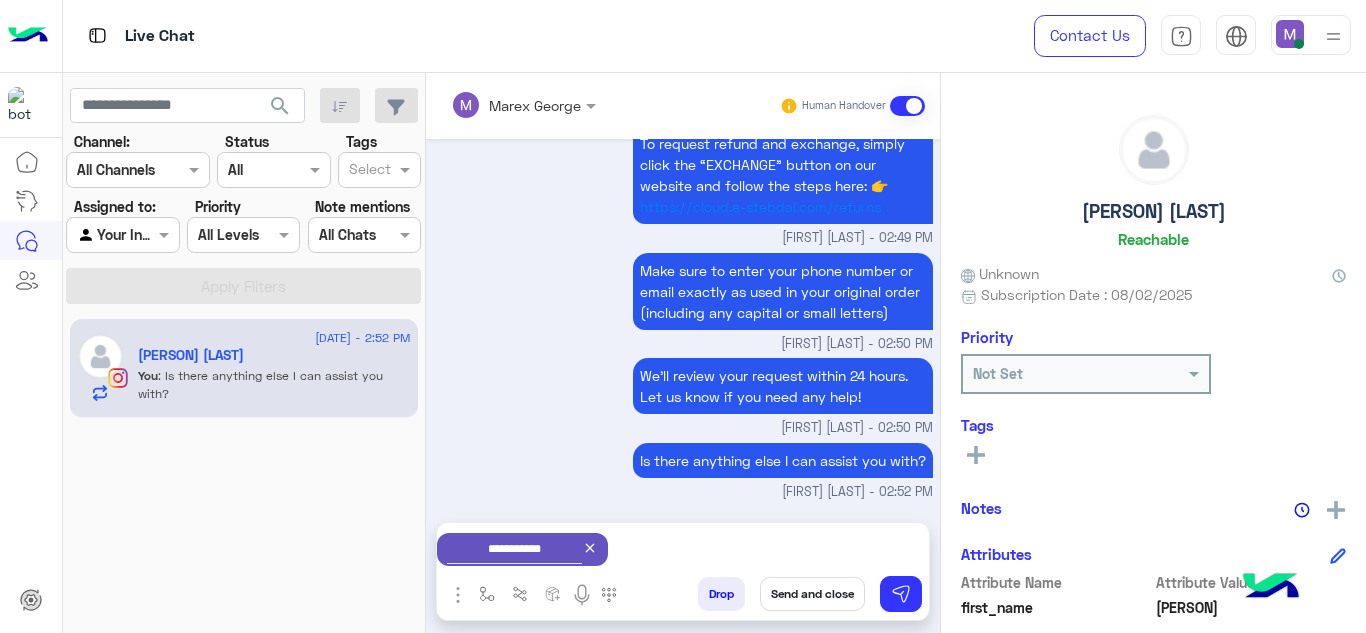 click on "Send and close" at bounding box center [812, 594] 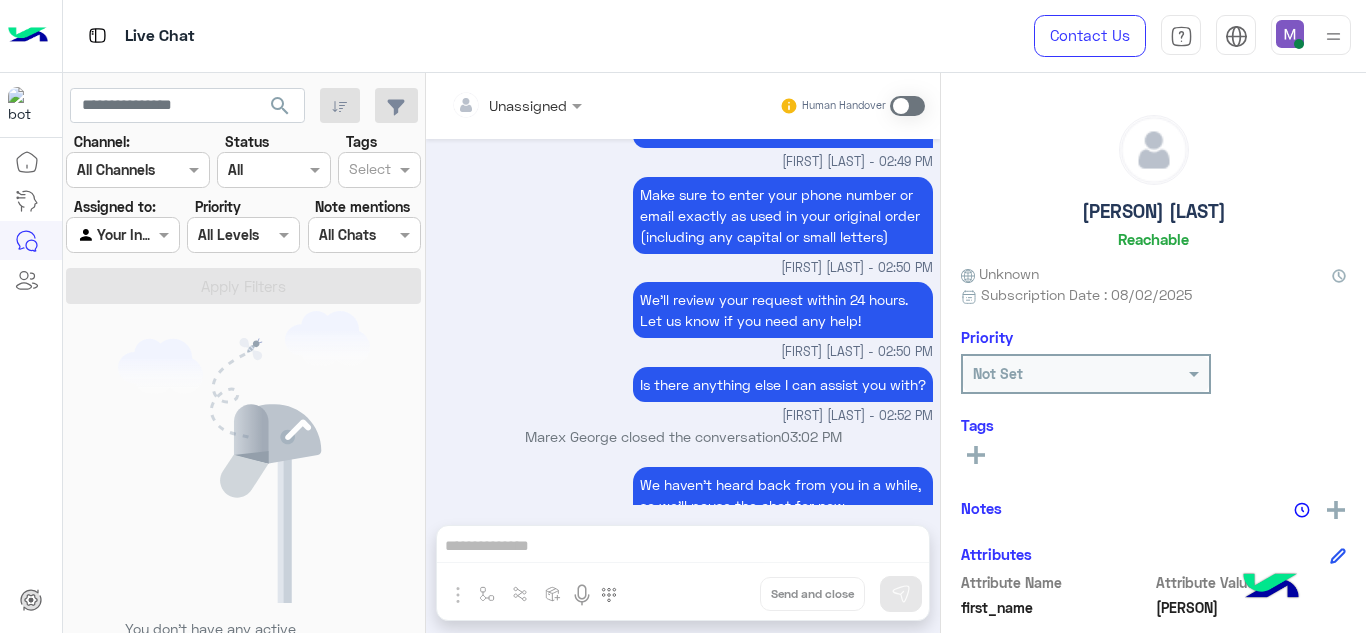 scroll, scrollTop: 4041, scrollLeft: 0, axis: vertical 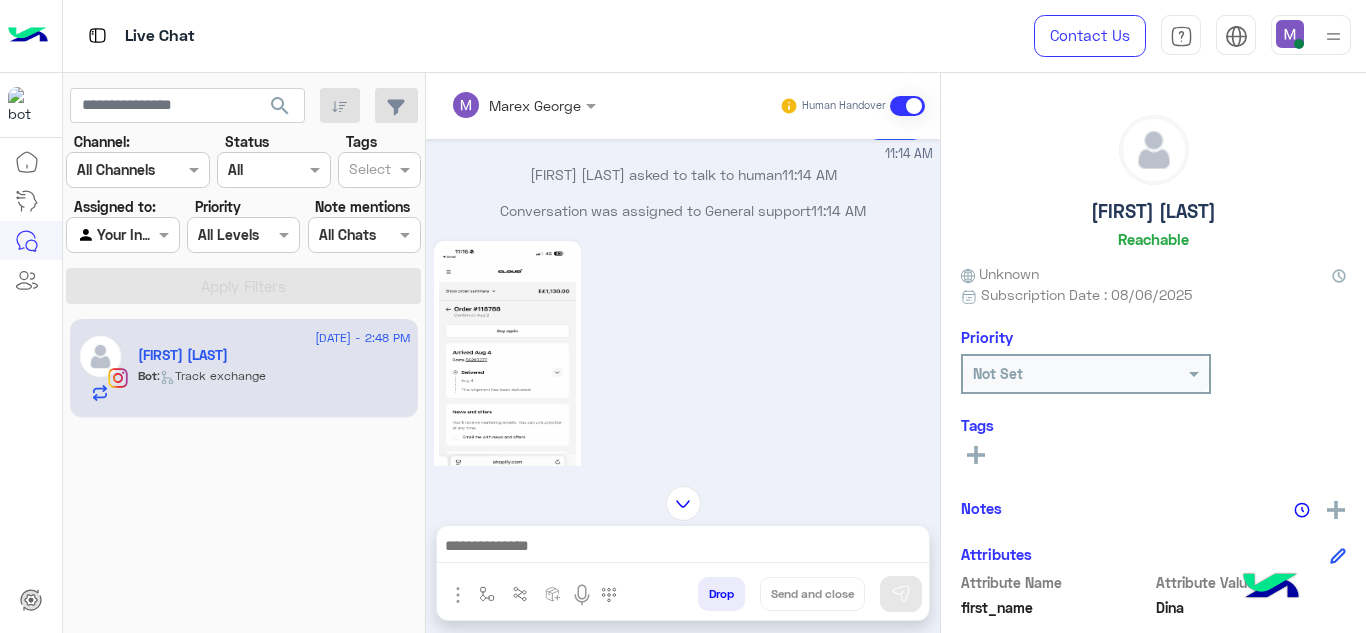 click 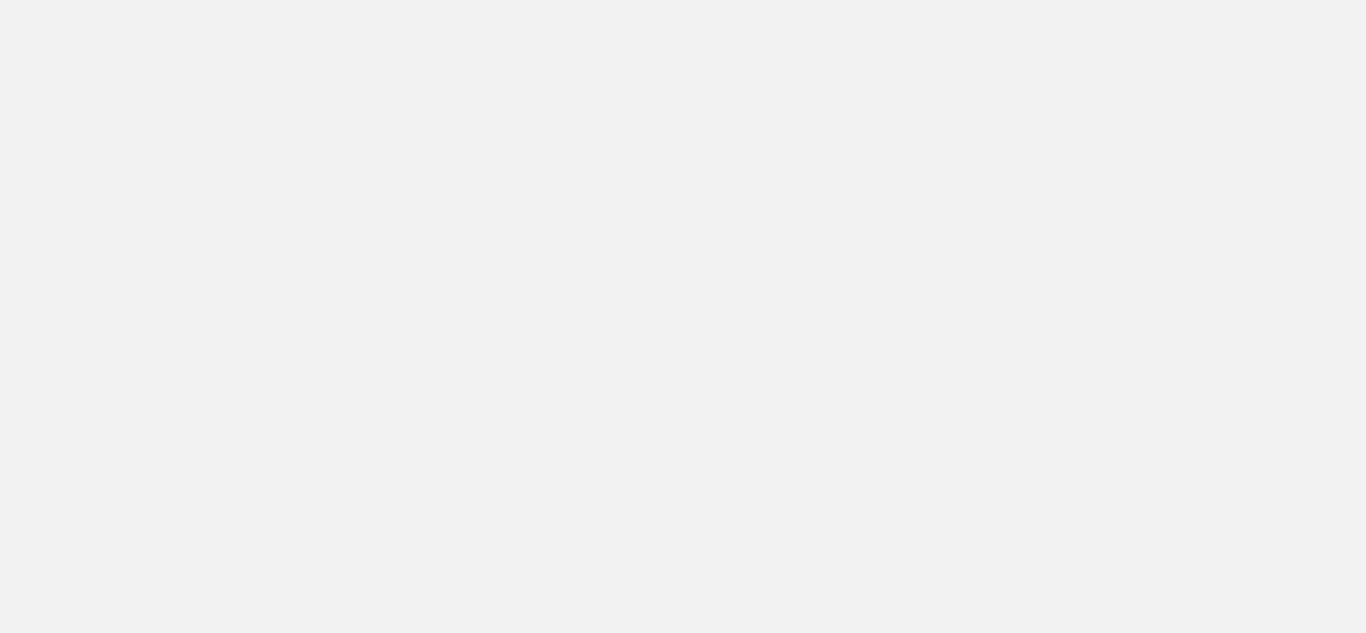 scroll, scrollTop: 0, scrollLeft: 0, axis: both 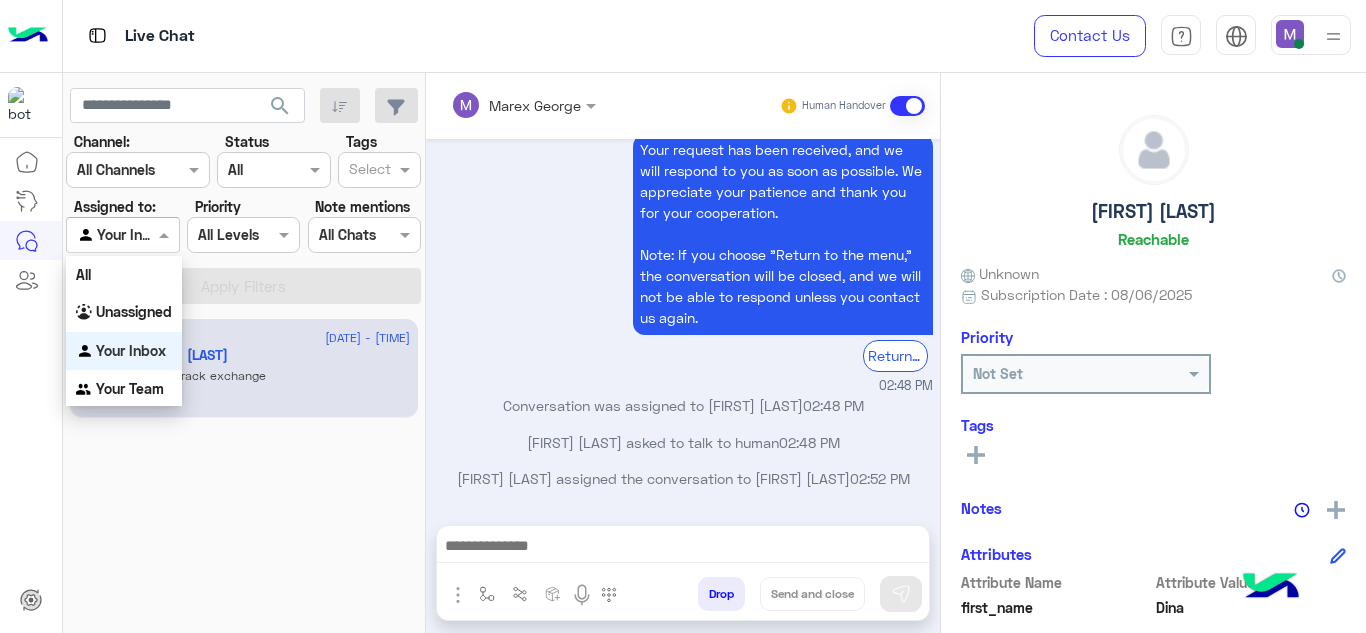 click at bounding box center [166, 234] 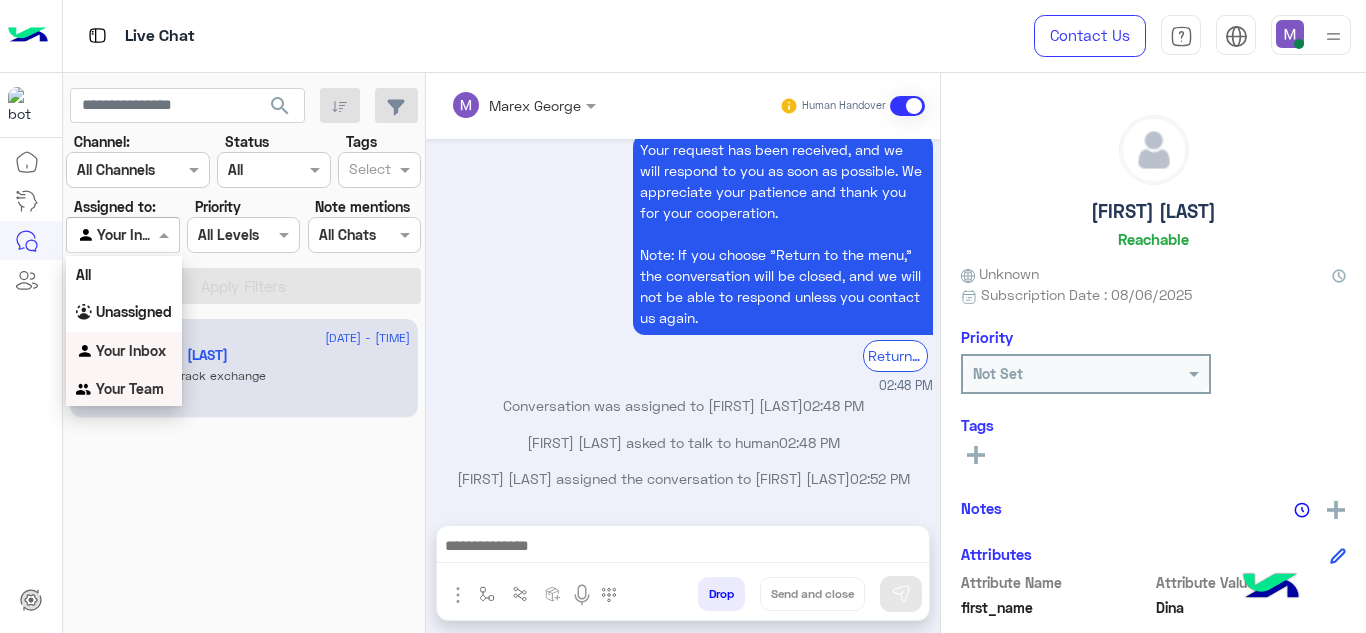 click on "Your Team" at bounding box center (130, 388) 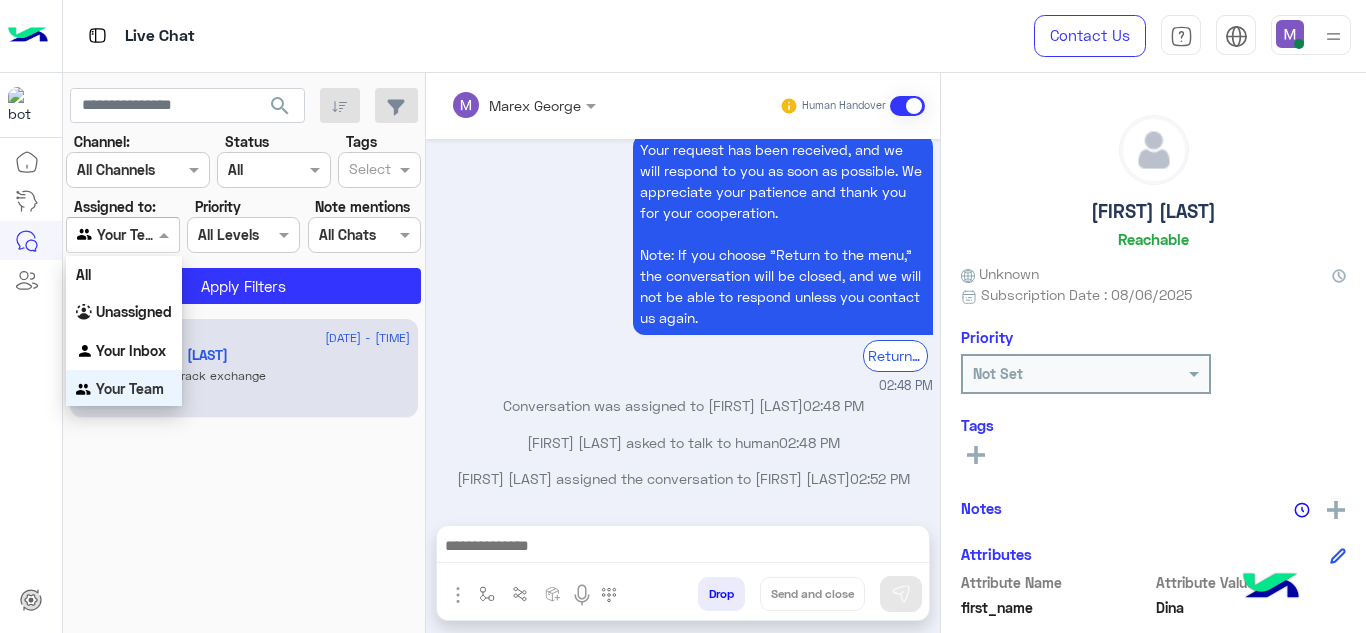 scroll, scrollTop: 3, scrollLeft: 0, axis: vertical 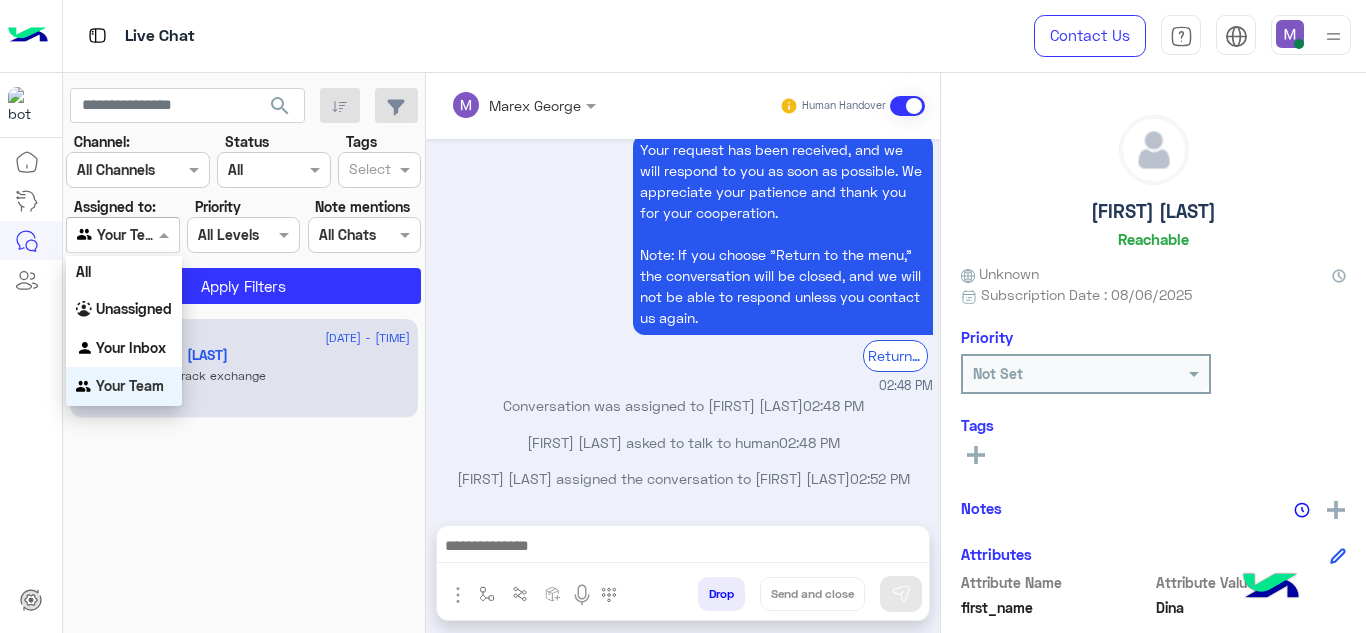 click at bounding box center [122, 234] 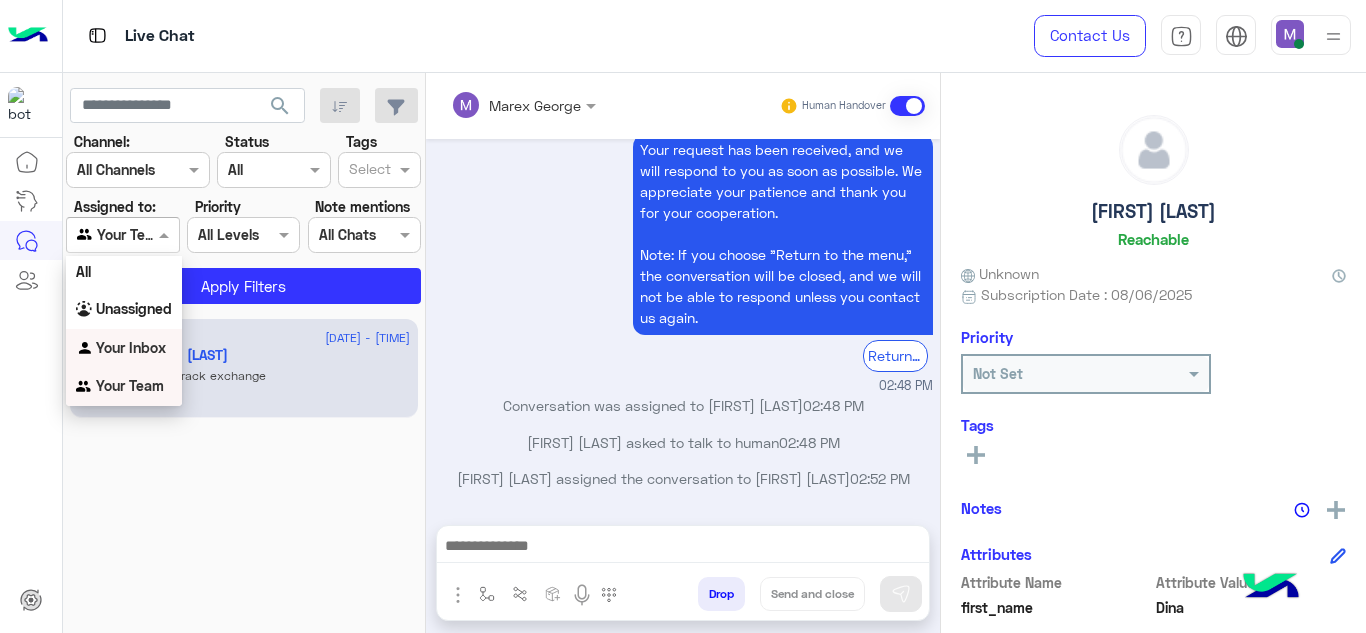 click on "Your Inbox" at bounding box center [131, 347] 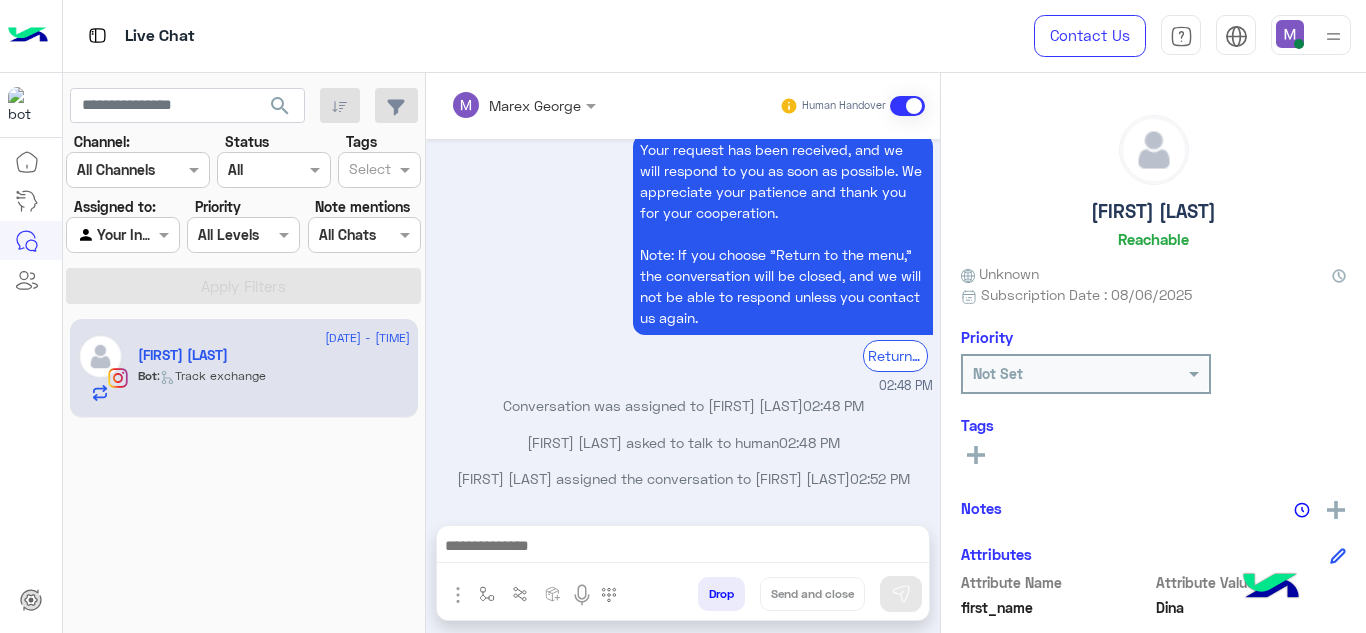 click on "[DATE] - [TIME]  [FIRST] [LAST]  Bot :   Track exchange" 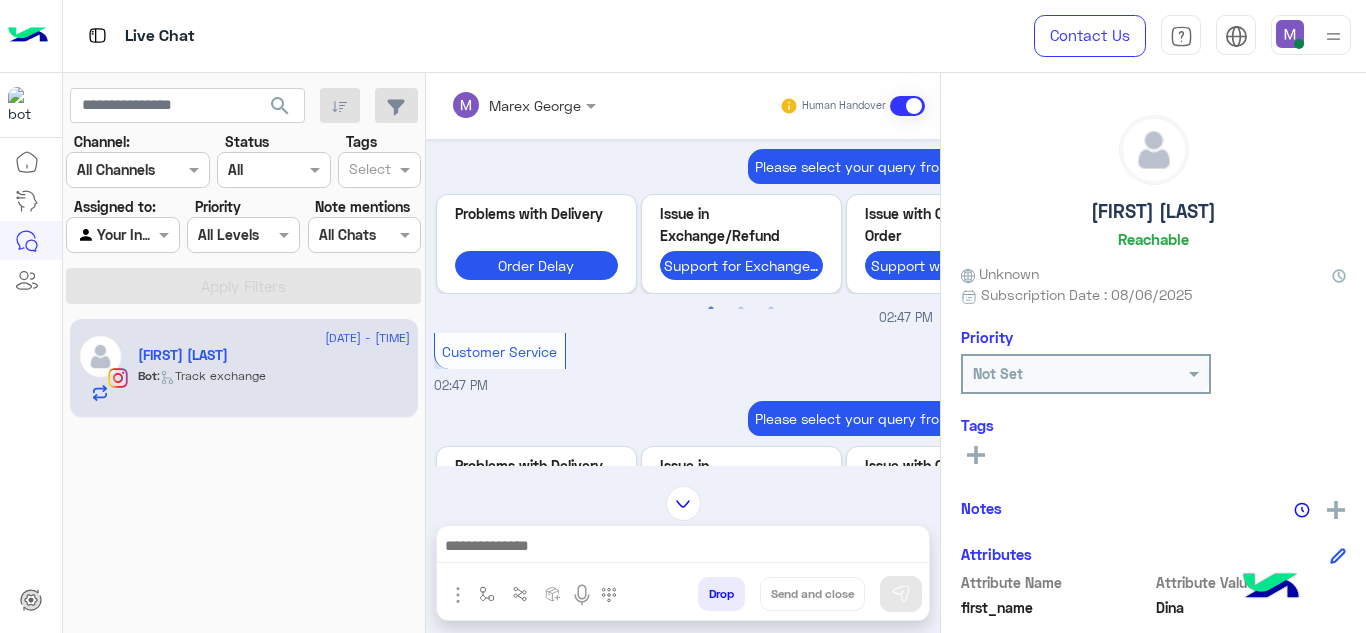 scroll, scrollTop: 1000, scrollLeft: 0, axis: vertical 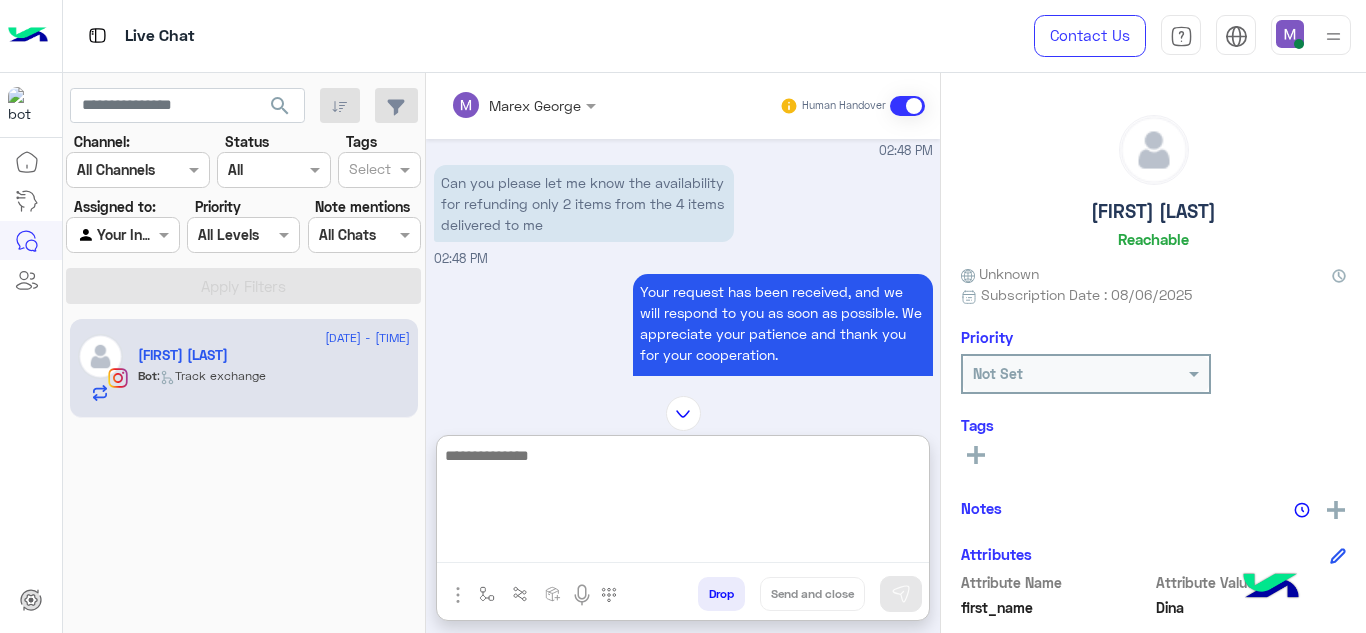 click at bounding box center [683, 503] 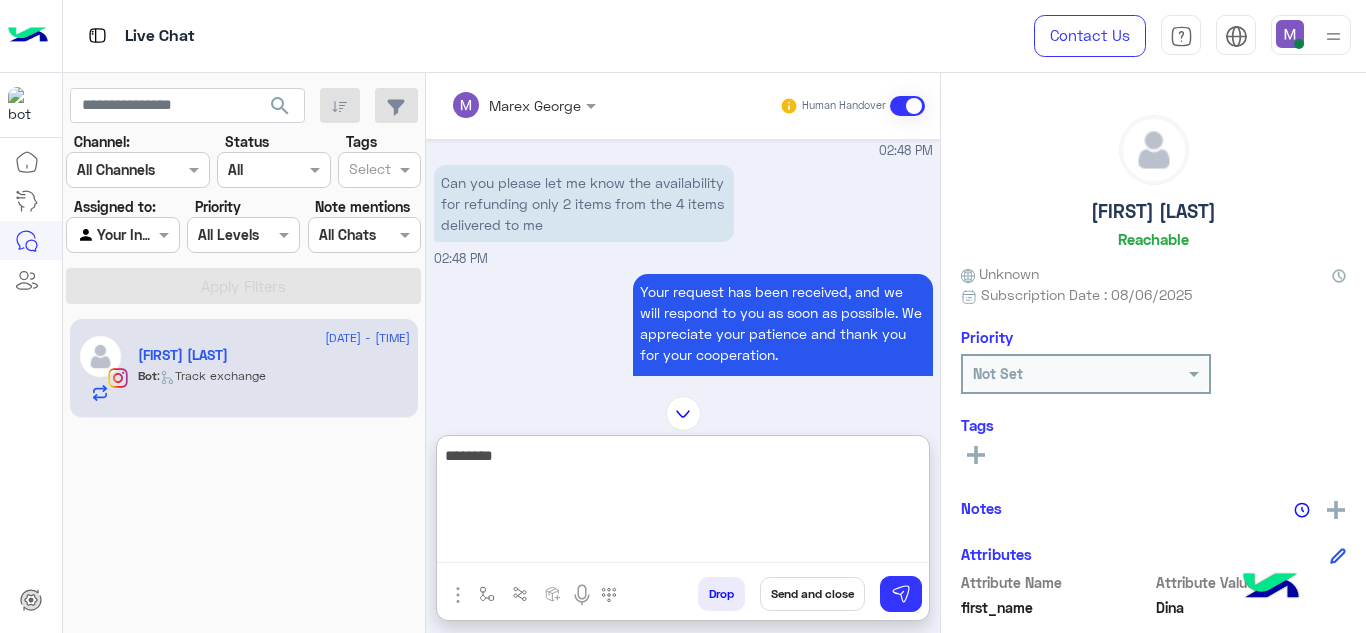 type on "*********" 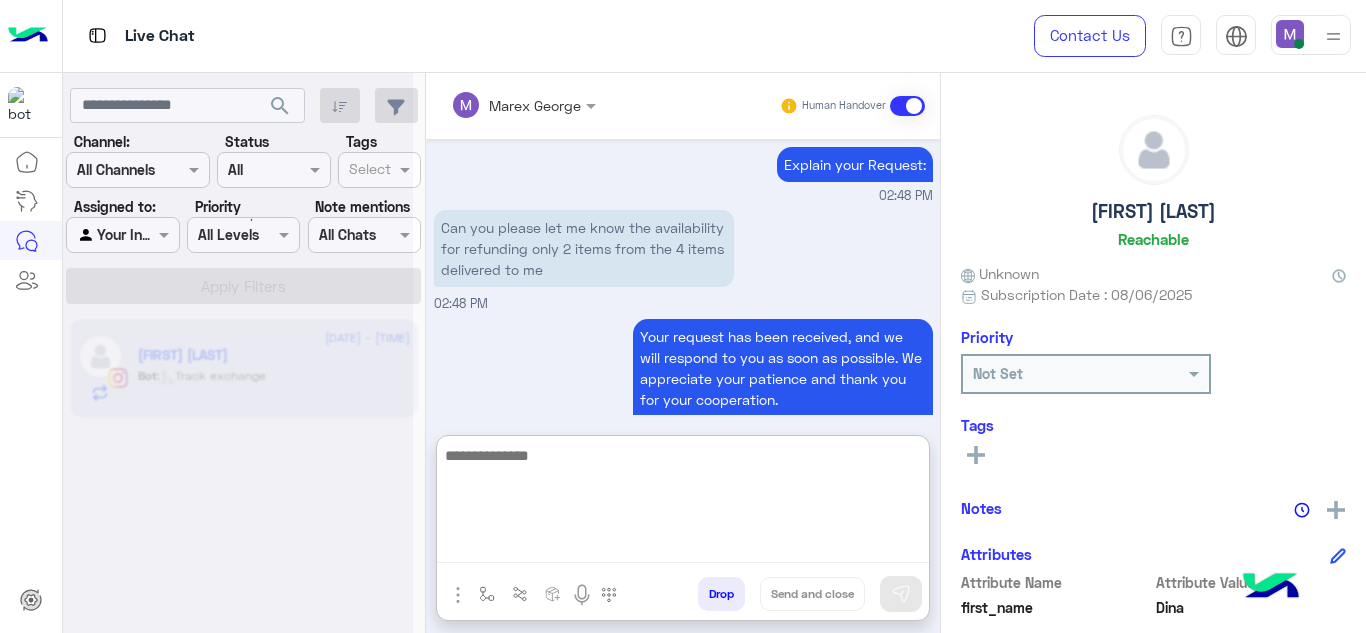 scroll, scrollTop: 2165, scrollLeft: 0, axis: vertical 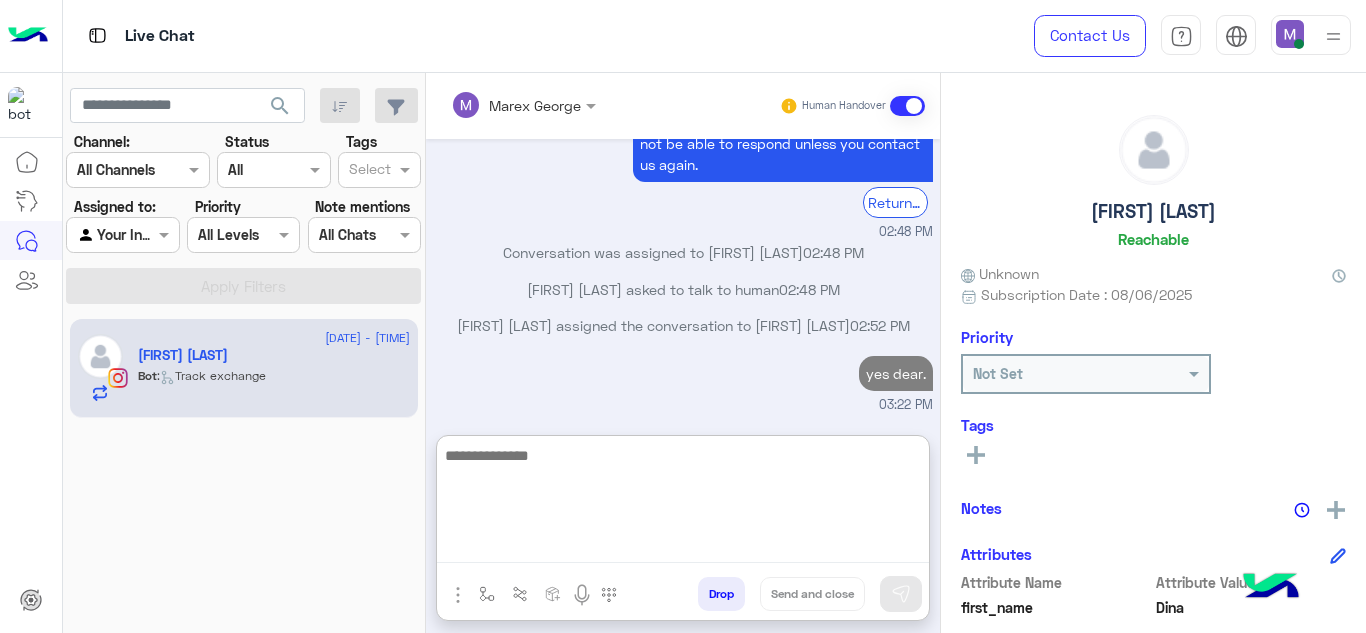 paste on "**********" 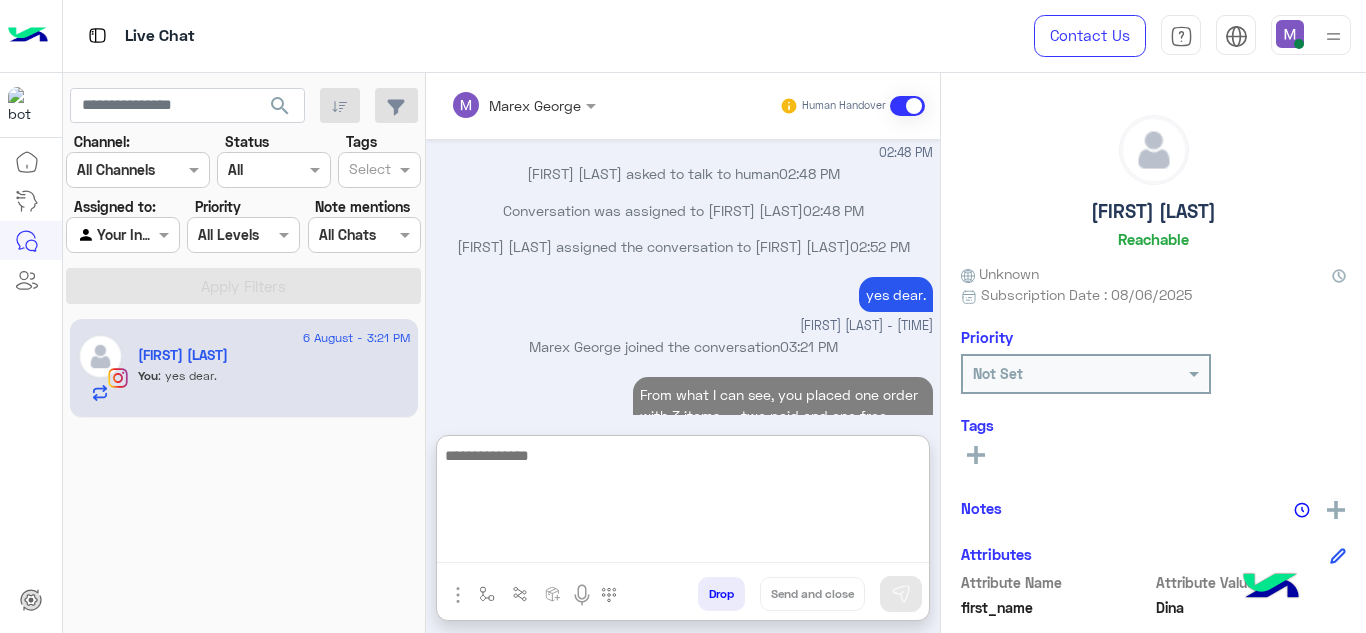 scroll, scrollTop: 2242, scrollLeft: 0, axis: vertical 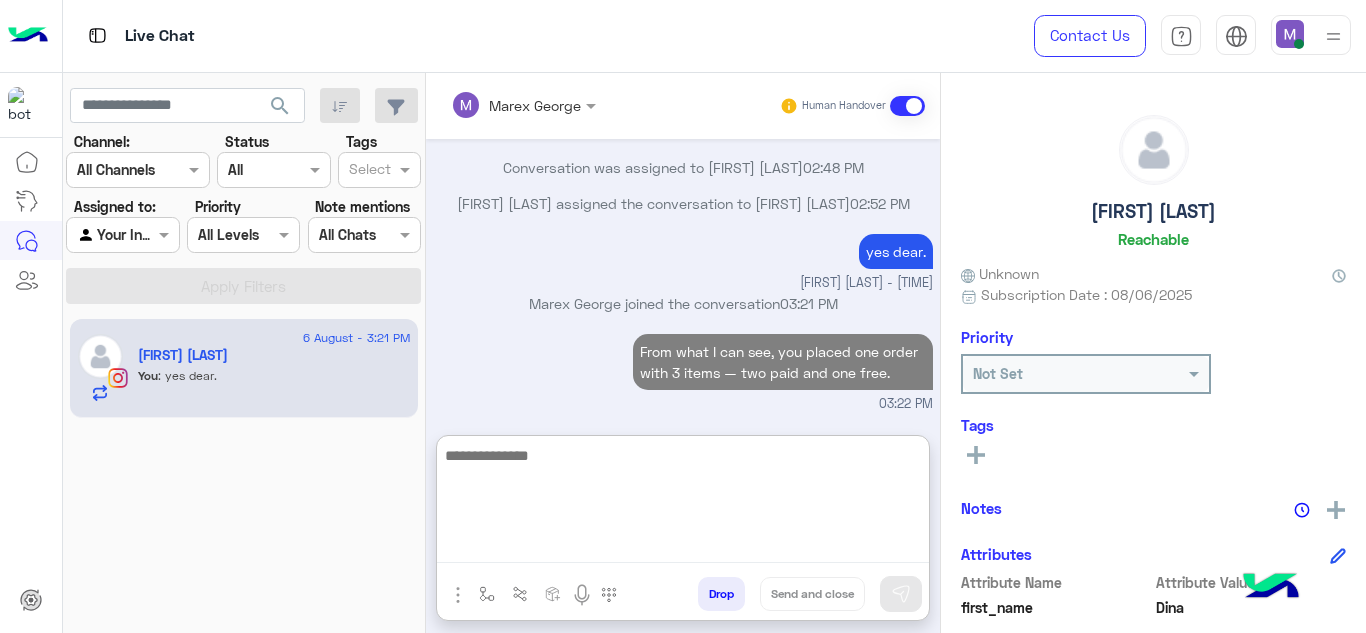 click at bounding box center (683, 503) 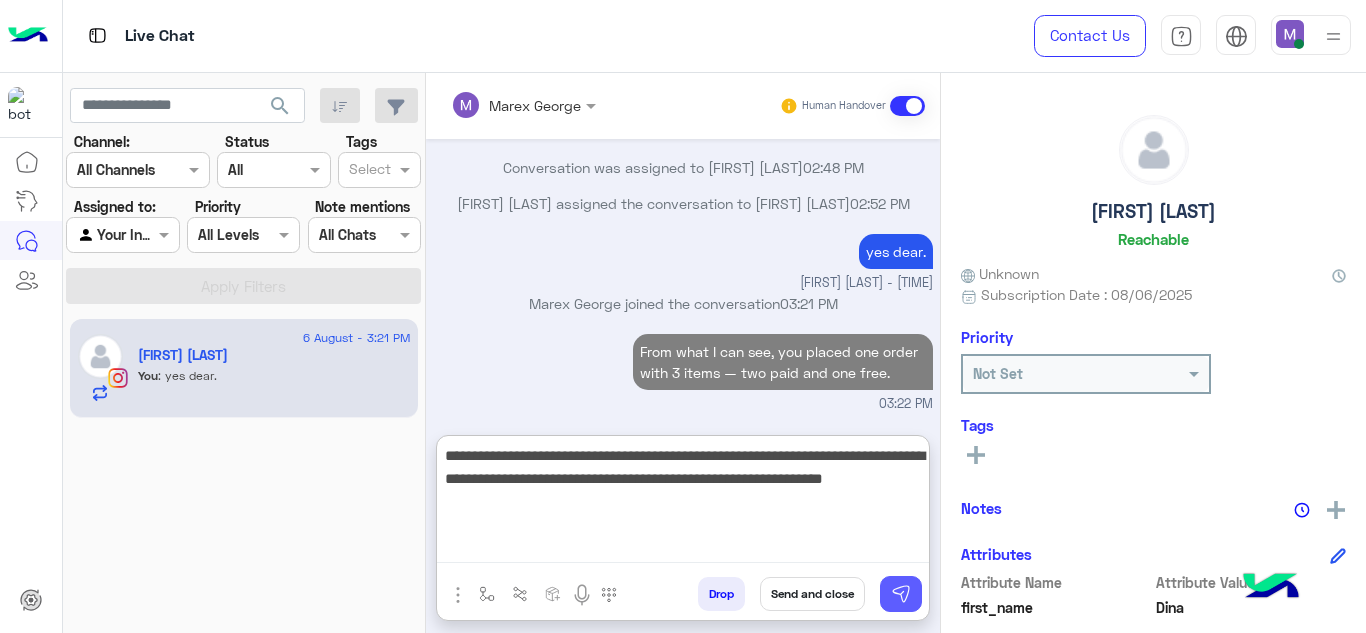type on "**********" 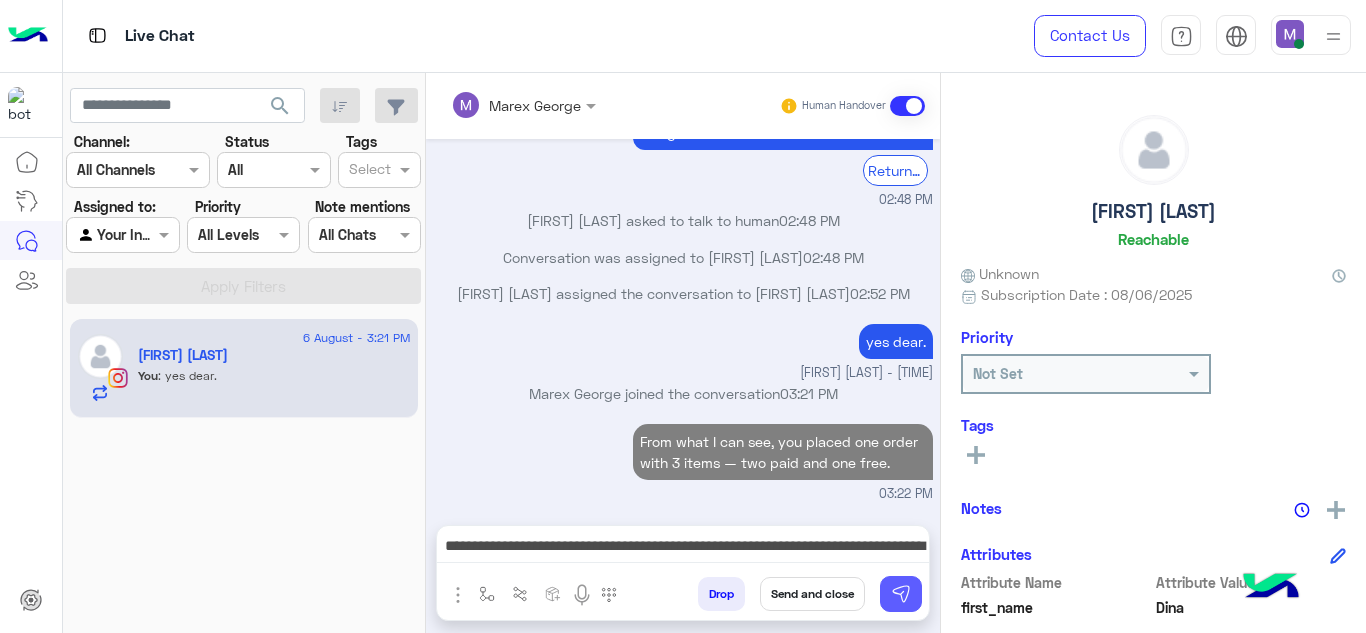 click at bounding box center (901, 594) 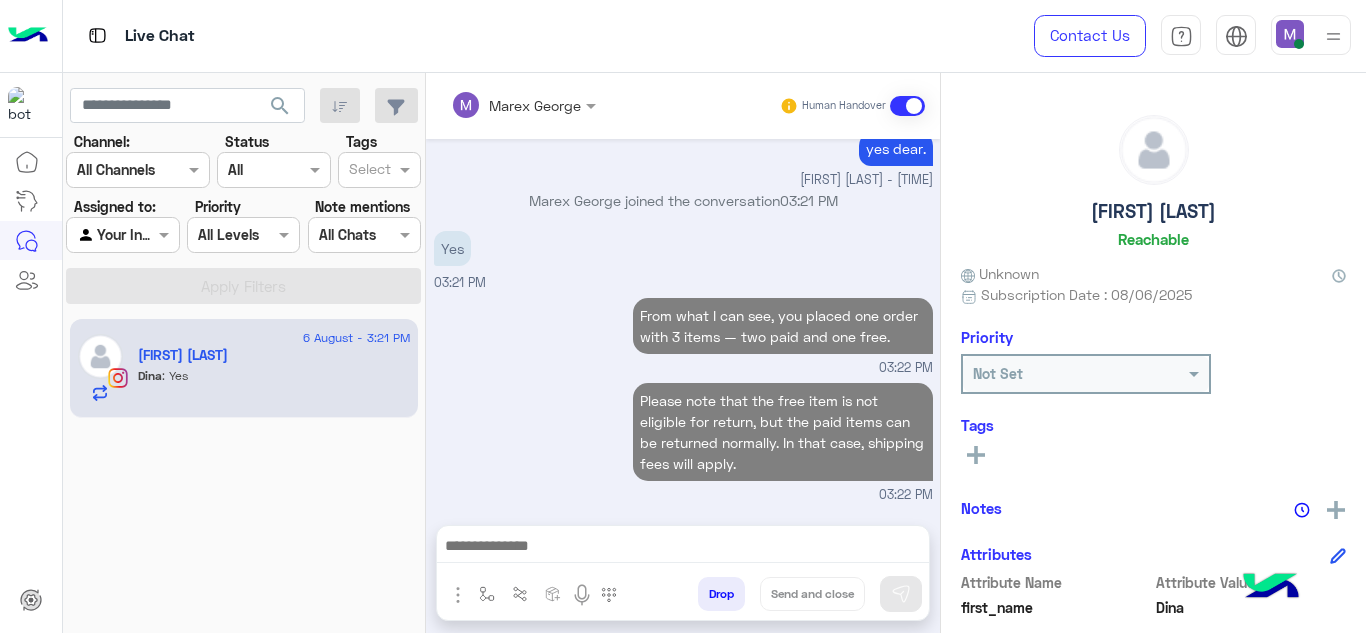 scroll, scrollTop: 2412, scrollLeft: 0, axis: vertical 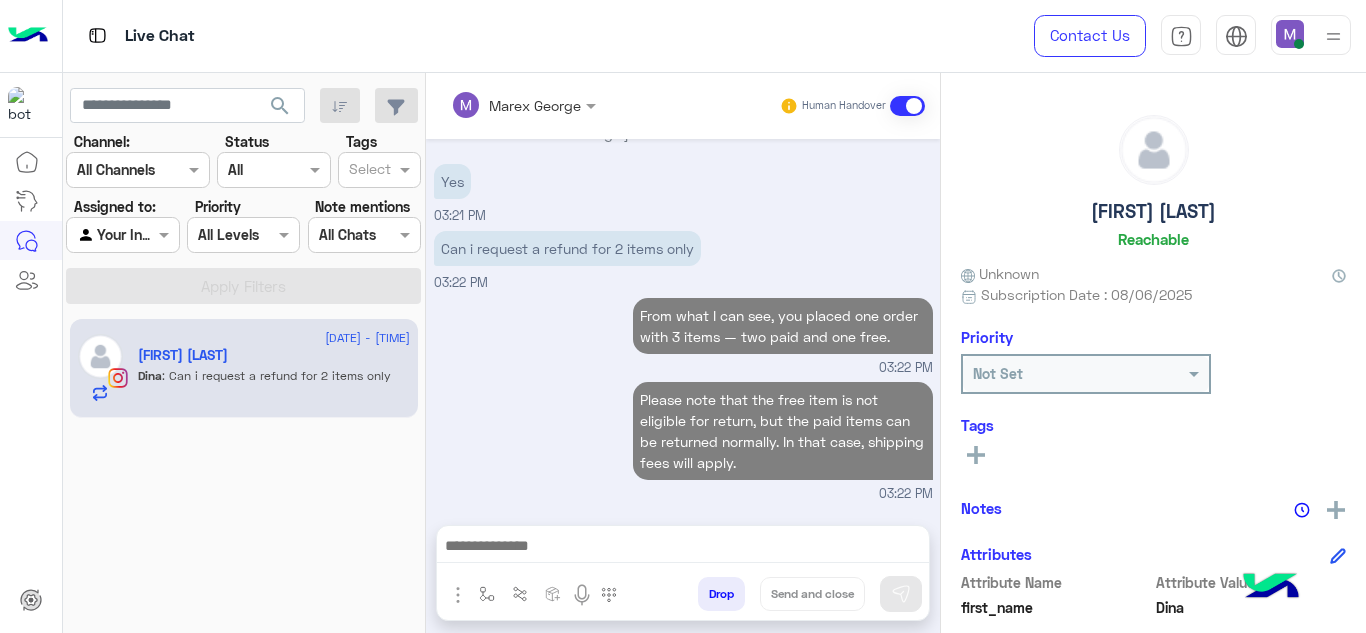 click on "From what I can see, you placed one order with 3 items — two paid and one free." at bounding box center [783, 326] 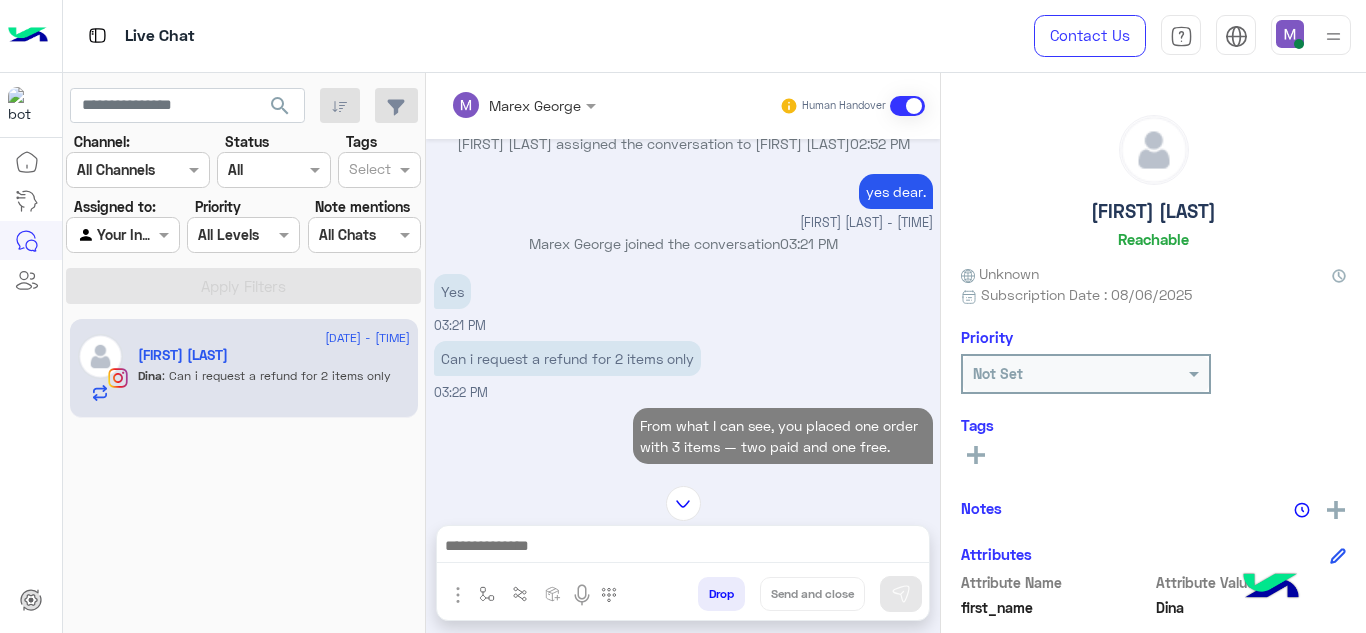 scroll, scrollTop: 2411, scrollLeft: 0, axis: vertical 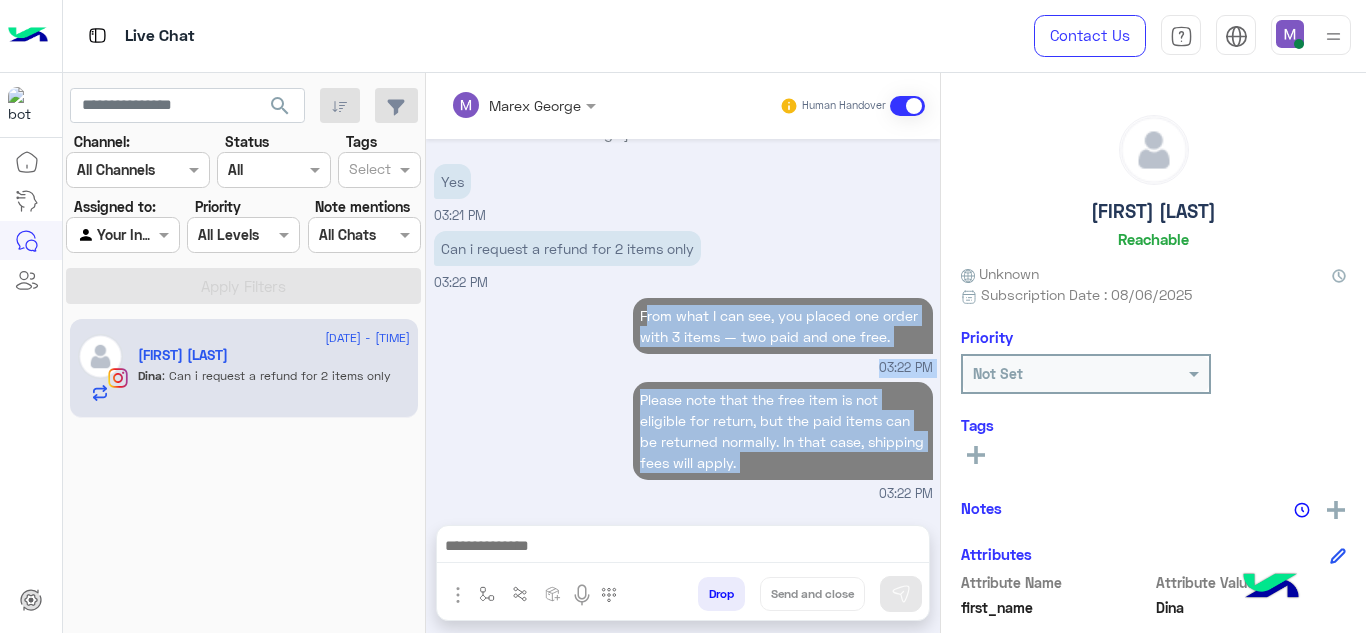 drag, startPoint x: 641, startPoint y: 313, endPoint x: 817, endPoint y: 491, distance: 250.3198 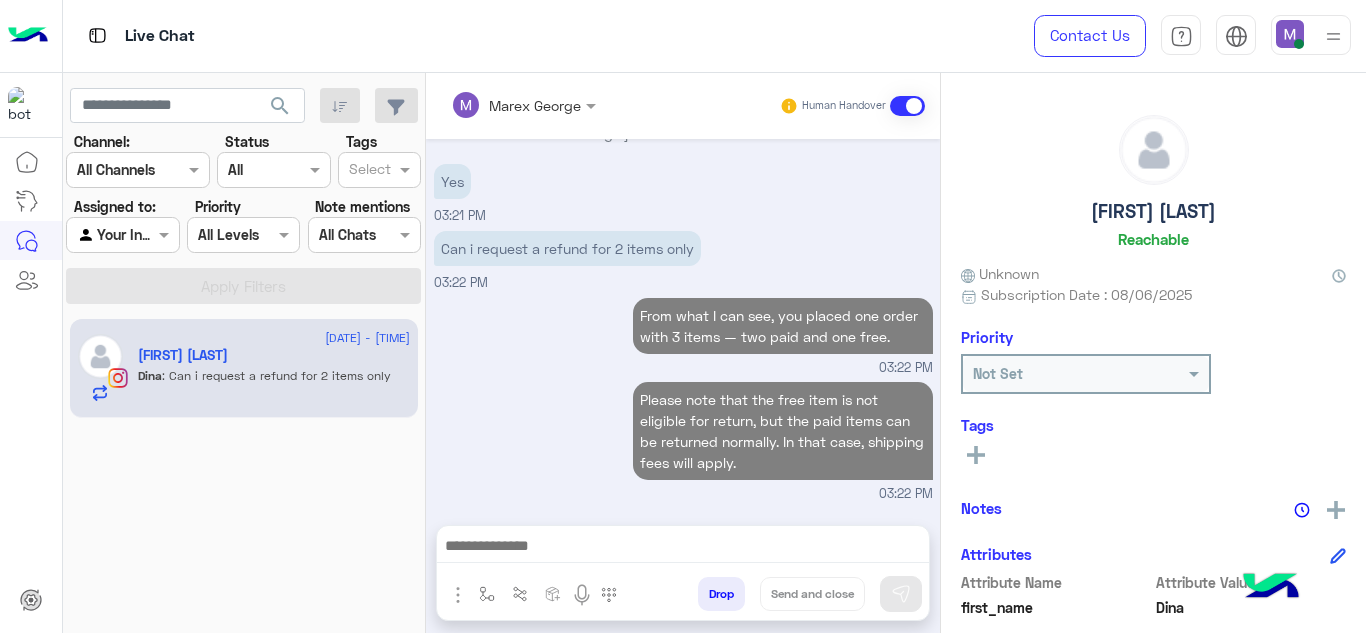 click on "03:22 PM" at bounding box center [683, 494] 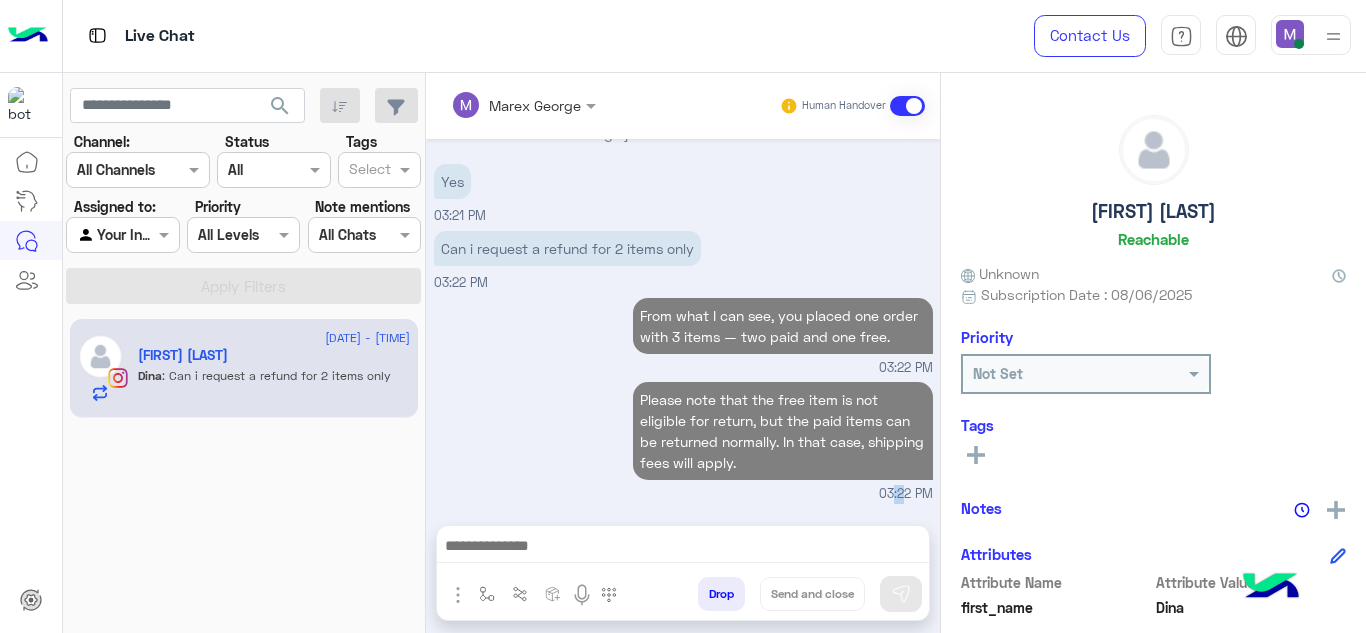 click on "03:22 PM" at bounding box center [683, 494] 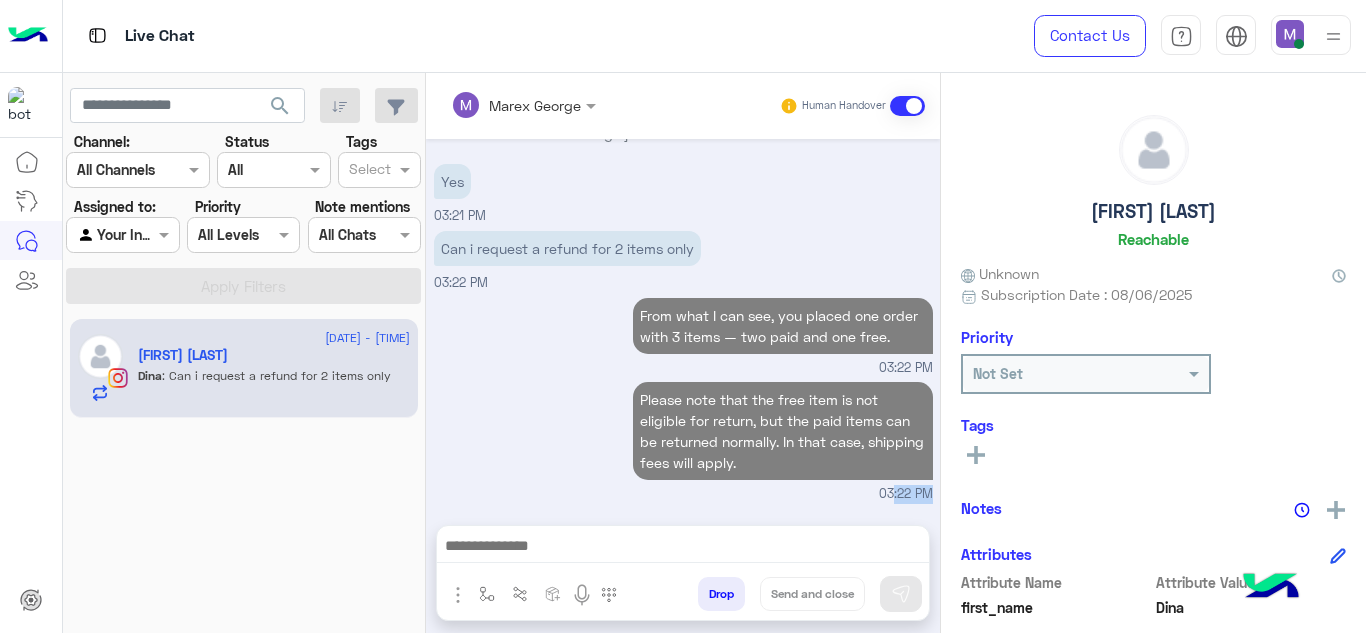 click on "03:22 PM" at bounding box center [683, 494] 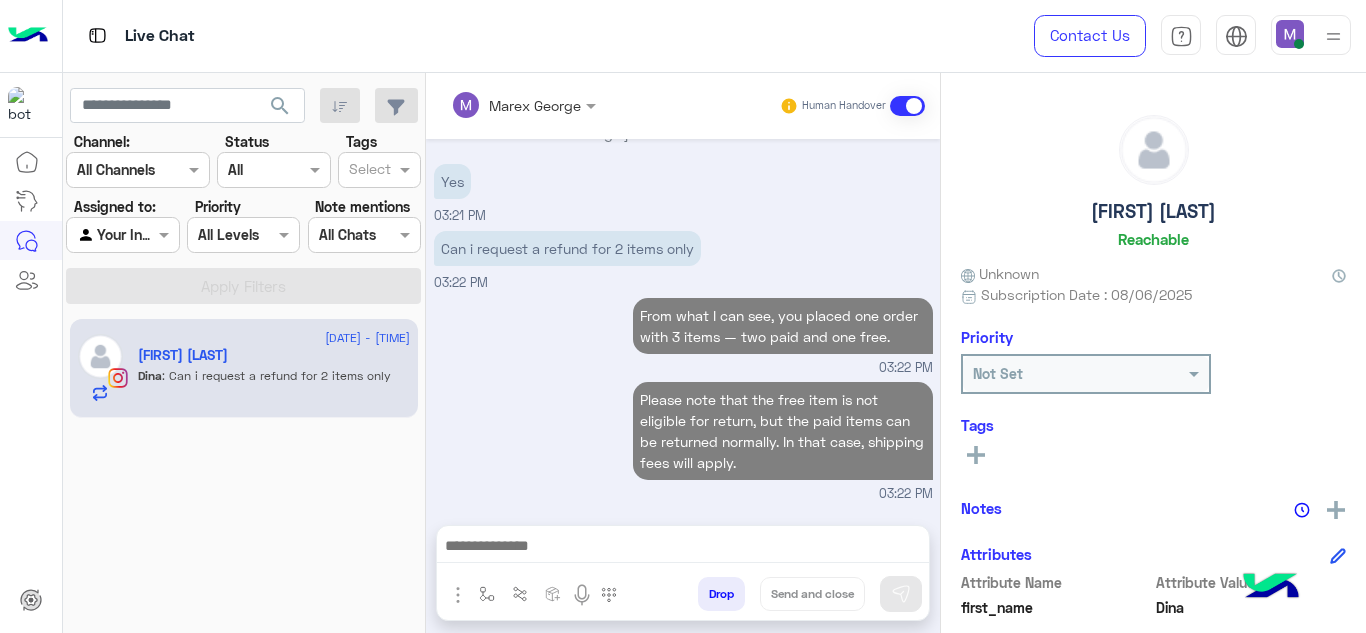 click on "03:22 PM" at bounding box center (683, 368) 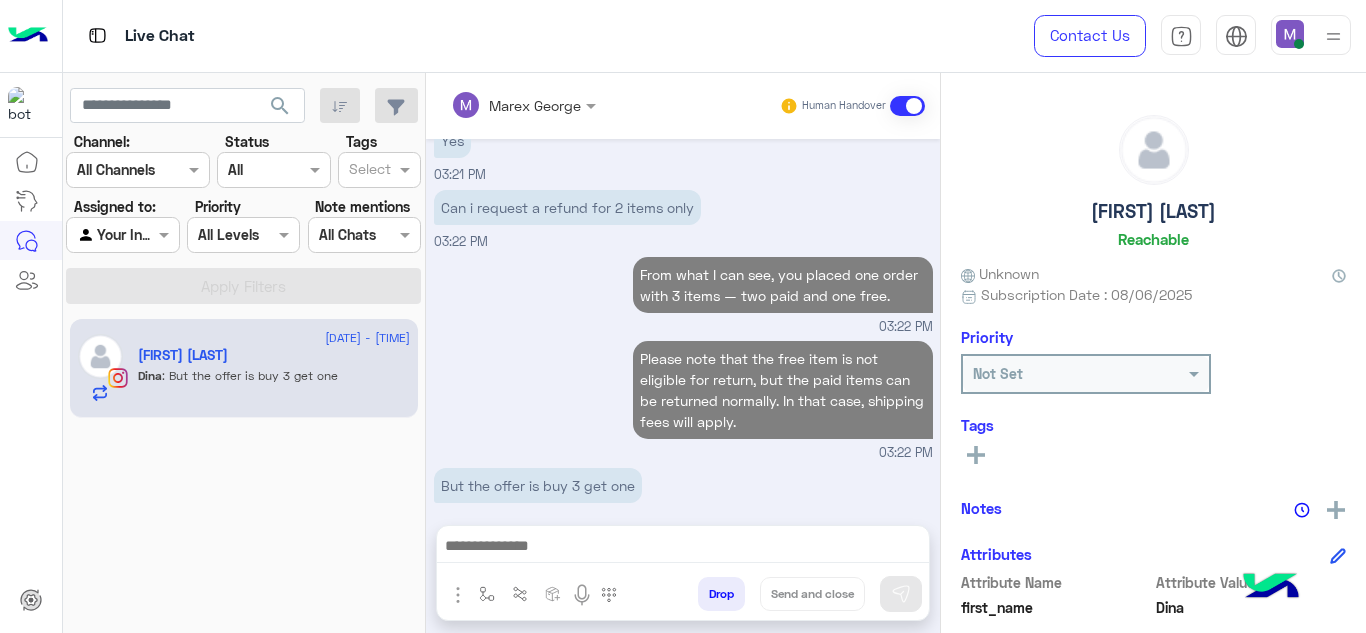 scroll, scrollTop: 2478, scrollLeft: 0, axis: vertical 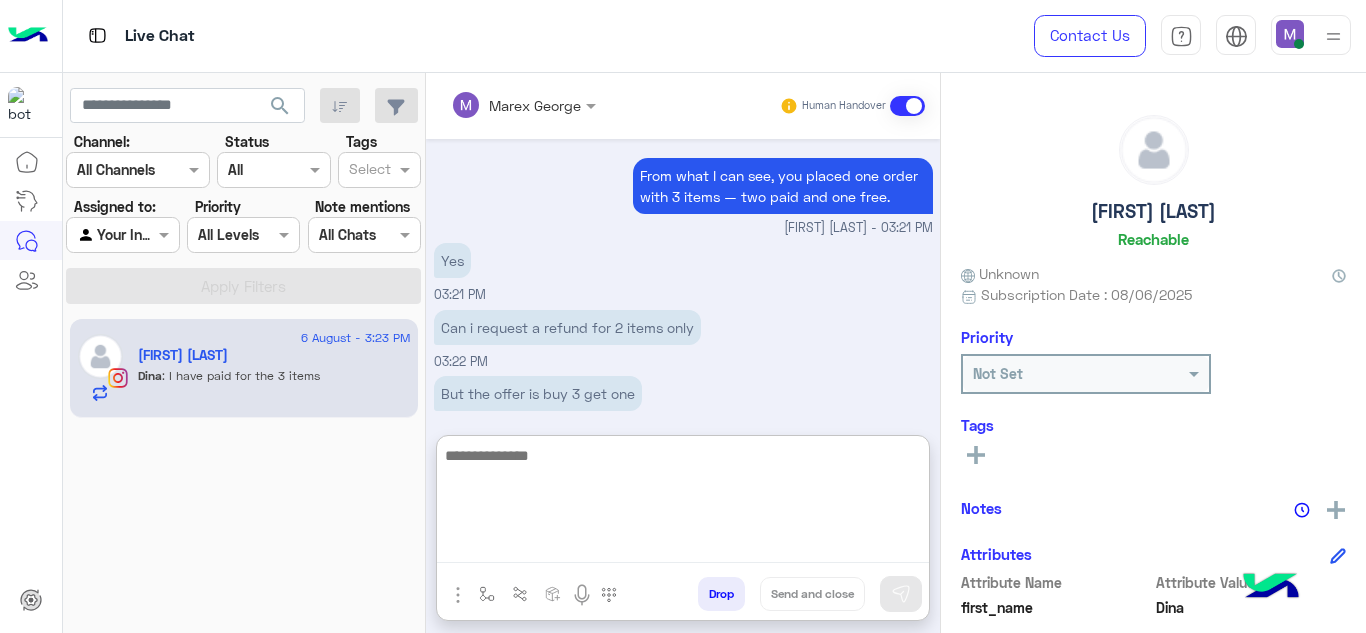 click at bounding box center (683, 503) 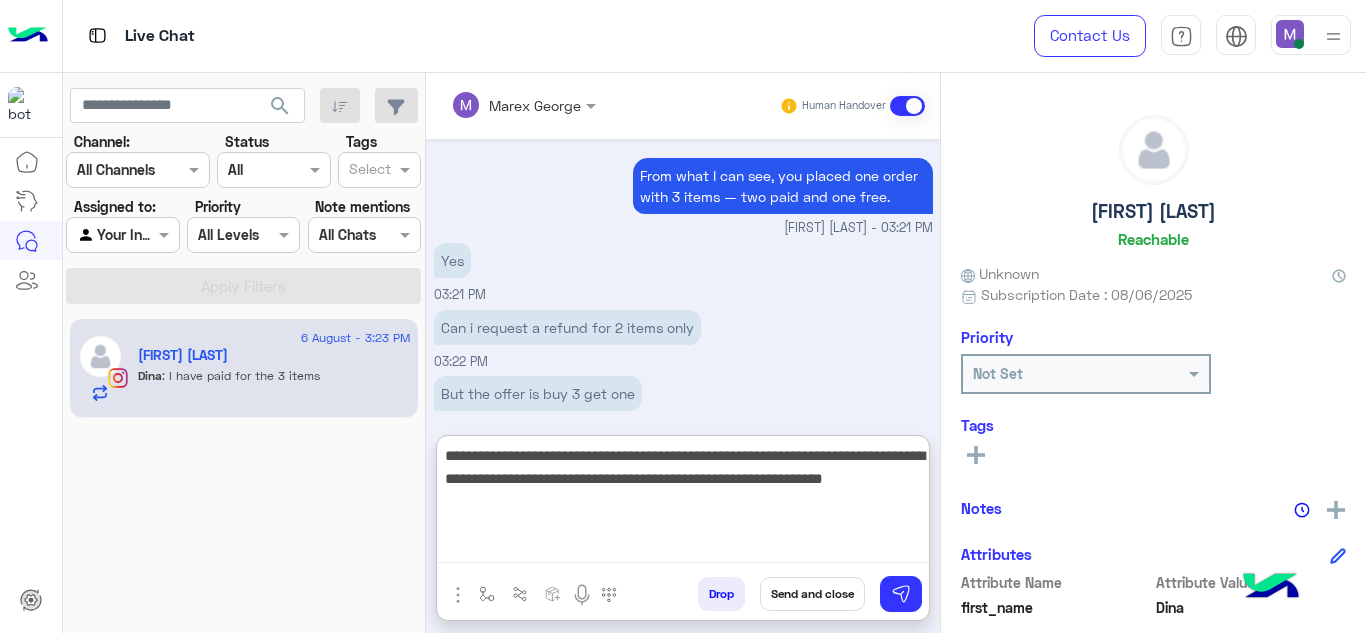scroll, scrollTop: 655, scrollLeft: 0, axis: vertical 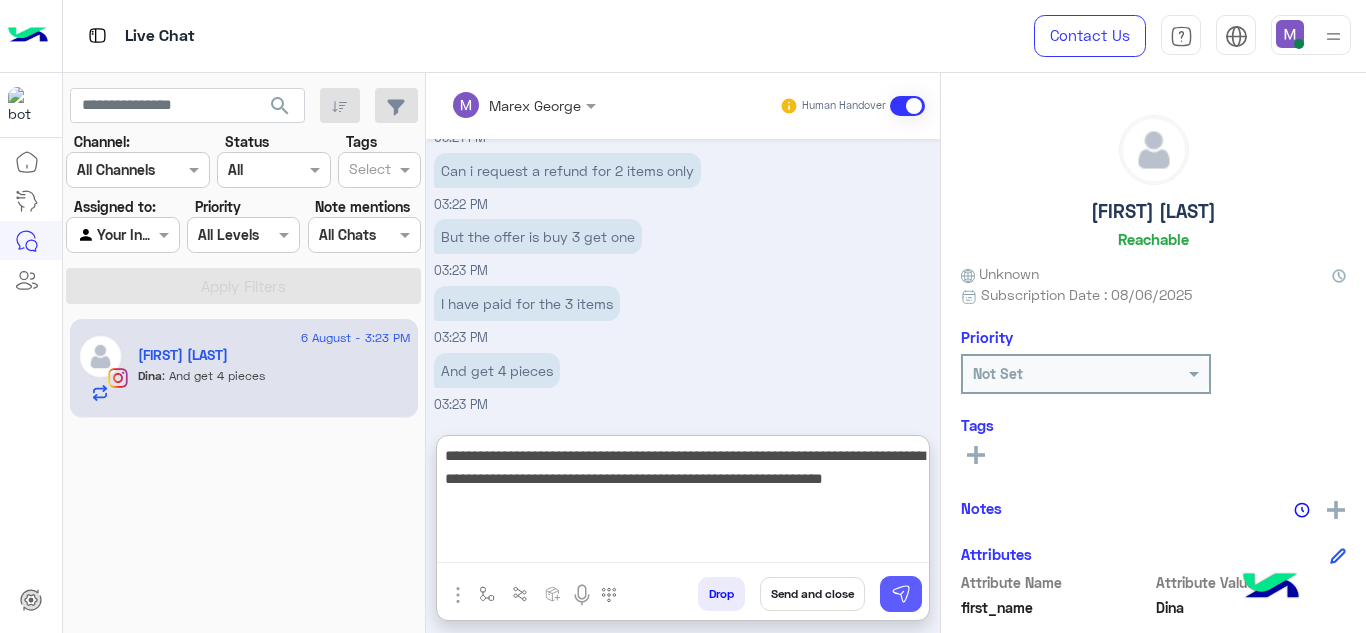 type on "**********" 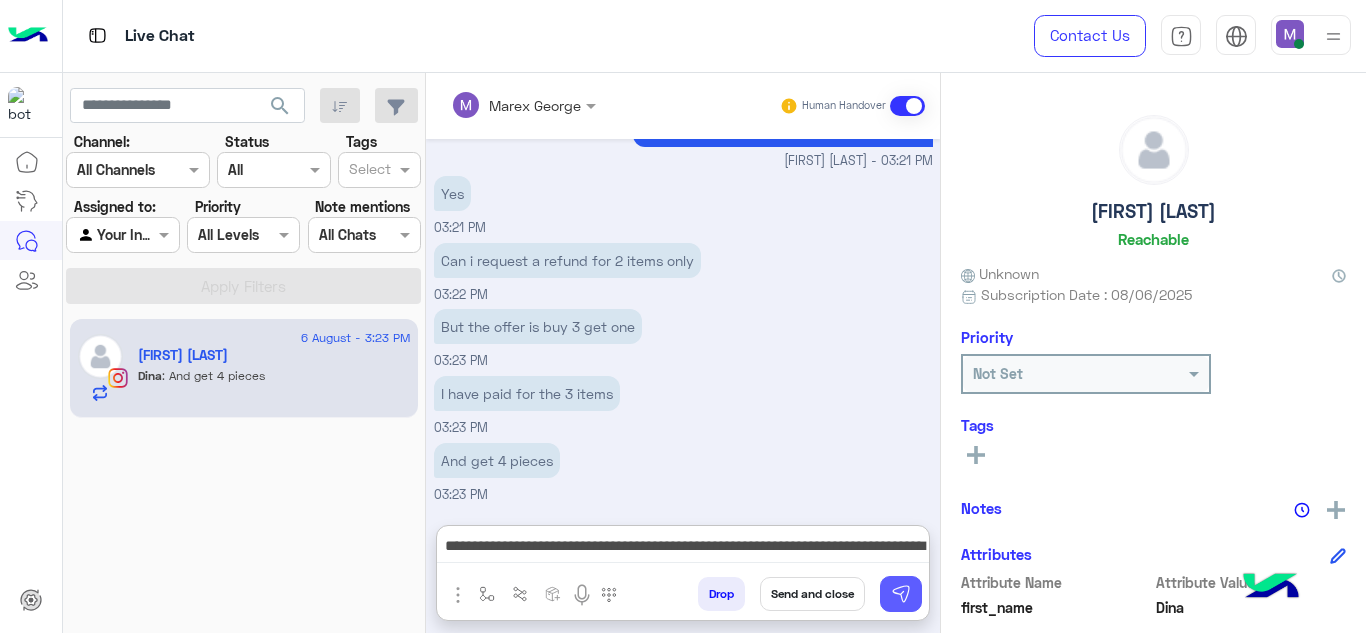 click at bounding box center (901, 594) 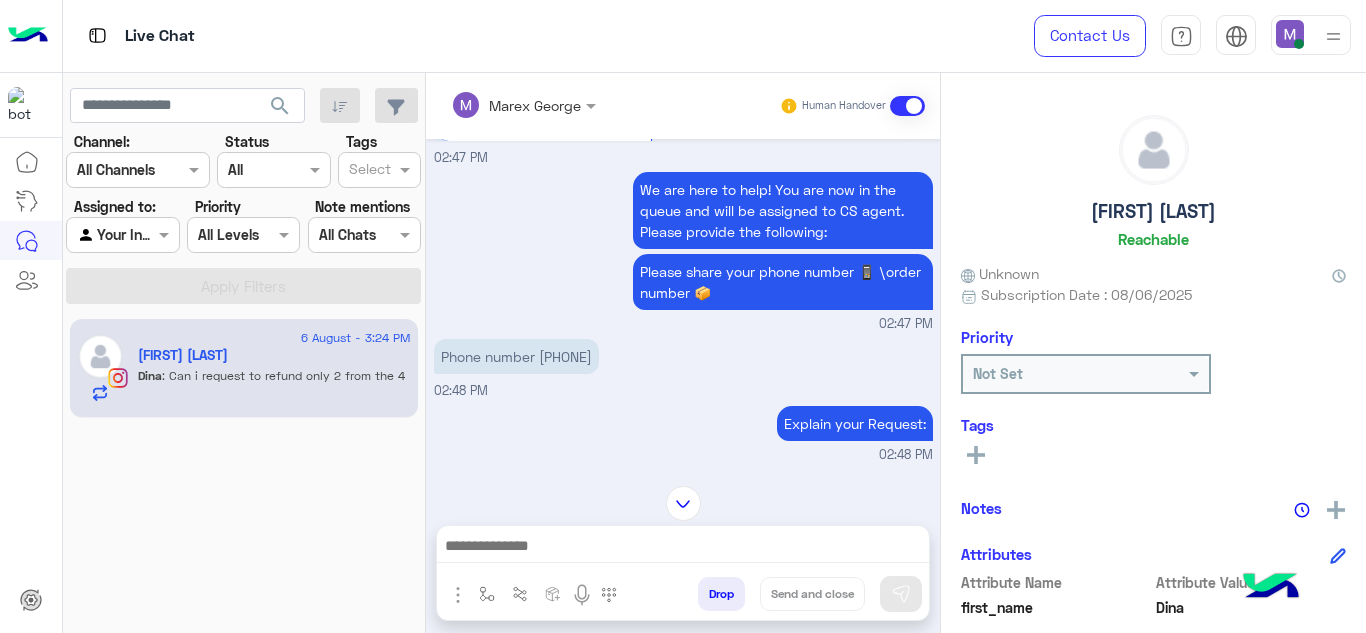 scroll, scrollTop: 1479, scrollLeft: 0, axis: vertical 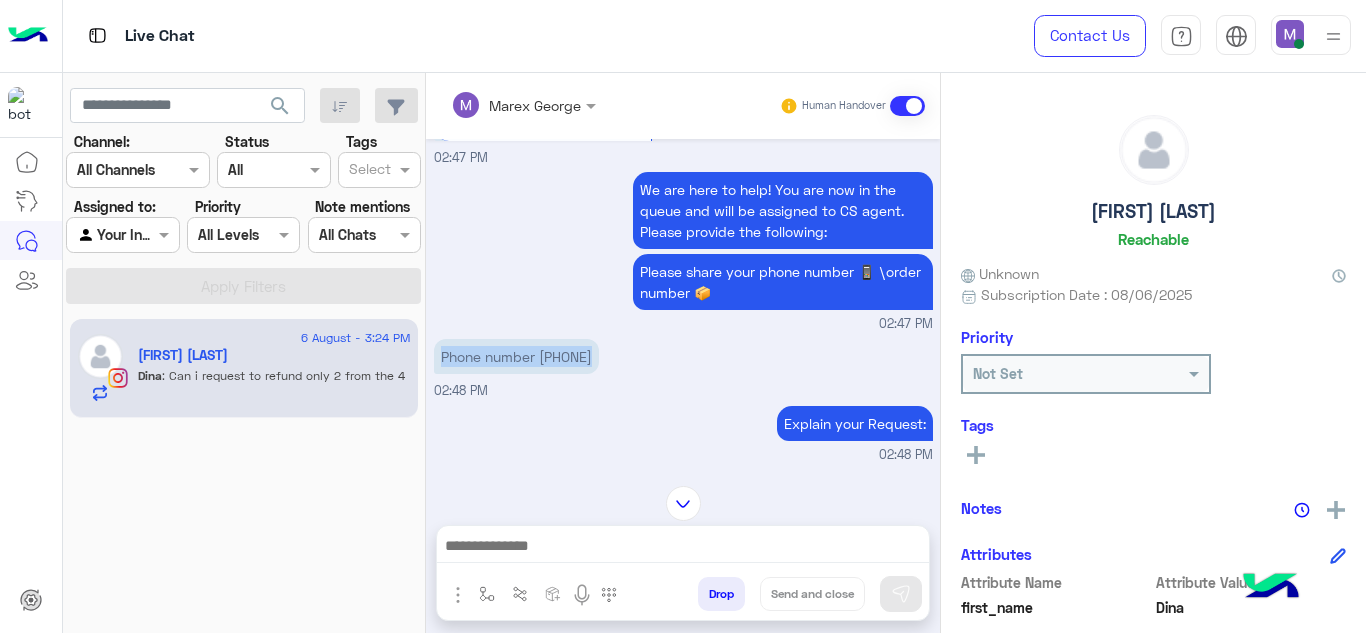click on "Phone number 01110773003" at bounding box center (516, 356) 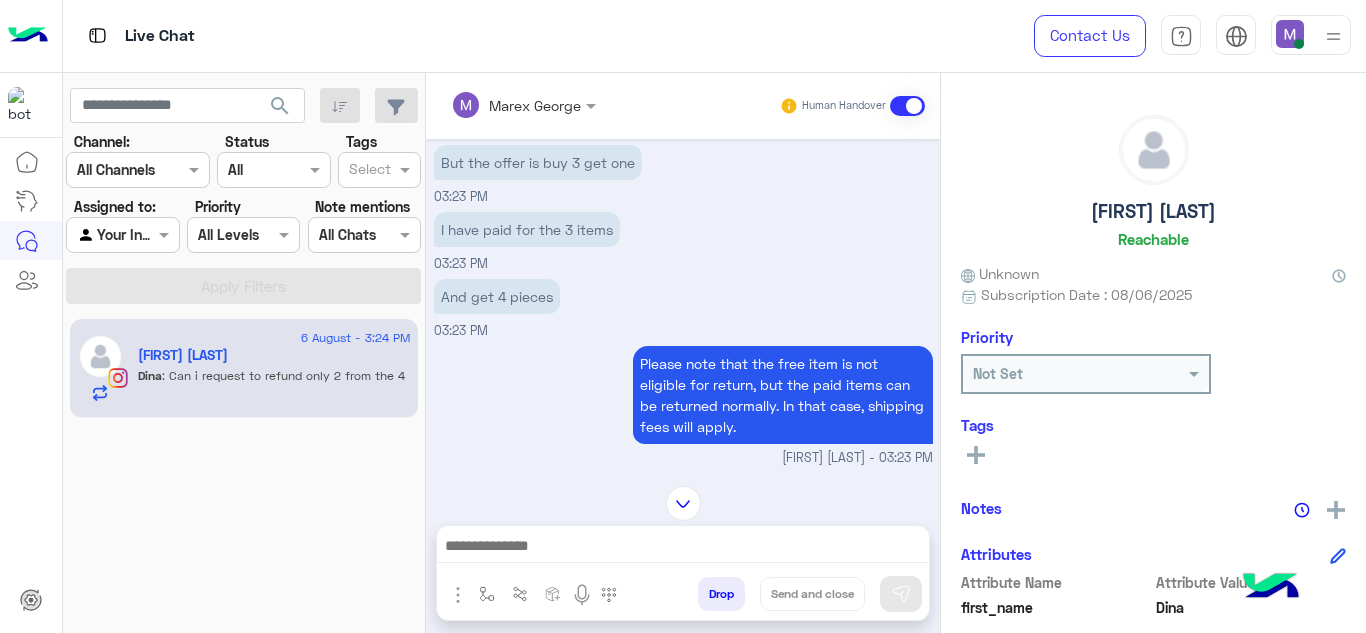 scroll, scrollTop: 2678, scrollLeft: 0, axis: vertical 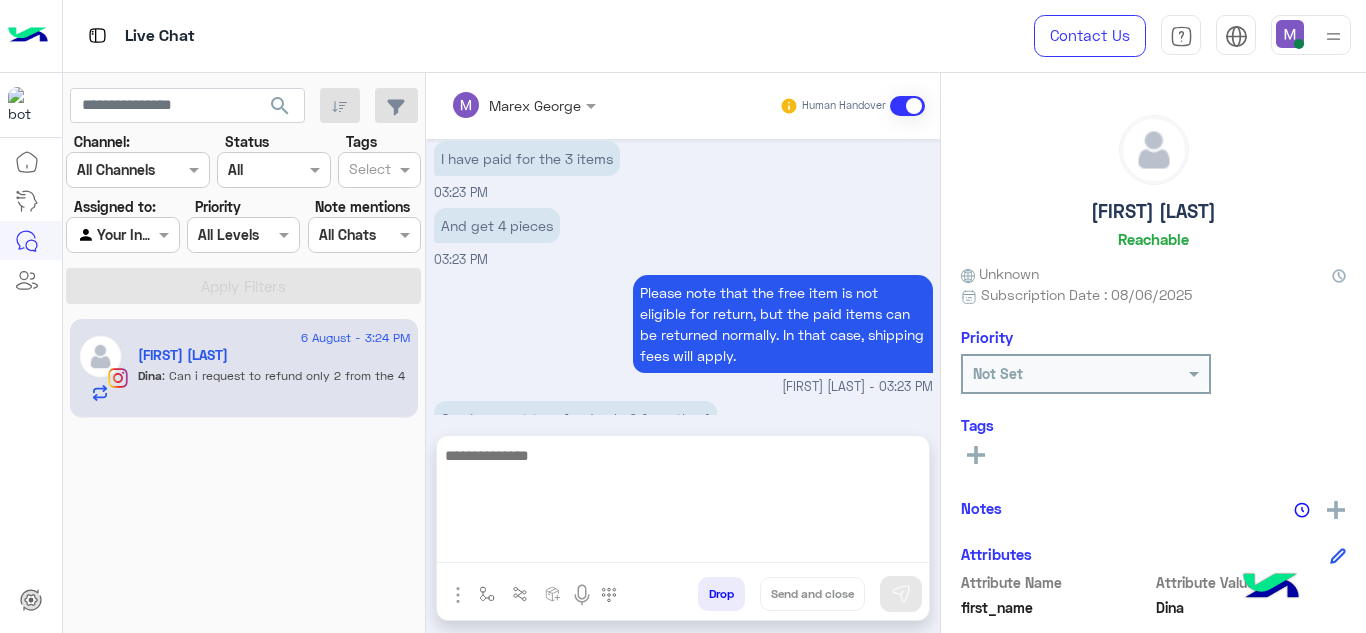click at bounding box center [683, 503] 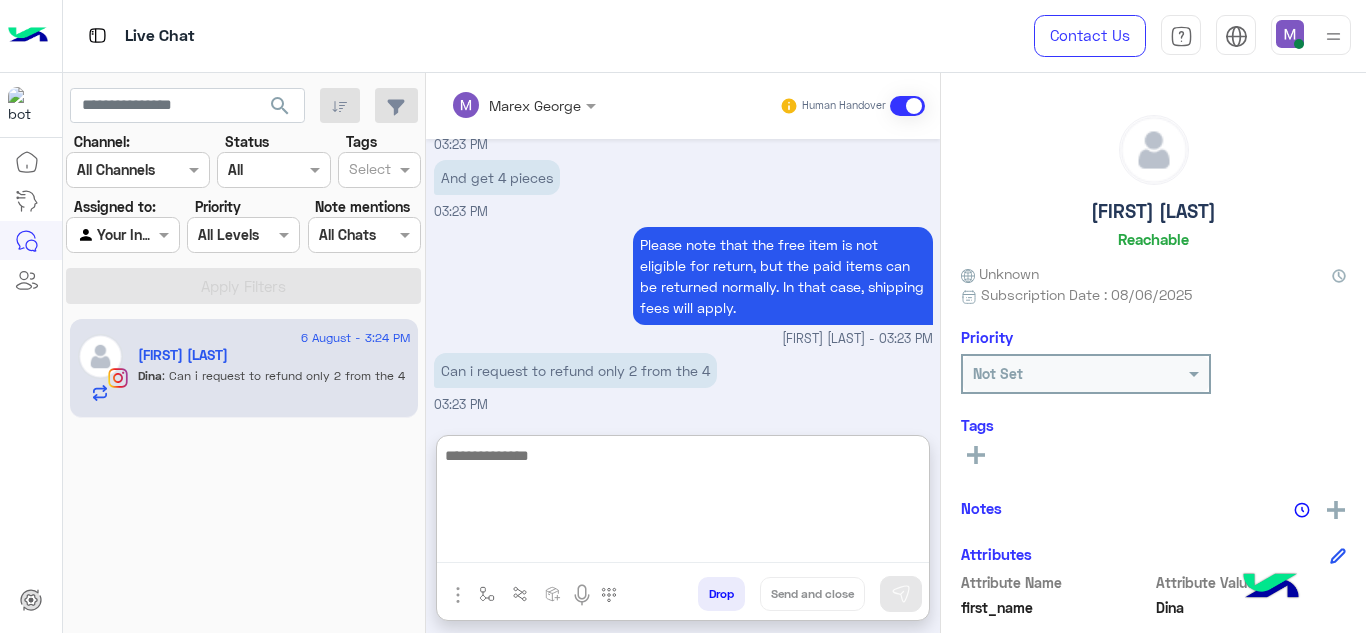 scroll, scrollTop: 2835, scrollLeft: 0, axis: vertical 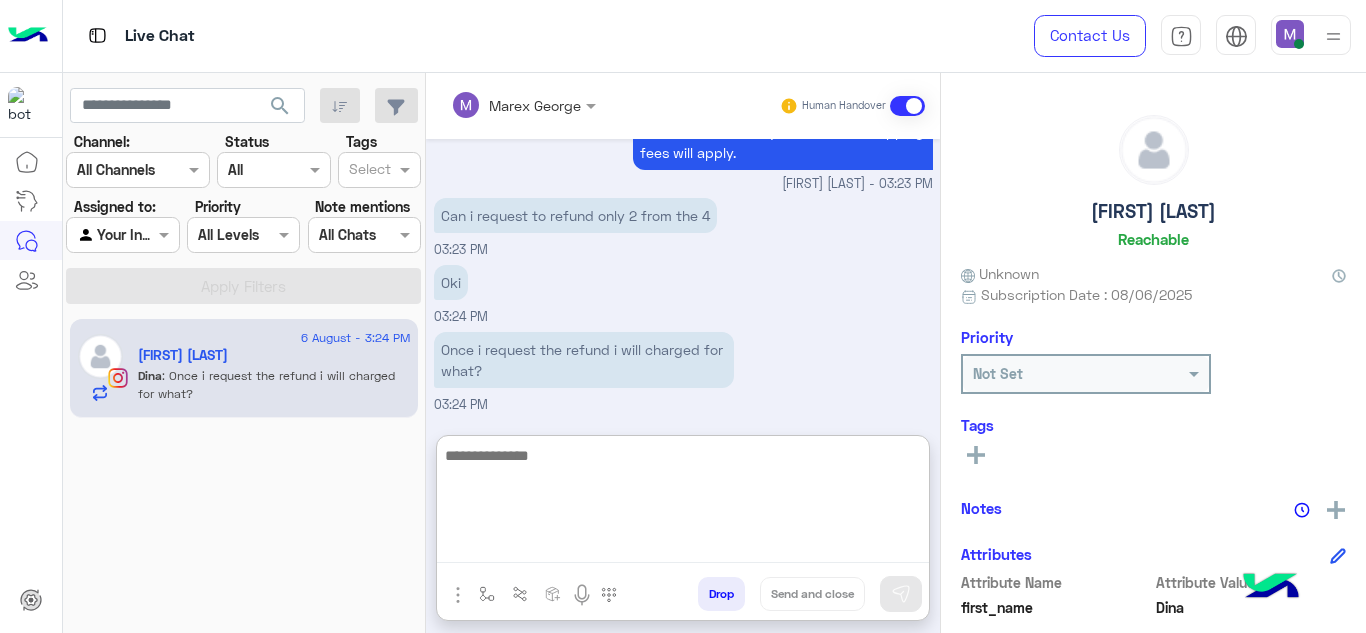 click at bounding box center [683, 503] 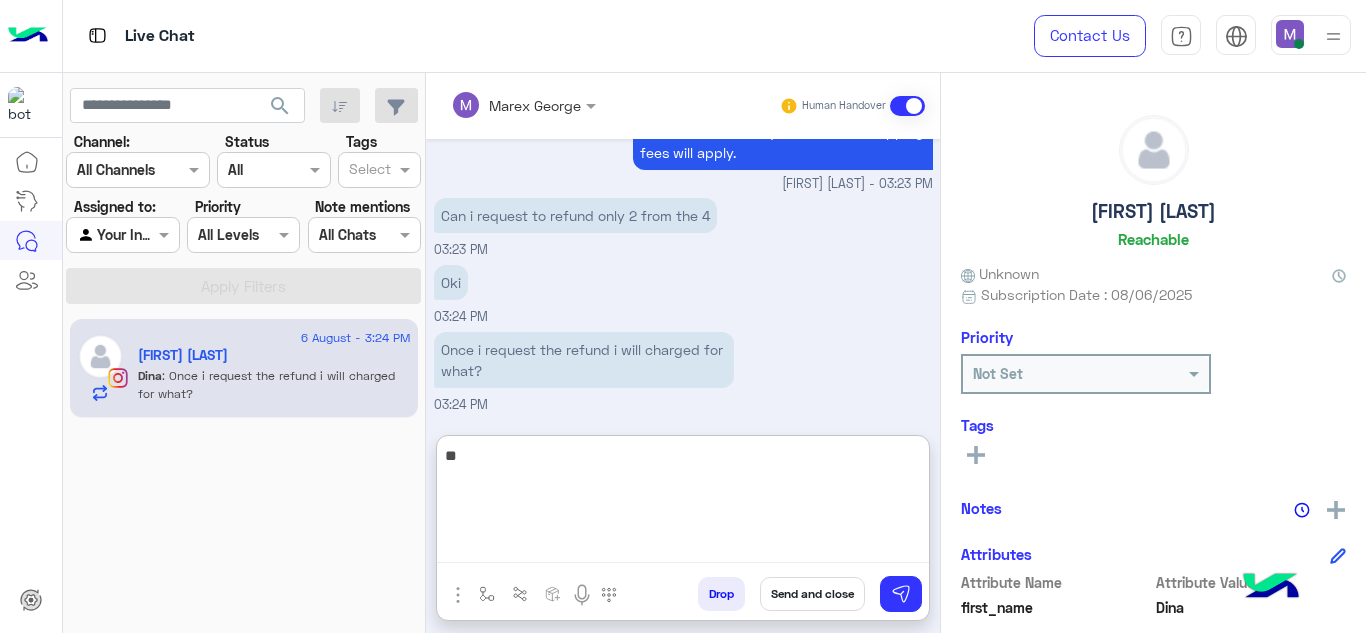 type on "*" 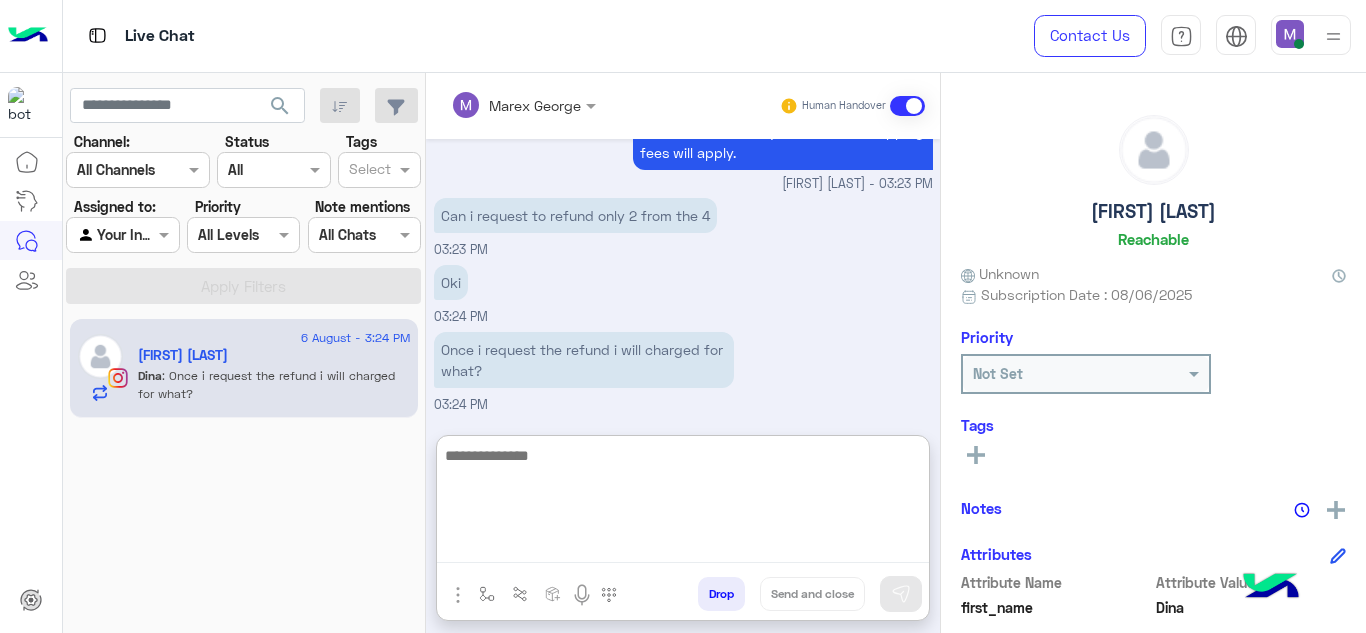 scroll, scrollTop: 2922, scrollLeft: 0, axis: vertical 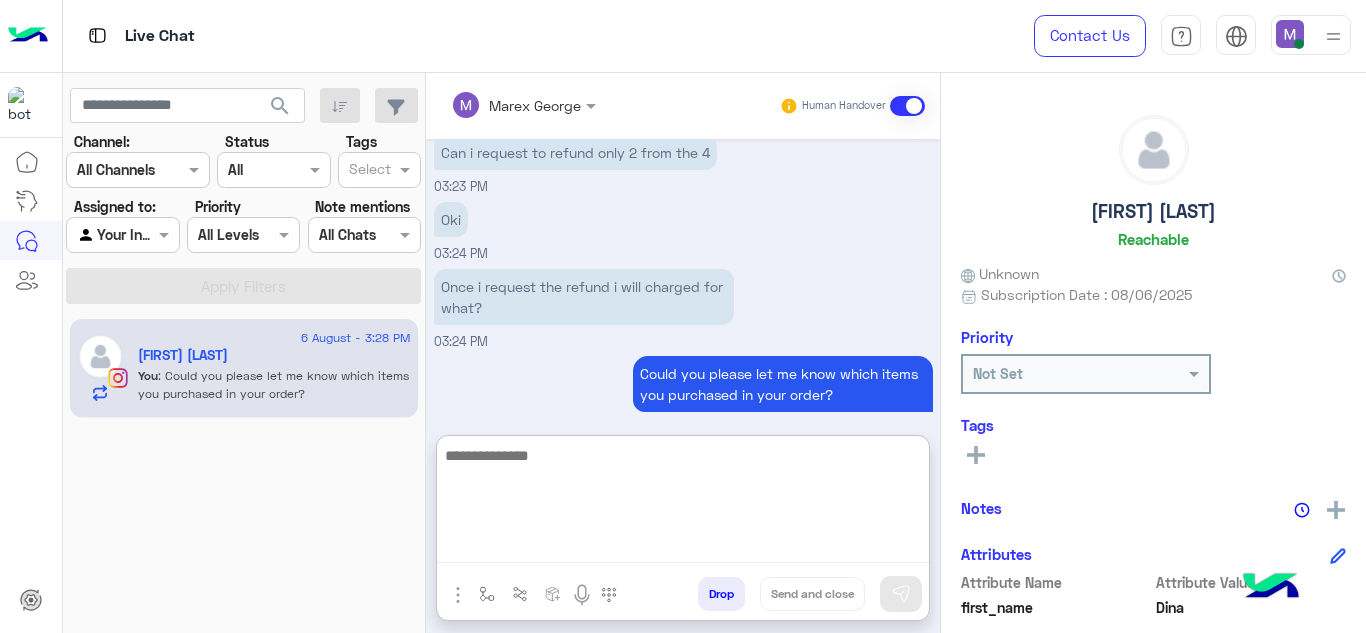 click at bounding box center (683, 503) 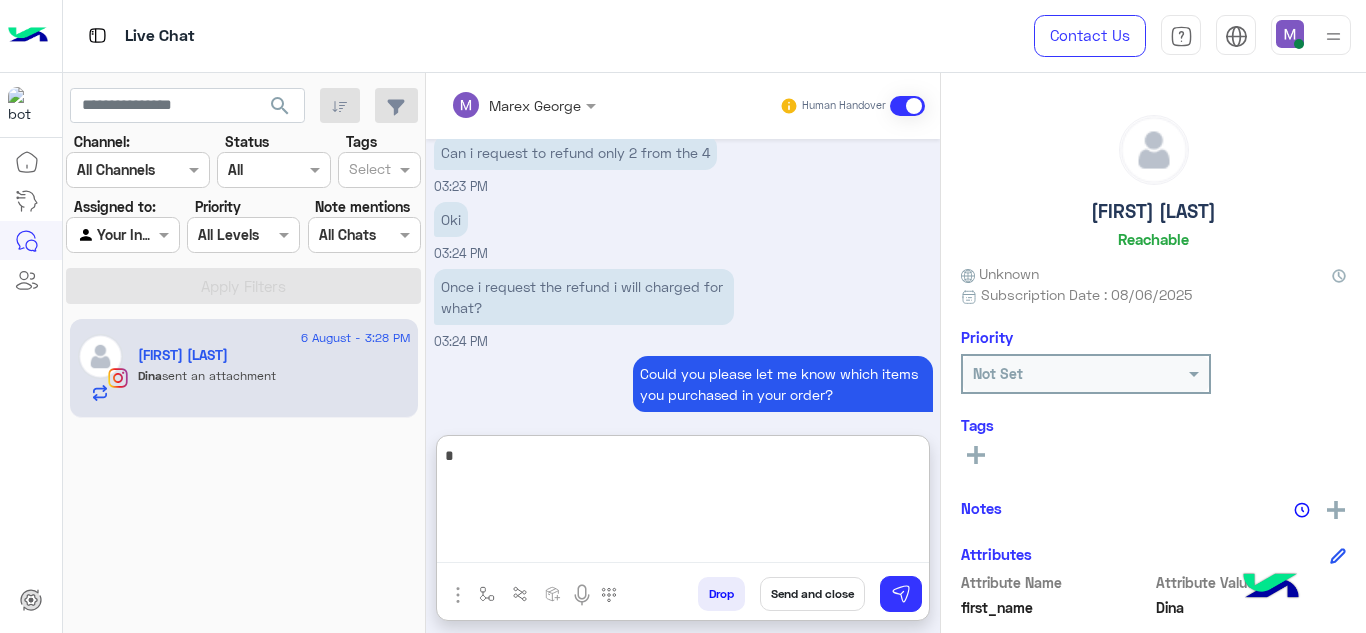scroll, scrollTop: 5232, scrollLeft: 0, axis: vertical 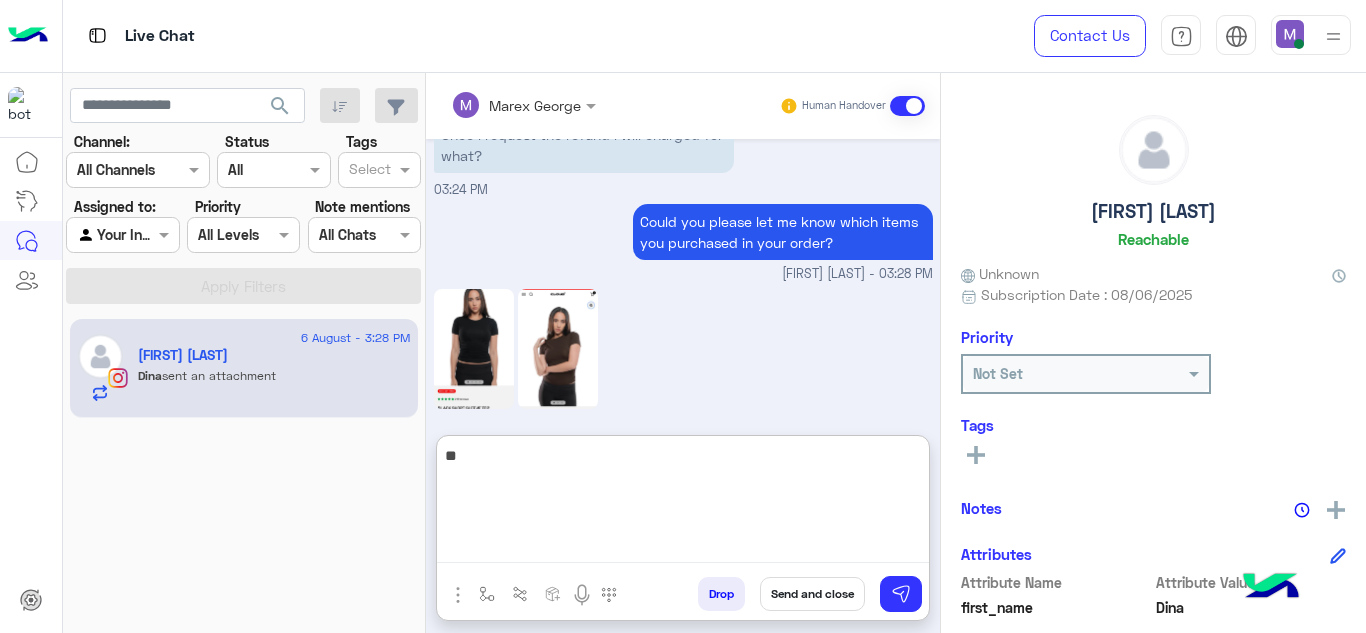 type on "*" 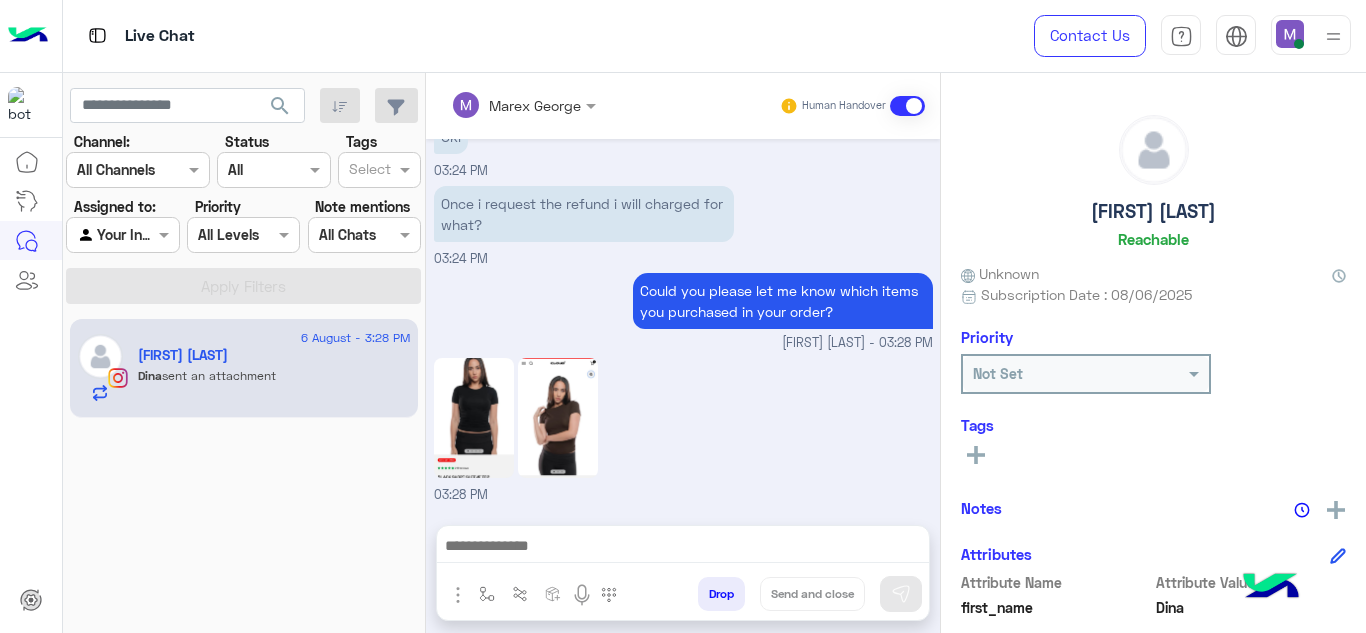 click on "Aug 6, 2025  Hi   11:11 AM  Hi Dina, Thanks for contacting Cloud! Please choose your preferred language أهلًا Dina, شكرا لتواصلك مع كلاود ! برجاء إختيار لغتك المفضلة  اللغة العربية    English     11:11 AM   اللغة العربية     11:11 AM  يُرجى اختيار استفسارك من الخيارات التالية 👇🔎 Previous استبدال / استرجاع طلبك 🔄  استبدال / استرجاع طلبك  مدة وسياسة التوصيل 🚚  مدة وسياسة التوصيل  تتبع طلبك 📦  تتبع طلبك  الأسئلة الشائعة 💬  الأسئلة الشائعة  تحدث مع خدمة العملاء 📞  خدمة العملاء  Next 1 2 3    11:11 AM   خدمة العملاء    11:11 AM  يرجى اختيار استفسارك من التالي 👇 Previous مشكلة في التوصيل  تأخير الطلب  مشاكل فى الاستبدال/الاسترداد  مشكلة أثناء الطلب  1" at bounding box center (683, 322) 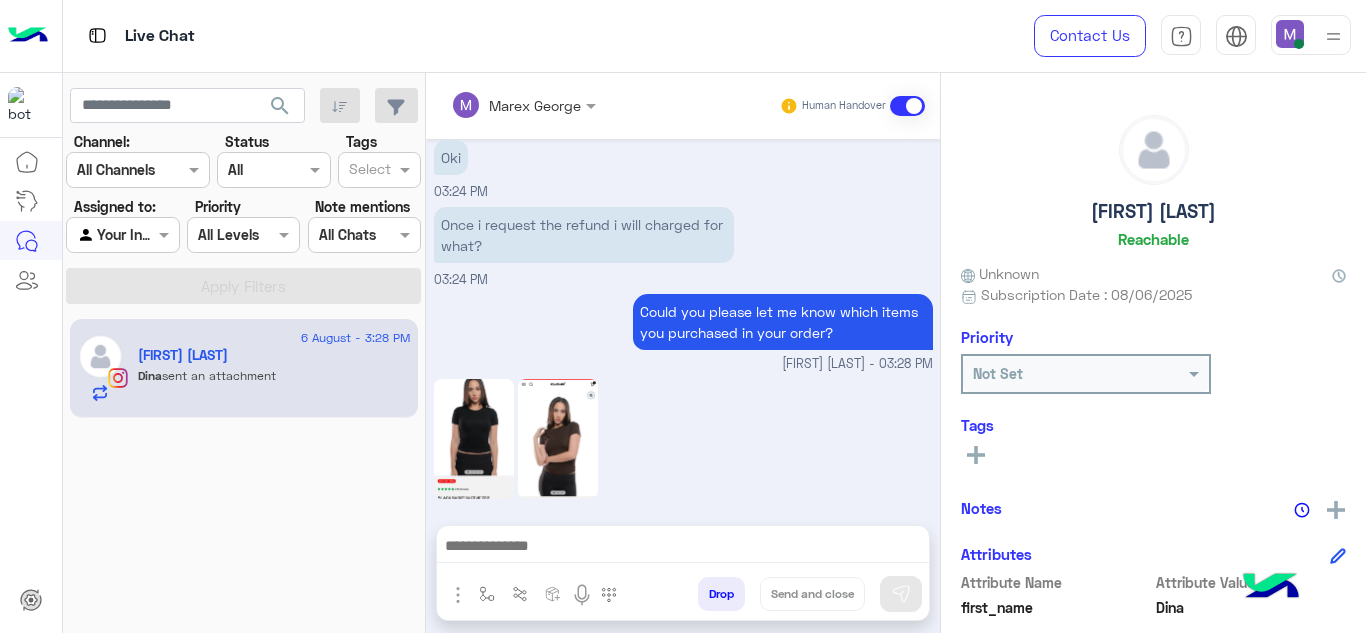 click 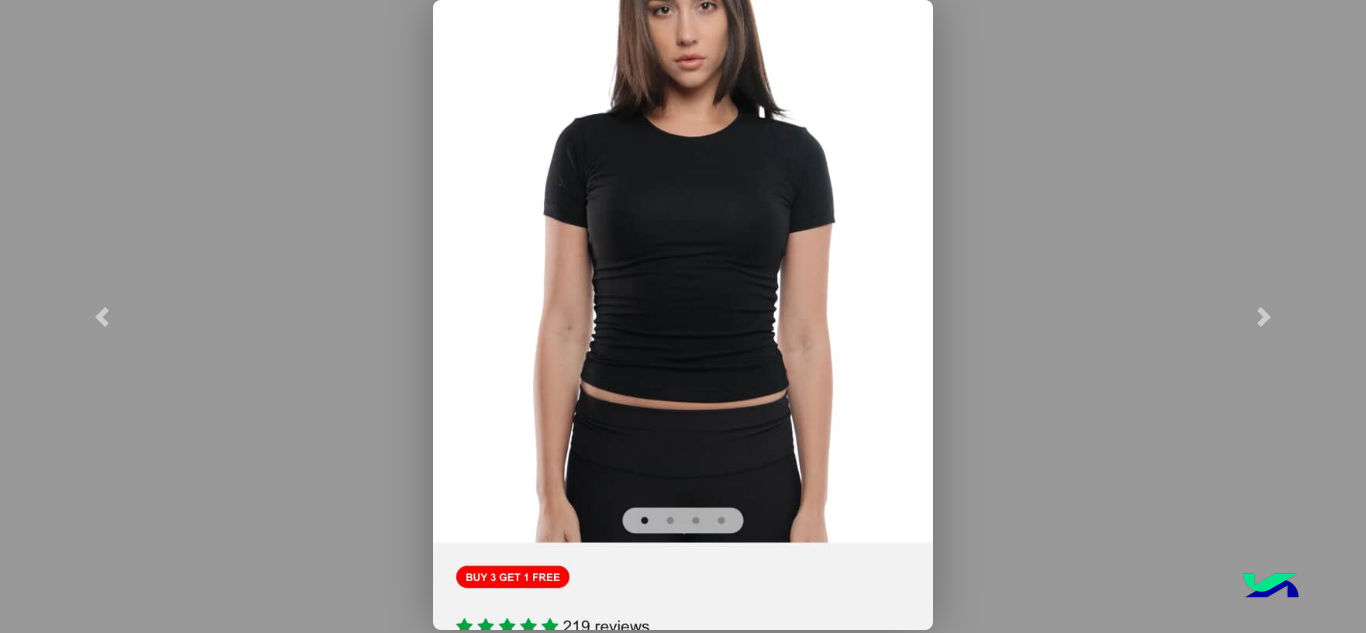 click 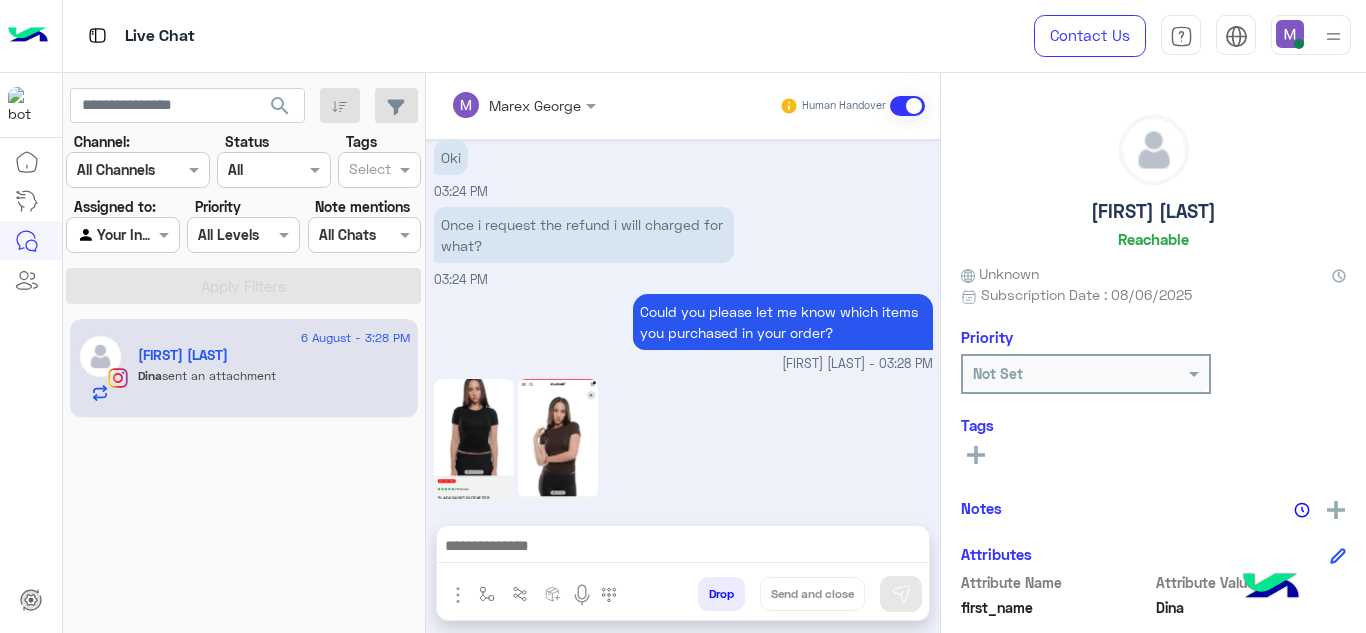 click 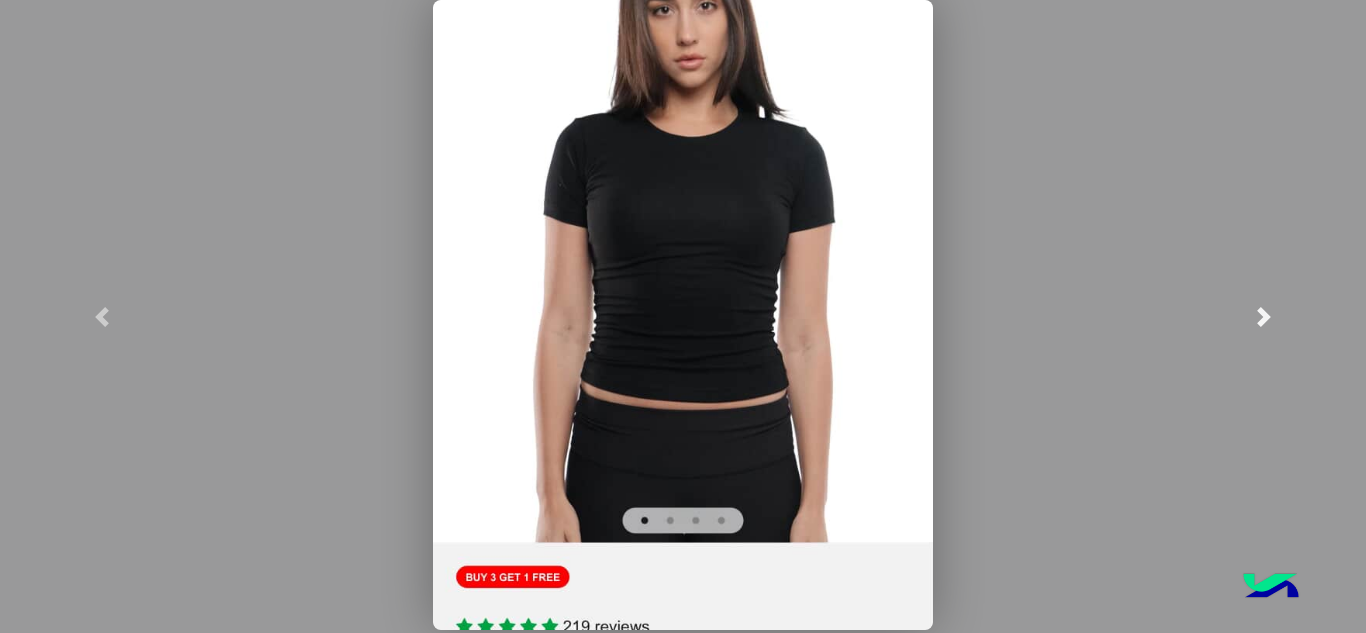 click at bounding box center (1264, 317) 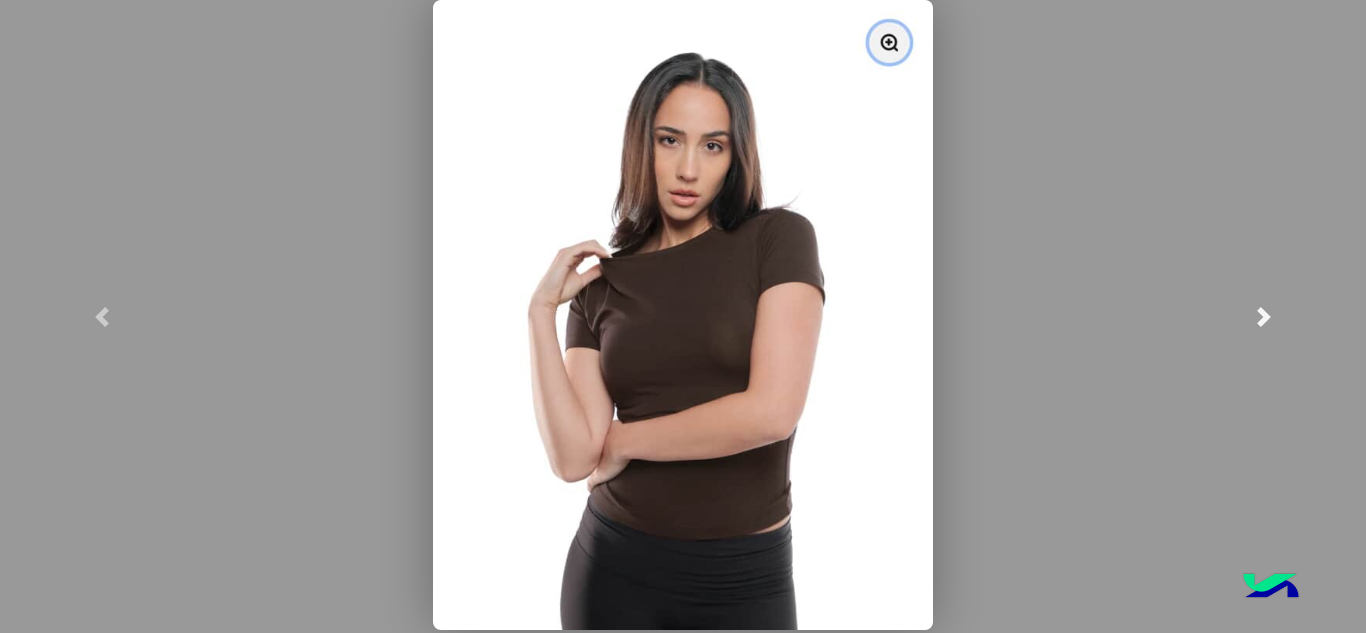 click at bounding box center (1264, 317) 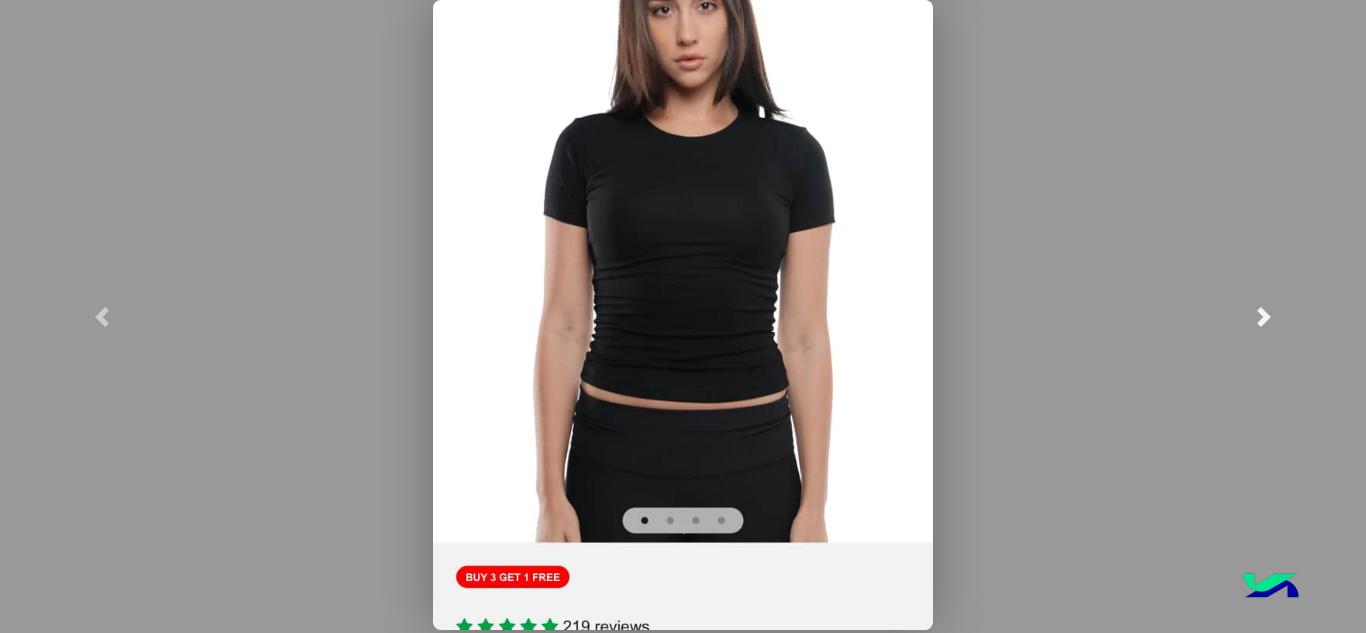 click at bounding box center (1263, 316) 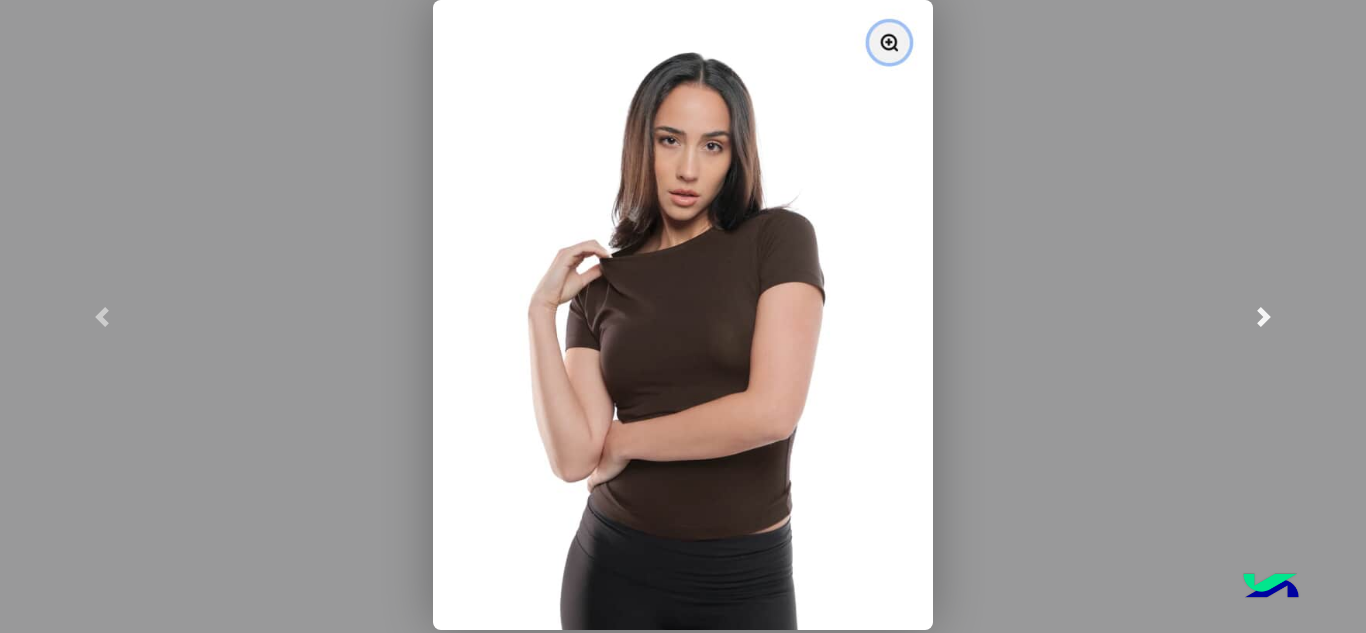 click at bounding box center (1263, 316) 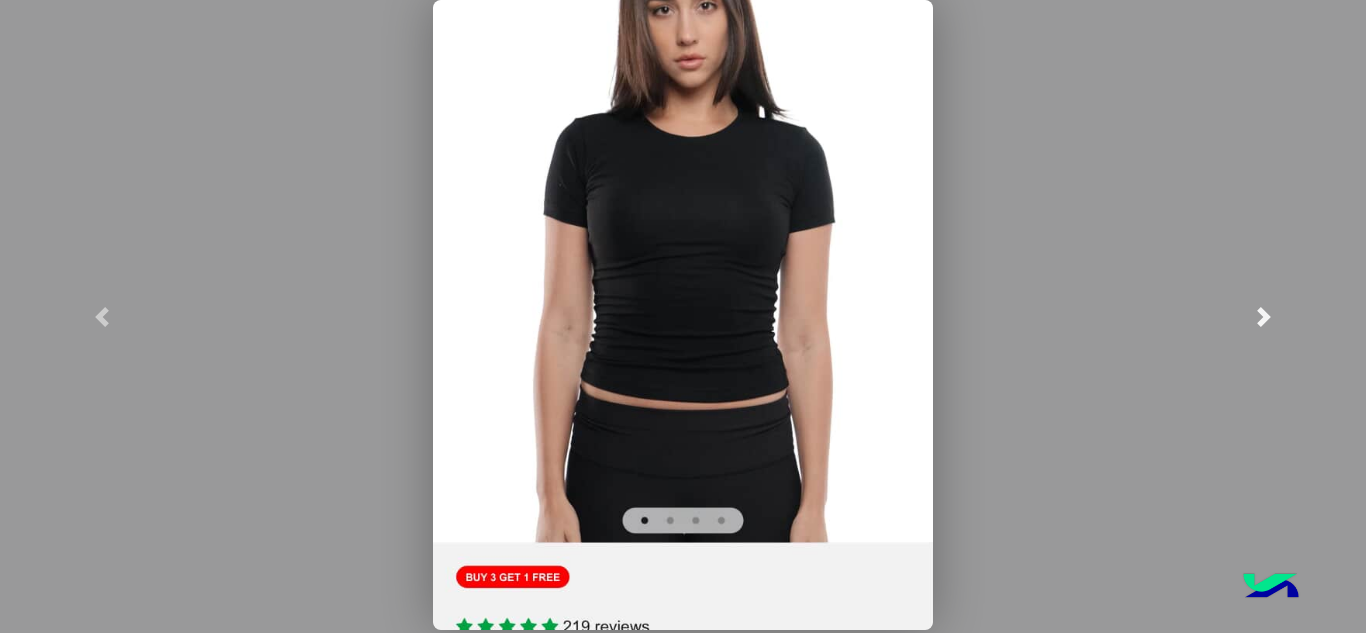 click at bounding box center (1263, 316) 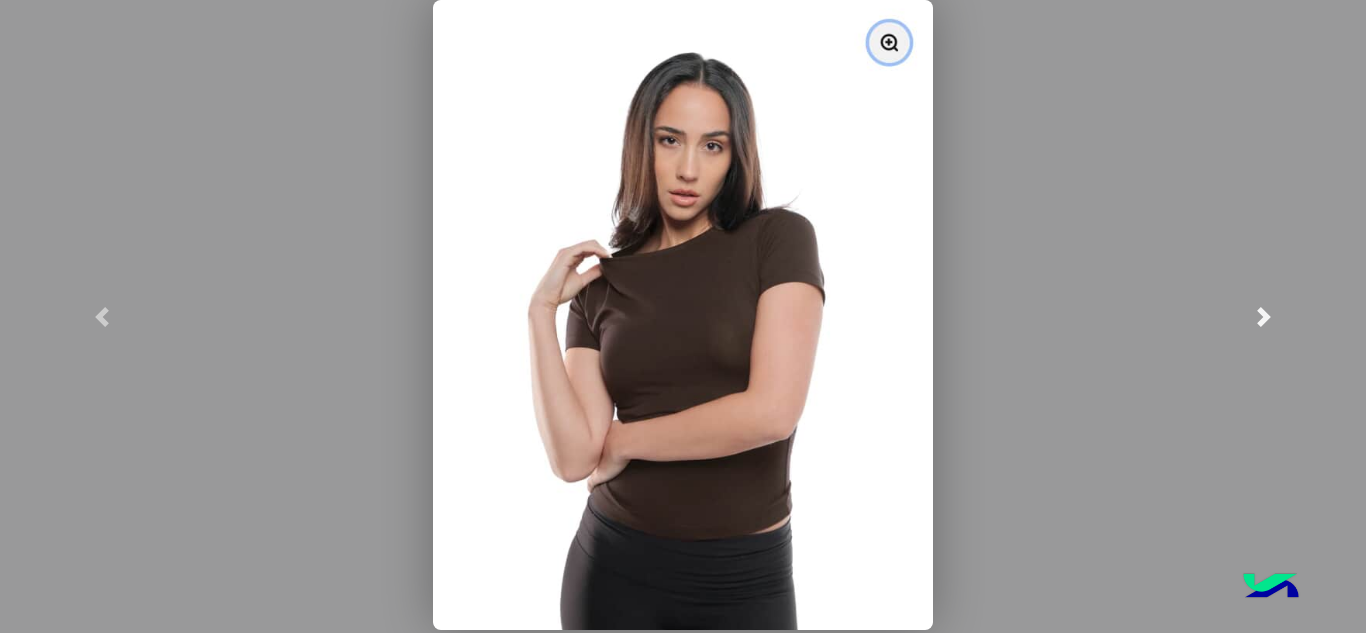 click at bounding box center [1263, 316] 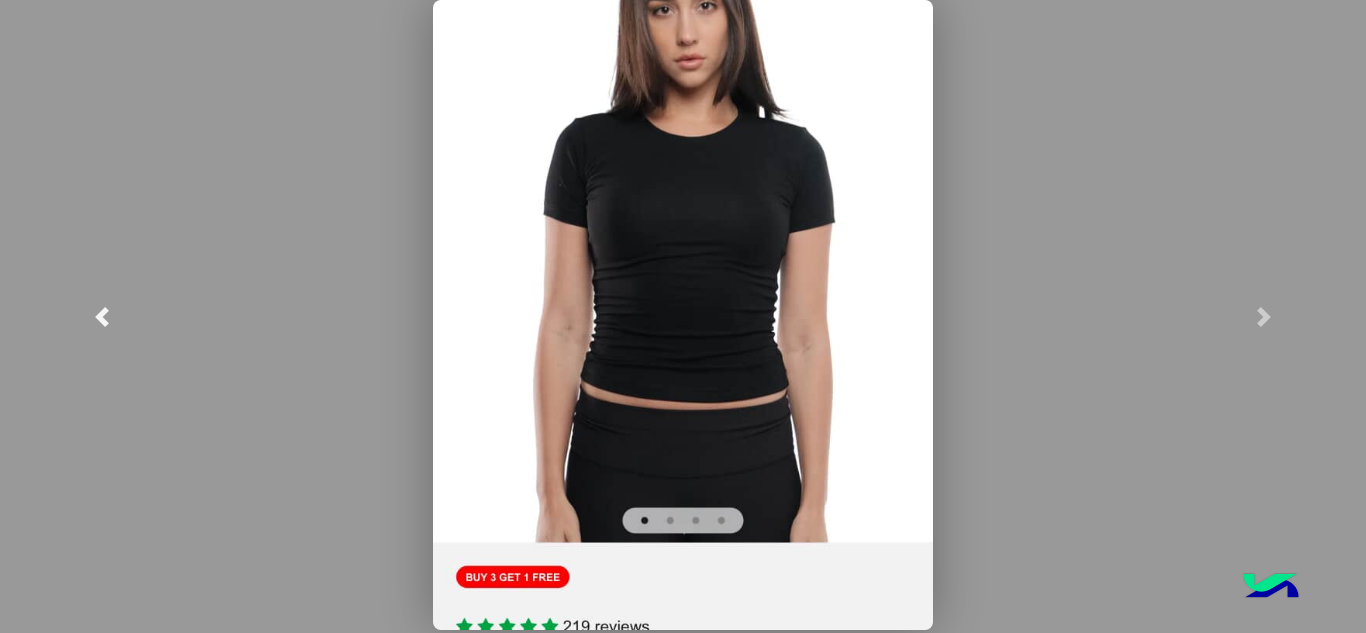 click at bounding box center (102, 316) 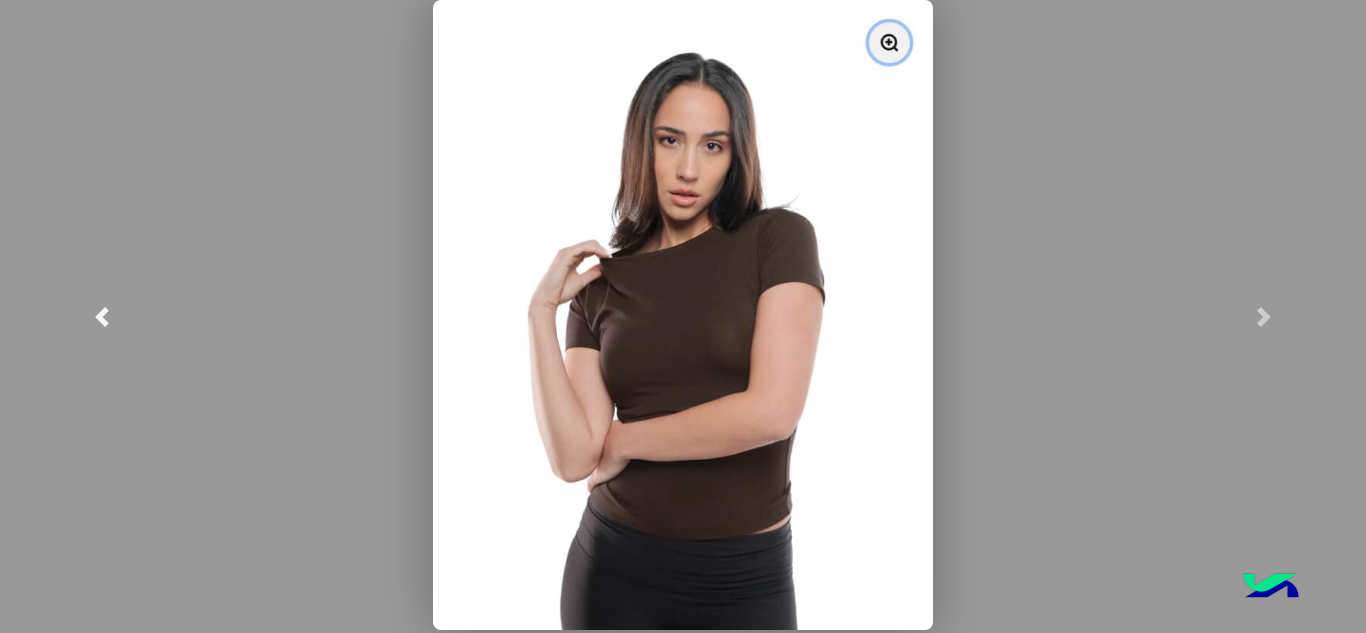 click at bounding box center [102, 316] 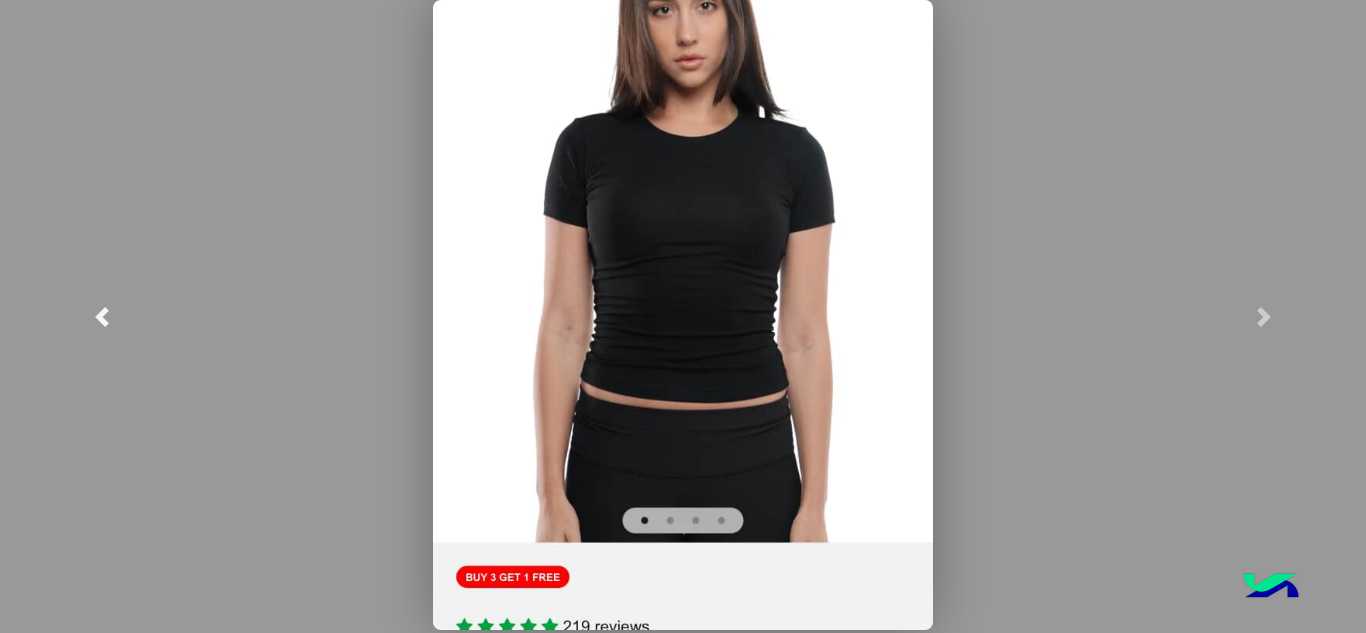 click at bounding box center [102, 316] 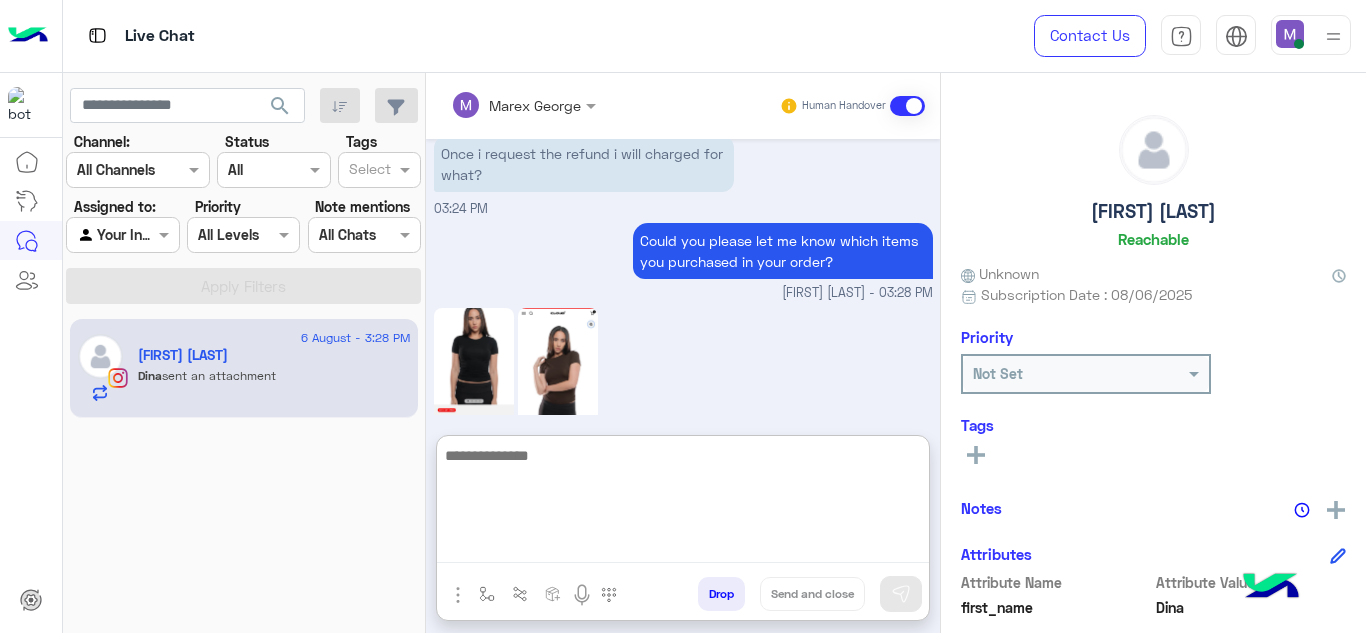 click at bounding box center [683, 503] 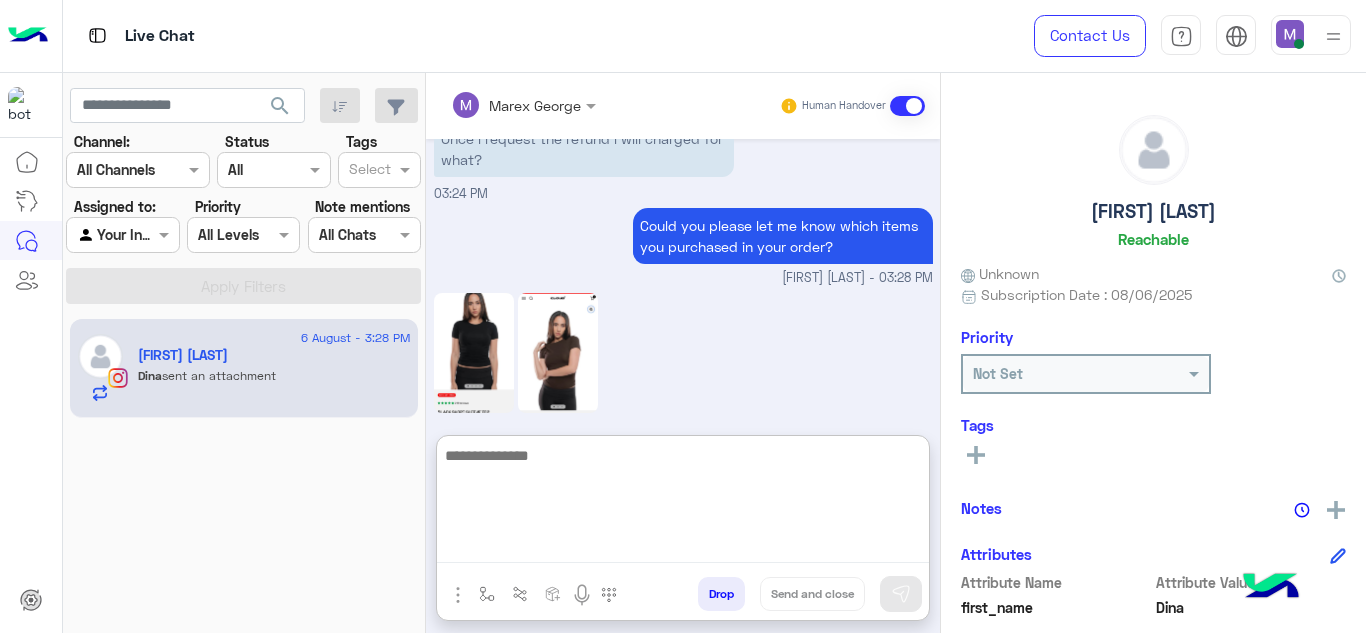 scroll, scrollTop: 5232, scrollLeft: 0, axis: vertical 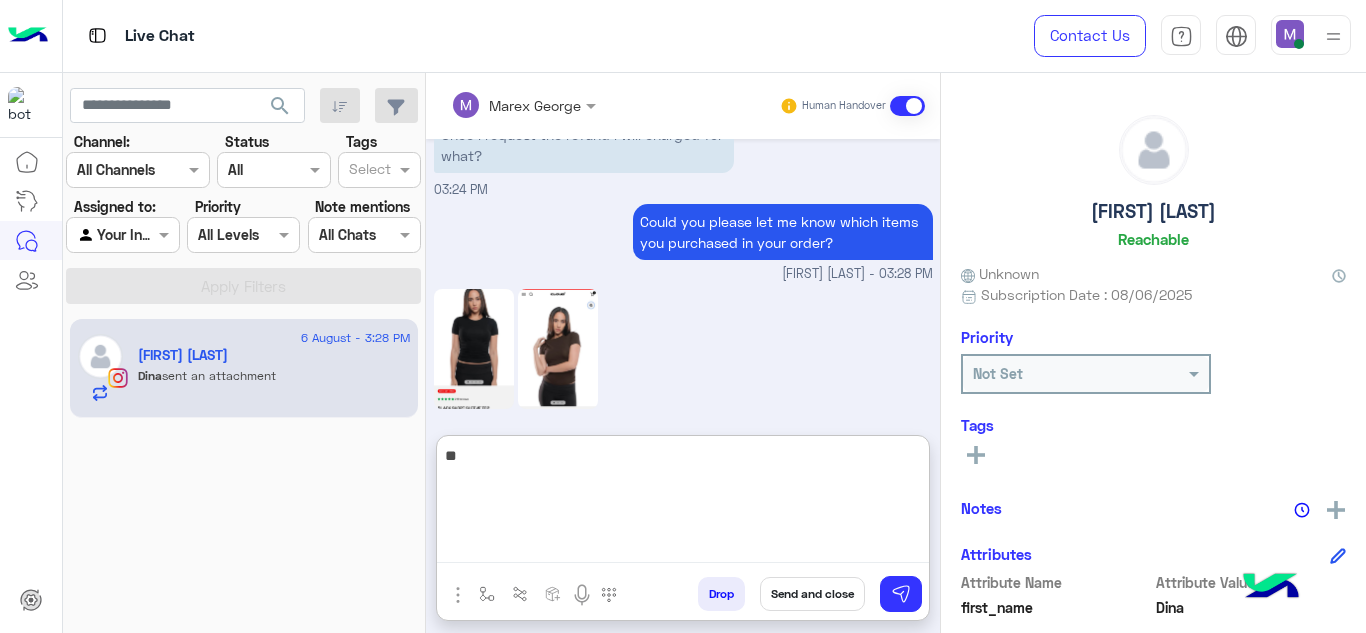 type on "*" 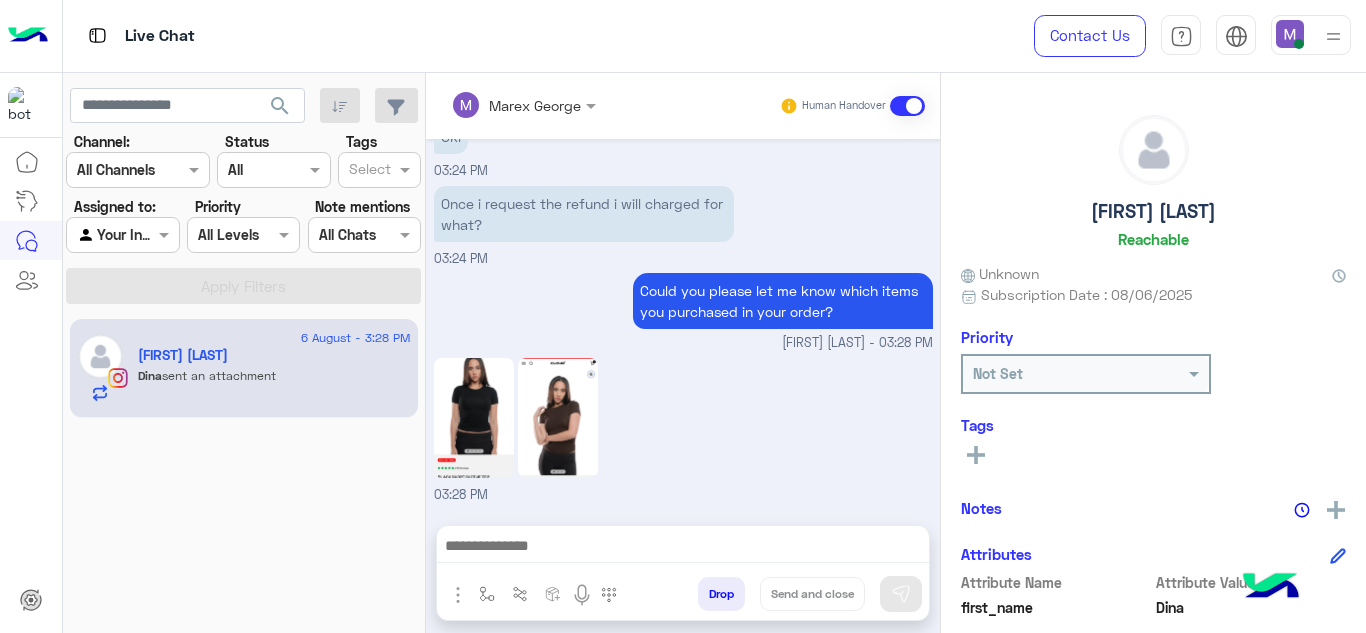 scroll, scrollTop: 5142, scrollLeft: 0, axis: vertical 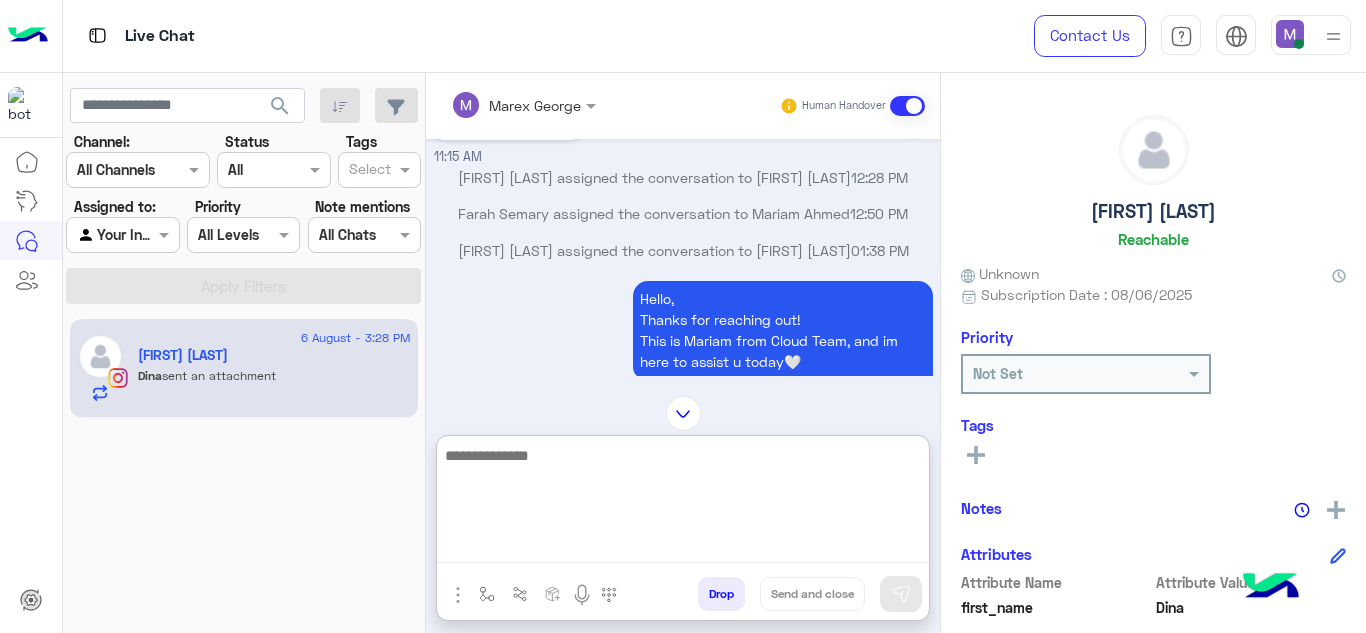 click at bounding box center [683, 503] 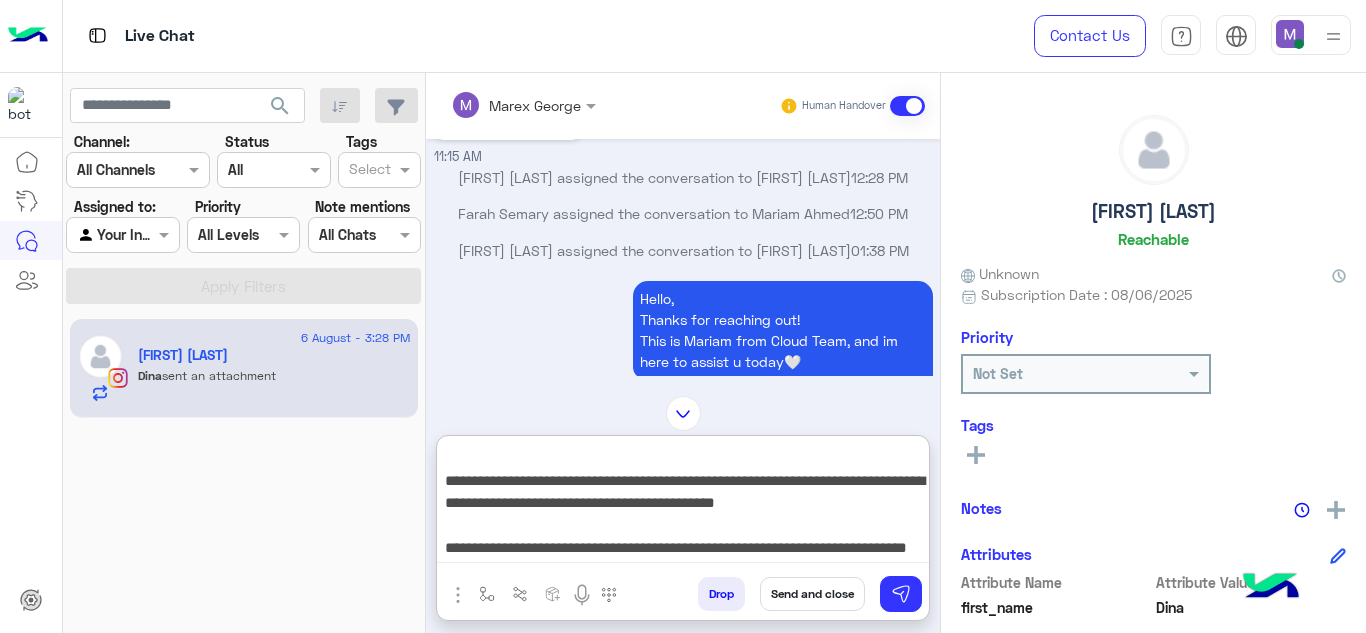 scroll, scrollTop: 0, scrollLeft: 0, axis: both 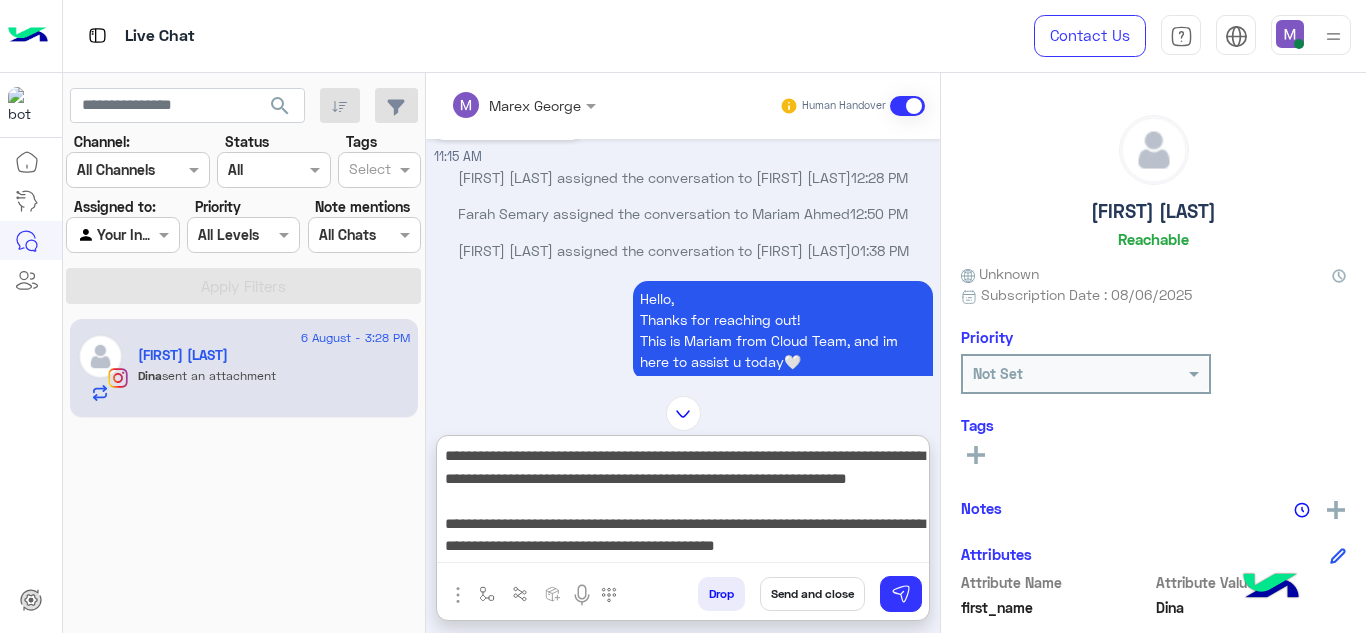 click on "**********" at bounding box center [683, 503] 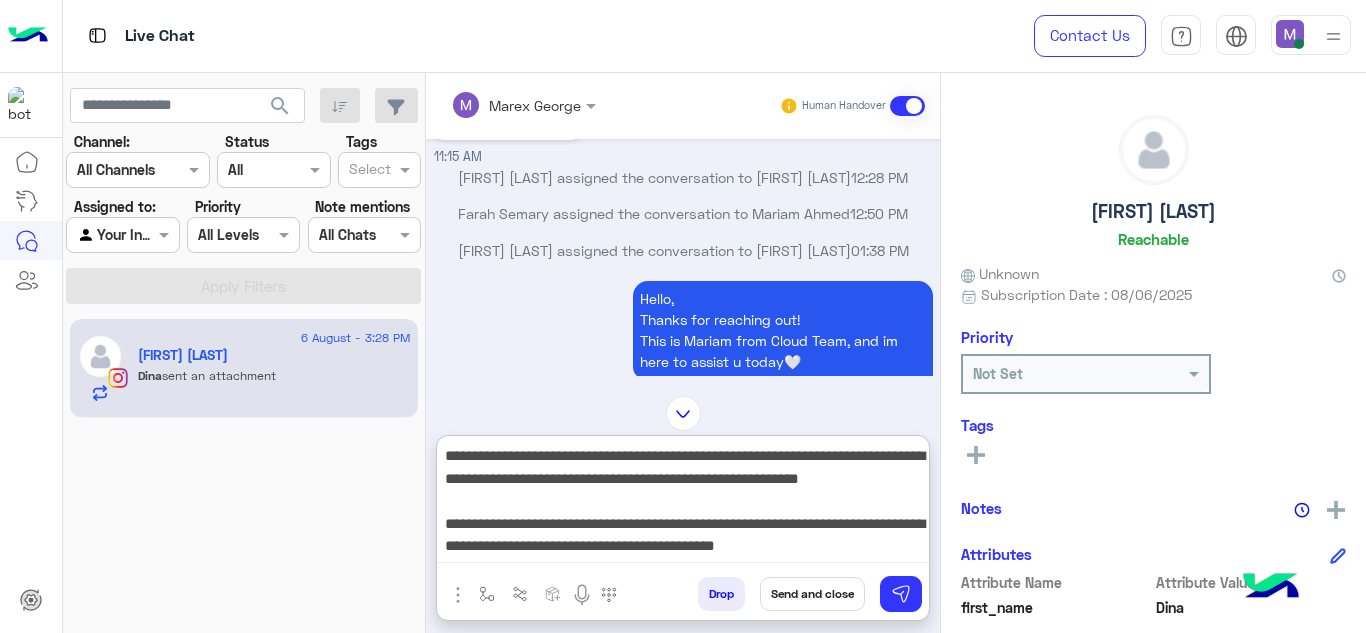 type on "**********" 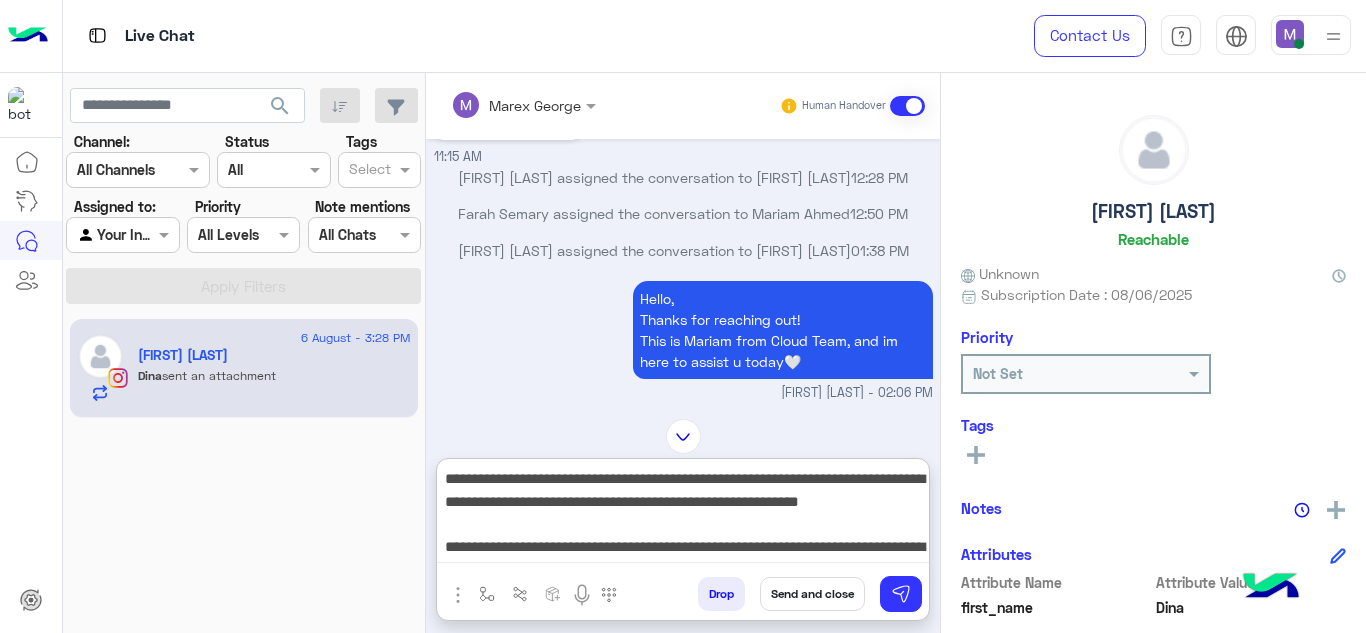 click on "**********" at bounding box center [683, 514] 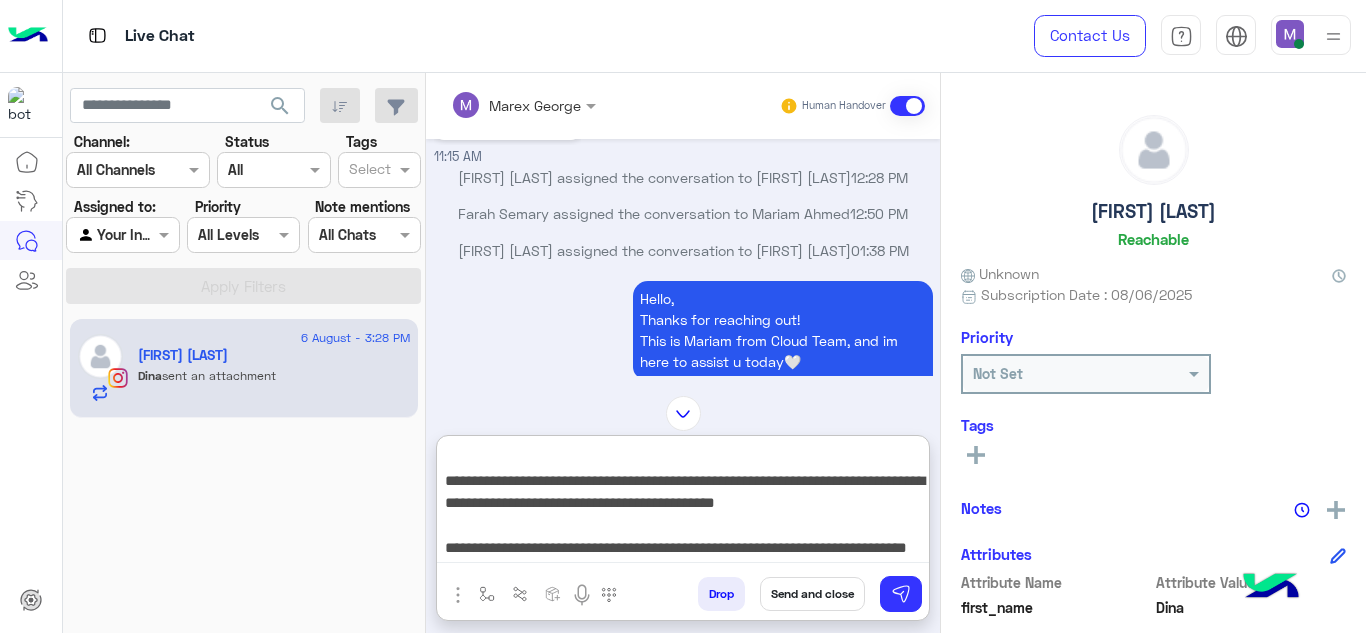 scroll, scrollTop: 74, scrollLeft: 0, axis: vertical 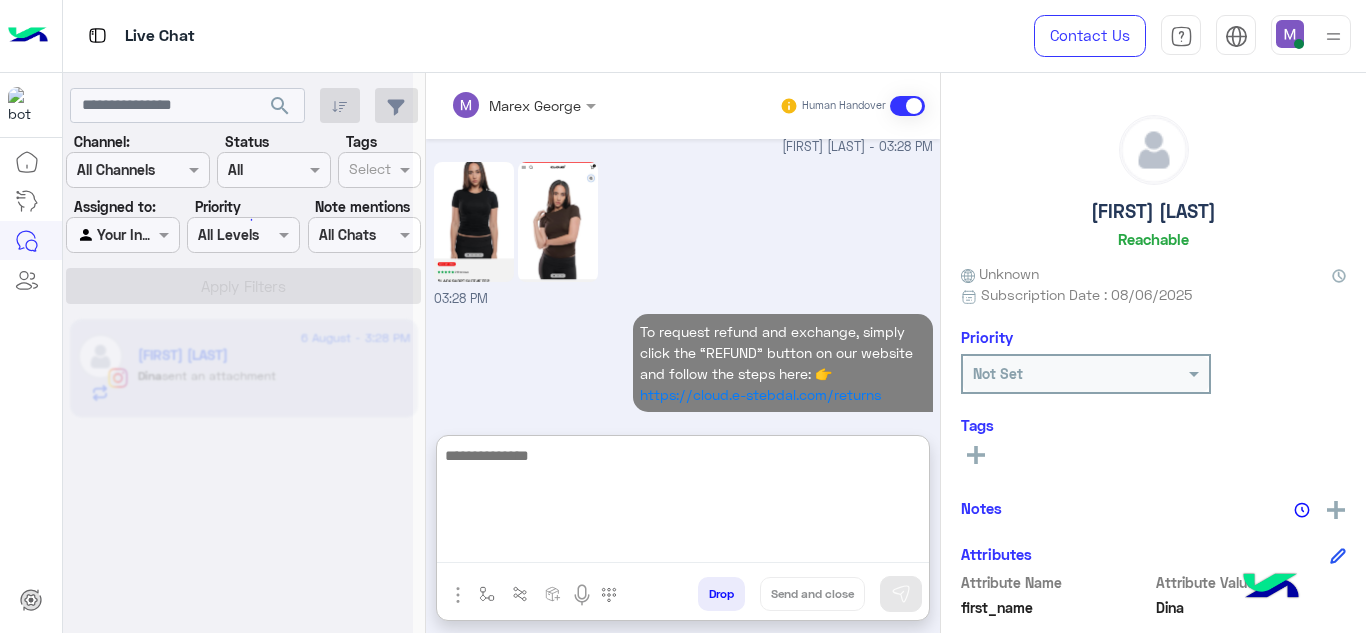 paste on "**********" 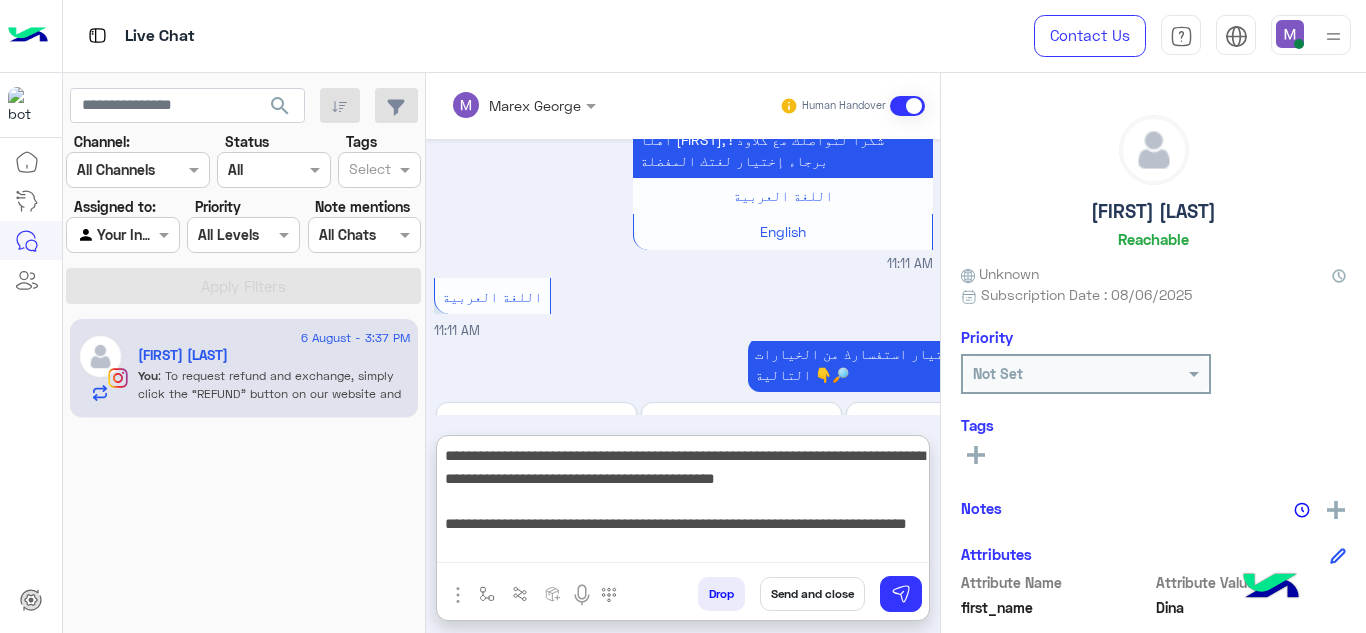 scroll, scrollTop: 5570, scrollLeft: 0, axis: vertical 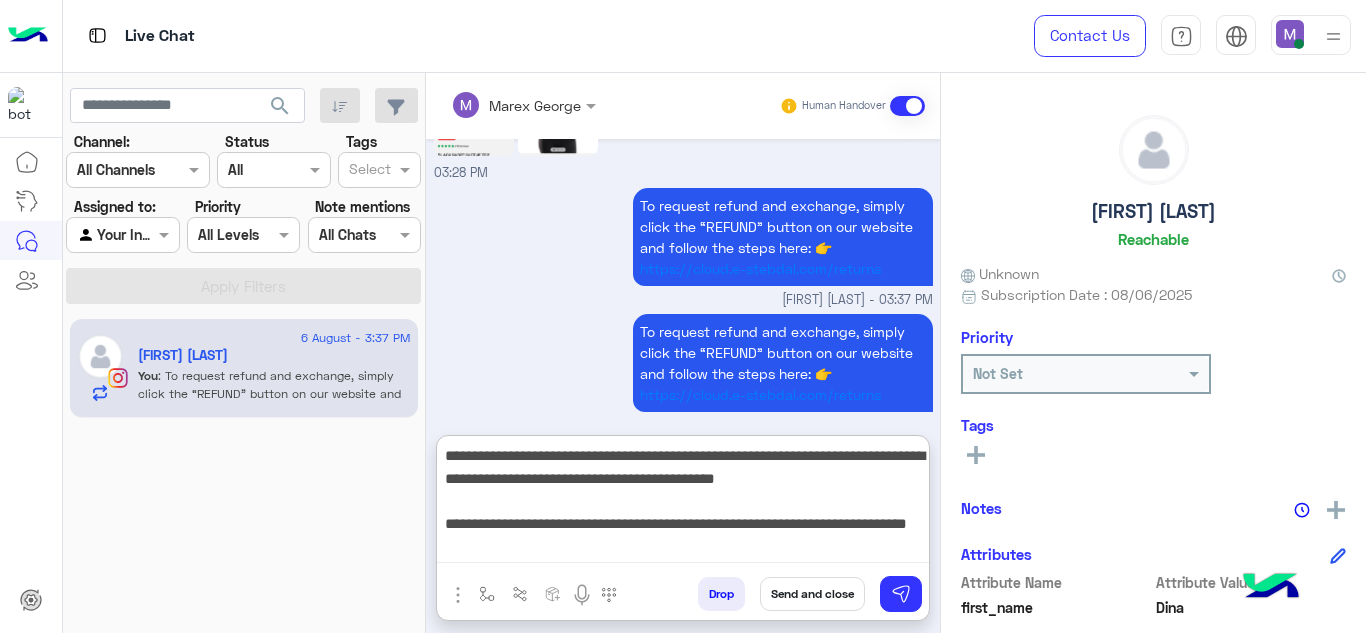 drag, startPoint x: 442, startPoint y: 522, endPoint x: 558, endPoint y: 571, distance: 125.92458 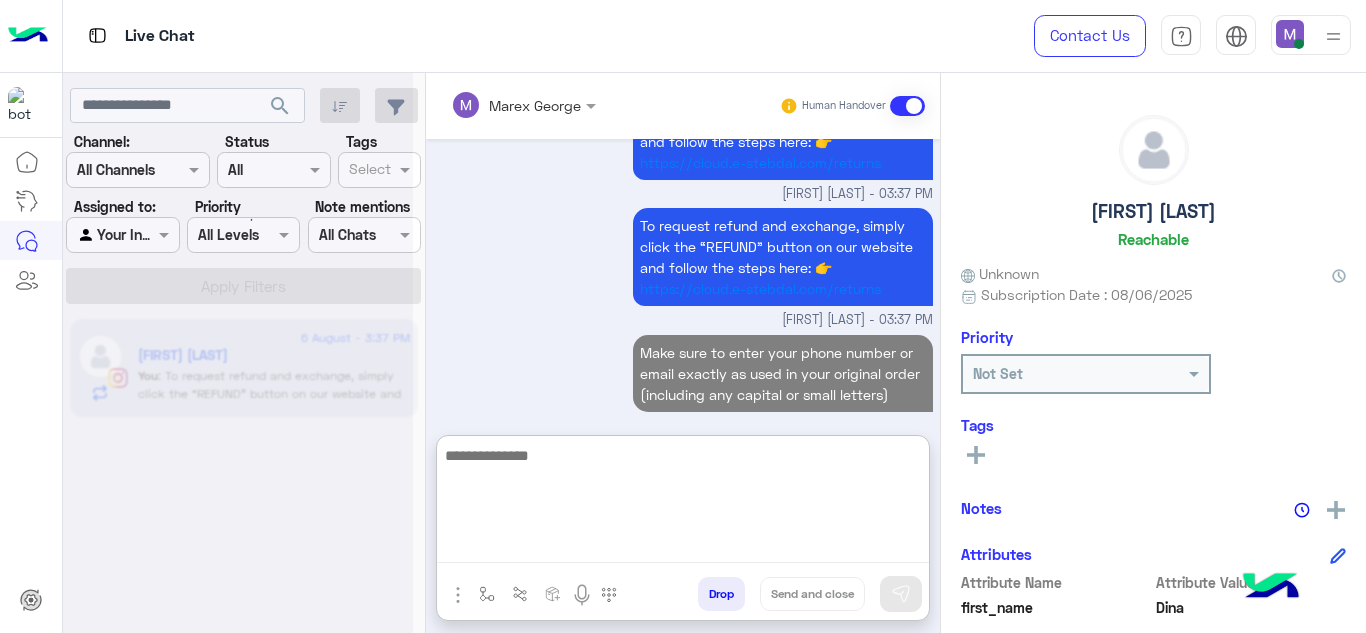 scroll, scrollTop: 5676, scrollLeft: 0, axis: vertical 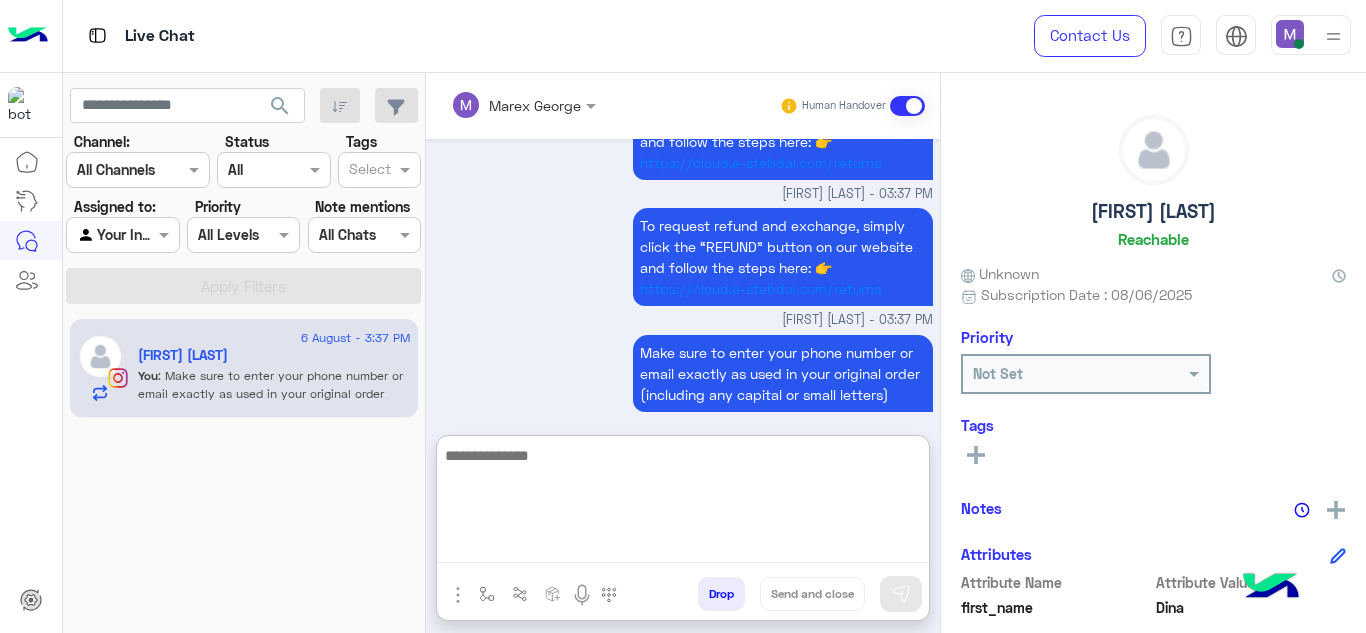 click at bounding box center [683, 503] 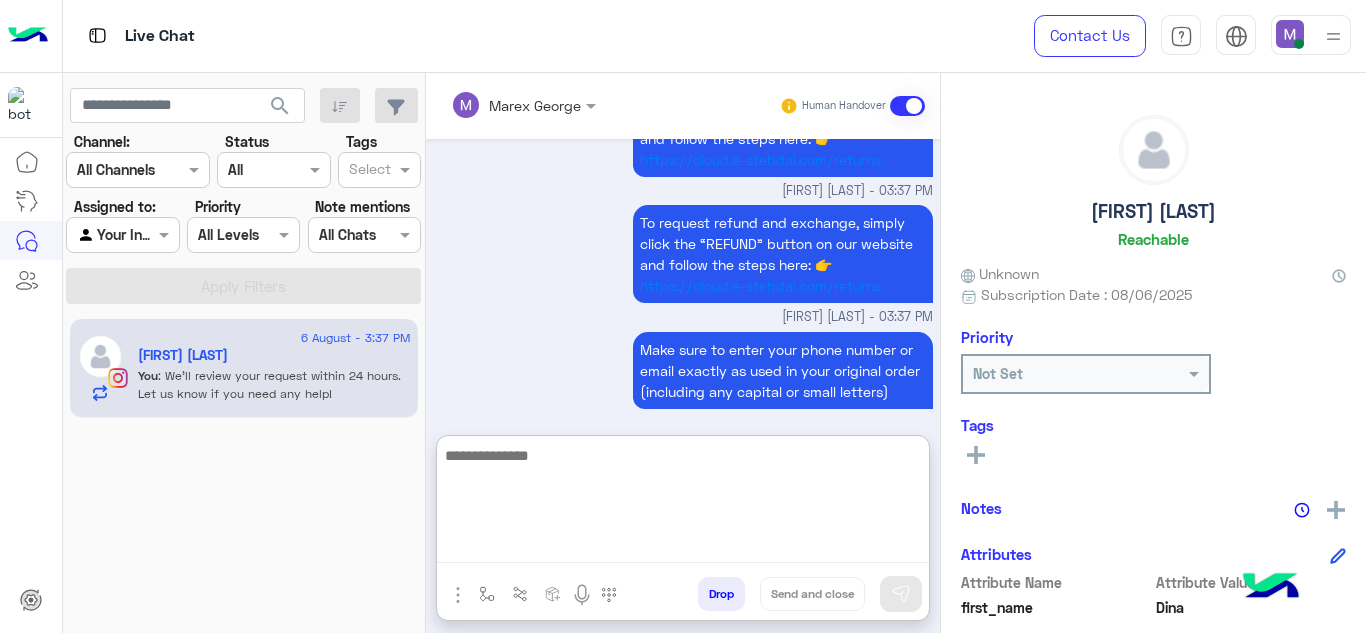 scroll, scrollTop: 5677, scrollLeft: 0, axis: vertical 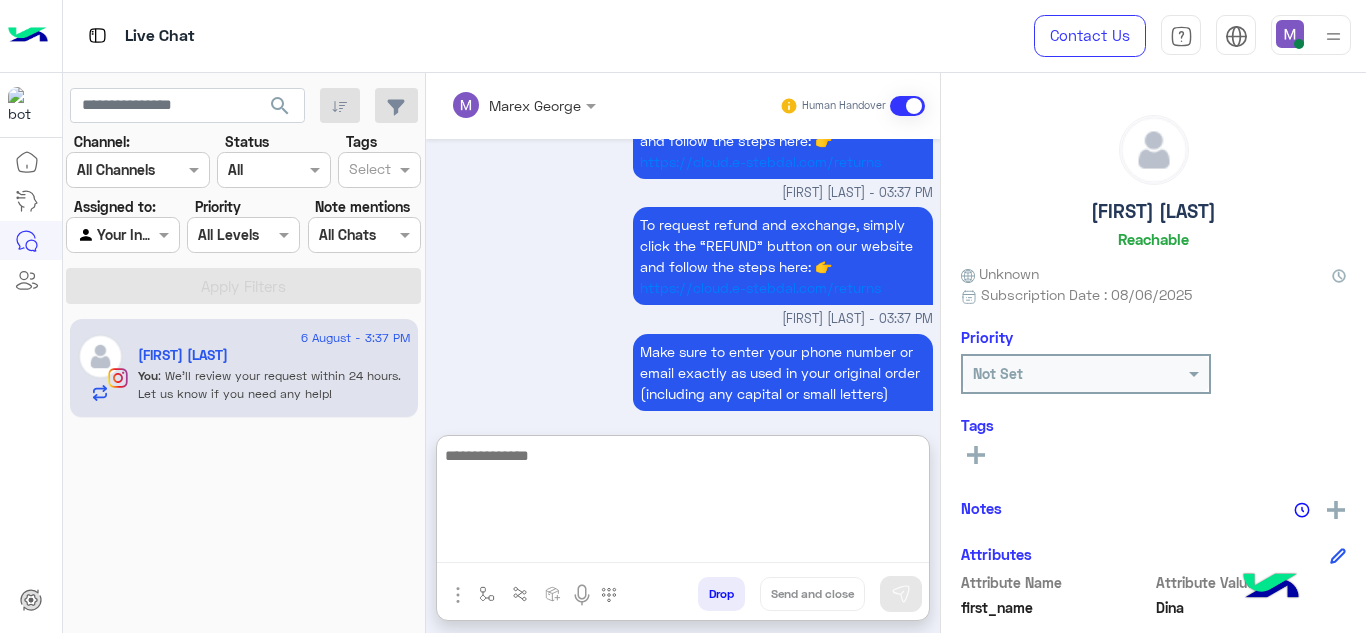 type 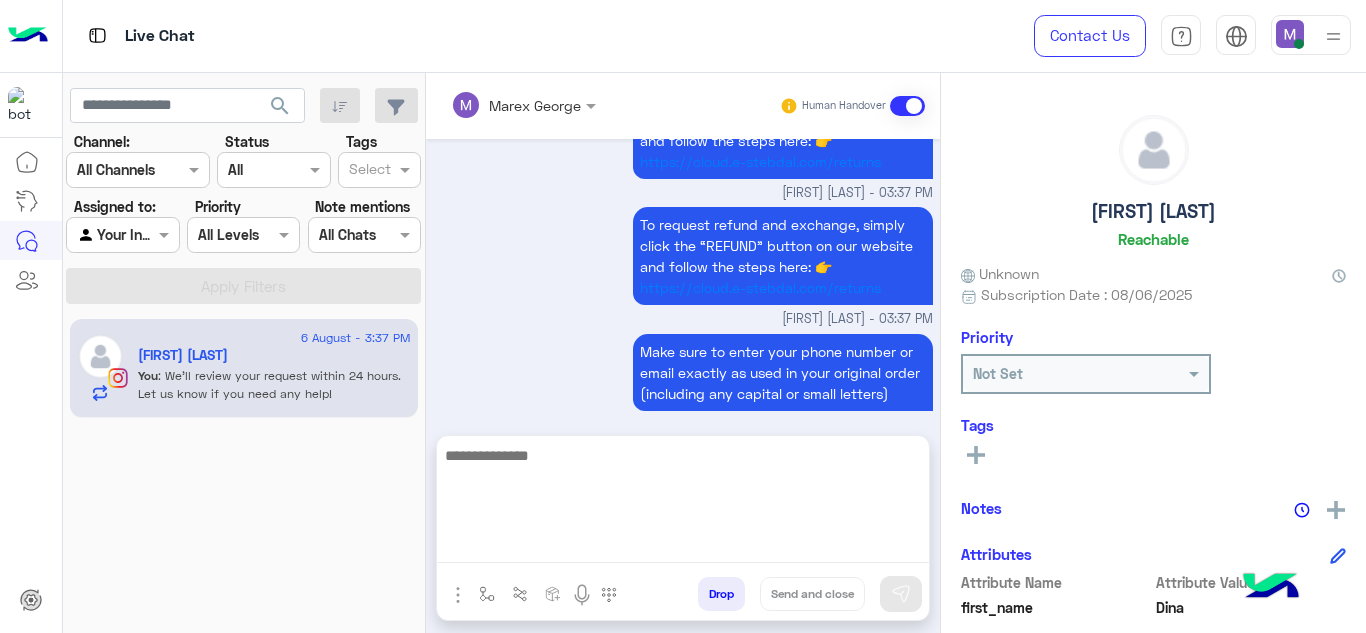 scroll, scrollTop: 5671, scrollLeft: 0, axis: vertical 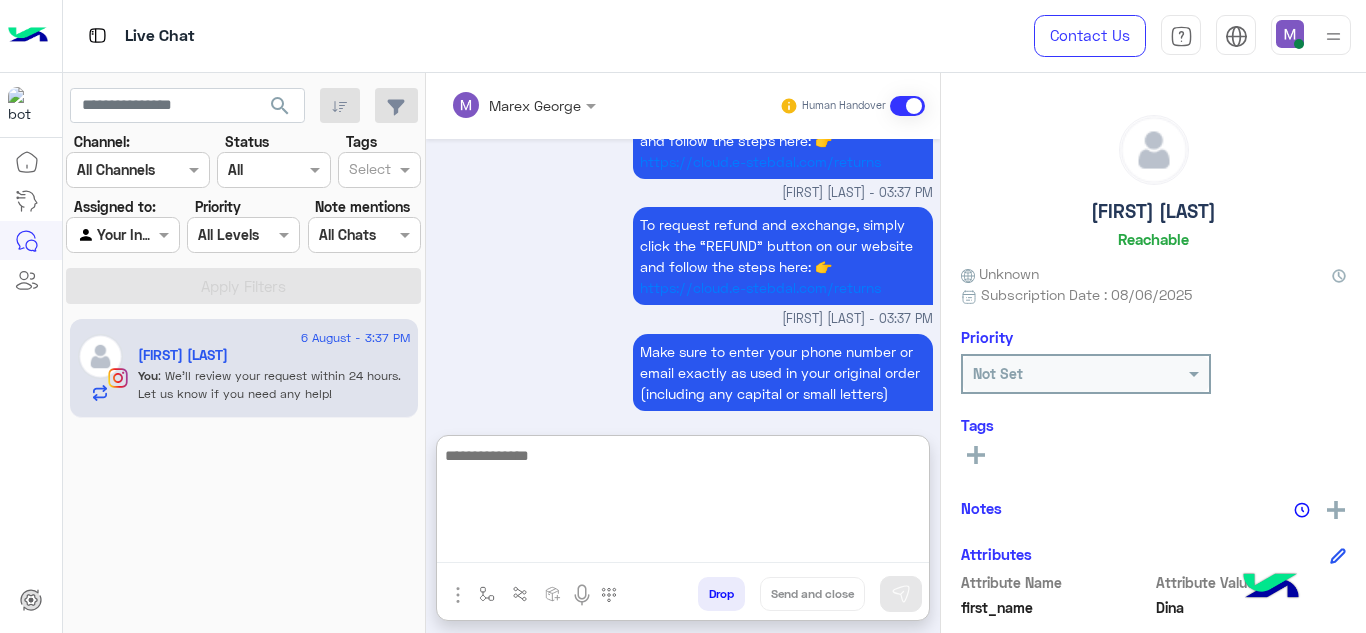 click at bounding box center [683, 503] 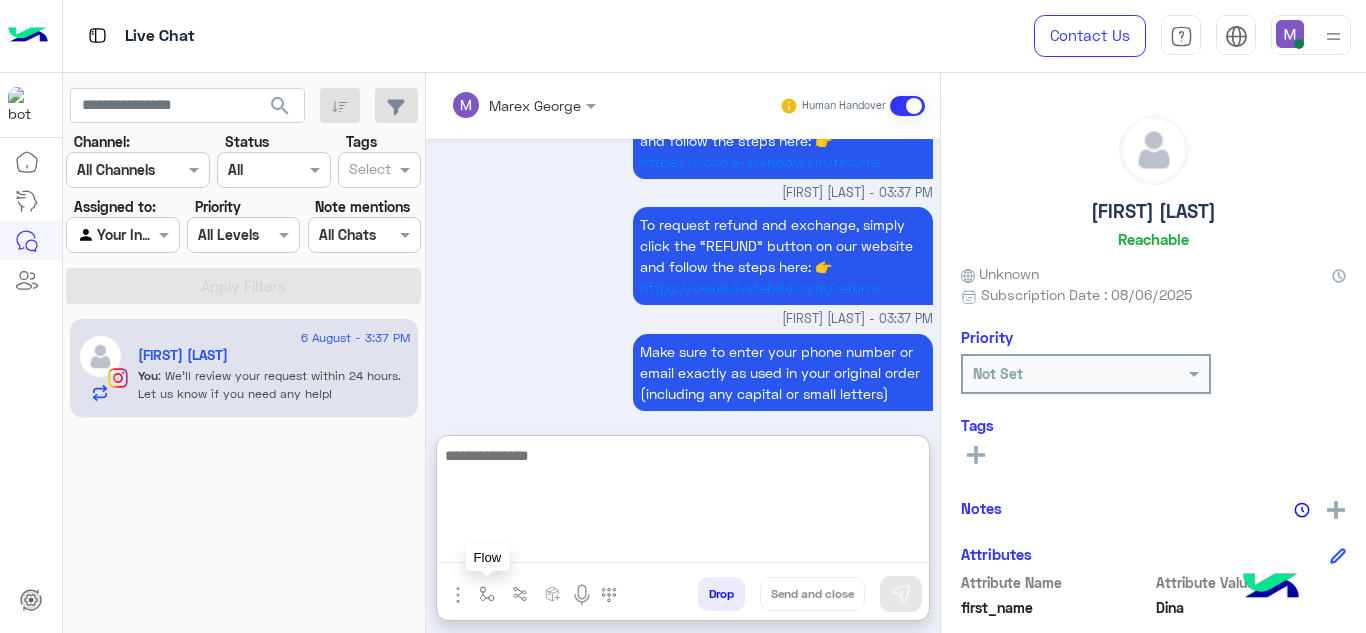 click at bounding box center (487, 594) 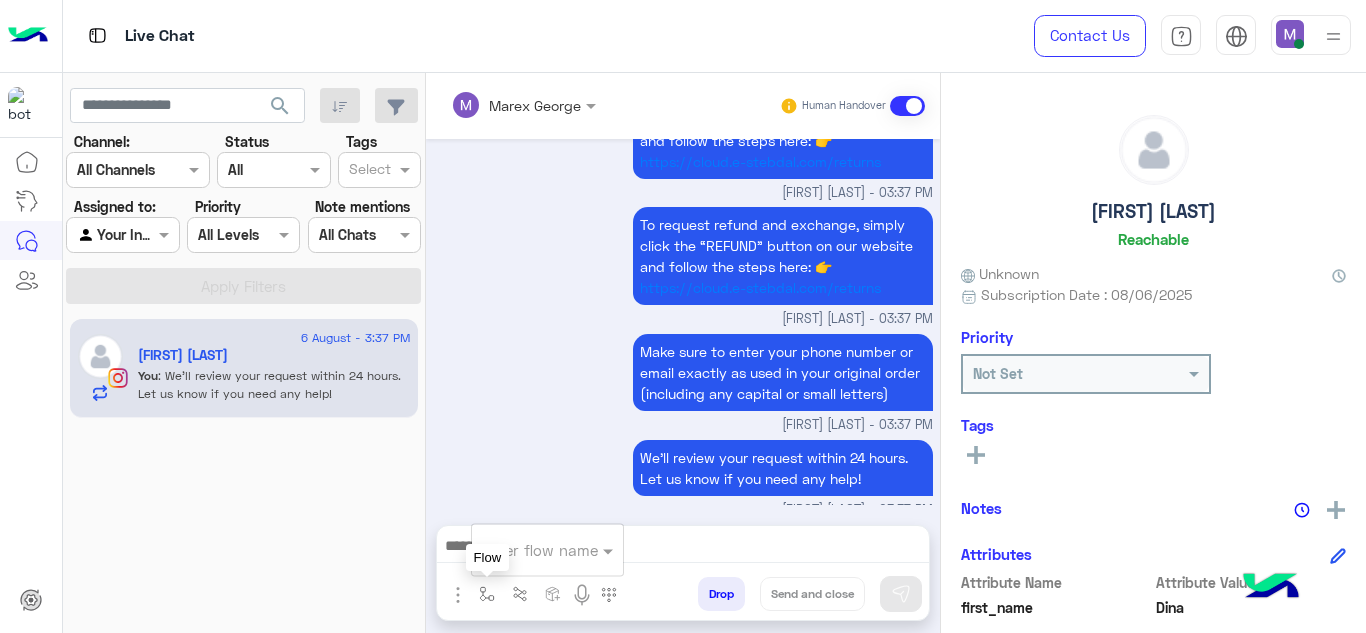 scroll, scrollTop: 5671, scrollLeft: 0, axis: vertical 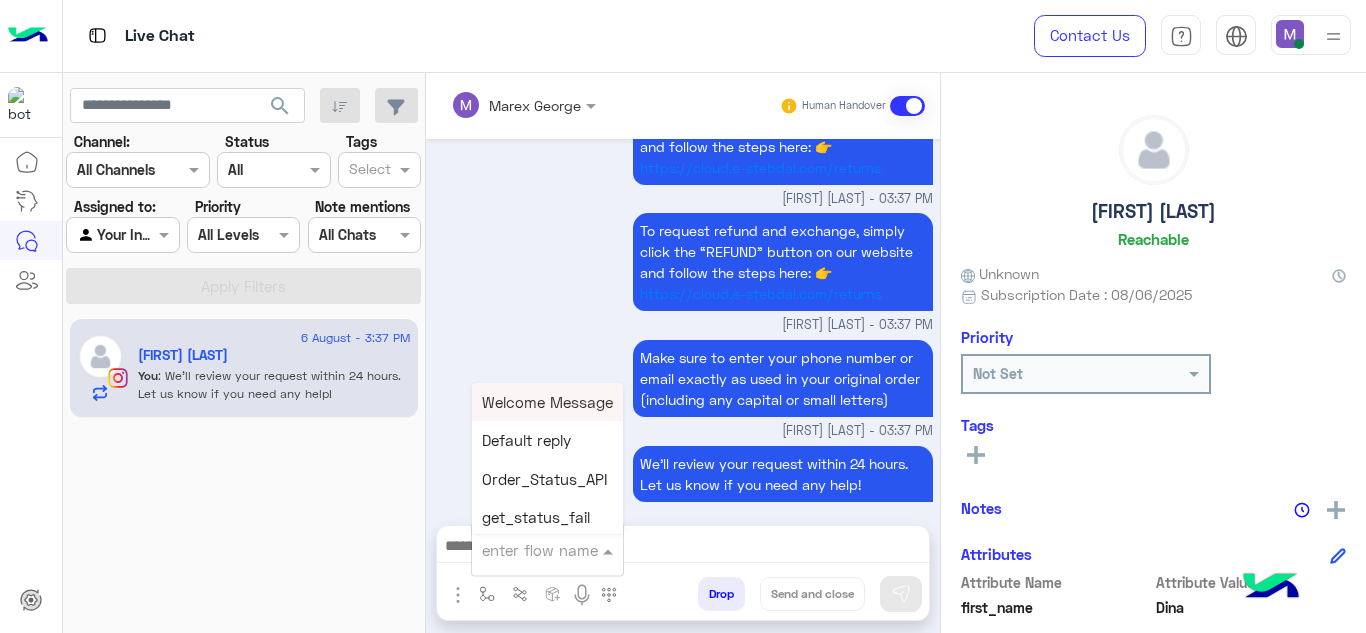 click at bounding box center (523, 550) 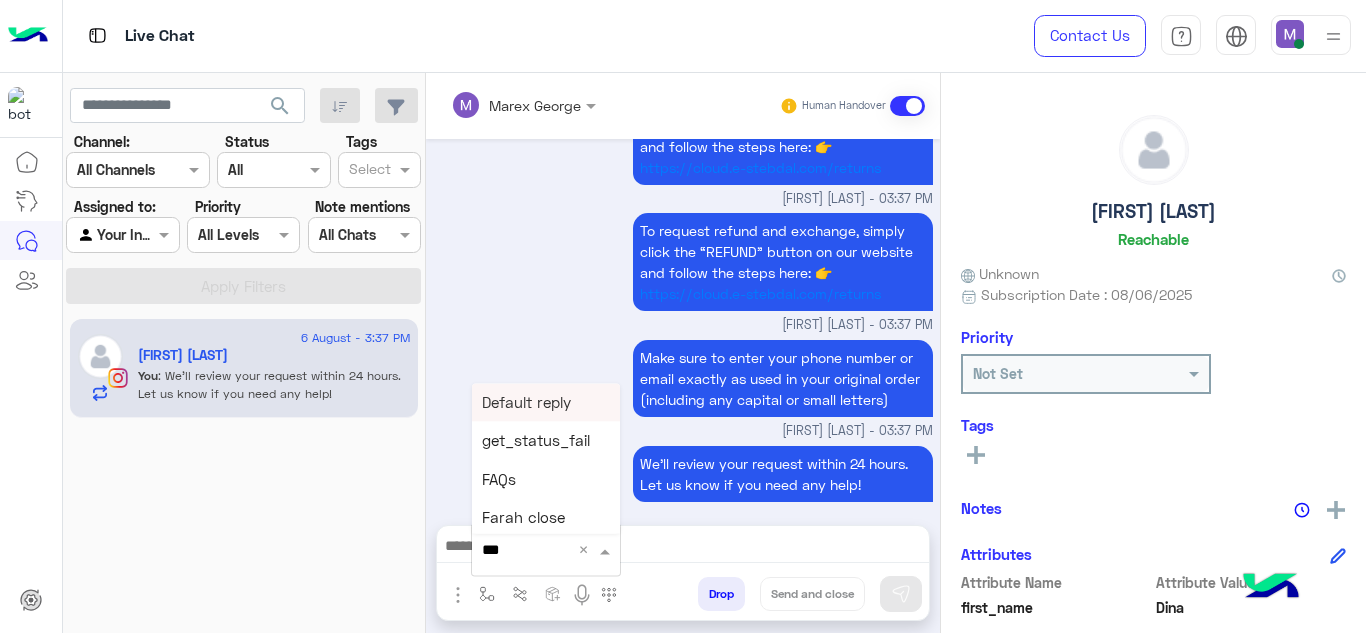 type on "****" 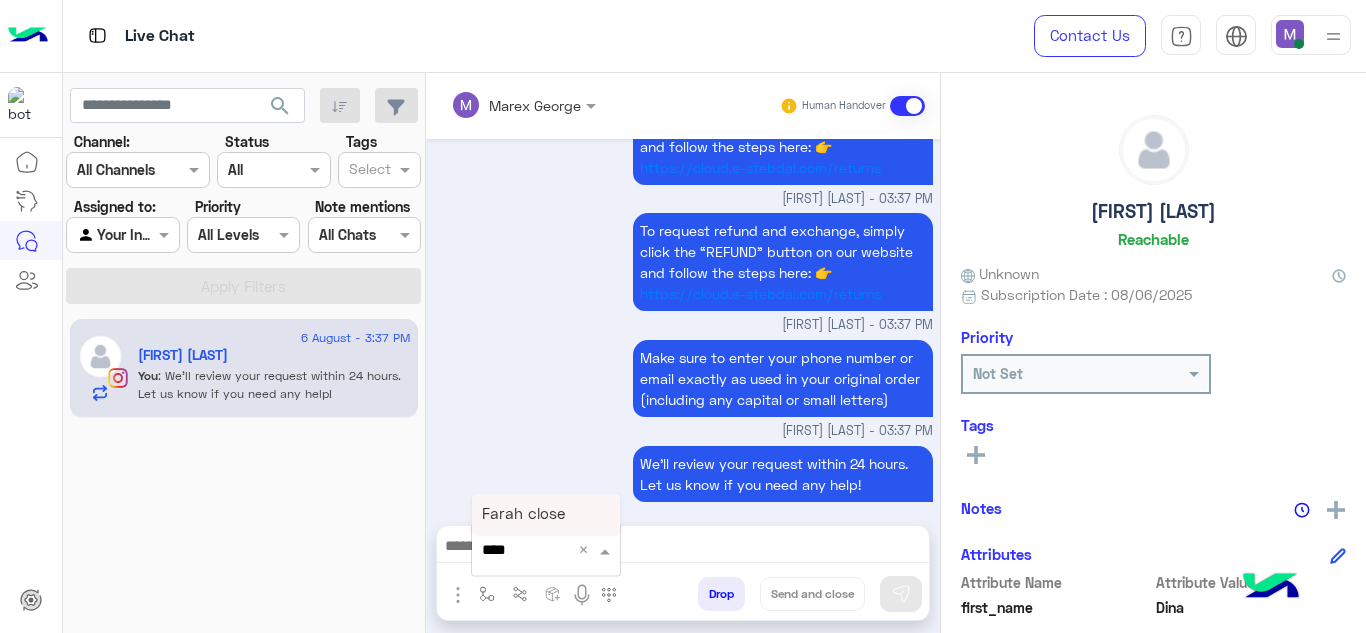 click on "Farah close" at bounding box center [546, 514] 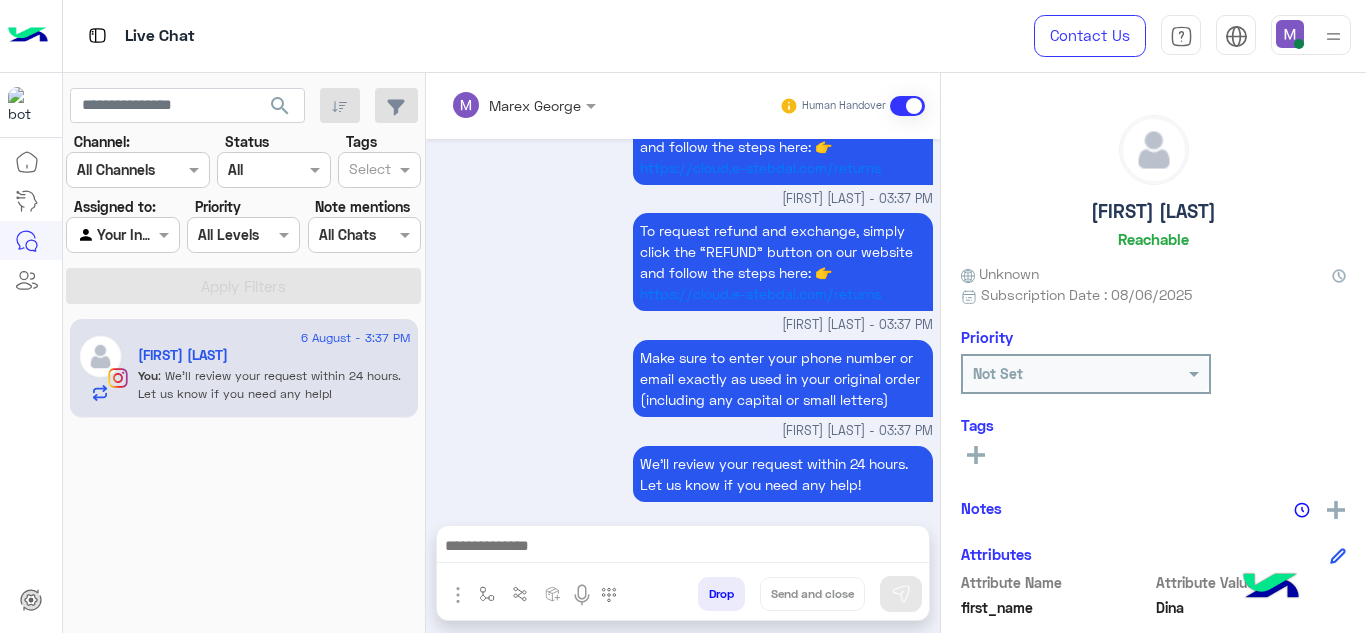 type on "**********" 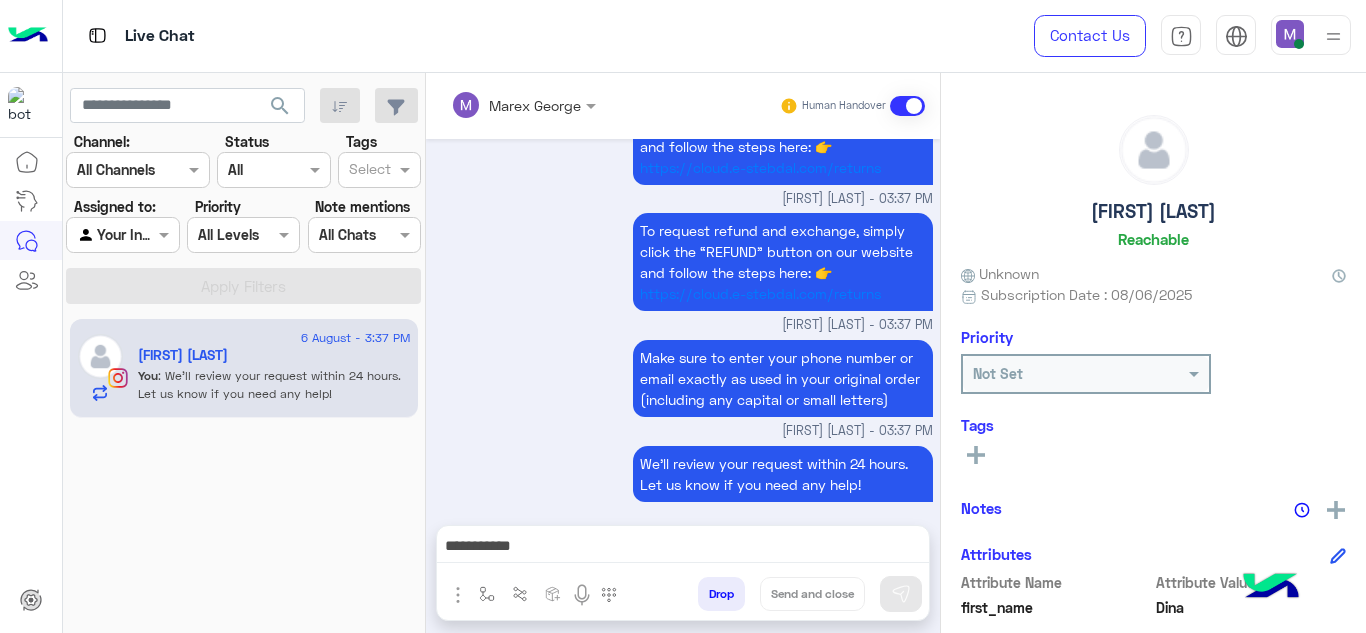 scroll, scrollTop: 5674, scrollLeft: 0, axis: vertical 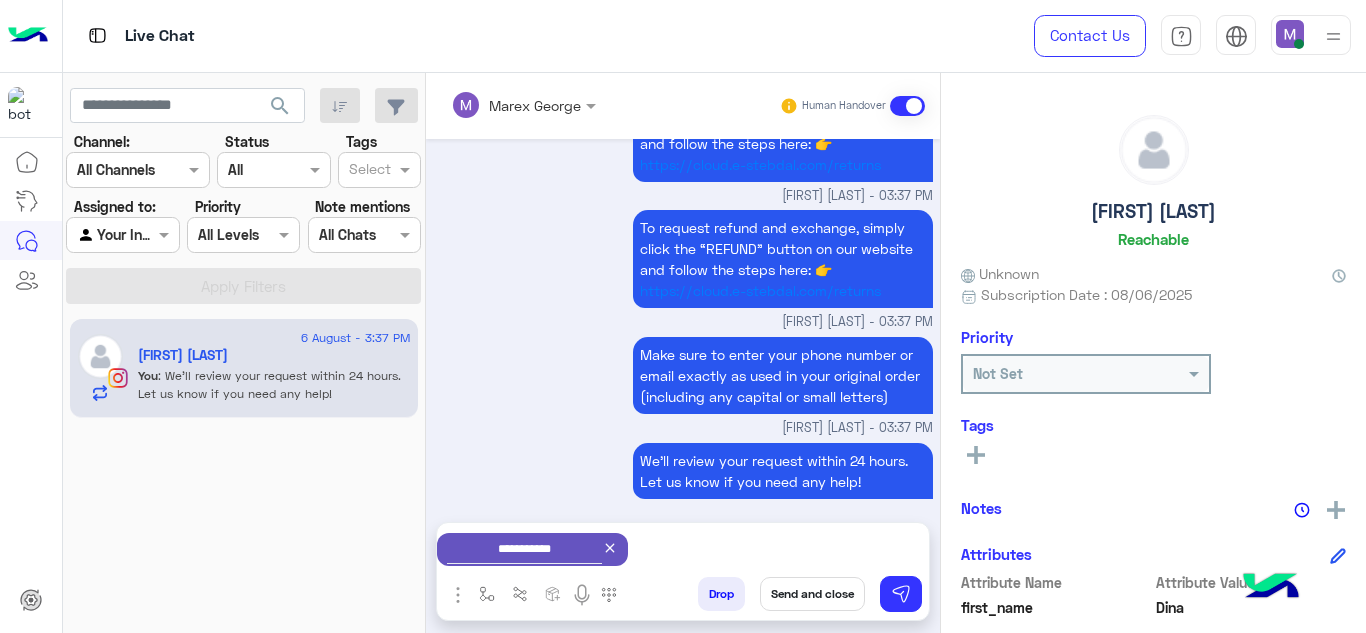 click on "Send and close" at bounding box center [812, 594] 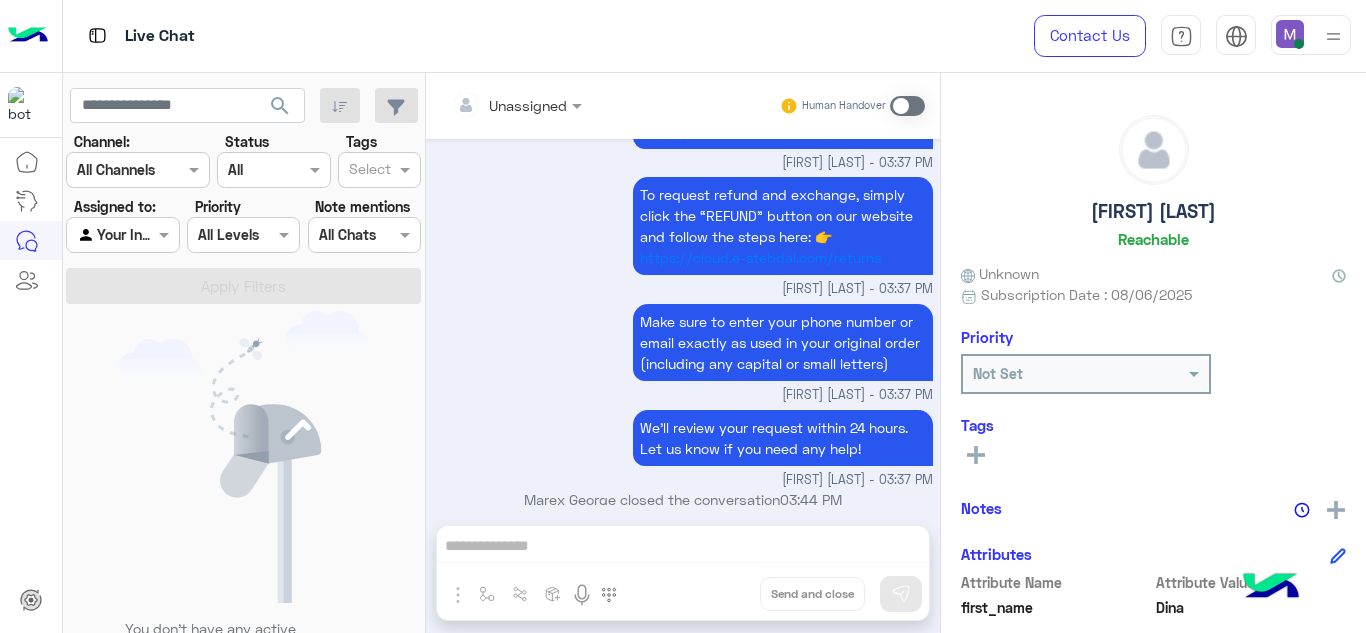 scroll, scrollTop: 5954, scrollLeft: 0, axis: vertical 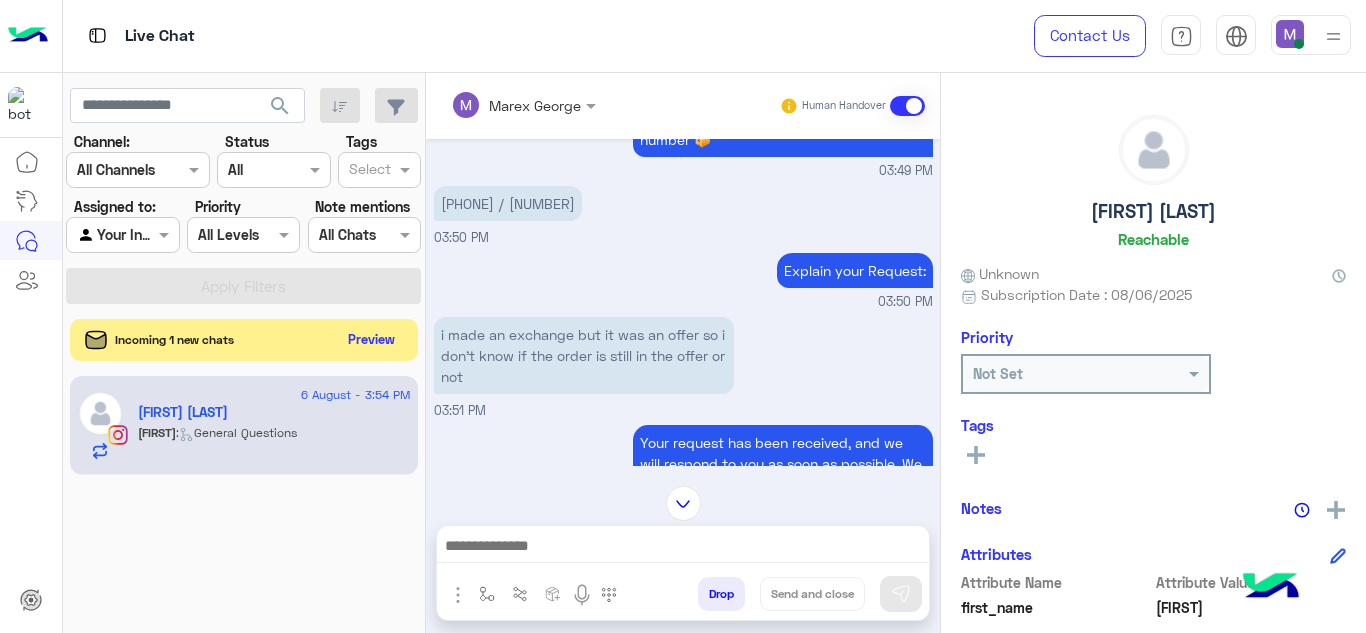 click on "Preview" 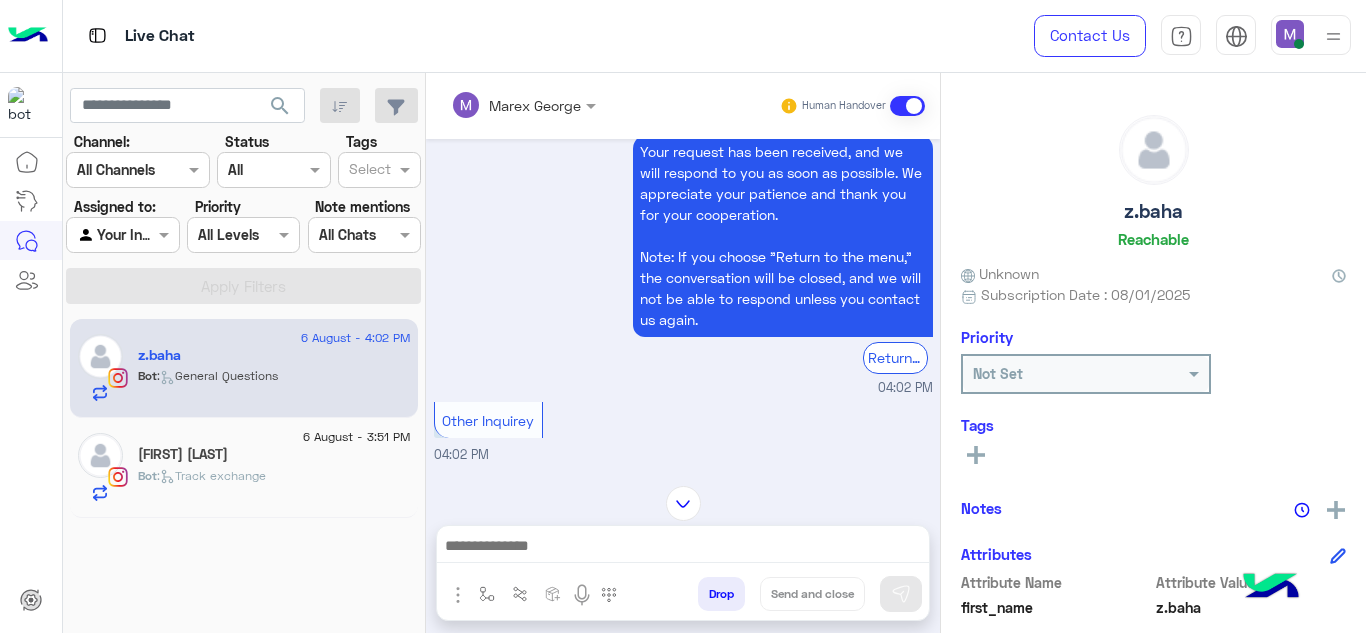 scroll, scrollTop: 4754, scrollLeft: 0, axis: vertical 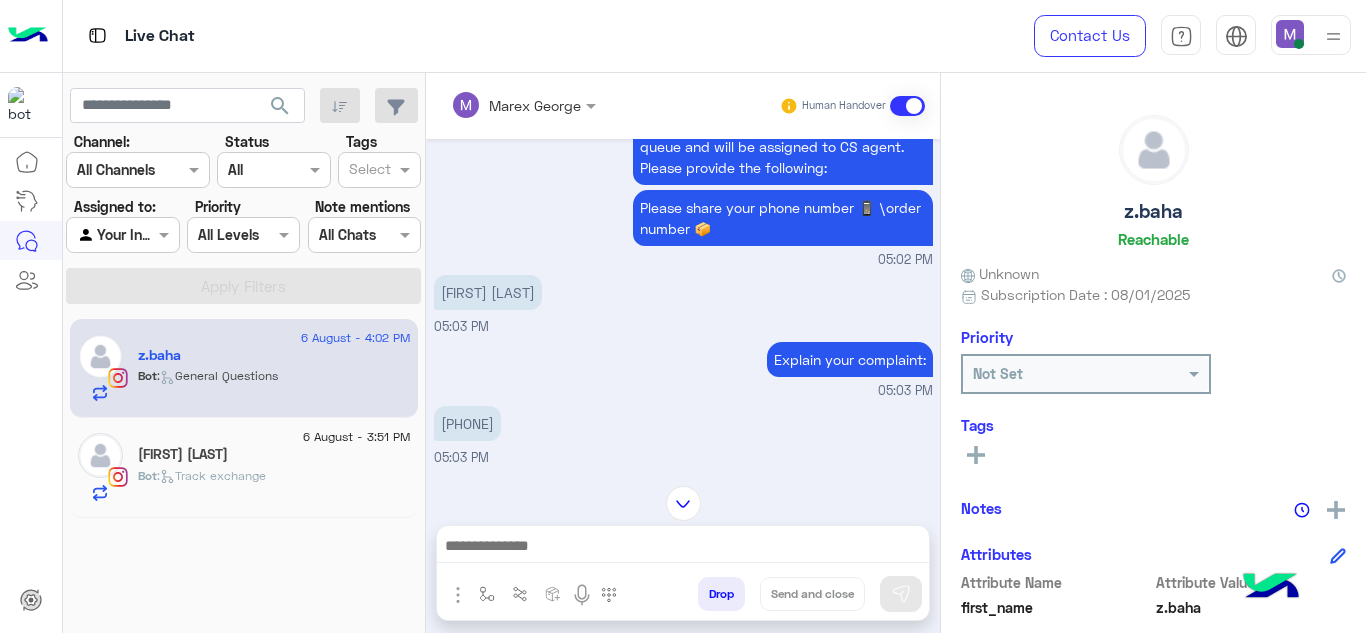 click on "[PHONE]" at bounding box center [467, 423] 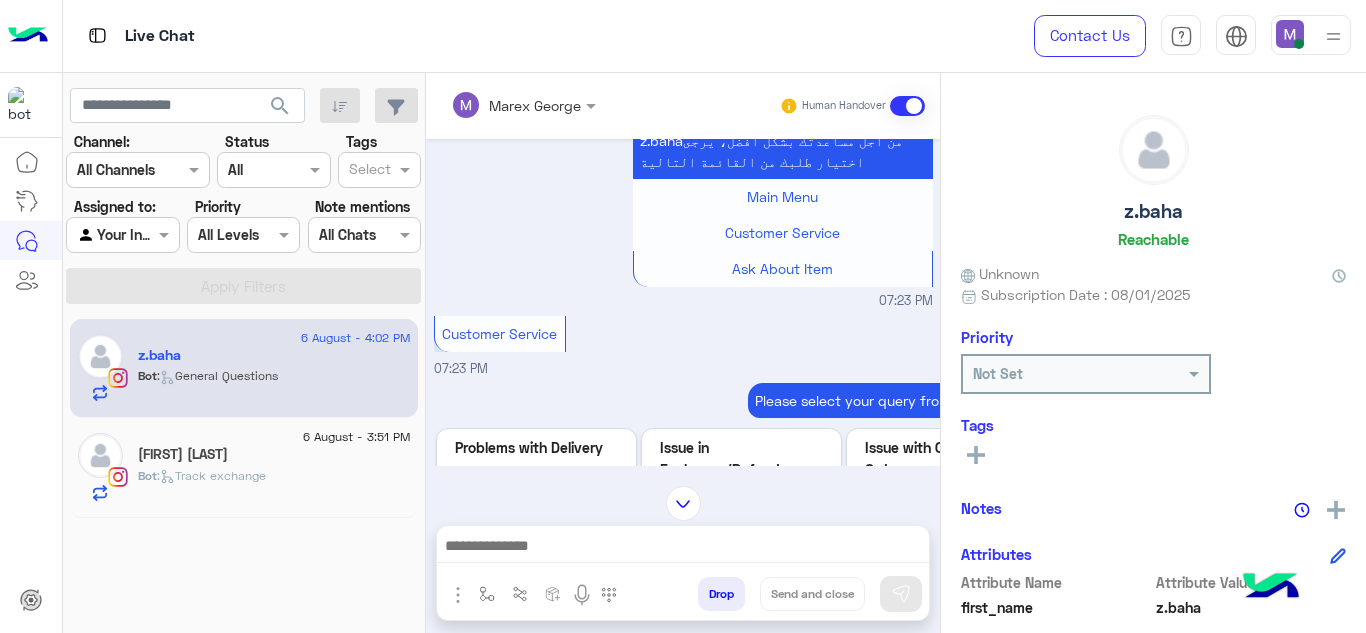 scroll, scrollTop: 6662, scrollLeft: 0, axis: vertical 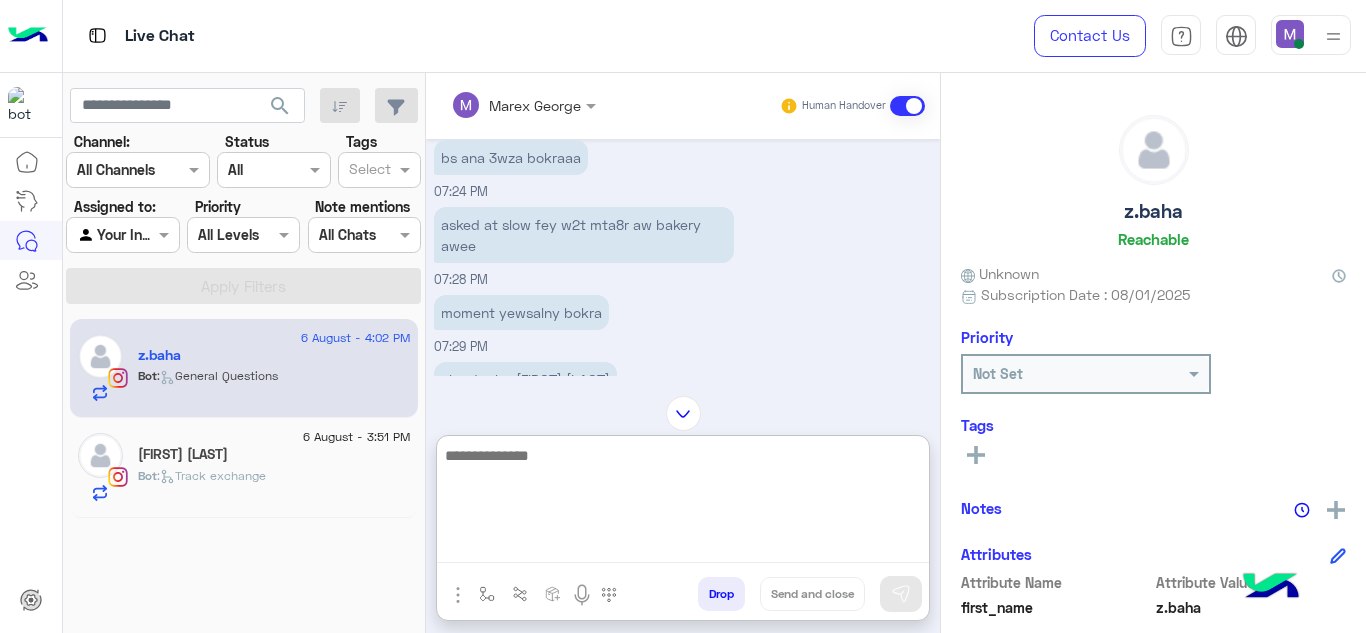click at bounding box center [683, 503] 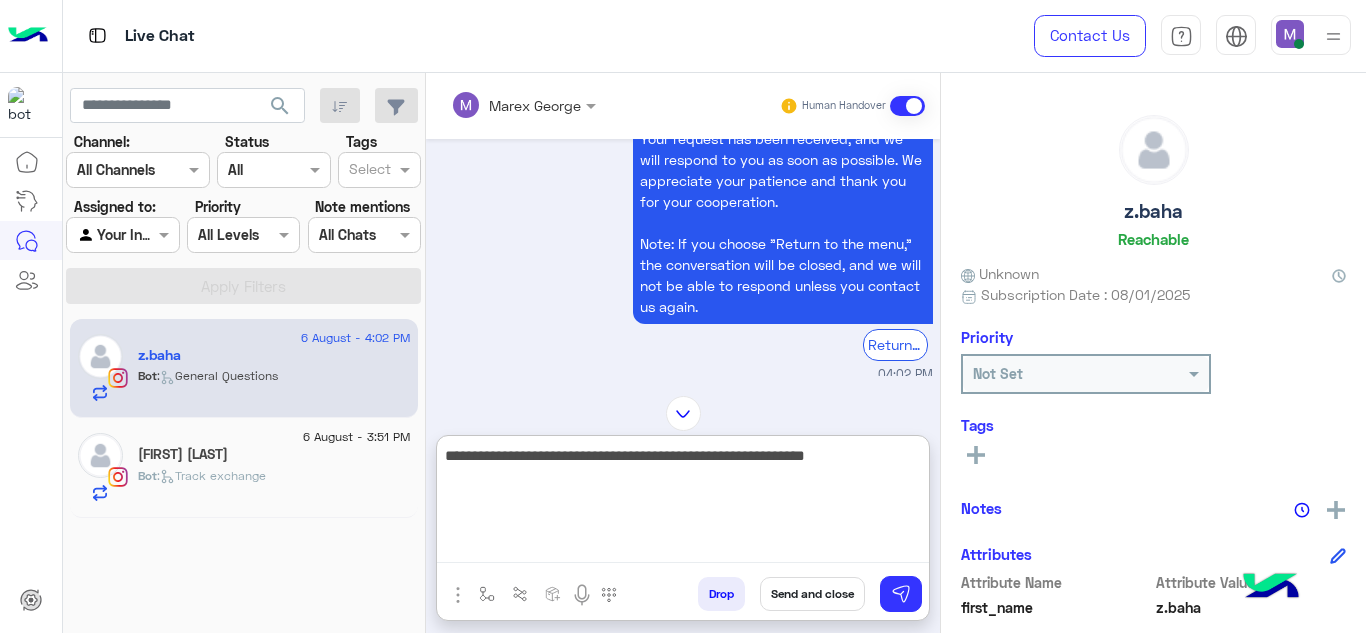 scroll, scrollTop: 9362, scrollLeft: 0, axis: vertical 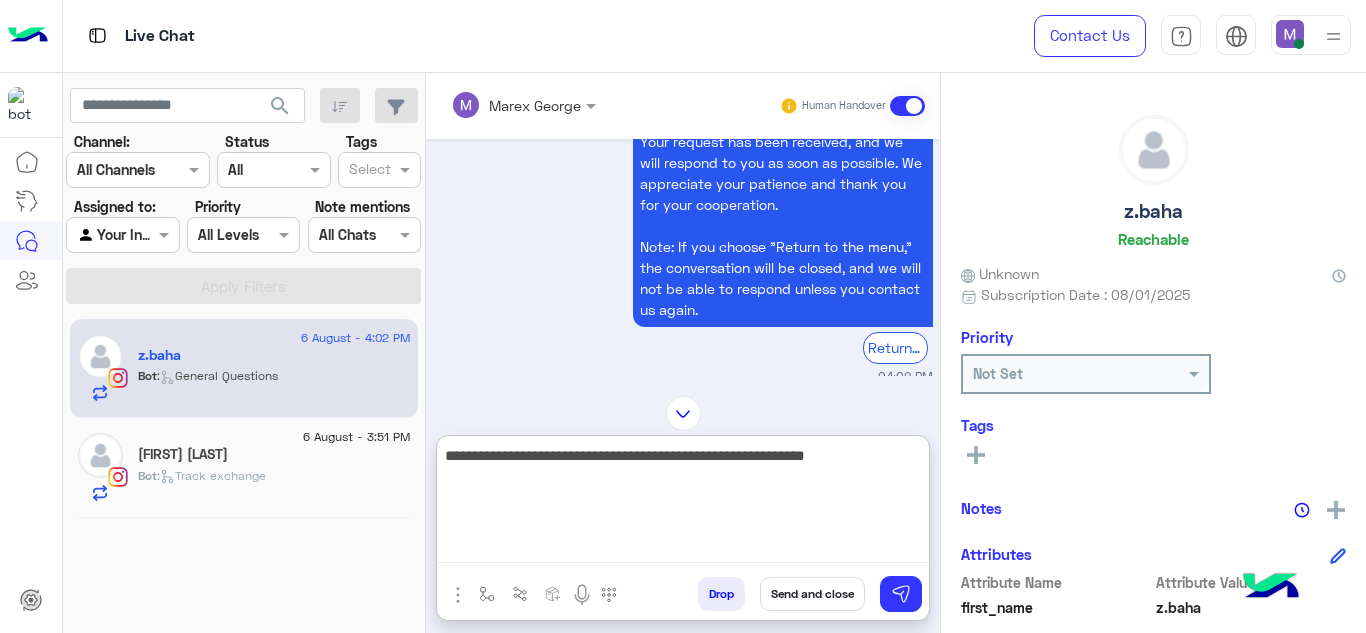 type on "**********" 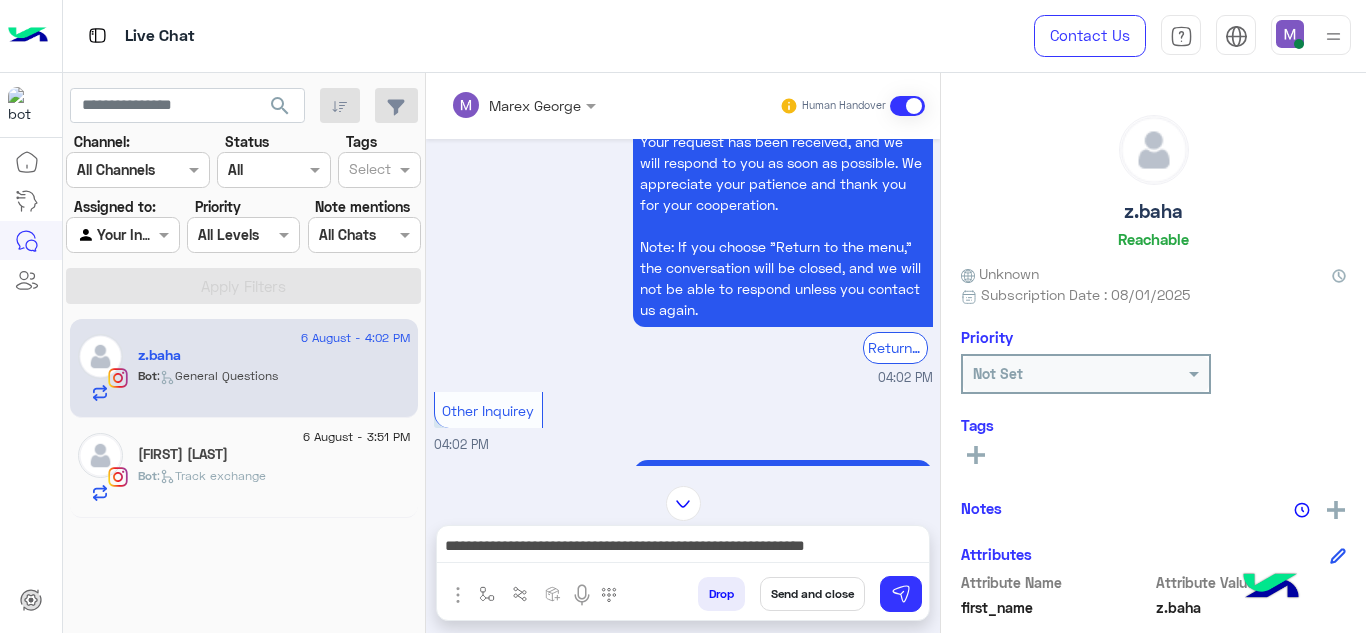 click on "Send and close" at bounding box center (812, 594) 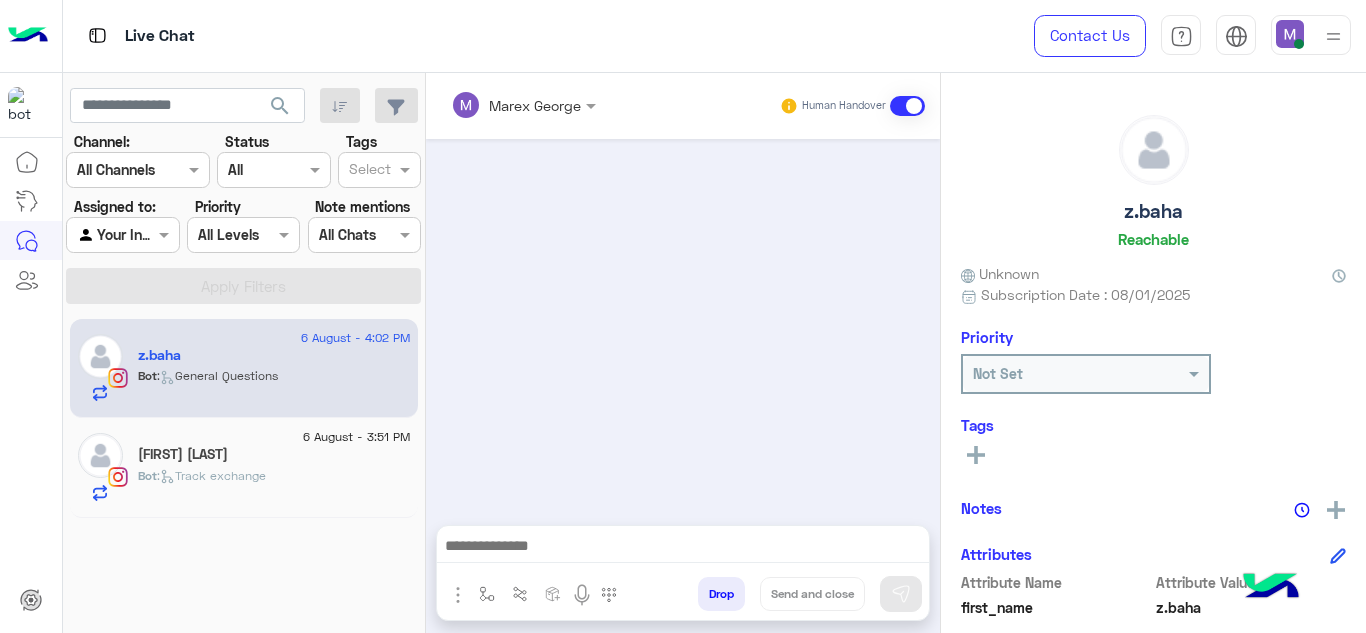 scroll, scrollTop: 0, scrollLeft: 0, axis: both 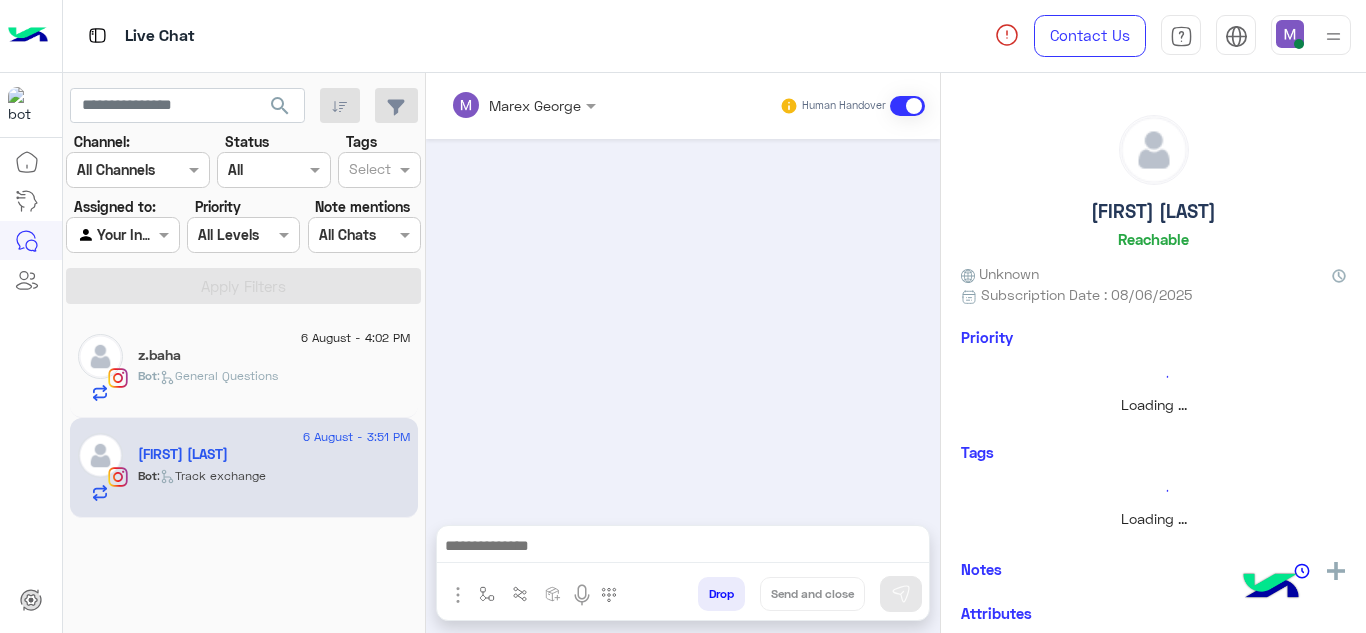 click on "z.baha" 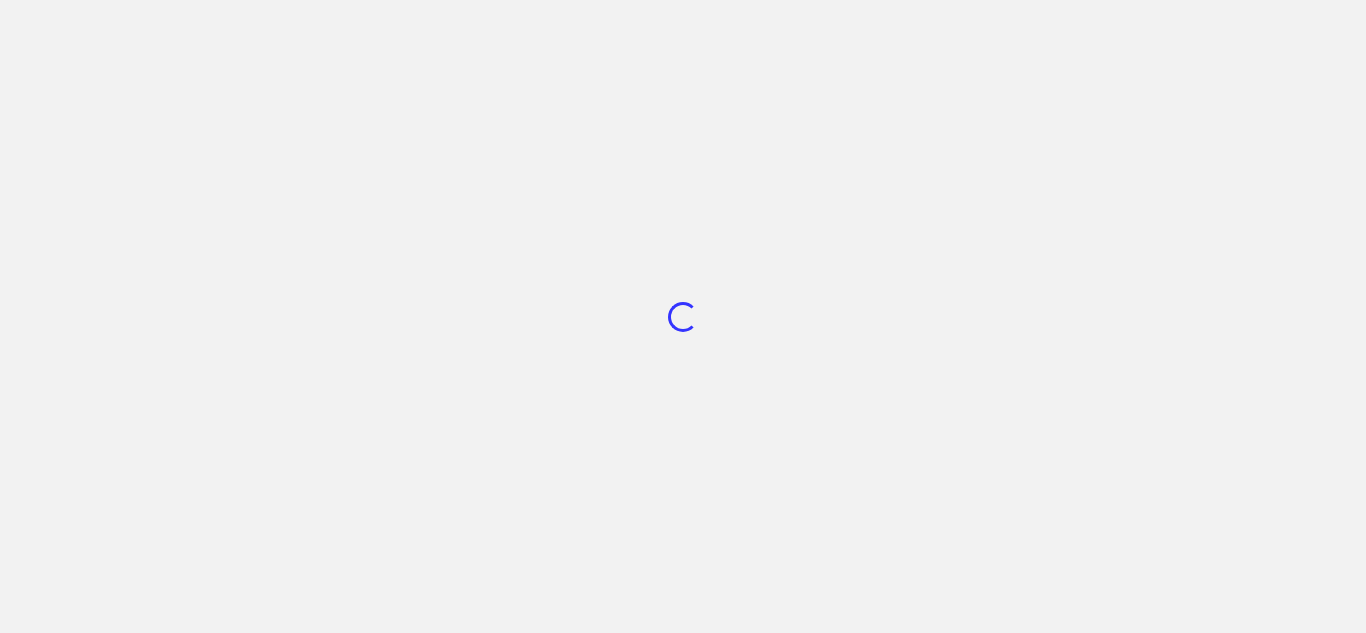 scroll, scrollTop: 0, scrollLeft: 0, axis: both 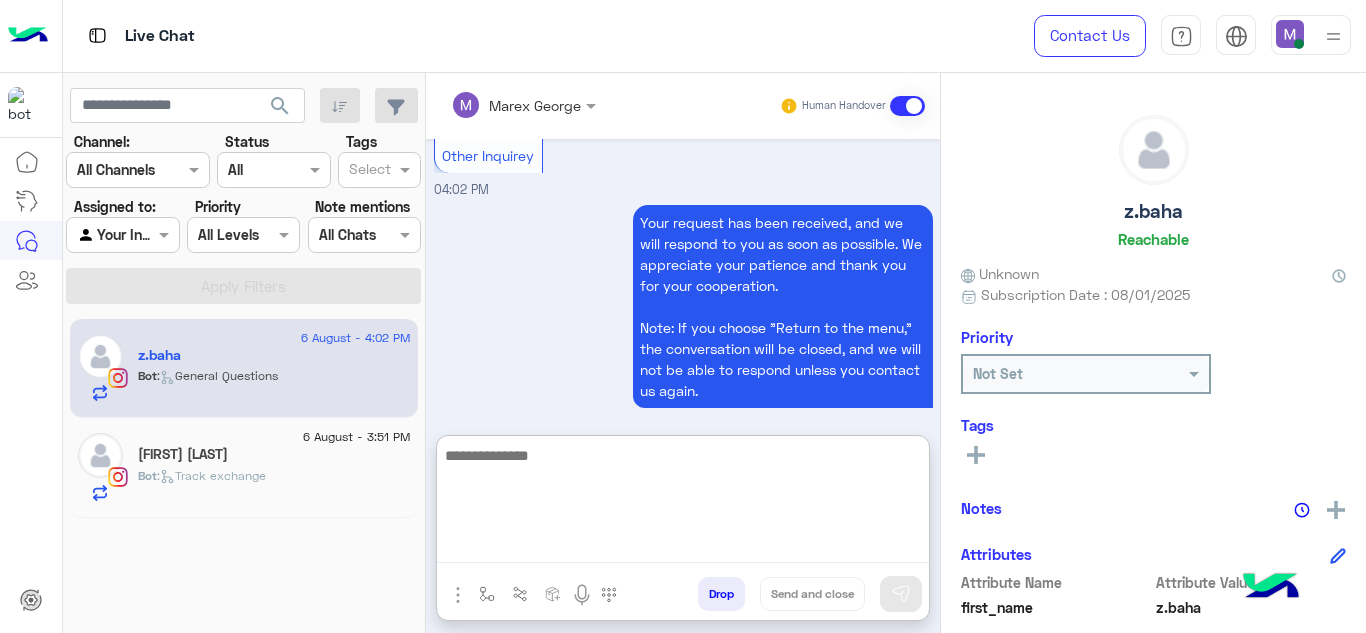 click at bounding box center (683, 503) 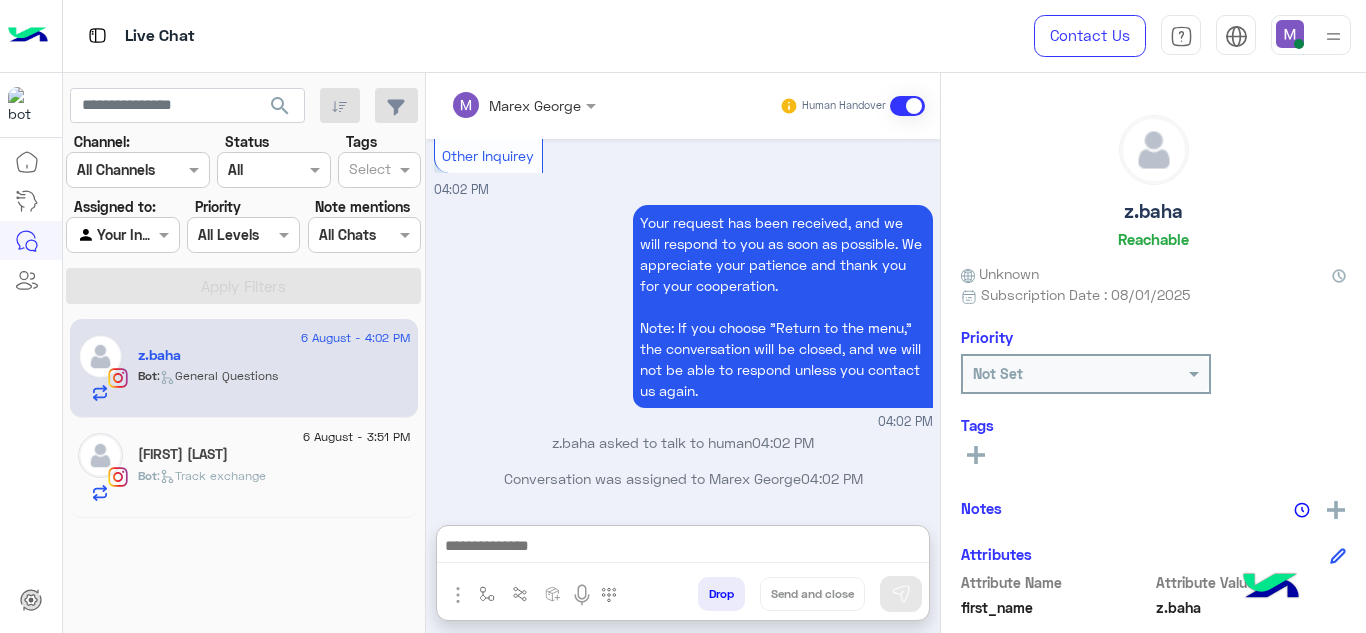 click on "Your request has been received, and we will respond to you as soon as possible. We appreciate your patience and thank you for your cooperation. Note: If you choose "Return to the menu," the conversation will be closed, and we will not be able to respond unless you contact us again.    04:02 PM" at bounding box center (683, 316) 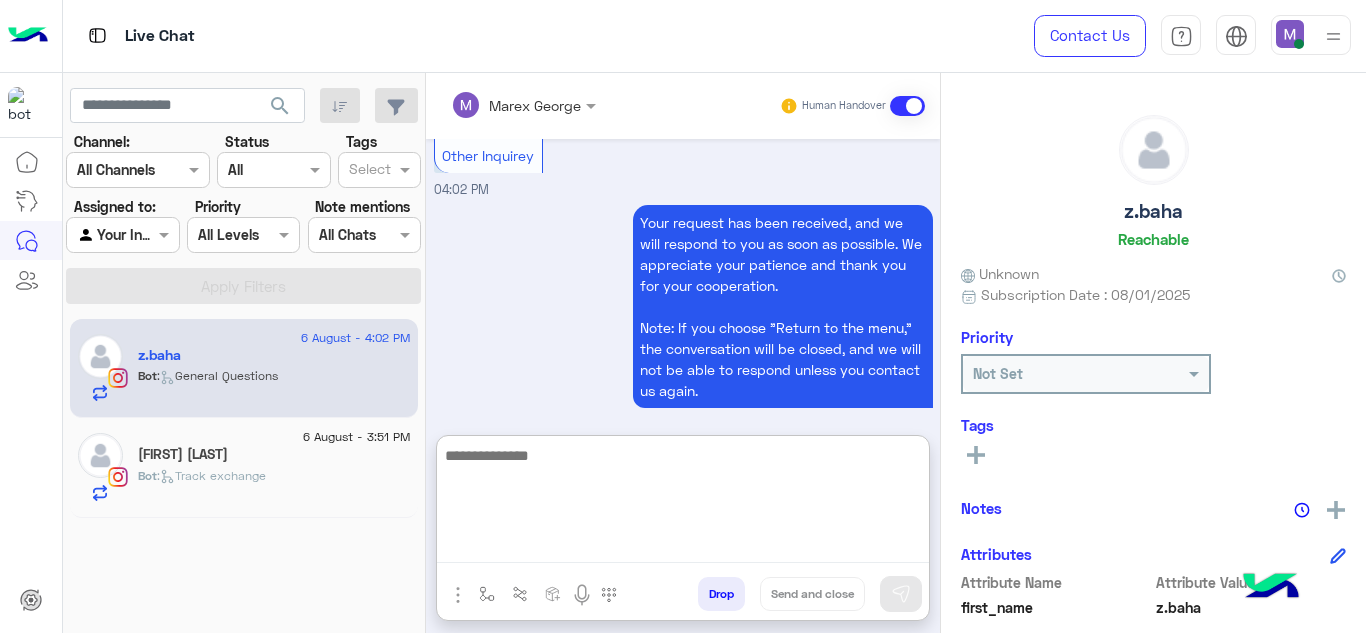 click at bounding box center (683, 503) 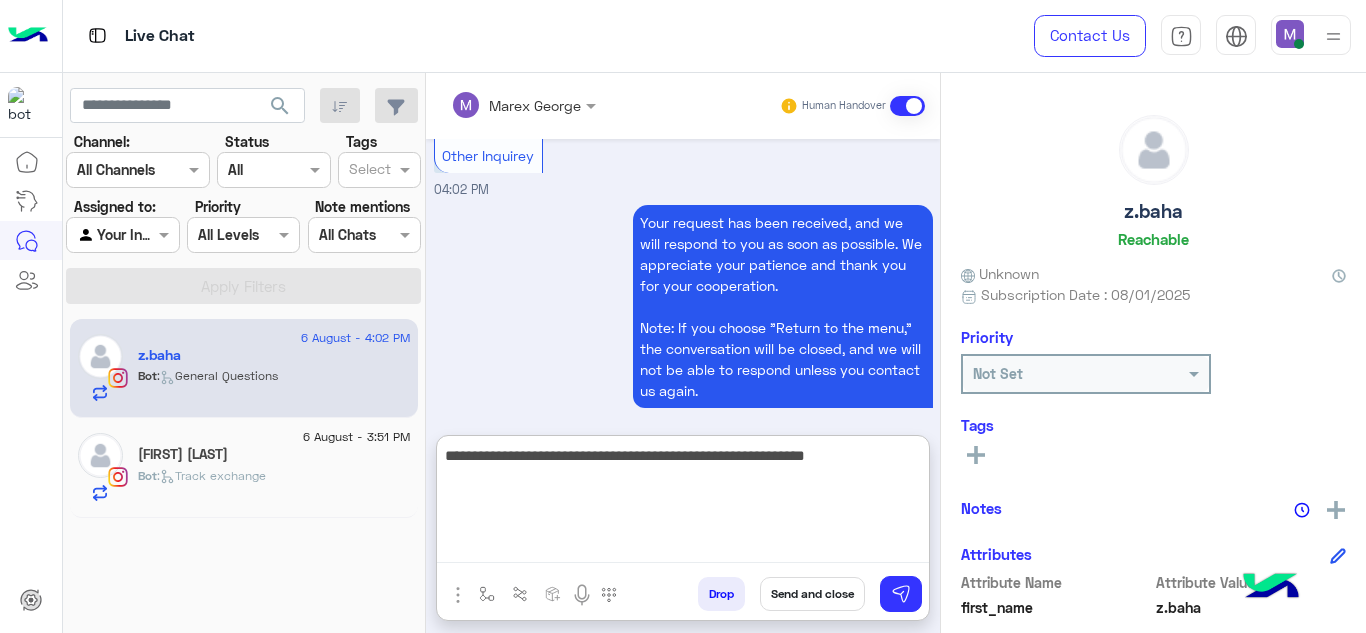 type on "**********" 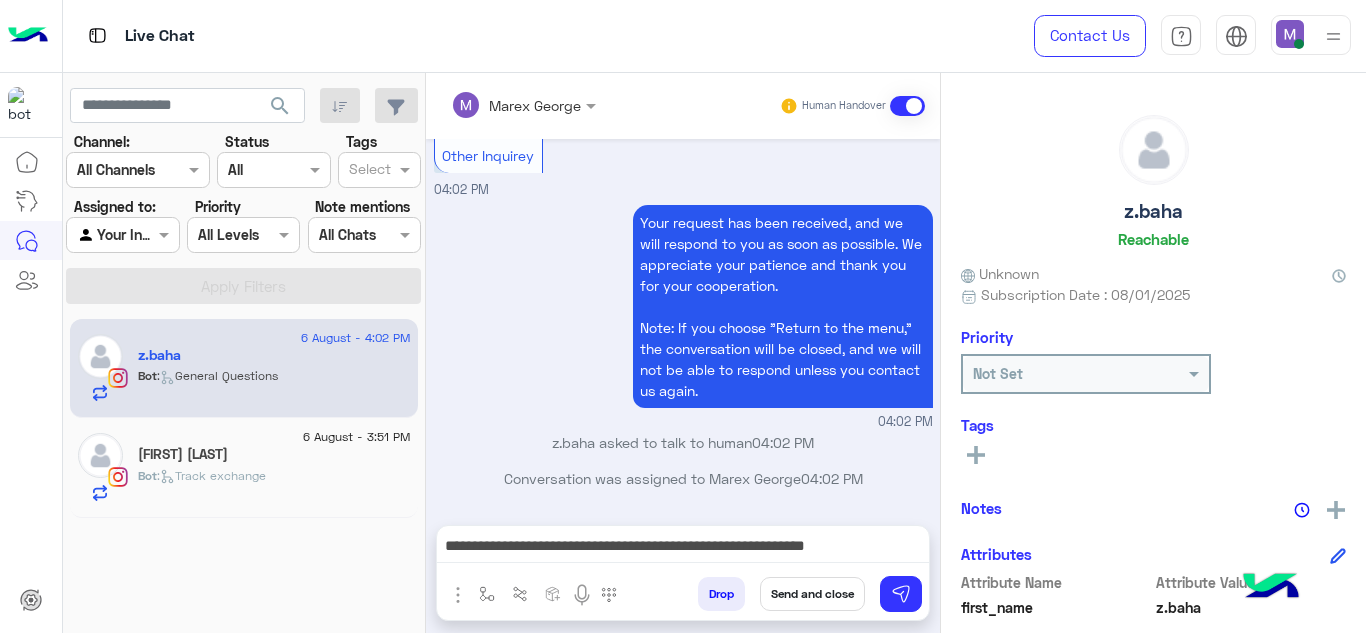 click on "Send and close" at bounding box center [812, 594] 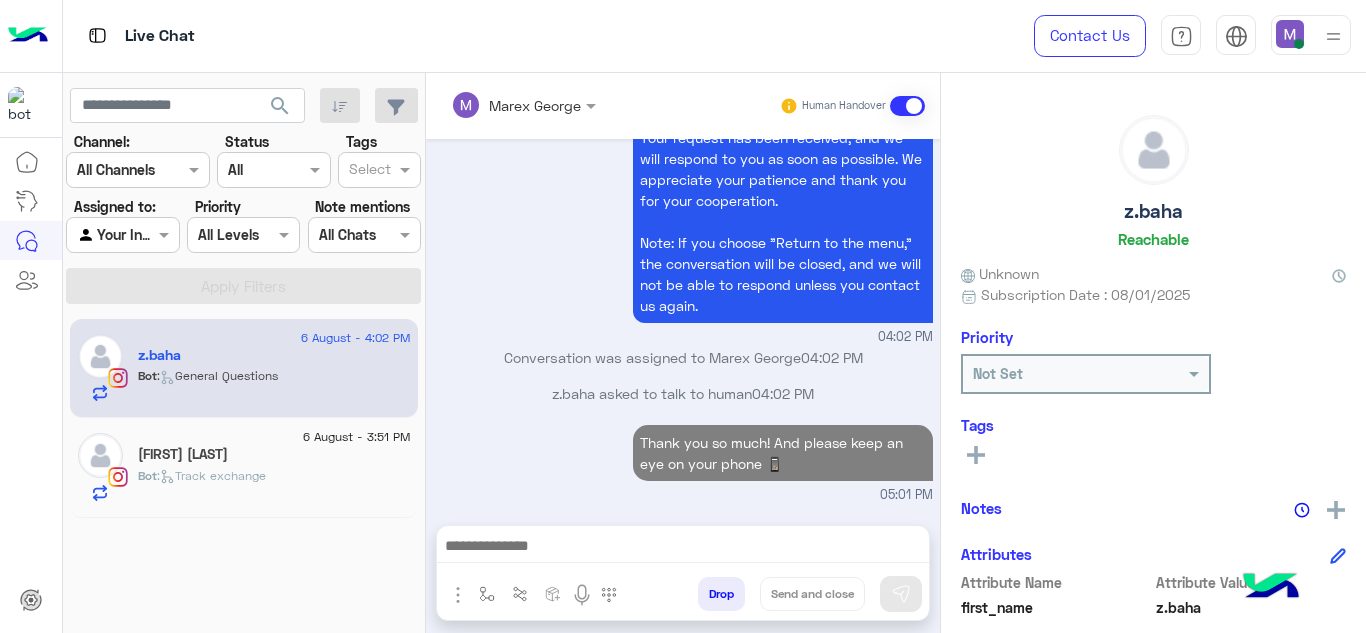 scroll, scrollTop: 1211, scrollLeft: 0, axis: vertical 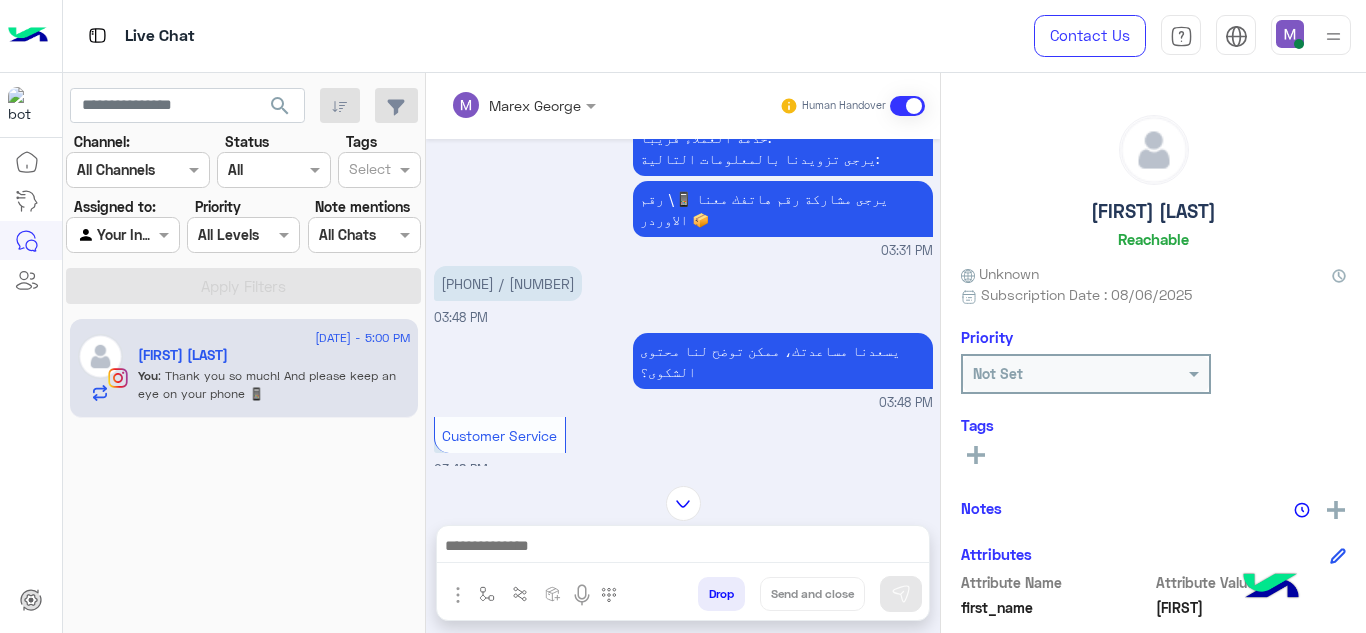 click on "[PHONE] / [NUMBER]" at bounding box center [508, 283] 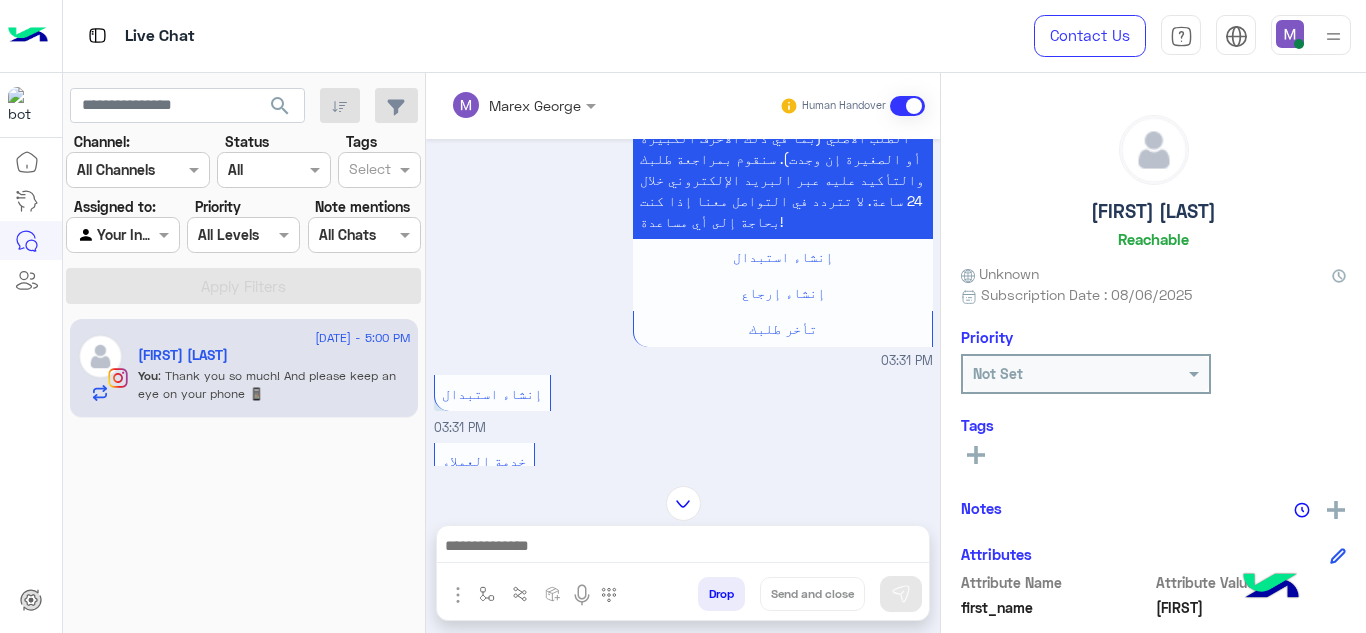 scroll, scrollTop: 0, scrollLeft: 0, axis: both 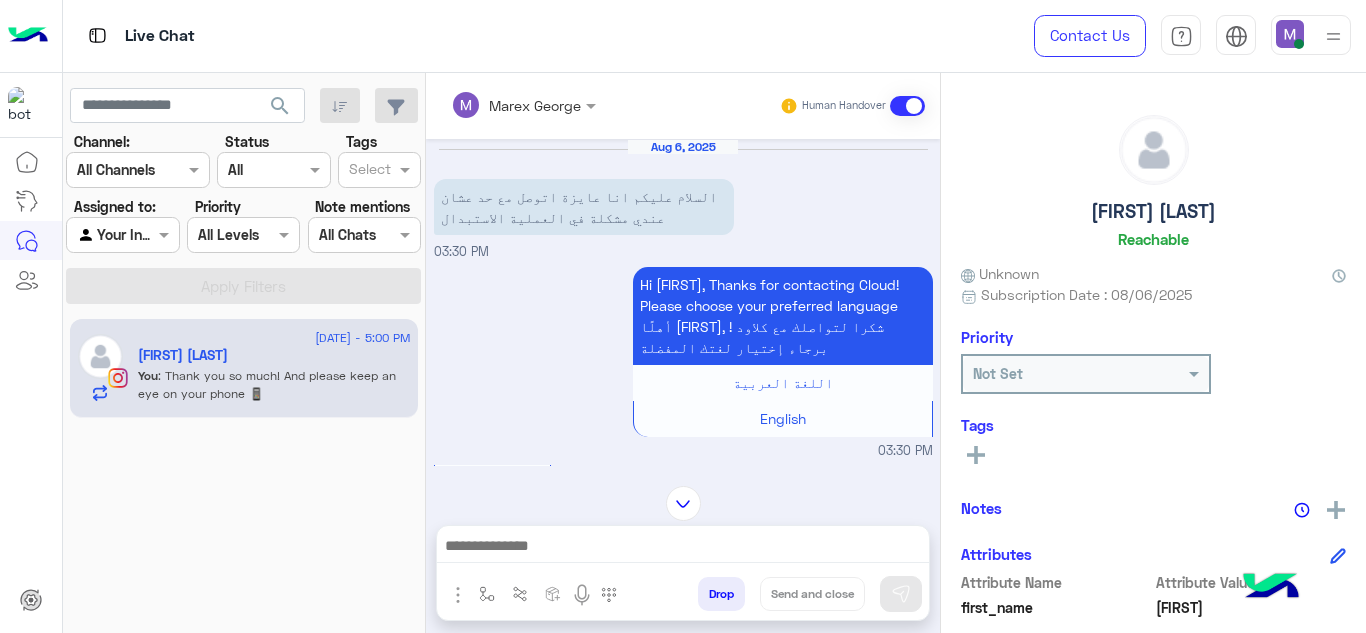 click at bounding box center (1333, 36) 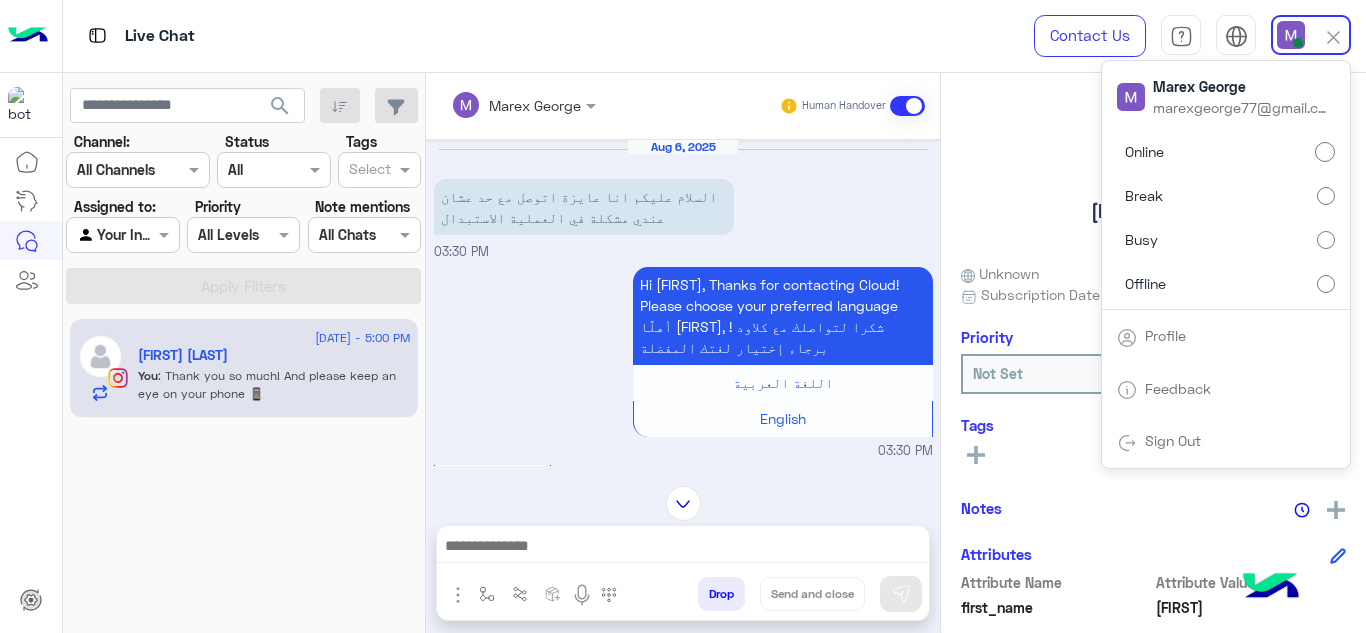 click on "Offline" at bounding box center [1226, 283] 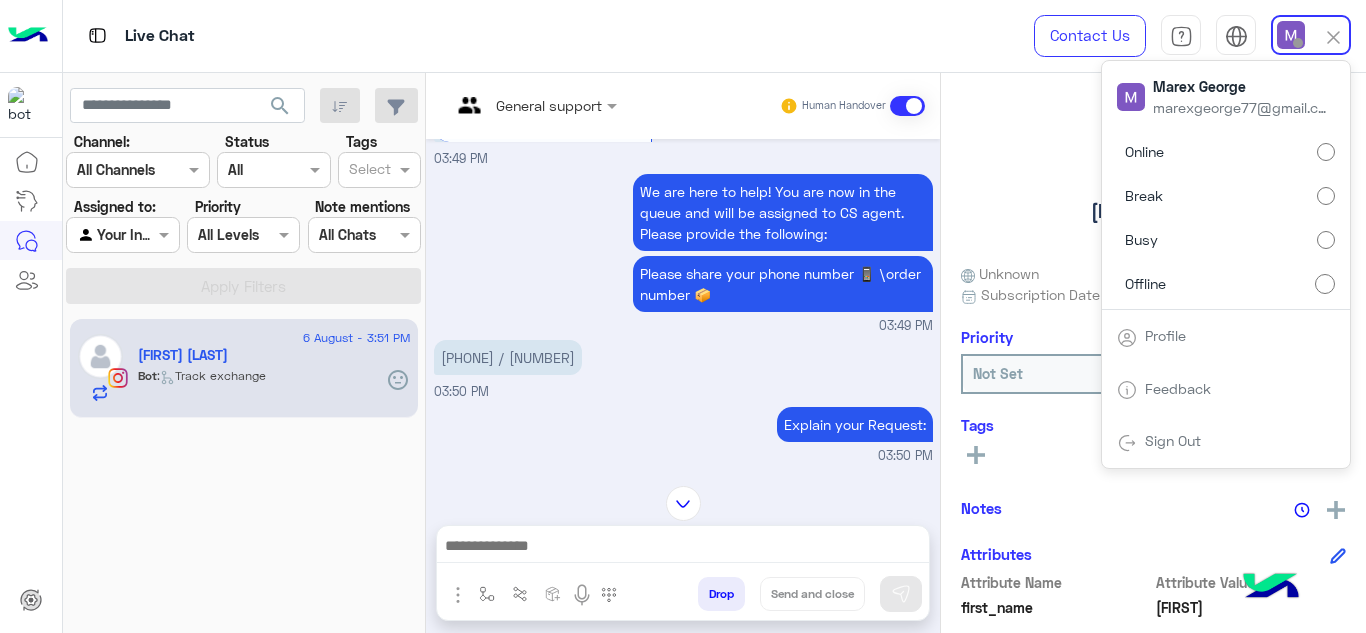 scroll, scrollTop: 2042, scrollLeft: 0, axis: vertical 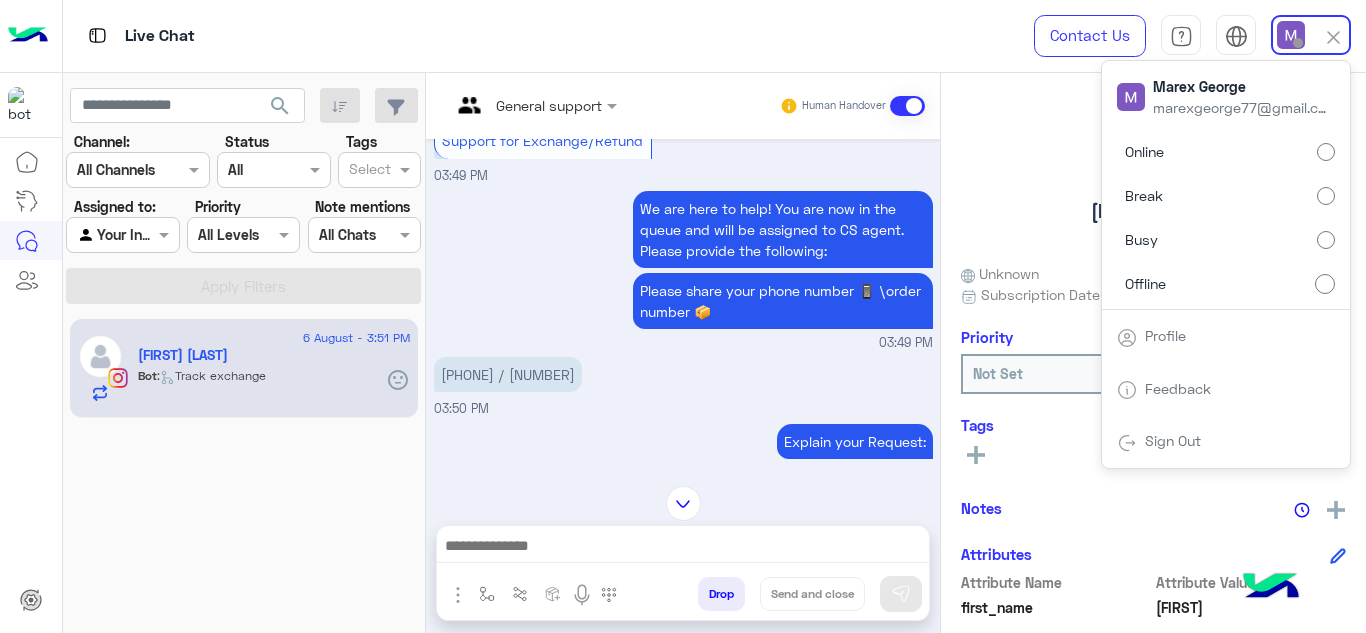 click on "We are here to help! You are now in the queue and will be assigned to CS agent. Please provide the following: Please share your phone number 📱 \order number 📦    03:49 PM" at bounding box center [683, 269] 